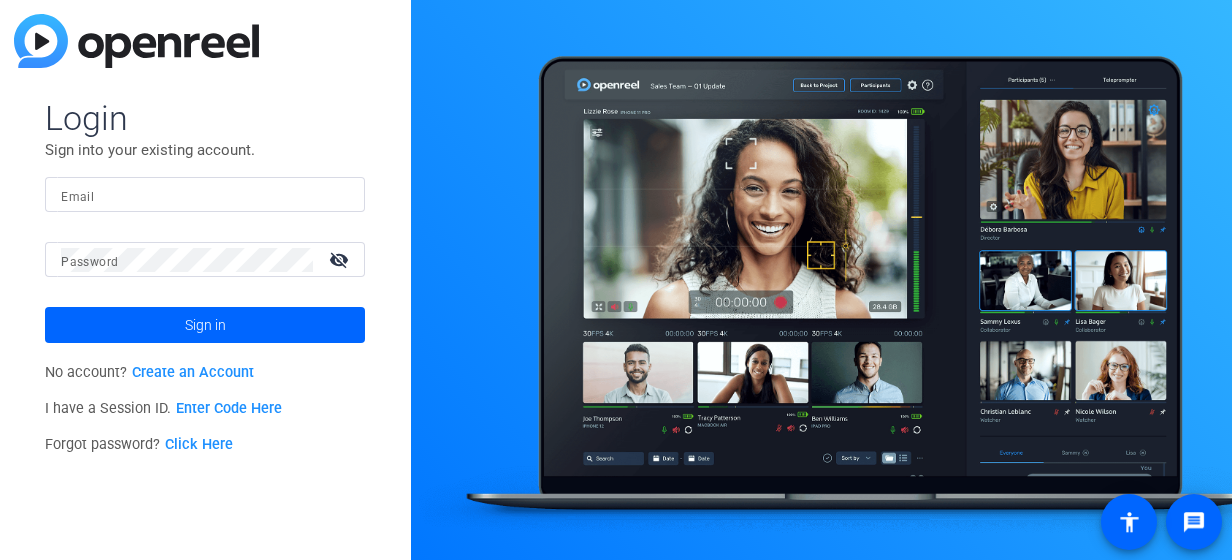 scroll, scrollTop: 0, scrollLeft: 0, axis: both 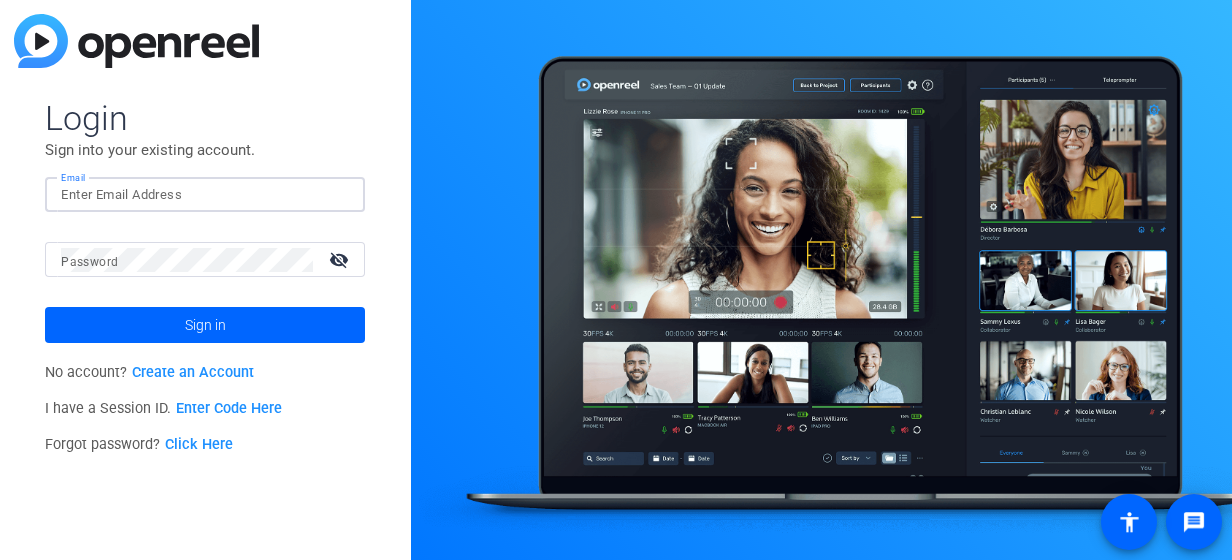 click on "Email" at bounding box center [205, 195] 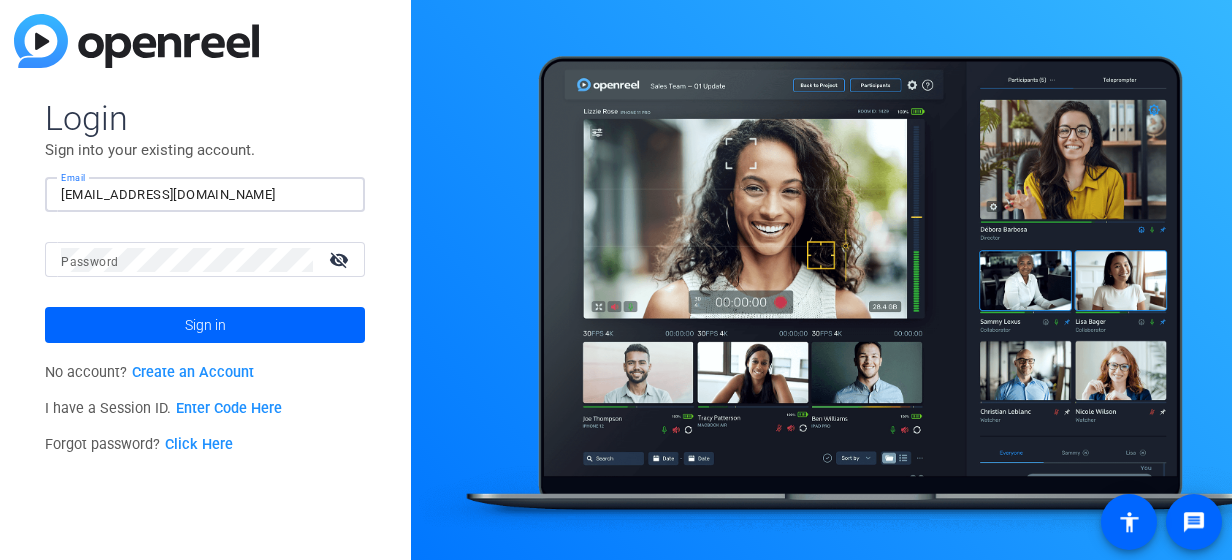 type on "[EMAIL_ADDRESS][DOMAIN_NAME]" 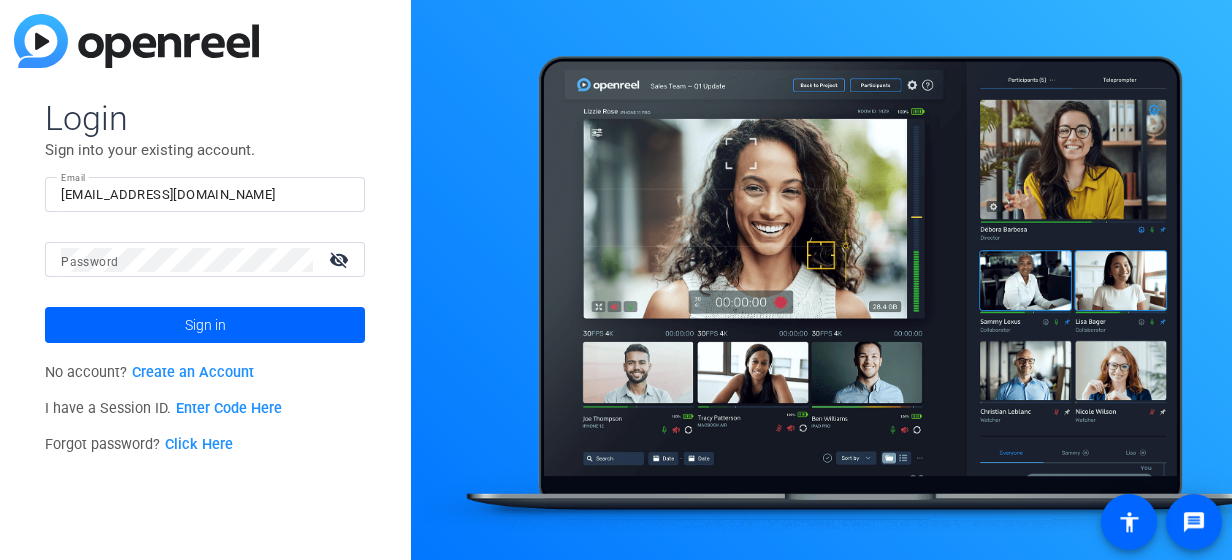 click on "Password" at bounding box center [89, 262] 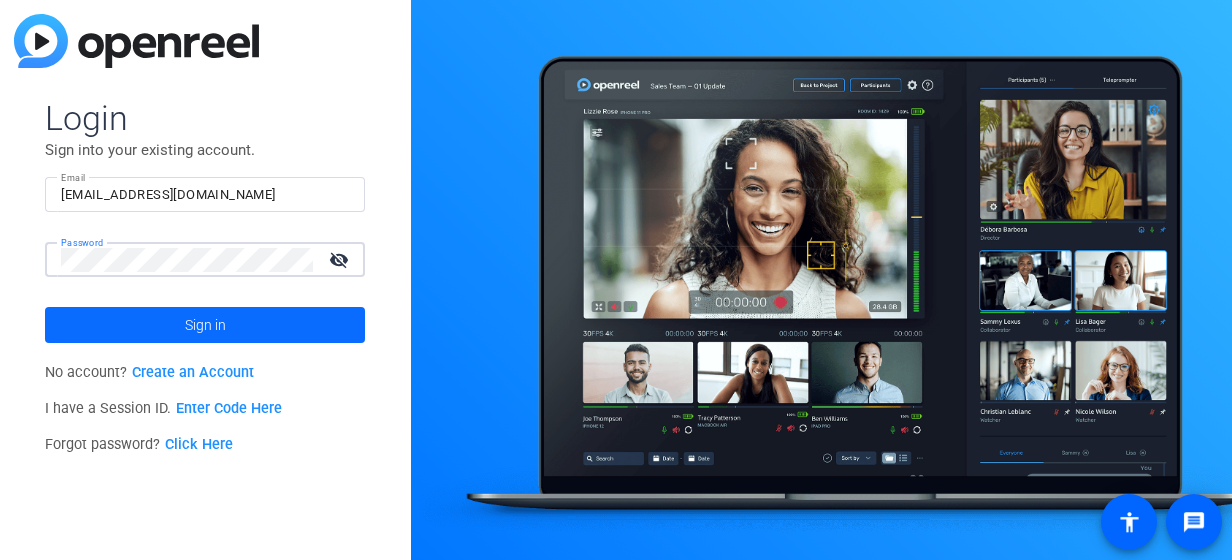 click on "Sign in" 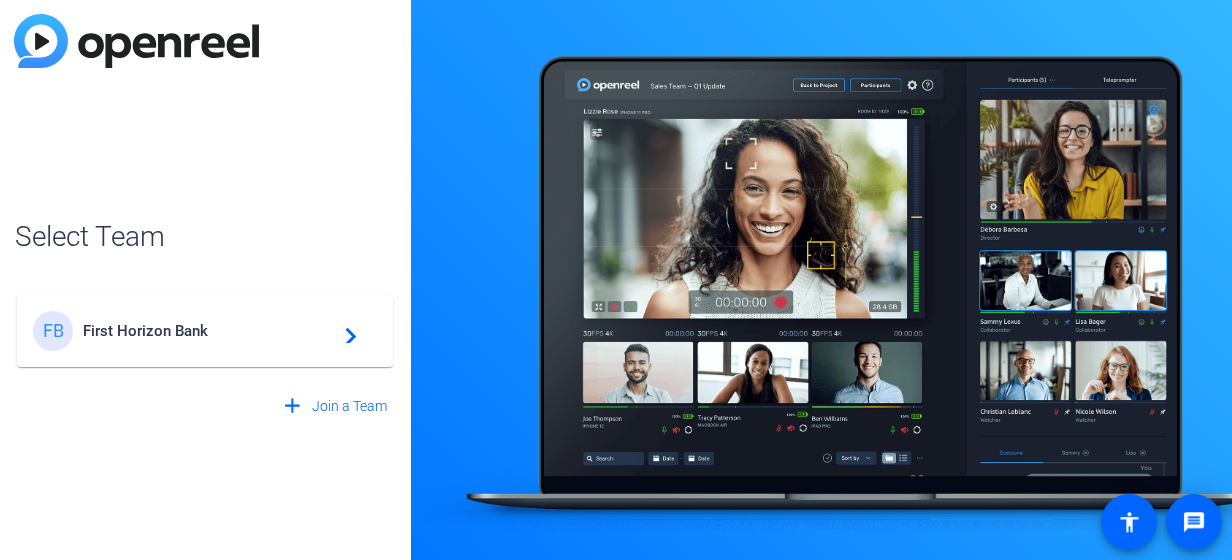 click on "navigate_next" 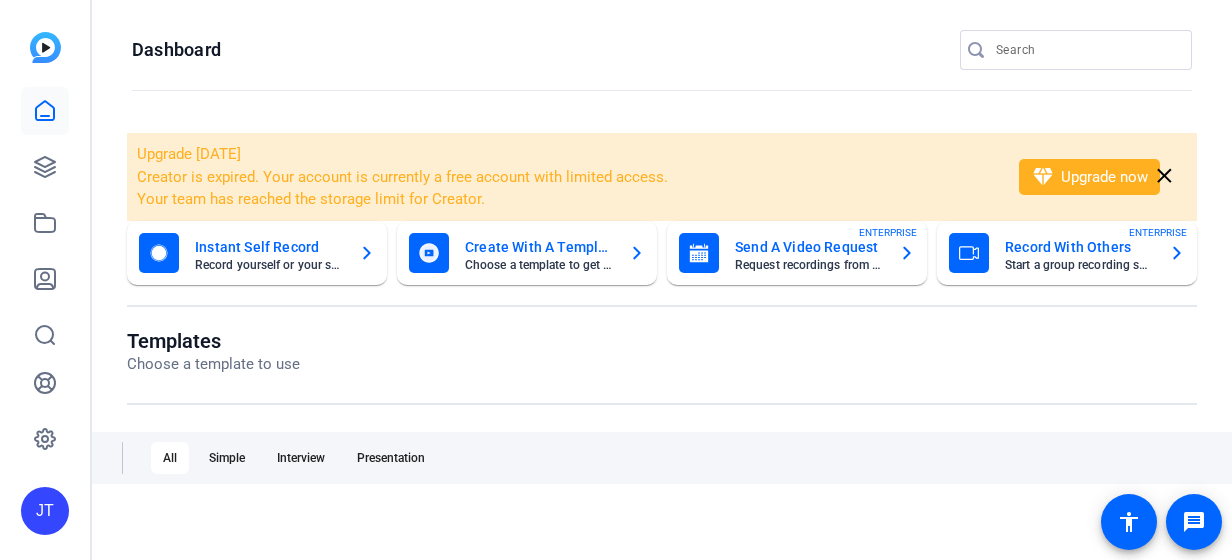 scroll, scrollTop: 0, scrollLeft: 0, axis: both 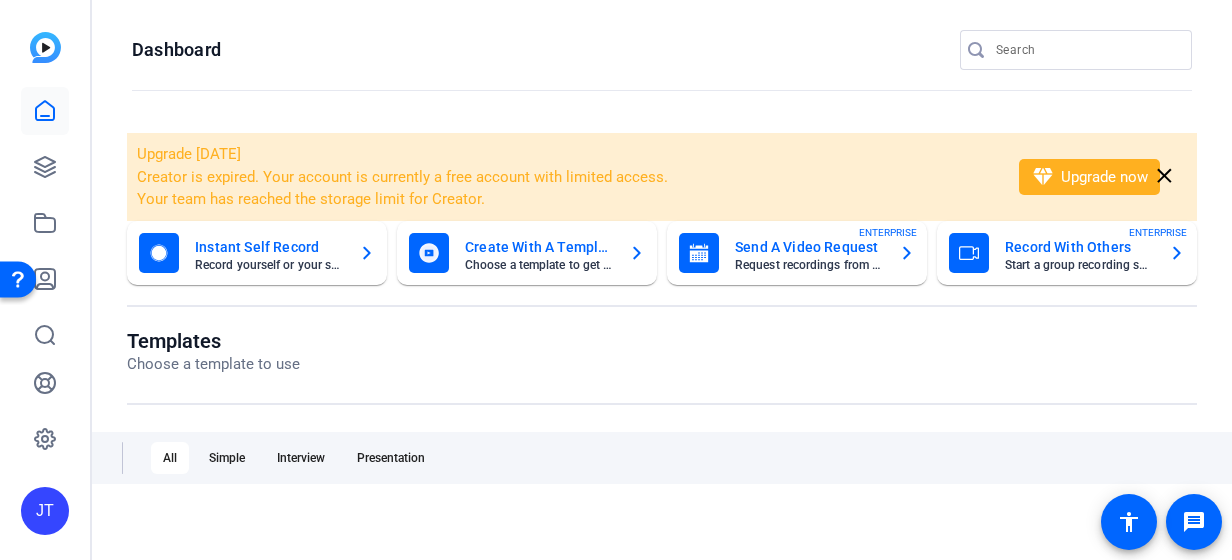 click 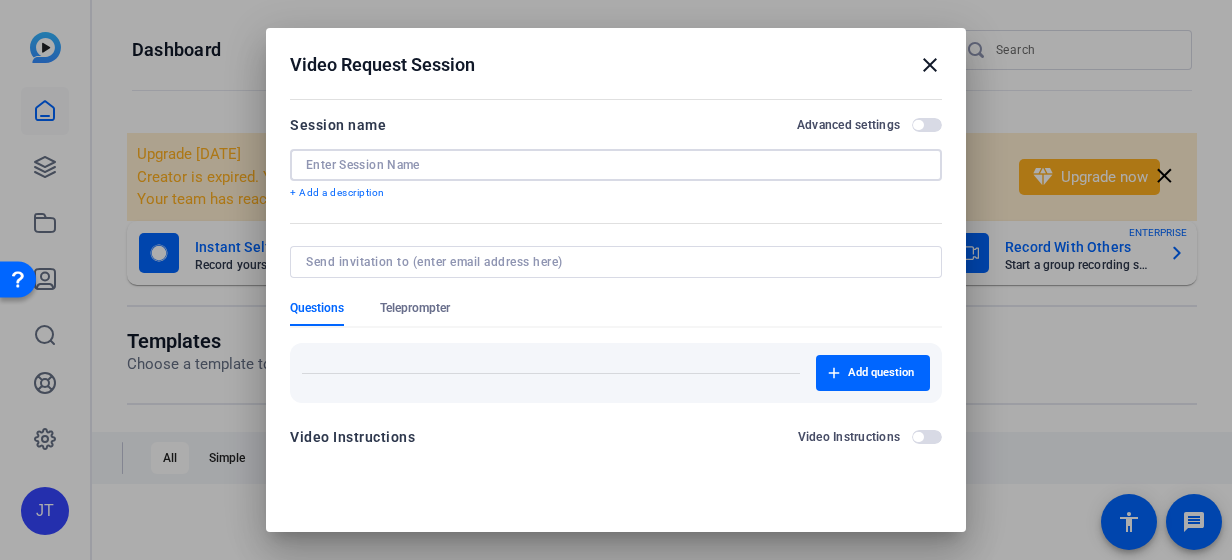 click at bounding box center [616, 165] 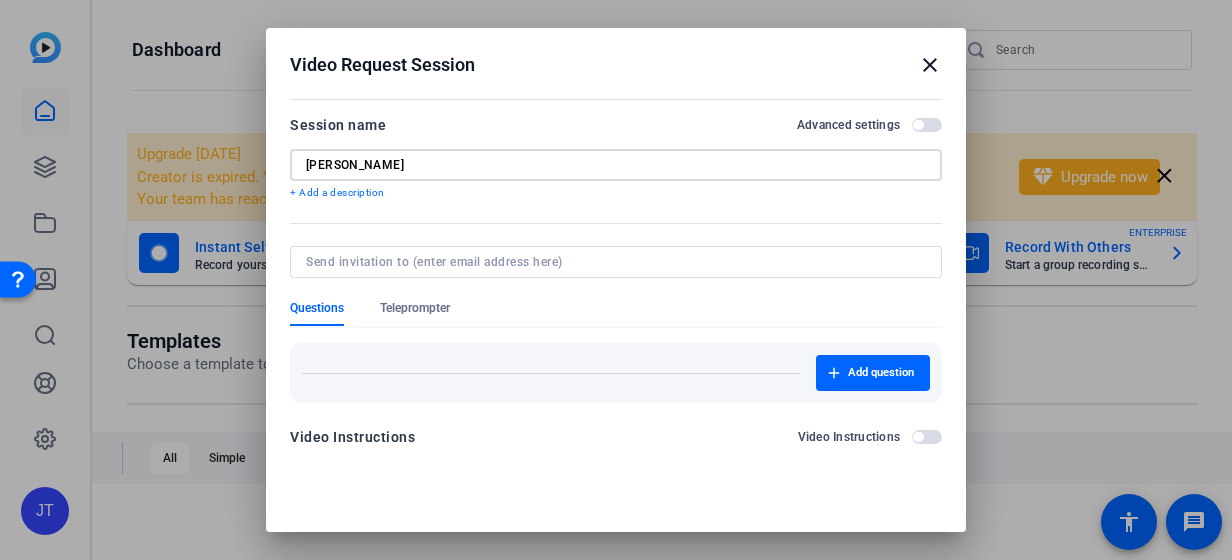 type on "Laura Bunn" 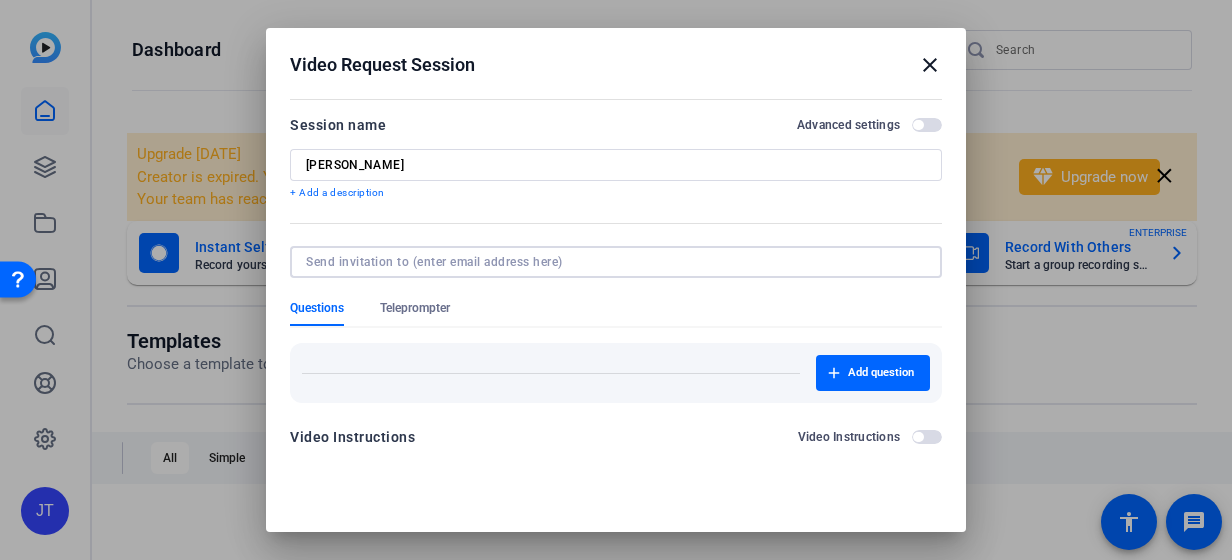 paste on "lbunn@firsthorizon.com" 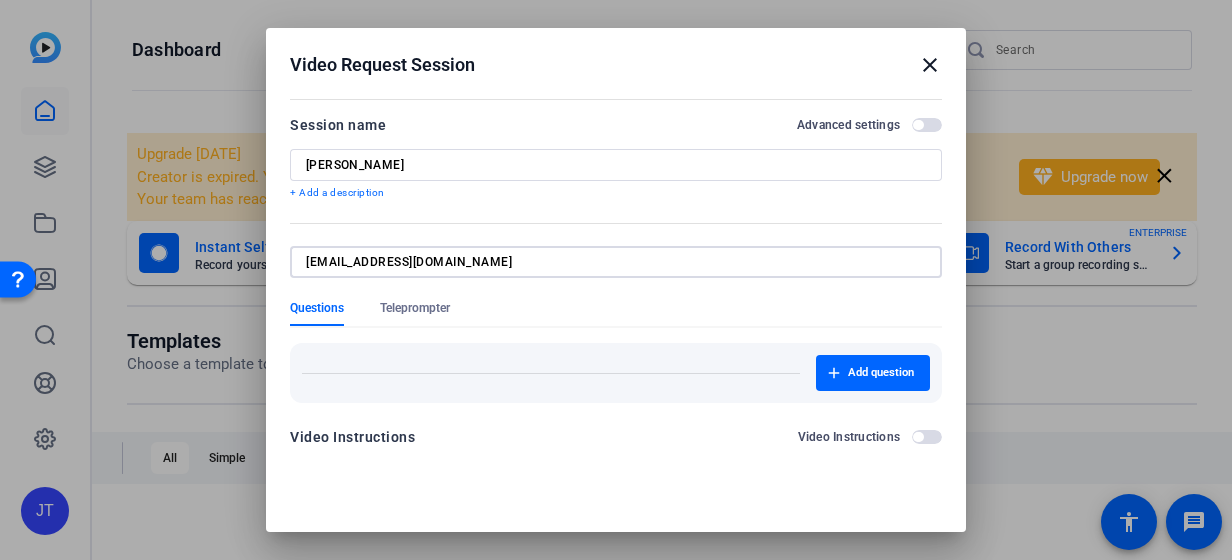 scroll, scrollTop: 25, scrollLeft: 0, axis: vertical 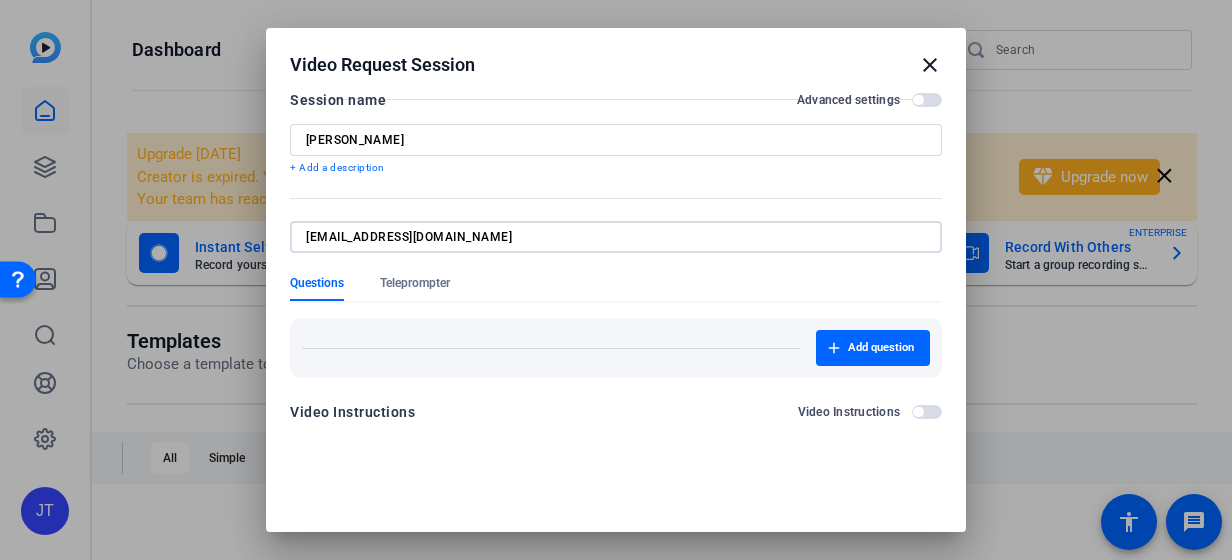 type on "lbunn@firsthorizon.com" 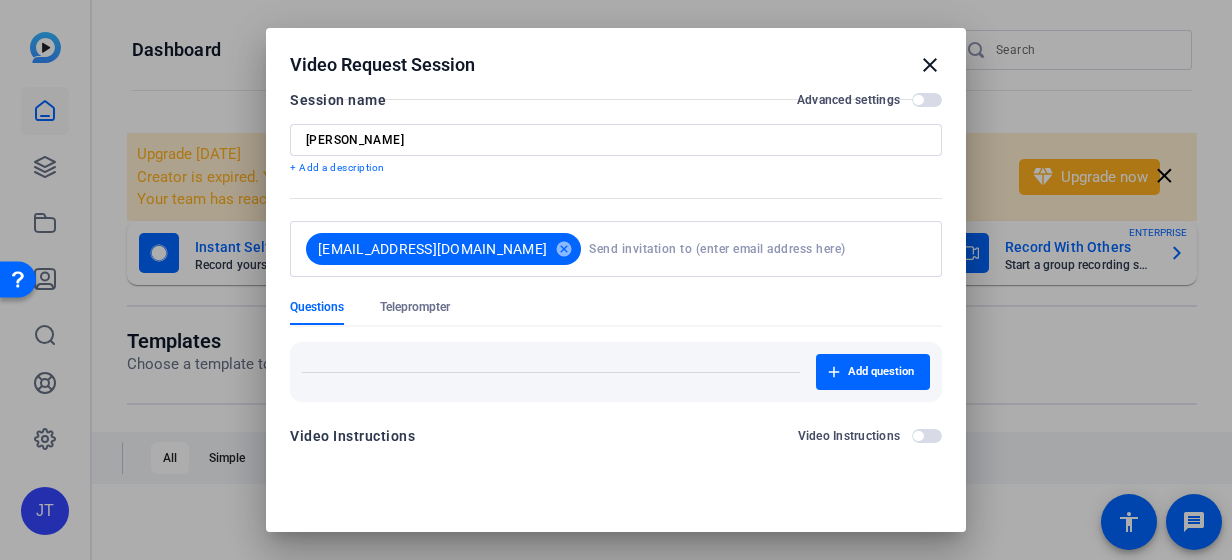 drag, startPoint x: 816, startPoint y: 60, endPoint x: 750, endPoint y: 76, distance: 67.911705 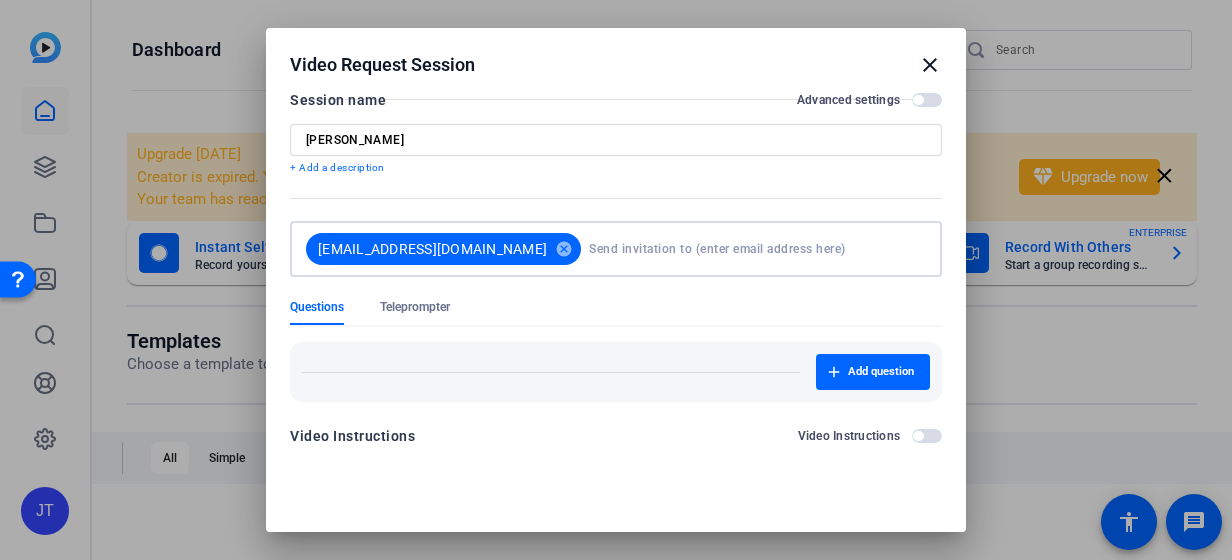 click at bounding box center [753, 249] 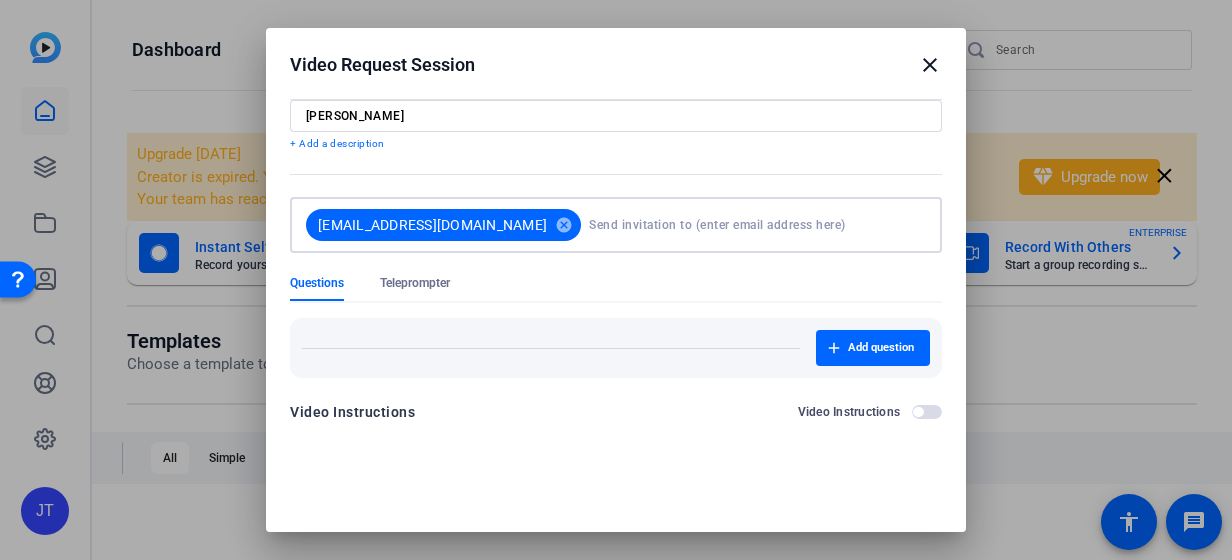 scroll, scrollTop: 0, scrollLeft: 0, axis: both 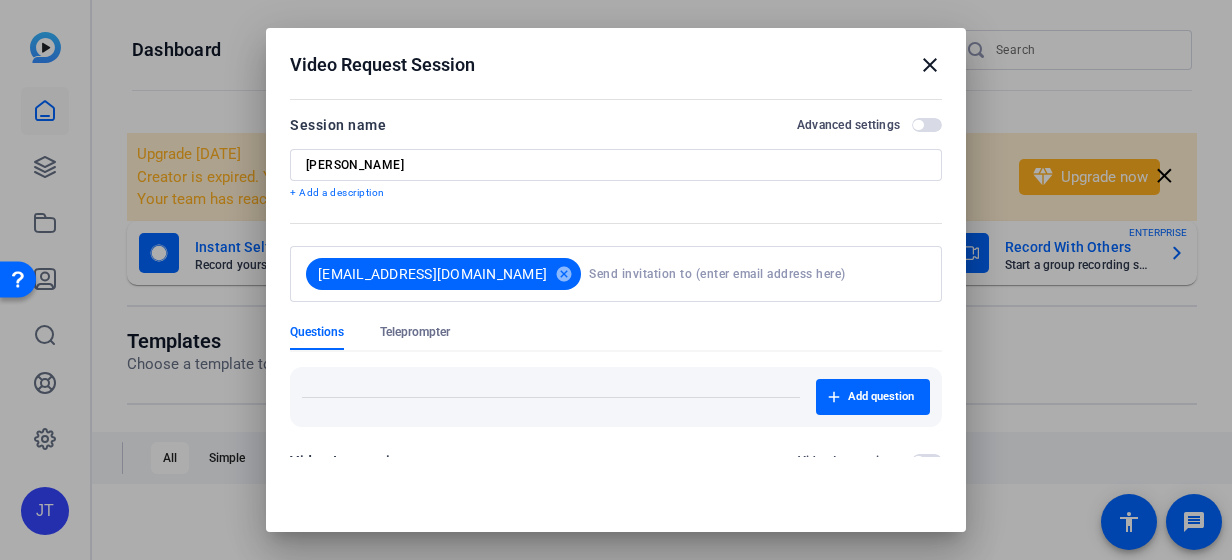 drag, startPoint x: 821, startPoint y: 58, endPoint x: 710, endPoint y: 79, distance: 112.969025 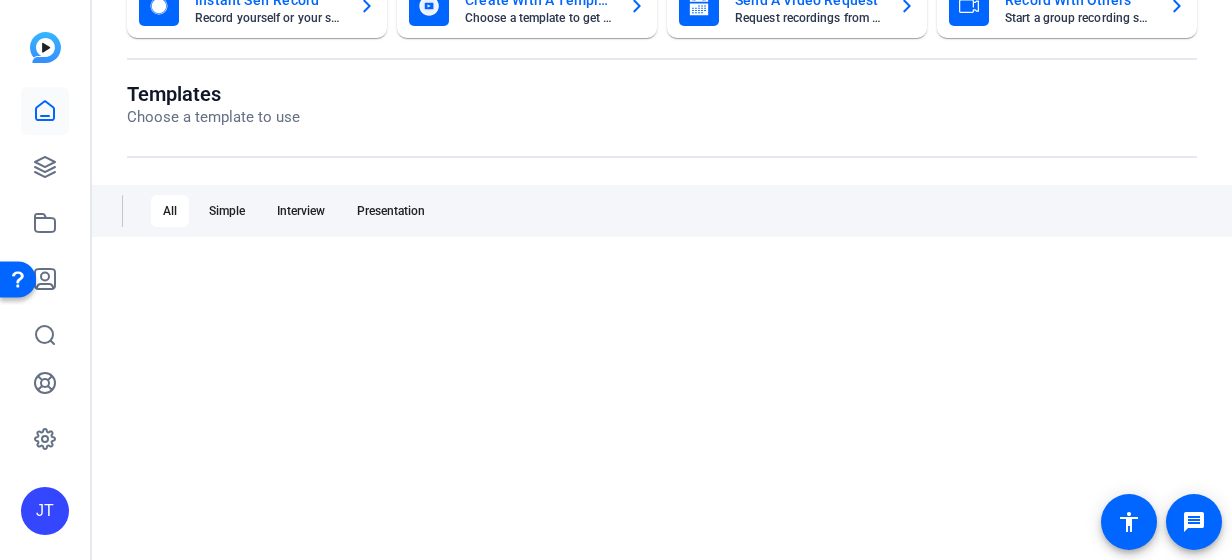 scroll, scrollTop: 0, scrollLeft: 0, axis: both 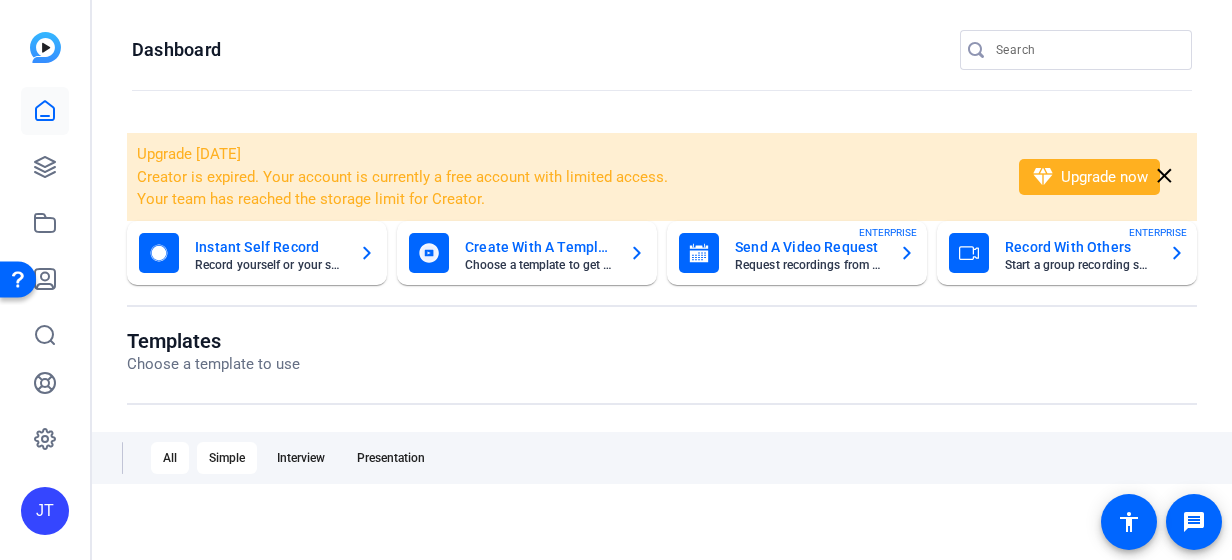 click on "Simple" 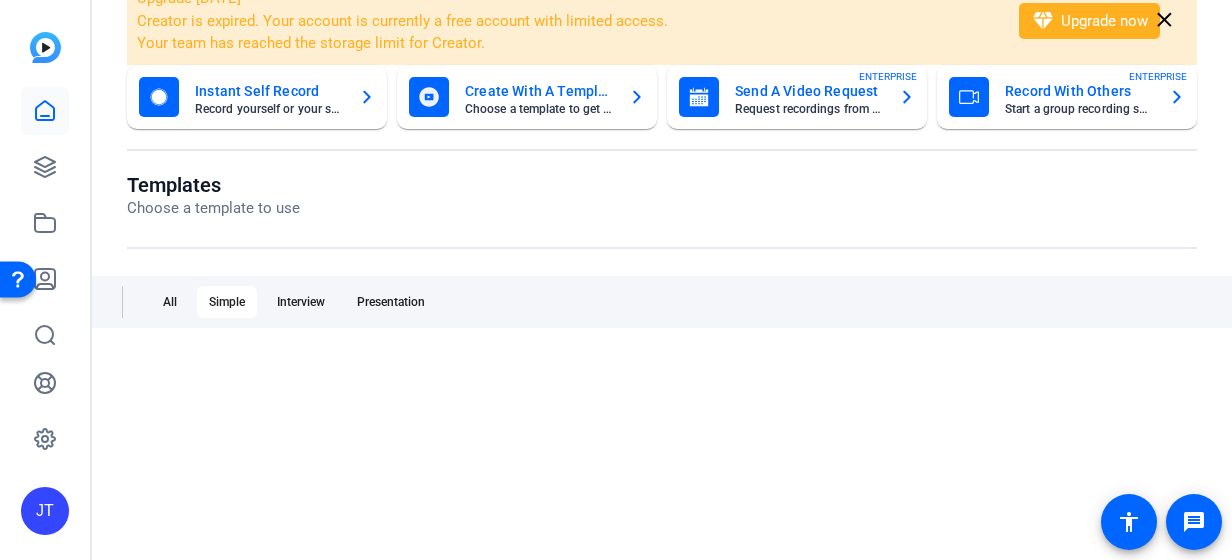 scroll, scrollTop: 0, scrollLeft: 0, axis: both 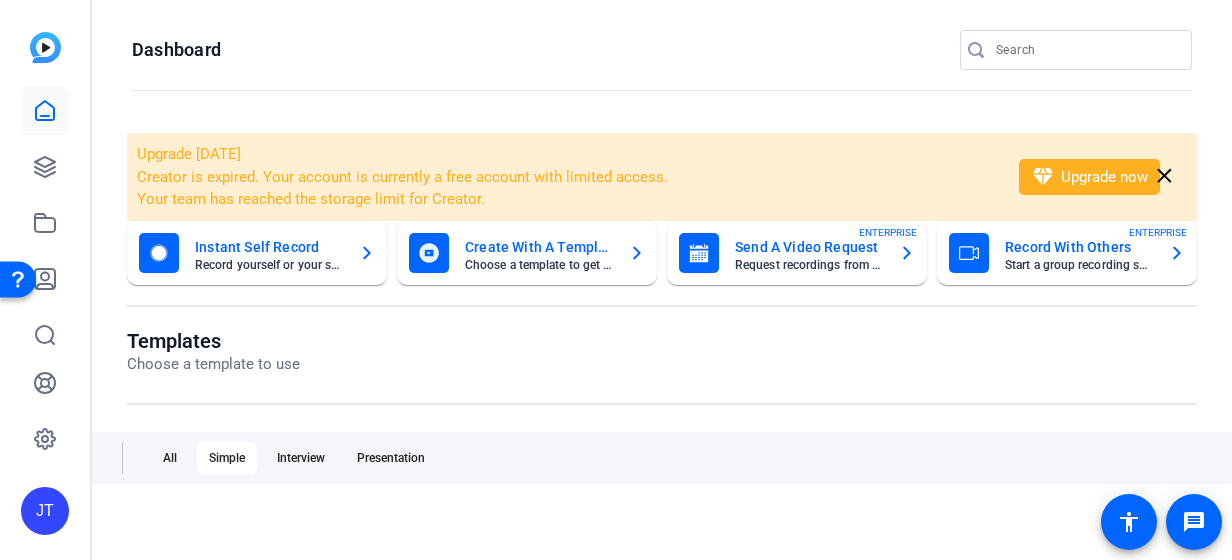 click on "Start a group recording session" 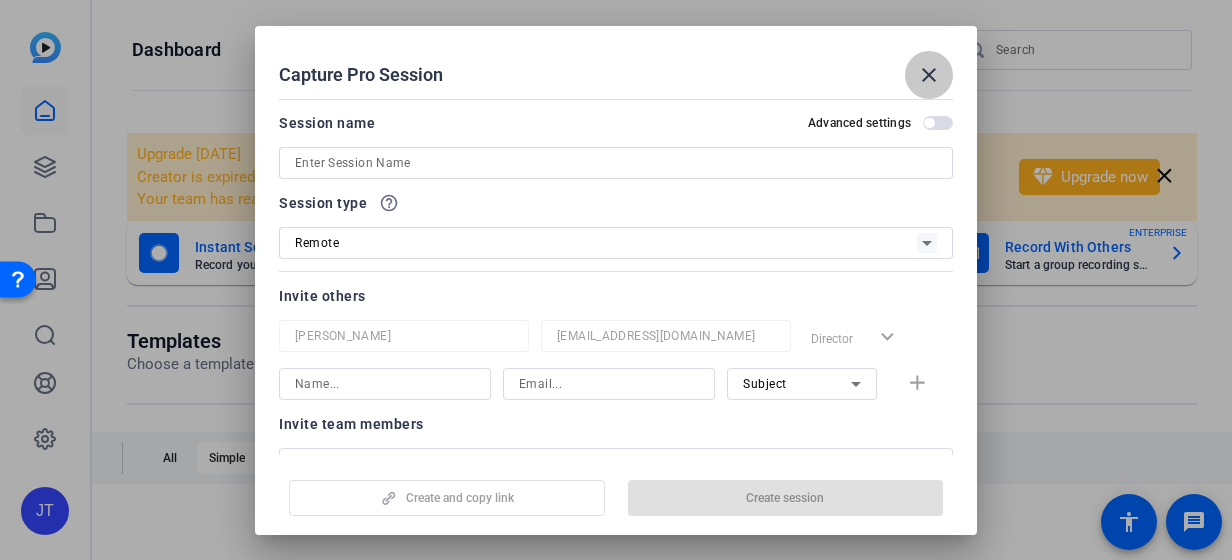 click on "close" at bounding box center (929, 75) 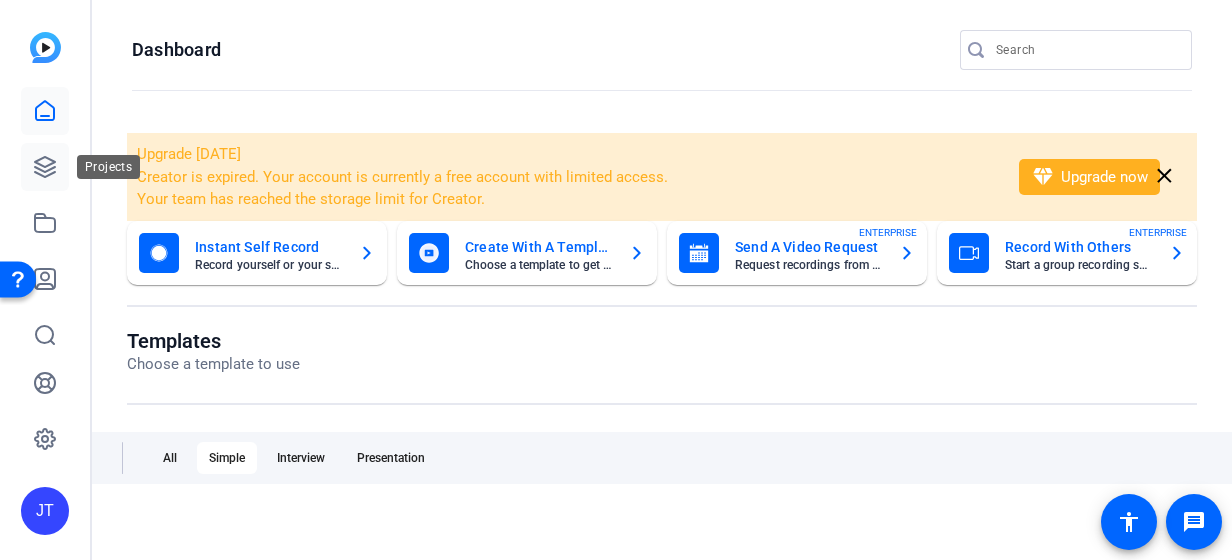 click 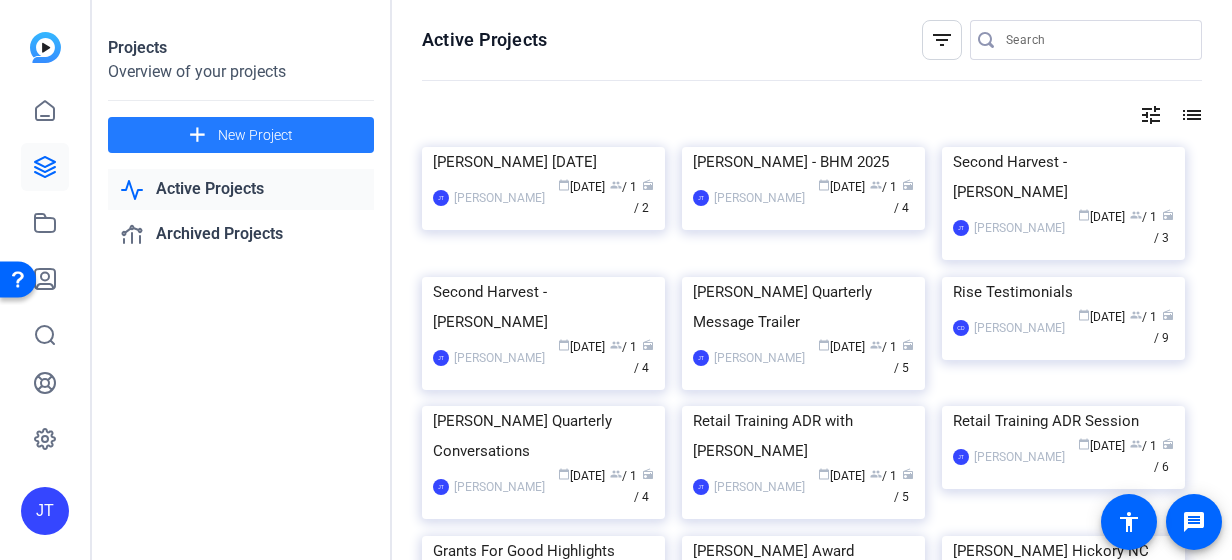 click on "New Project" 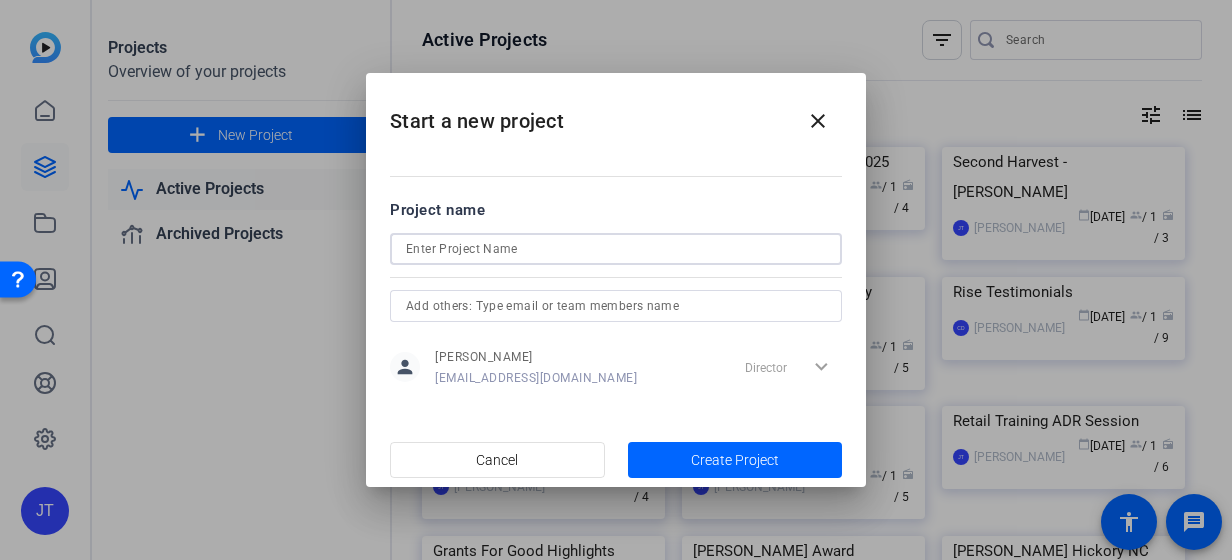 click at bounding box center [616, 249] 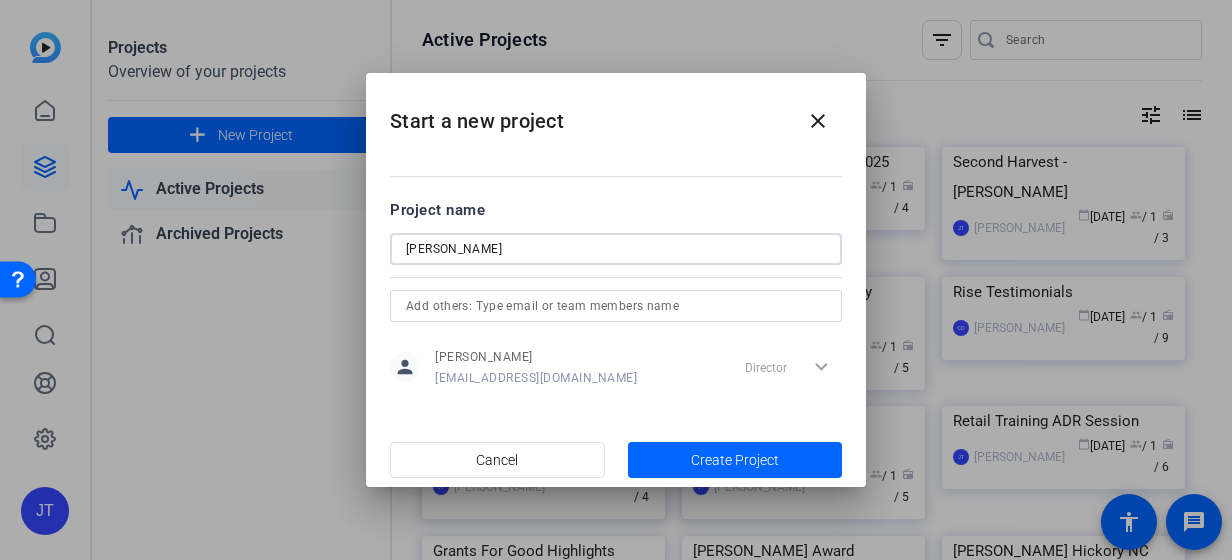 type on "Laura Bunn" 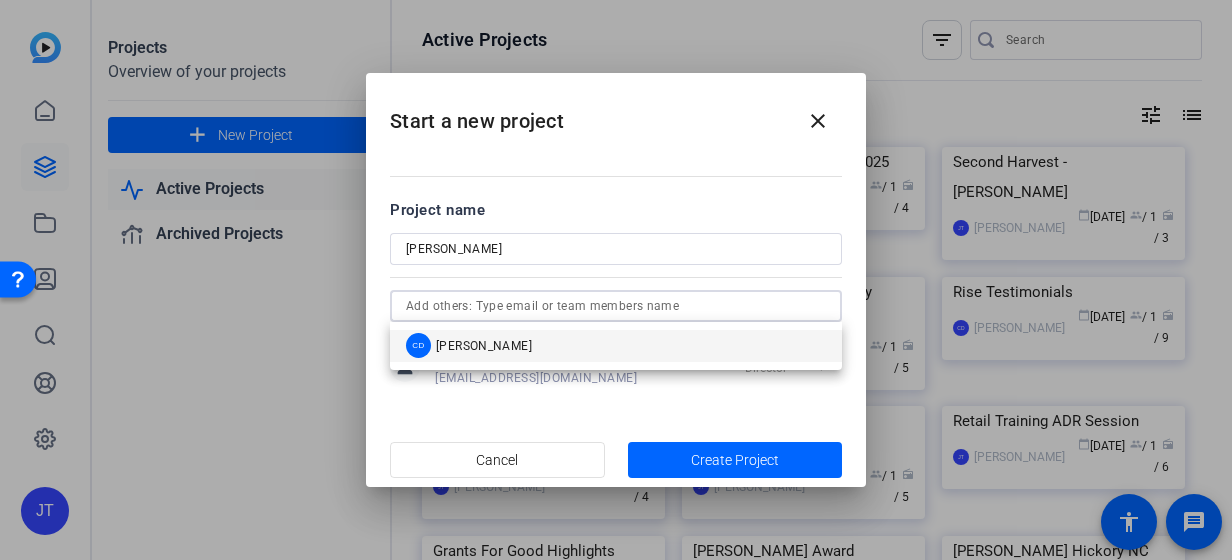 click at bounding box center (616, 306) 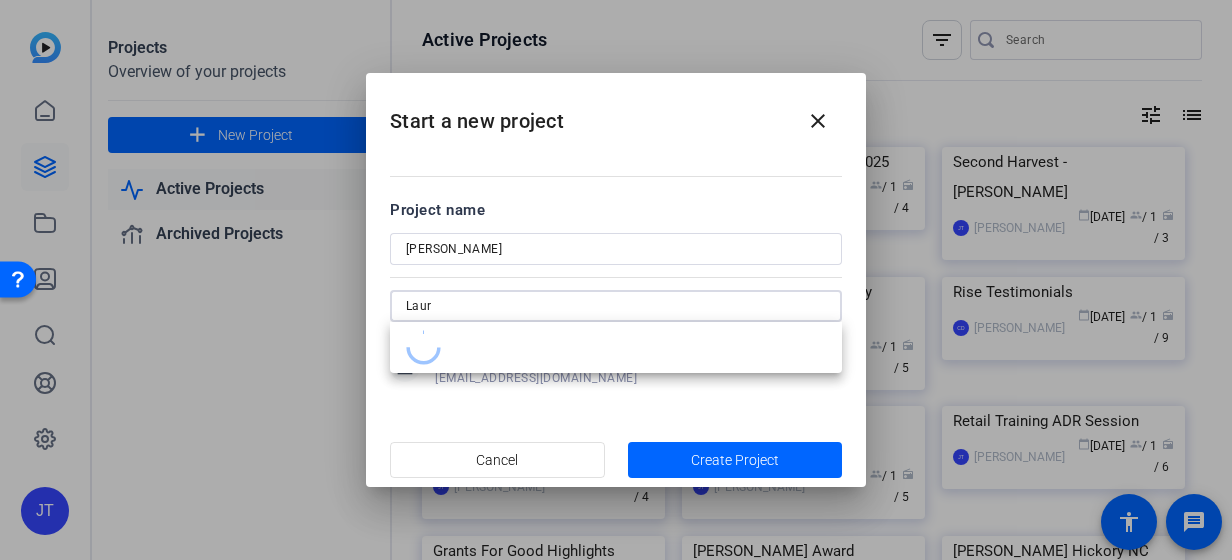 type on "Laura" 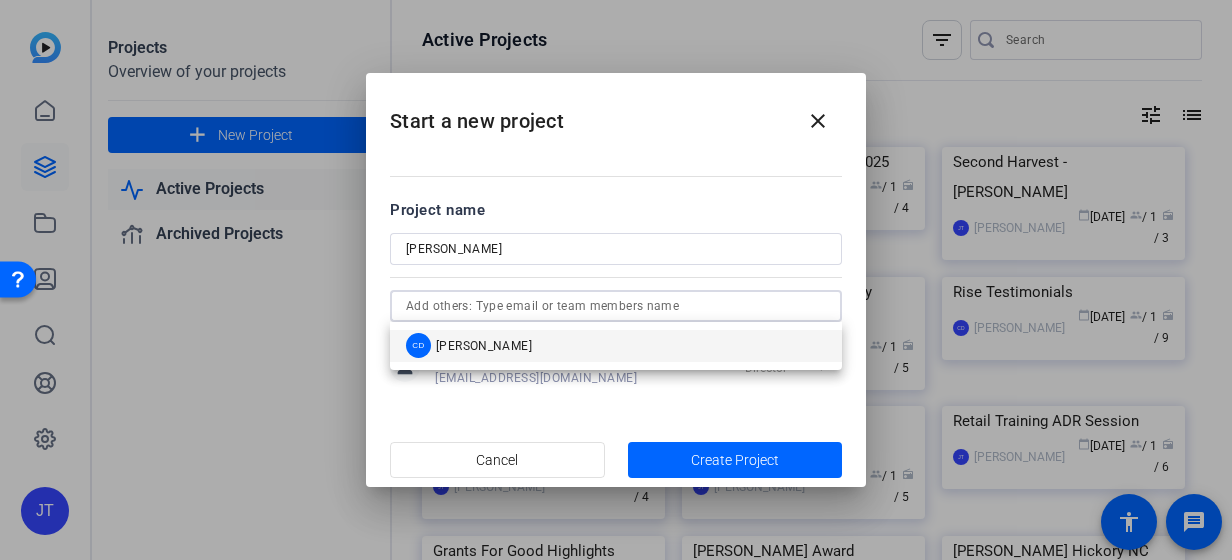 paste on "lbunn@firsthorizon.com" 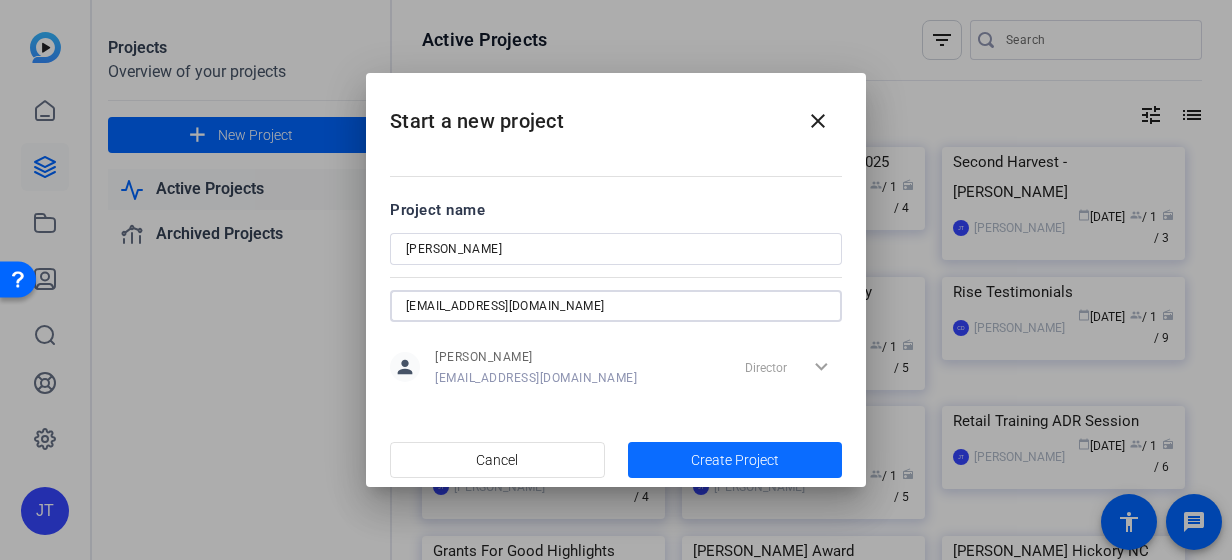 type on "lbunn@firsthorizon.com" 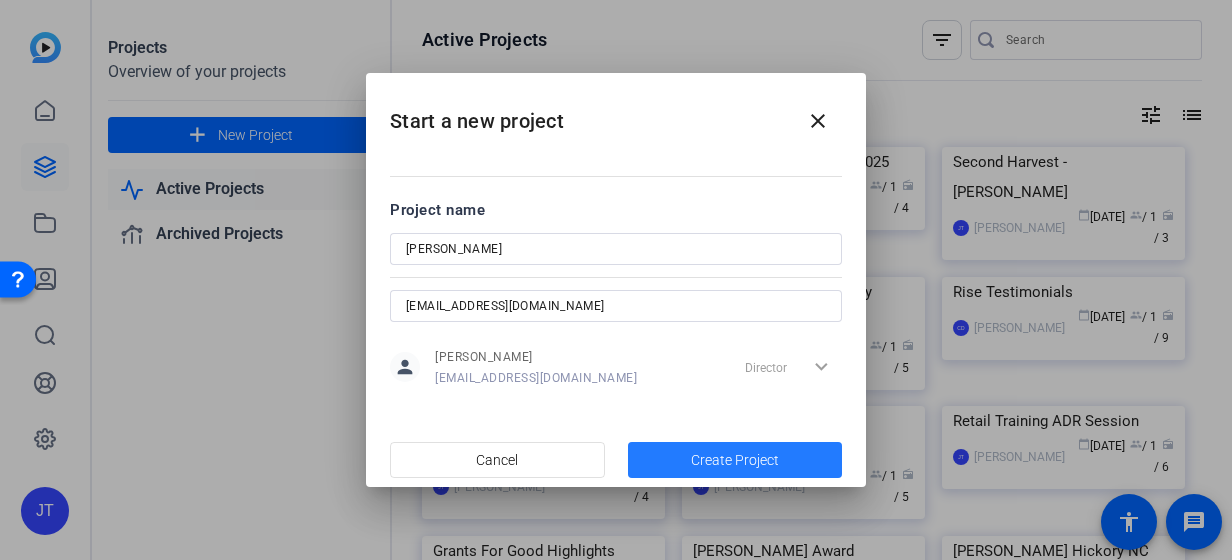 click on "Create Project" 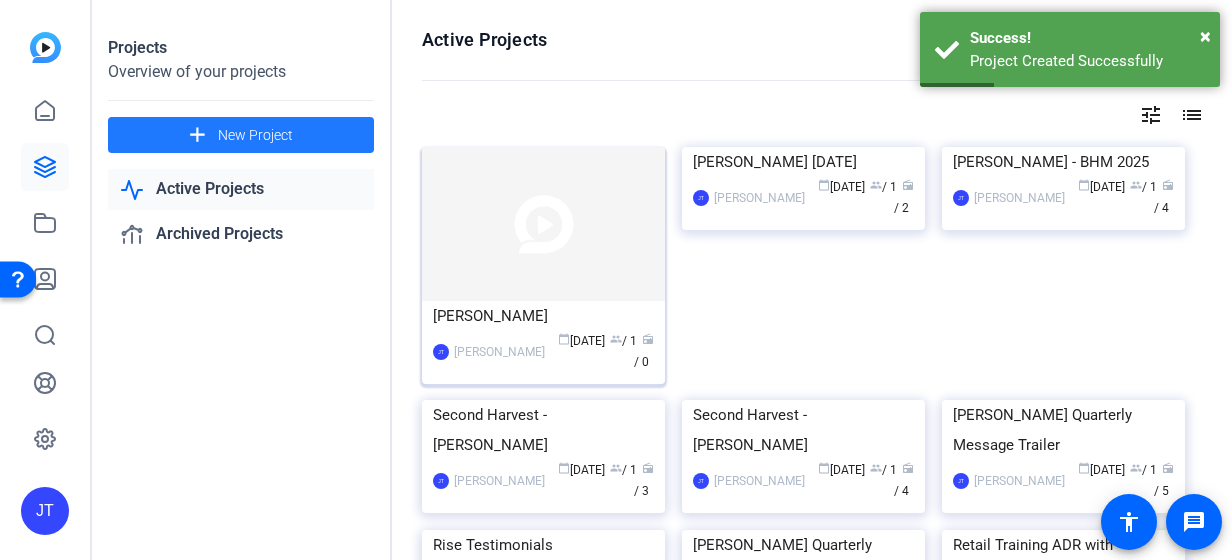 click on "Laura Bunn" 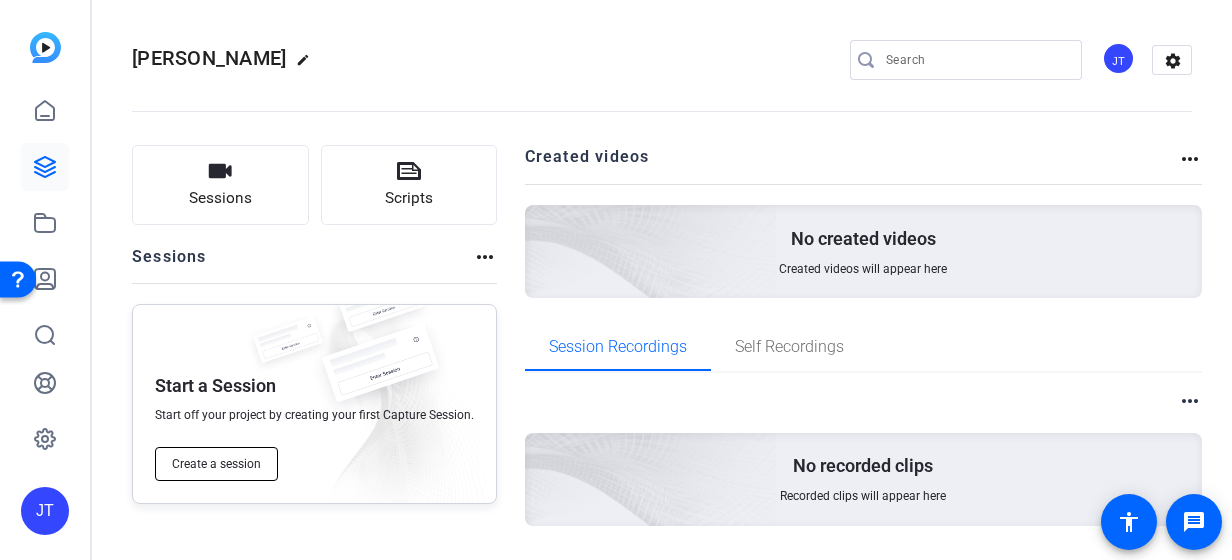 click on "Create a session" 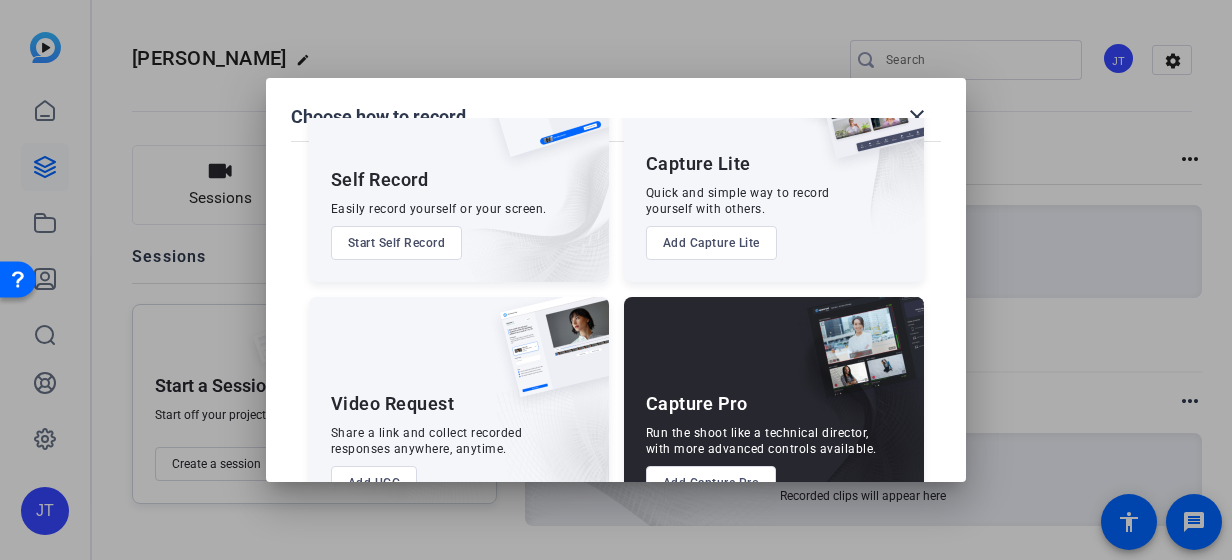 scroll, scrollTop: 161, scrollLeft: 0, axis: vertical 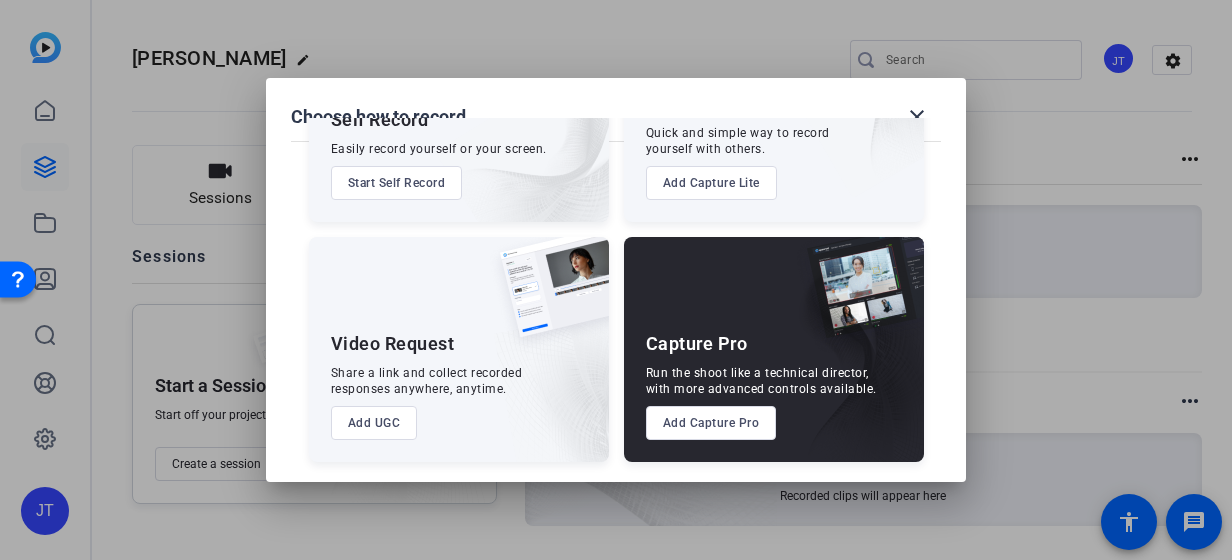 click on "Add Capture Pro" at bounding box center [711, 423] 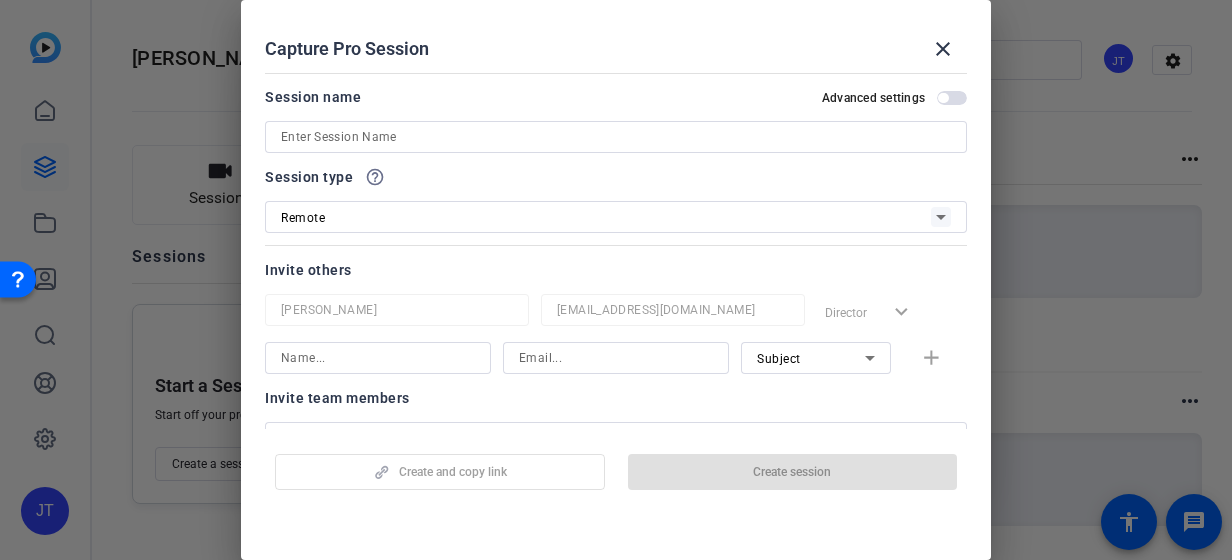 click at bounding box center (378, 358) 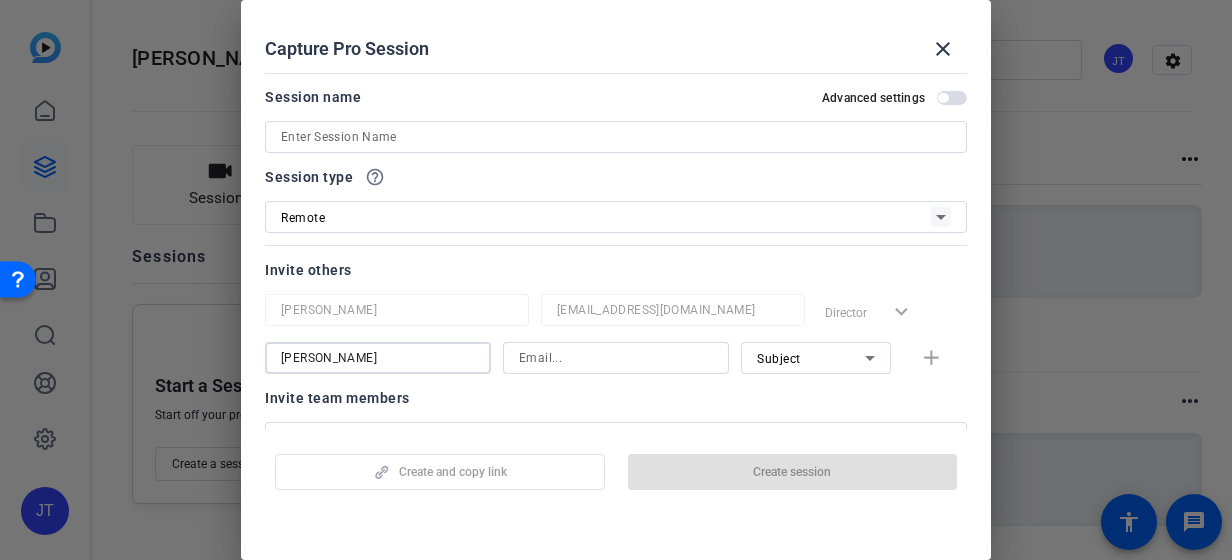 type on "Laura" 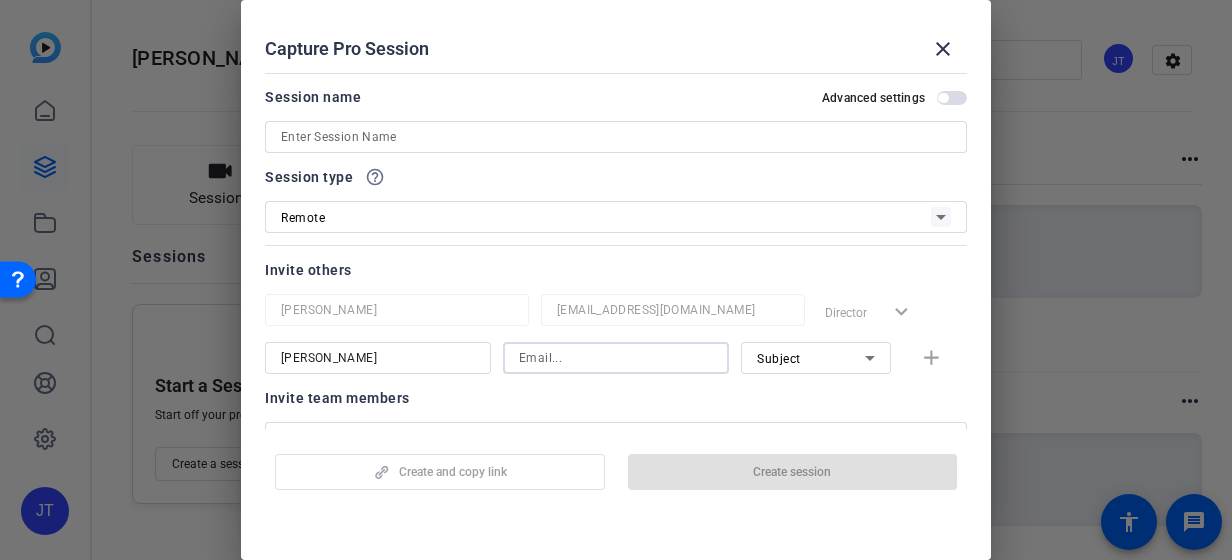 paste on "lbunn@firsthorizon.com" 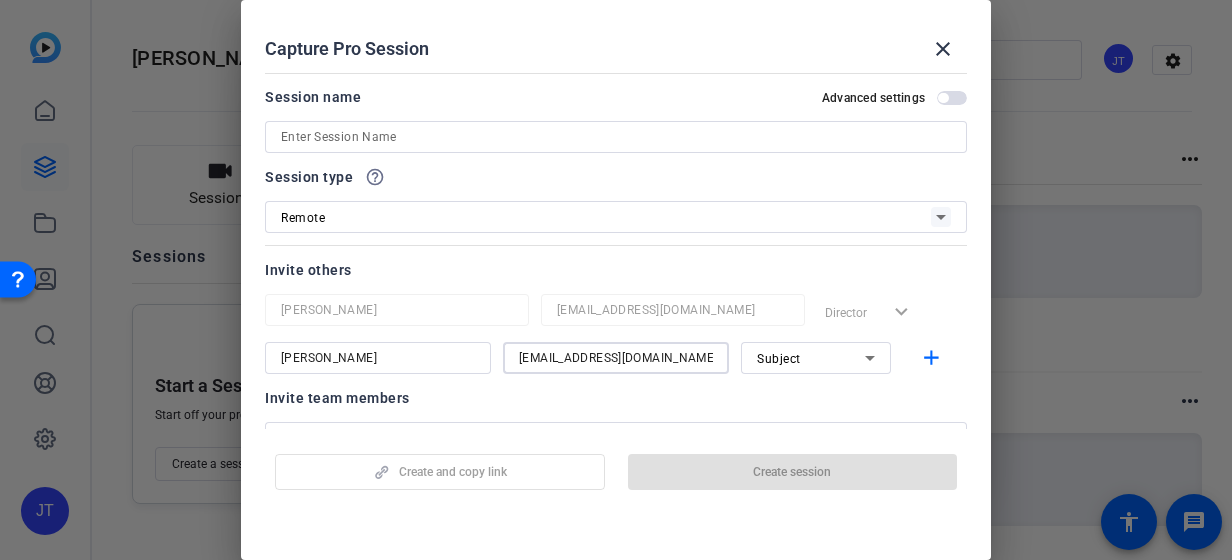type on "lbunn@firsthorizon.com" 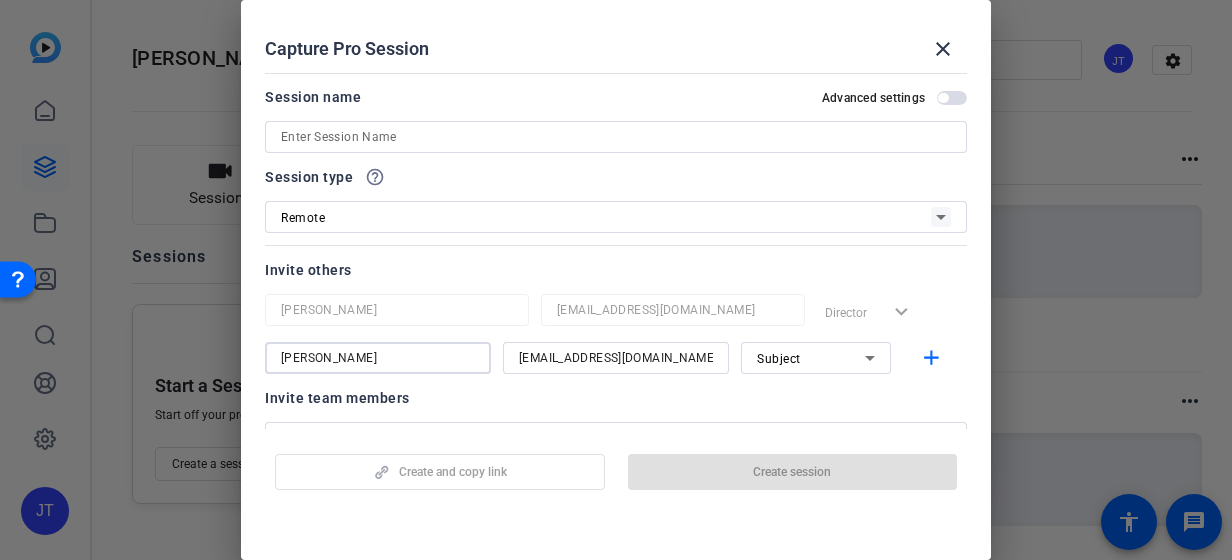 click on "Laura" at bounding box center [378, 358] 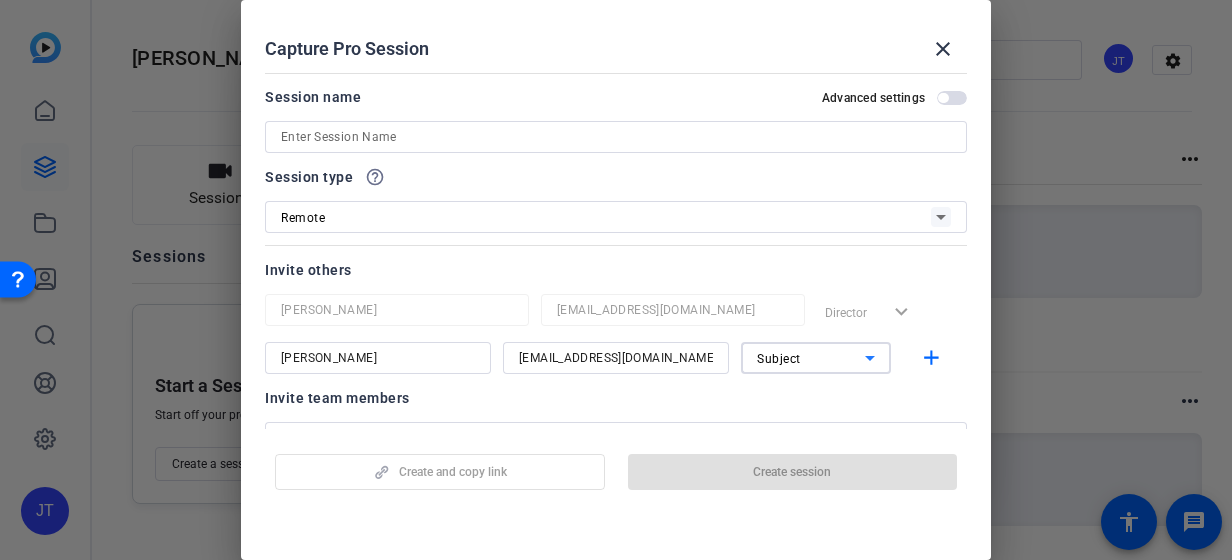 click on "Subject" at bounding box center [811, 358] 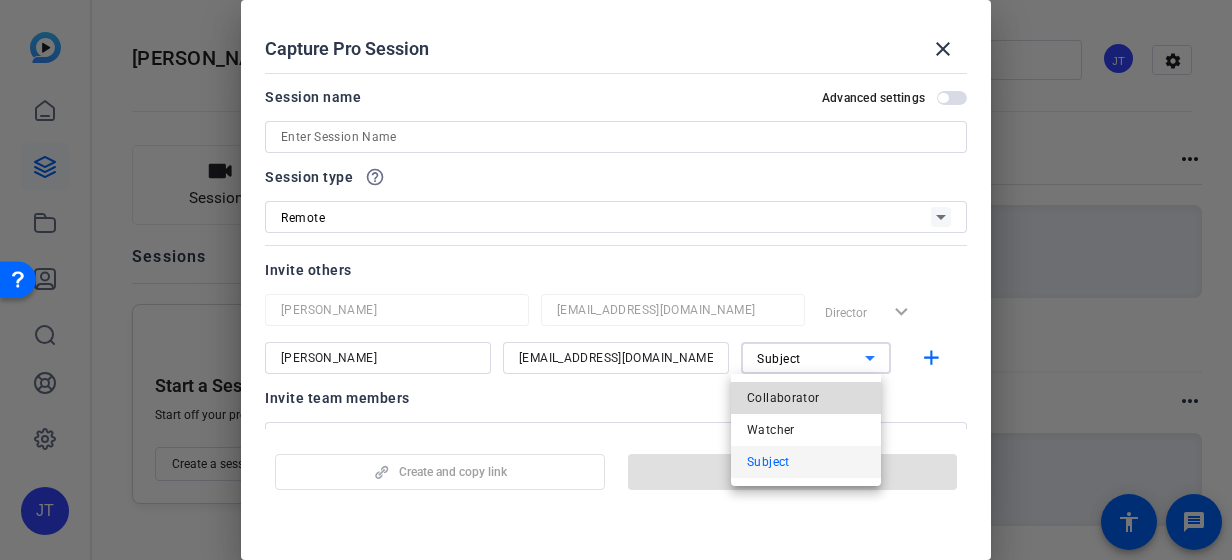 click on "Collaborator" at bounding box center (783, 398) 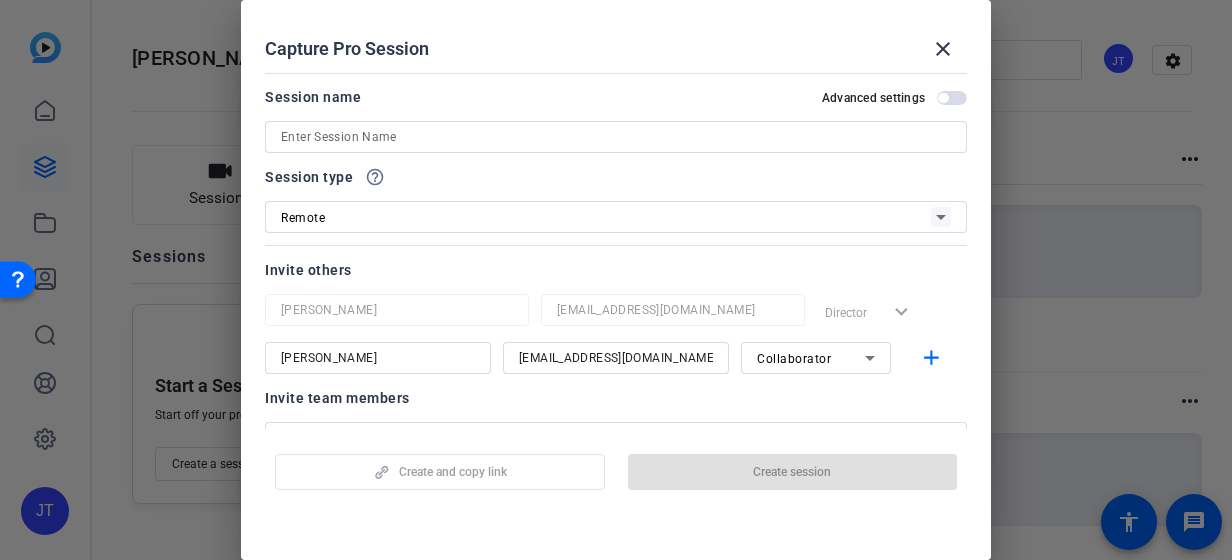 click on "Create and copy link   Create session" 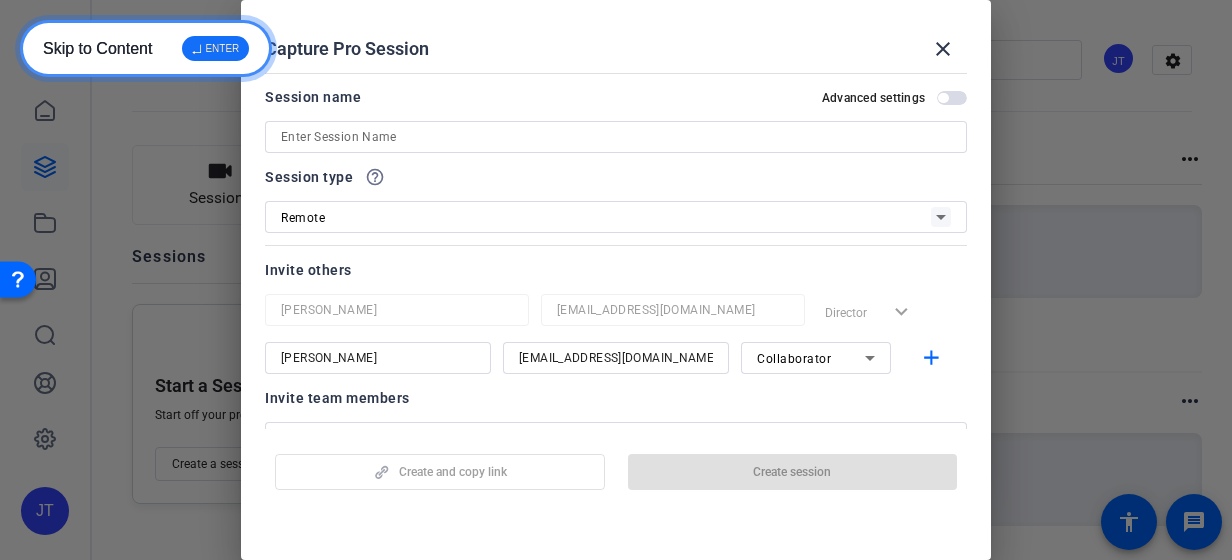 drag, startPoint x: 470, startPoint y: 473, endPoint x: 674, endPoint y: 361, distance: 232.723 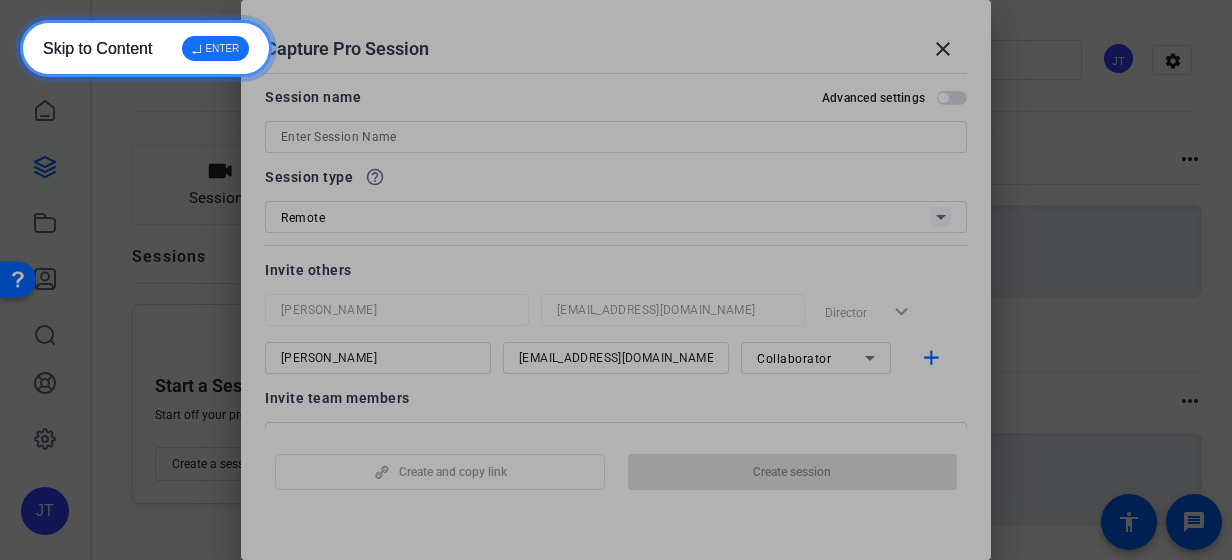click on "↵ ENTER" at bounding box center (215, 48) 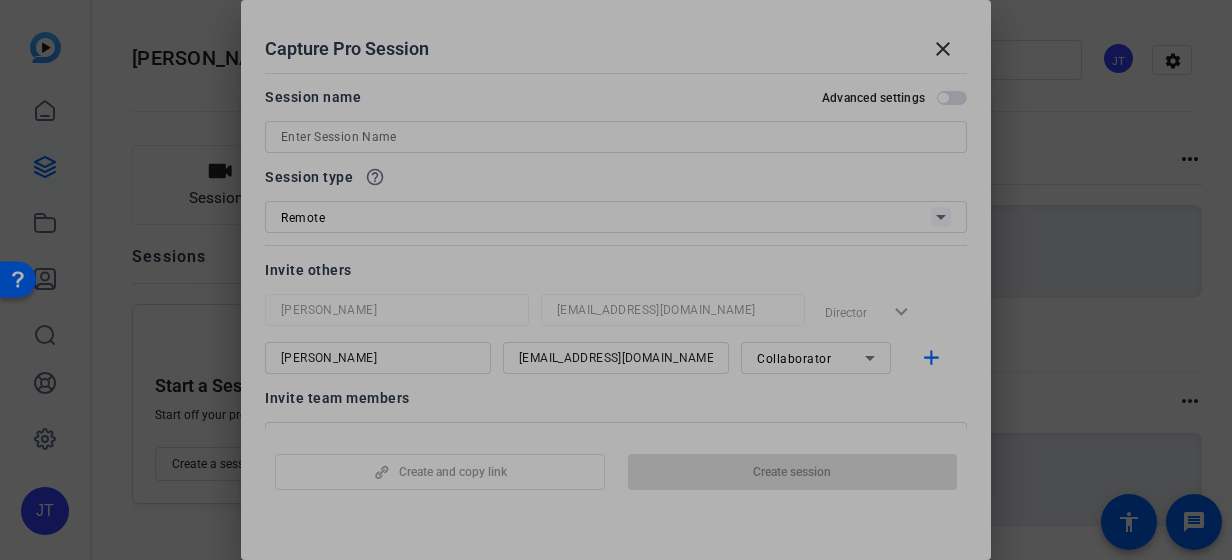 click on "Accessibility Screen-Reader Guide, Feedback, and Issue Reporting | New window
JT  Laura Bunn  edit
JT  settings
Sessions
Scripts  Sessions more_horiz Start a Session Start off your project by creating your first Capture Session. Create a session Created videos more_horiz No created videos Created videos will appear here Session Recordings Self Recordings more_horiz No recorded clips Recorded clips will appear here message accessibility
Dashboard Projects Library Templates Search Help Settings Remote recordings can also be streamed Live to external services Joi Taylor jtaylor@firsthorizon.com Choose how to record close Self Record Easily record yourself or your screen.  Start Self Record  Capture Lite Quick and simple way to record  yourself with others. Add Capture Lite Video Request Share a link and collect recorded  responses anywhere, anytime. Add UGC Capture Pro  Add Capture Pro  add" at bounding box center [616, 280] 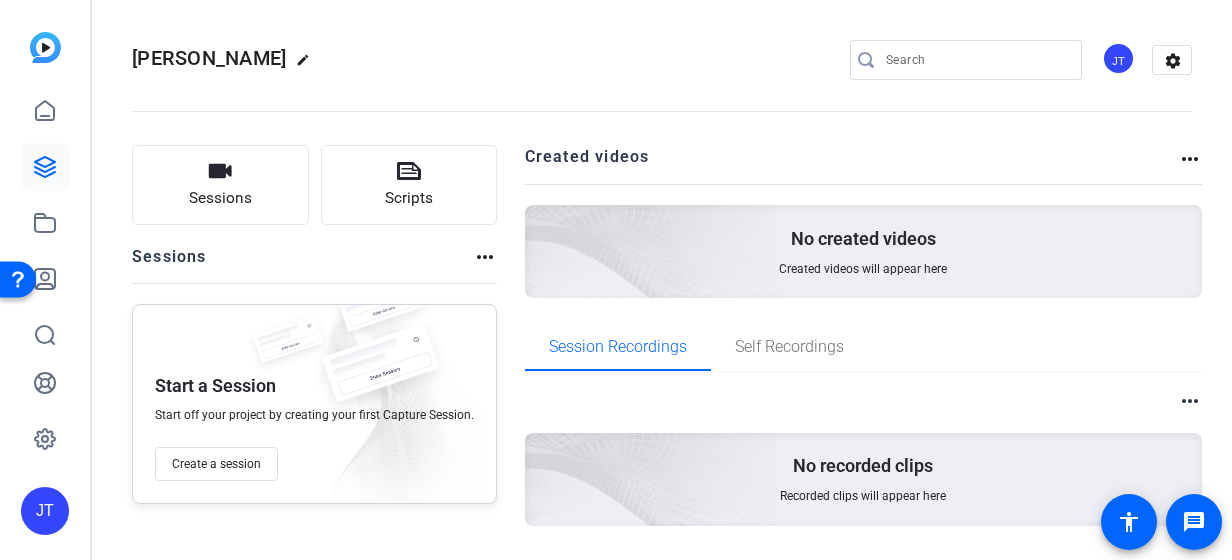 scroll, scrollTop: 54, scrollLeft: 0, axis: vertical 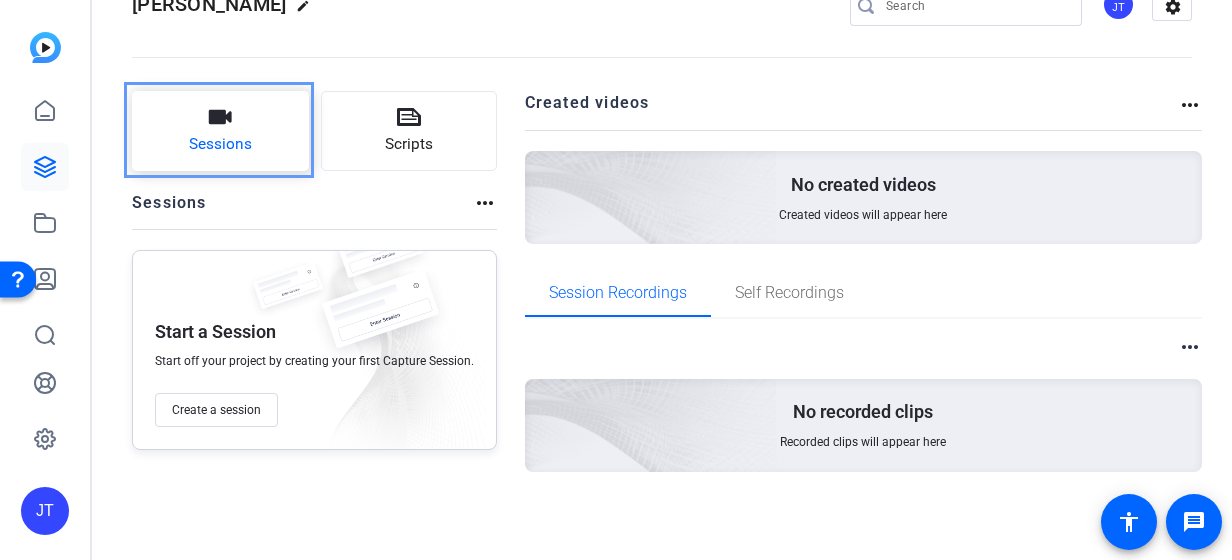 click on "Sessions" 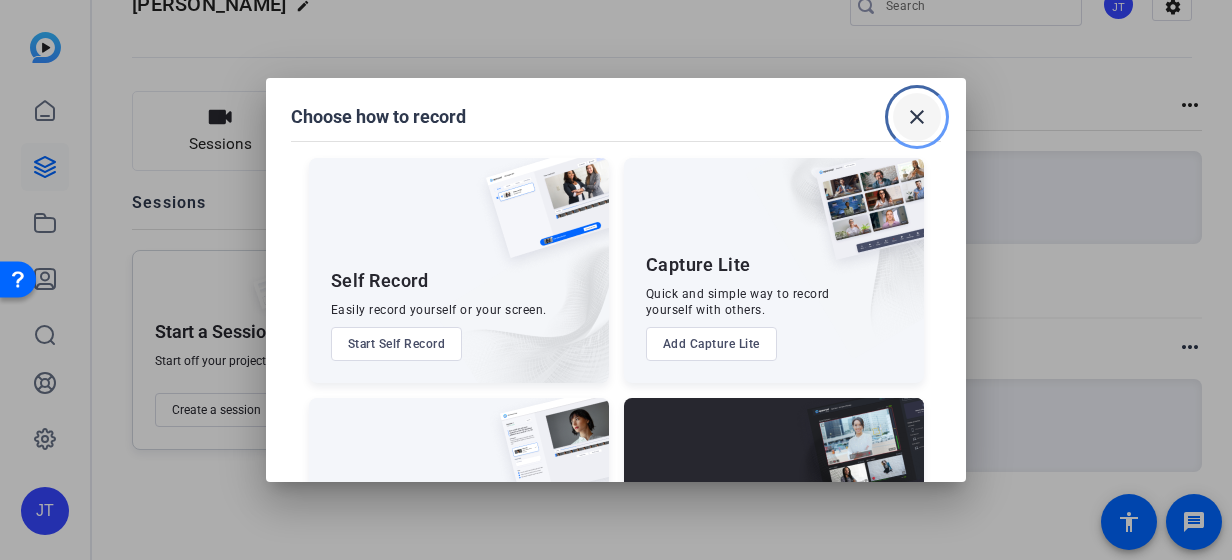 click on "close" at bounding box center [917, 117] 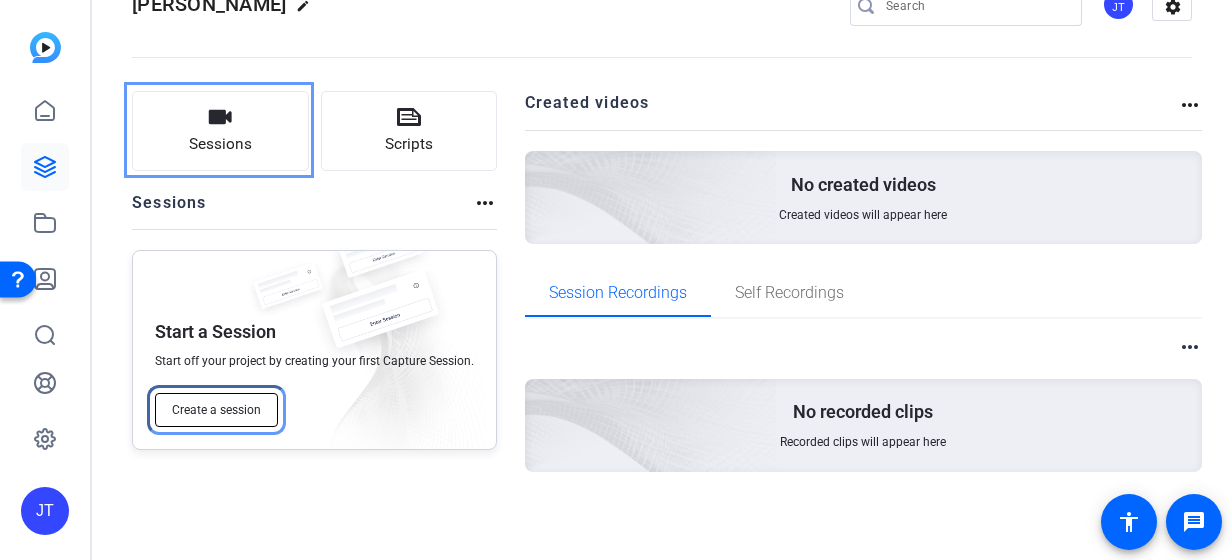 click on "Create a session" 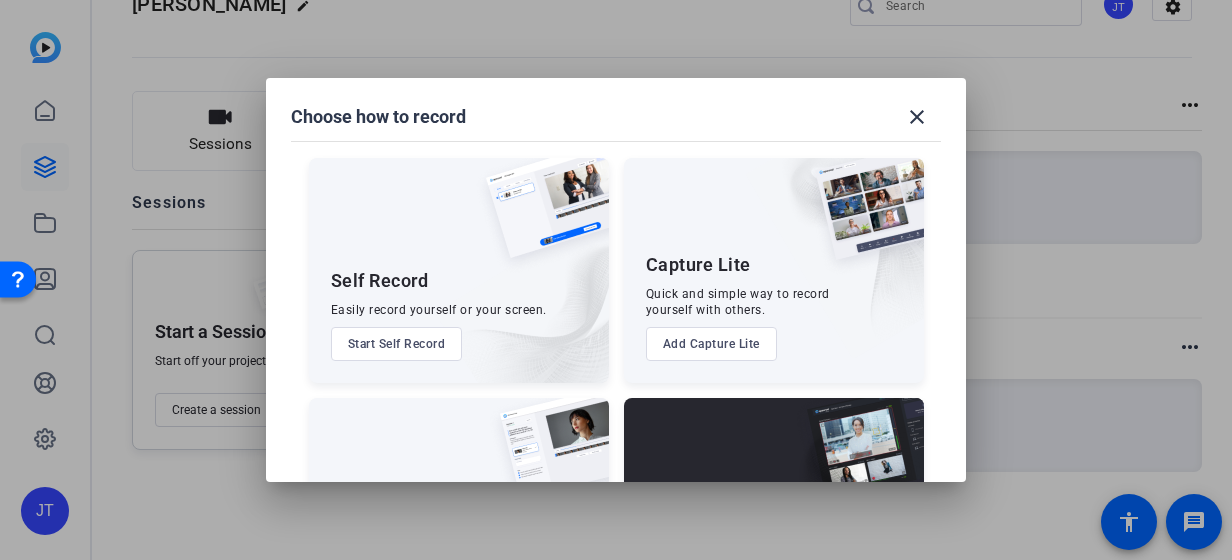 click at bounding box center [862, 219] 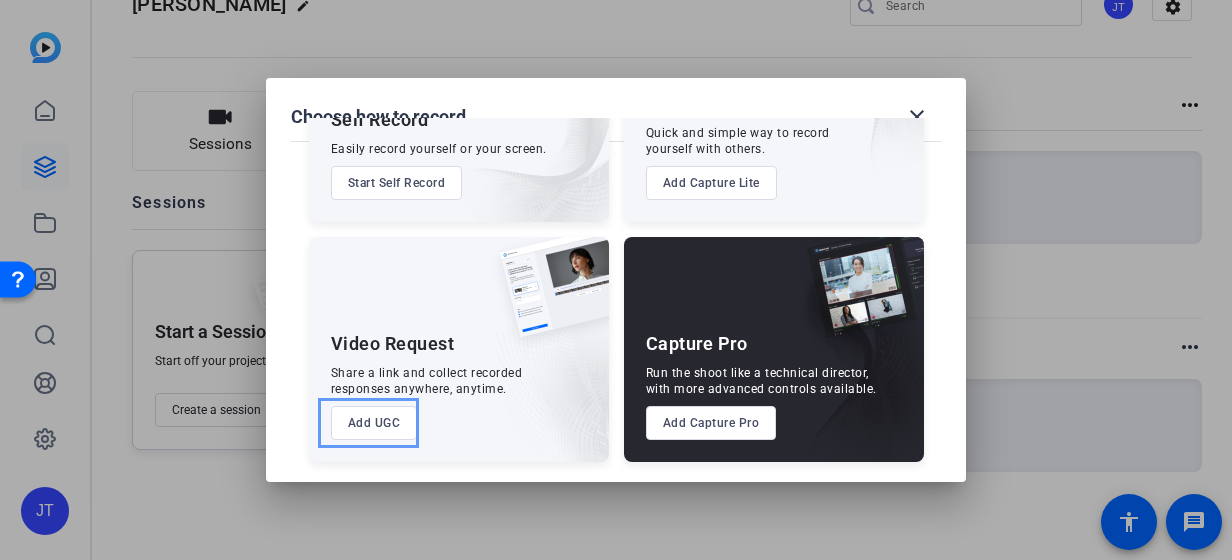 click on "Add UGC" at bounding box center (374, 423) 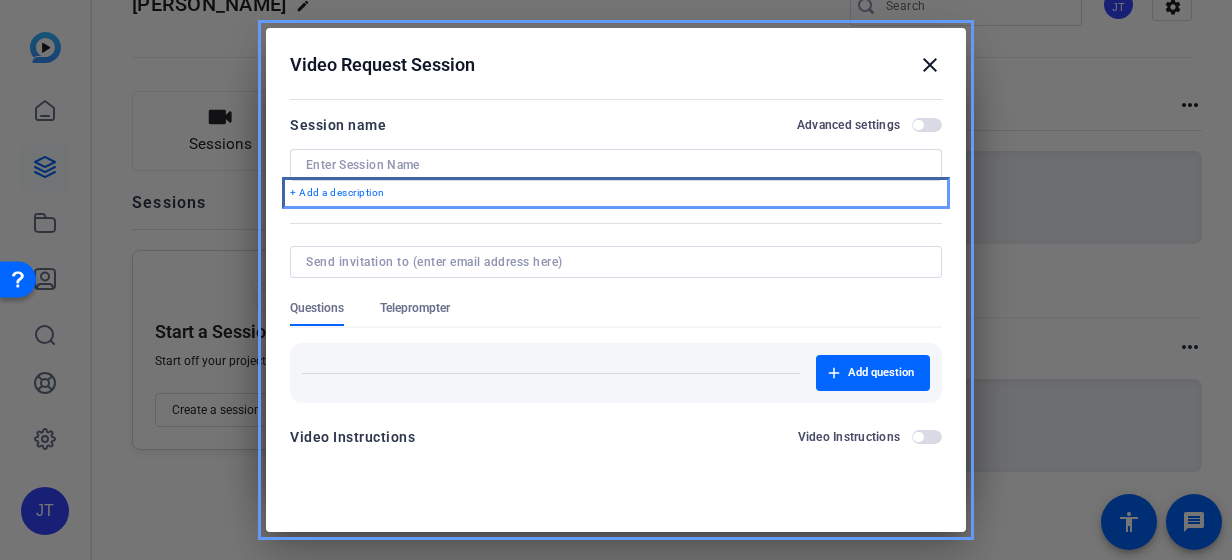 click on "+ Add a description" at bounding box center [616, 193] 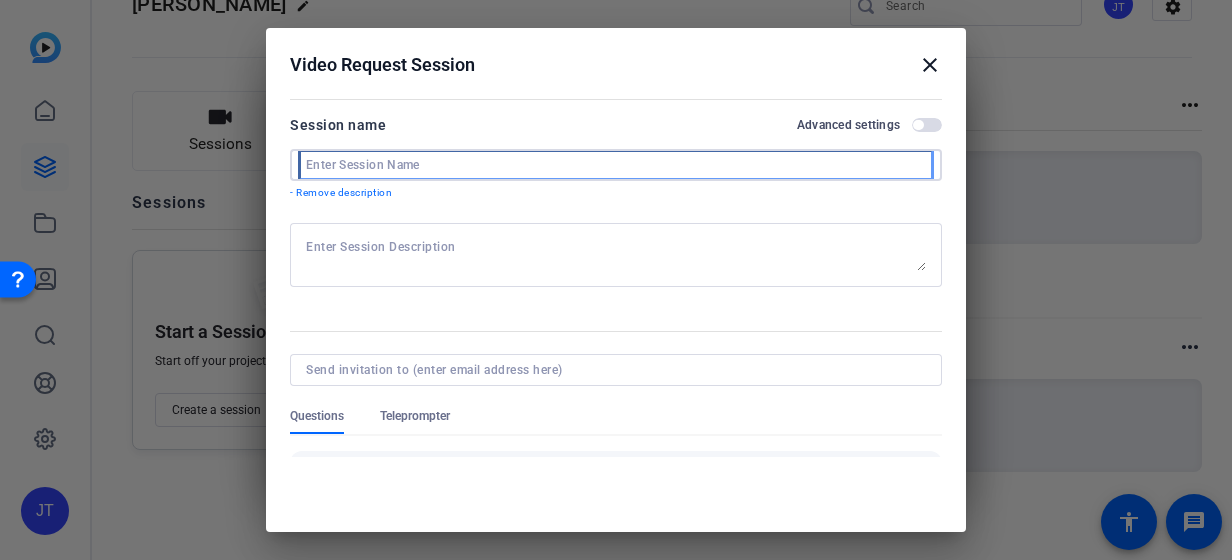 click at bounding box center (616, 165) 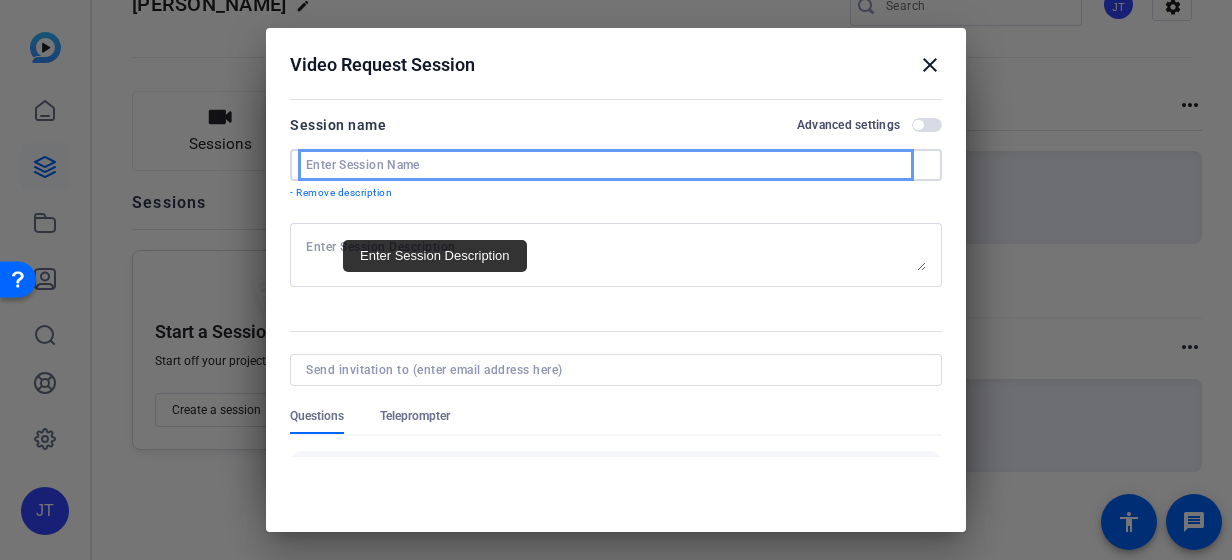 type on "Laura Bunn" 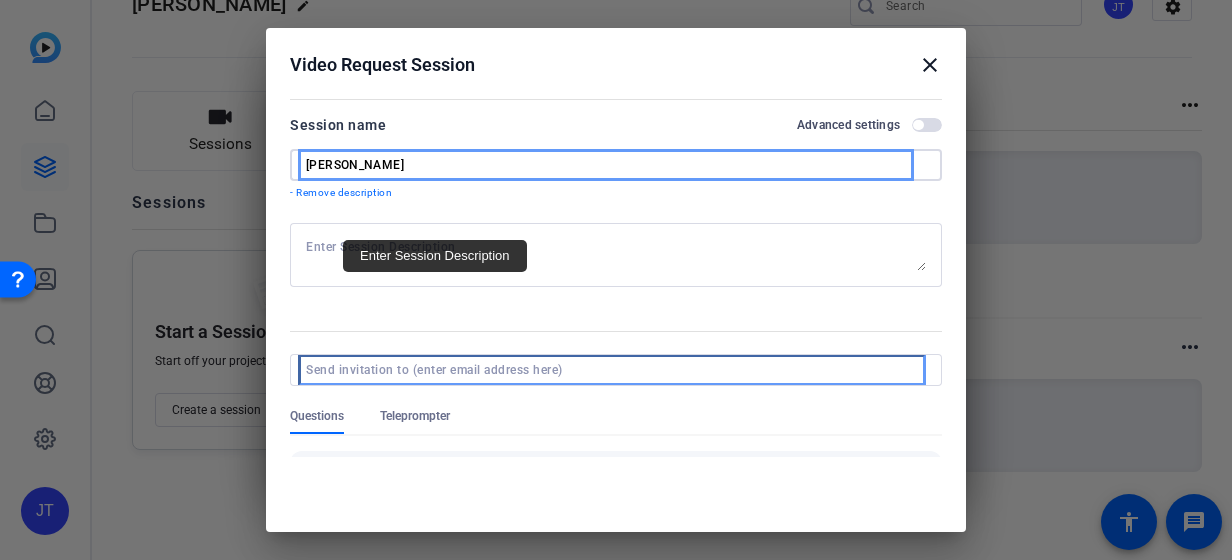 type on "lbunn@firsthorizon.com" 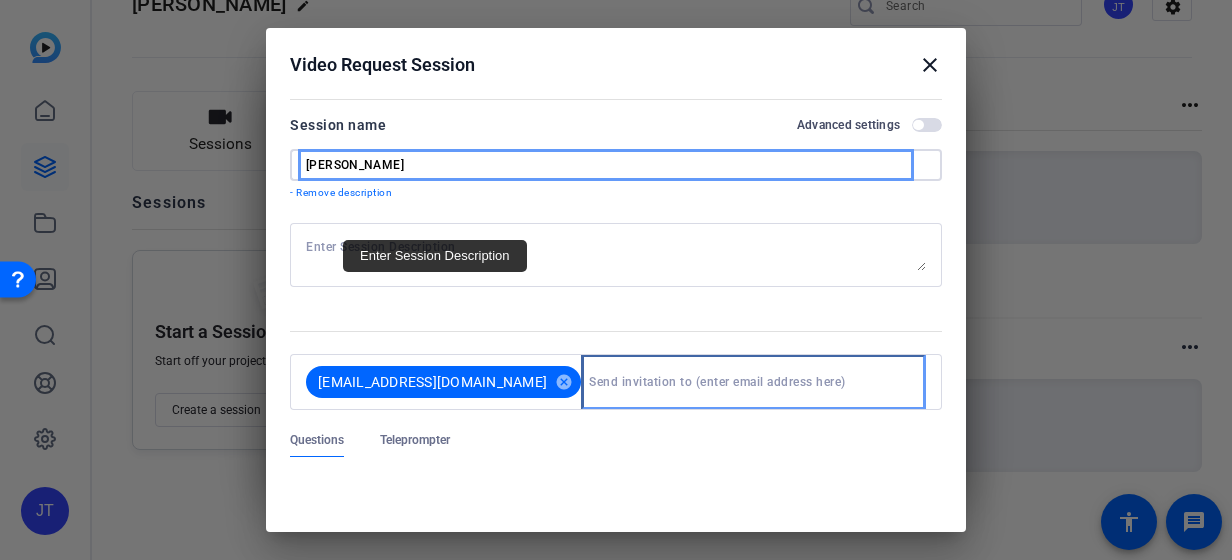 type on "lbunn@firsthorizon.com" 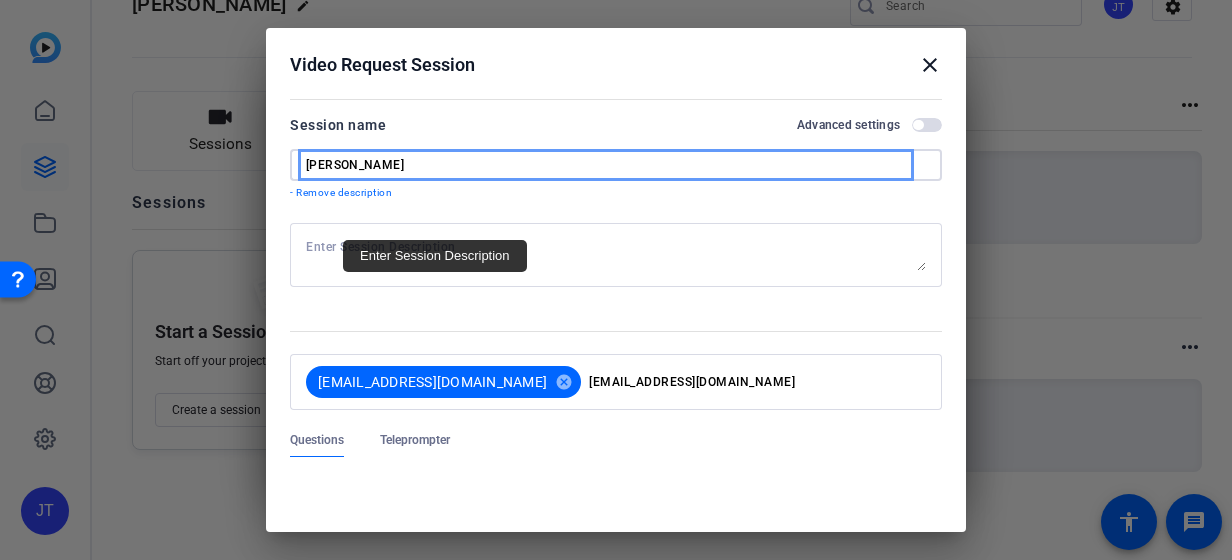 type 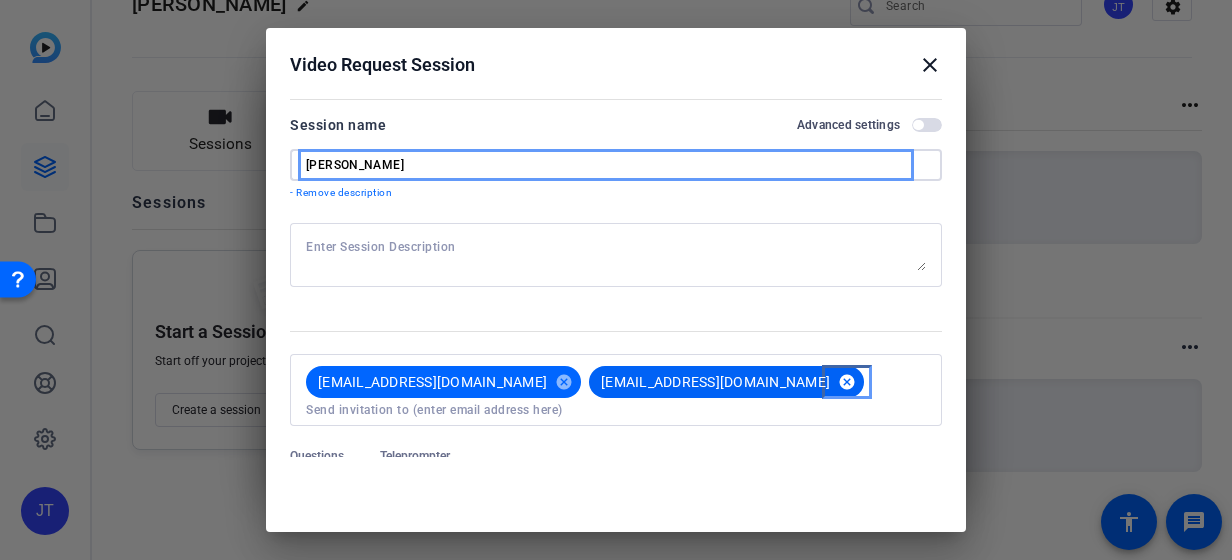 click on "cancel" at bounding box center (847, 382) 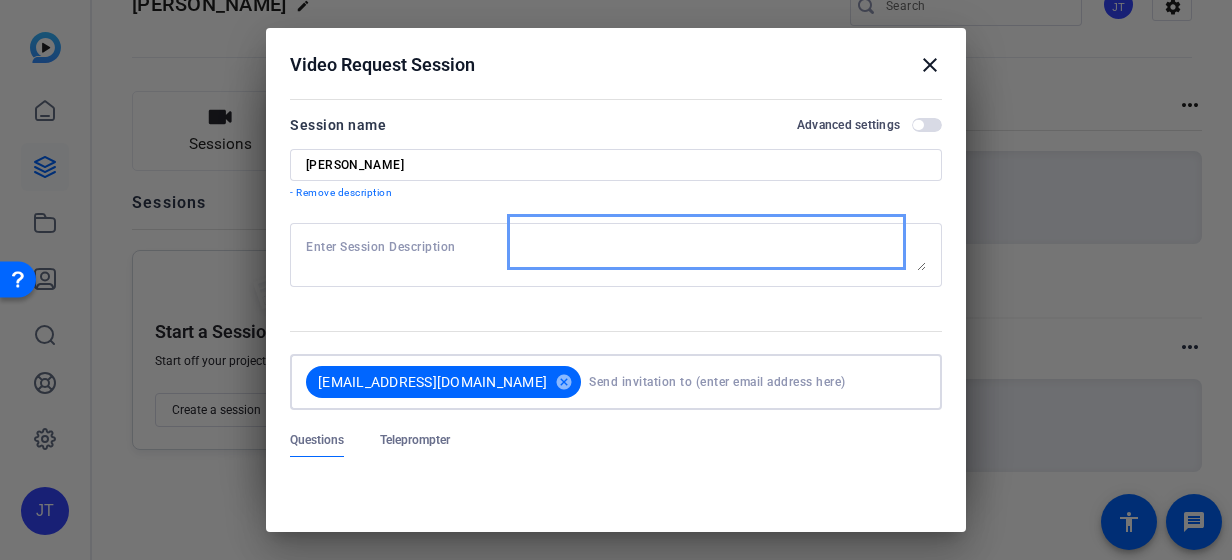 scroll, scrollTop: 140, scrollLeft: 0, axis: vertical 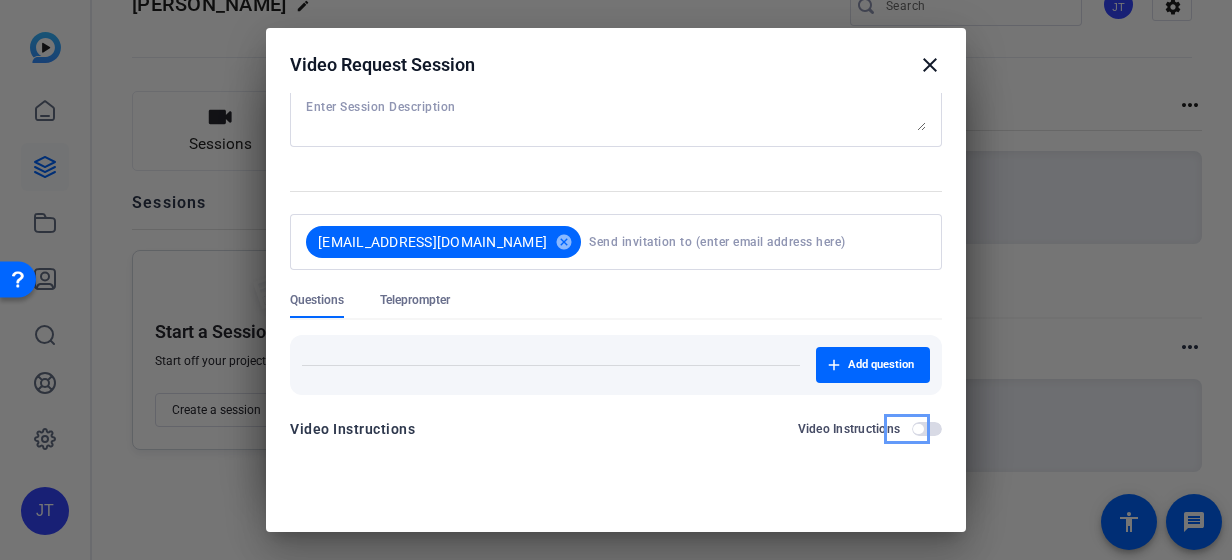 click at bounding box center [927, 429] 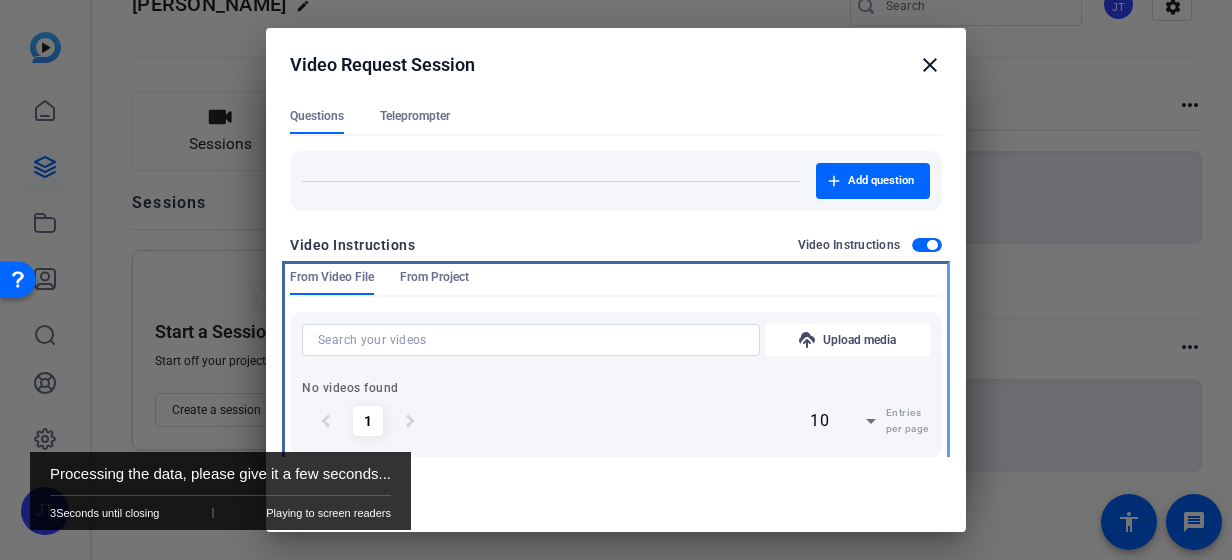 scroll, scrollTop: 96, scrollLeft: 0, axis: vertical 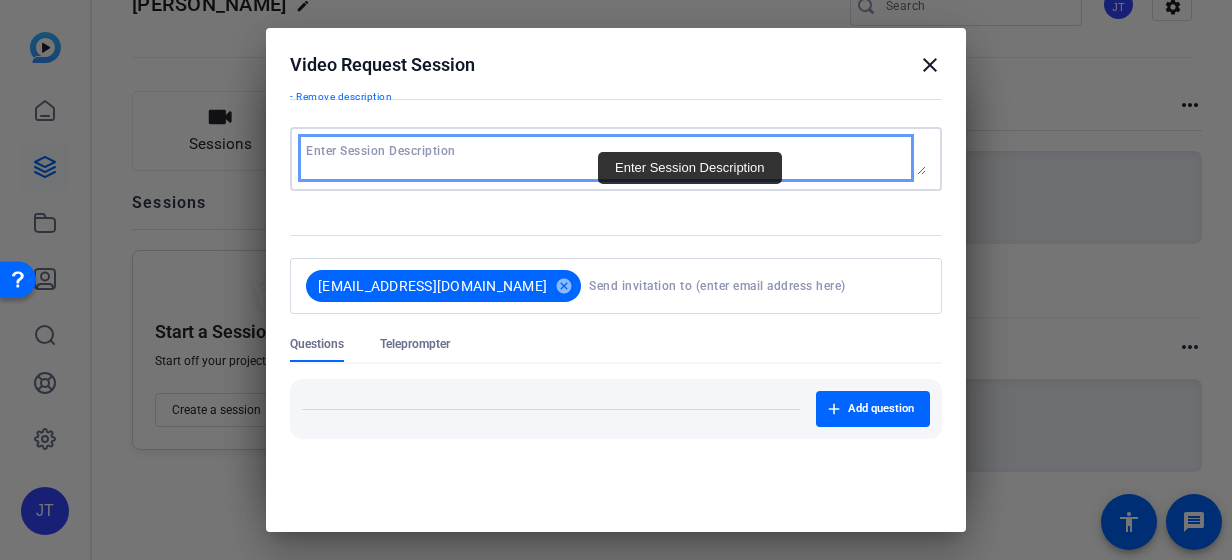 click at bounding box center (616, 159) 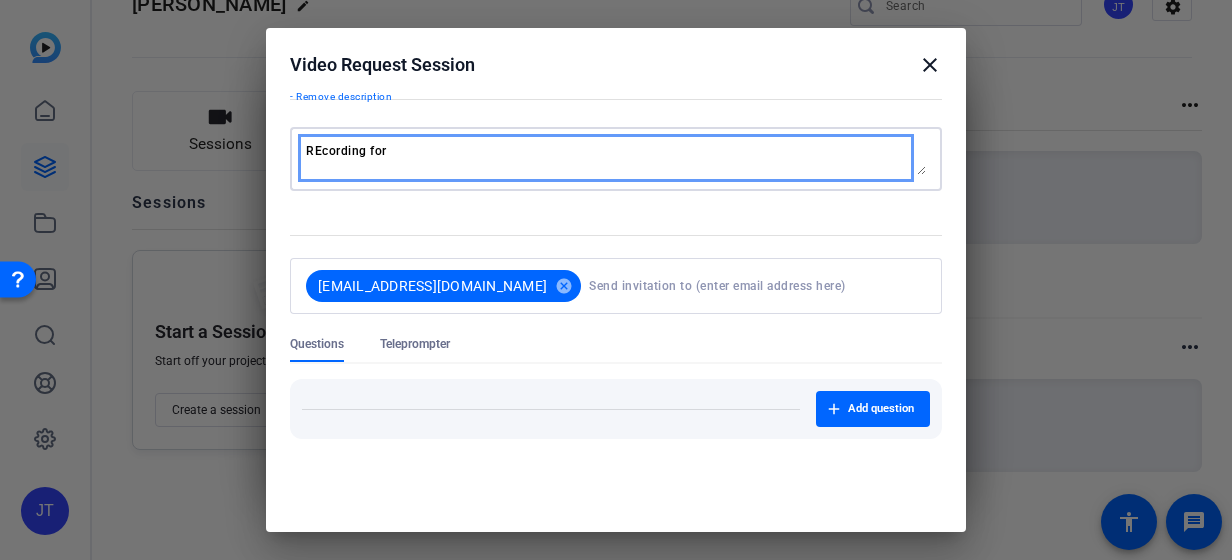 type on "REcording" 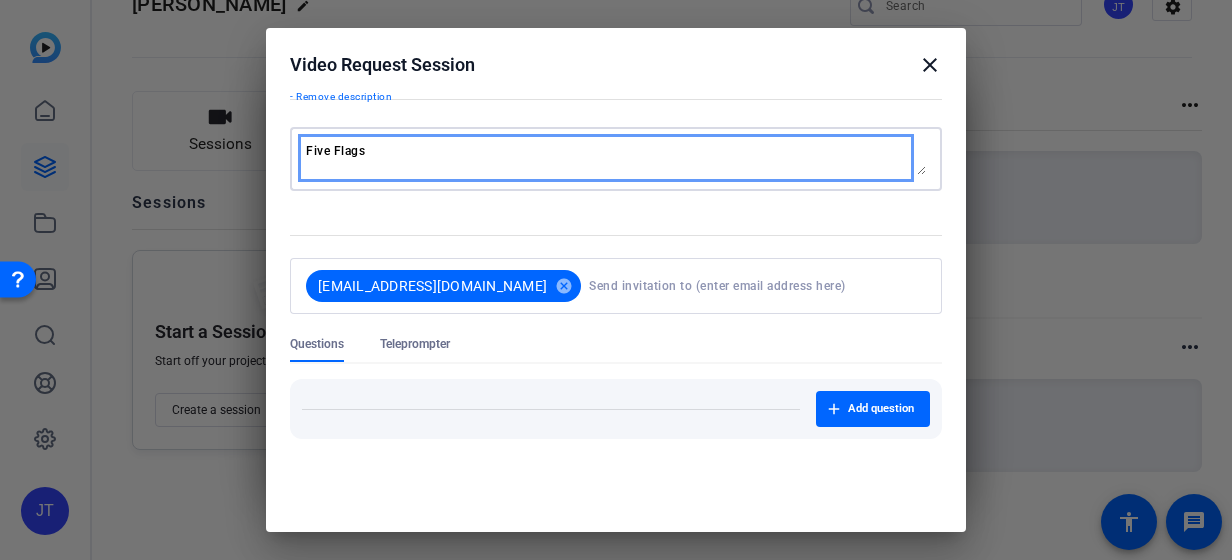 type on "Five Flags" 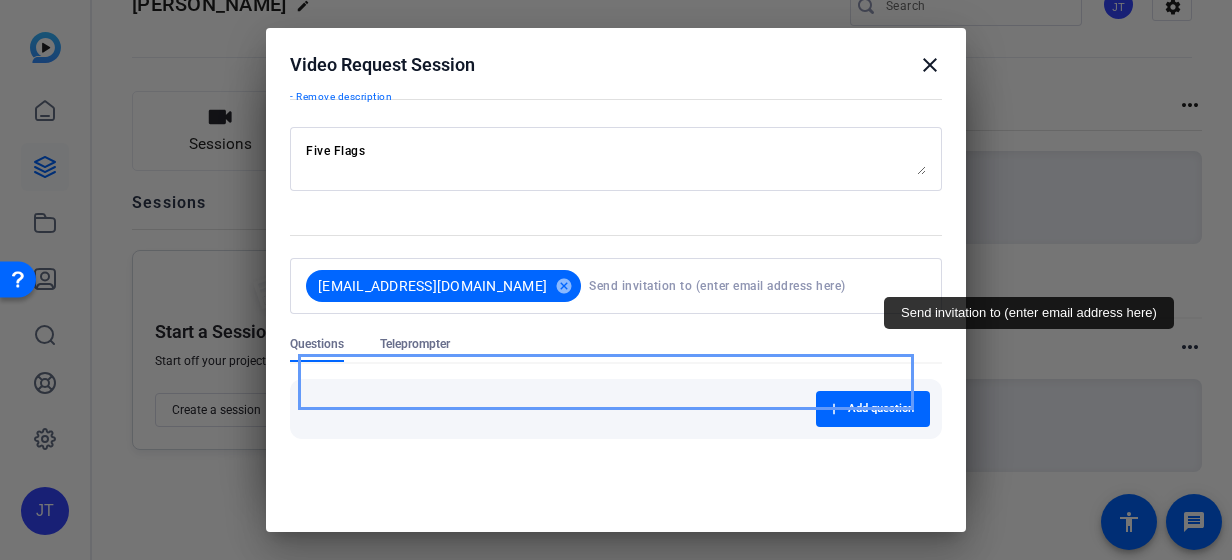 scroll, scrollTop: 0, scrollLeft: 0, axis: both 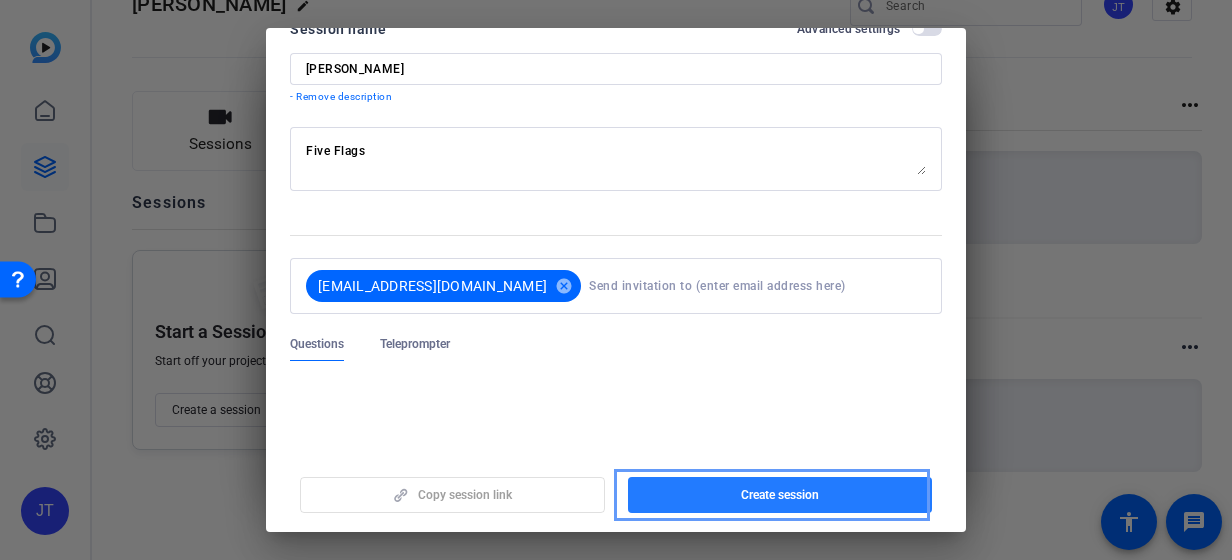 click on "Create session" at bounding box center (780, 495) 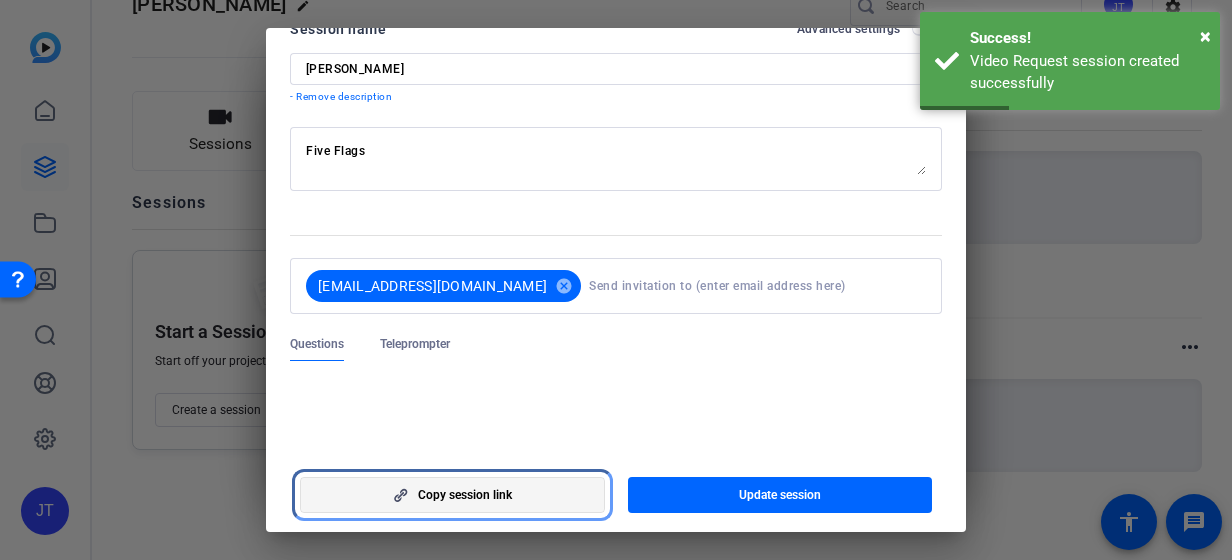 click at bounding box center (452, 495) 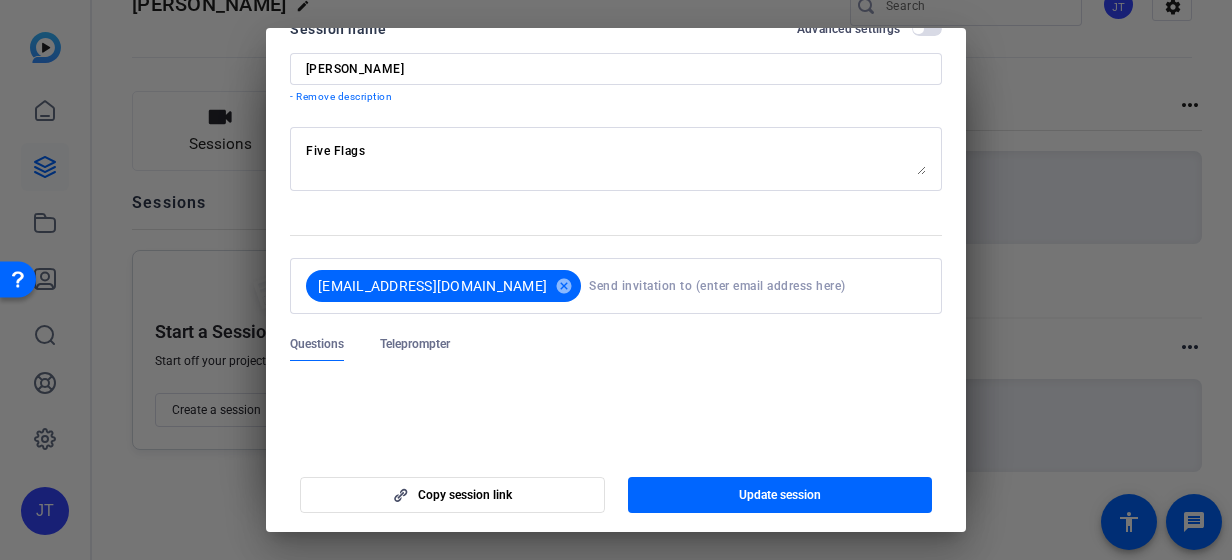 scroll, scrollTop: 0, scrollLeft: 0, axis: both 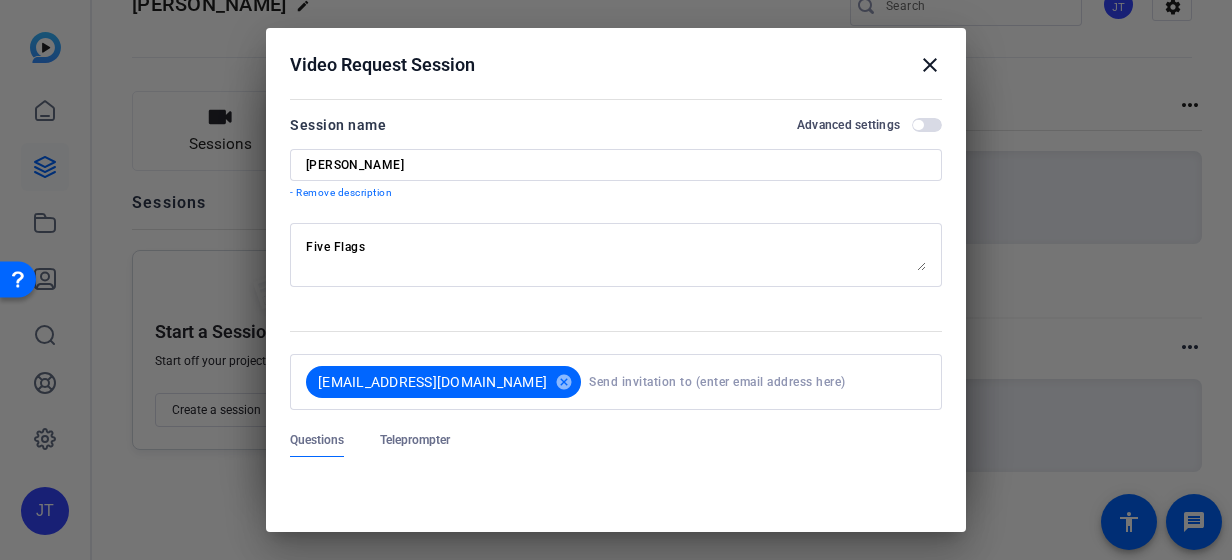 click at bounding box center (616, 280) 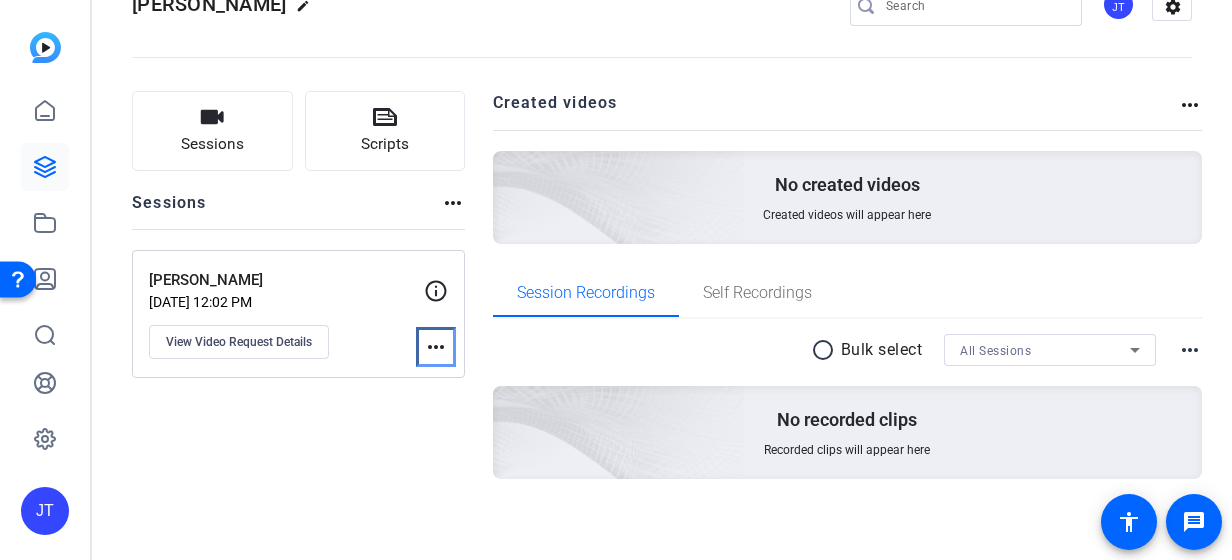 click on "more_horiz" 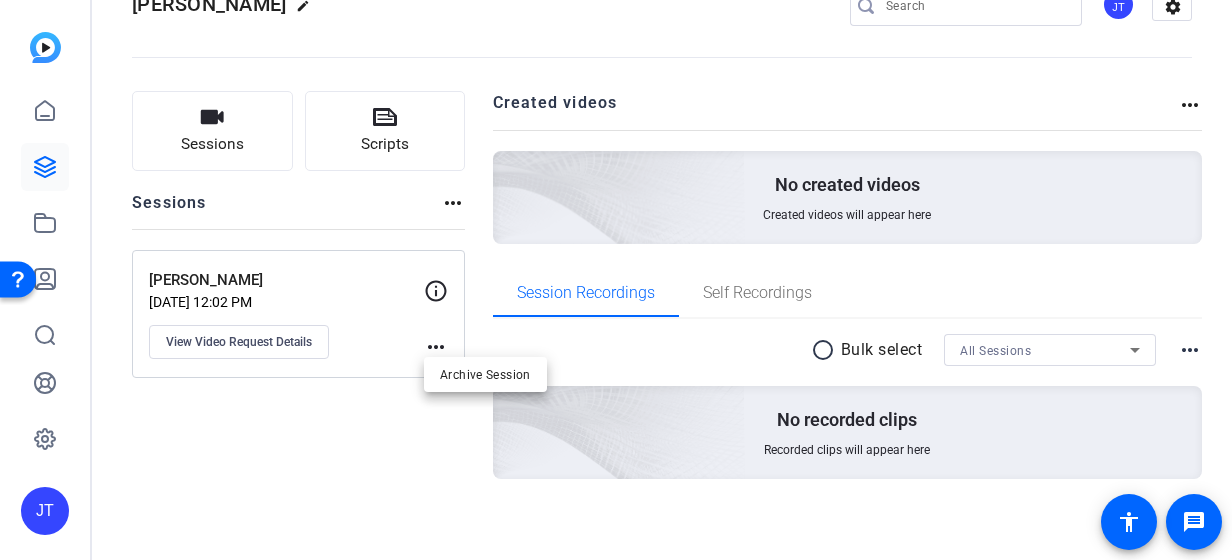 click at bounding box center [616, 280] 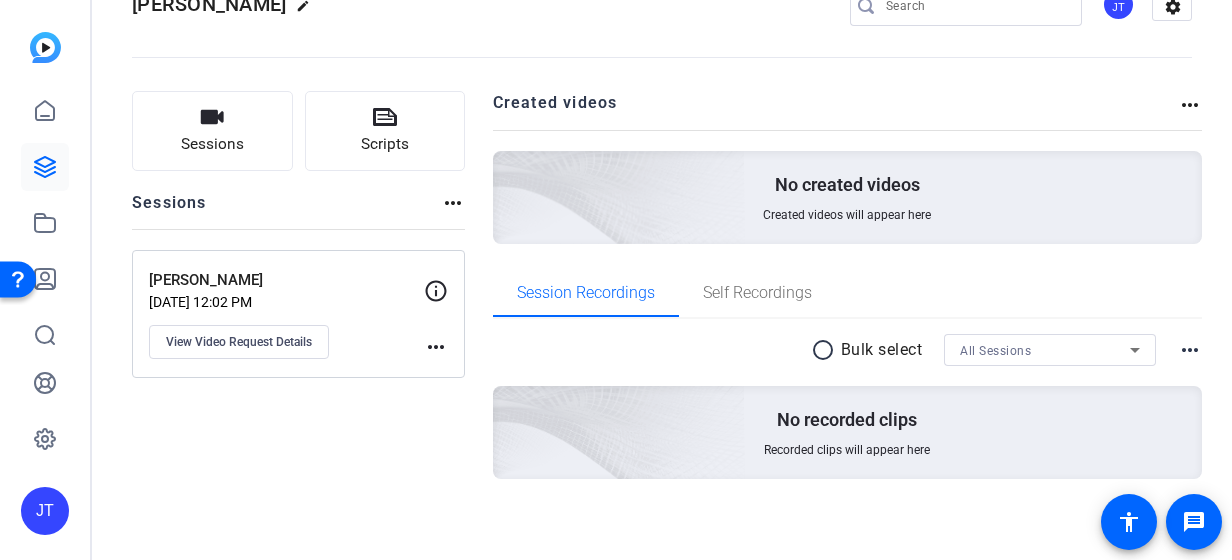 click on "Laura Bunn" 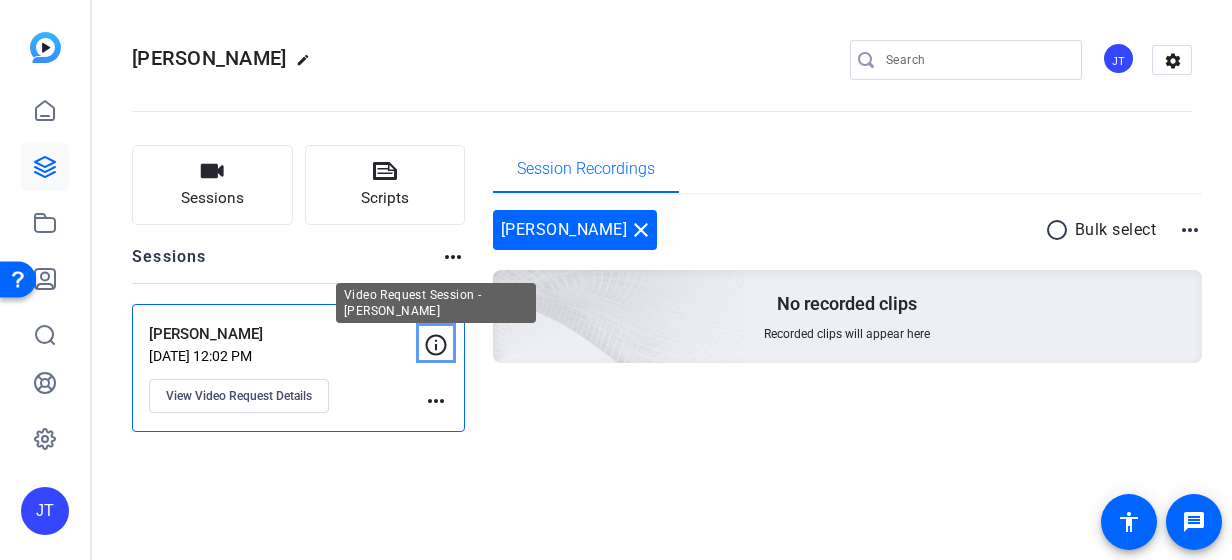 click 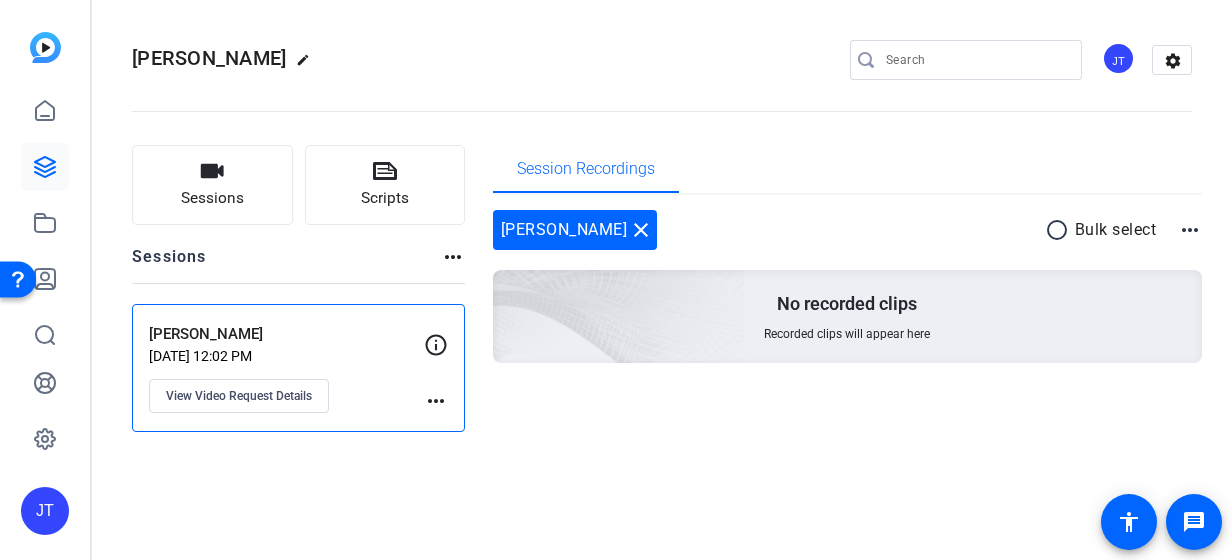 click on "Laura Bunn" 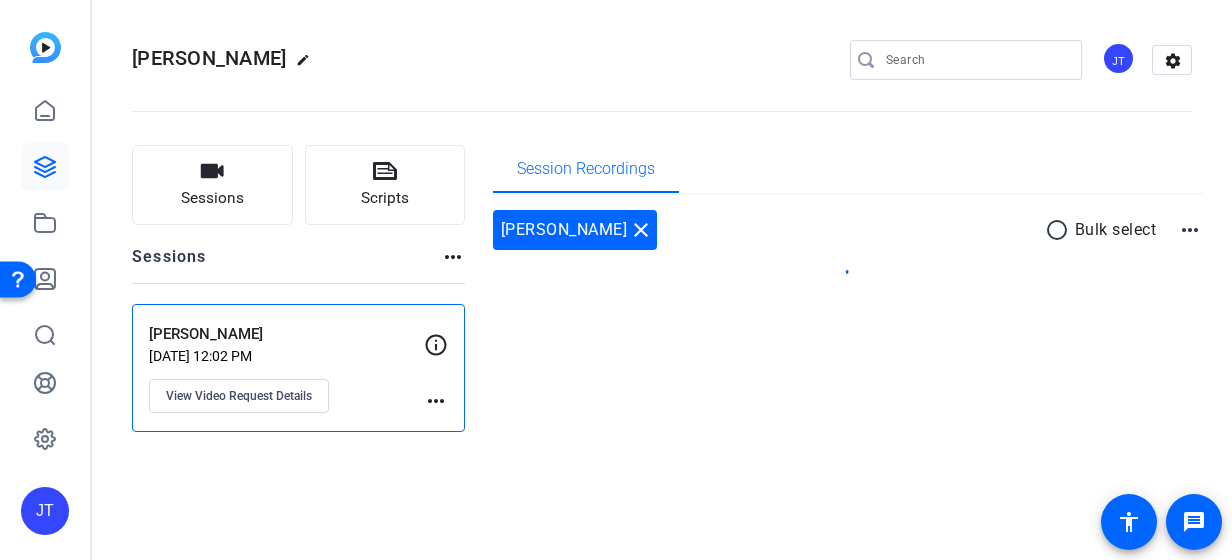 click on "Laura Bunn" 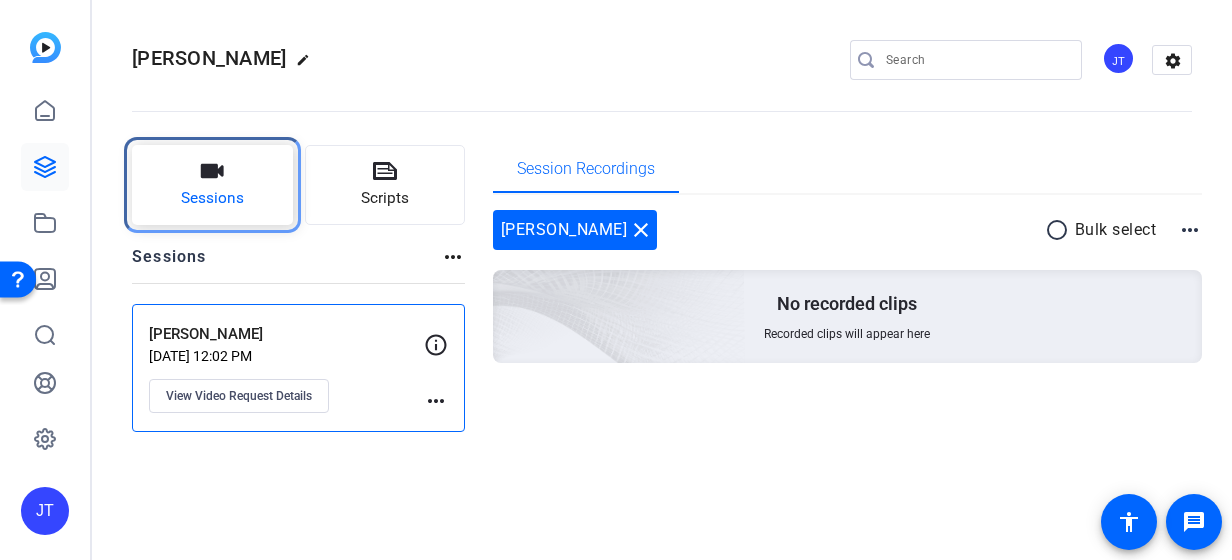 click 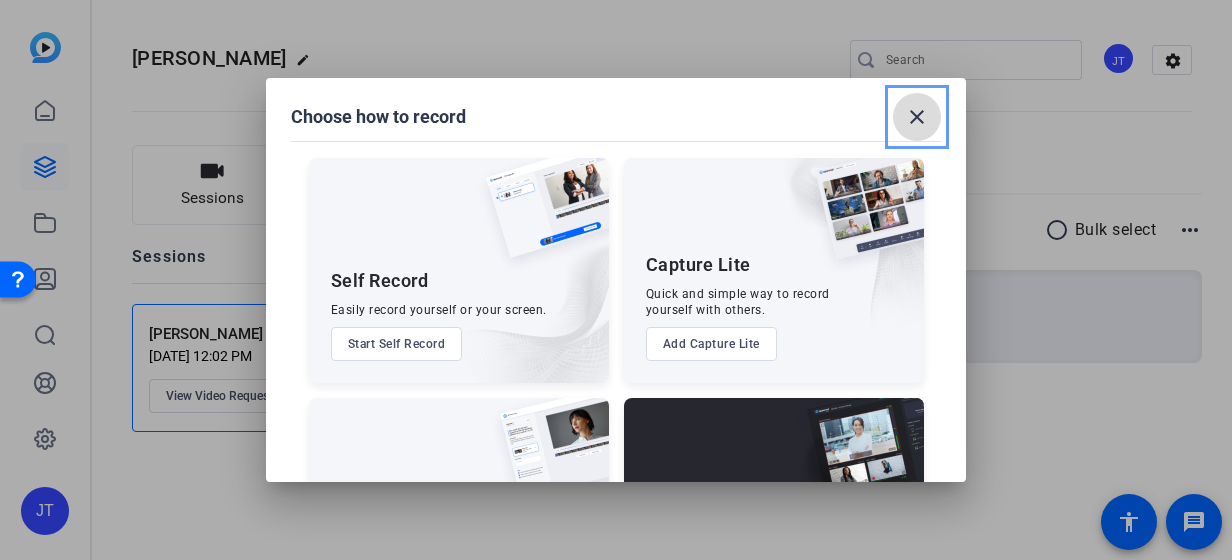 click on "close" at bounding box center (917, 117) 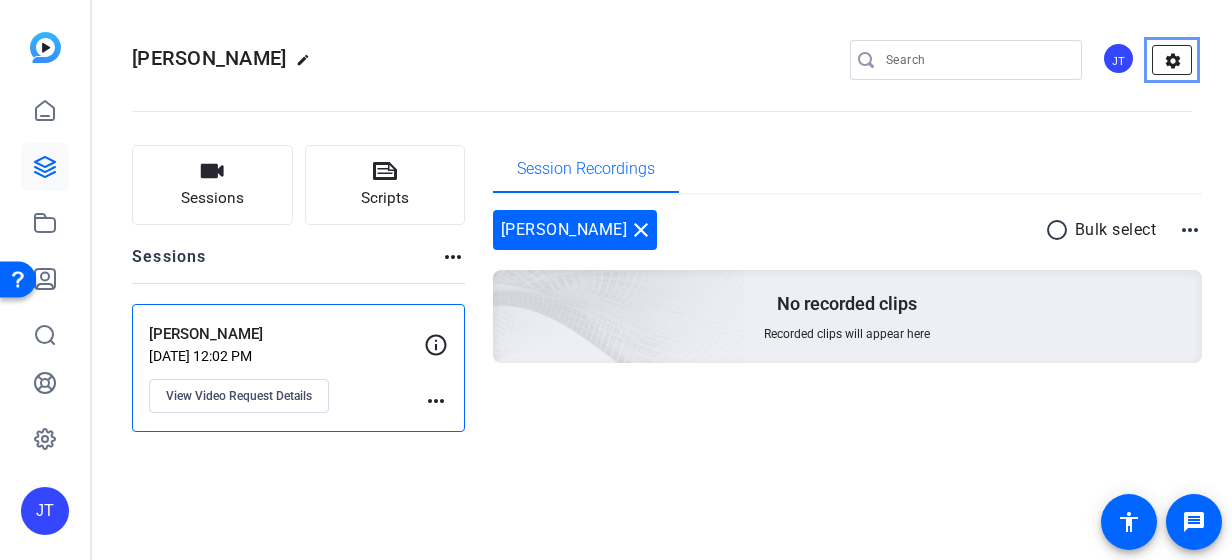 click on "settings" 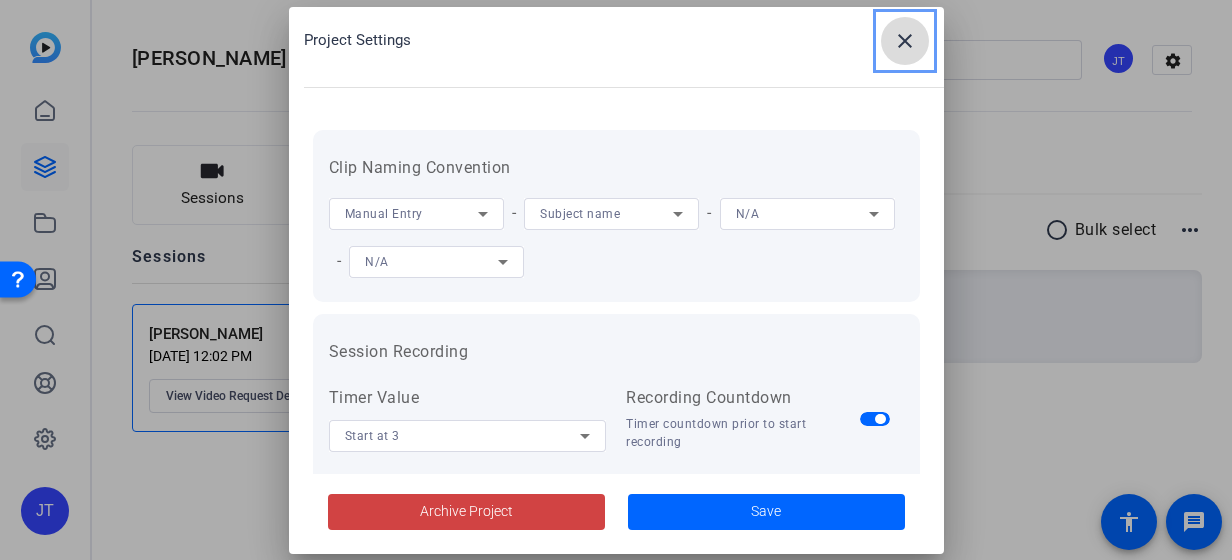 click on "close" at bounding box center (905, 41) 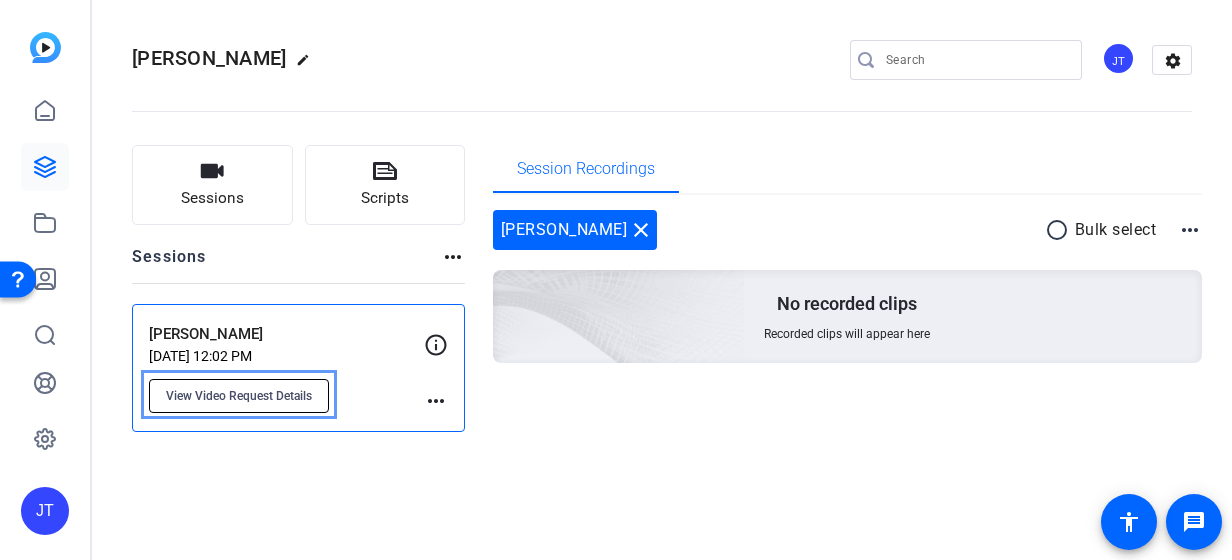 click on "View Video Request Details" 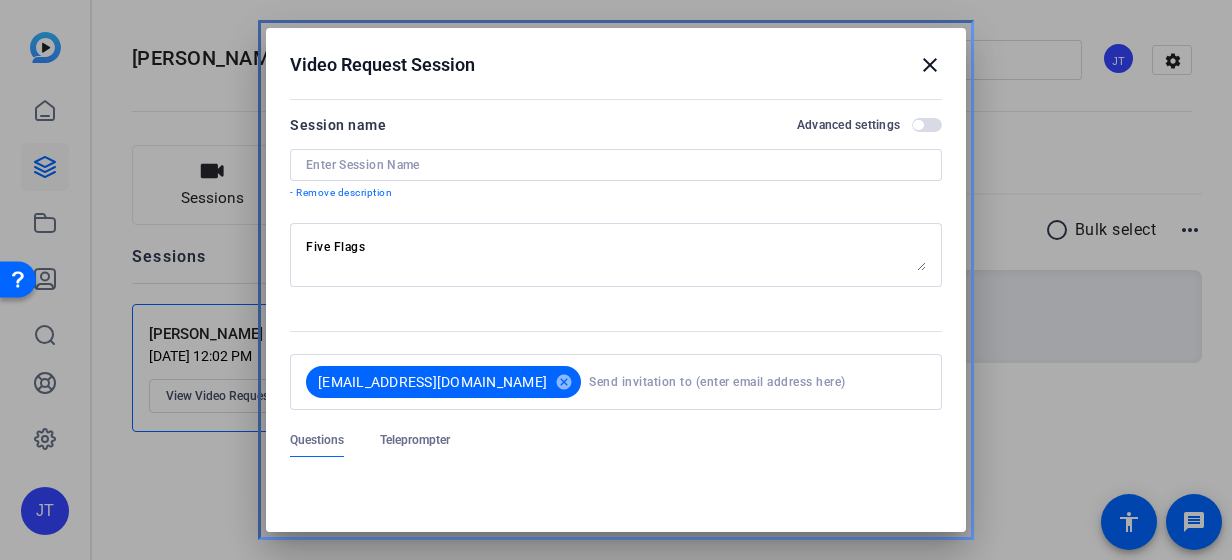 type on "Laura Bunn" 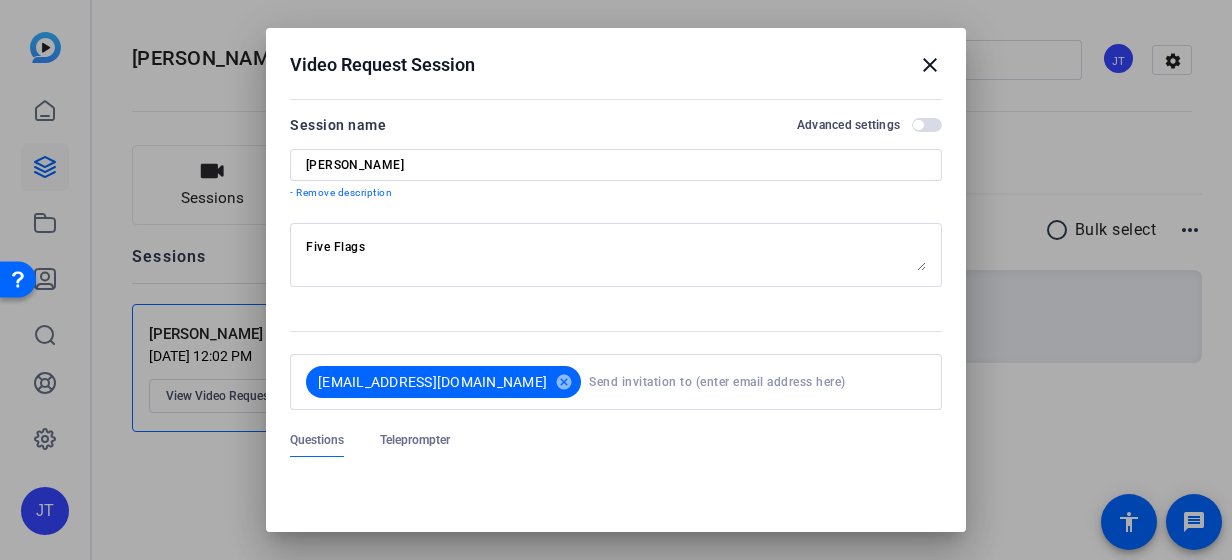 click on "close" at bounding box center [930, 65] 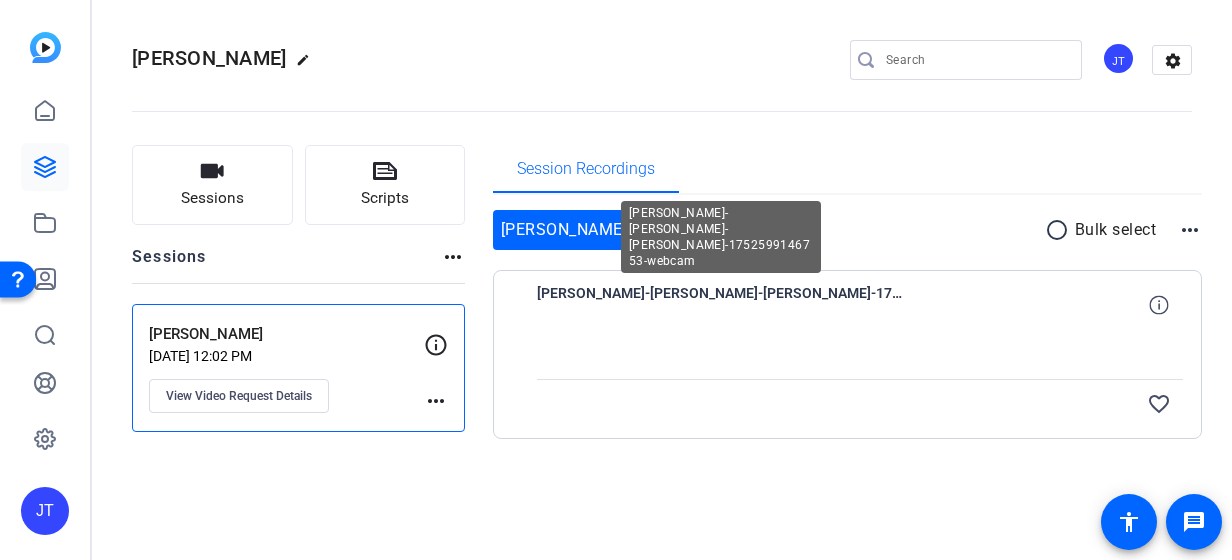 click on "Laura Bunn-Laura Bunn-Laura Bunn-1752599146753-webcam" at bounding box center [722, 305] 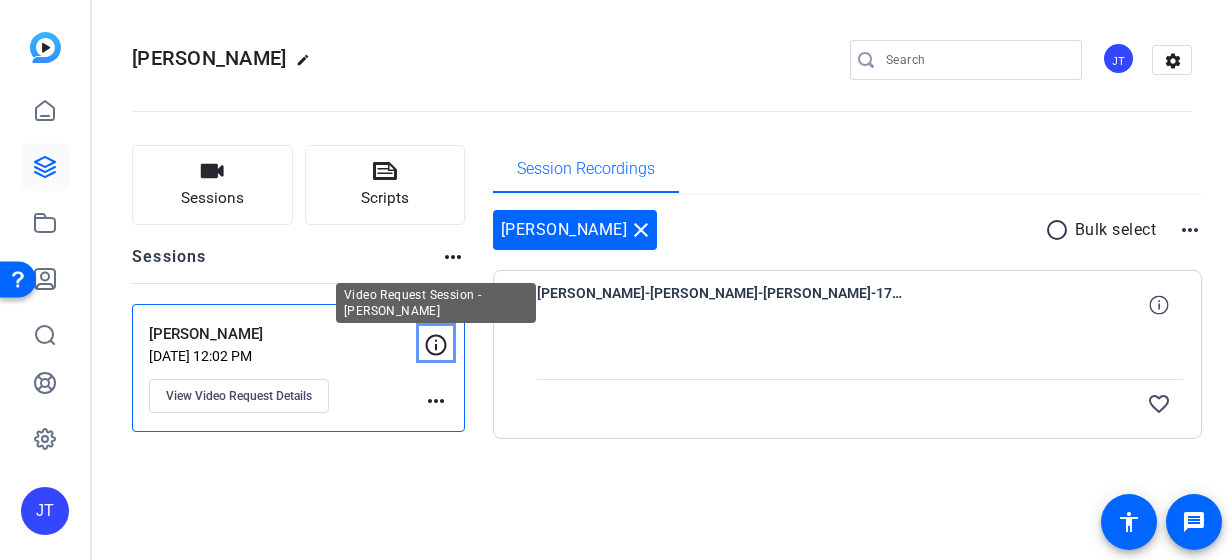 click 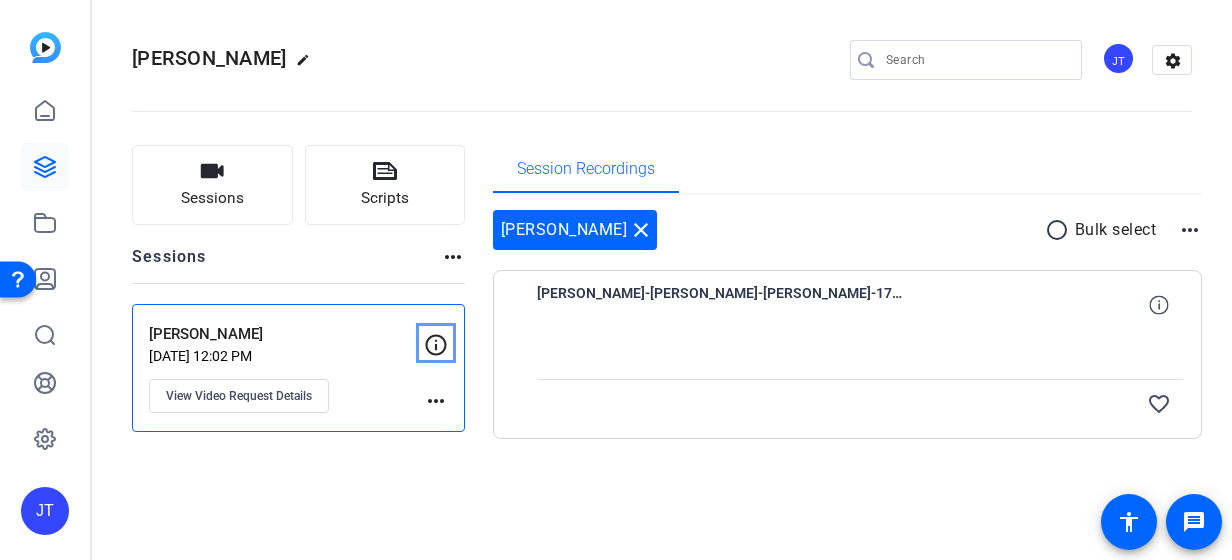 click 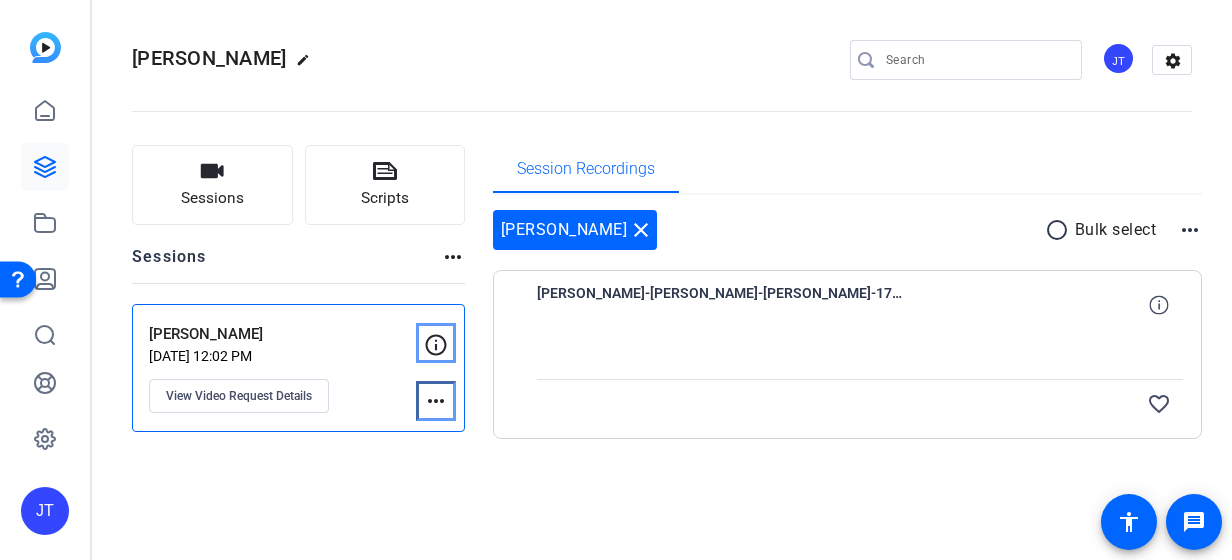 click on "more_horiz" 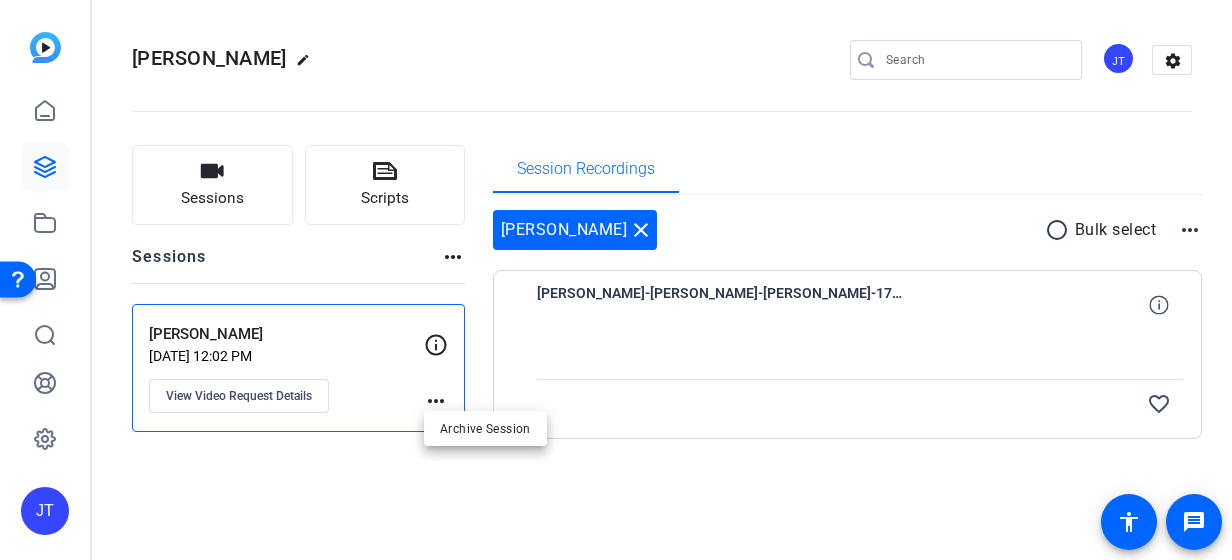 click at bounding box center [616, 280] 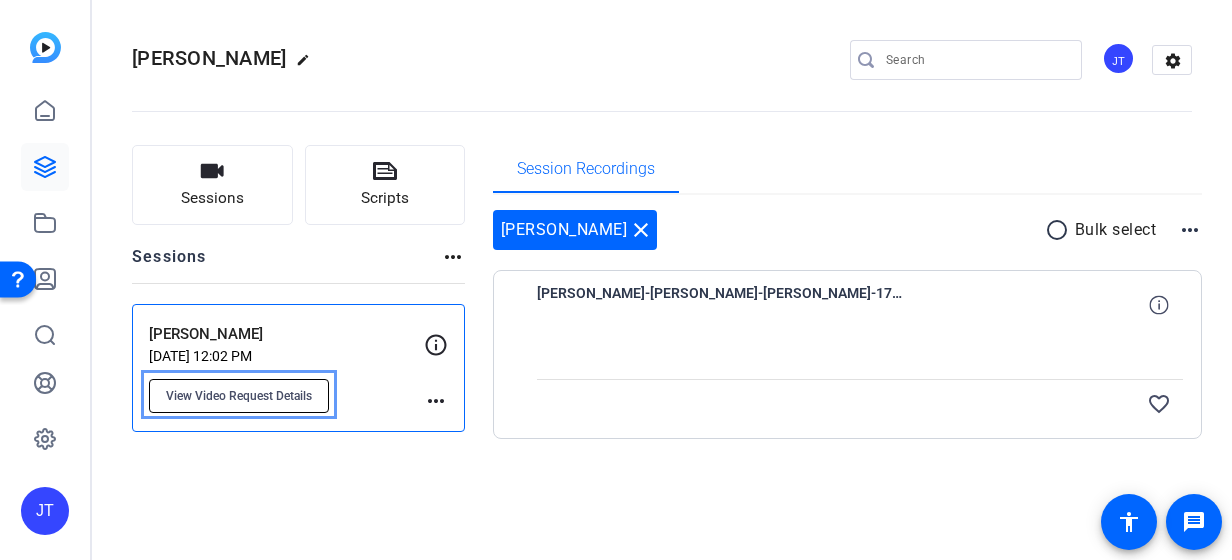 click on "View Video Request Details" 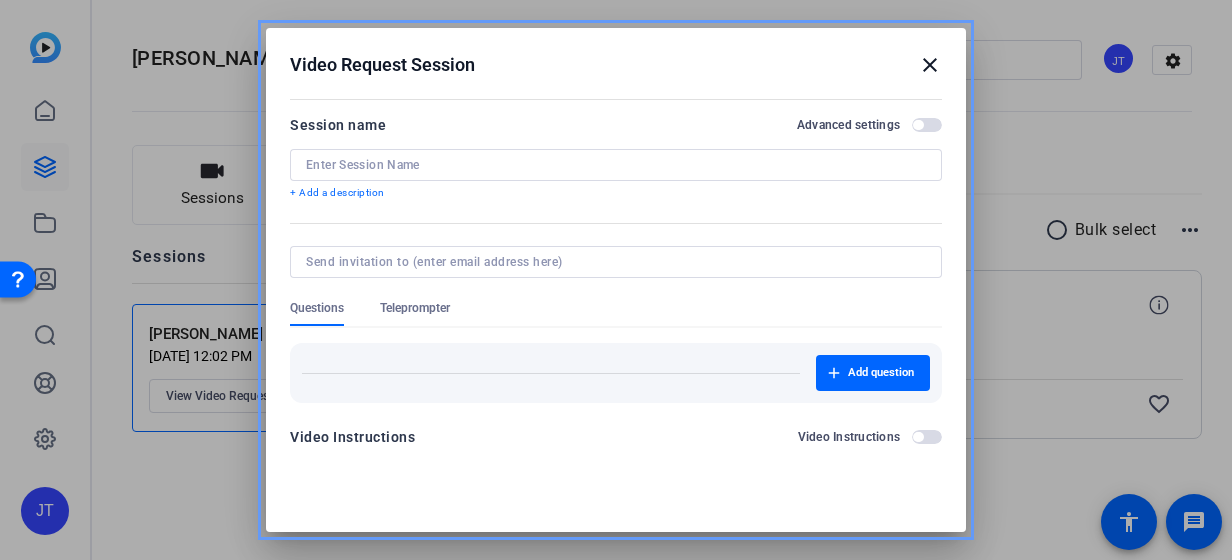 click on "Video Request Session  close Session name Advanced settings  + Add a description  Questions Teleprompter
Add question  Video Instructions Video Instructions
Copy session link   Update session" at bounding box center (616, 280) 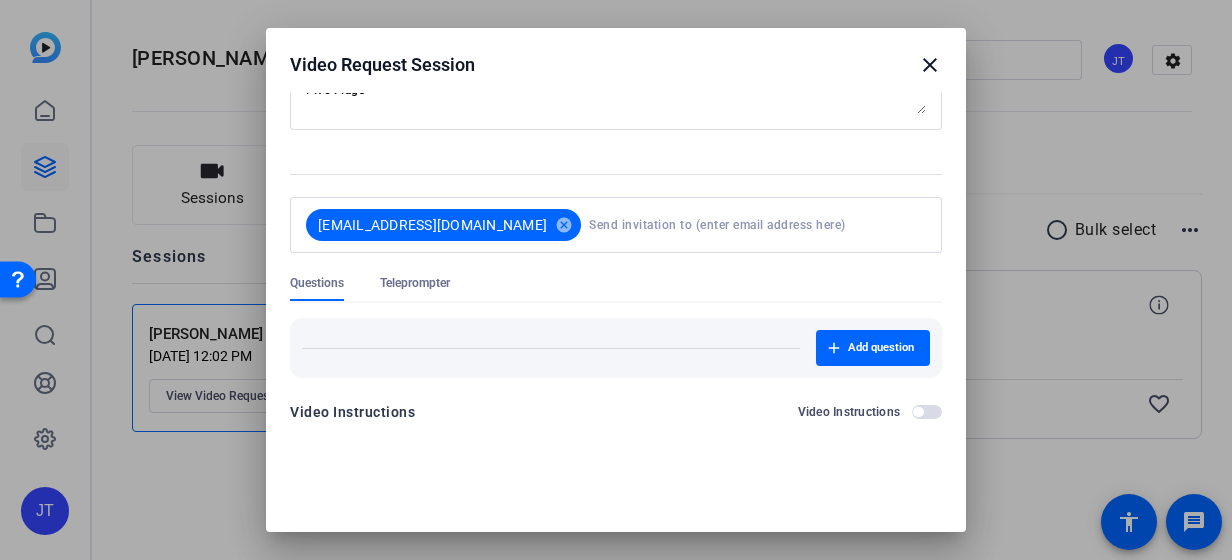 scroll, scrollTop: 0, scrollLeft: 0, axis: both 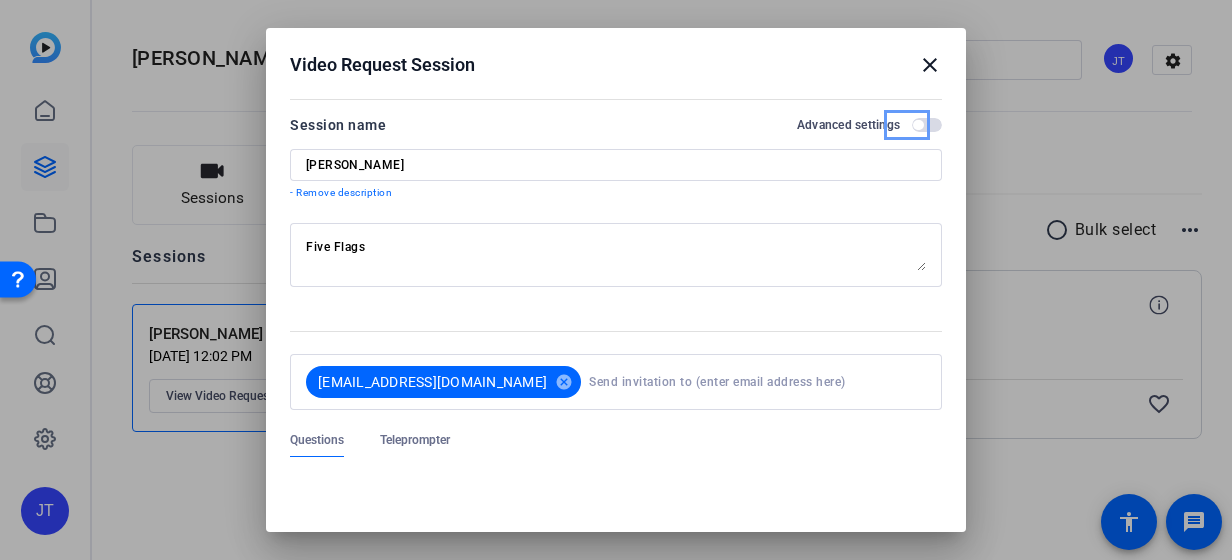 click at bounding box center [927, 125] 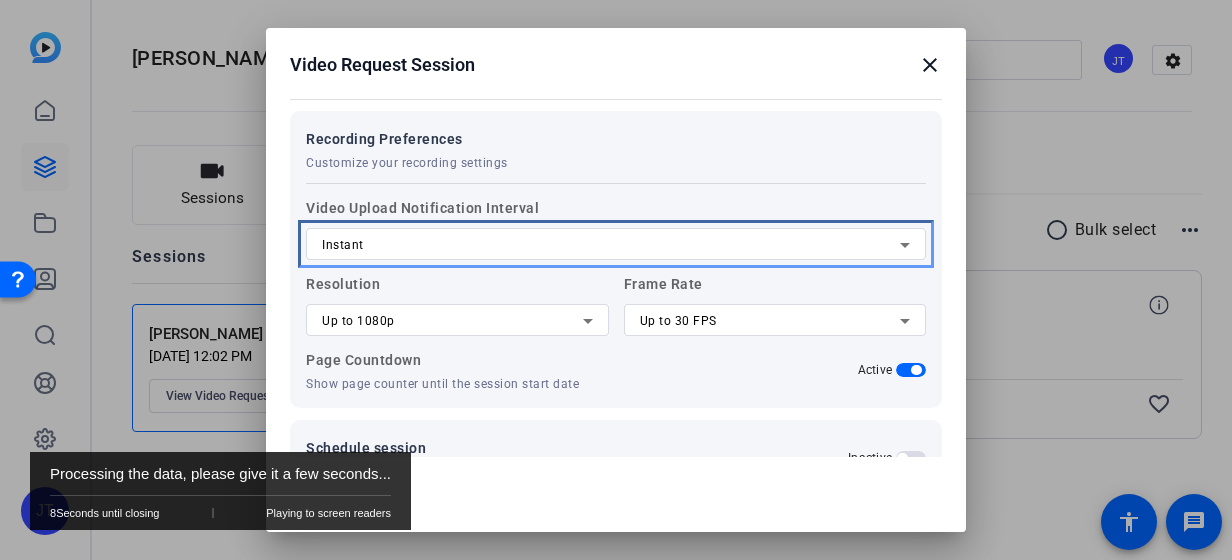 scroll, scrollTop: 564, scrollLeft: 0, axis: vertical 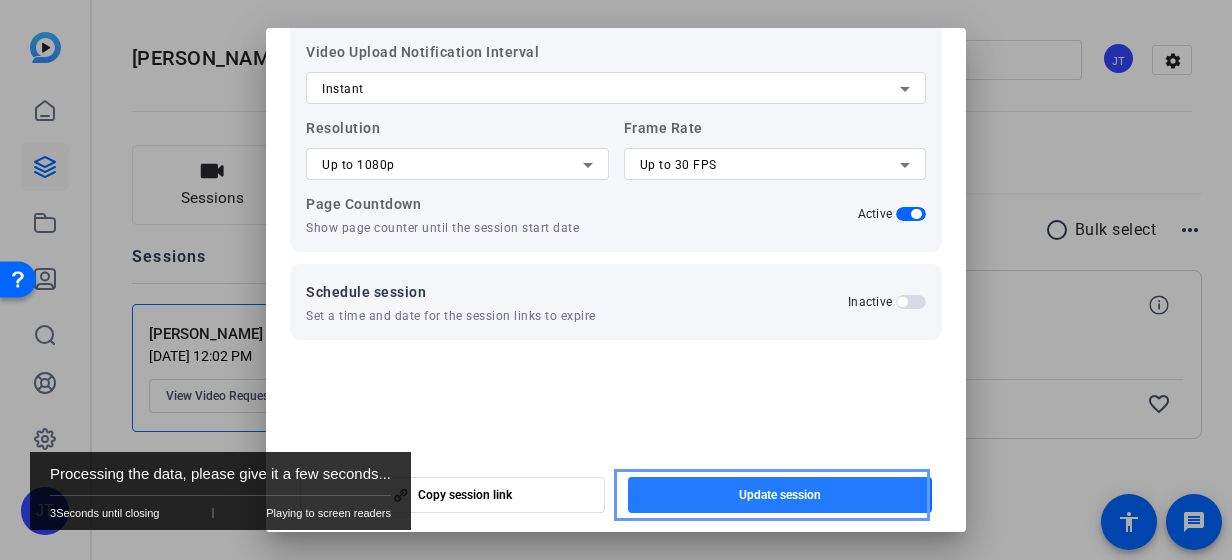 click on "Update session" at bounding box center (780, 495) 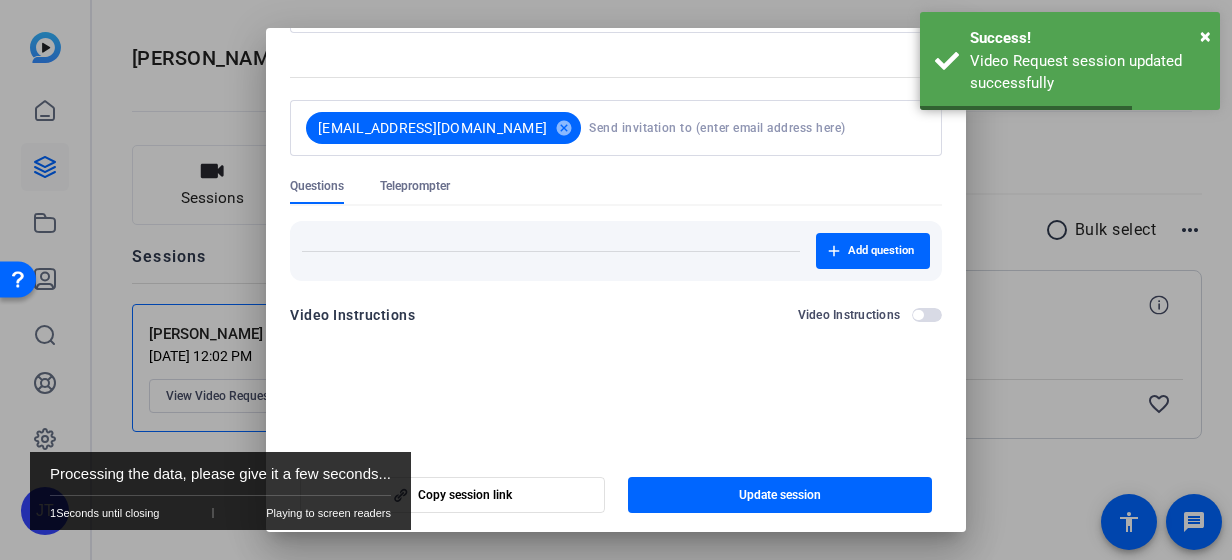 scroll, scrollTop: 158, scrollLeft: 0, axis: vertical 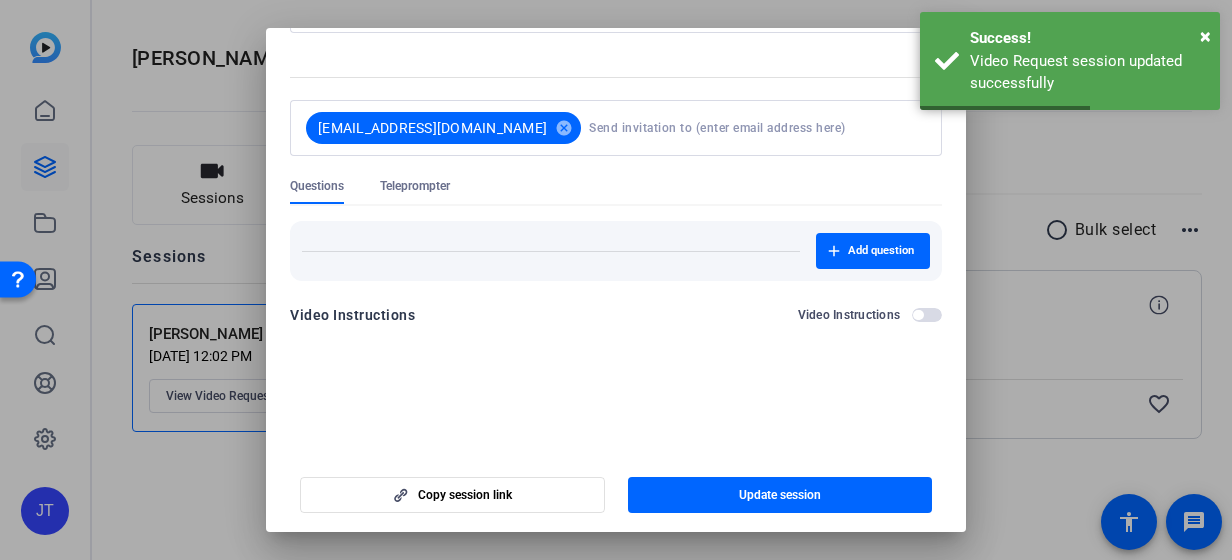 click on "Video Request Session  close Please note, filling out the following fields will automatically submit the form Session name Advanced settings Laura Bunn  - Remove description  Five Flags lbunn@firsthorizon.com  cancel Questions Teleprompter
Add question  Video Instructions Video Instructions
Copy session link   Update session" at bounding box center (616, 232) 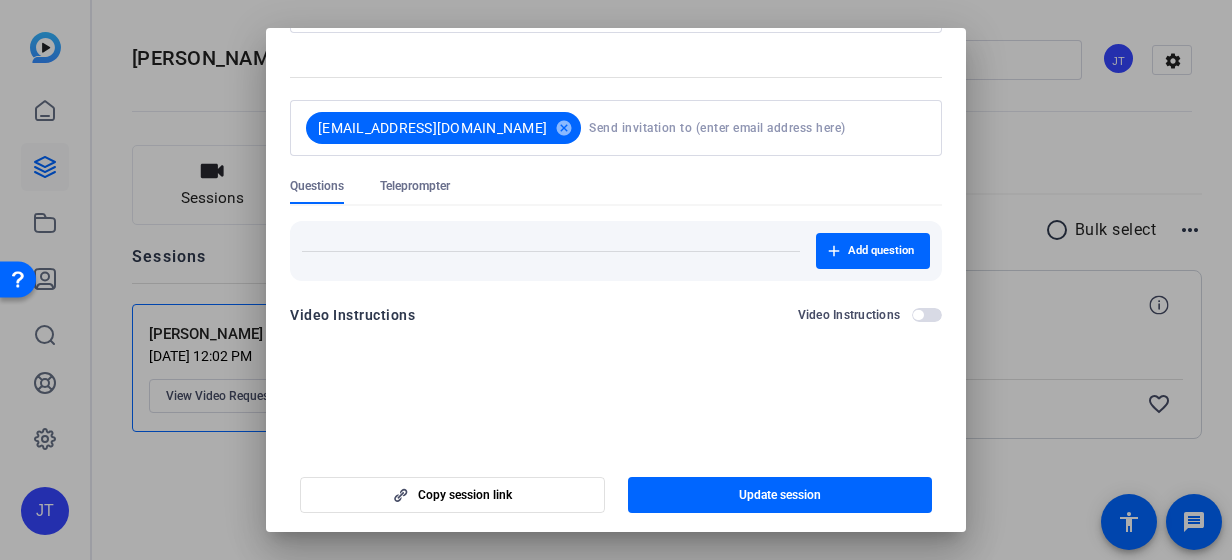 scroll, scrollTop: 0, scrollLeft: 0, axis: both 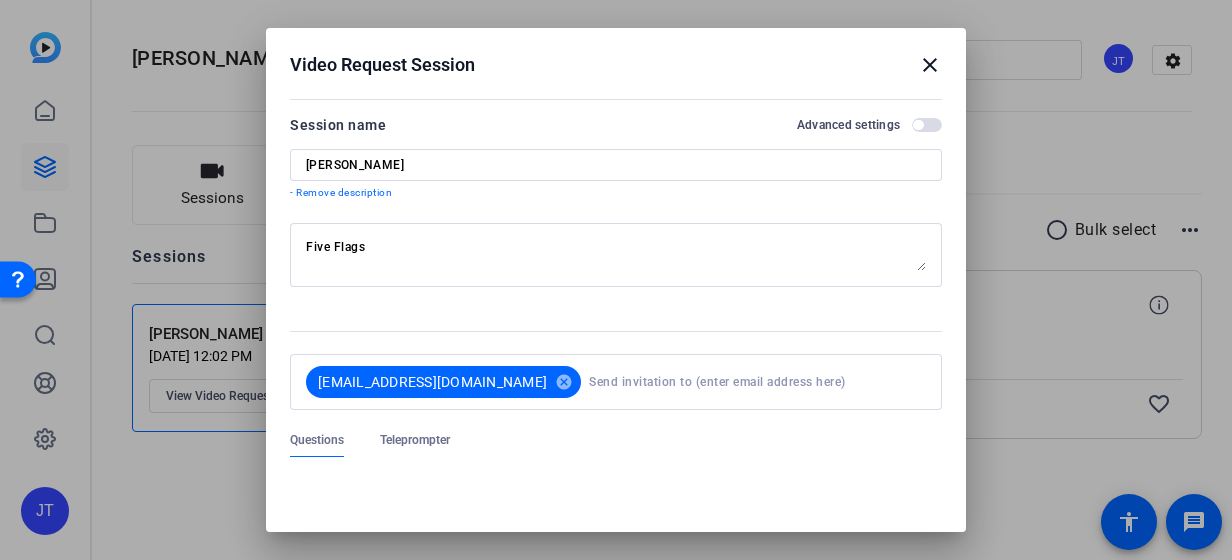 click on "Five Flags" at bounding box center (616, 255) 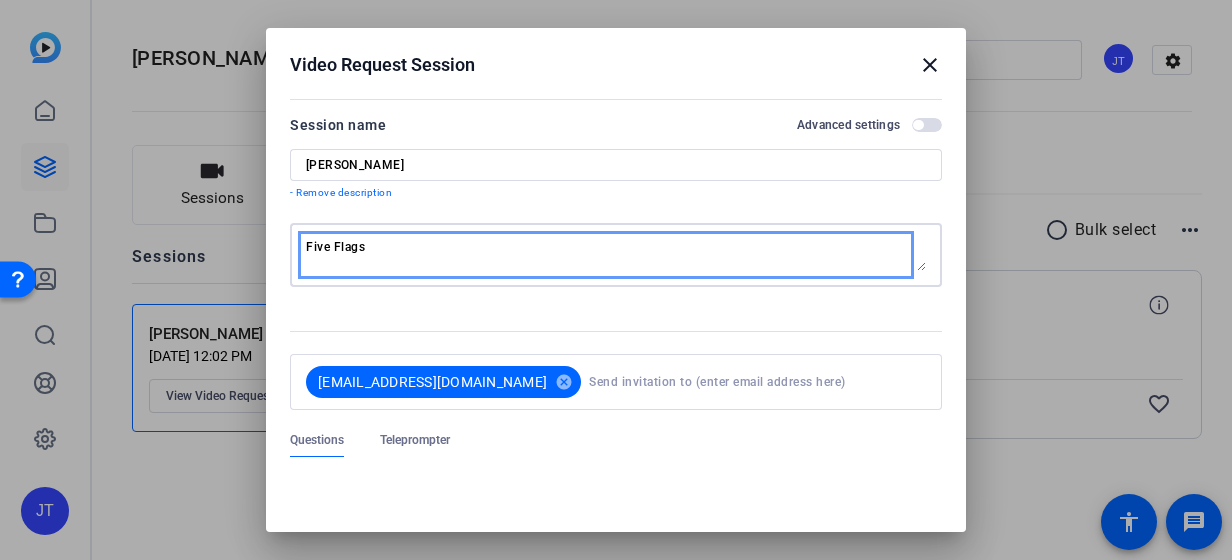 scroll, scrollTop: 157, scrollLeft: 0, axis: vertical 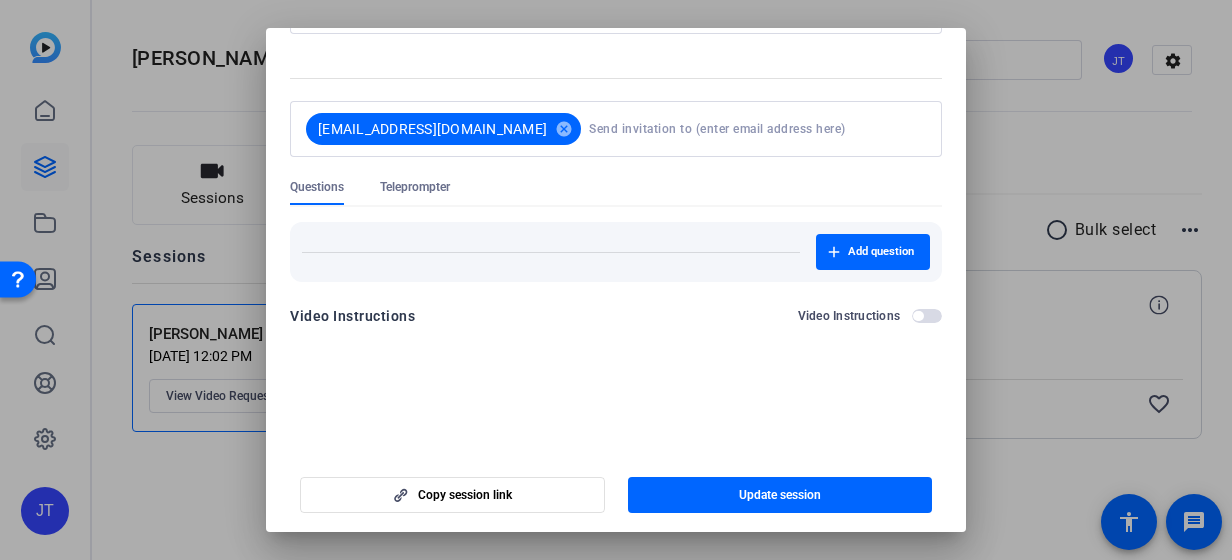 click on "lbunn@firsthorizon.com  cancel" at bounding box center (616, 129) 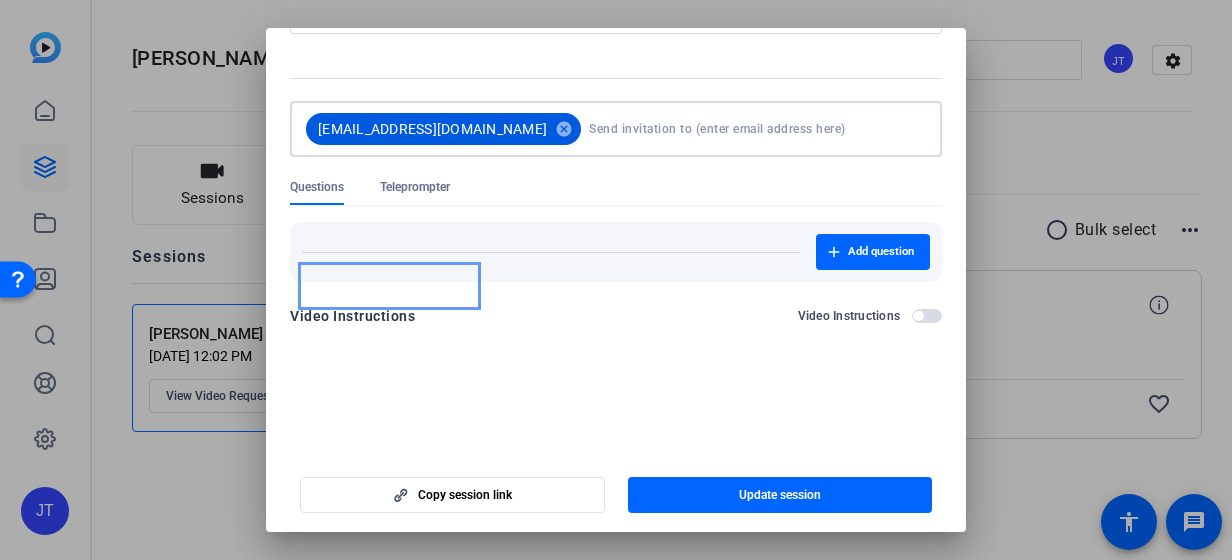 scroll, scrollTop: 0, scrollLeft: 0, axis: both 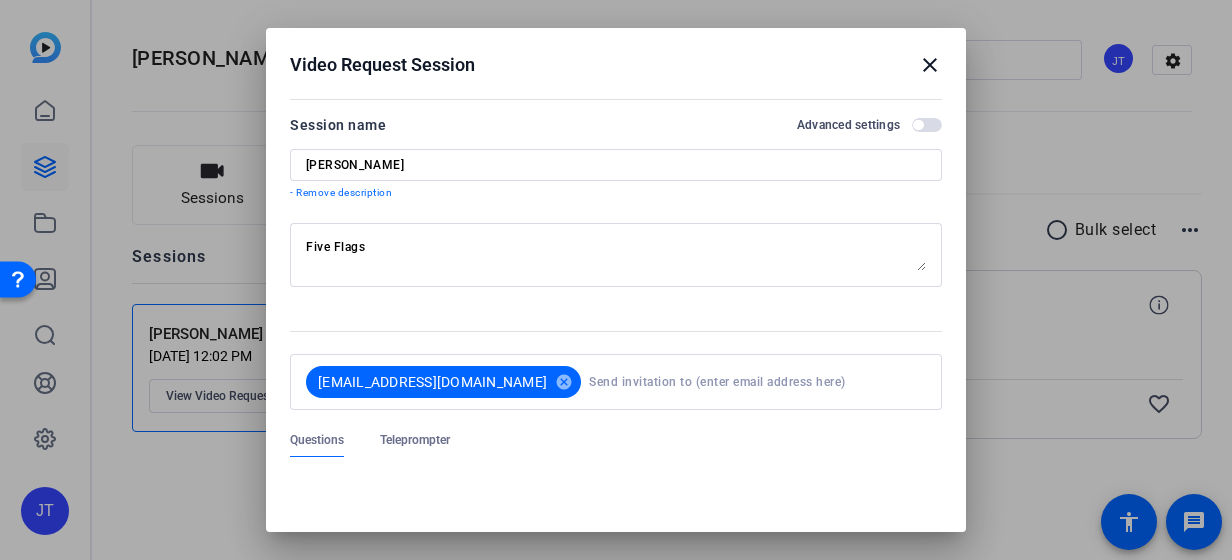 click on "close" at bounding box center [930, 65] 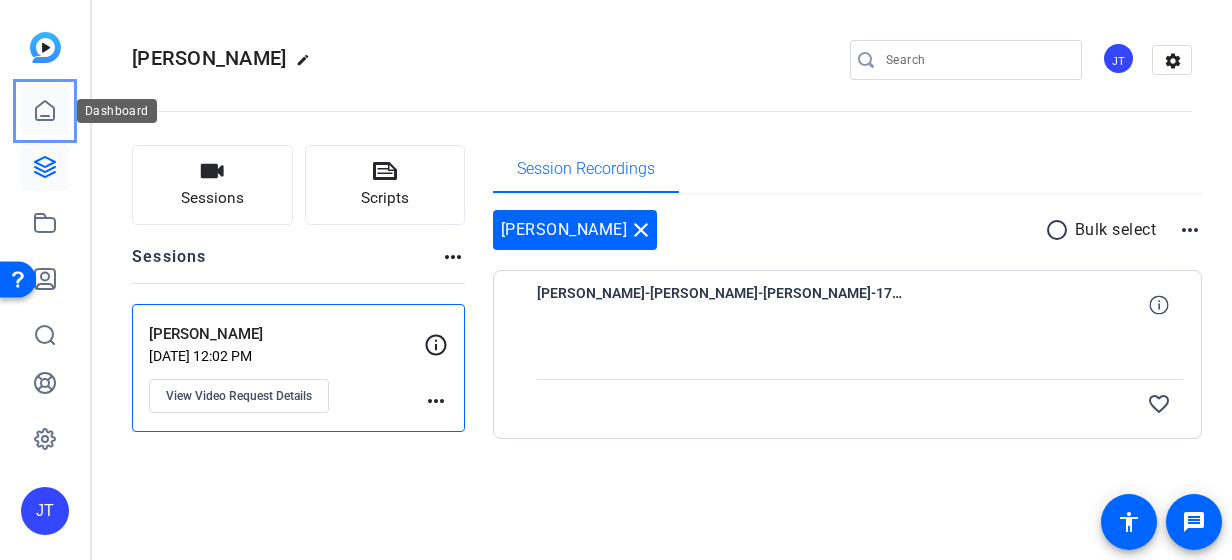 click 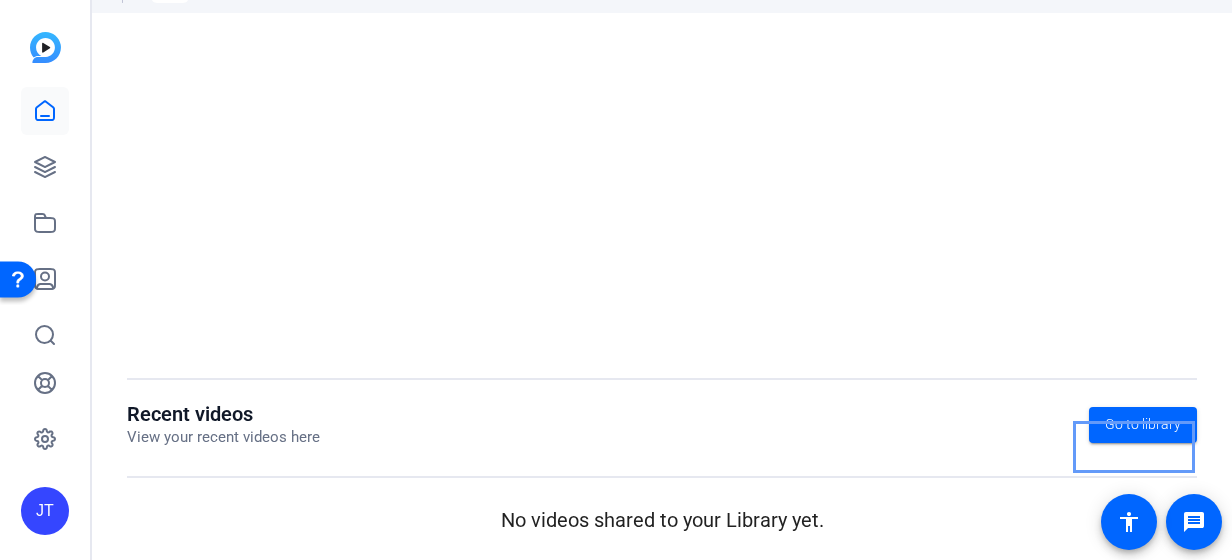 scroll, scrollTop: 449, scrollLeft: 0, axis: vertical 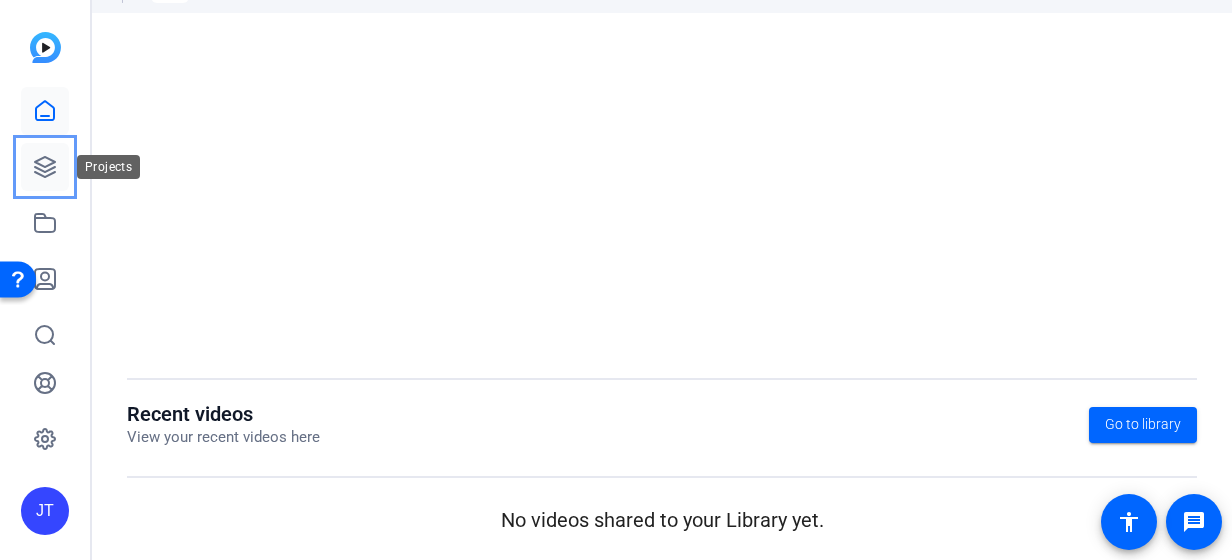 click 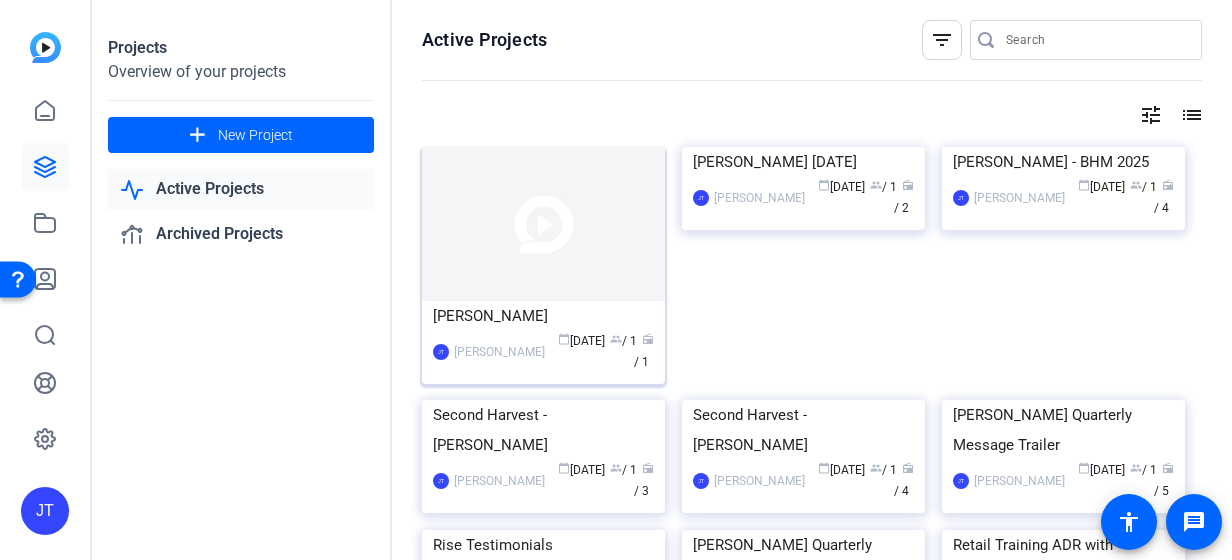 click on "Laura Bunn" 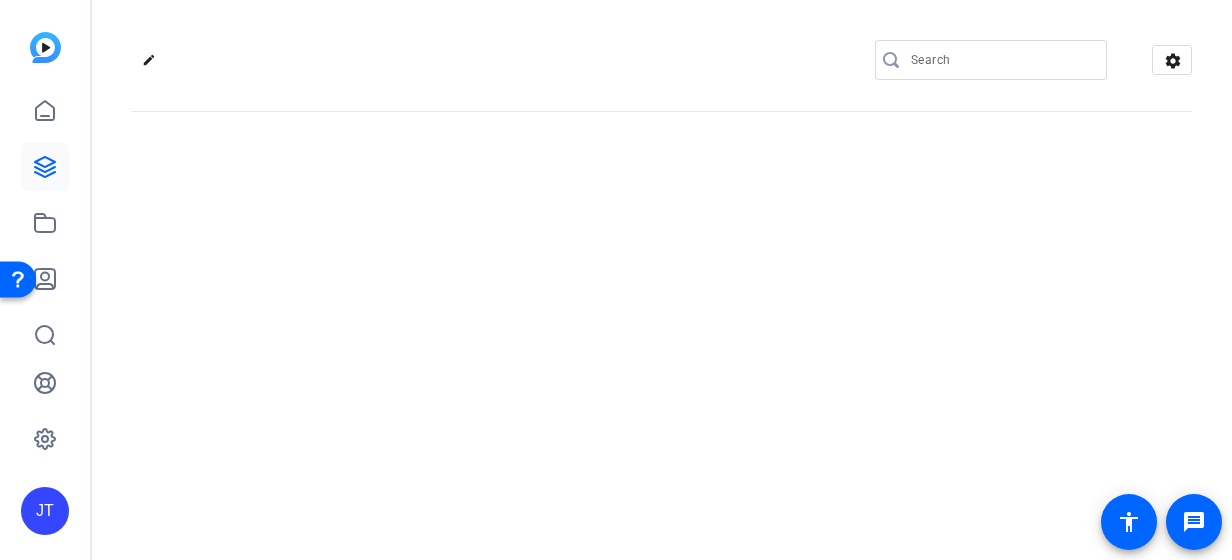 click on "edit
settings" 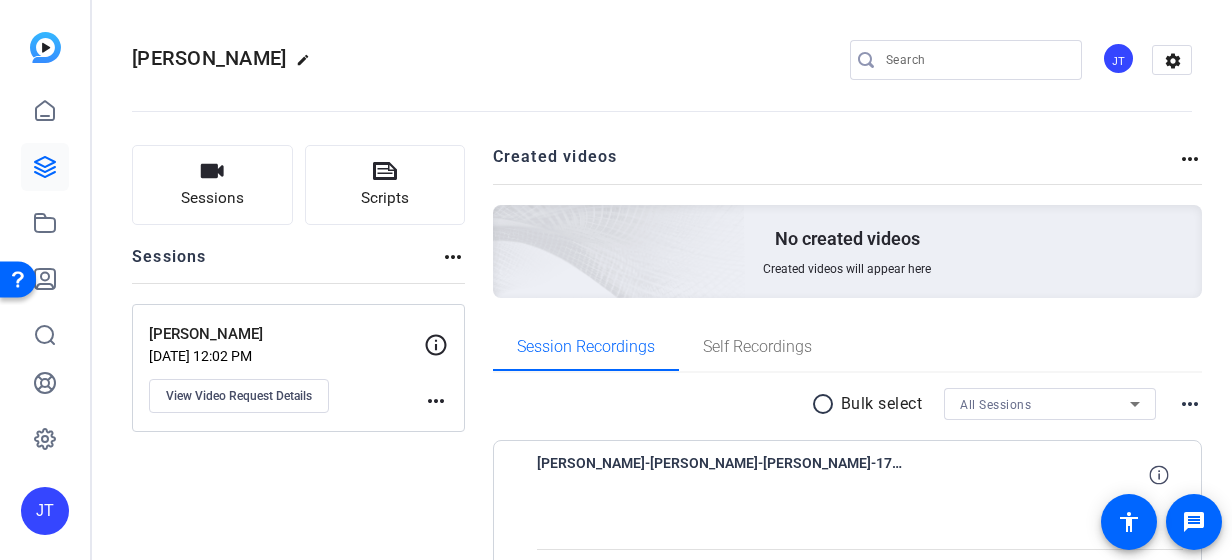 click on "Created videos" 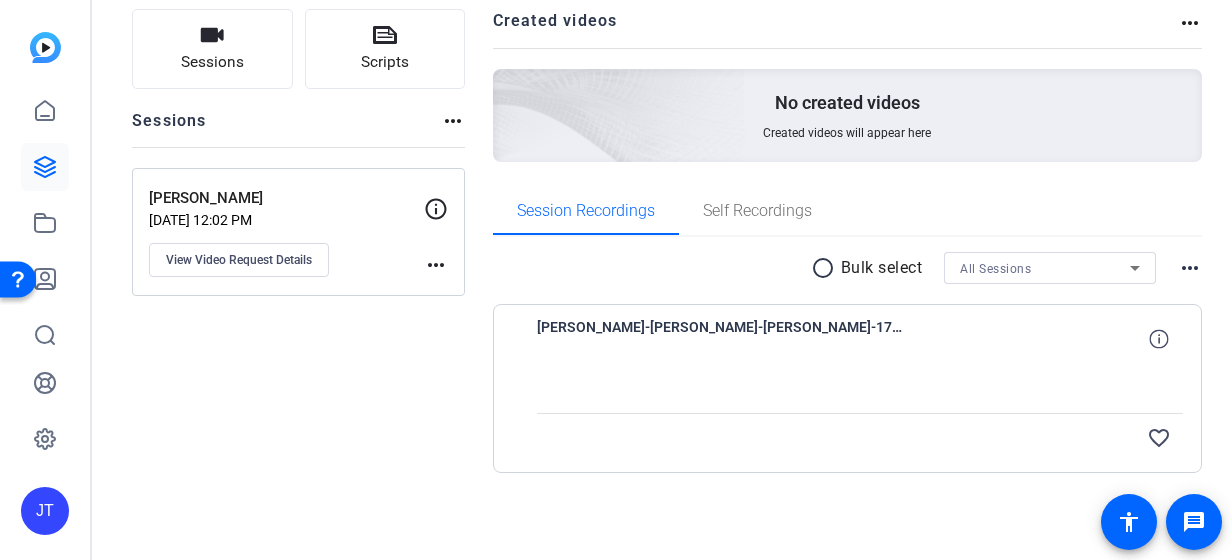 click on "more_horiz" 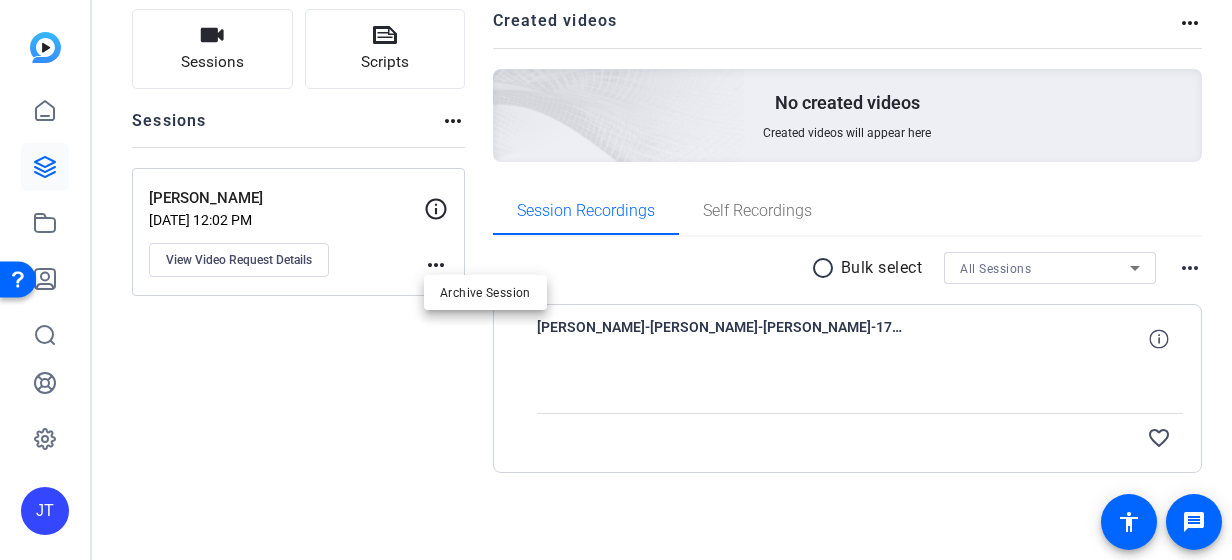 click at bounding box center (616, 280) 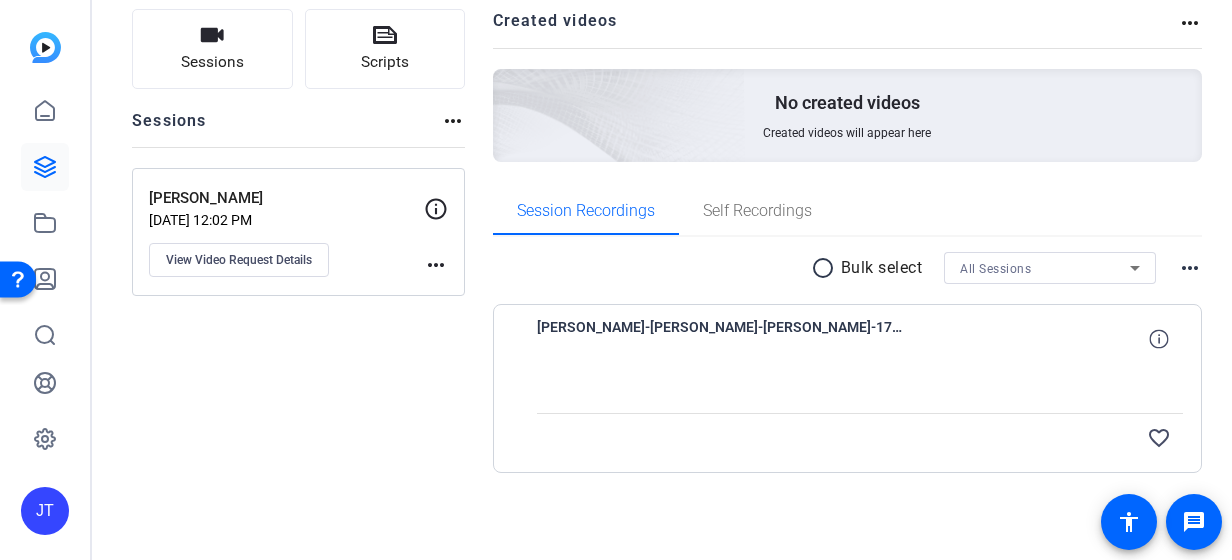 click on "more_horiz" 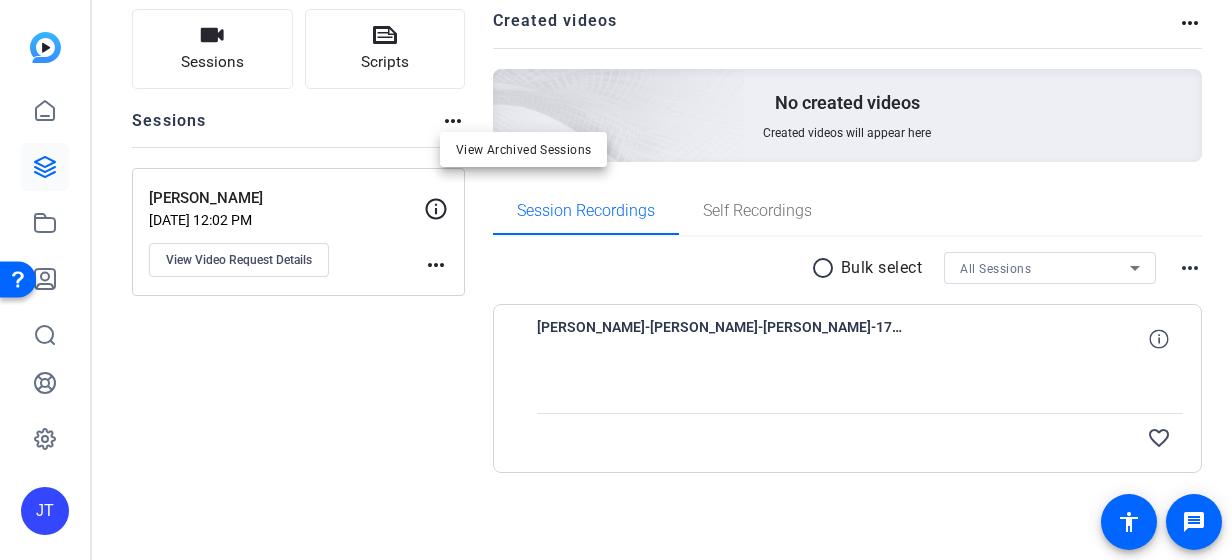click at bounding box center (616, 280) 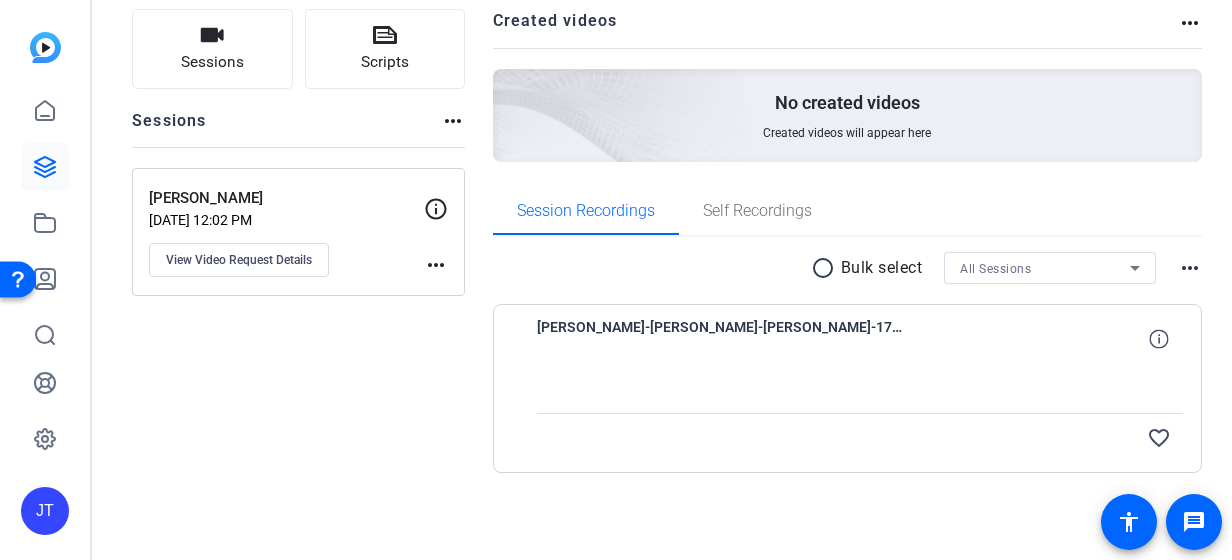 scroll, scrollTop: 0, scrollLeft: 0, axis: both 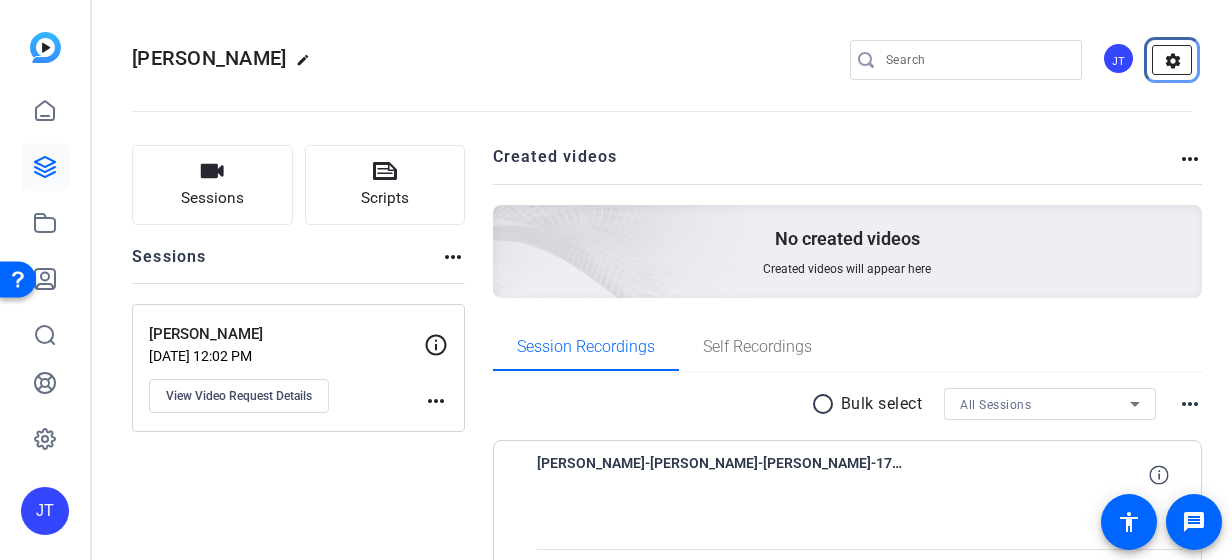 click on "settings" 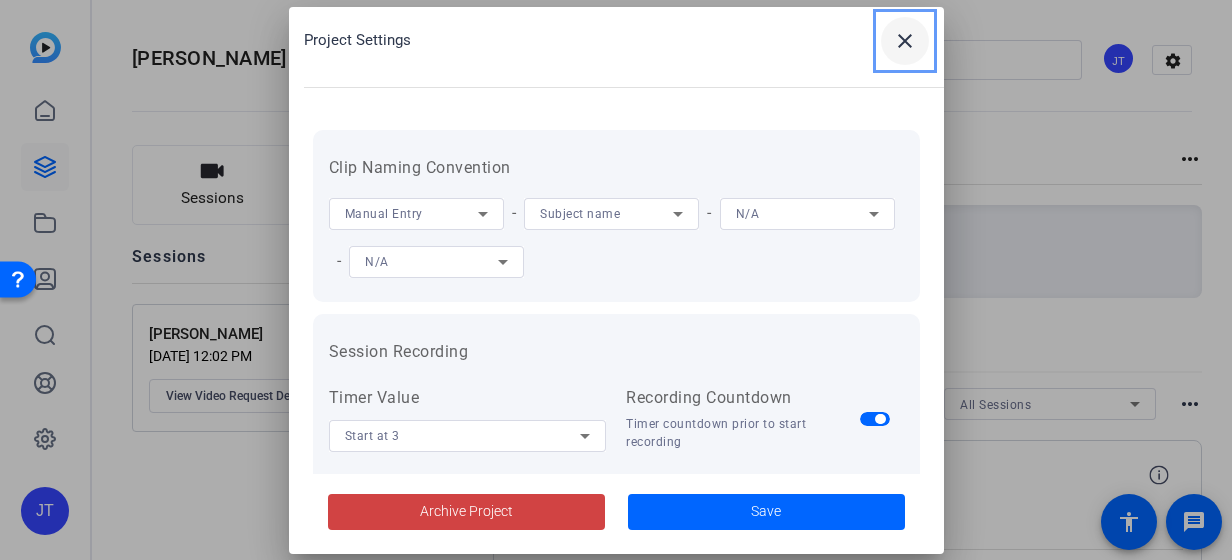 click on "close" at bounding box center (905, 41) 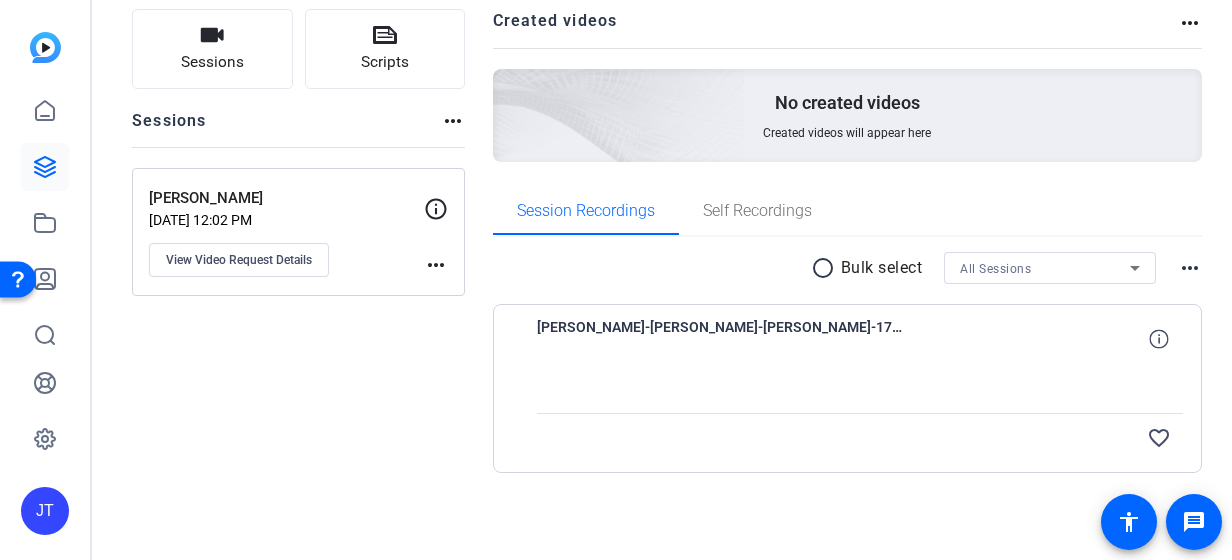 scroll, scrollTop: 32, scrollLeft: 0, axis: vertical 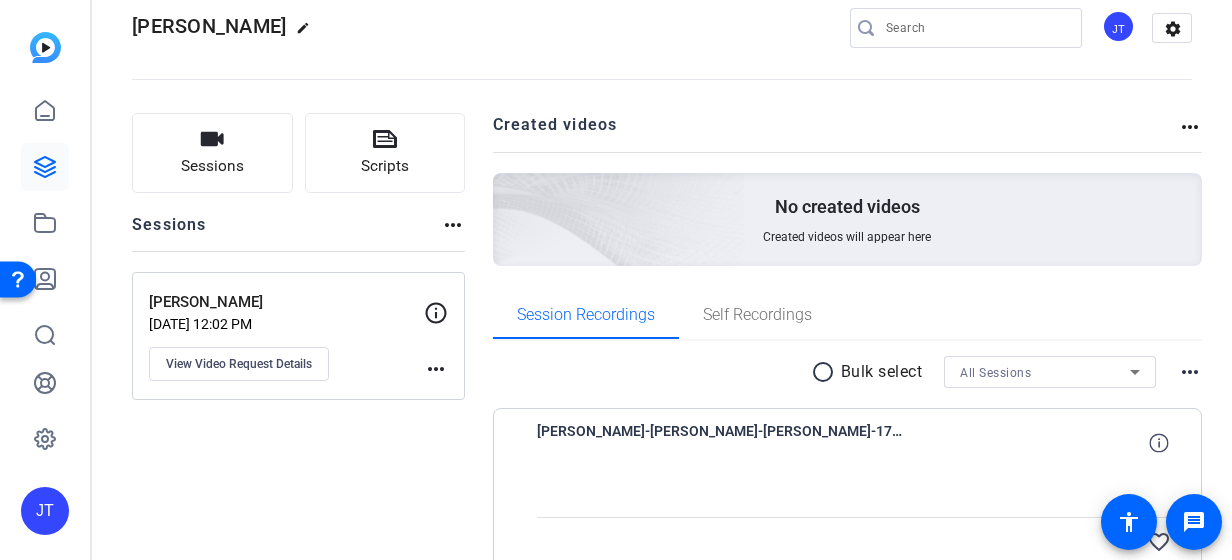 click on "more_horiz" at bounding box center (1190, 372) 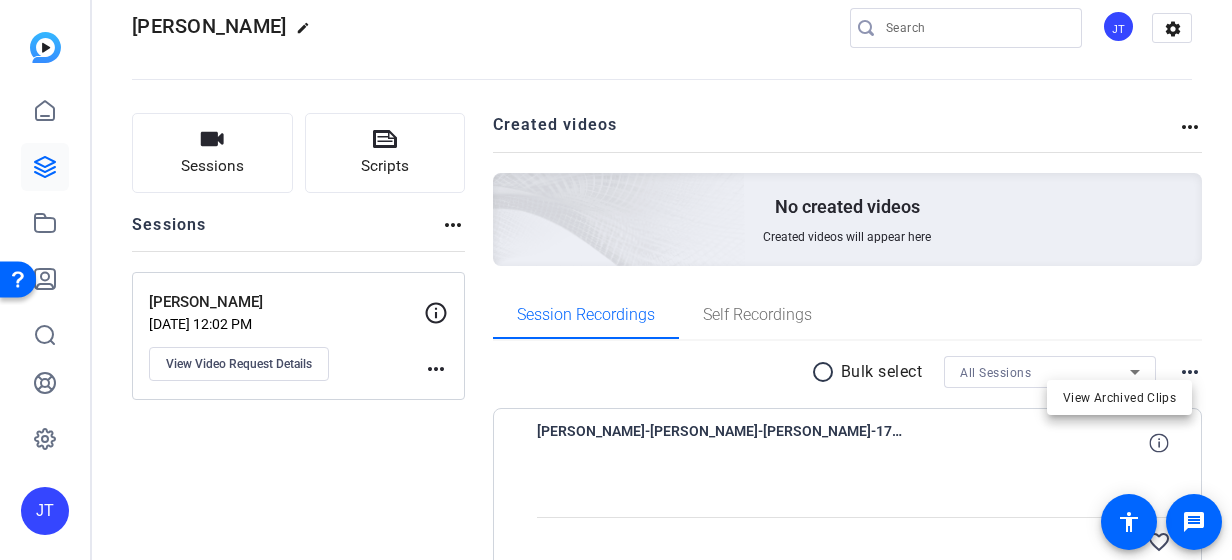 click at bounding box center (616, 280) 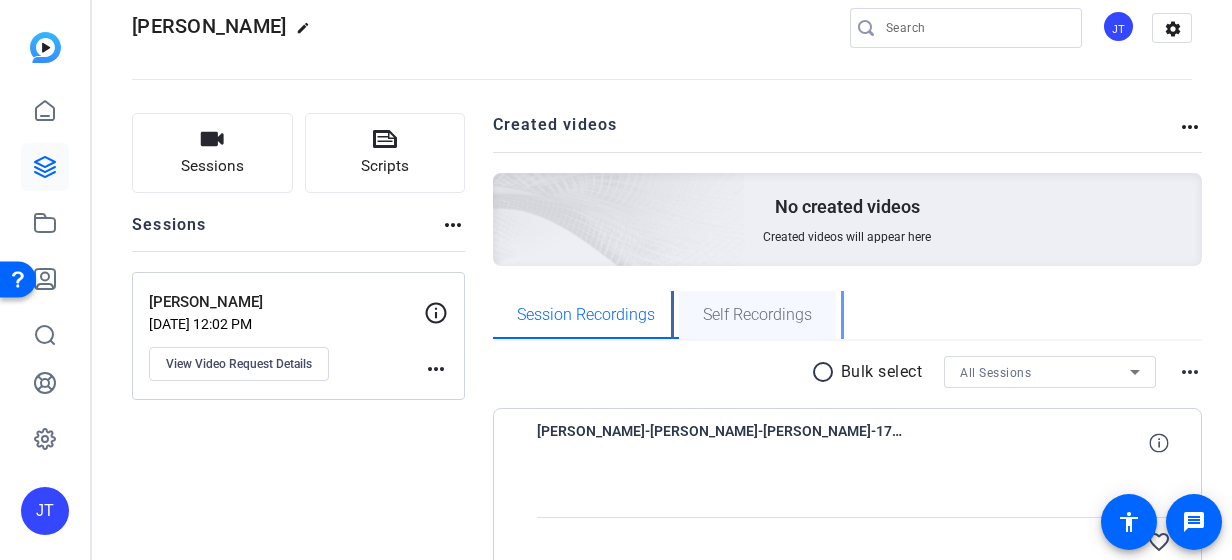 click on "Self Recordings" at bounding box center (757, 315) 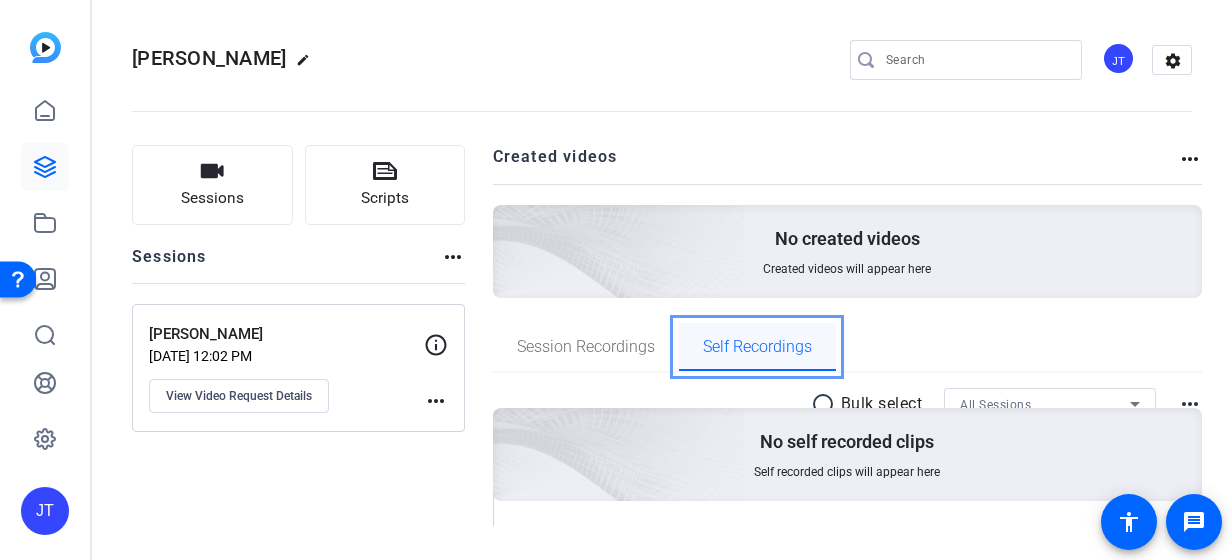 scroll, scrollTop: 0, scrollLeft: 0, axis: both 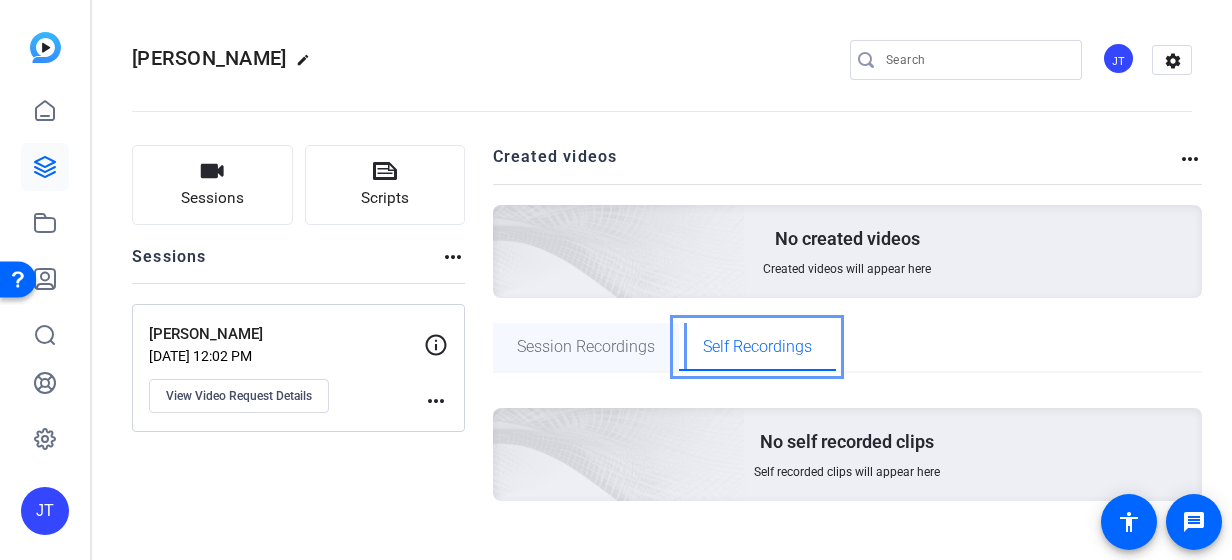 click on "Session Recordings" at bounding box center [586, 347] 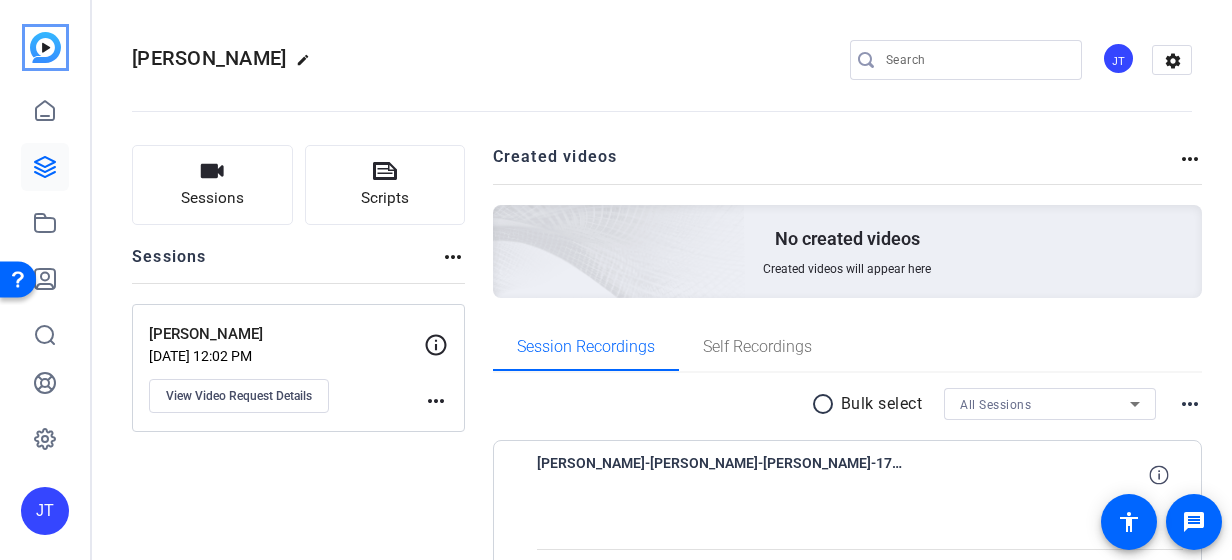 click 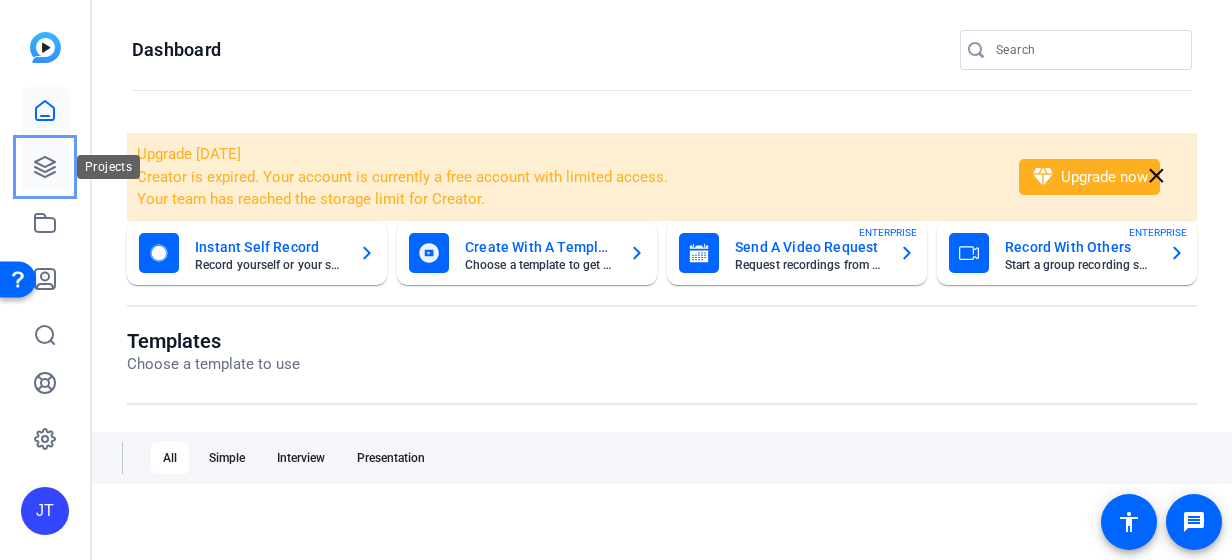 click 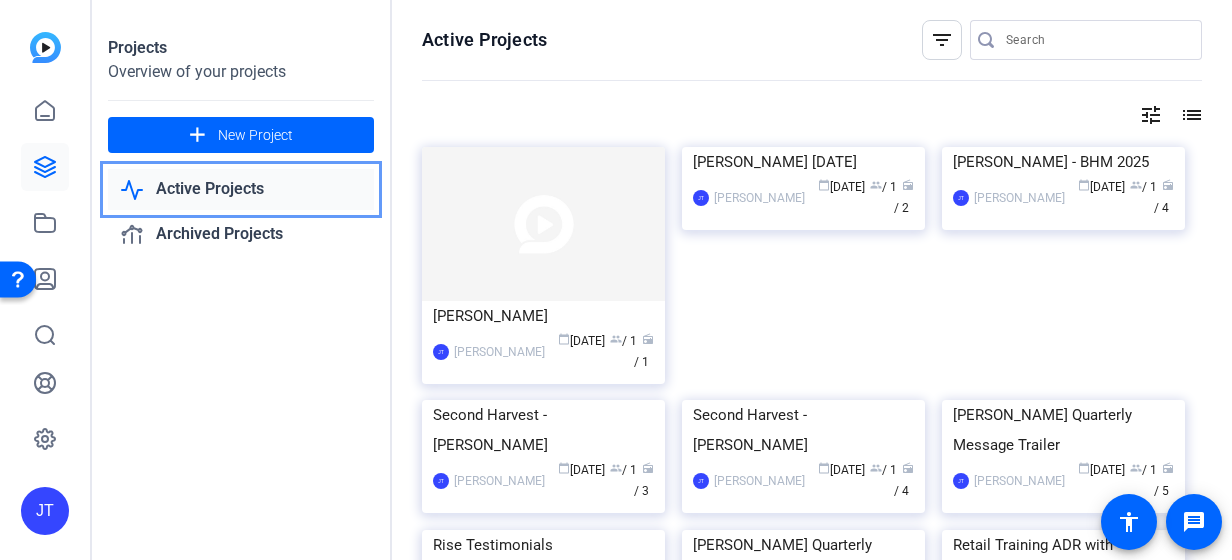 click on "Active Projects" 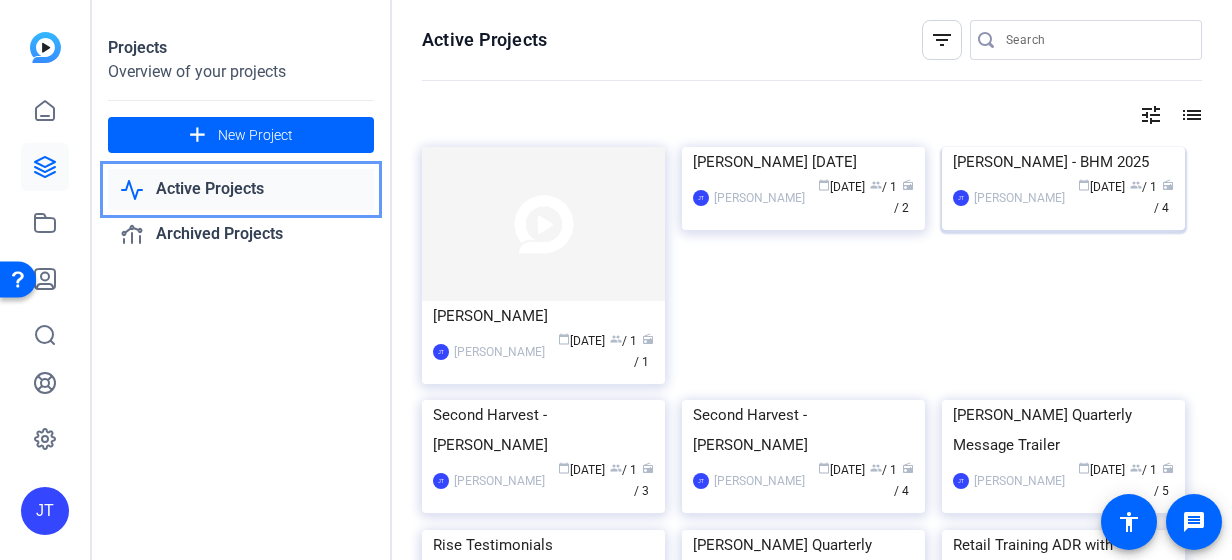 click on "Gary Moses - BHM 2025" 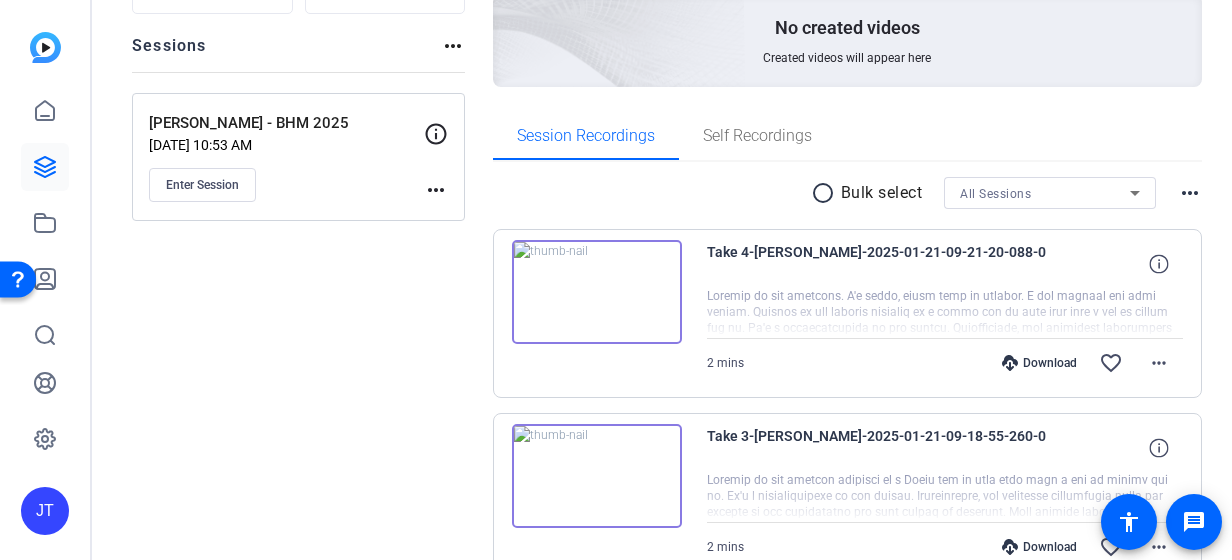 scroll, scrollTop: 0, scrollLeft: 0, axis: both 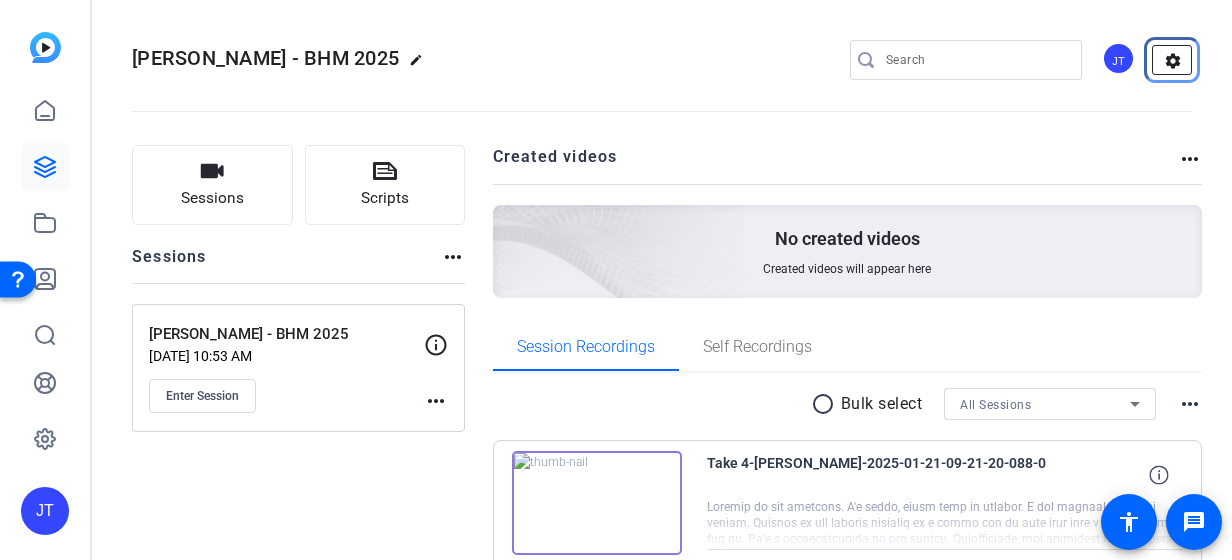 click on "settings" 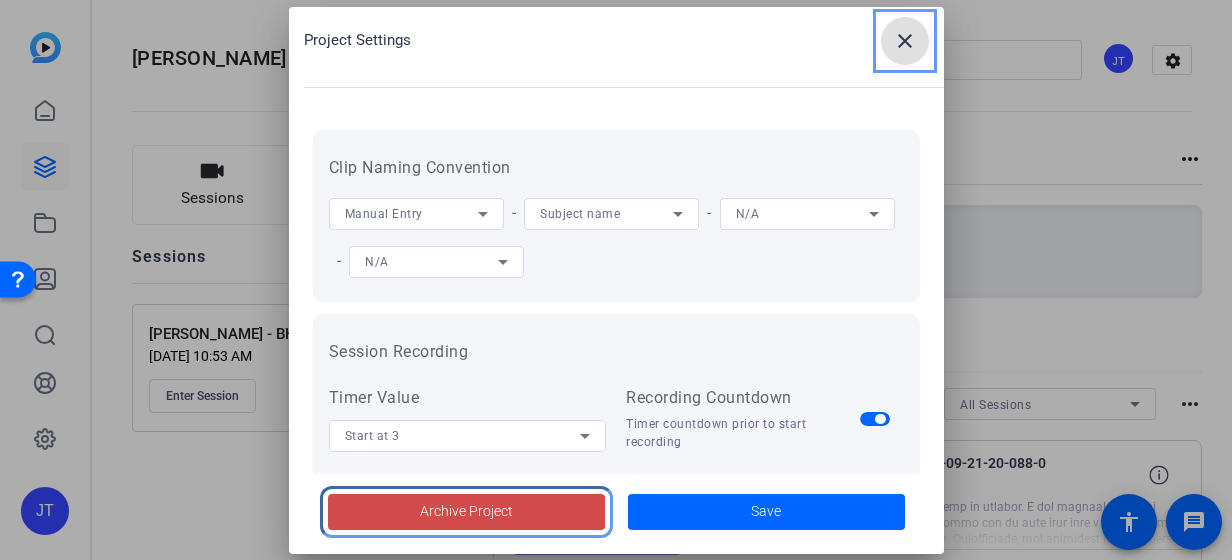 click on "Archive Project" 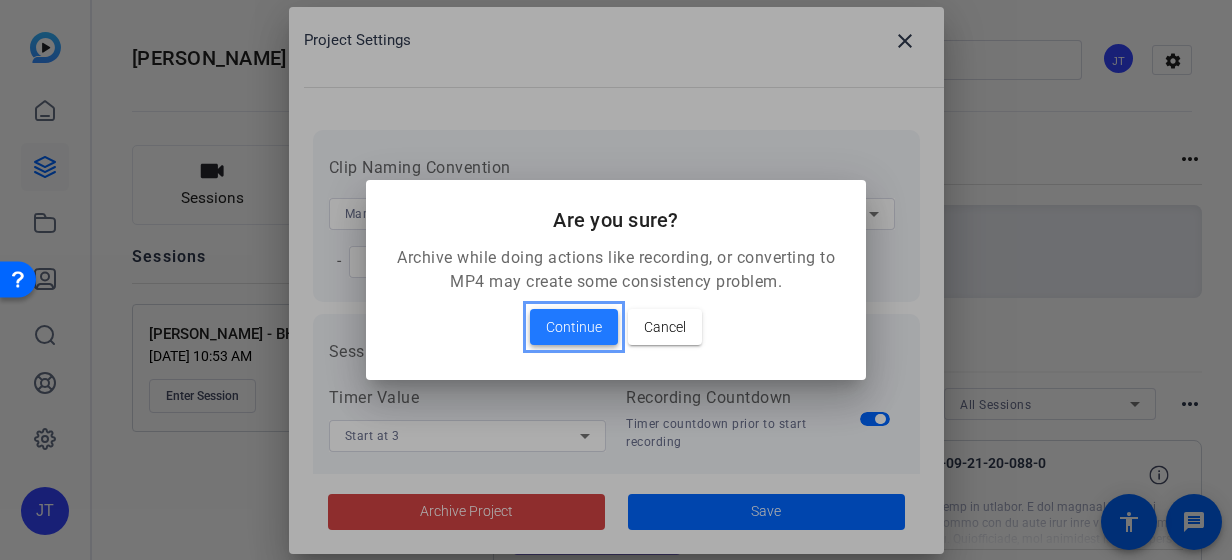 click on "Continue" at bounding box center (574, 327) 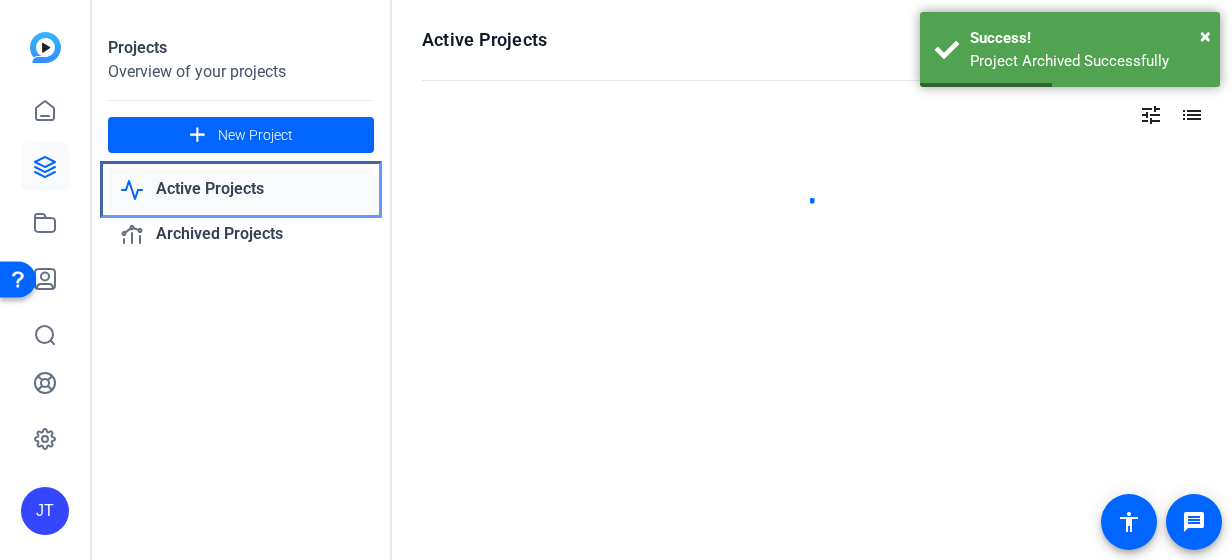 click on "Active Projects" 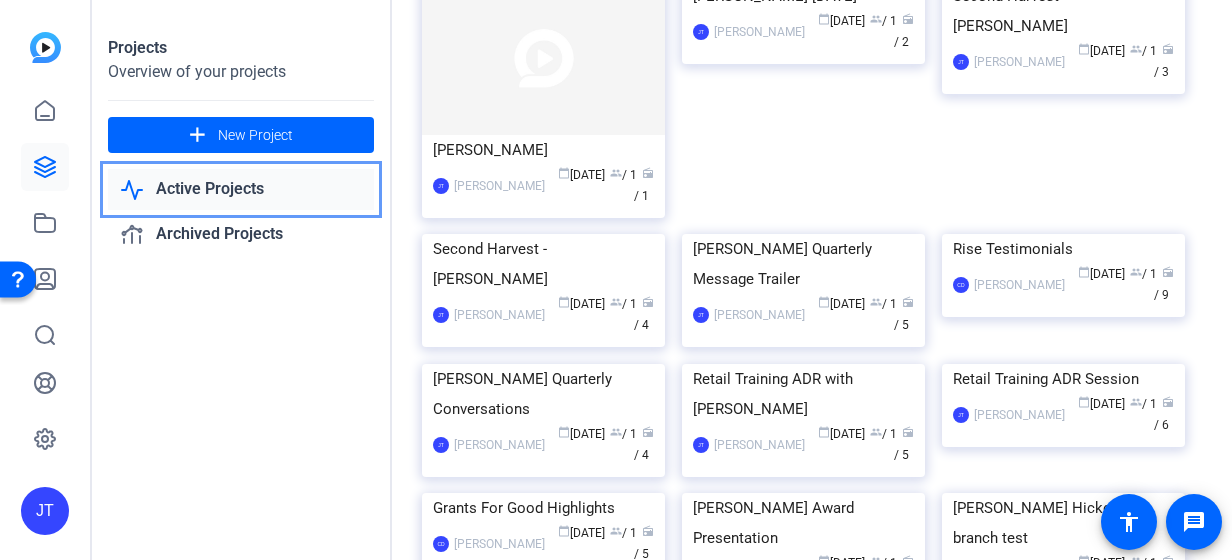 scroll, scrollTop: 316, scrollLeft: 0, axis: vertical 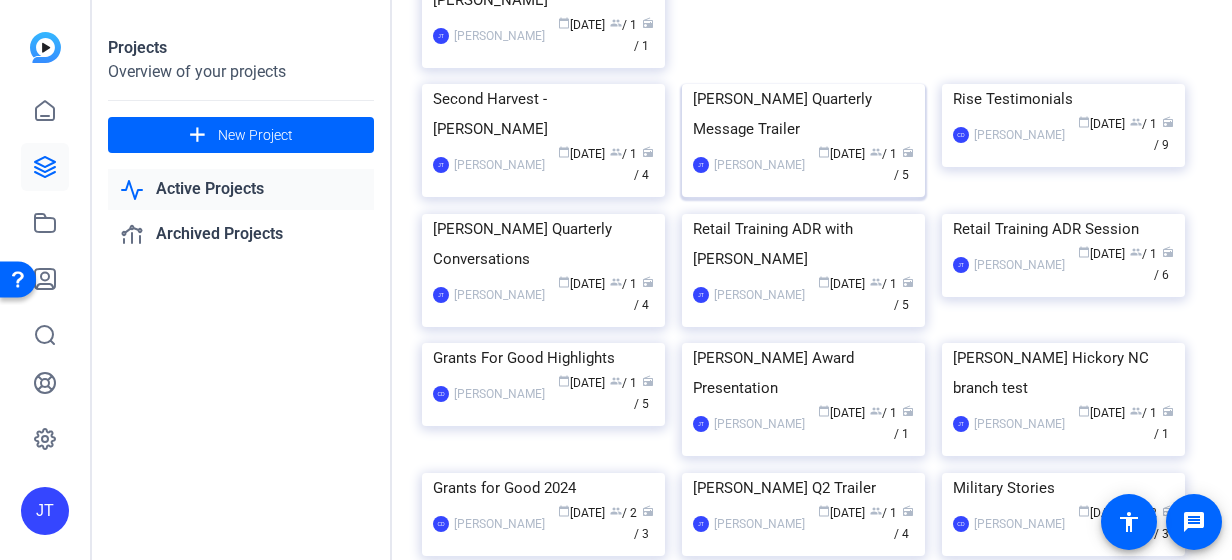 drag, startPoint x: 825, startPoint y: 230, endPoint x: 767, endPoint y: 232, distance: 58.034473 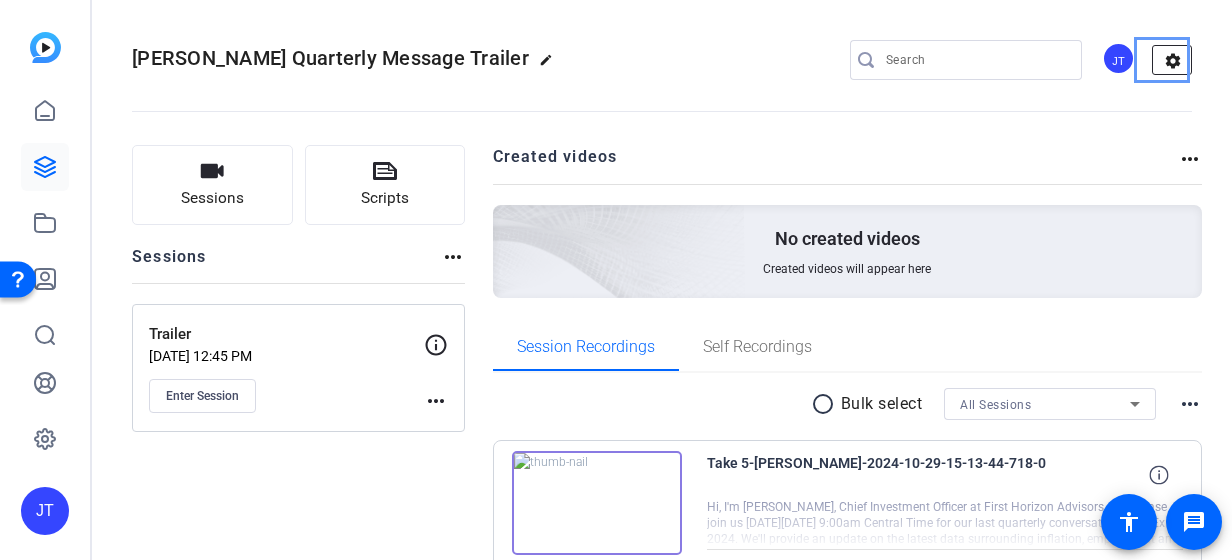 click on "settings" 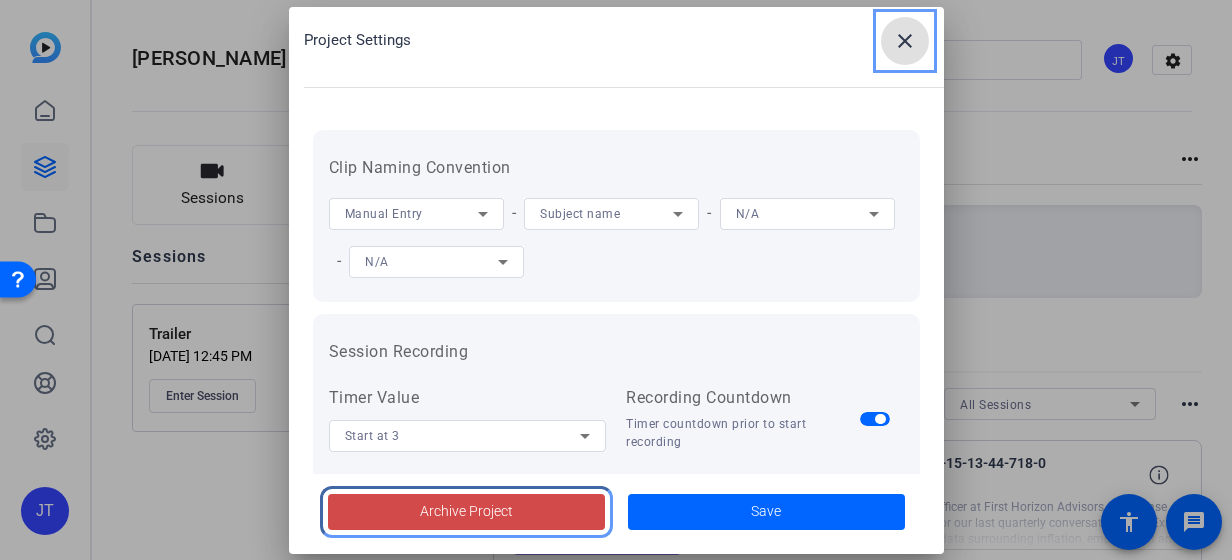 click on "Archive Project" 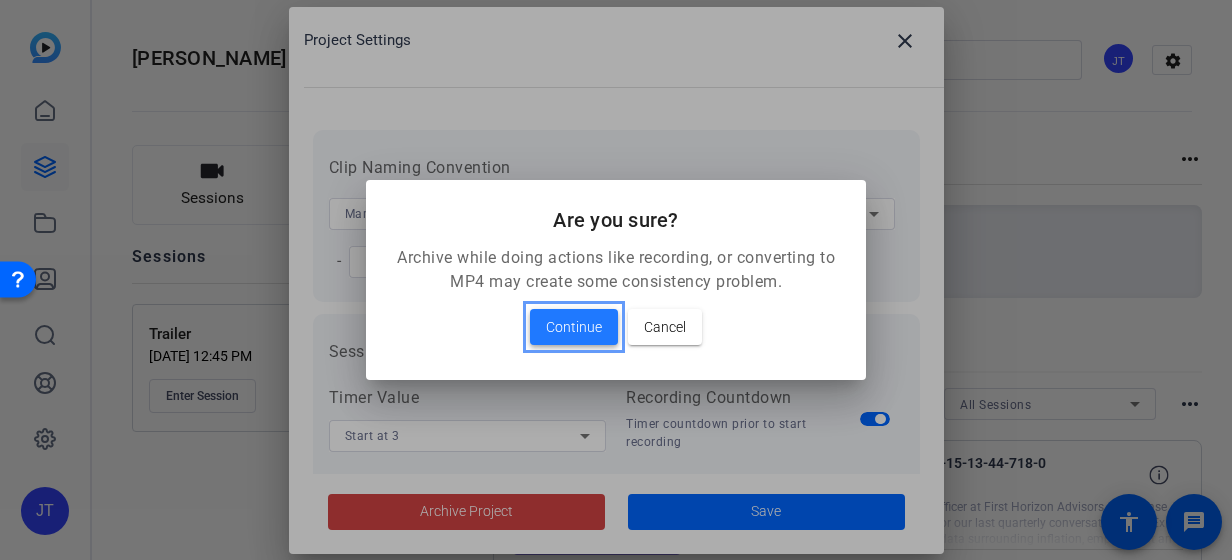 click on "Continue" at bounding box center [574, 327] 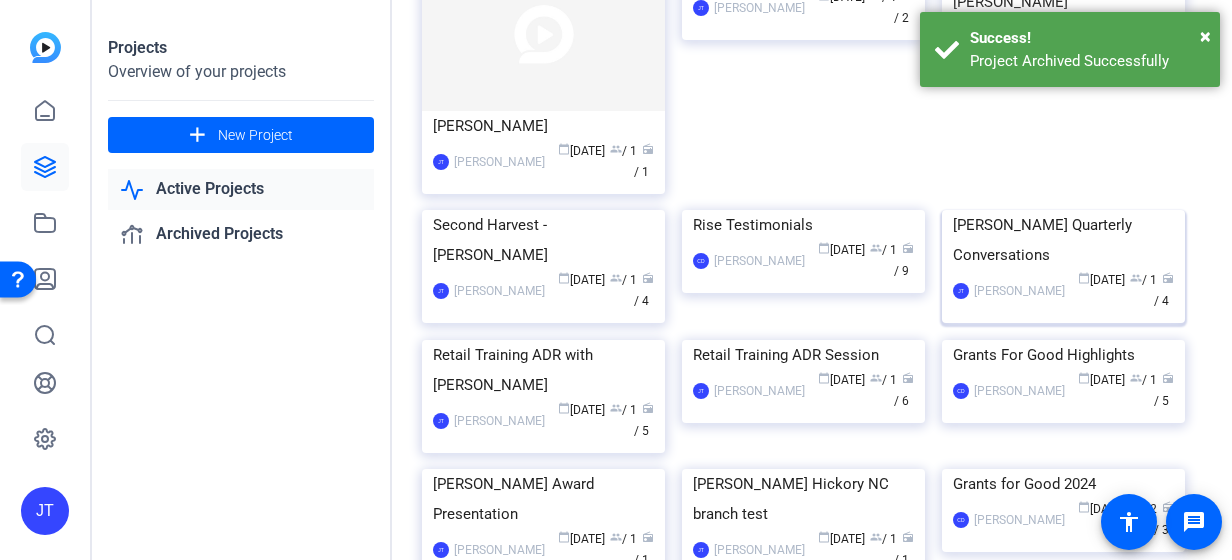 scroll, scrollTop: 360, scrollLeft: 0, axis: vertical 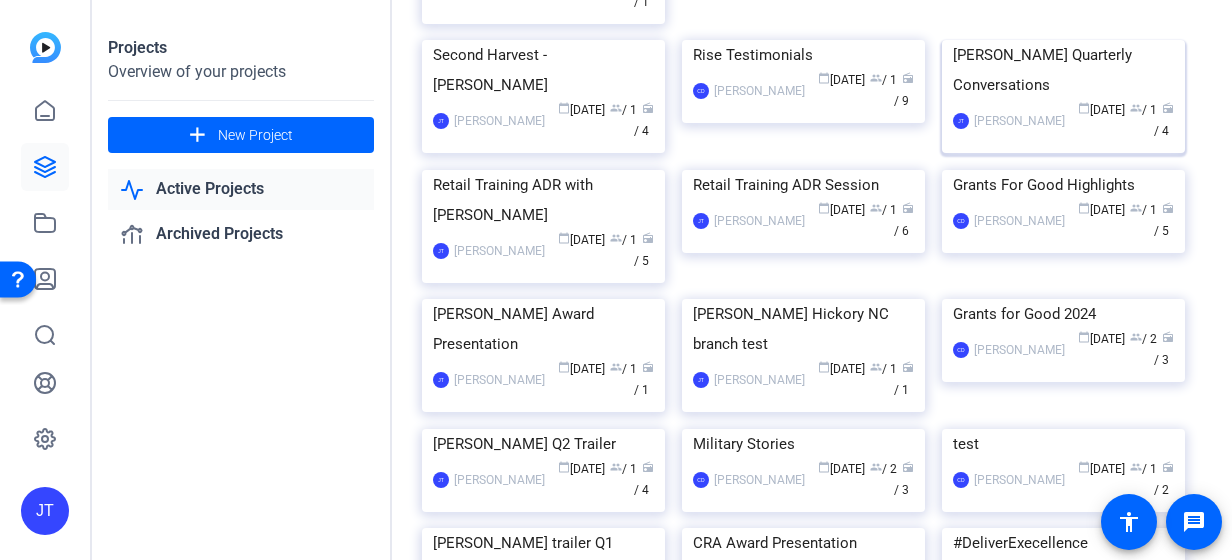 click on "Tracy Bell Quarterly Conversations" 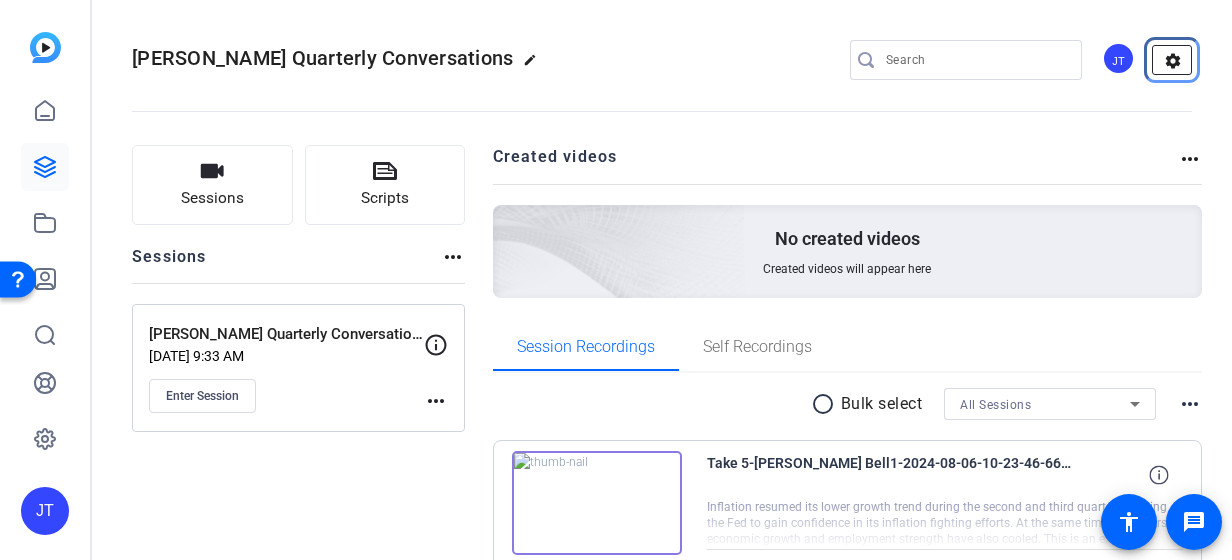 click on "settings" 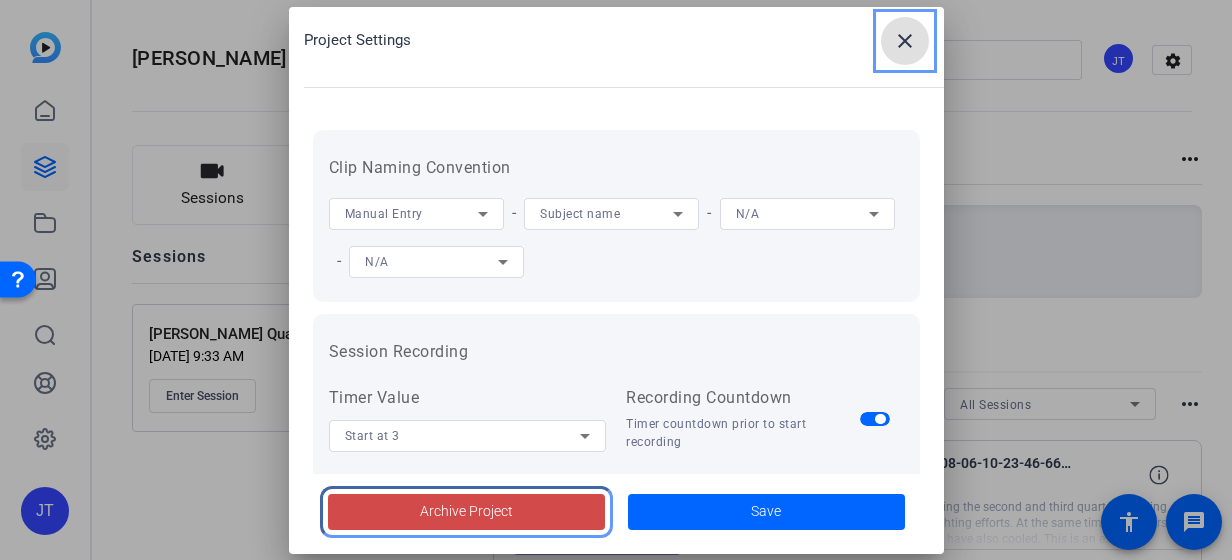 click on "Archive Project" 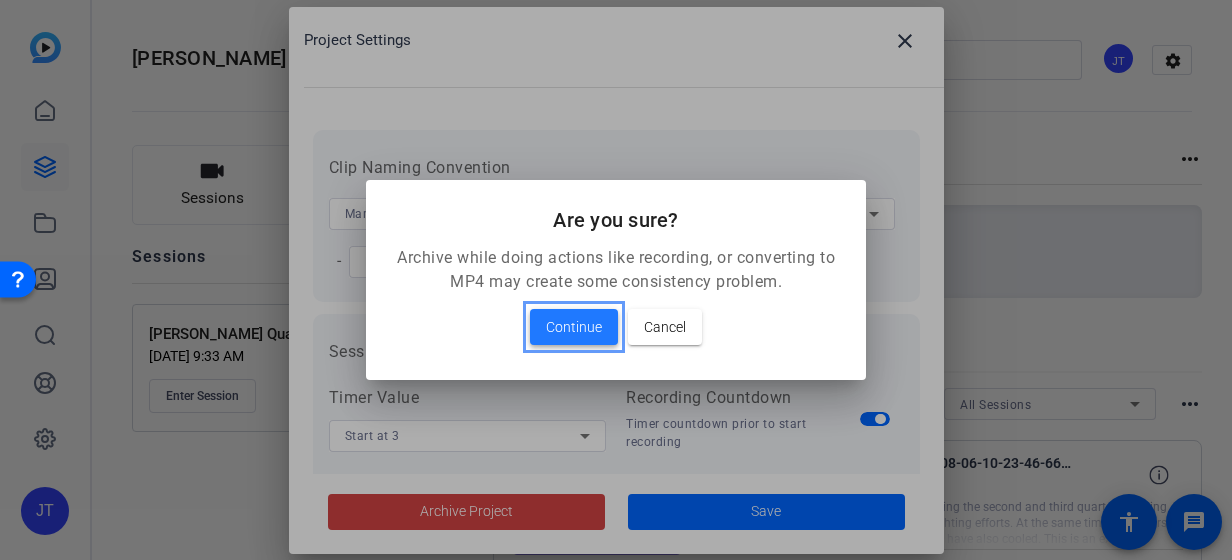 click at bounding box center [574, 327] 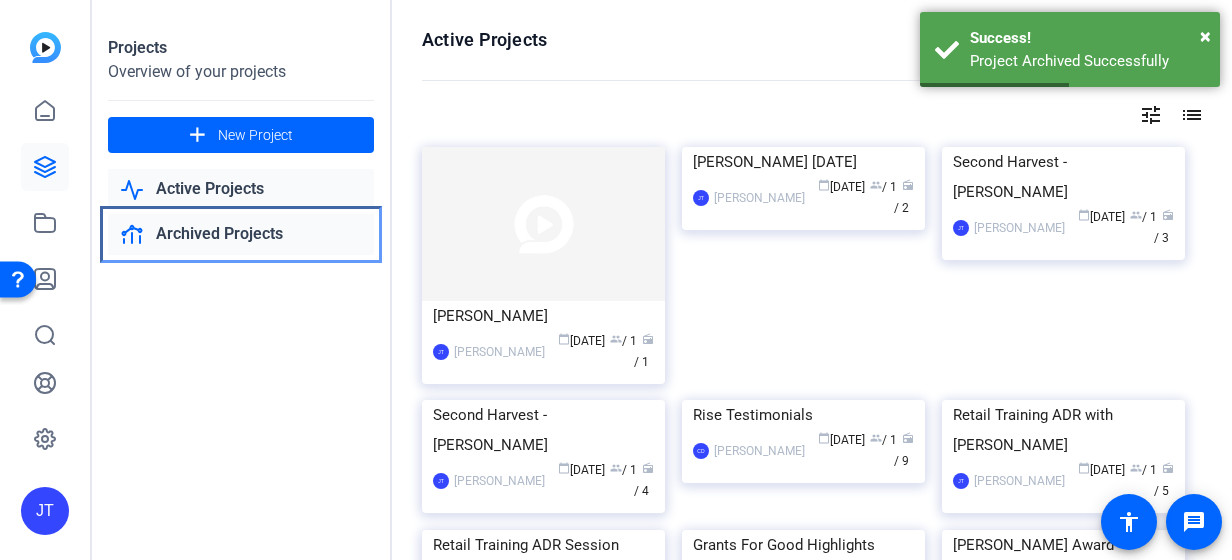 click on "Archived Projects" 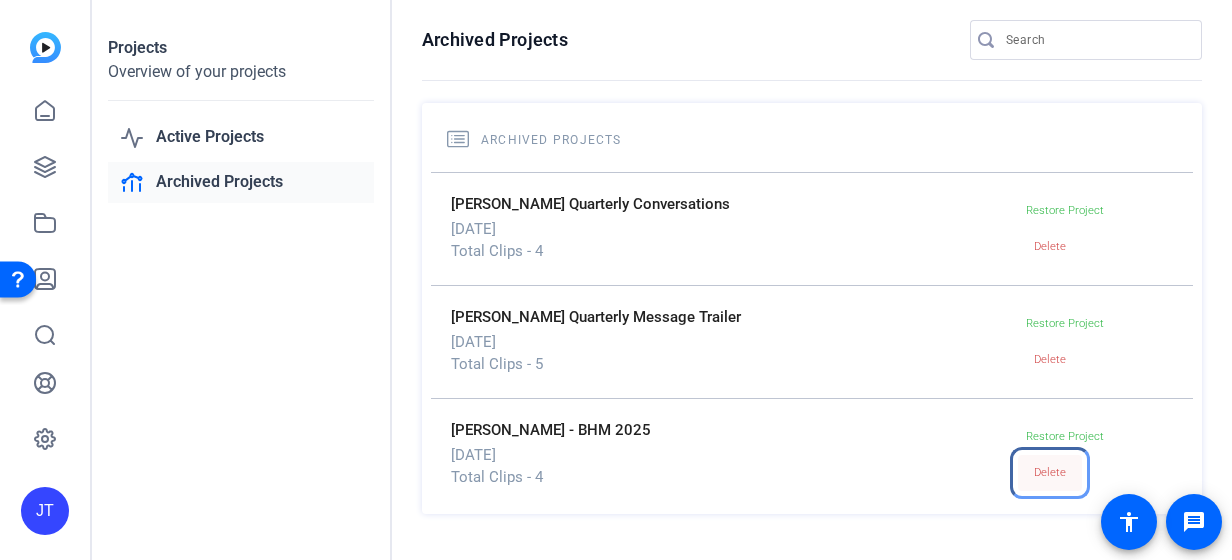 click on "Delete" 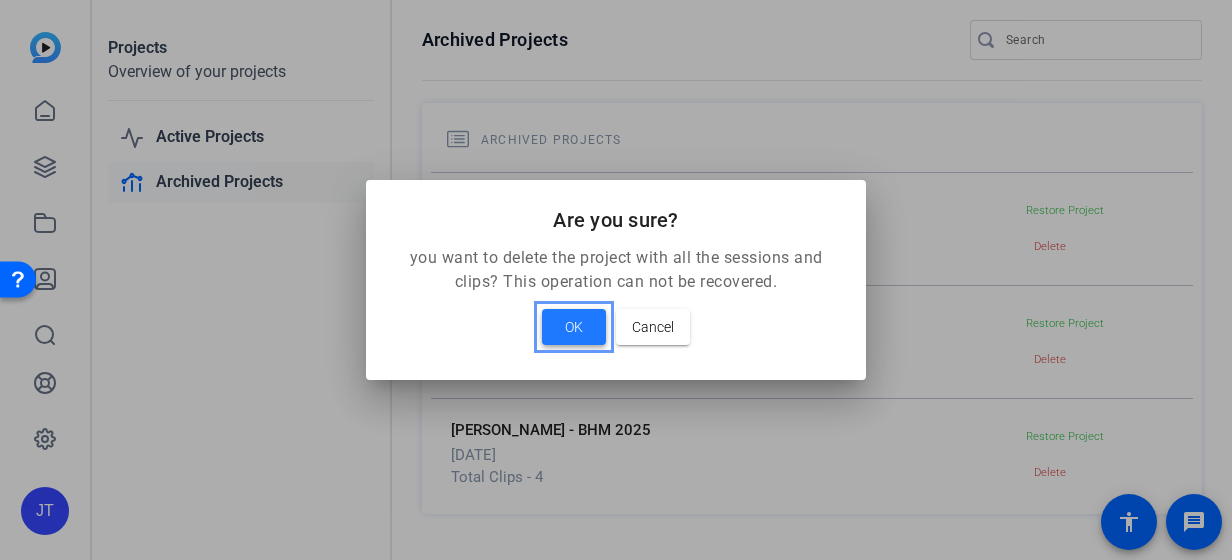 click on "OK" at bounding box center (574, 327) 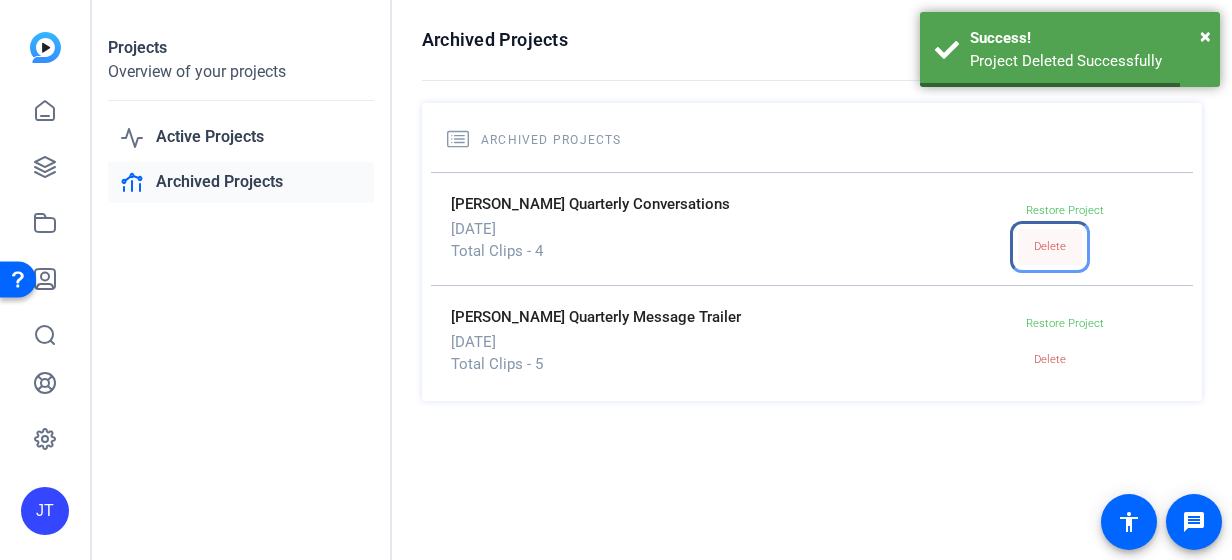 click on "Delete" 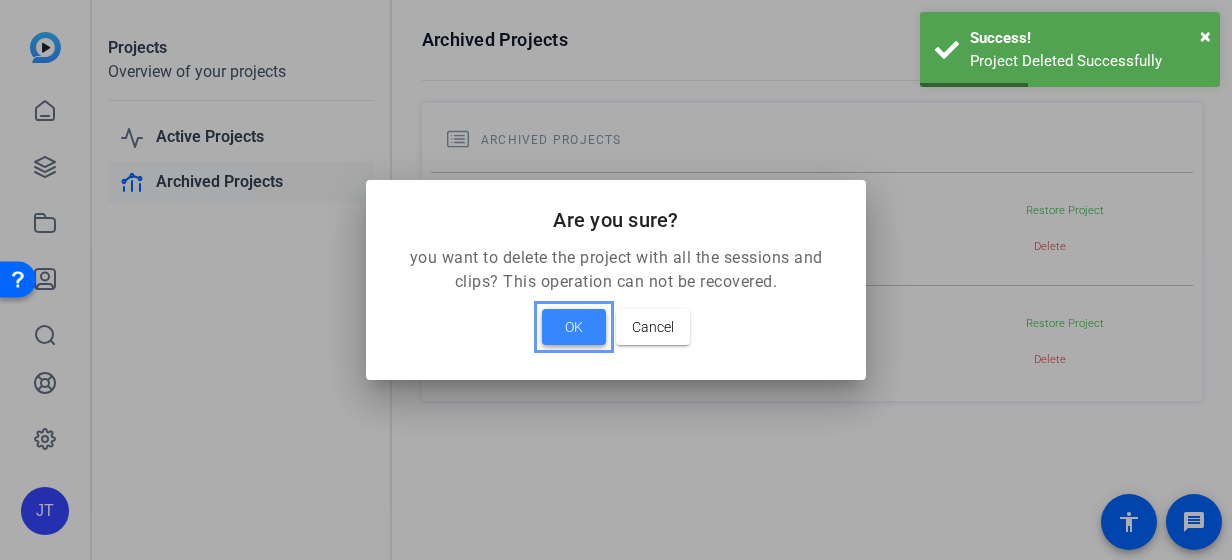 click on "OK" at bounding box center [574, 327] 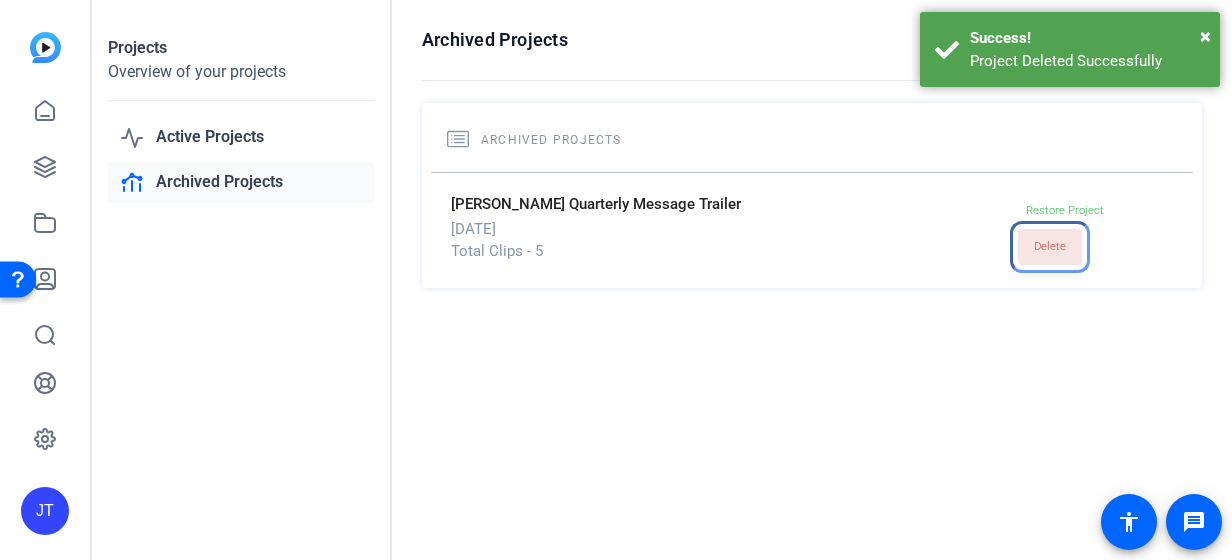 click on "Delete" 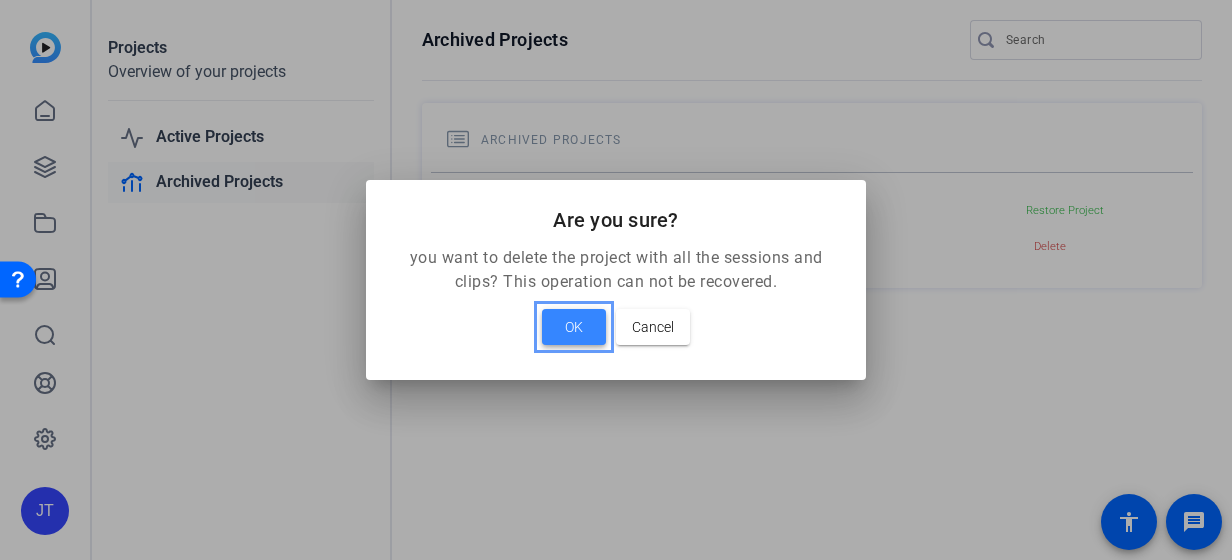 click at bounding box center [574, 327] 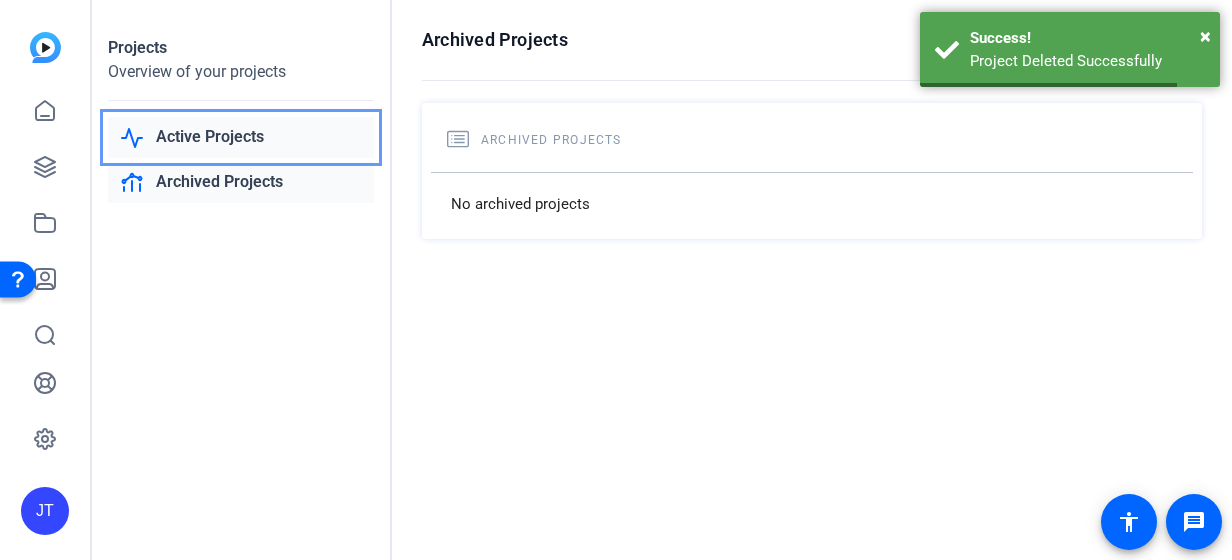 click on "Active Projects" 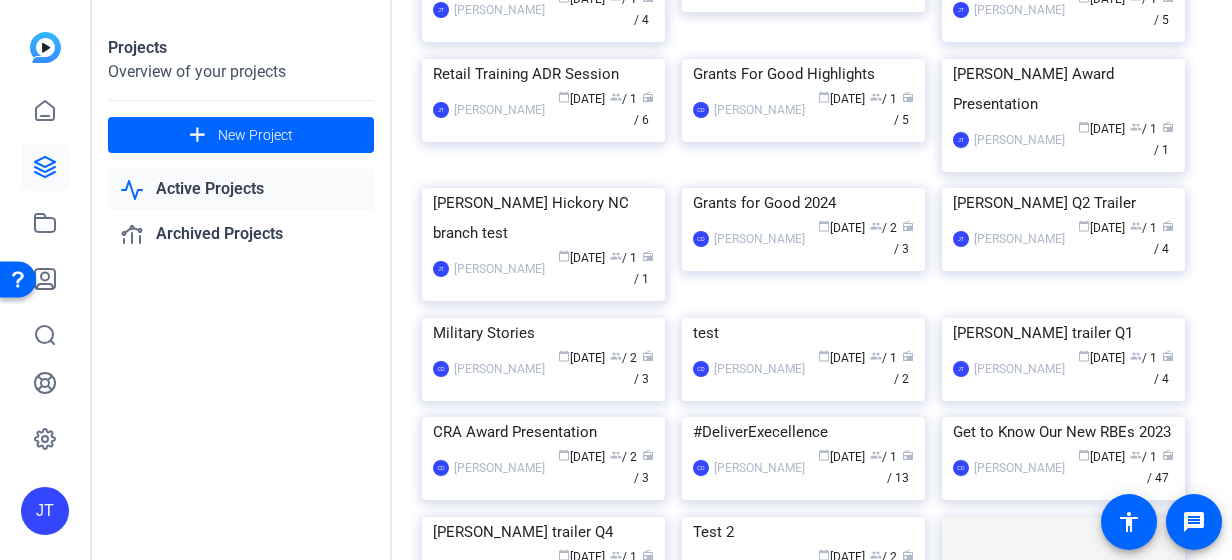 scroll, scrollTop: 472, scrollLeft: 0, axis: vertical 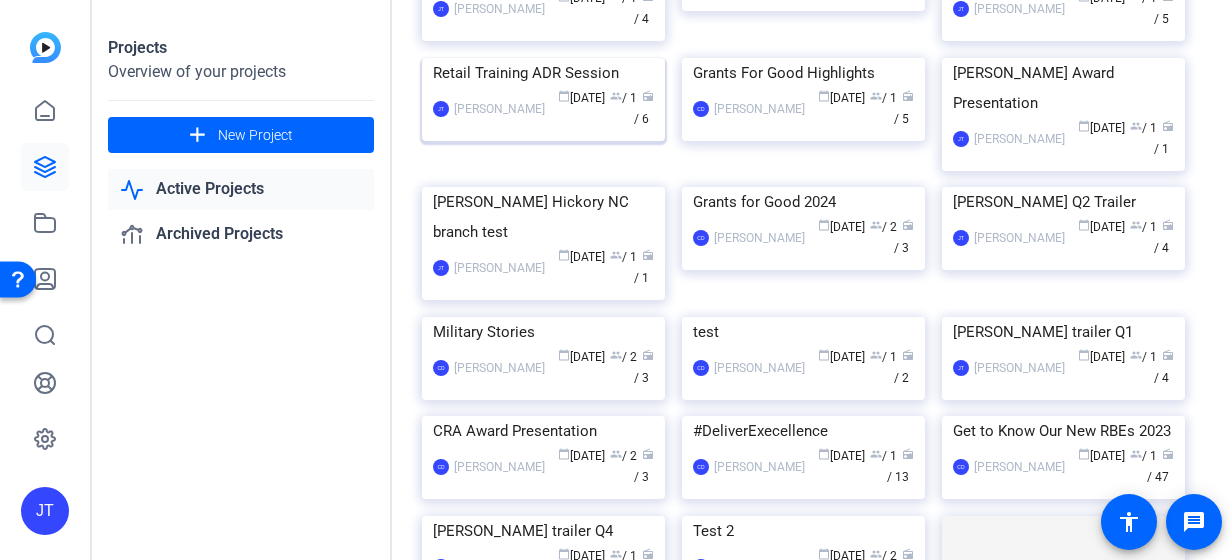 click on "Retail Training ADR Session" 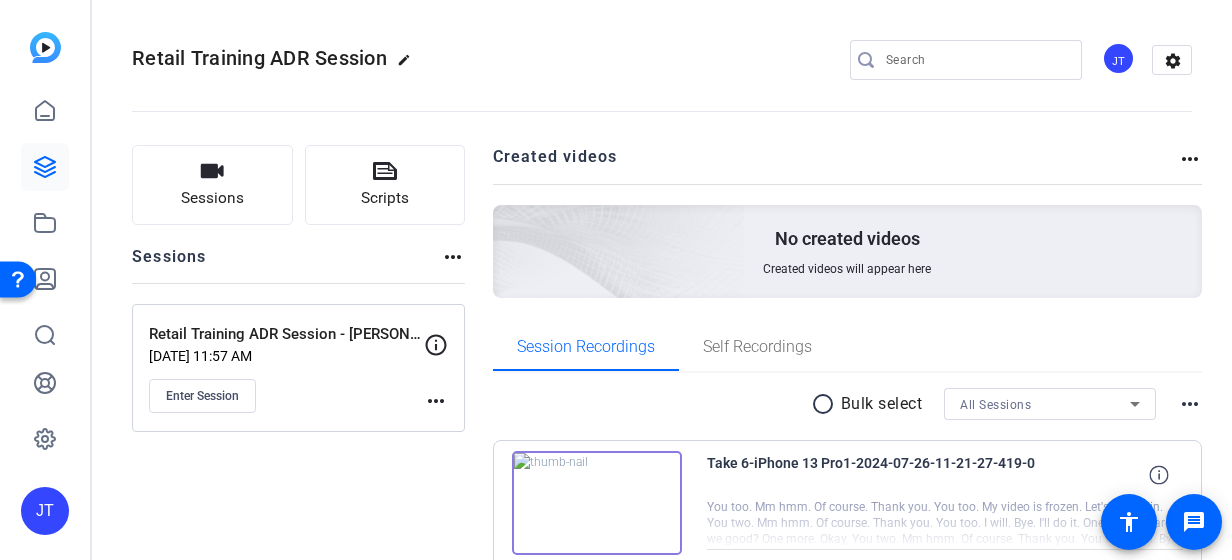 click on "more_horiz" at bounding box center [1190, 404] 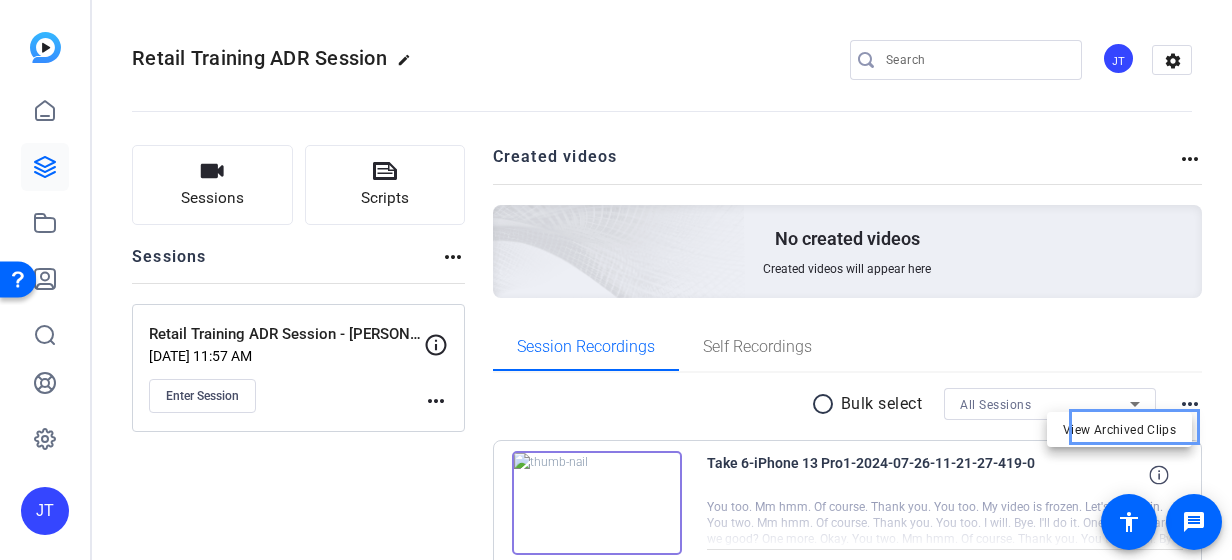 click at bounding box center [616, 280] 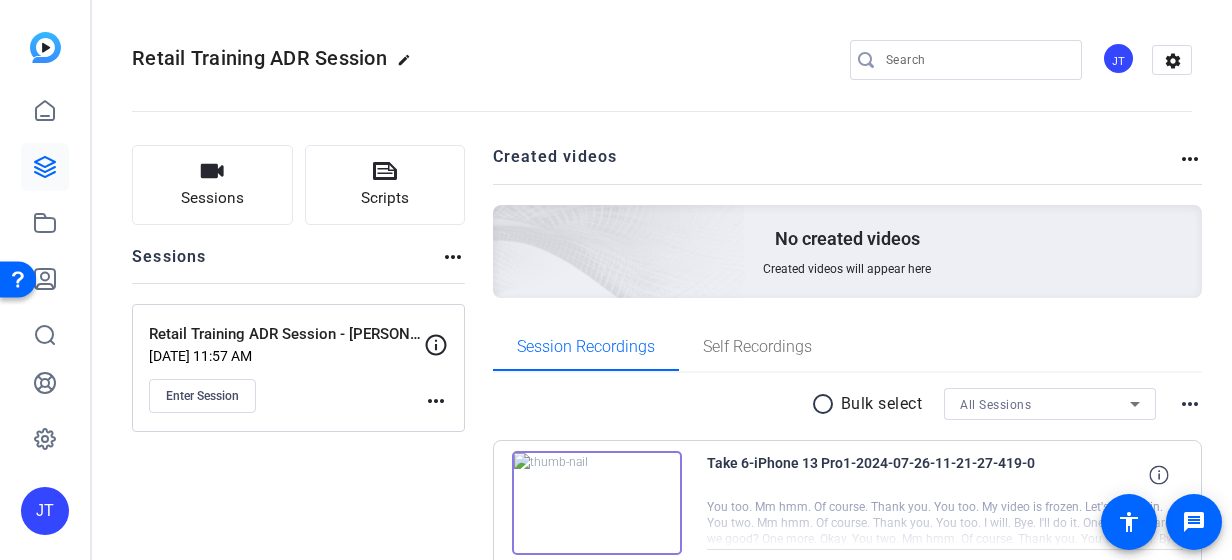 click on "more_horiz" 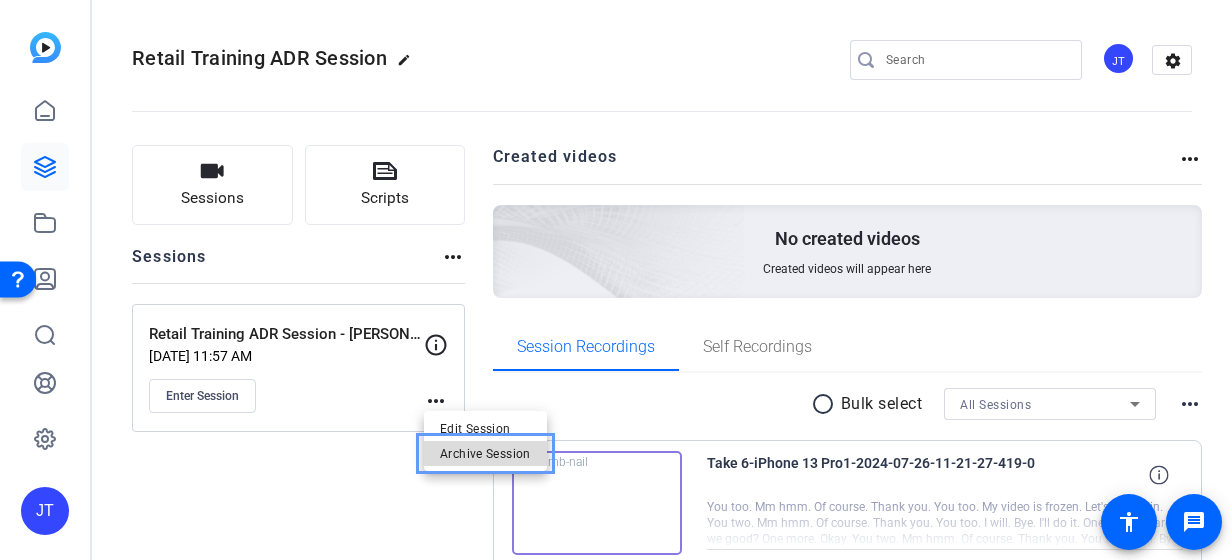 click on "Archive Session" at bounding box center (485, 454) 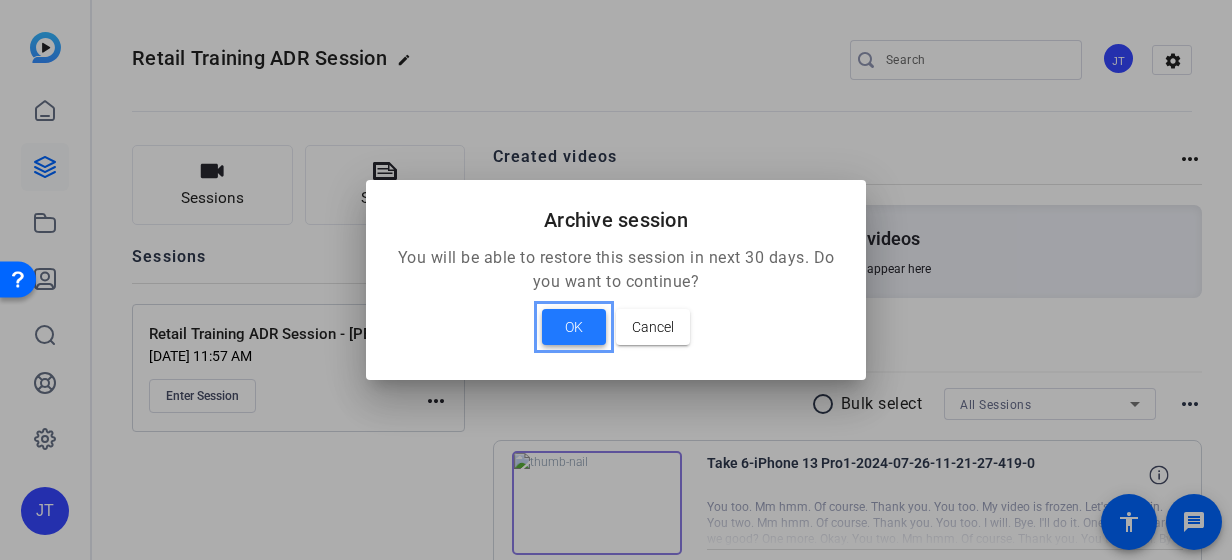 click at bounding box center (574, 327) 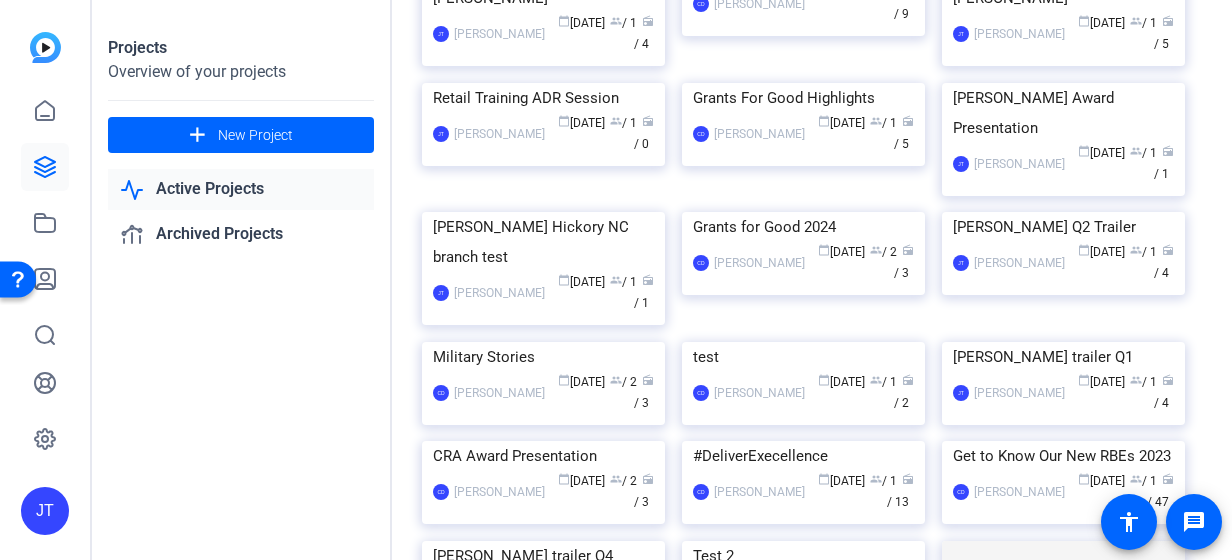 scroll, scrollTop: 486, scrollLeft: 0, axis: vertical 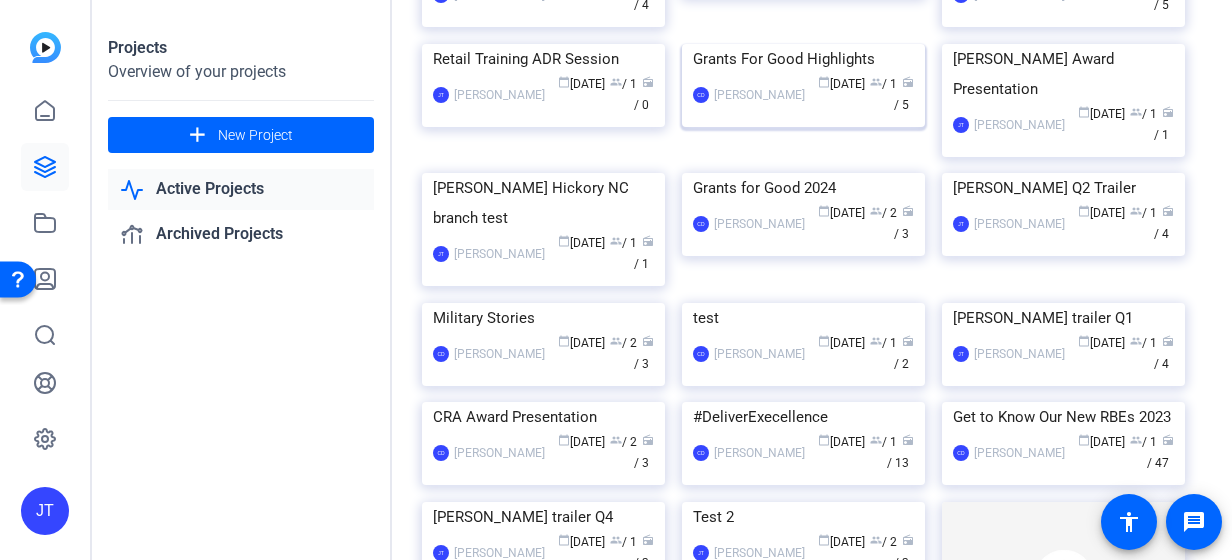 click on "Grants For Good Highlights" 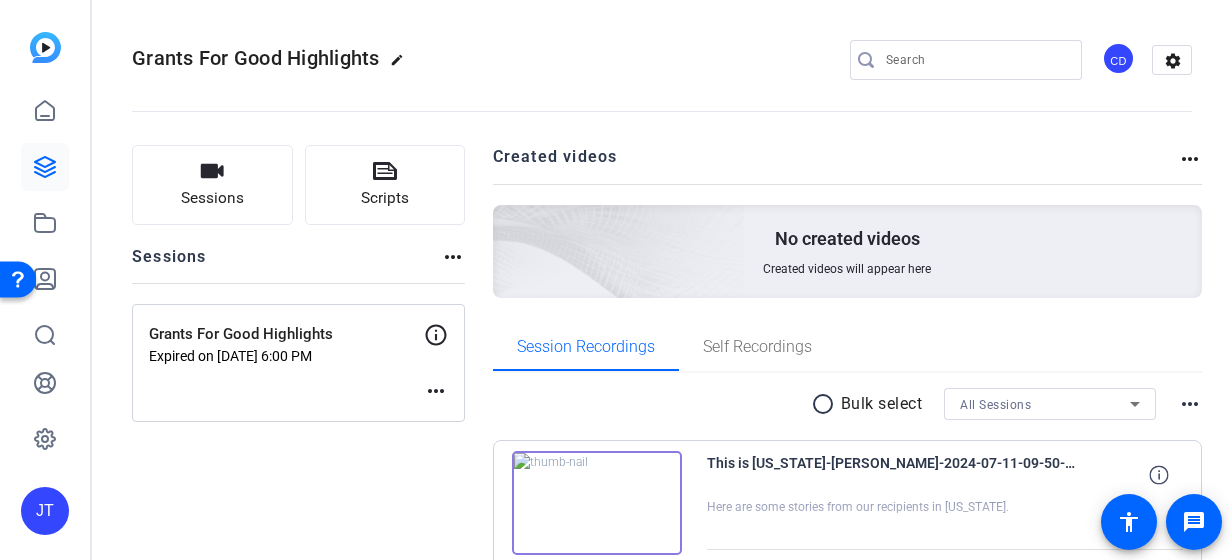 click on "more_horiz" 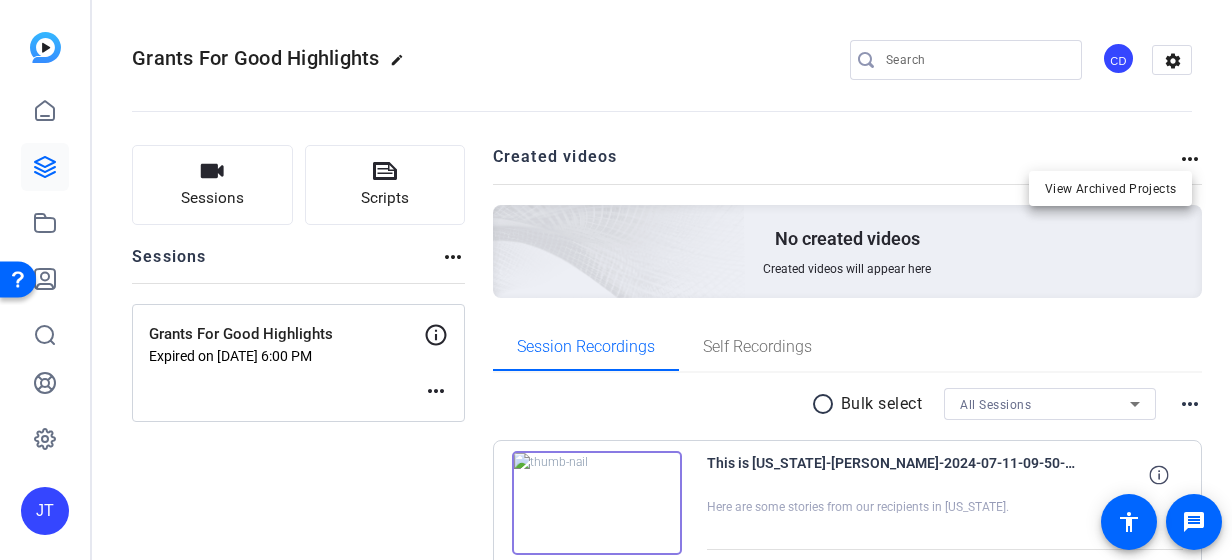 click at bounding box center (616, 280) 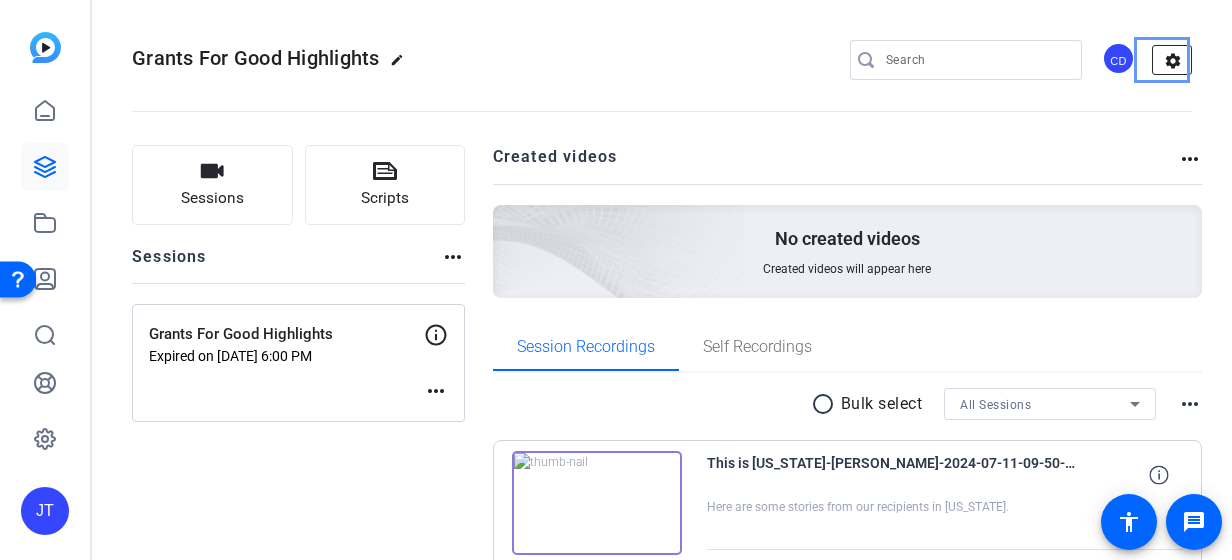click on "settings" 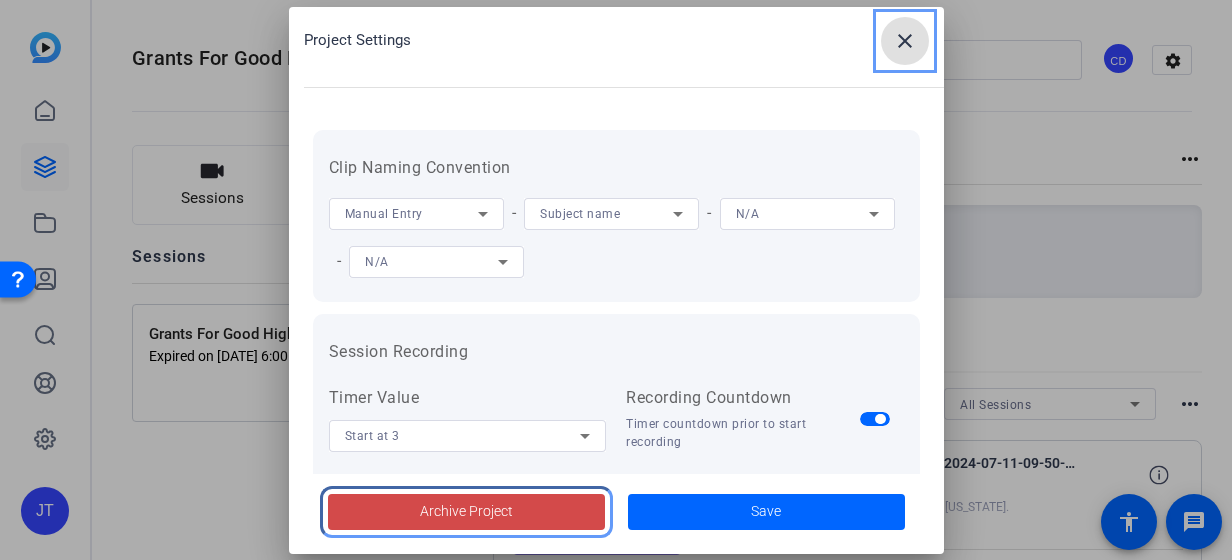 click on "Archive Project" 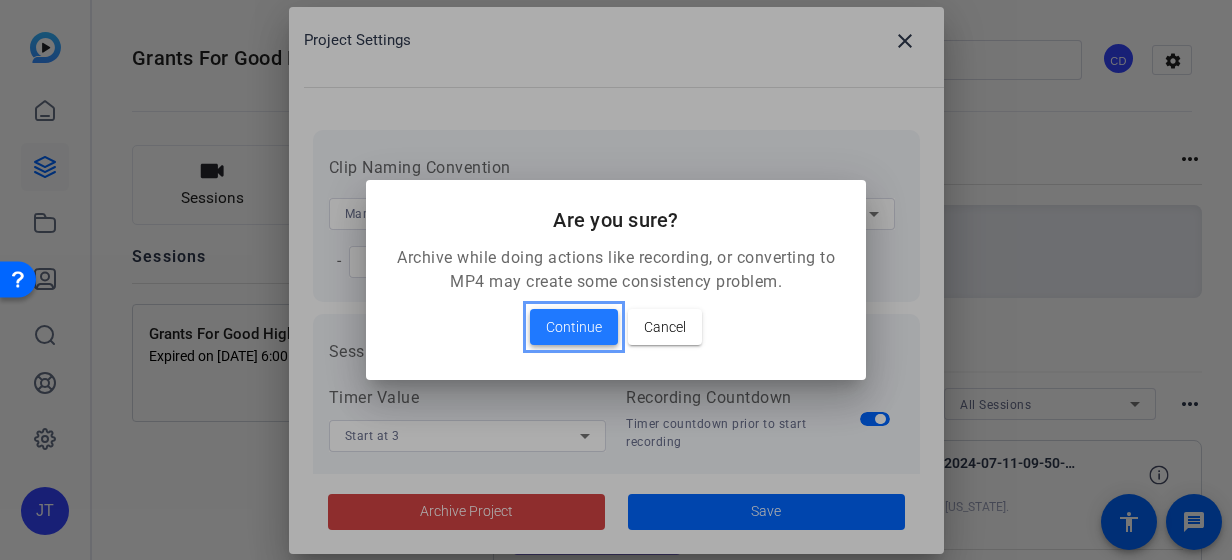 click on "Continue" at bounding box center (574, 327) 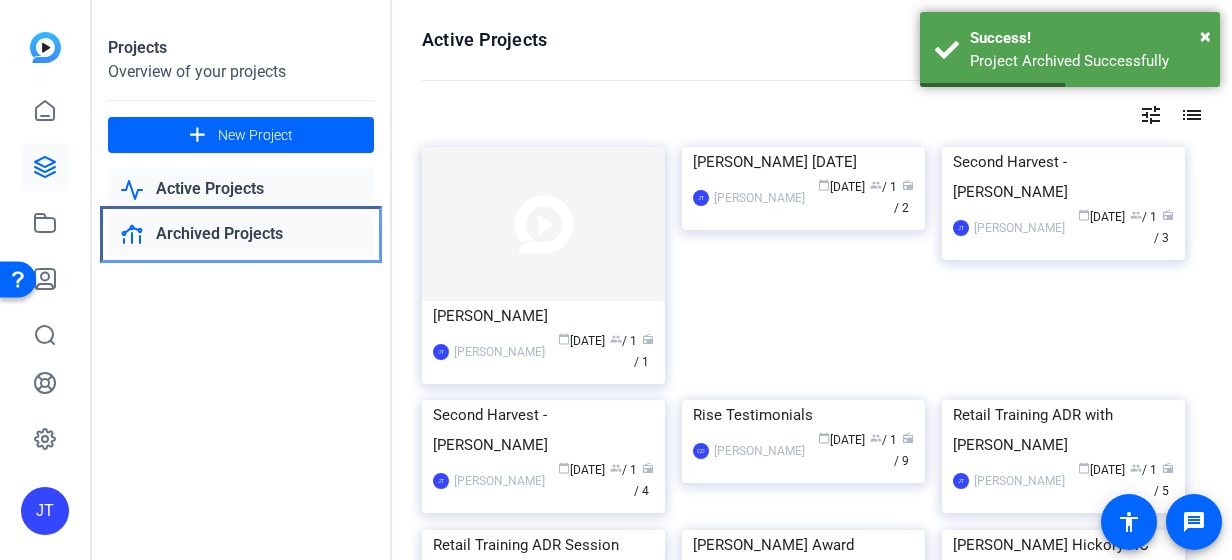 click on "Archived Projects" 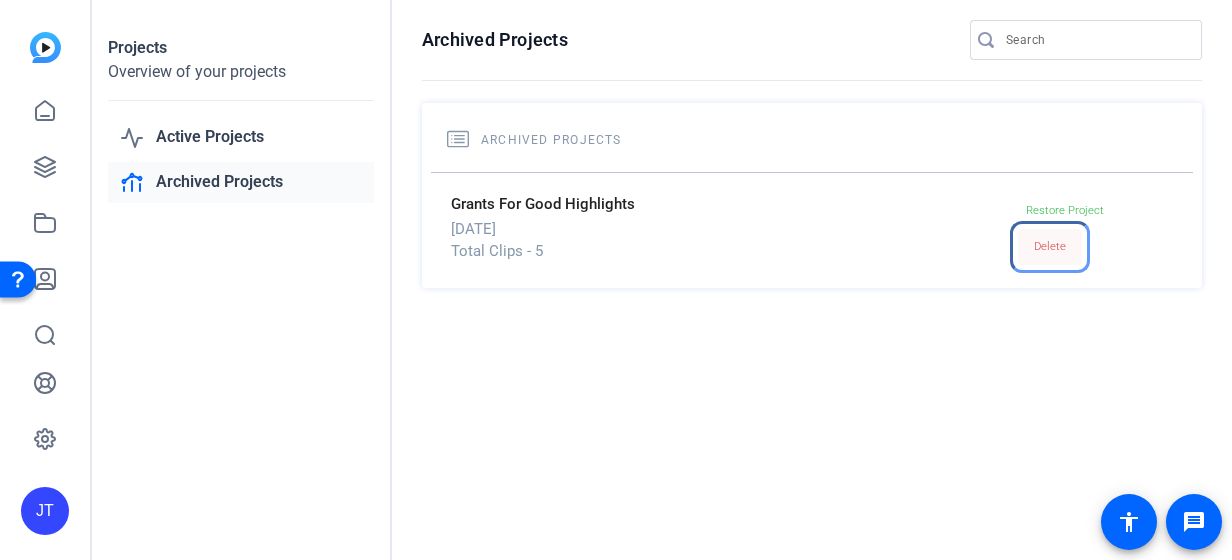 click on "Delete" 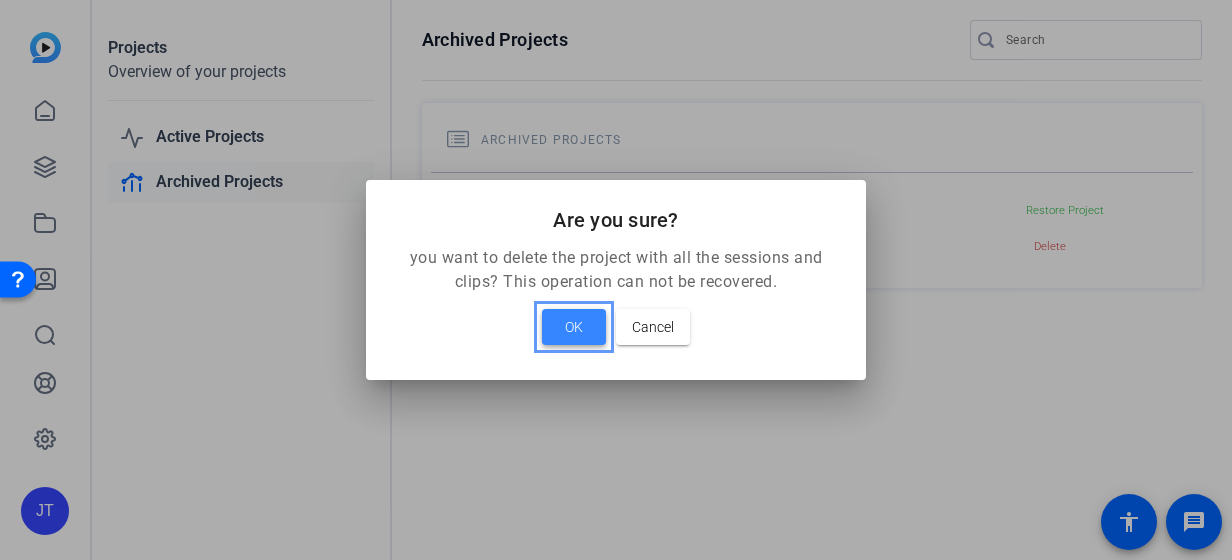 click at bounding box center (574, 327) 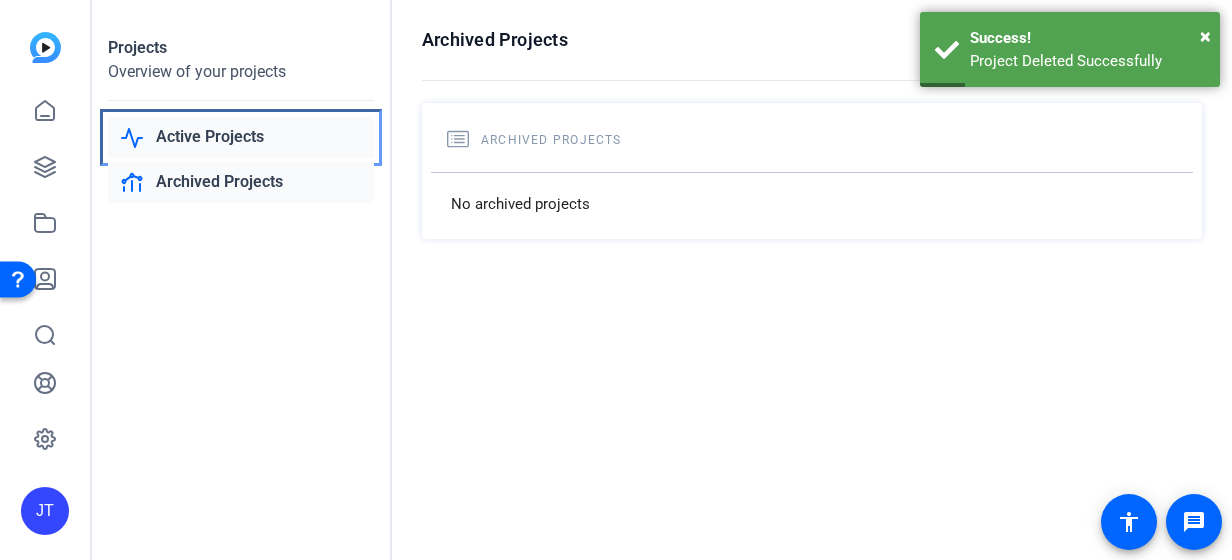 click on "Active Projects" 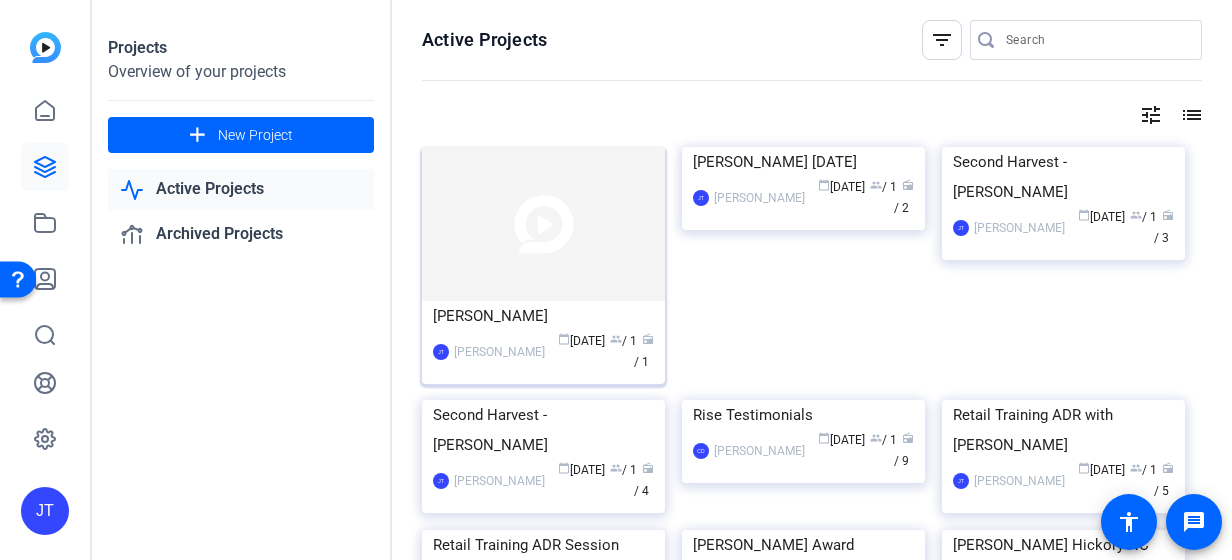 click on "Laura Bunn" 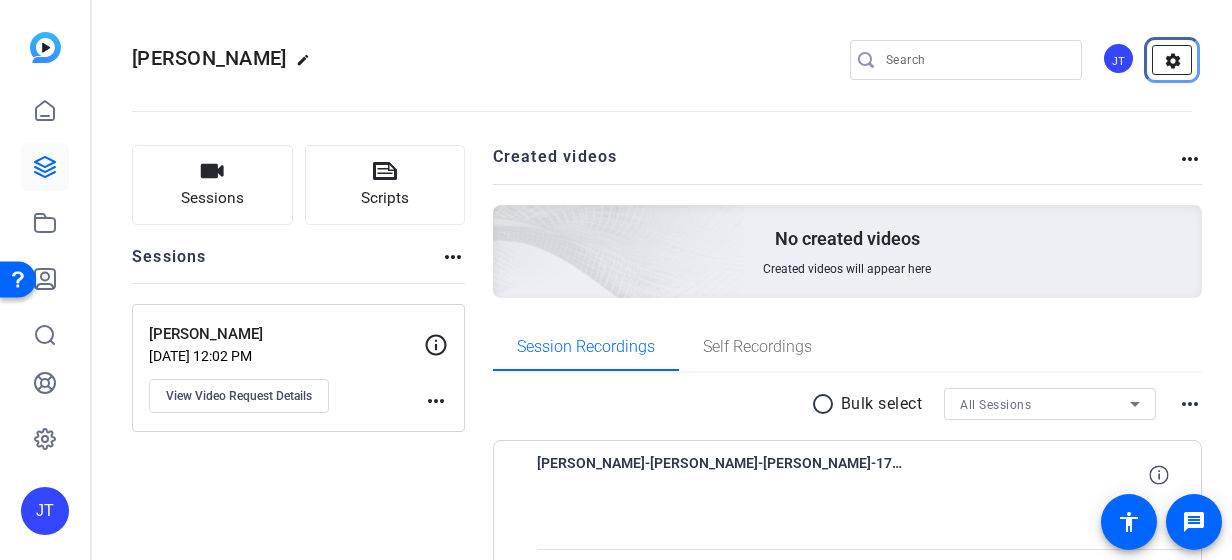 click on "settings" 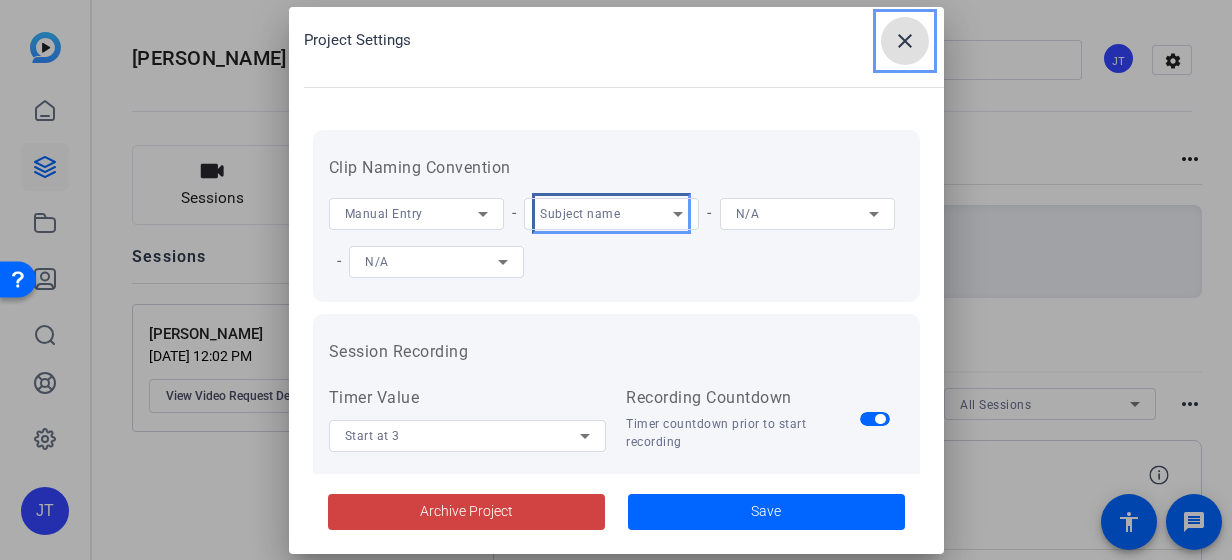 click 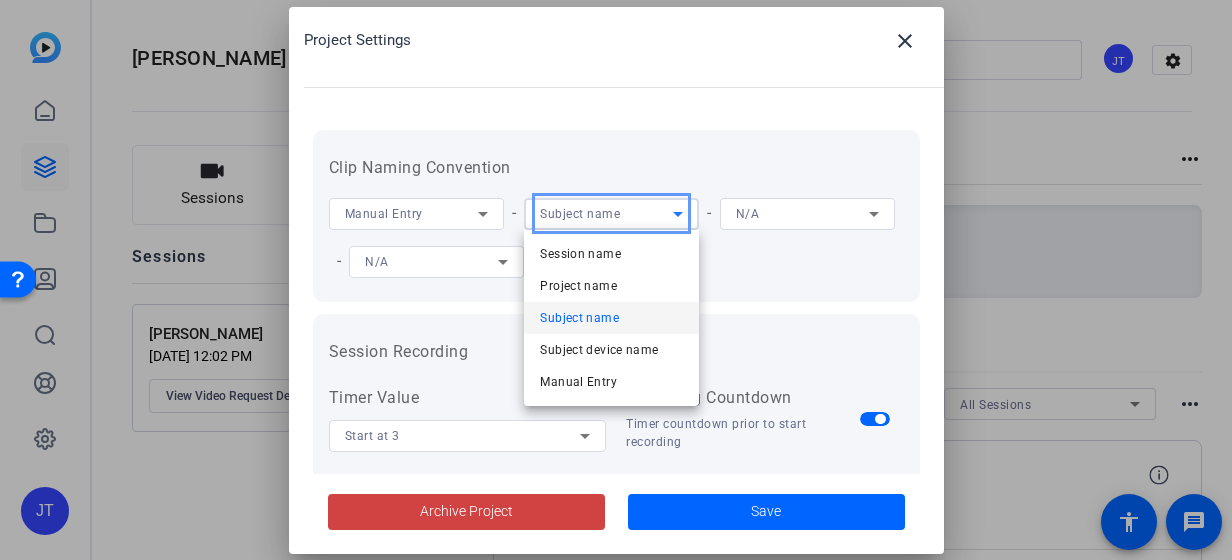 click at bounding box center [616, 280] 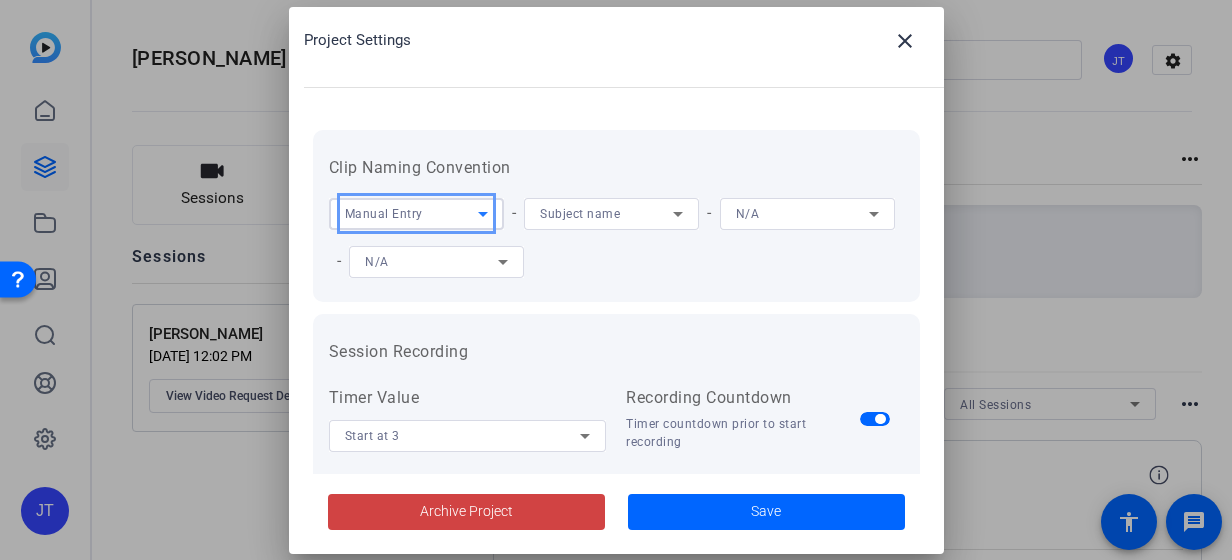 click on "Manual Entry" at bounding box center [411, 213] 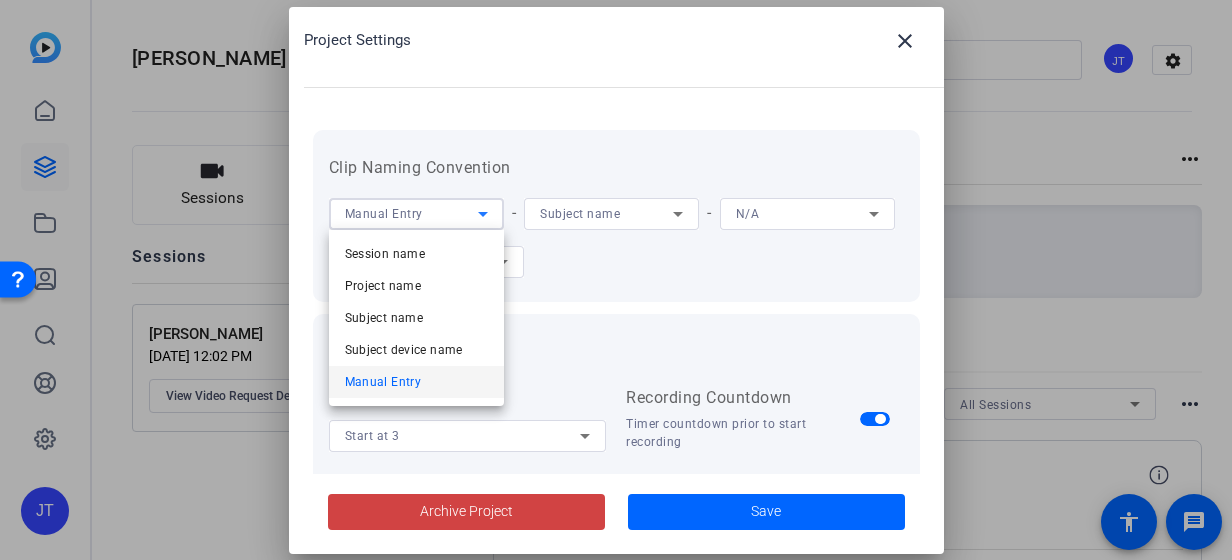 click at bounding box center (616, 280) 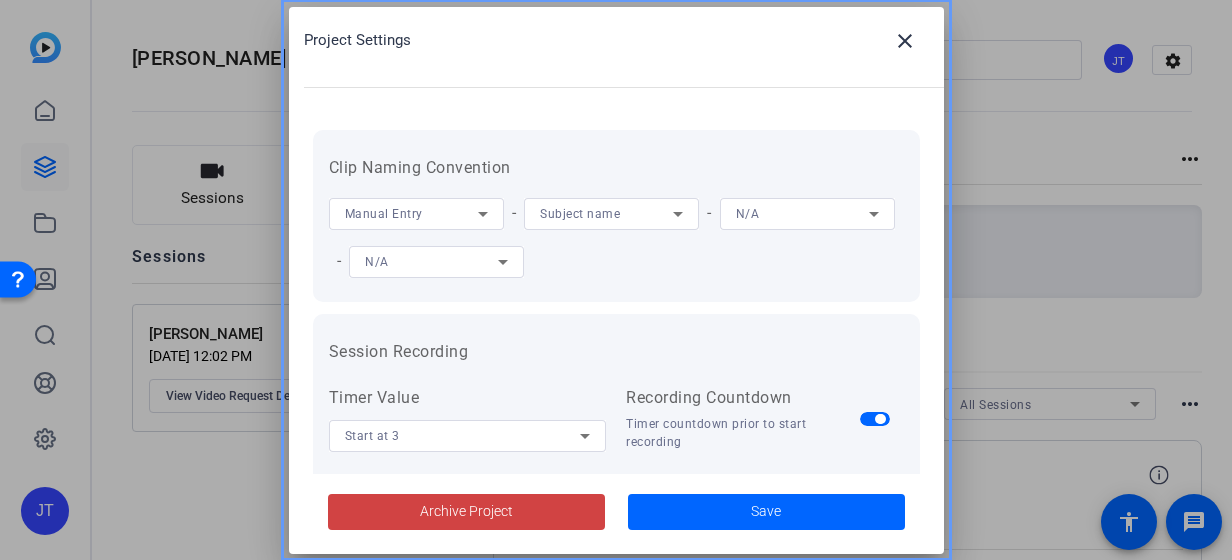 click on "Clip Naming Convention" at bounding box center (616, 168) 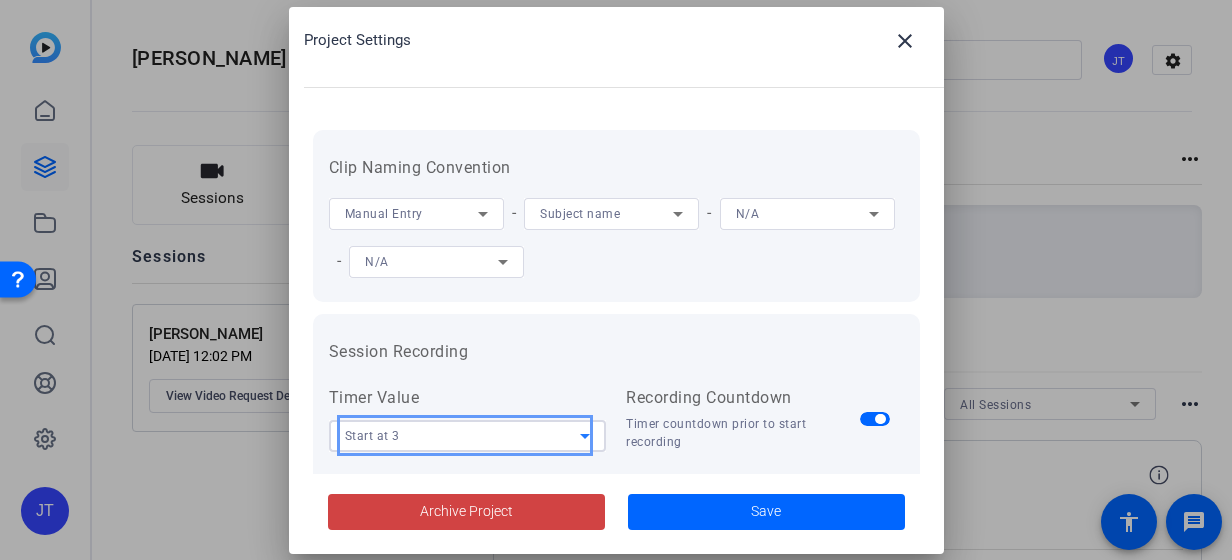 click 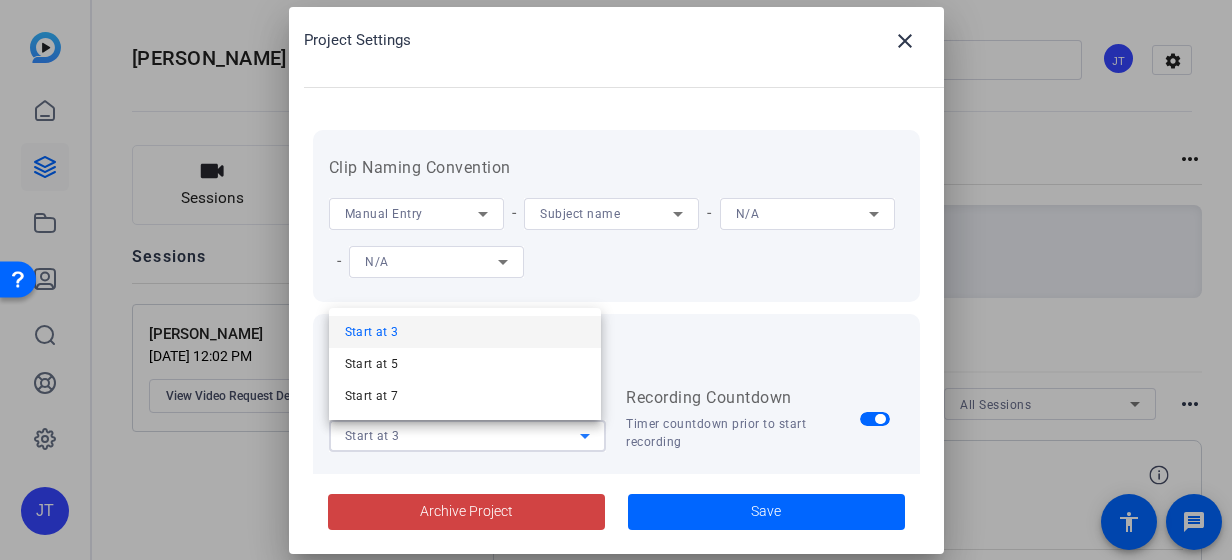 click at bounding box center (616, 280) 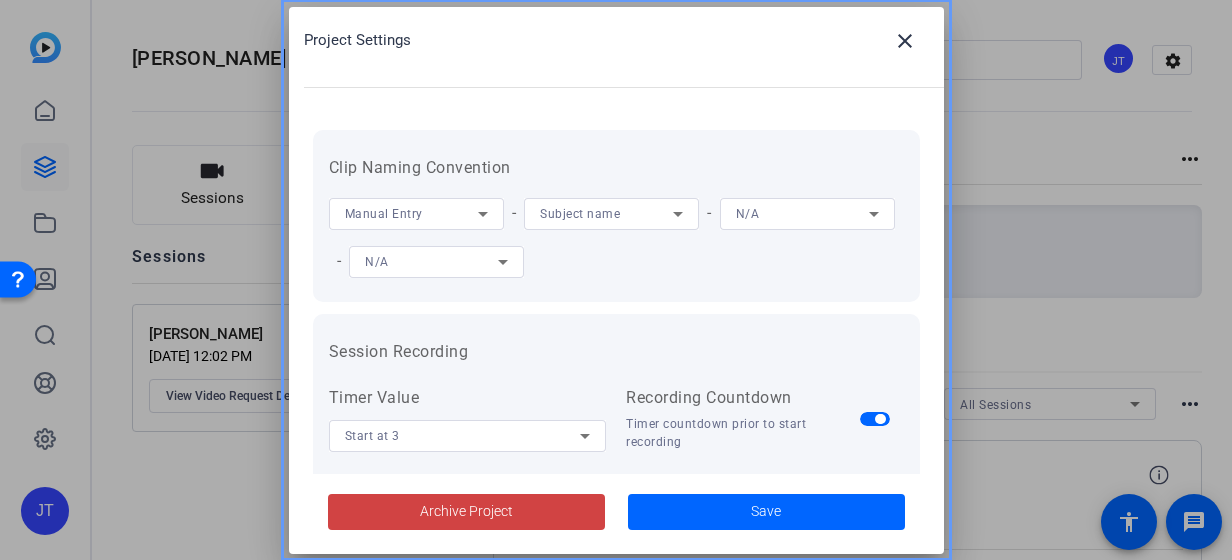 click on "Manual Entry - Subject name - N/A - N/A" at bounding box center (616, 238) 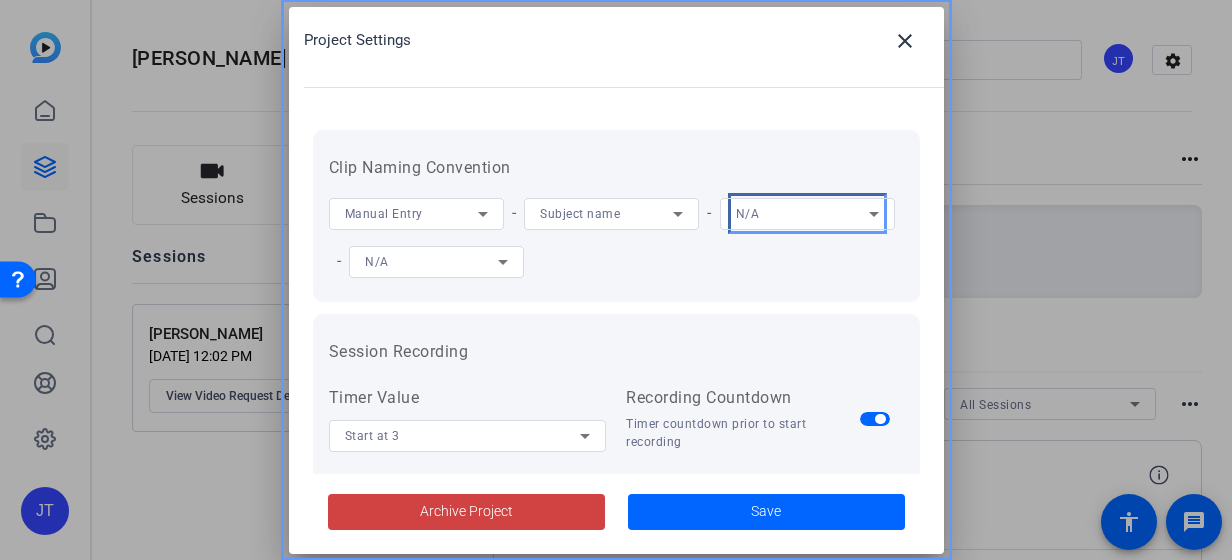 click 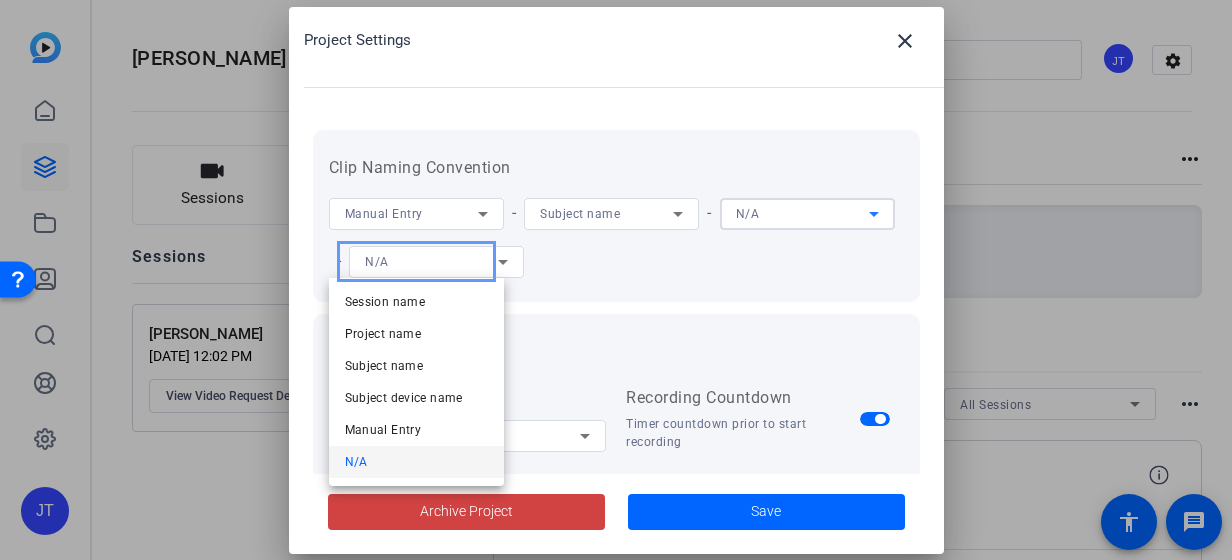 drag, startPoint x: 486, startPoint y: 262, endPoint x: 818, endPoint y: 198, distance: 338.1124 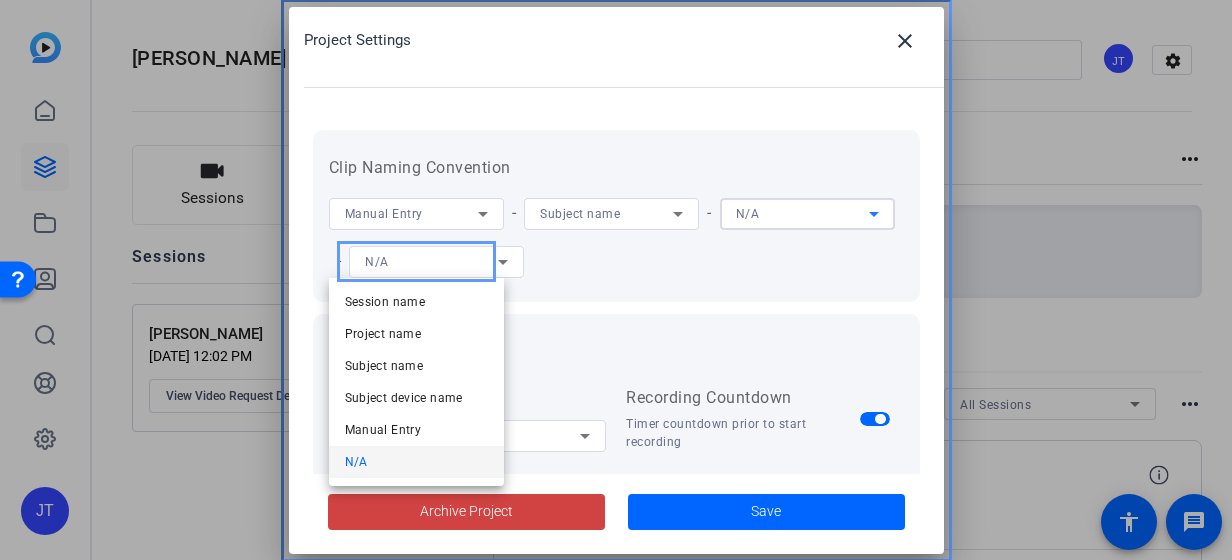 click on "Manual Entry - Subject name - N/A - N/A" at bounding box center [616, 238] 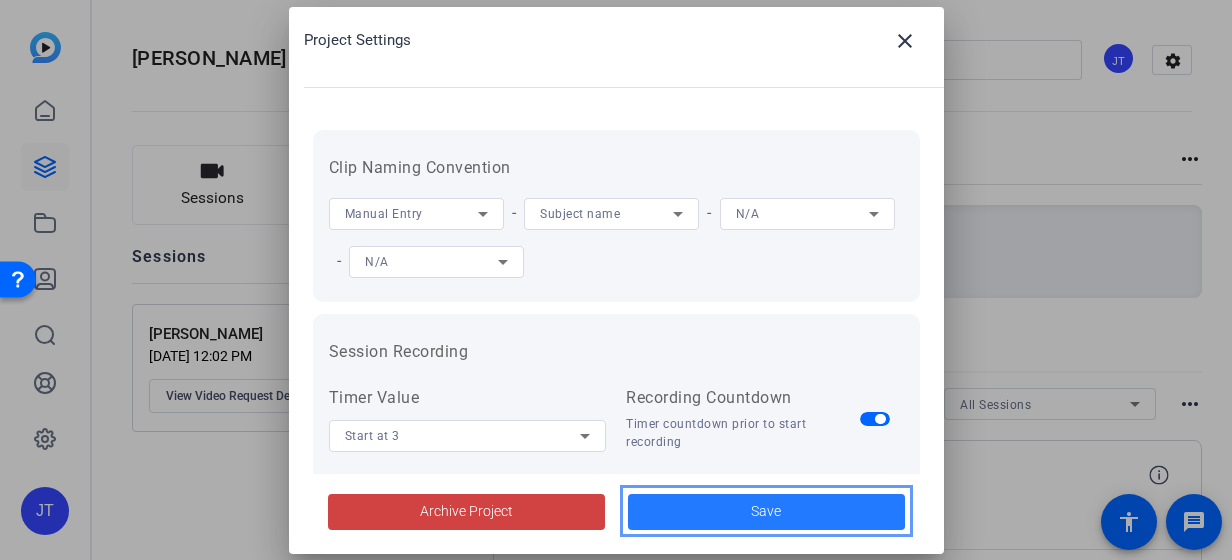 click on "Save" 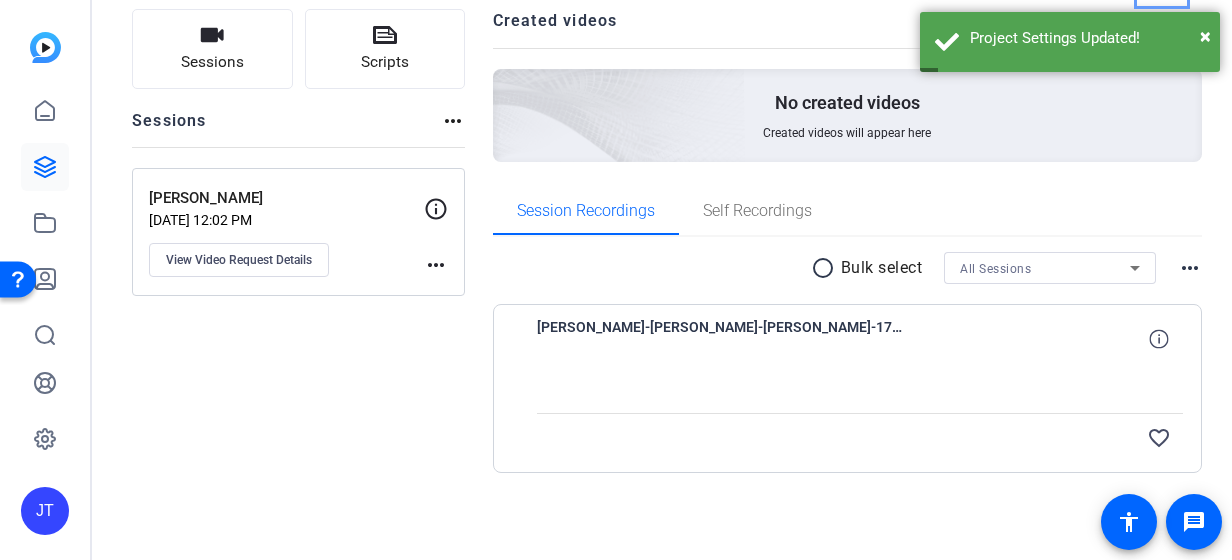 scroll, scrollTop: 16, scrollLeft: 0, axis: vertical 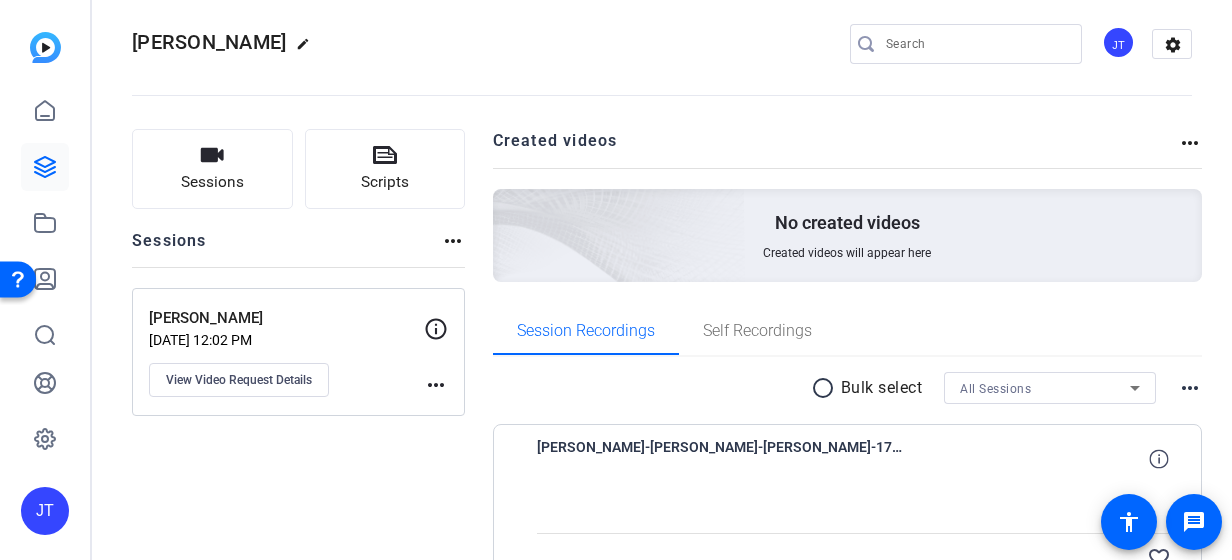 click on "more_horiz" 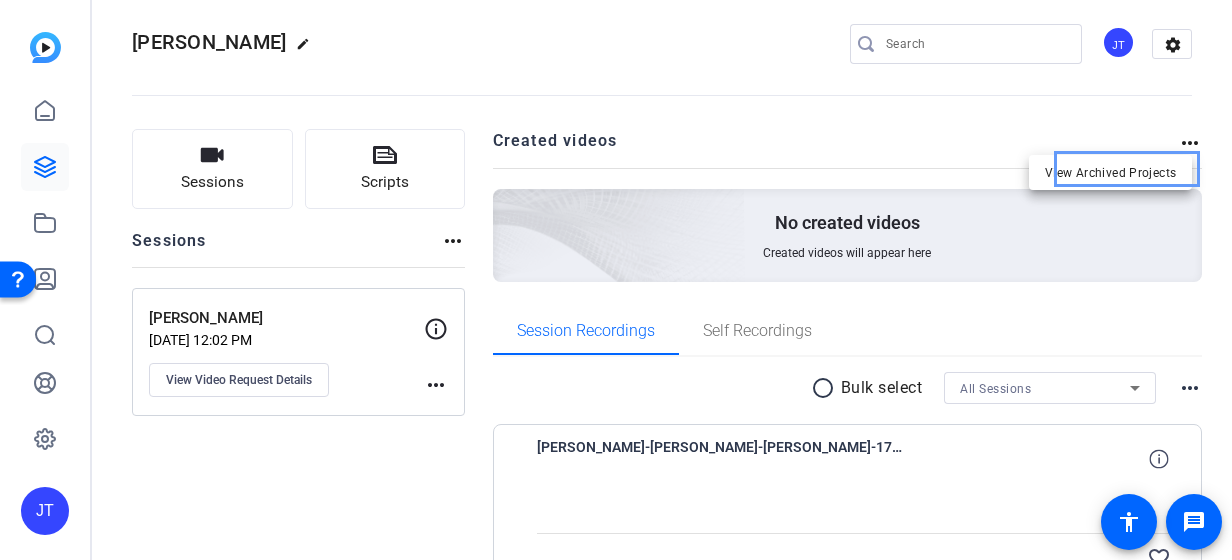 click at bounding box center [616, 280] 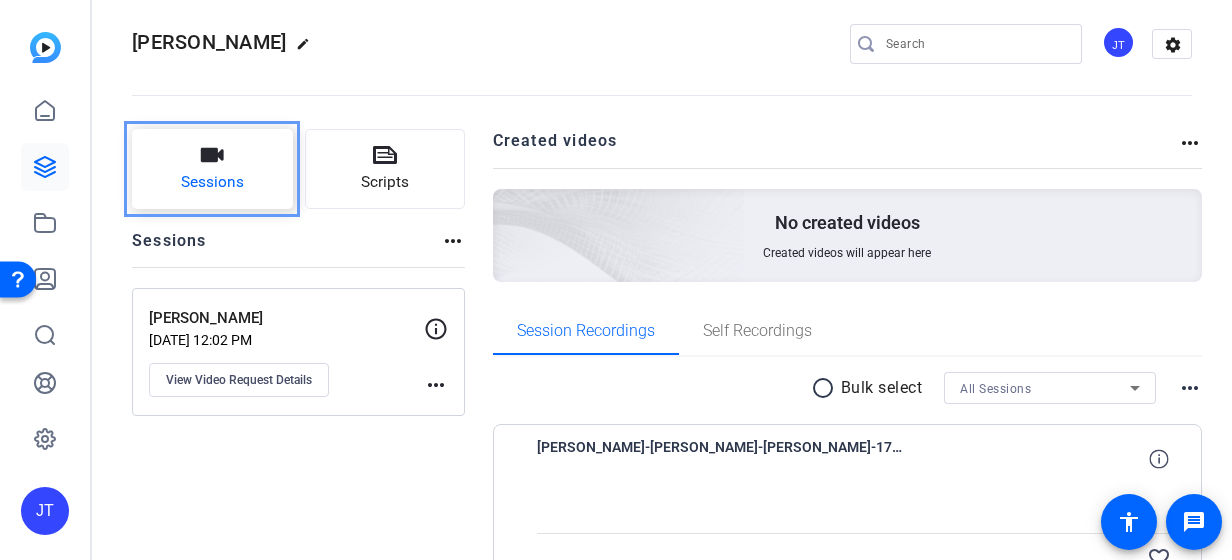 click 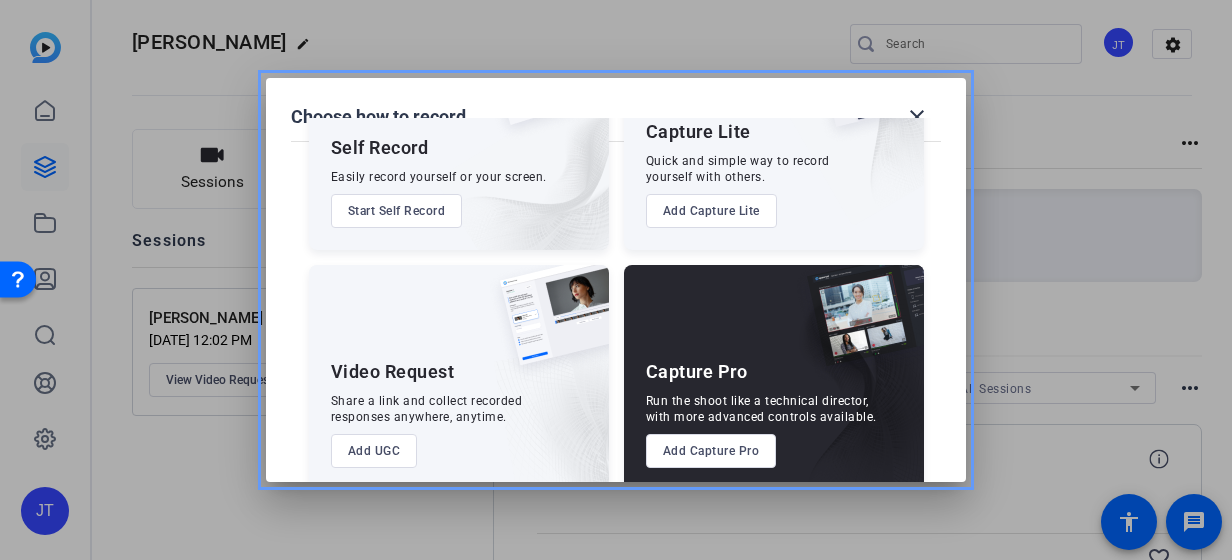 scroll, scrollTop: 161, scrollLeft: 0, axis: vertical 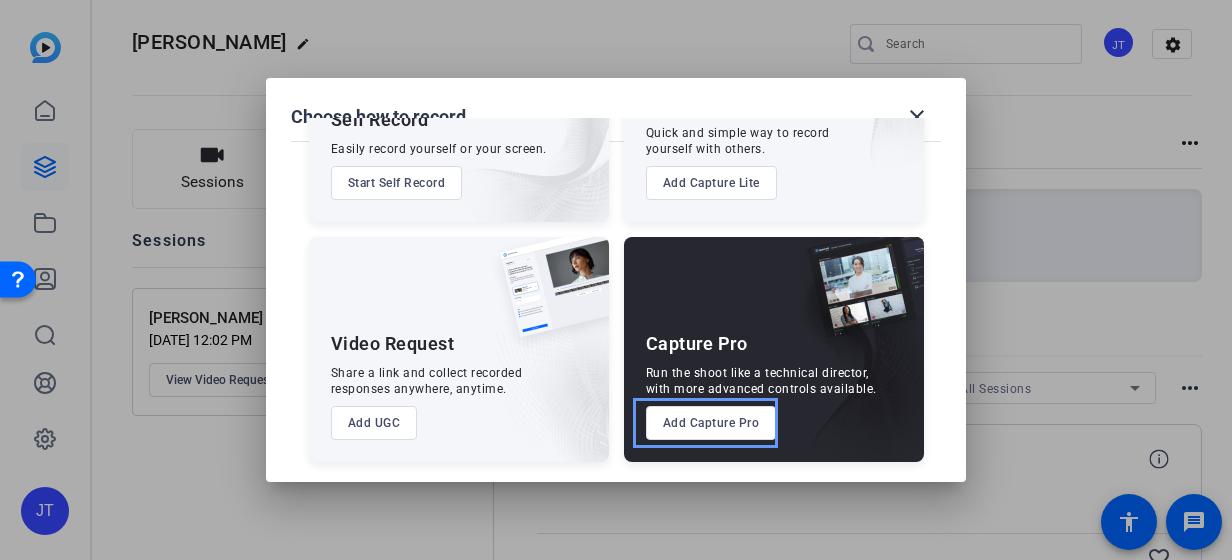 click on "Add Capture Pro" at bounding box center (711, 423) 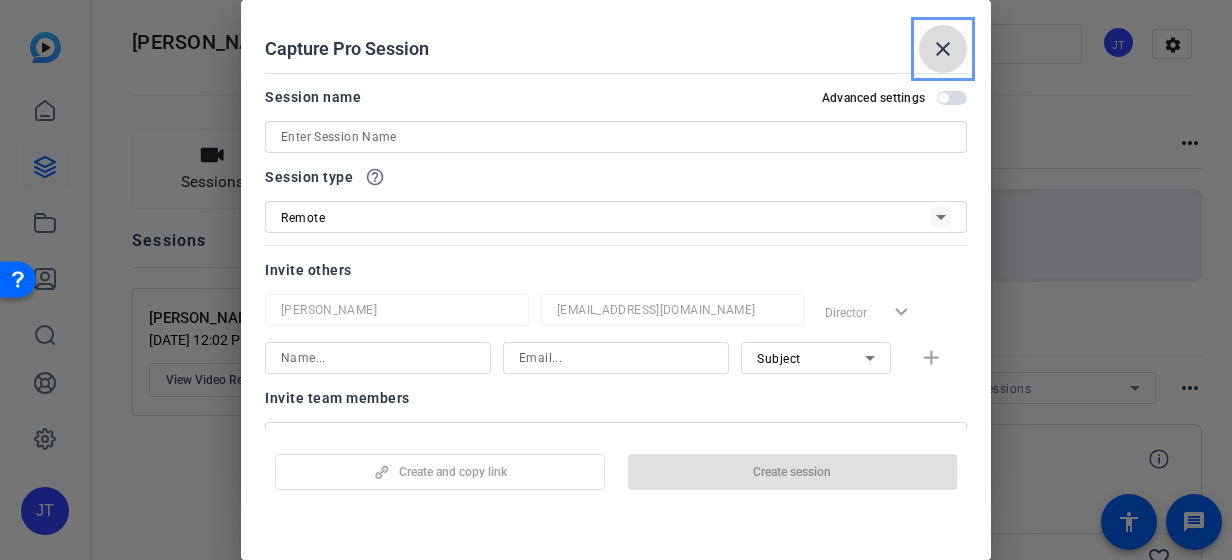 click on "close" at bounding box center [943, 49] 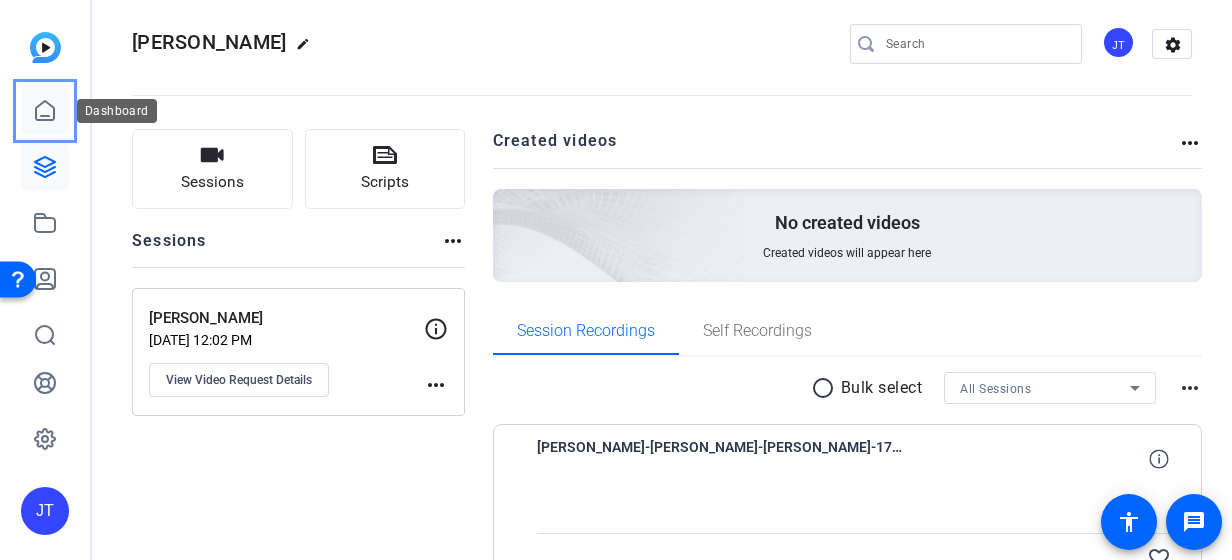 click 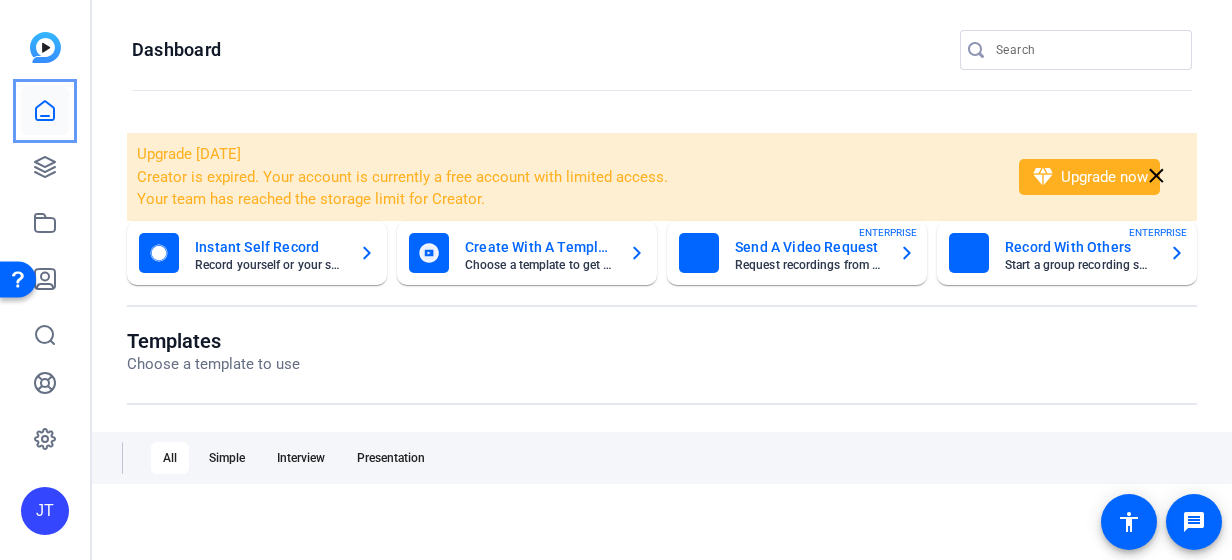 scroll, scrollTop: 0, scrollLeft: 0, axis: both 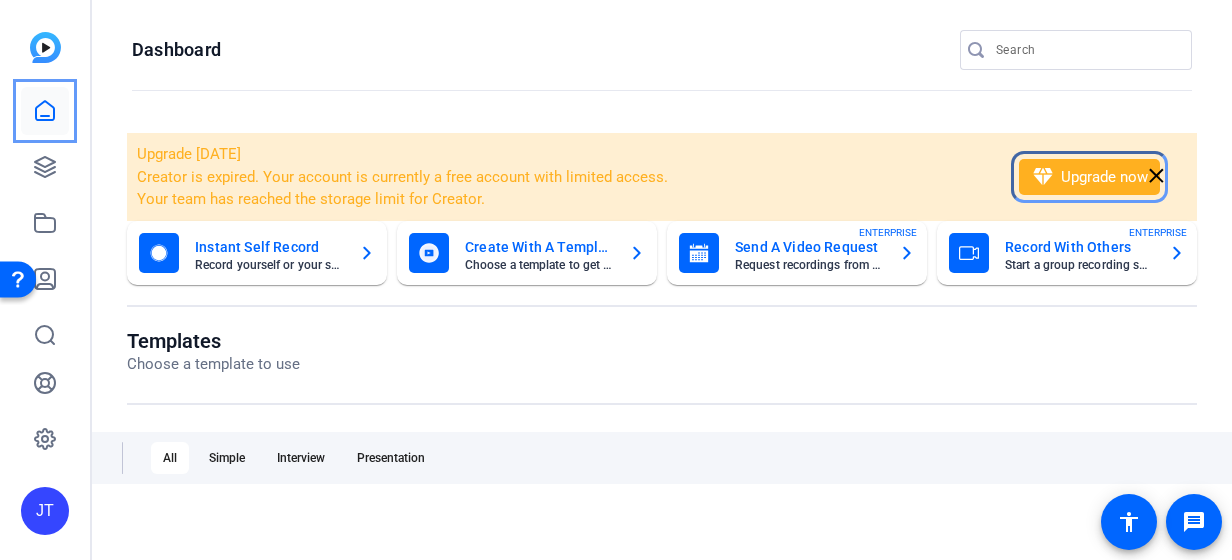 click on "diamond  Upgrade now" 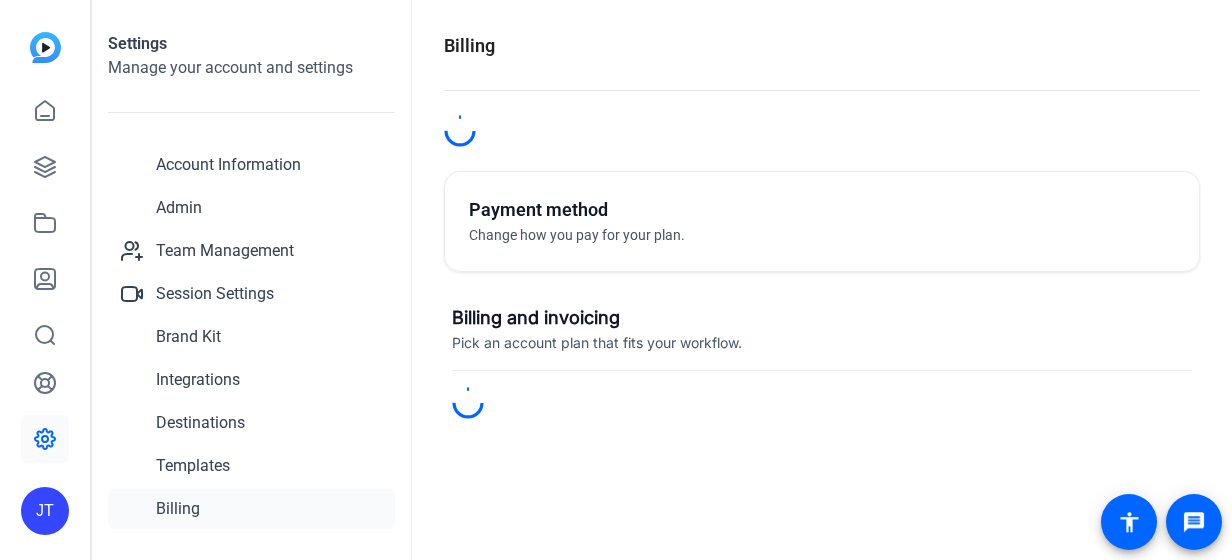 scroll, scrollTop: 0, scrollLeft: 0, axis: both 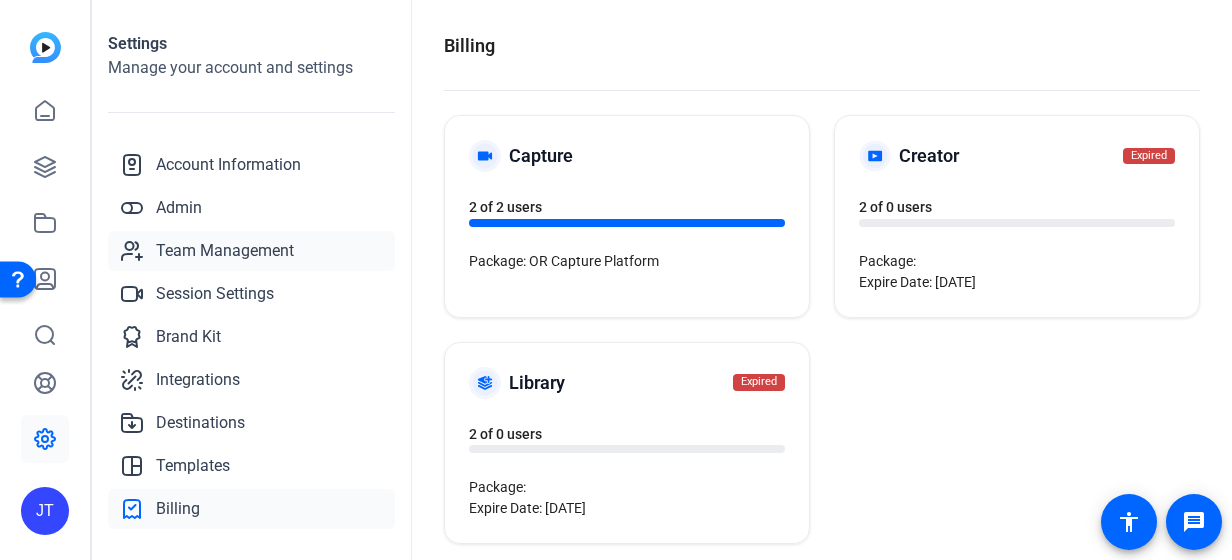 click on "Team Management" 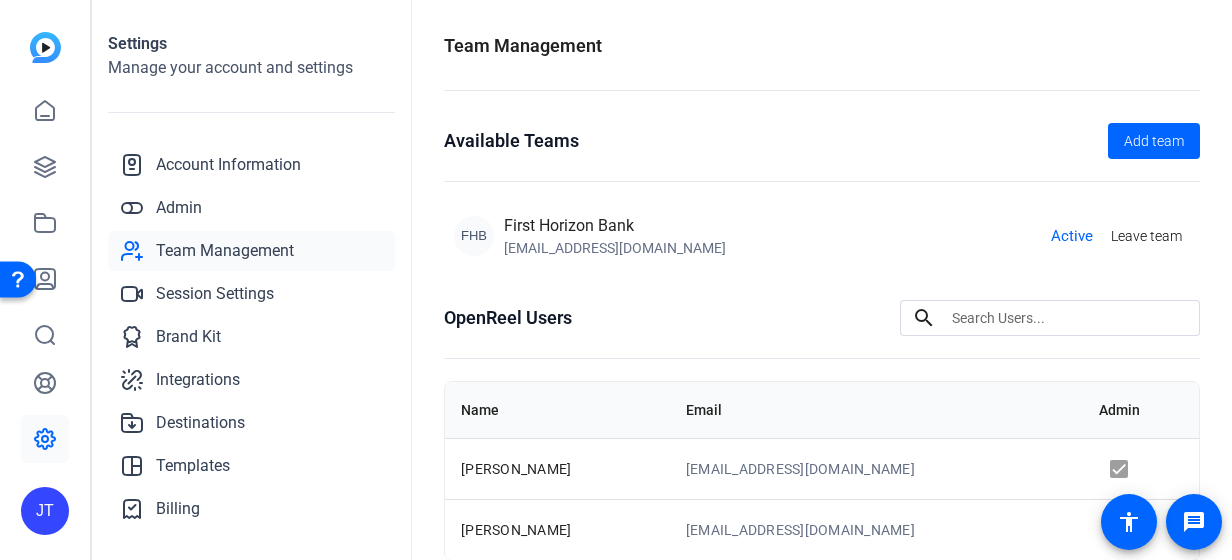 scroll, scrollTop: 117, scrollLeft: 0, axis: vertical 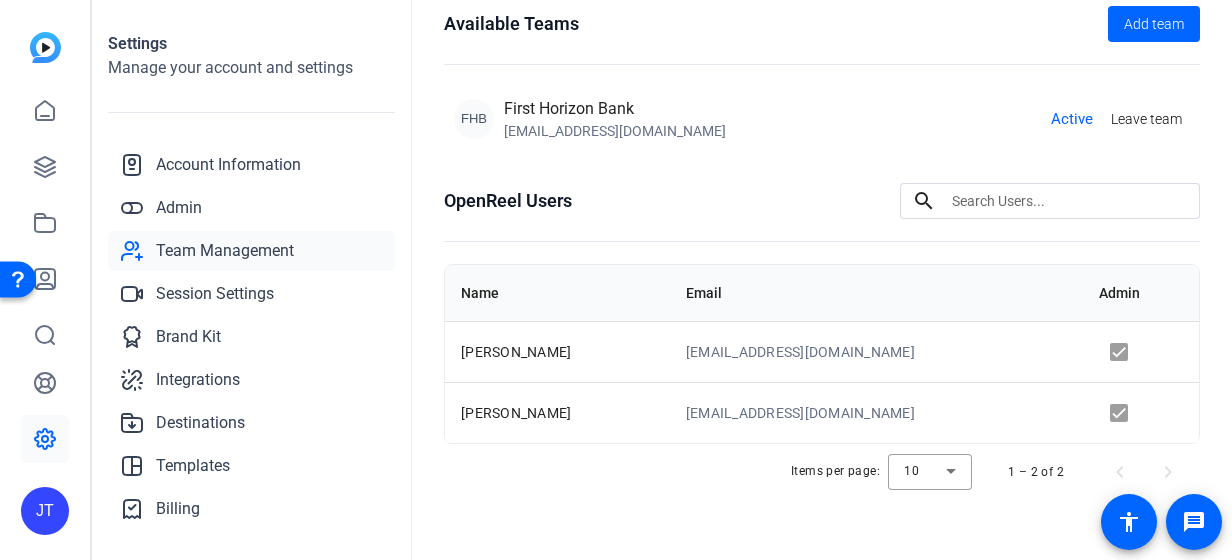 click 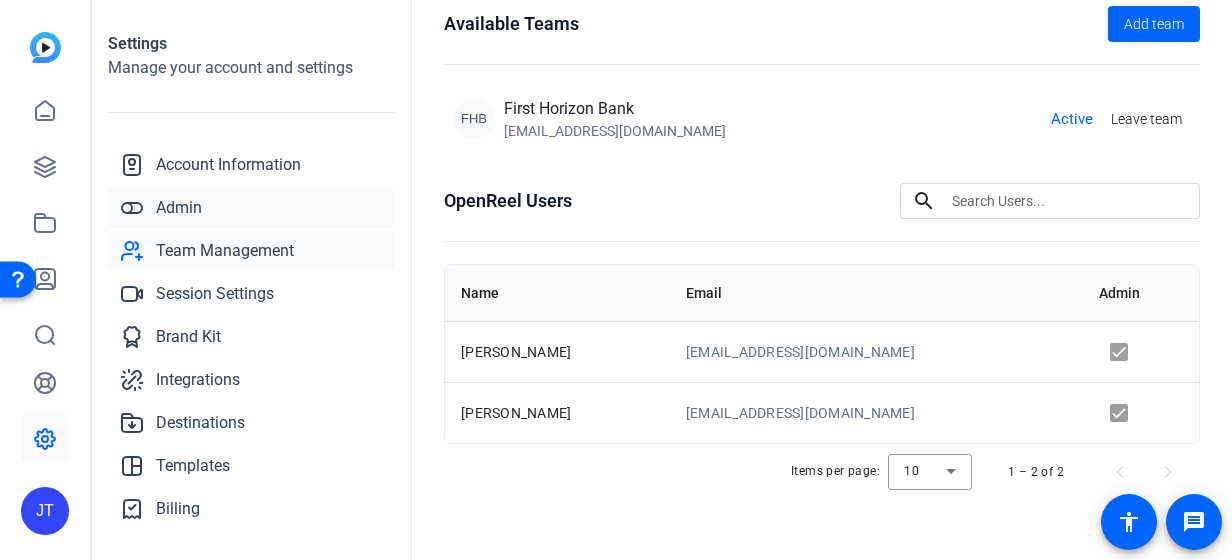 click on "Admin" 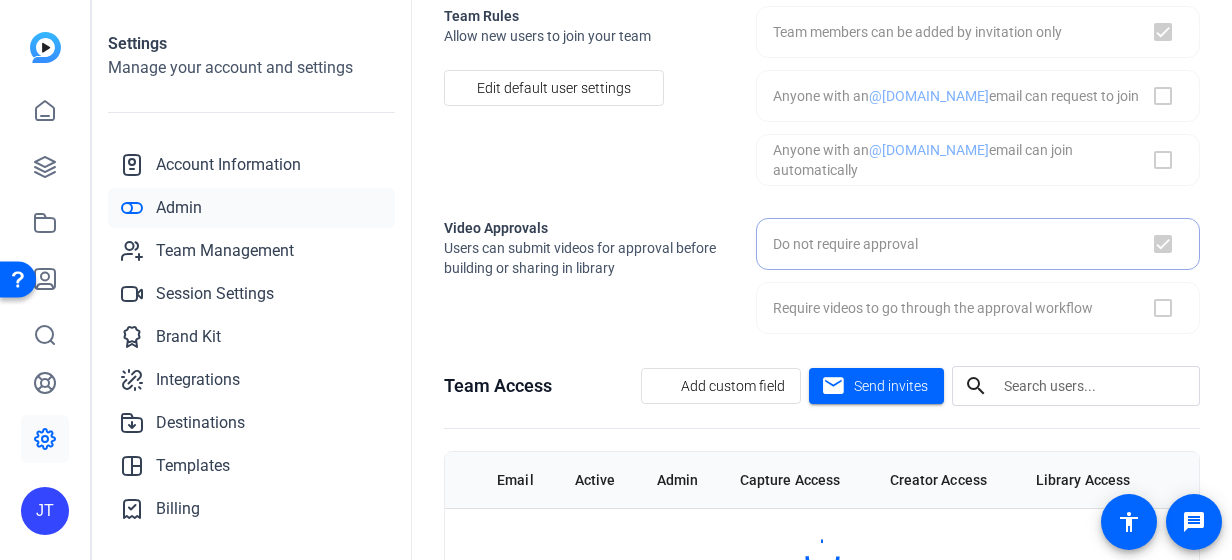 checkbox on "true" 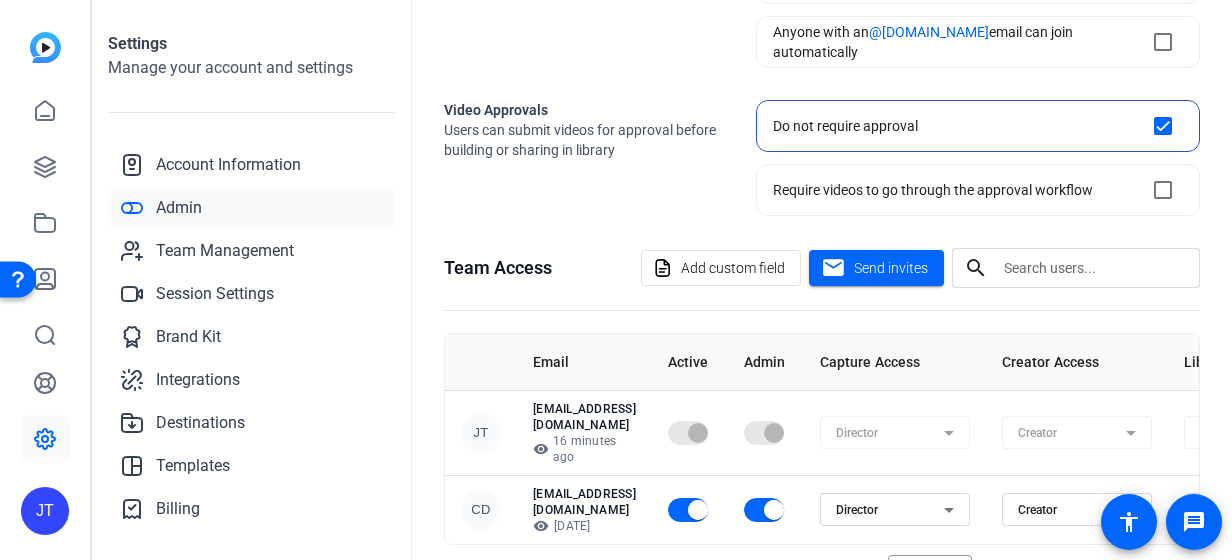 scroll, scrollTop: 281, scrollLeft: 0, axis: vertical 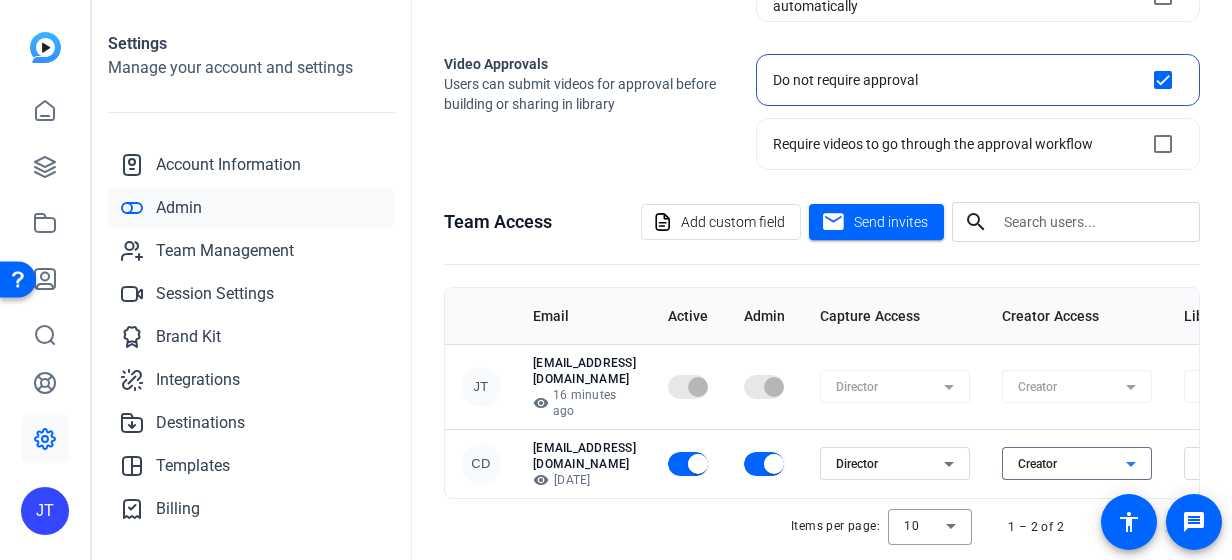 click on "Creator" at bounding box center [1072, 464] 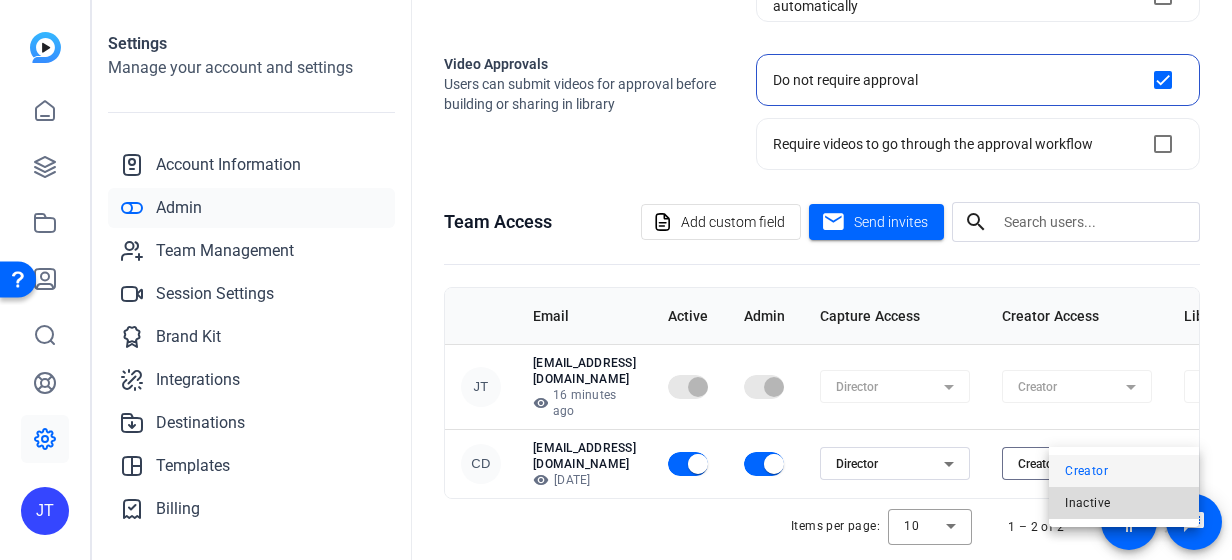 click on "Inactive" at bounding box center [1087, 503] 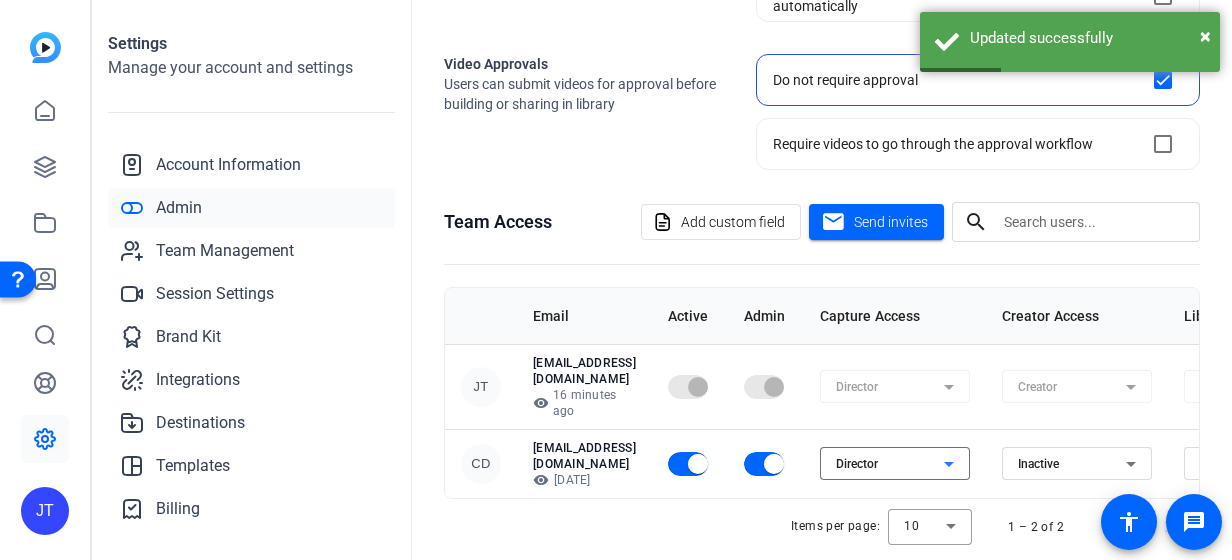 click 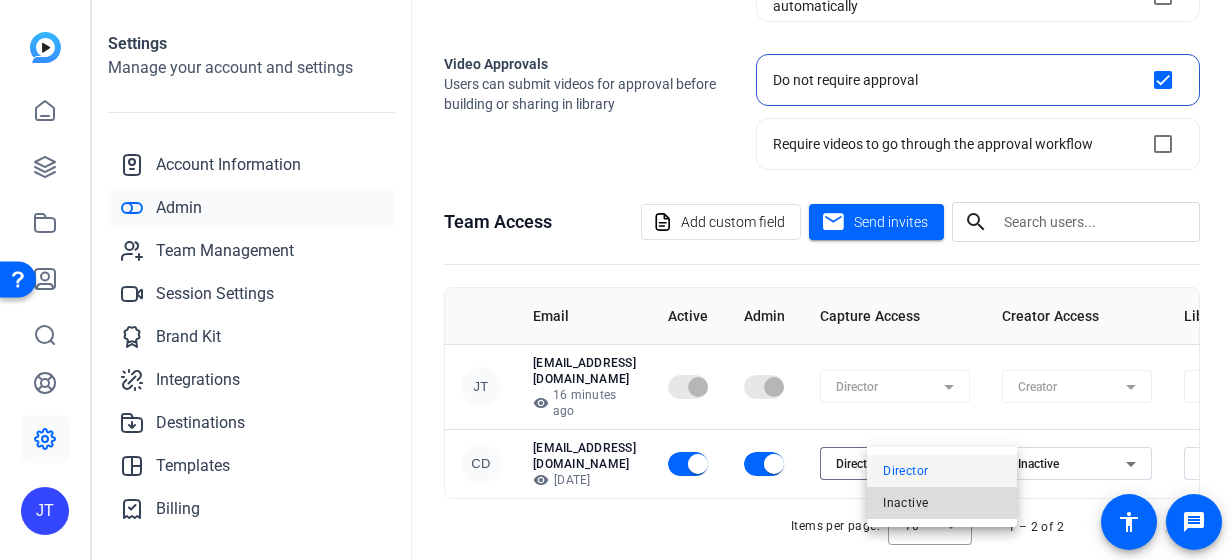 click on "Inactive" at bounding box center [905, 503] 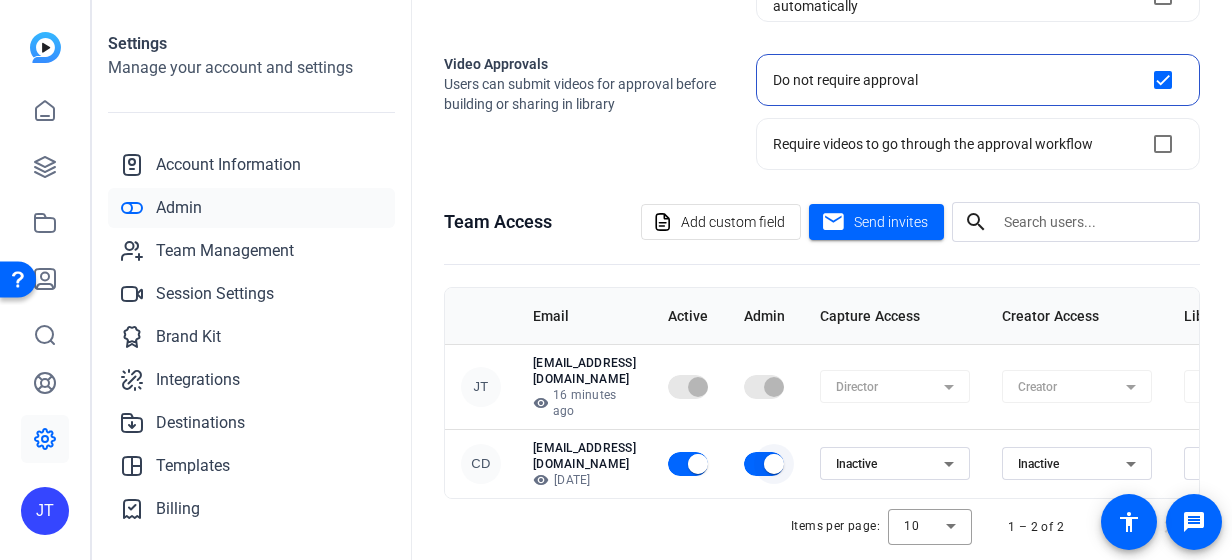 click at bounding box center (774, 464) 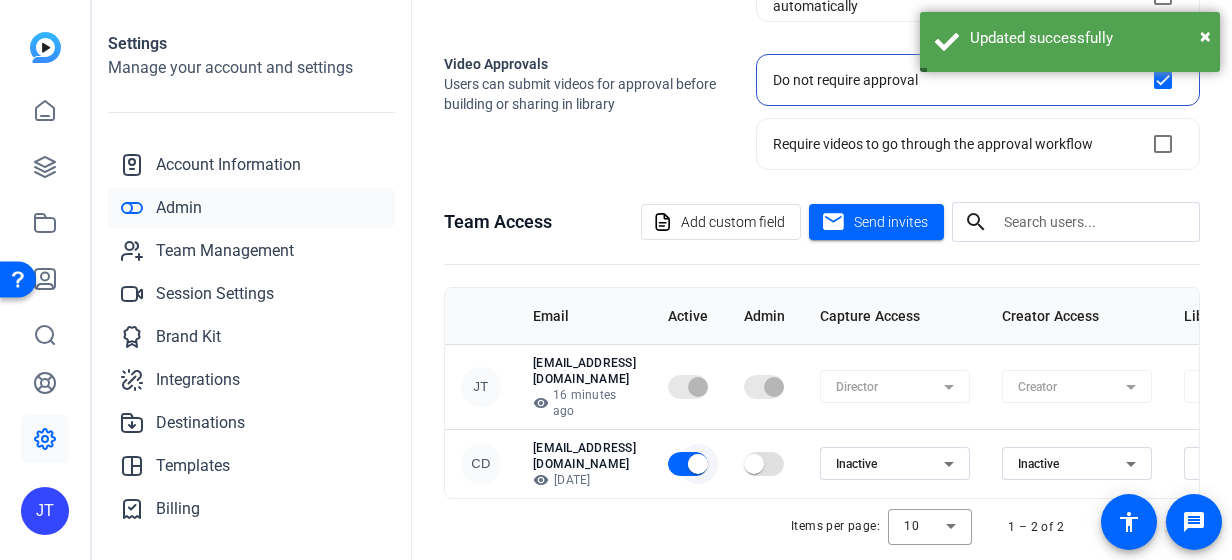 click at bounding box center (698, 464) 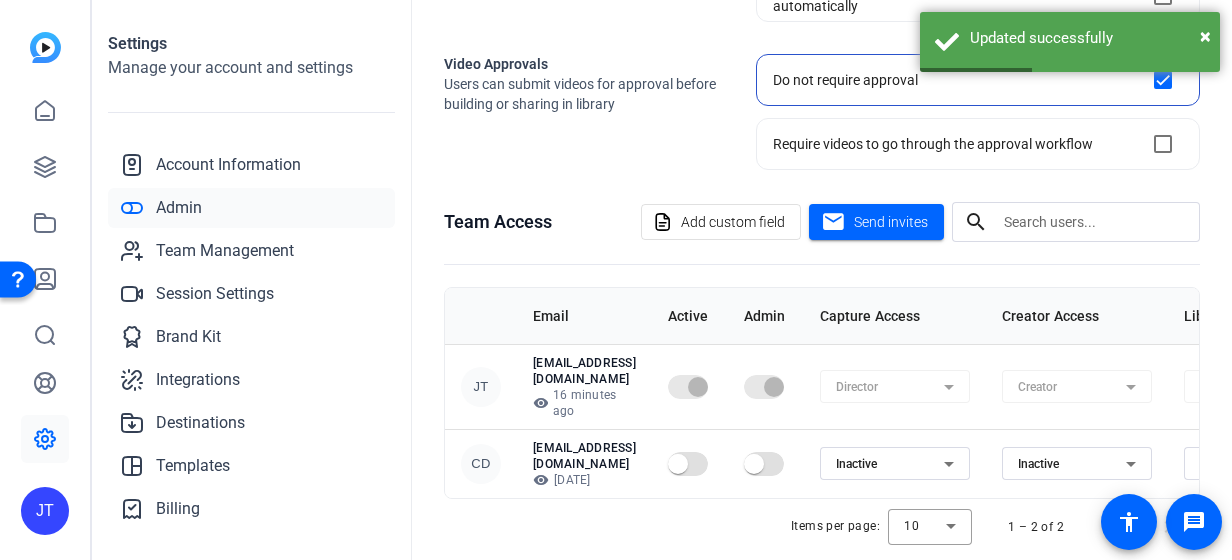 click on "Creator" 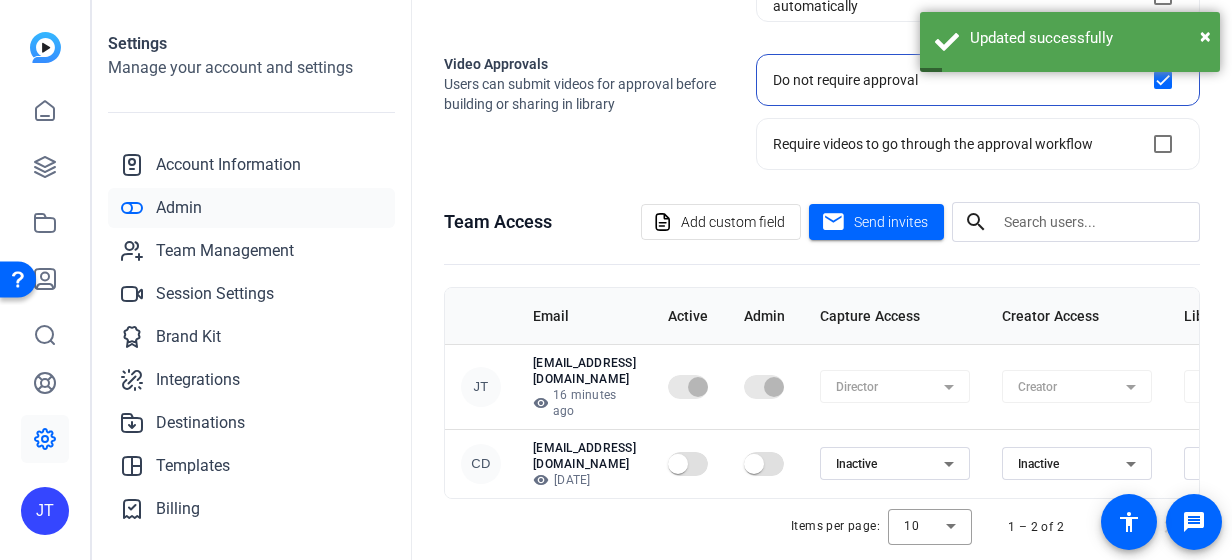 click on "visibility  16 minutes ago" 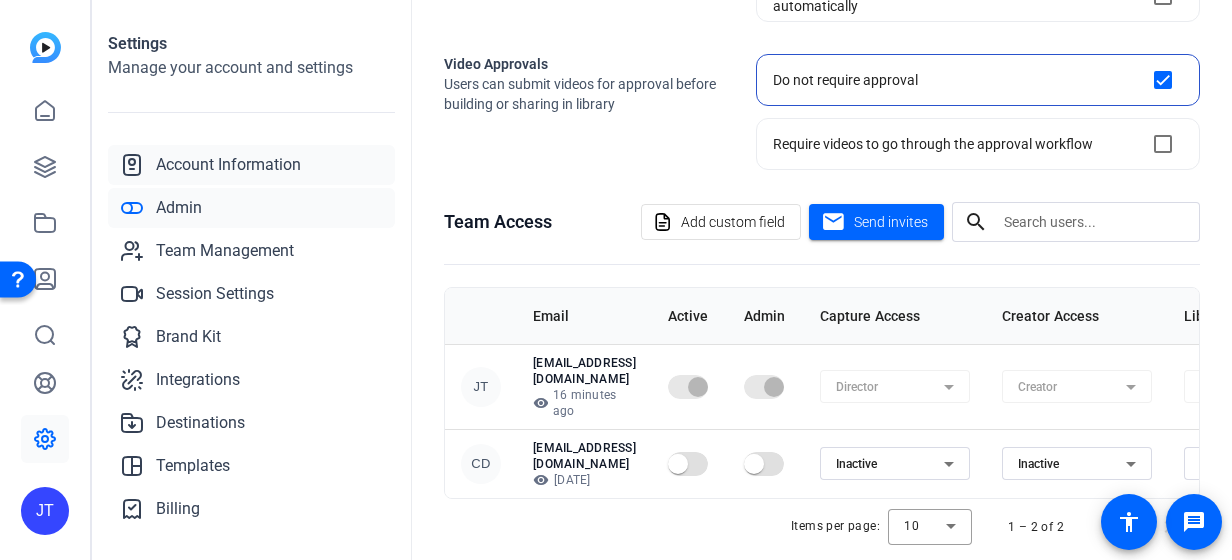 click on "Account Information" 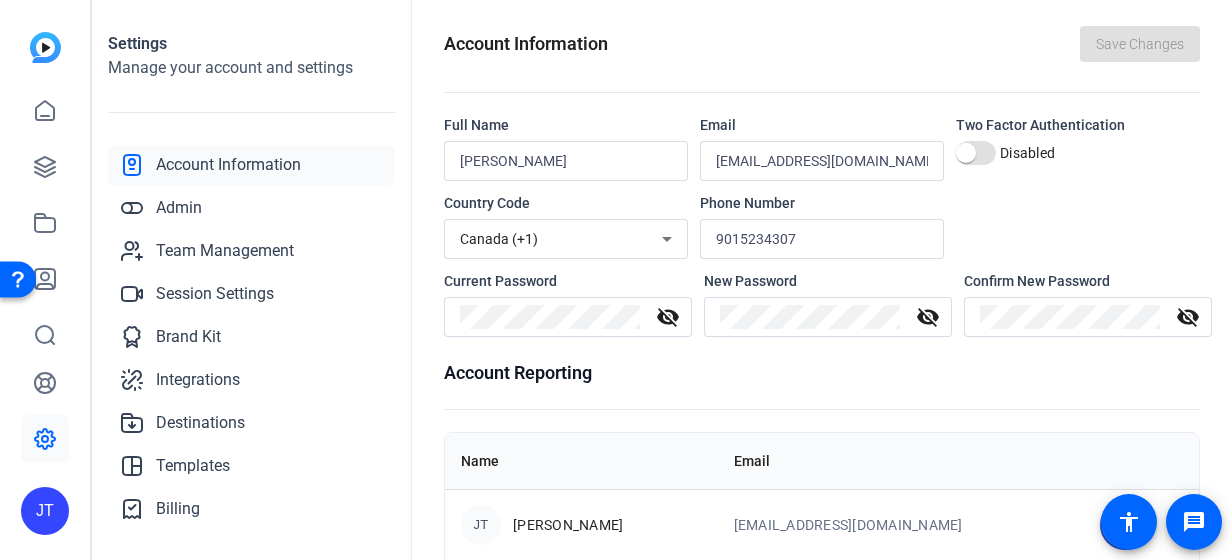 scroll, scrollTop: 0, scrollLeft: 0, axis: both 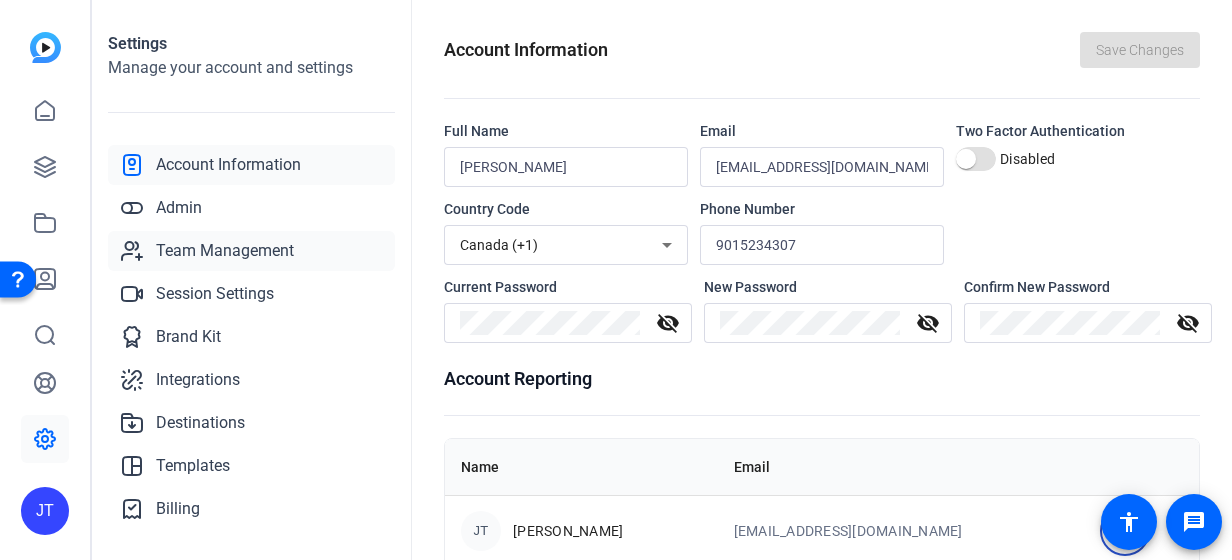 click on "Team Management" 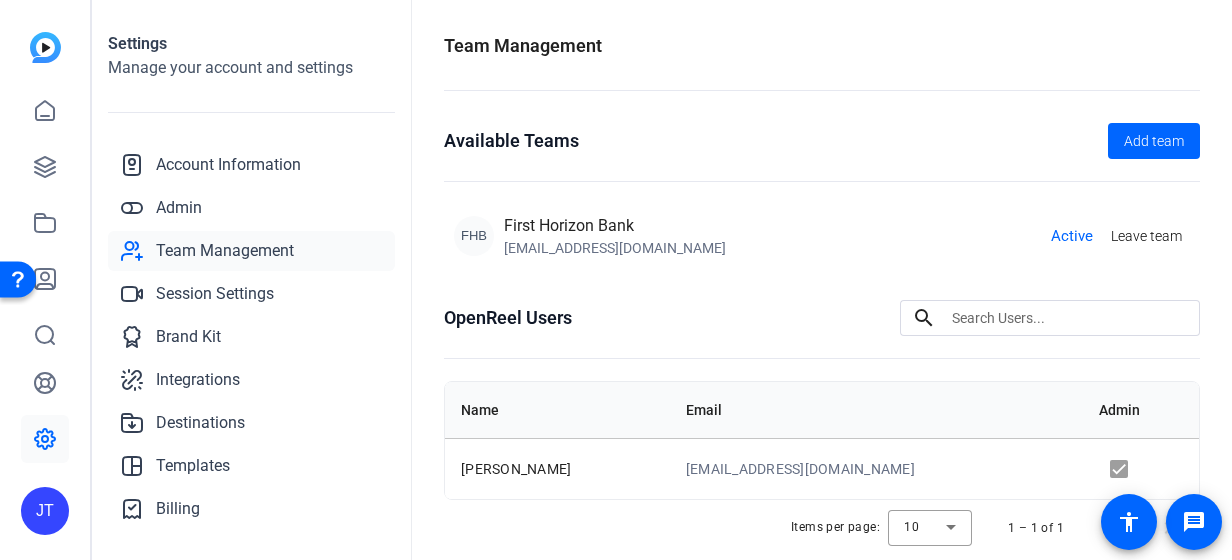 scroll, scrollTop: 56, scrollLeft: 0, axis: vertical 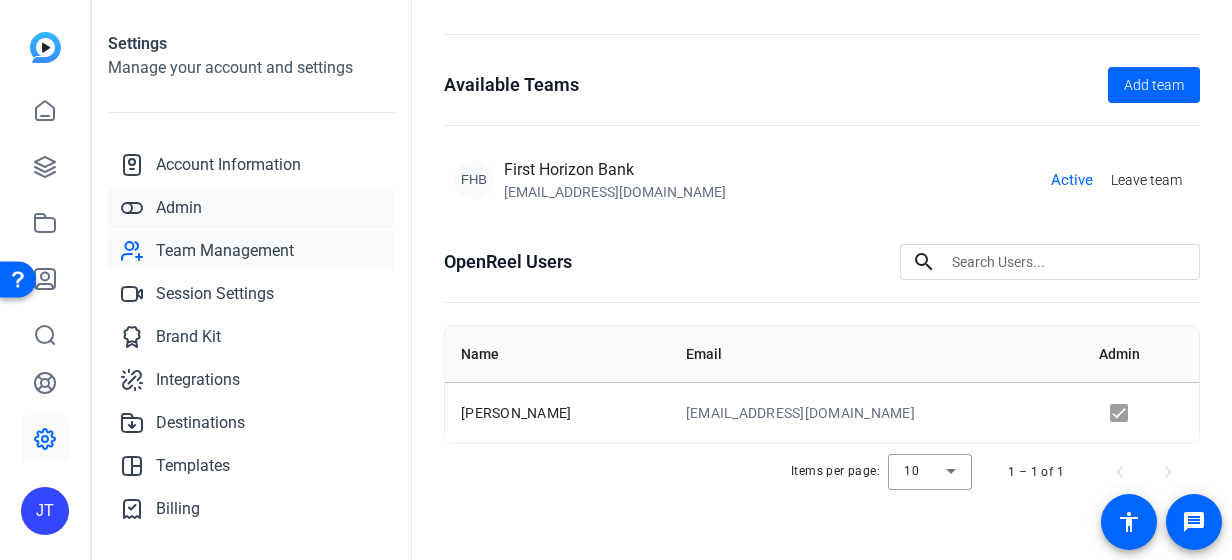 click on "Admin" 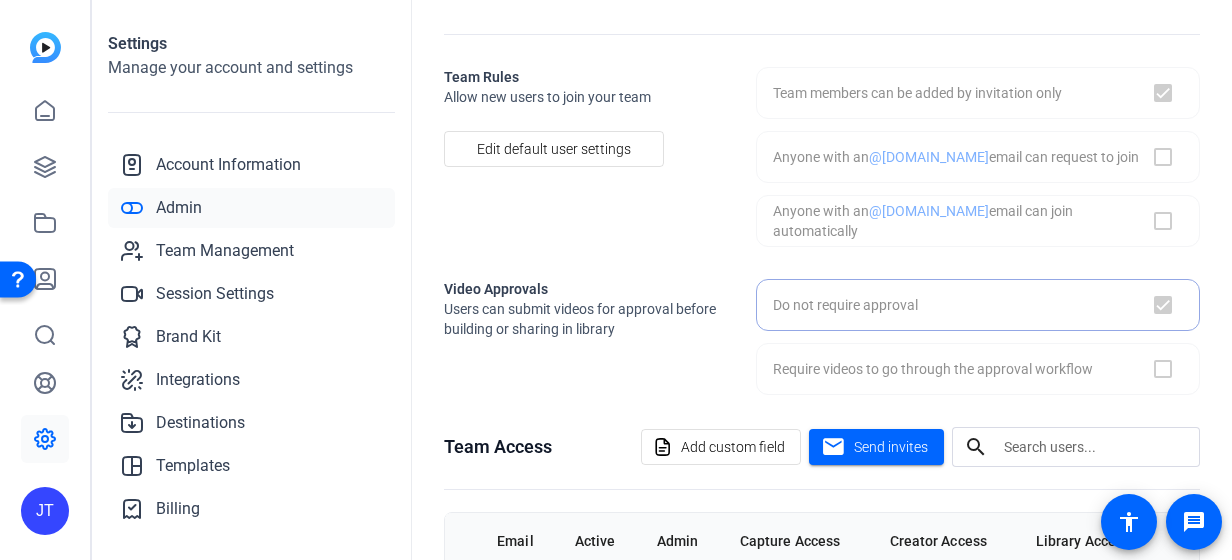 checkbox on "true" 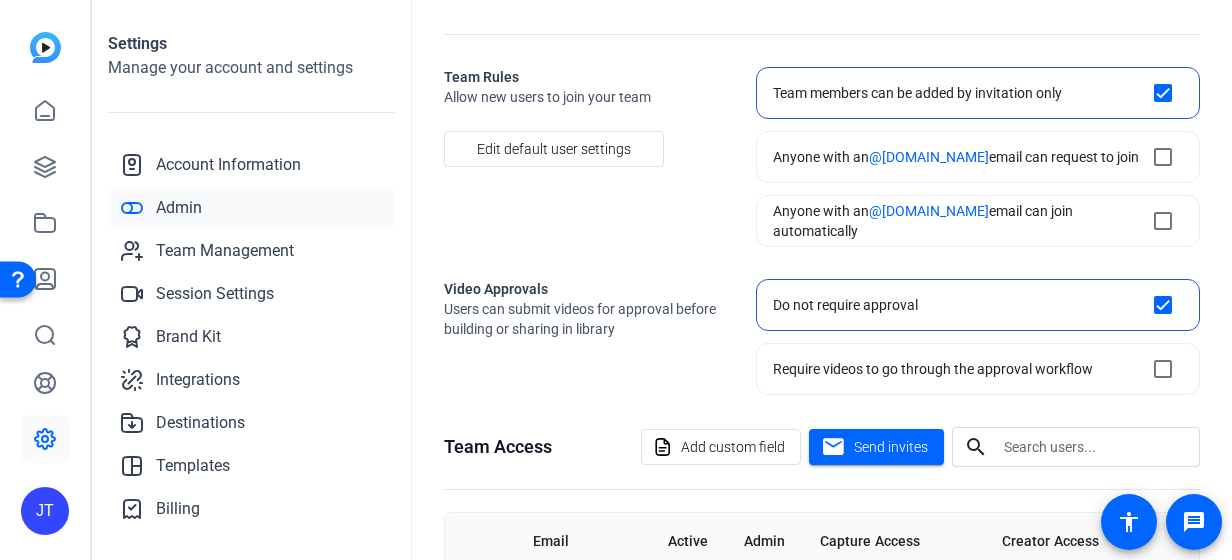 scroll, scrollTop: 274, scrollLeft: 0, axis: vertical 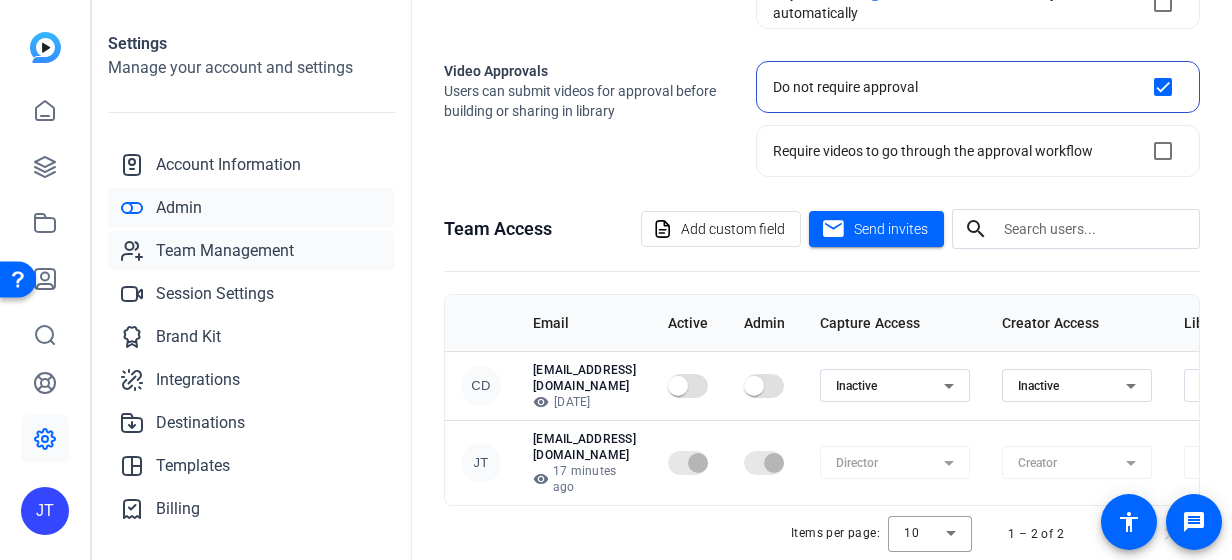 click on "Team Management" 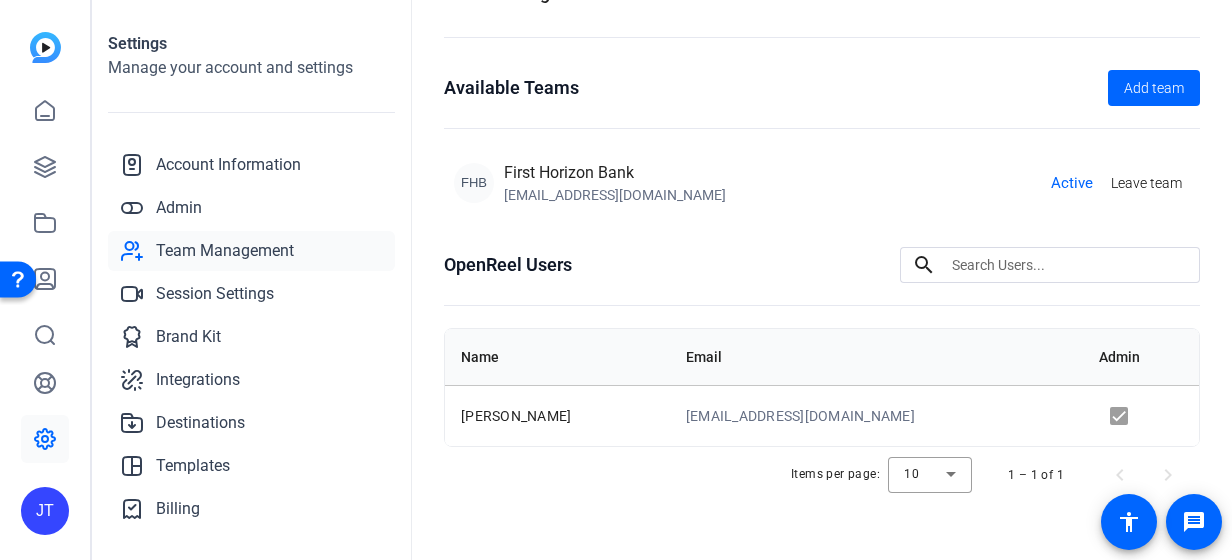 scroll, scrollTop: 56, scrollLeft: 0, axis: vertical 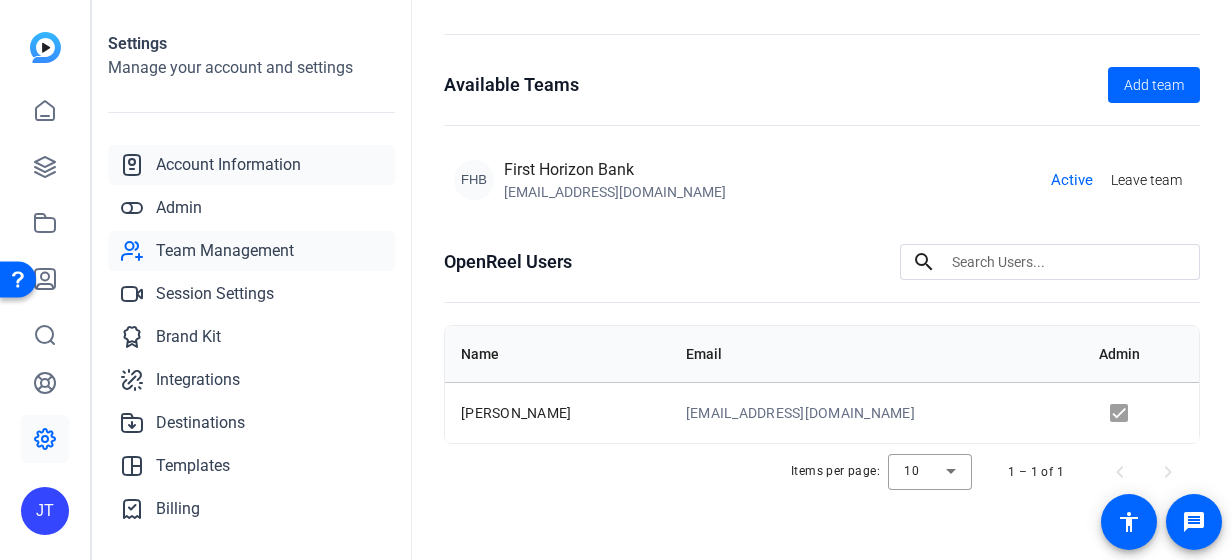 click on "Account Information" 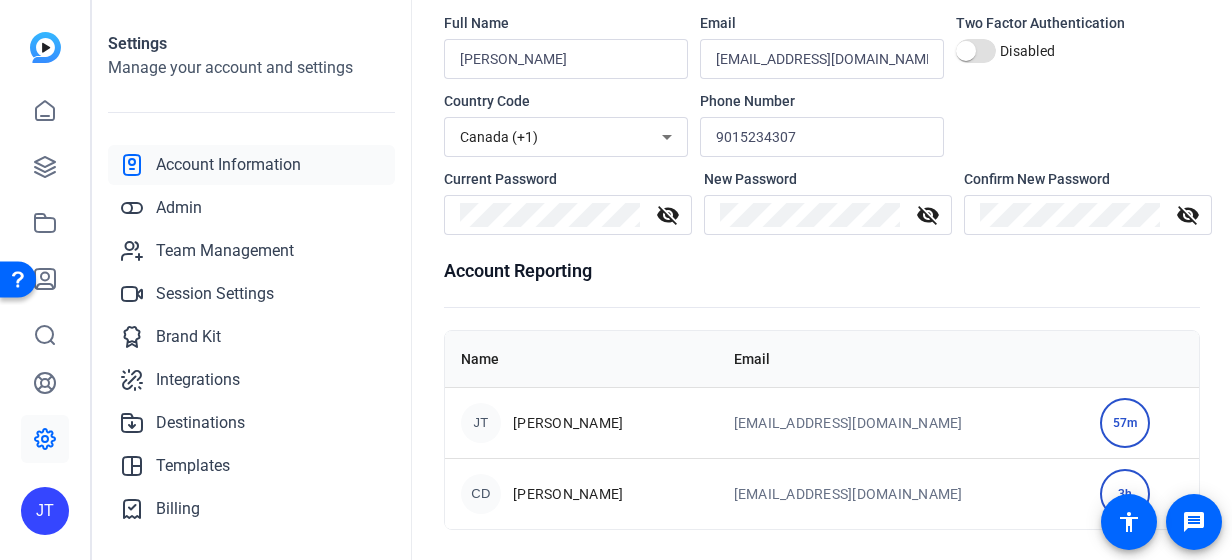scroll, scrollTop: 0, scrollLeft: 0, axis: both 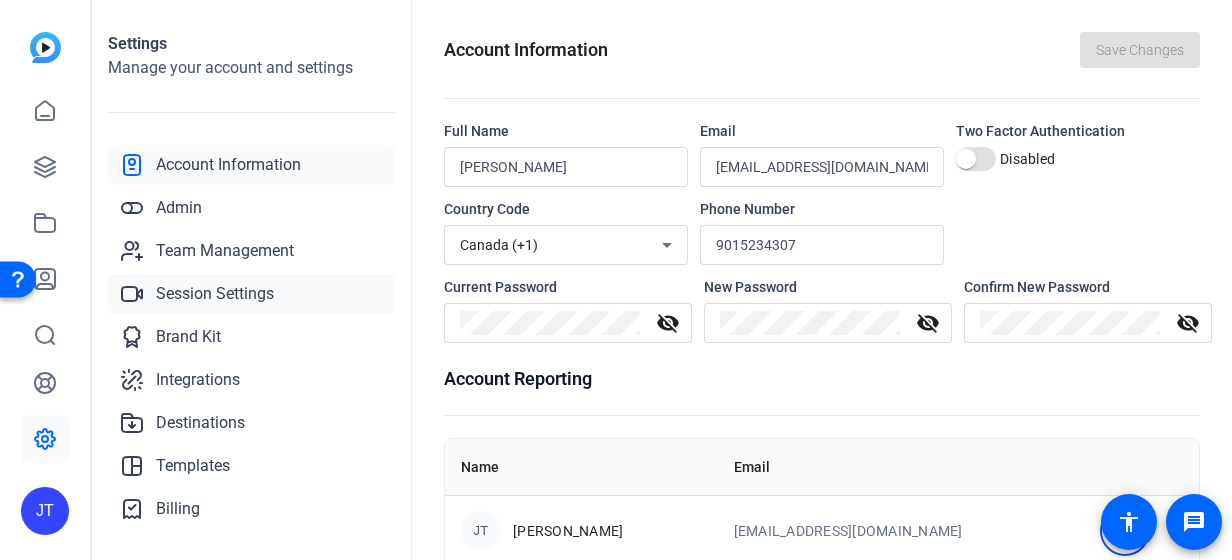 click on "Session Settings" 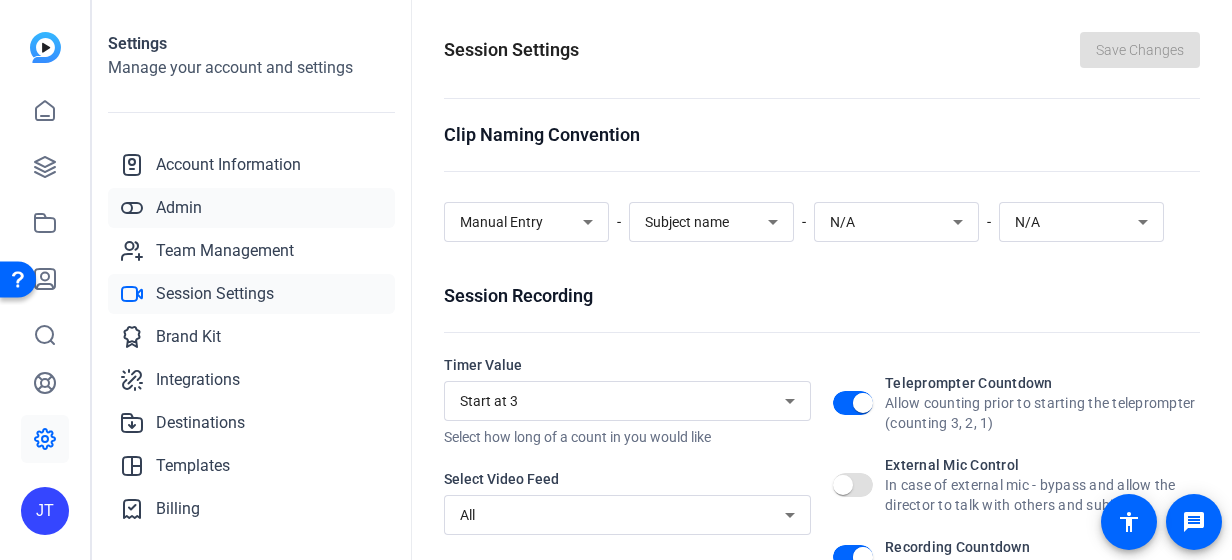 click on "Admin" 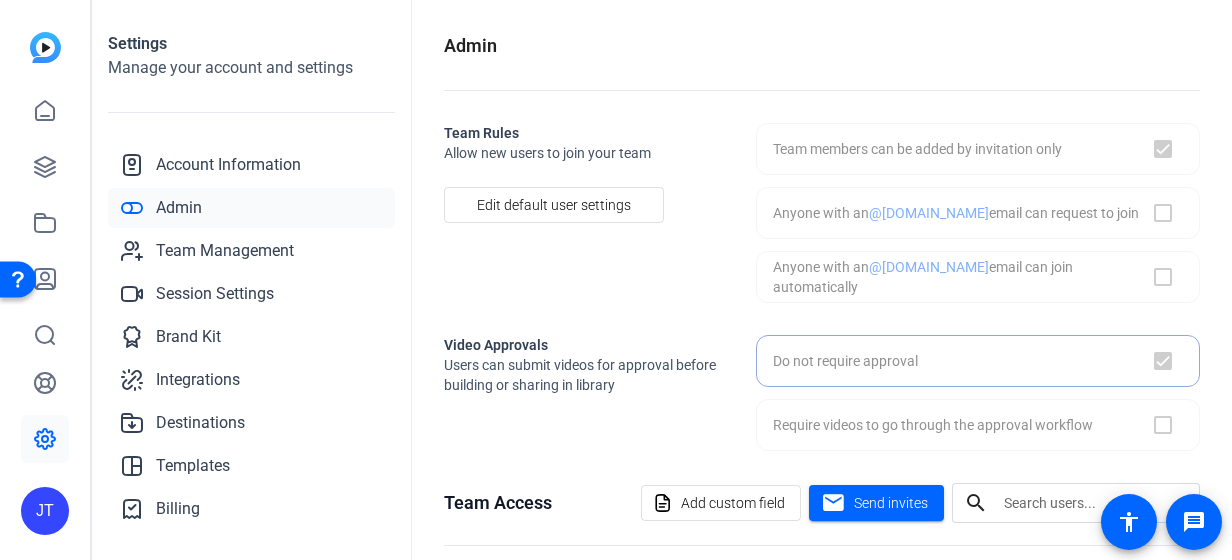 checkbox on "true" 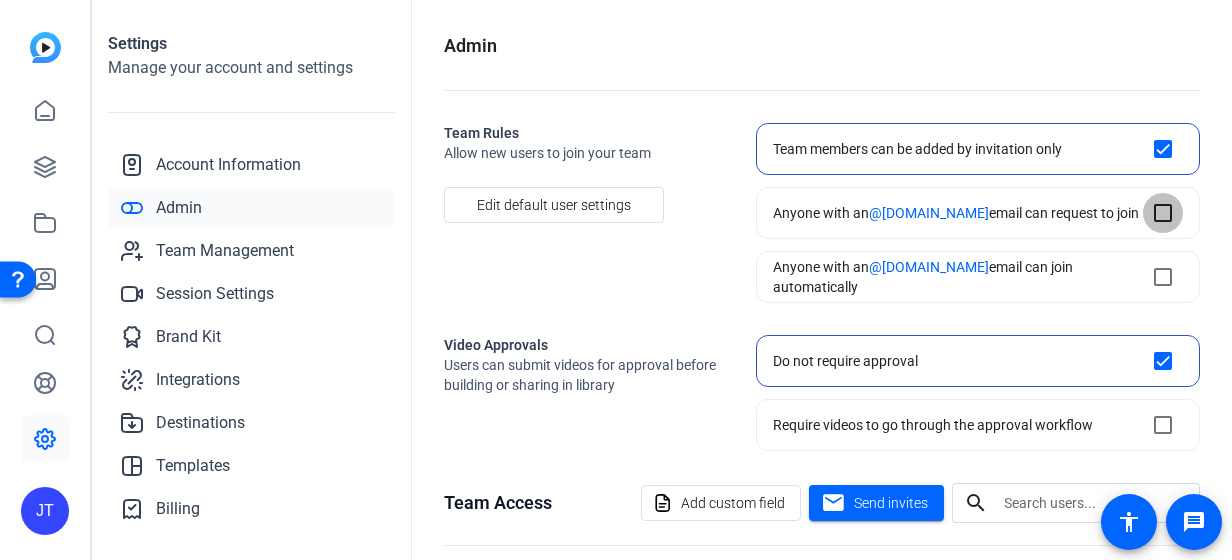 click at bounding box center (1163, 213) 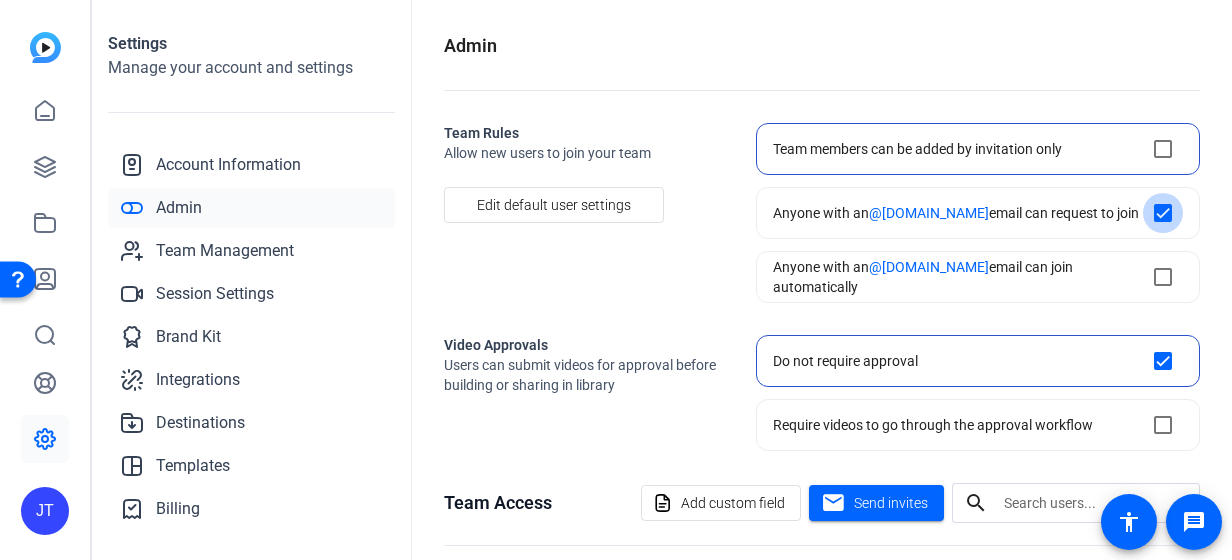 checkbox on "true" 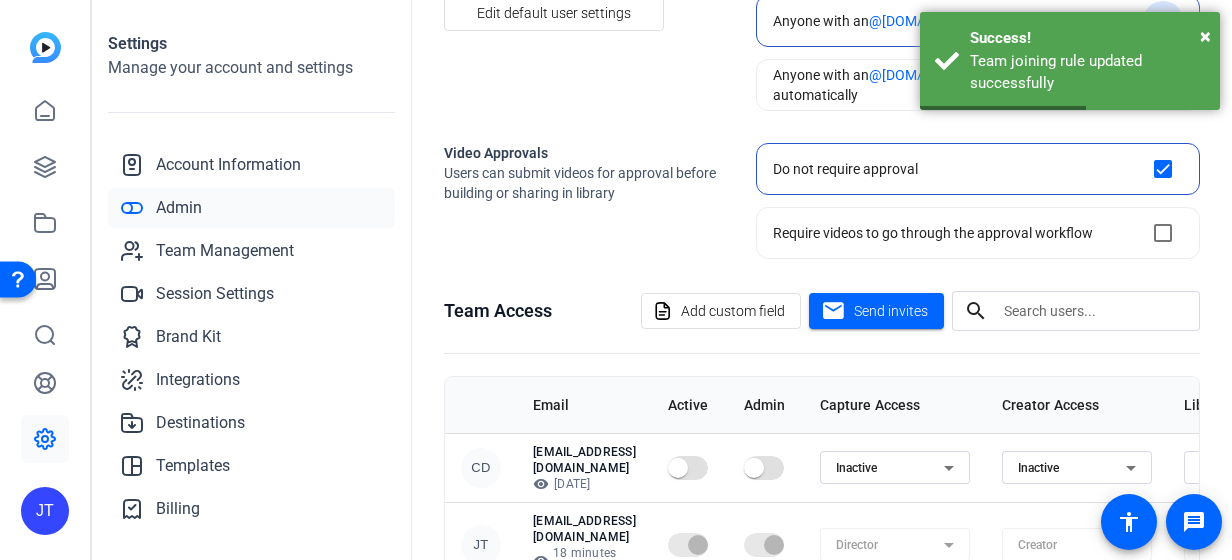 scroll, scrollTop: 281, scrollLeft: 0, axis: vertical 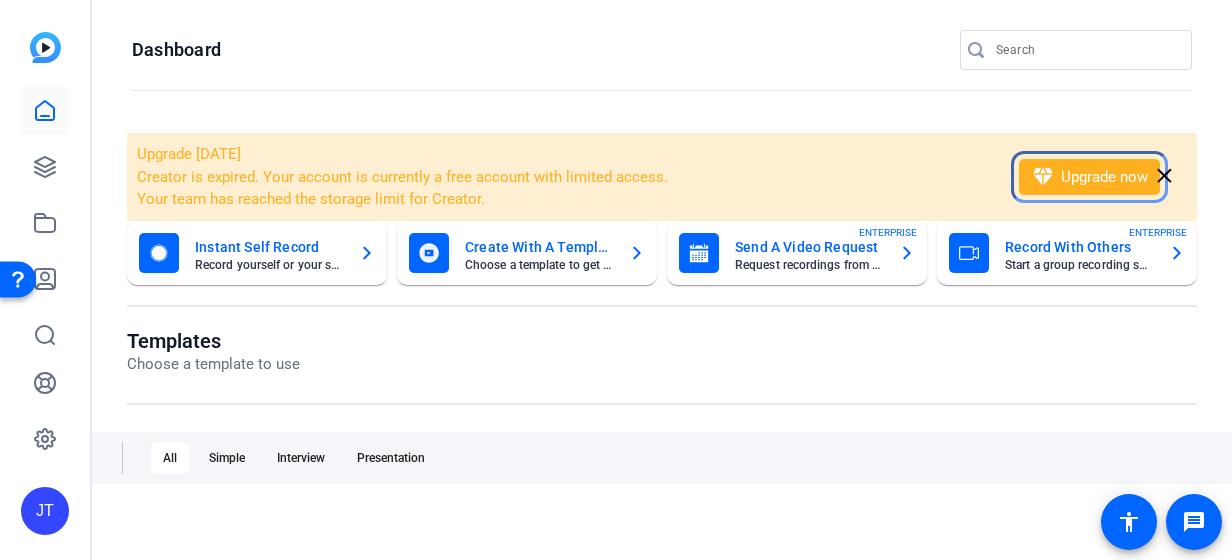 click on "diamond  Upgrade now" 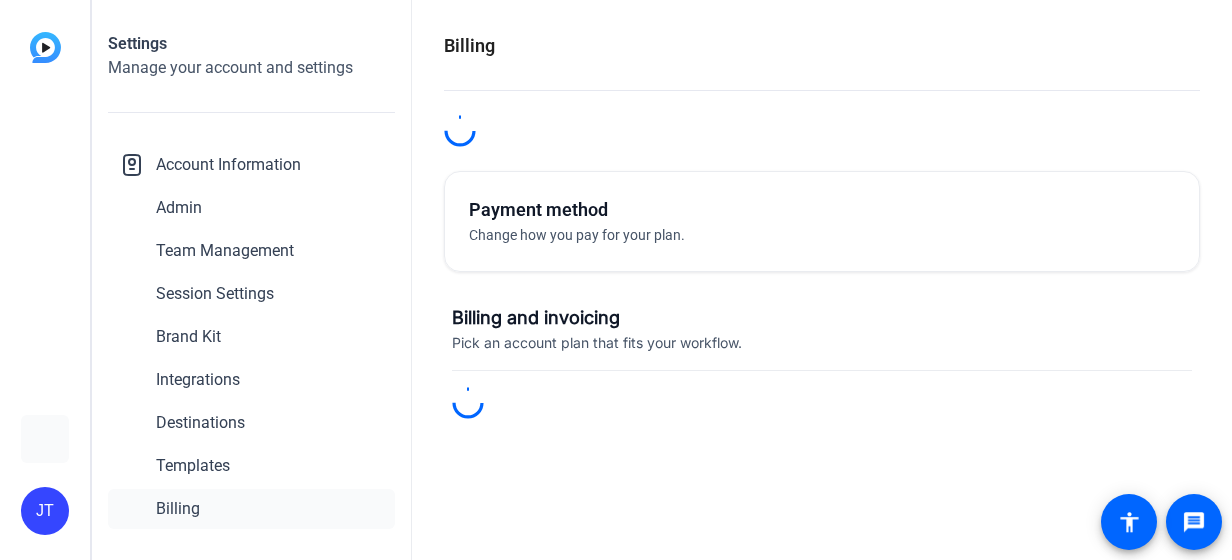 scroll, scrollTop: 0, scrollLeft: 0, axis: both 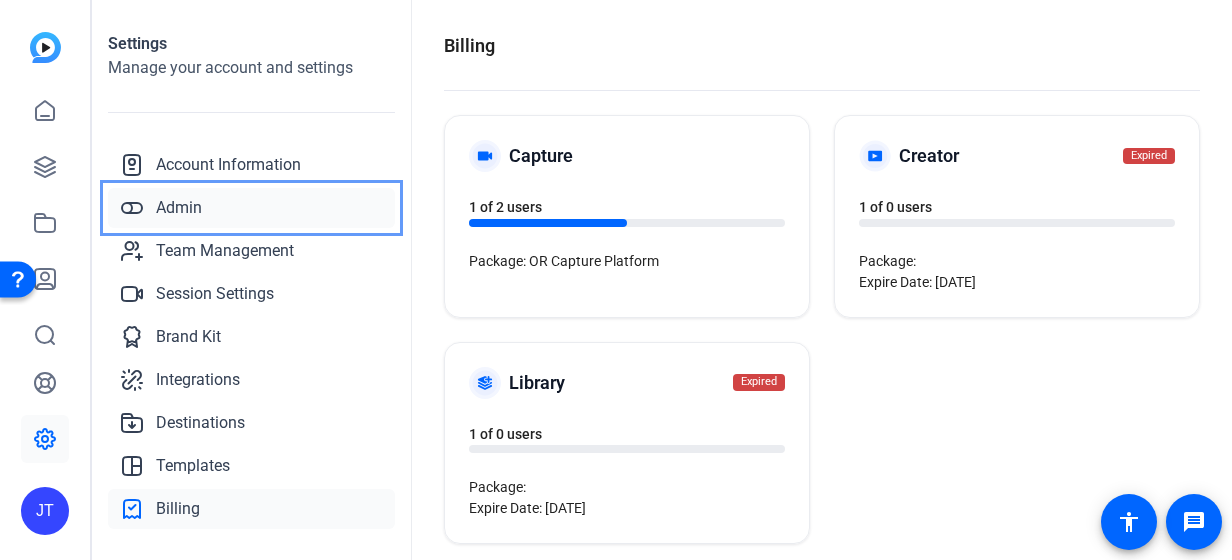 click on "Admin" 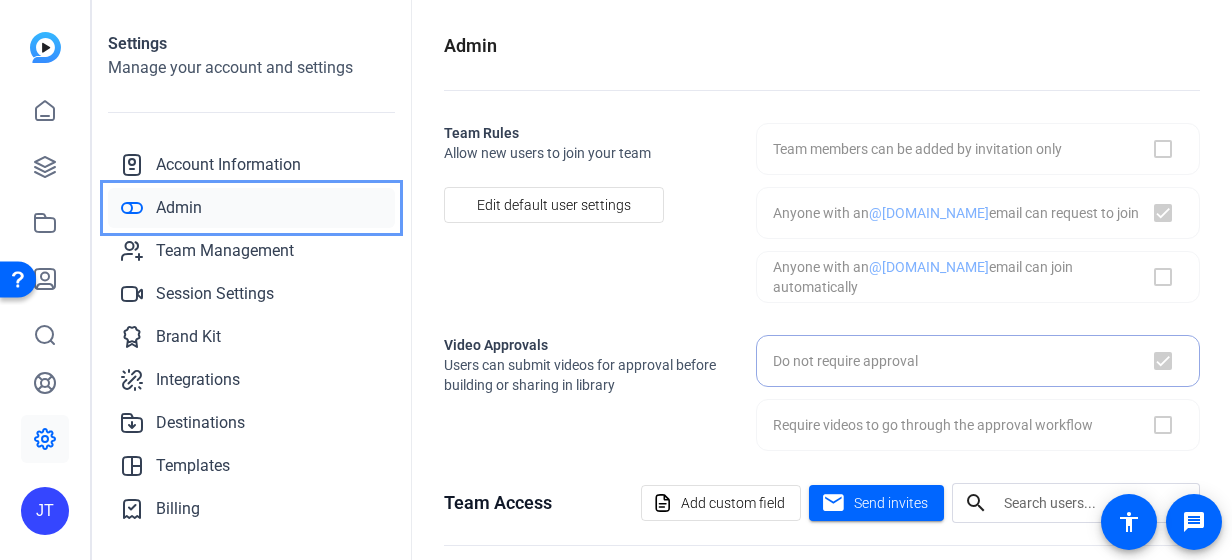 checkbox on "true" 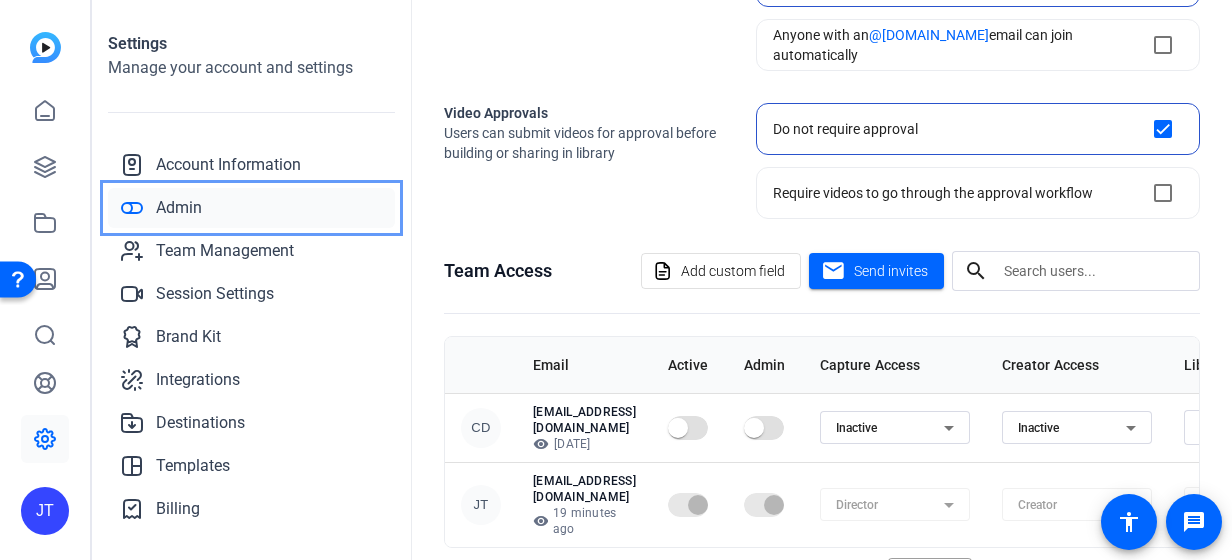 scroll, scrollTop: 281, scrollLeft: 0, axis: vertical 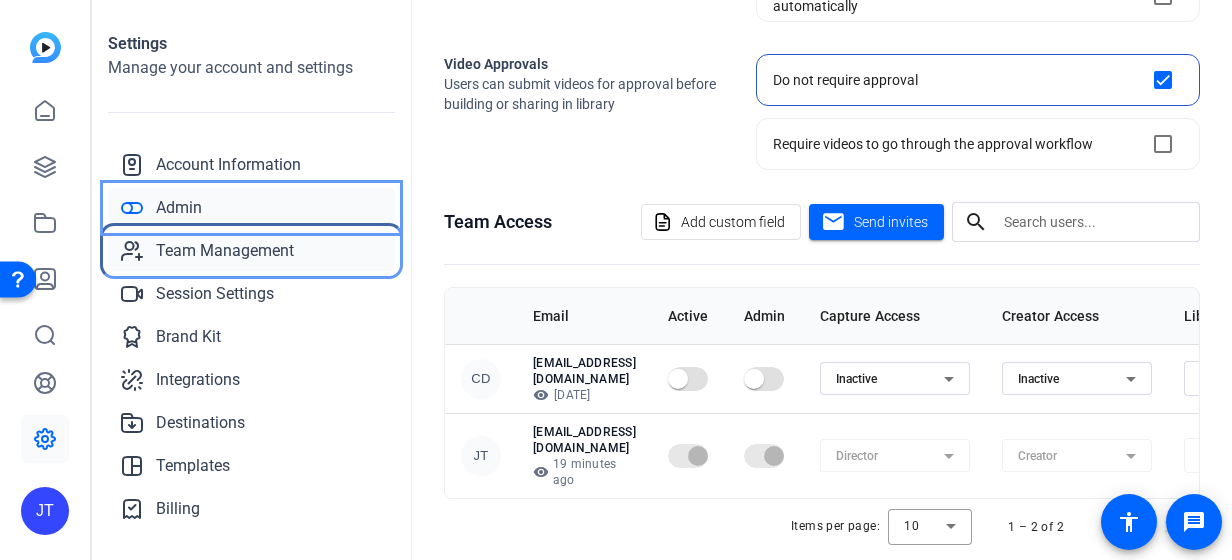 click on "Team Management" 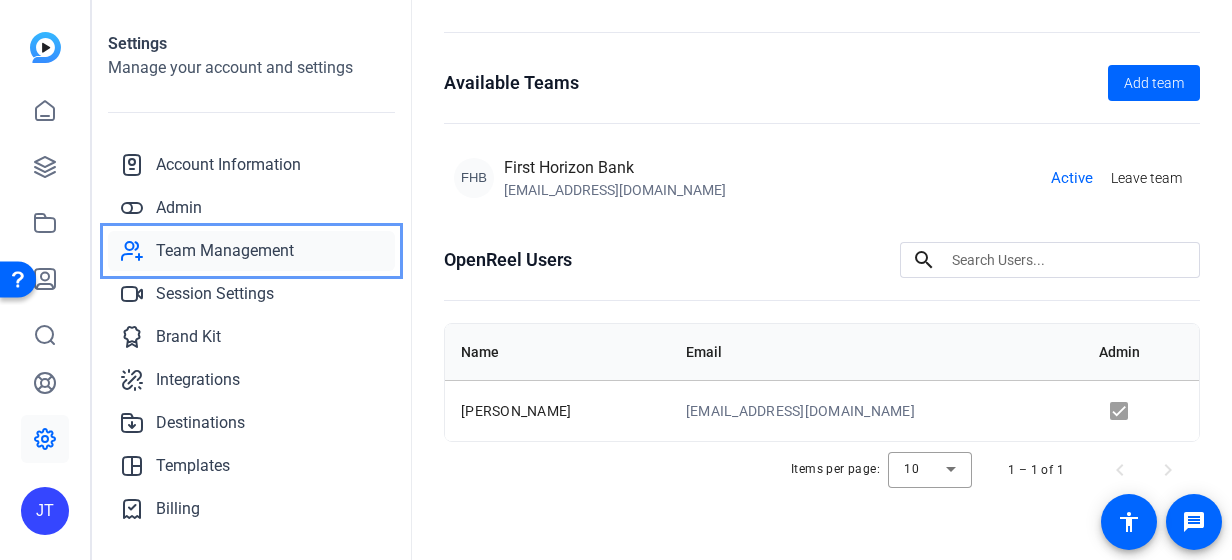 scroll, scrollTop: 56, scrollLeft: 0, axis: vertical 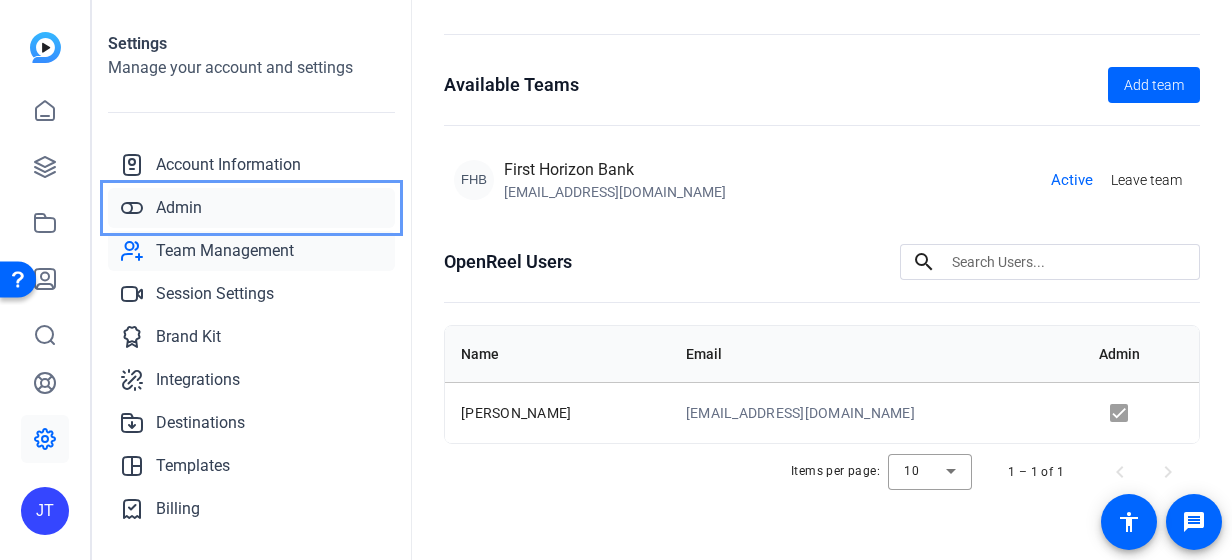 click on "Admin" 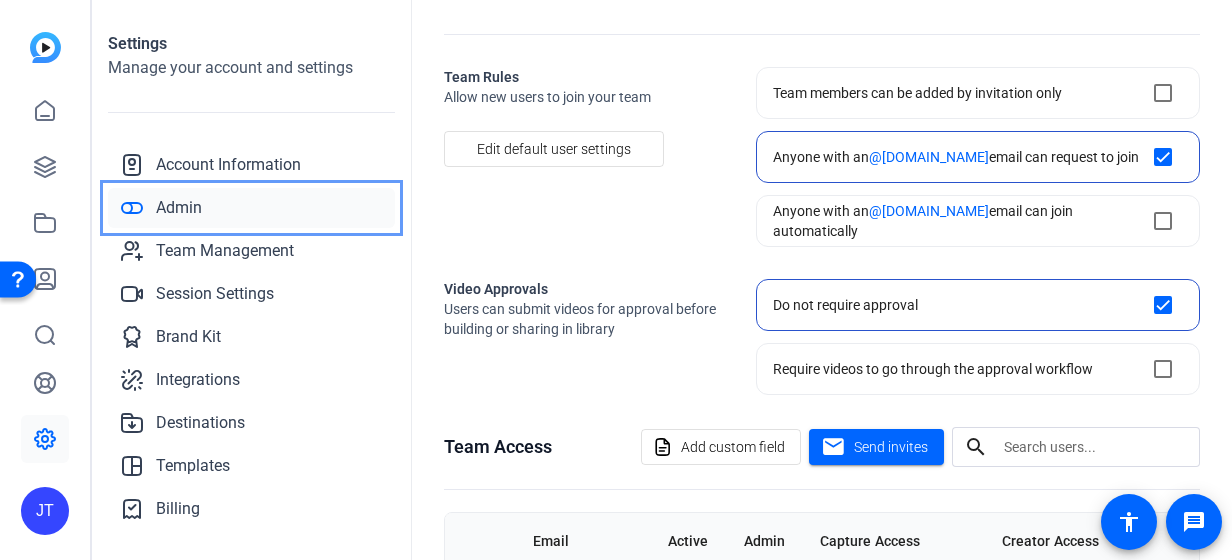 checkbox on "true" 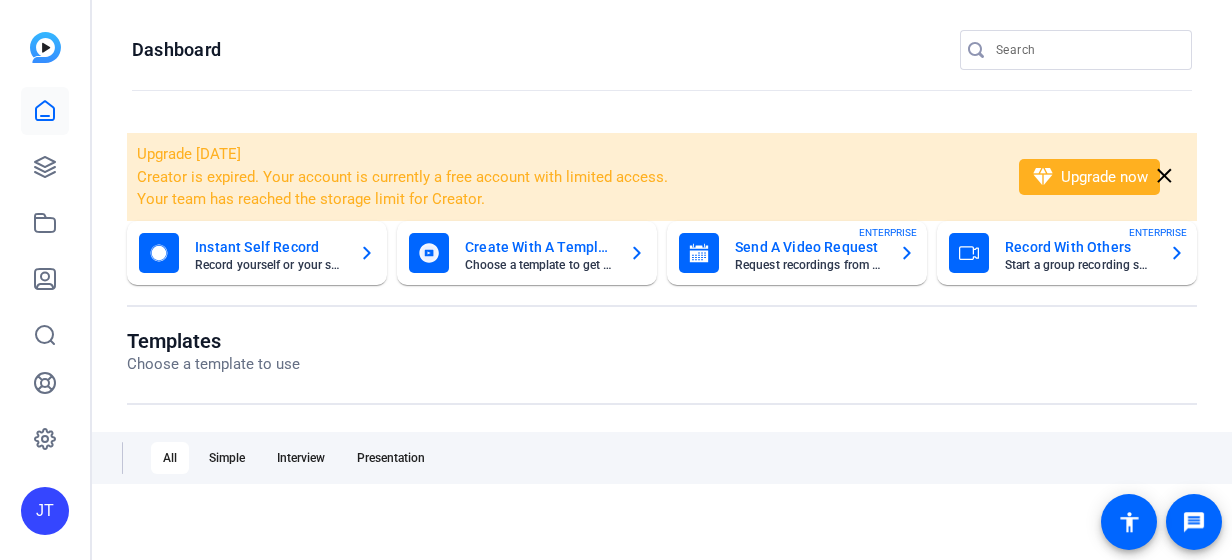 scroll, scrollTop: 0, scrollLeft: 0, axis: both 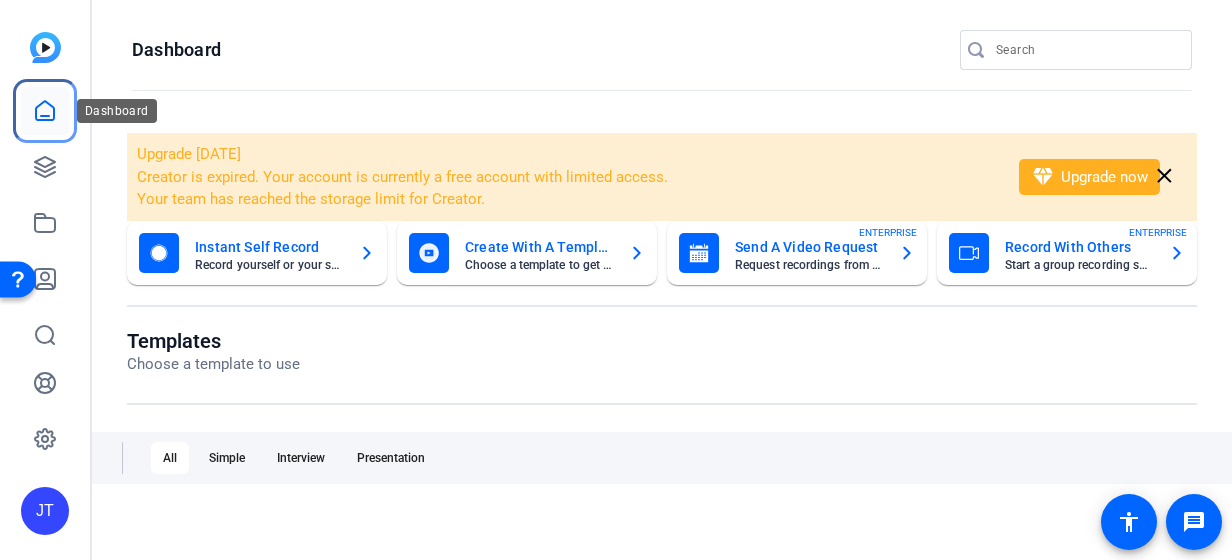 click 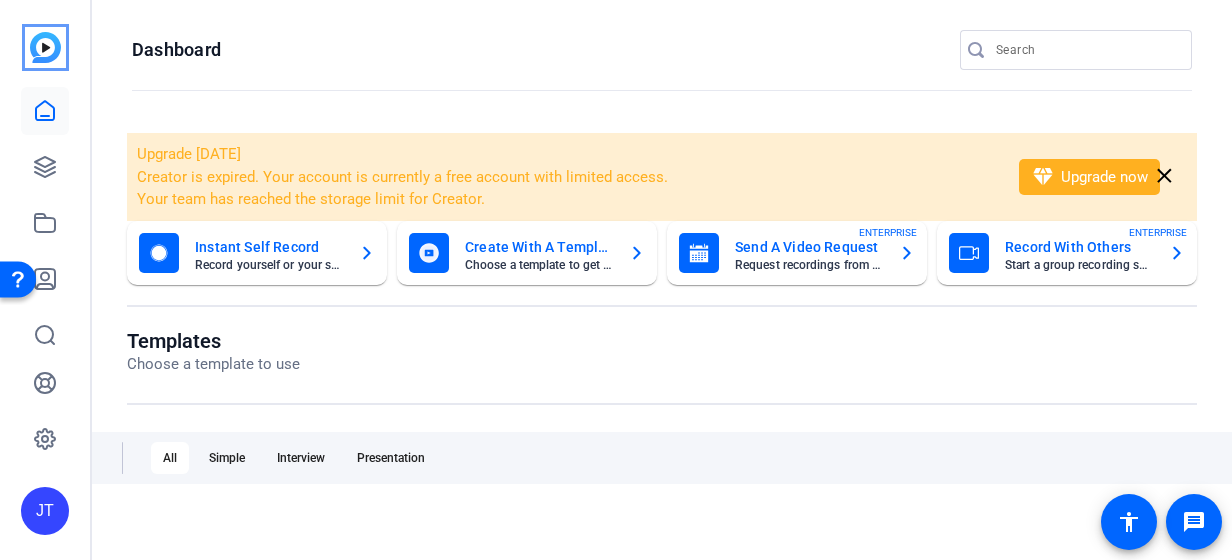 click 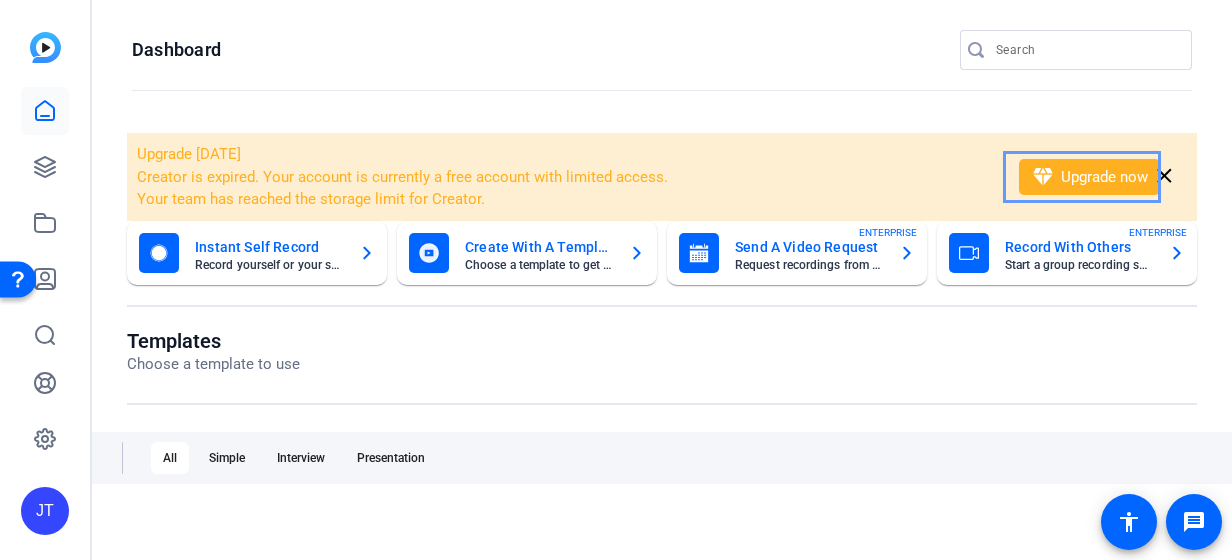 click on "diamond  Upgrade now" 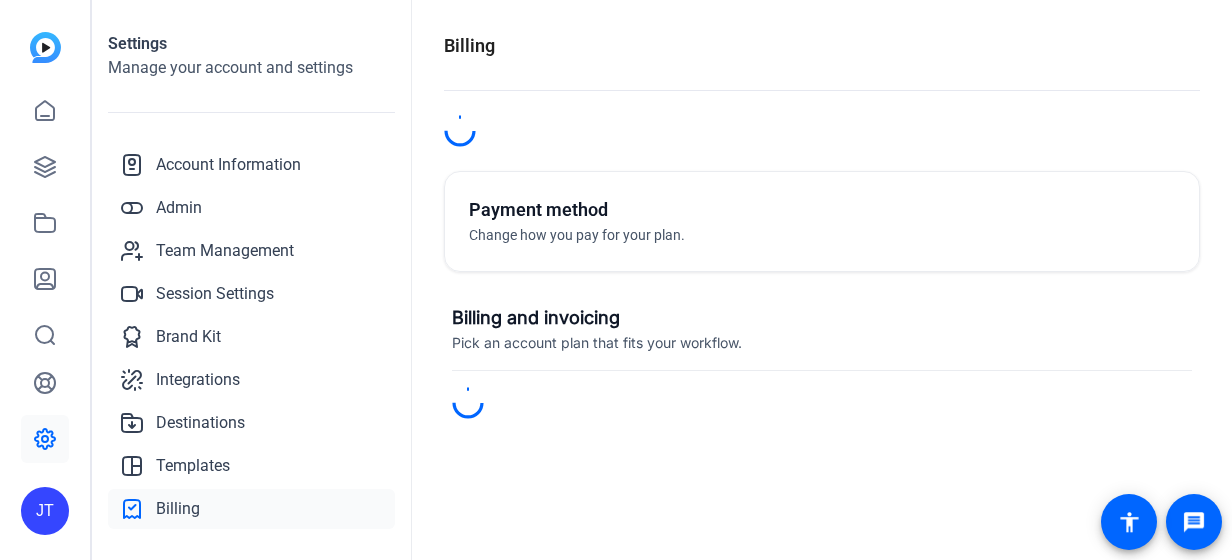 scroll, scrollTop: 0, scrollLeft: 0, axis: both 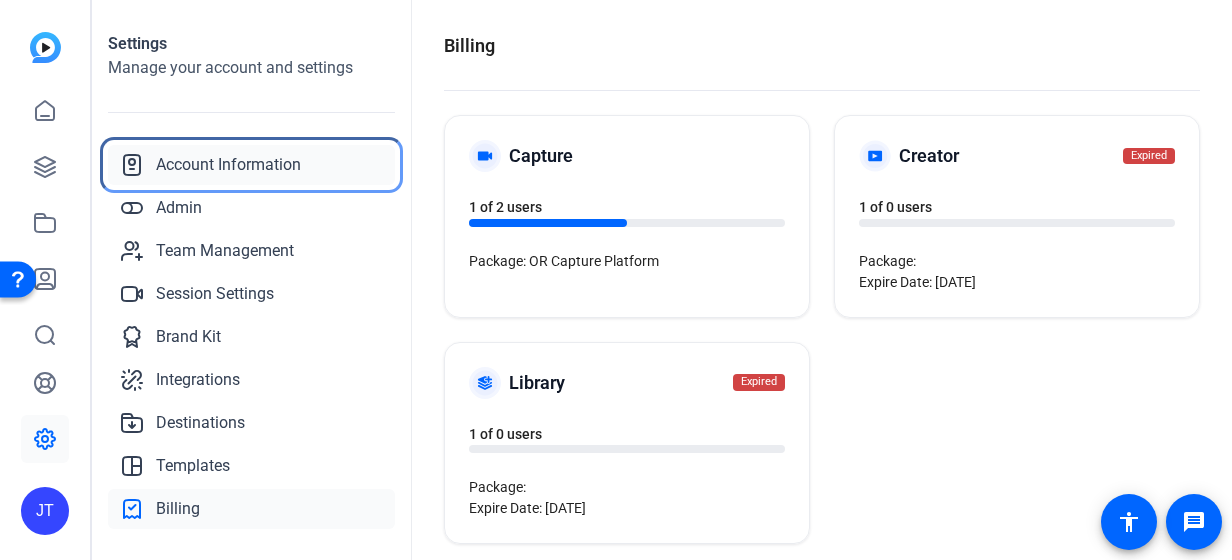 click on "Account Information" 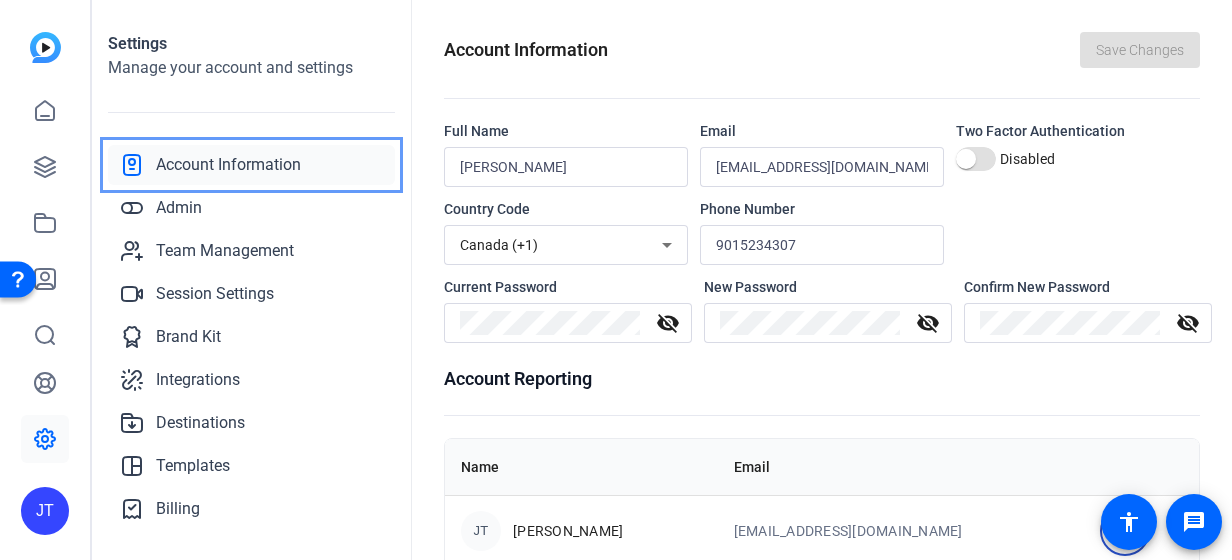 scroll, scrollTop: 108, scrollLeft: 0, axis: vertical 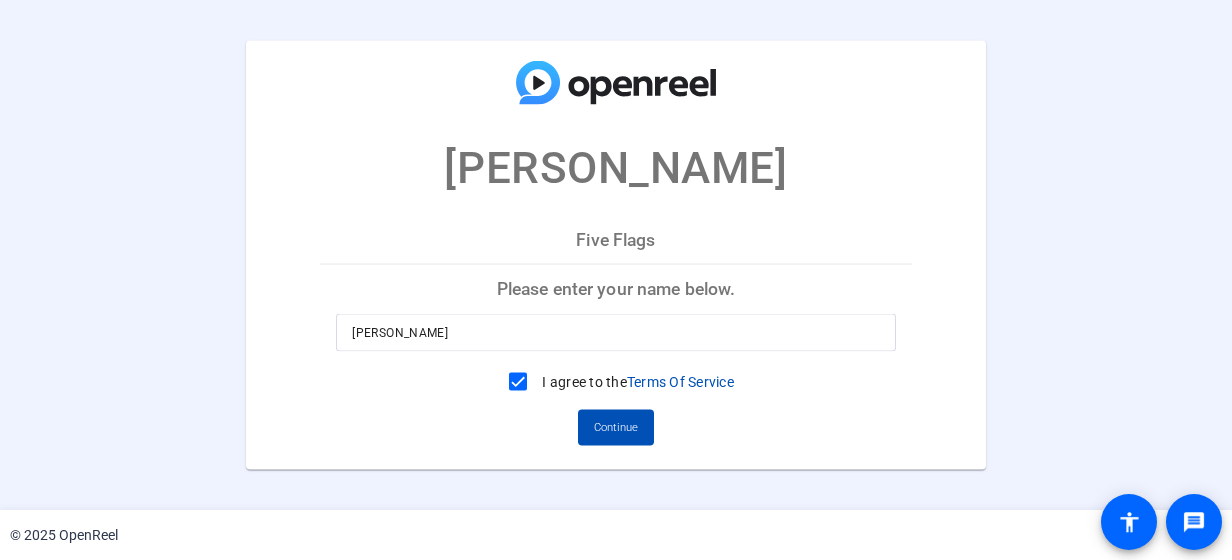 drag, startPoint x: 0, startPoint y: 0, endPoint x: 1135, endPoint y: 279, distance: 1168.7882 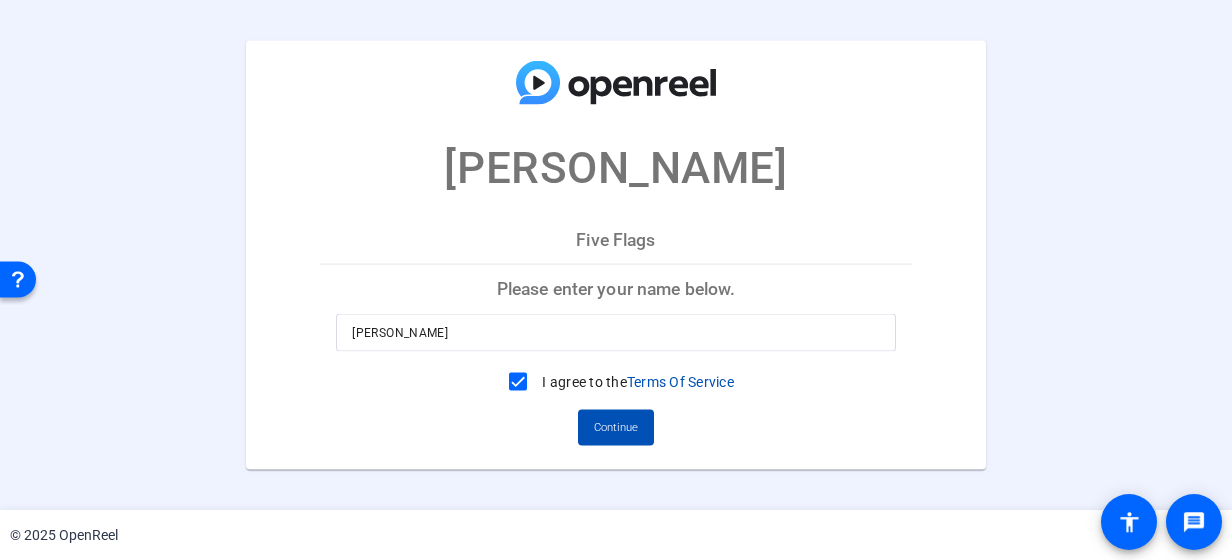 click on "[PERSON_NAME]" 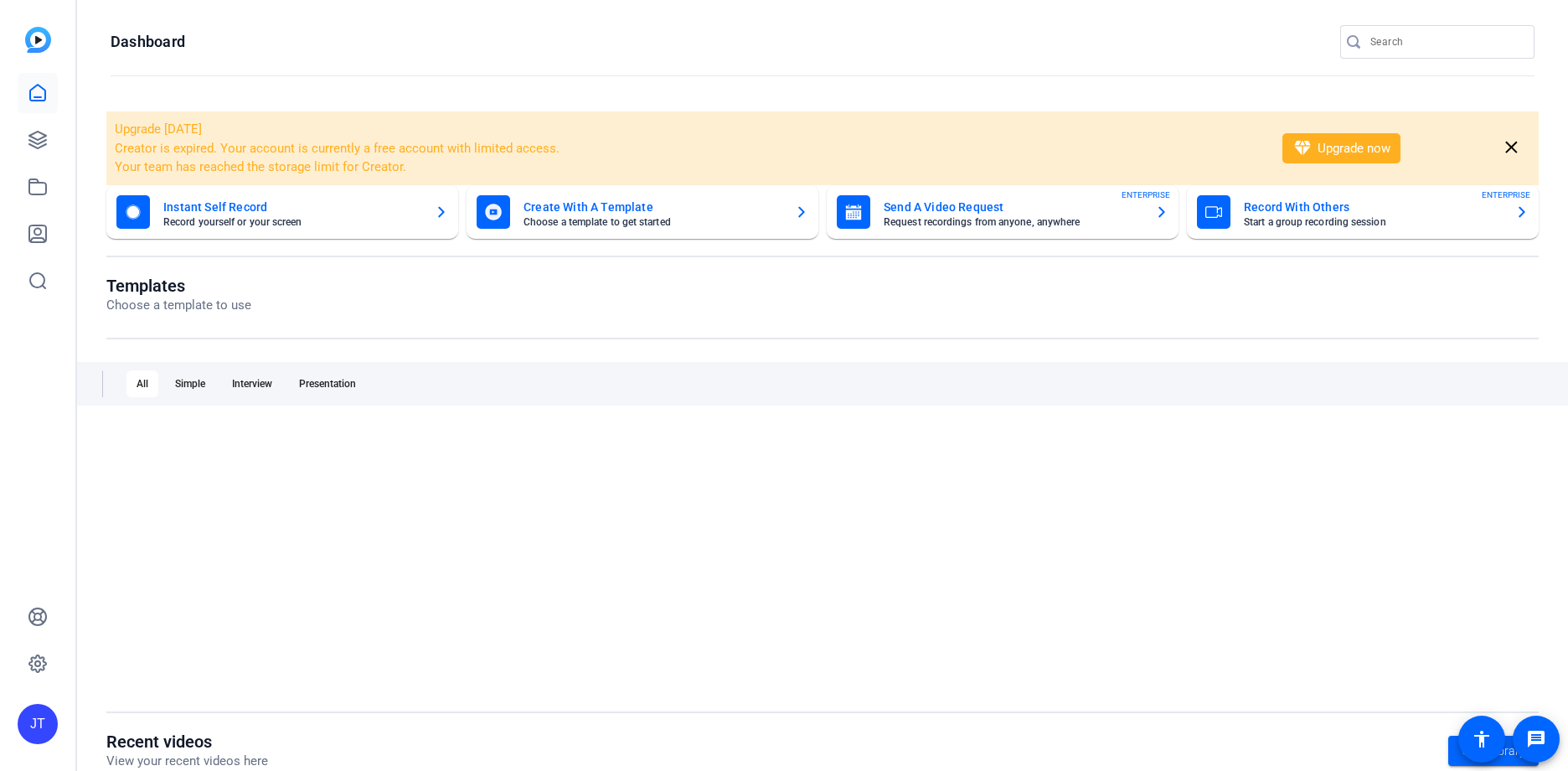 scroll, scrollTop: 0, scrollLeft: 0, axis: both 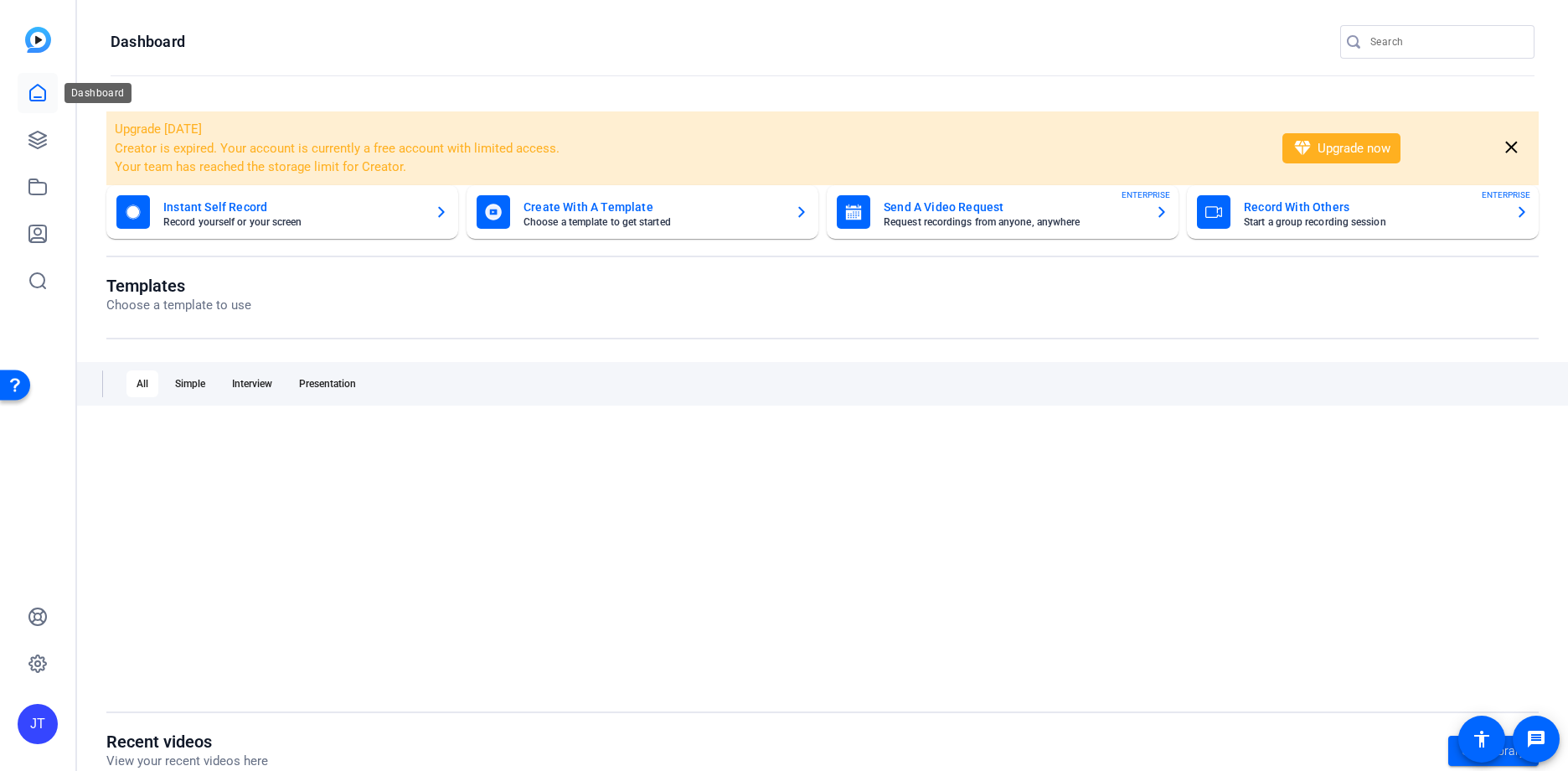 click 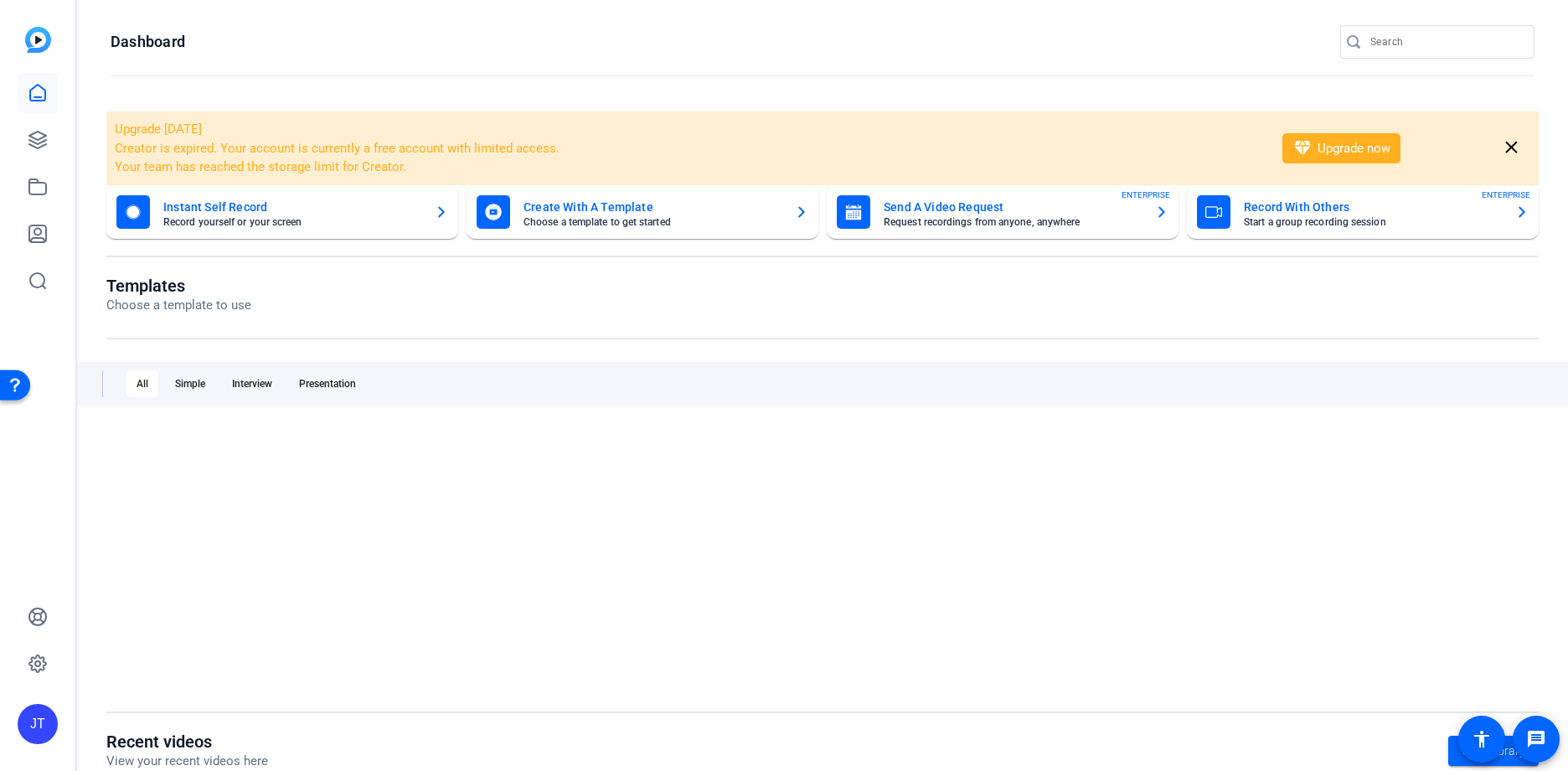 click on "diamond  Upgrade now" 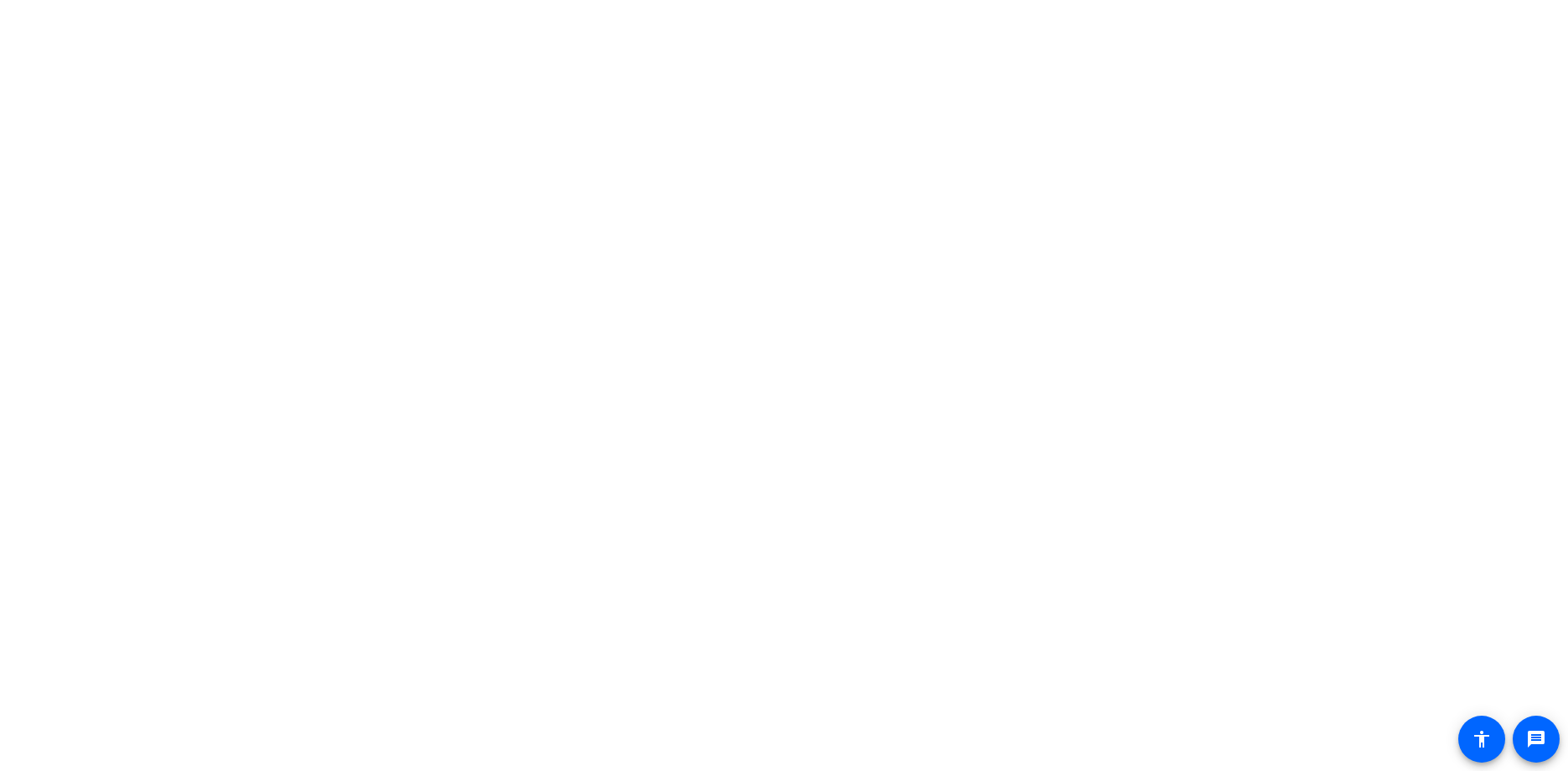 scroll, scrollTop: 0, scrollLeft: 0, axis: both 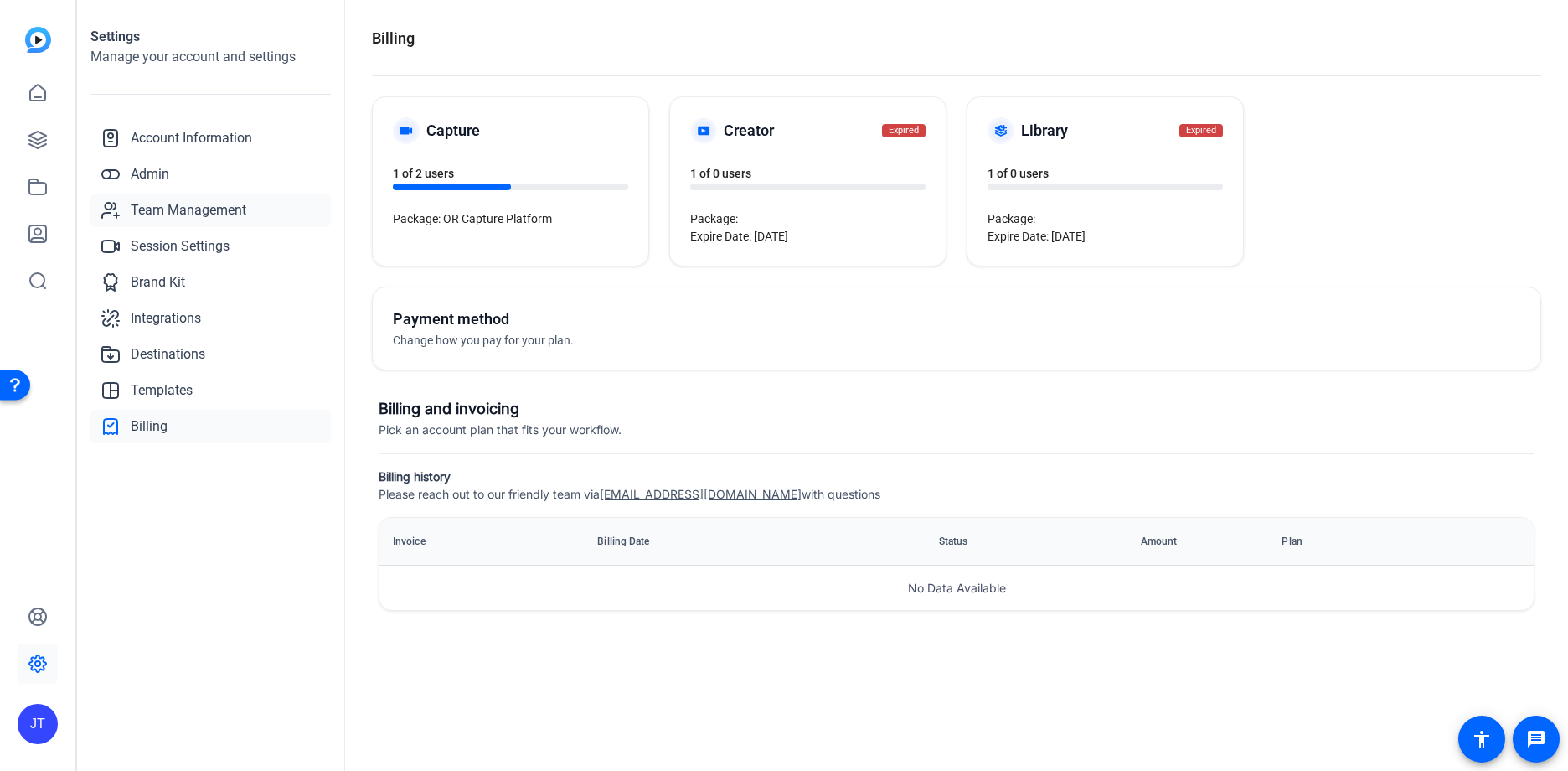 click on "Team Management" 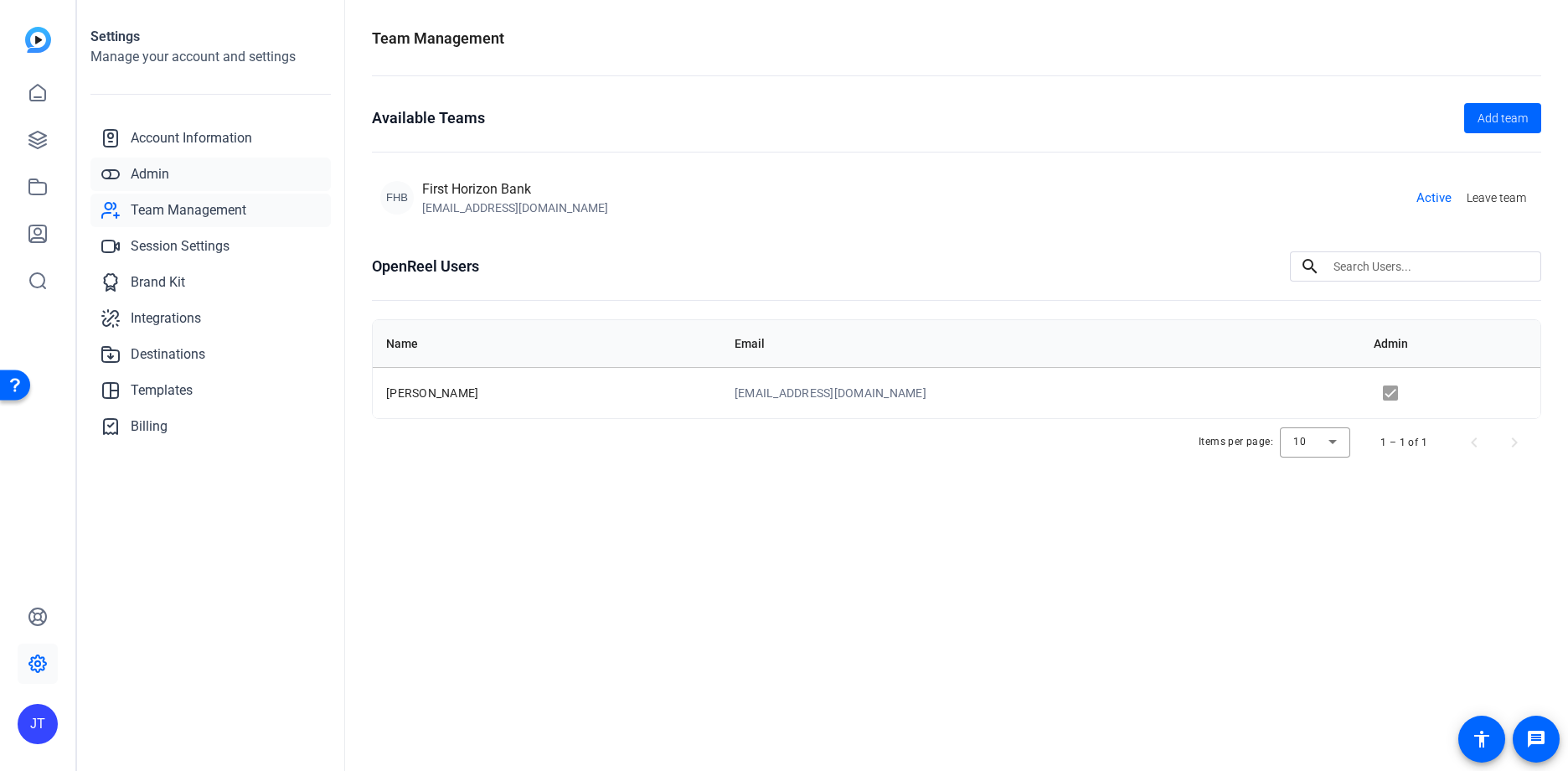 click on "Admin" 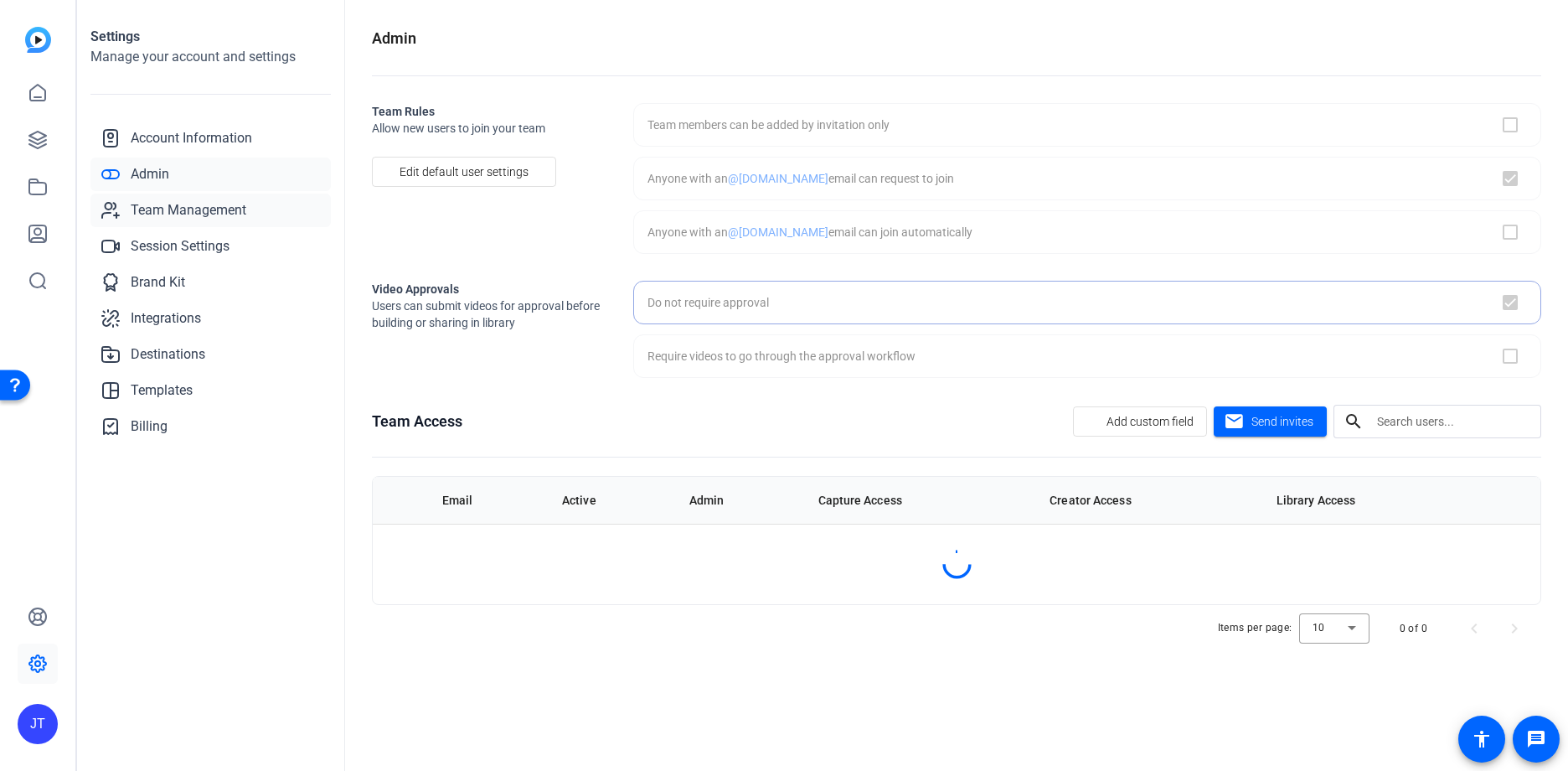 checkbox on "true" 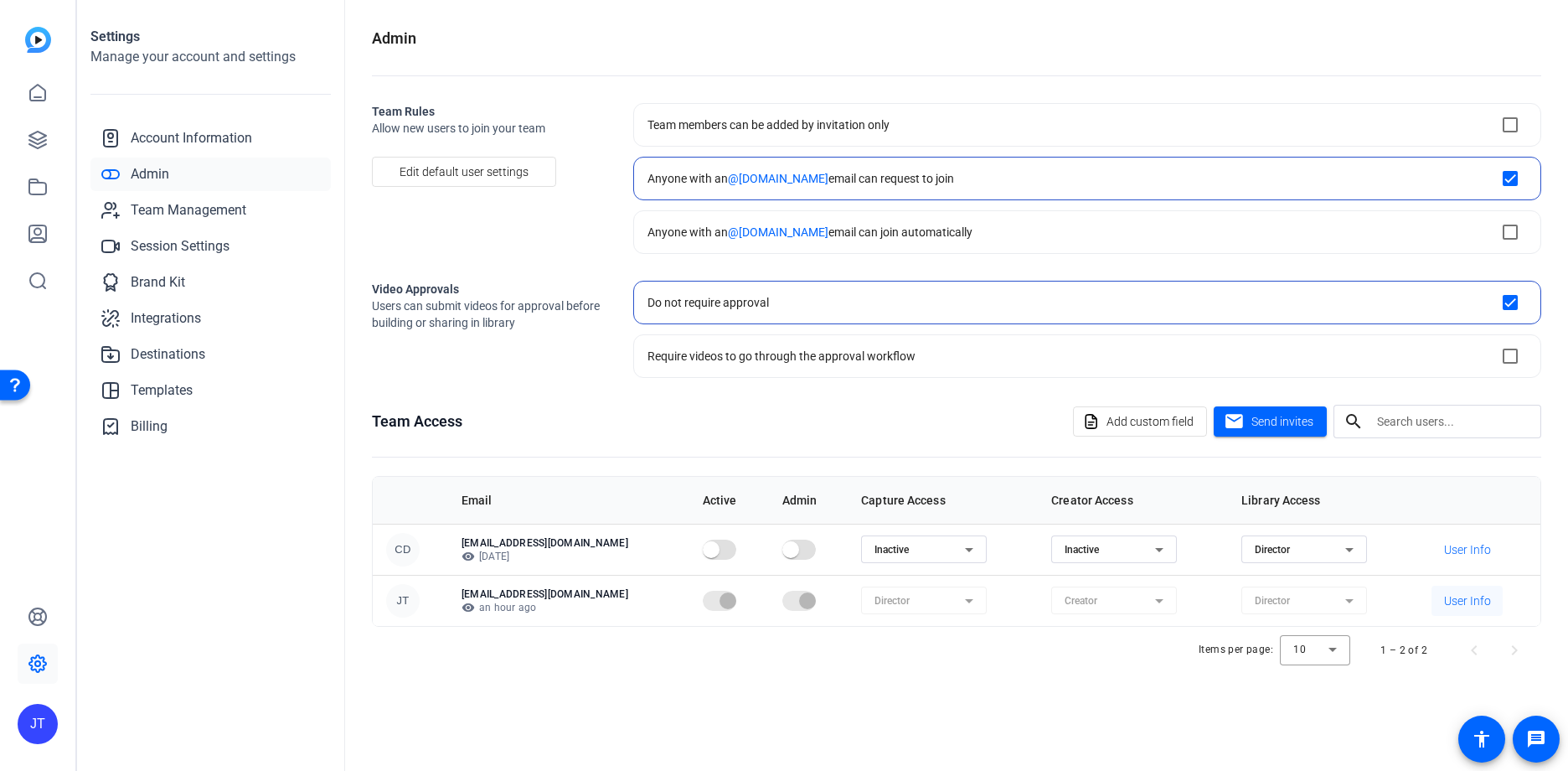 click on "User Info" 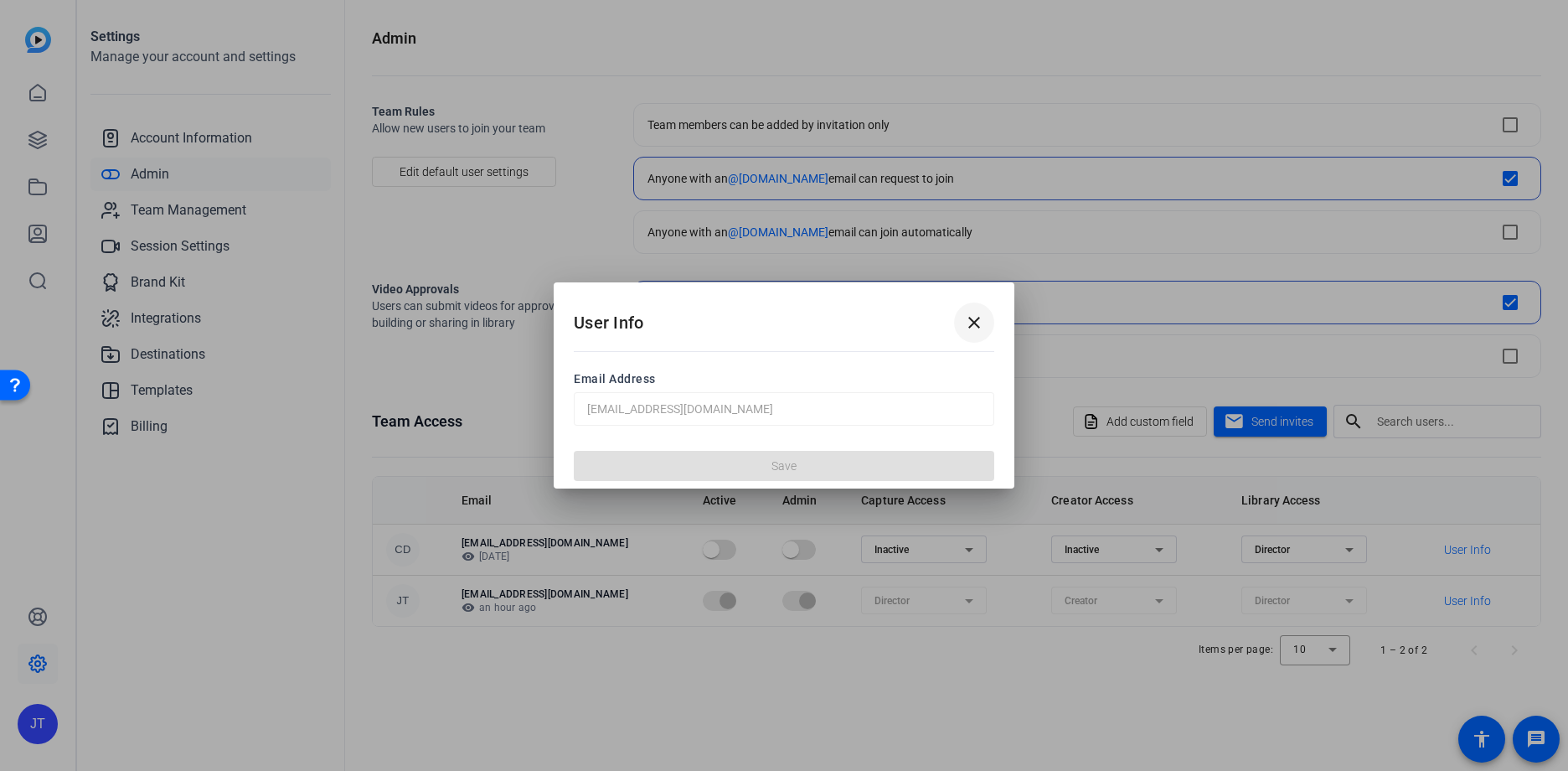 click on "close" at bounding box center [974, 323] 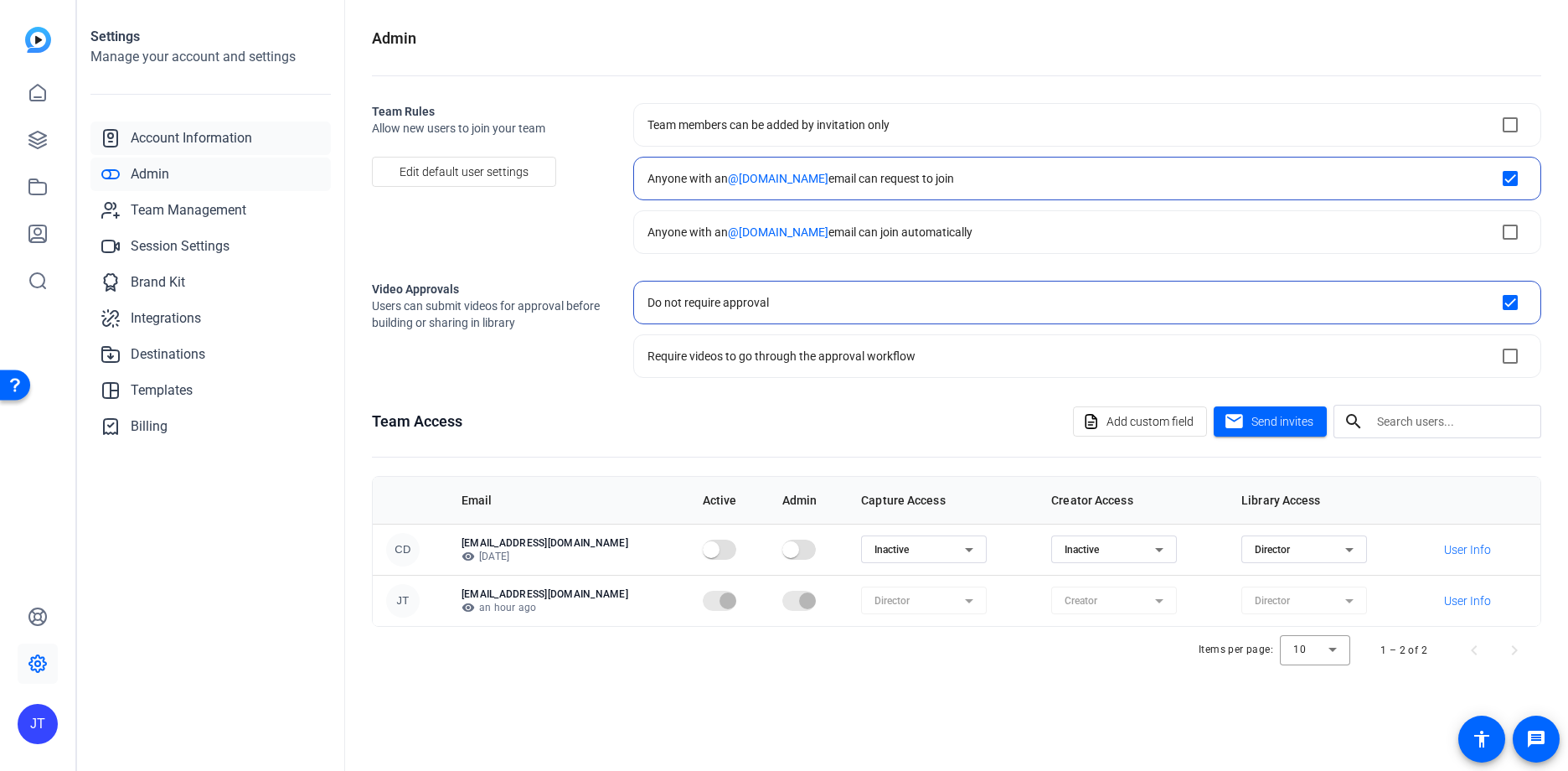 click on "Account Information" 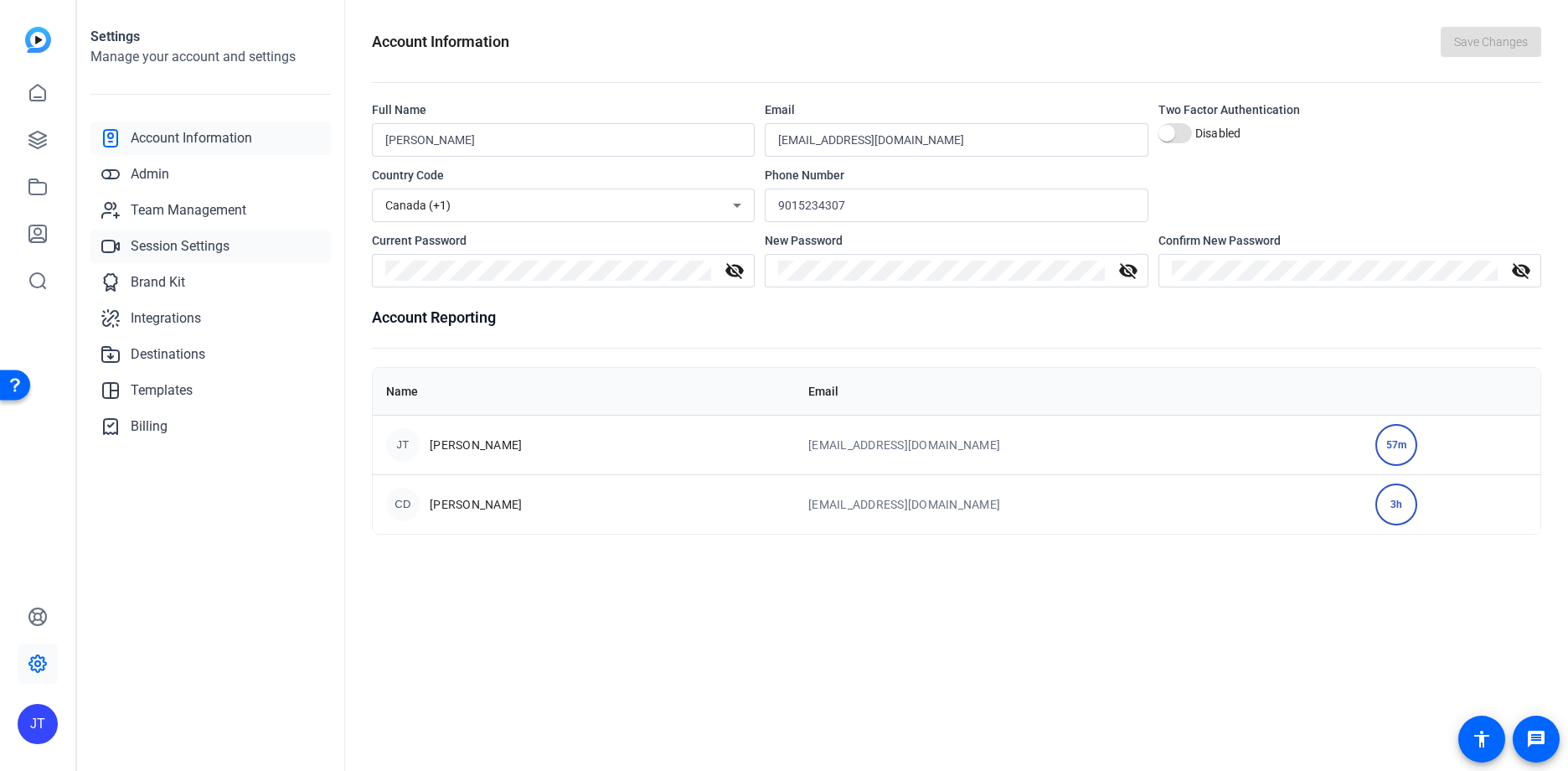 click on "Session Settings" 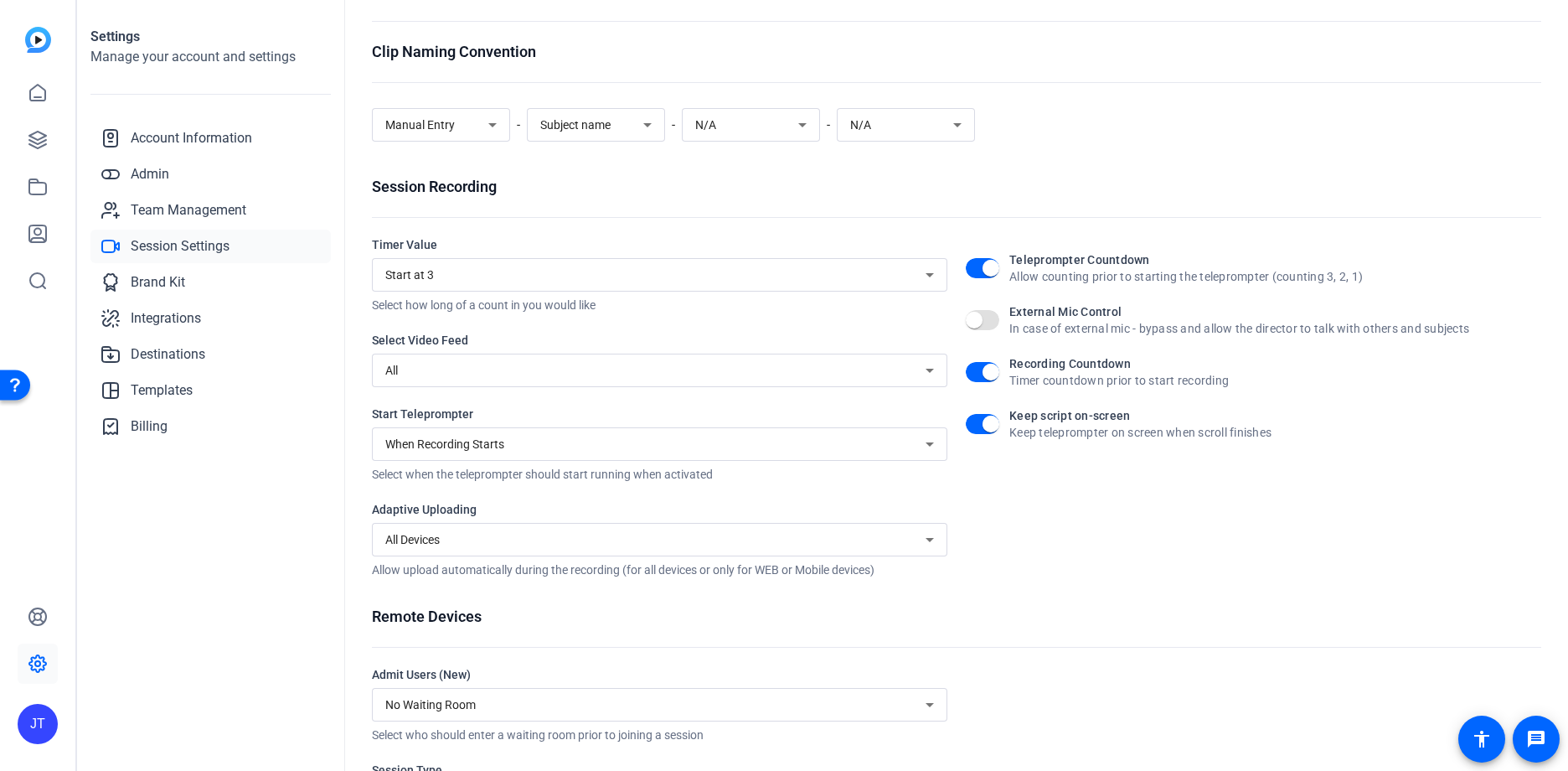 scroll, scrollTop: 0, scrollLeft: 0, axis: both 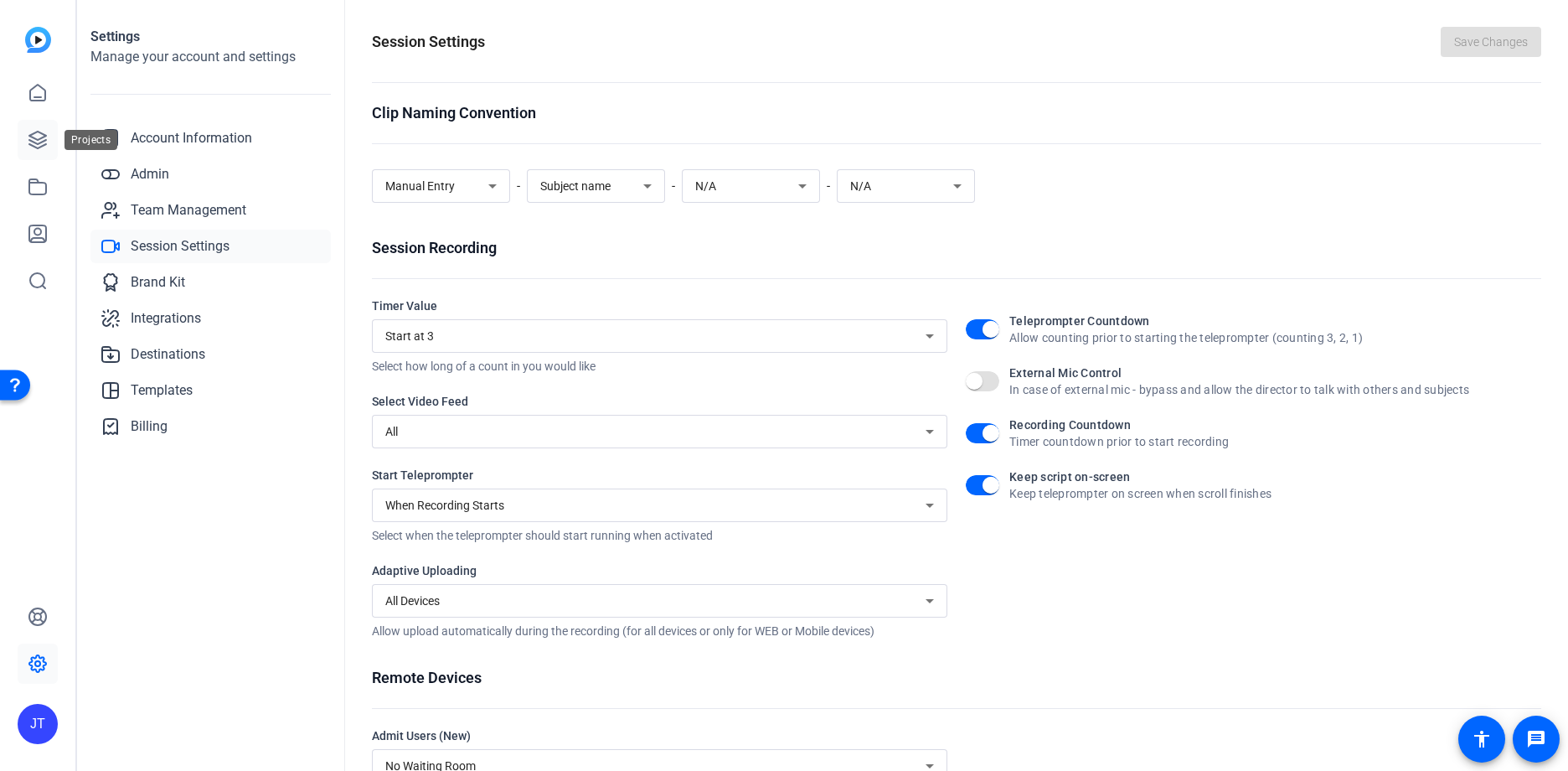 click 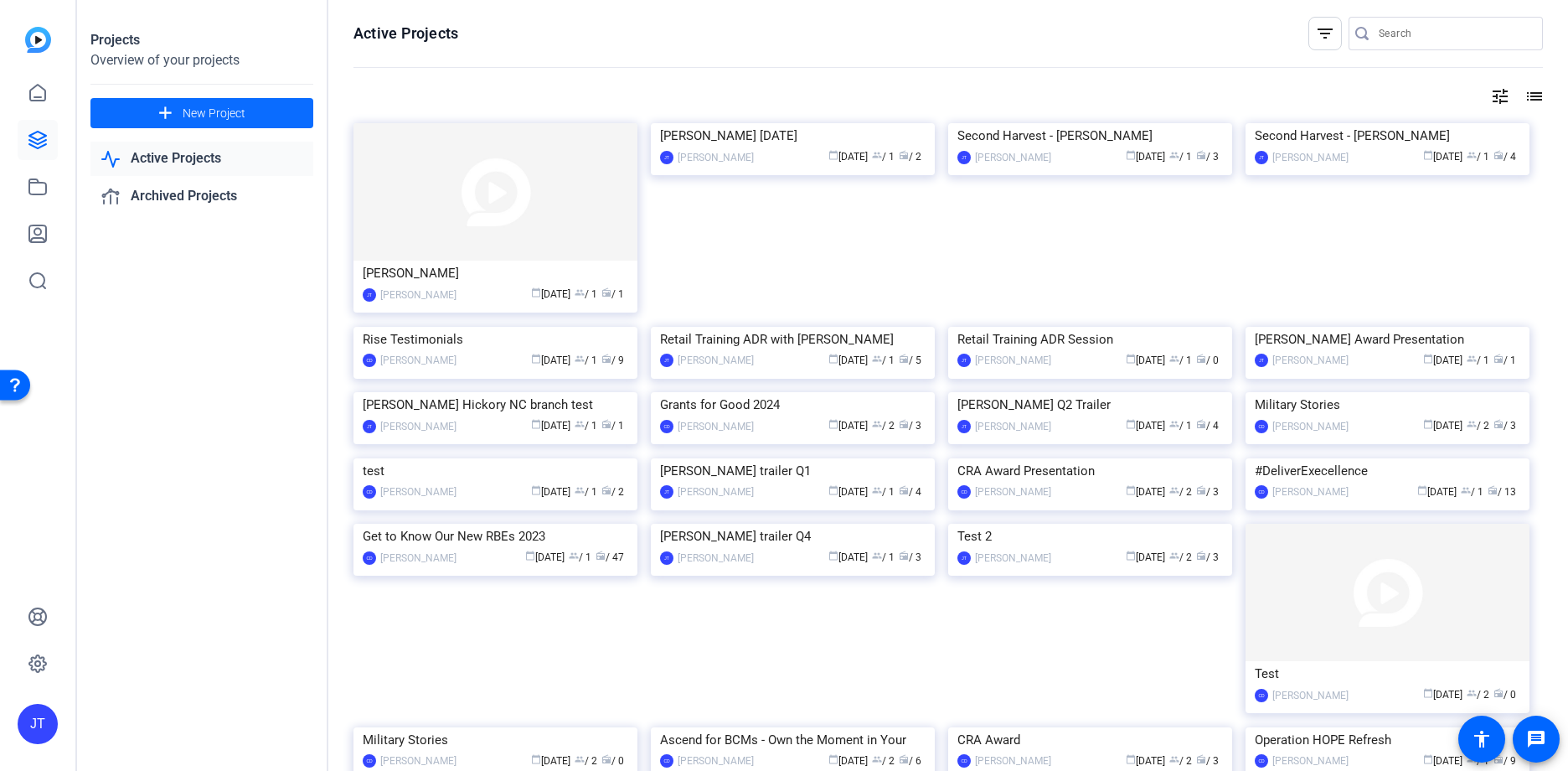 click on "New Project" 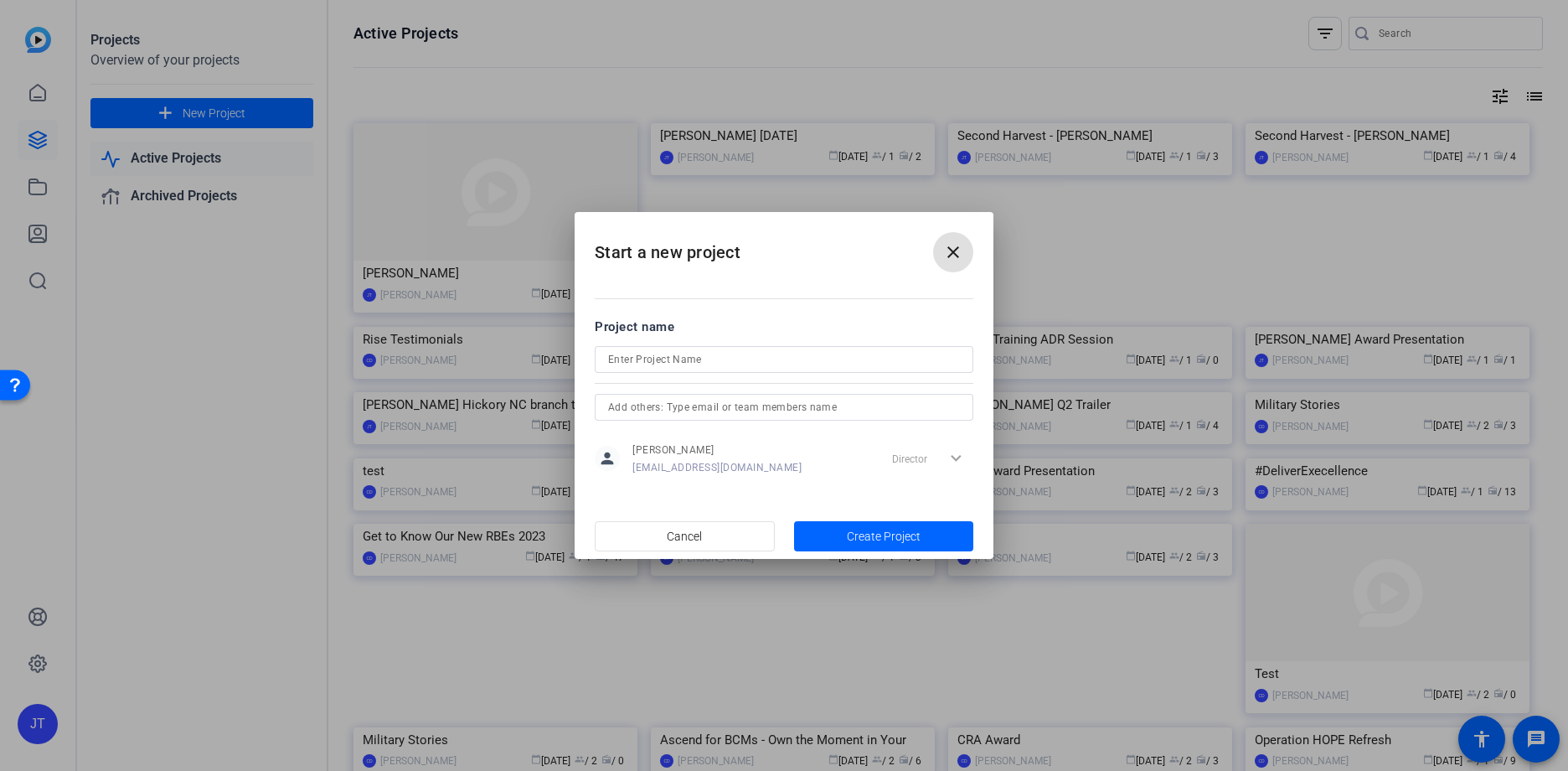 click at bounding box center [784, 360] 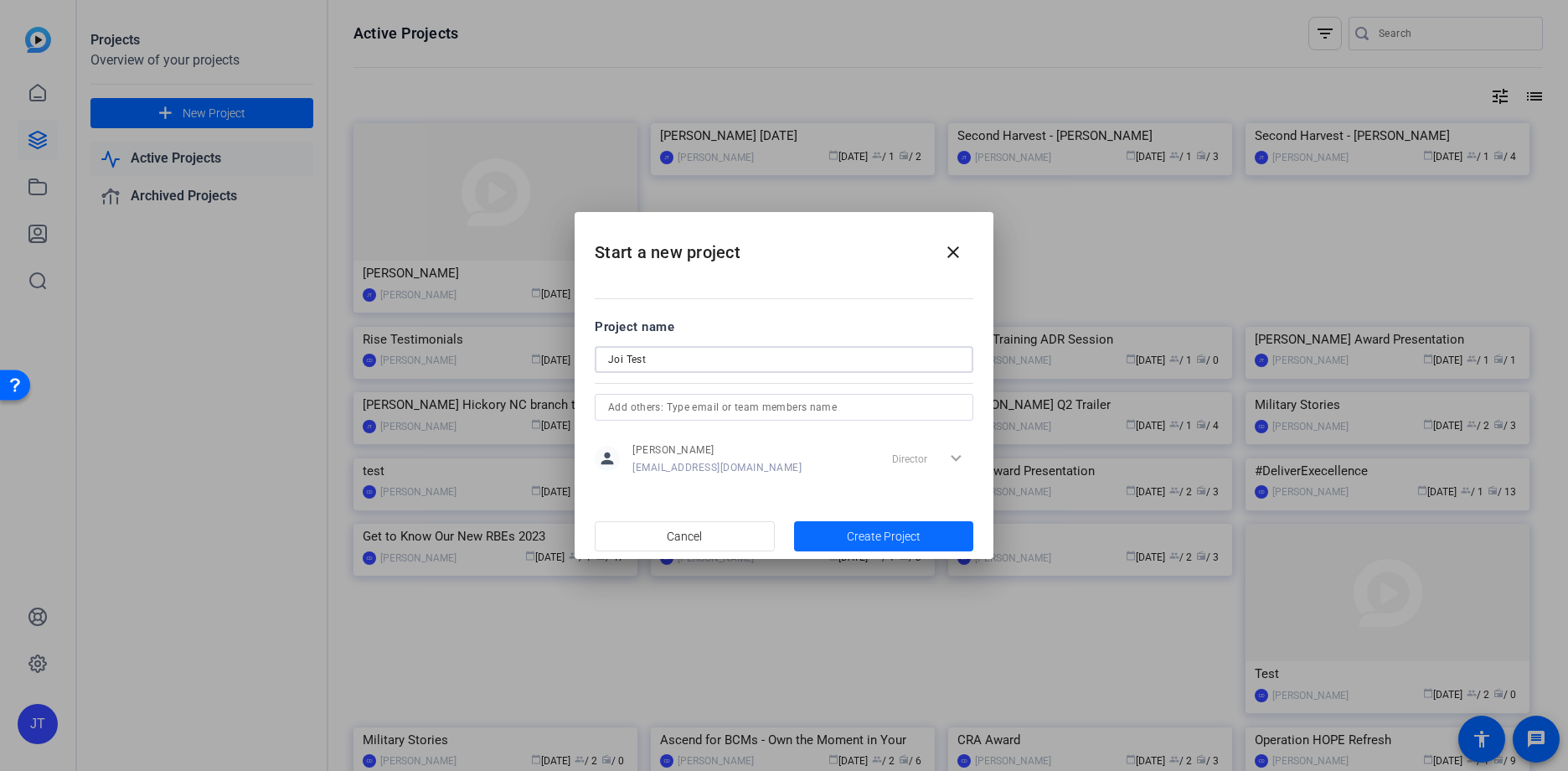 type on "Joi Test" 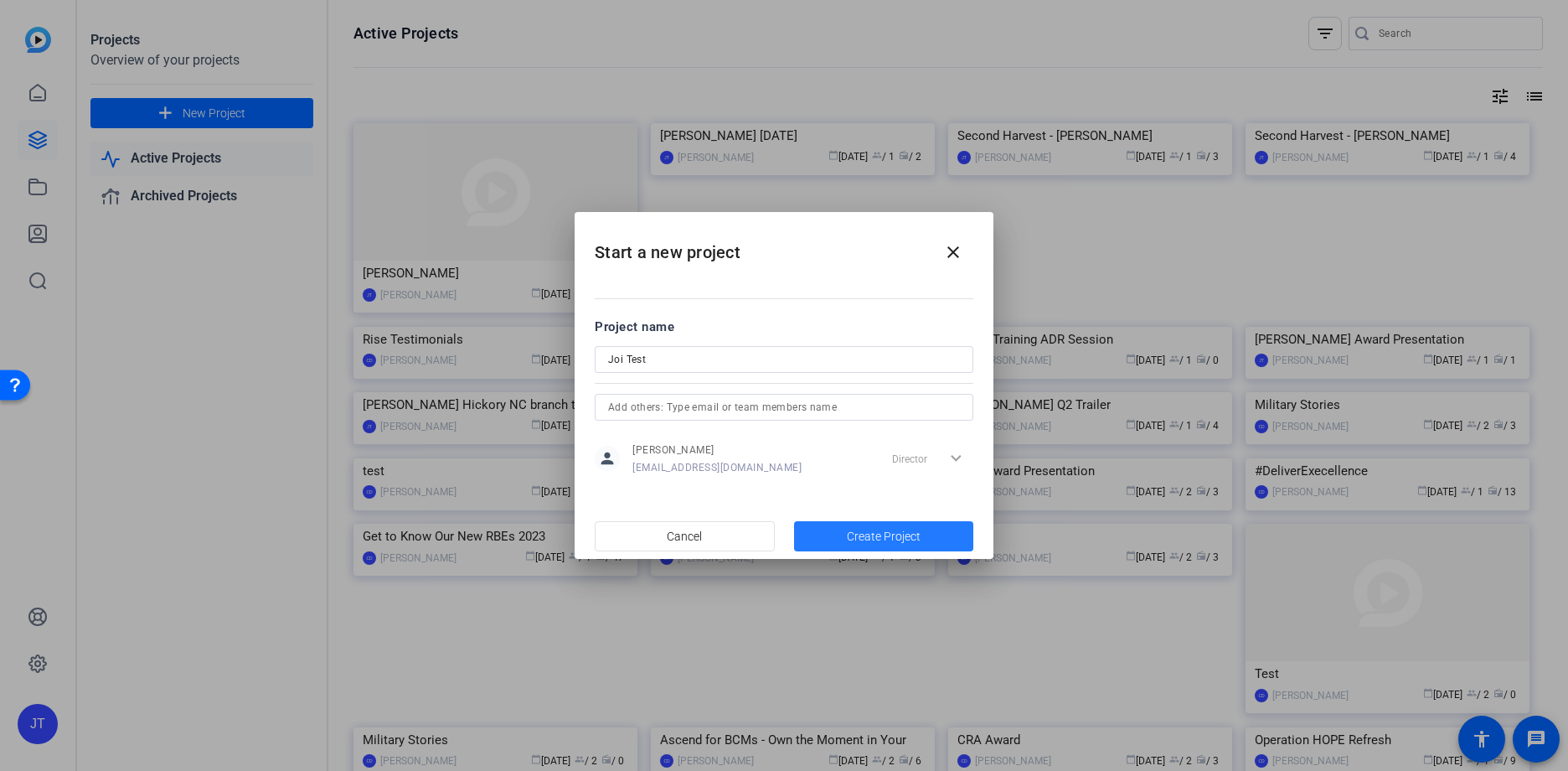 click on "Create Project" 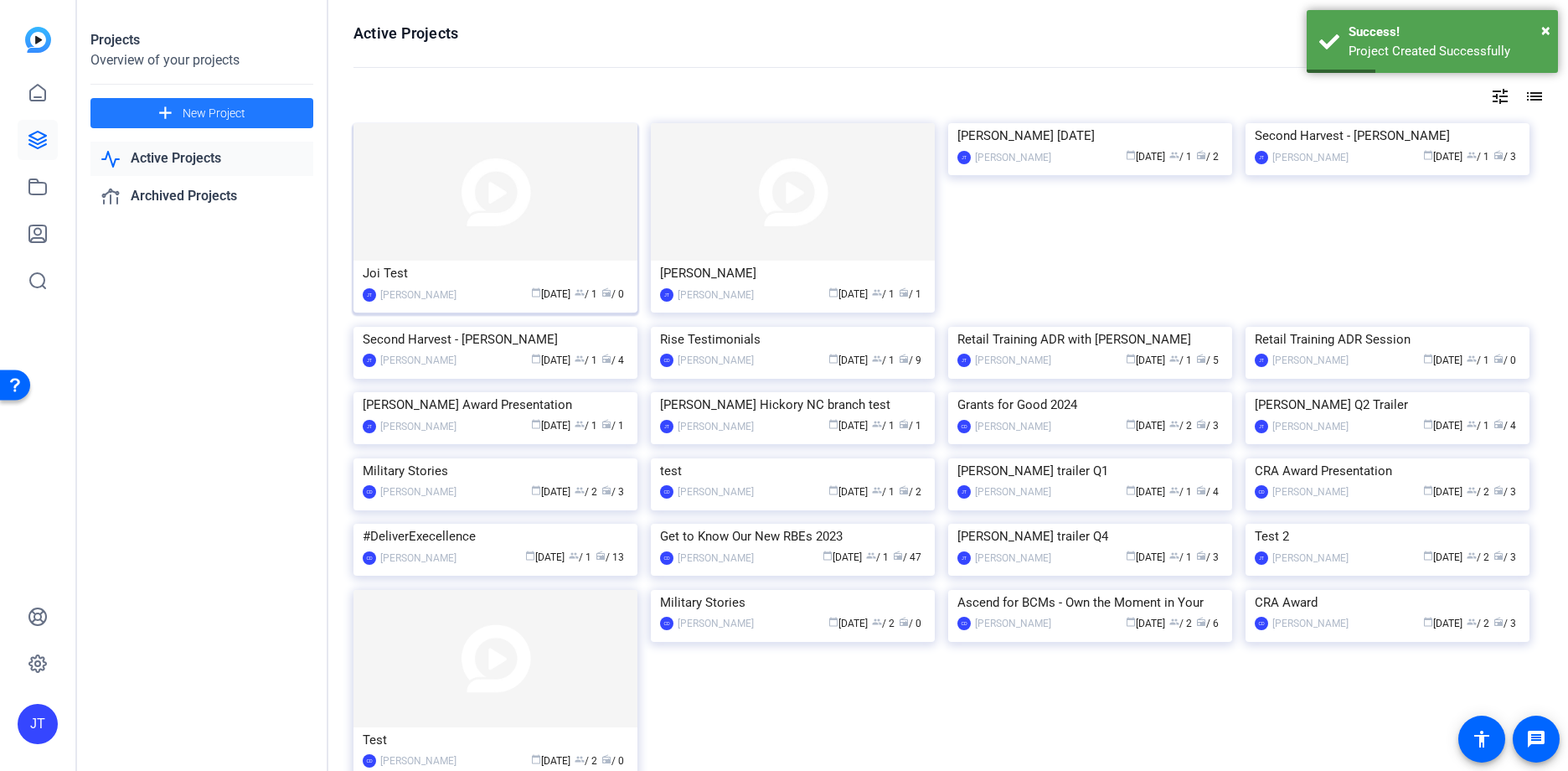 click on "Joi Test" 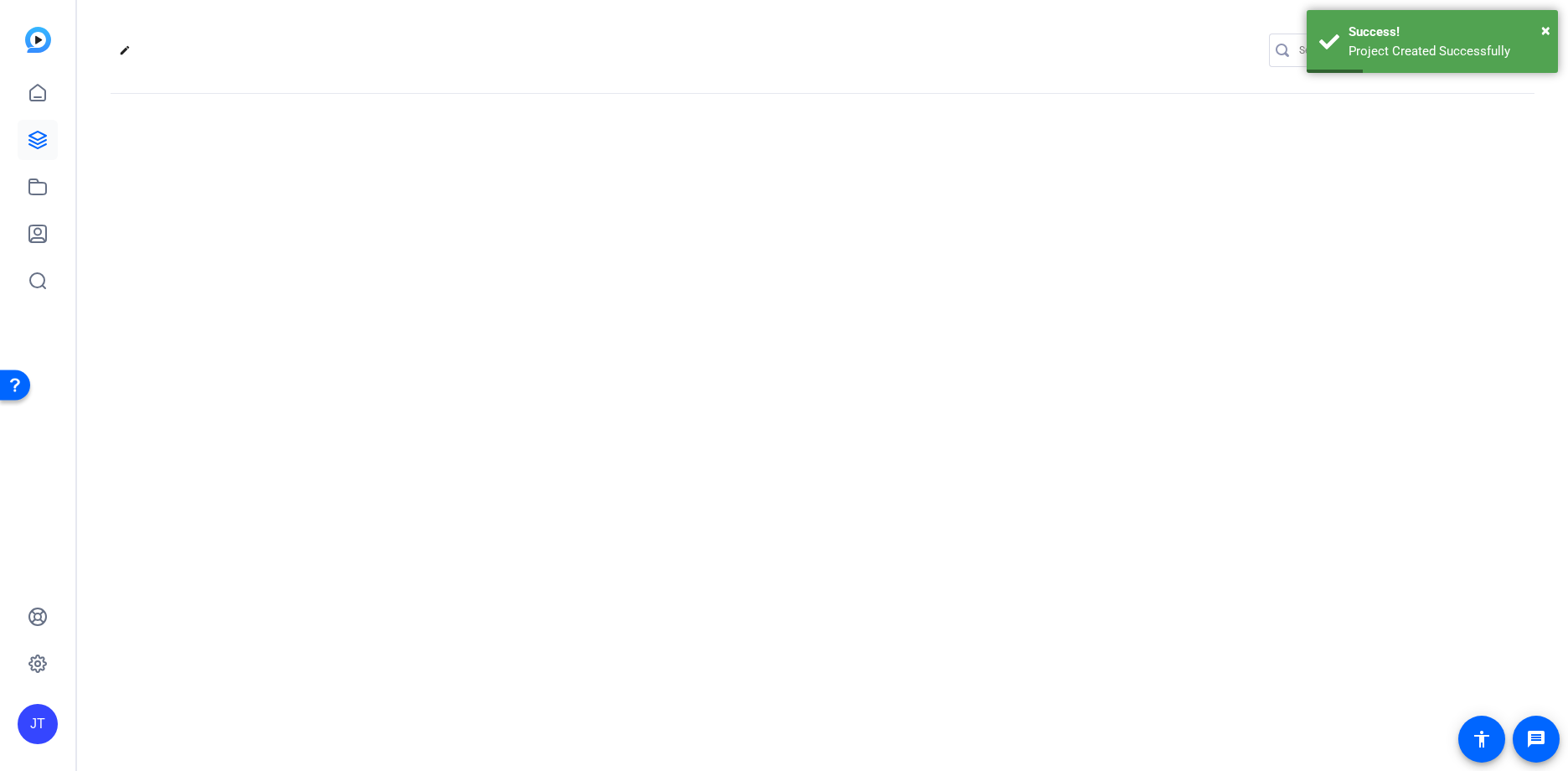 click on "edit
settings" 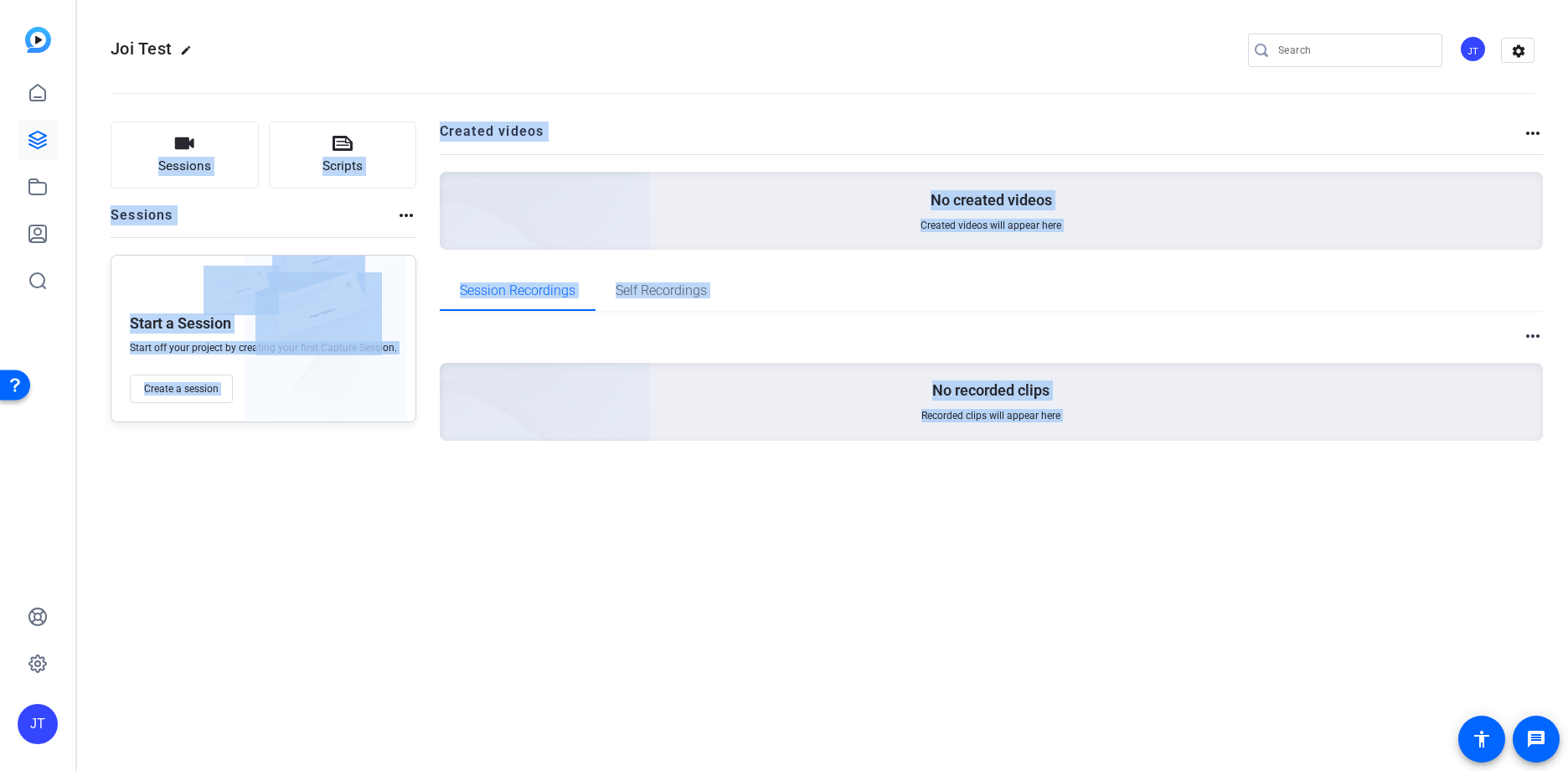 click on "Sessions
Scripts  Sessions more_horiz Start a Session Start off your project by creating your first Capture Session. Create a session Created videos more_horiz No created videos Created videos will appear here Session Recordings Self Recordings more_horiz No recorded clips Recorded clips will appear here" 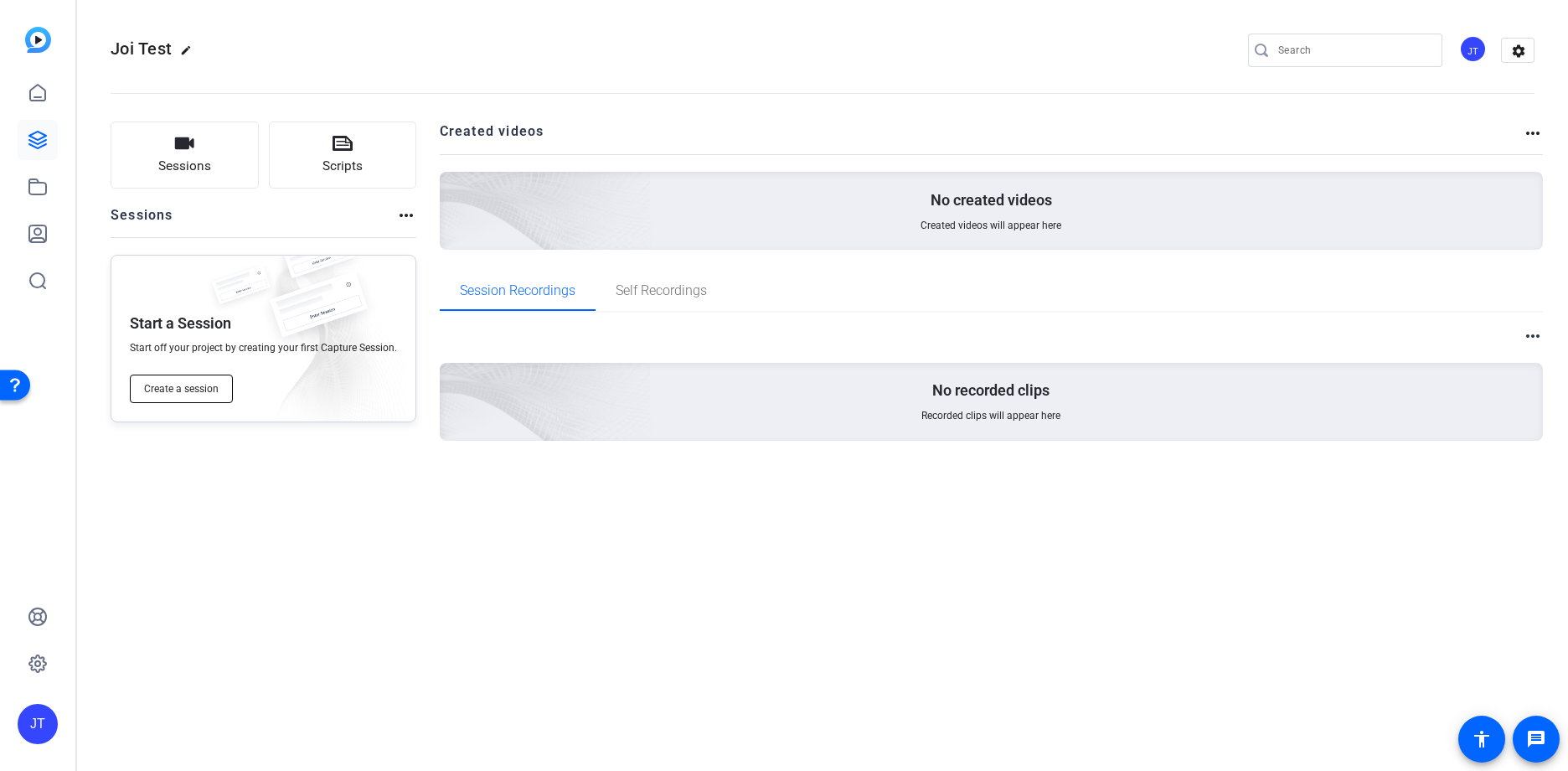 click on "Create a session" 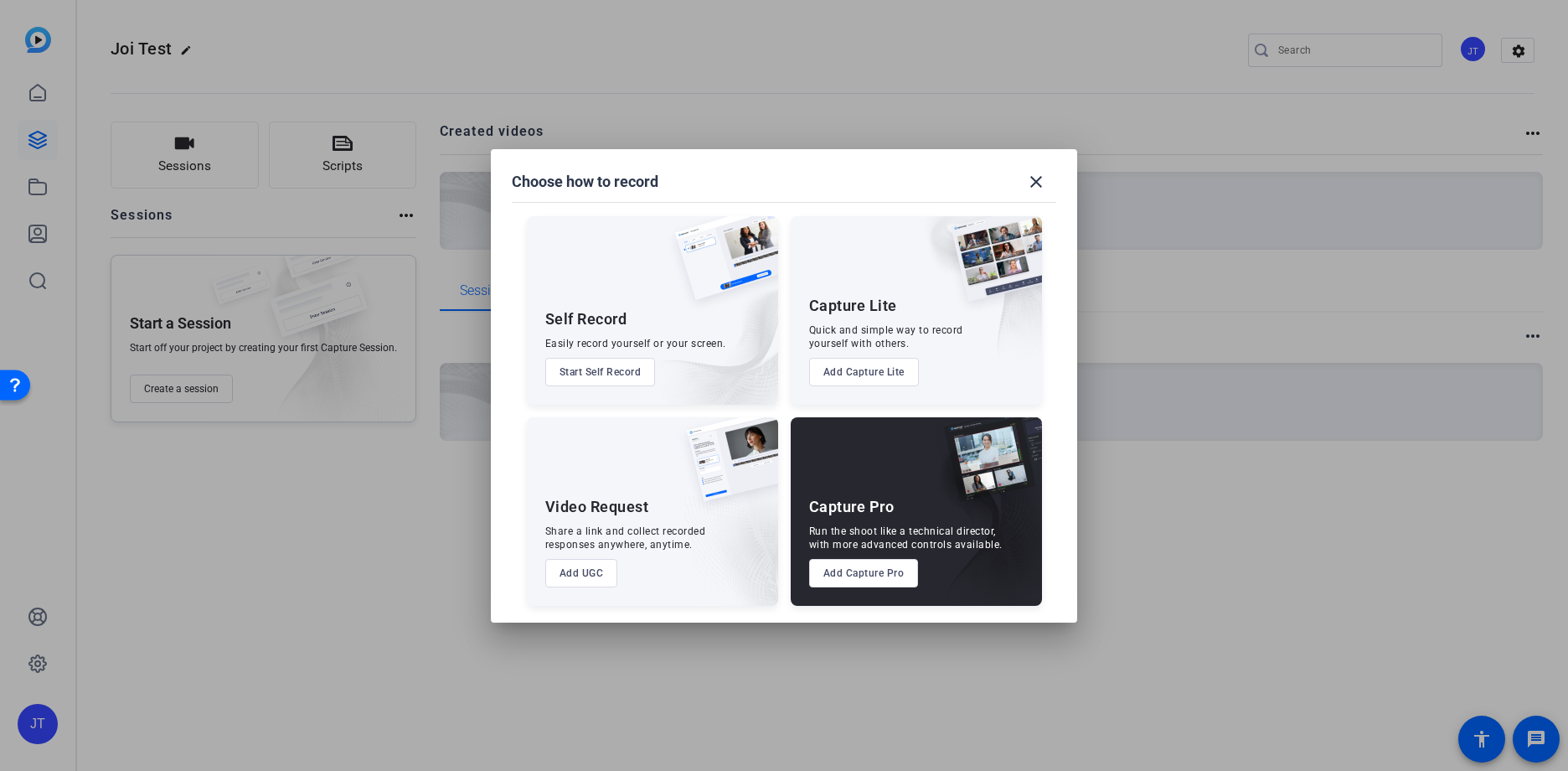 click on "Start Self Record" at bounding box center [601, 372] 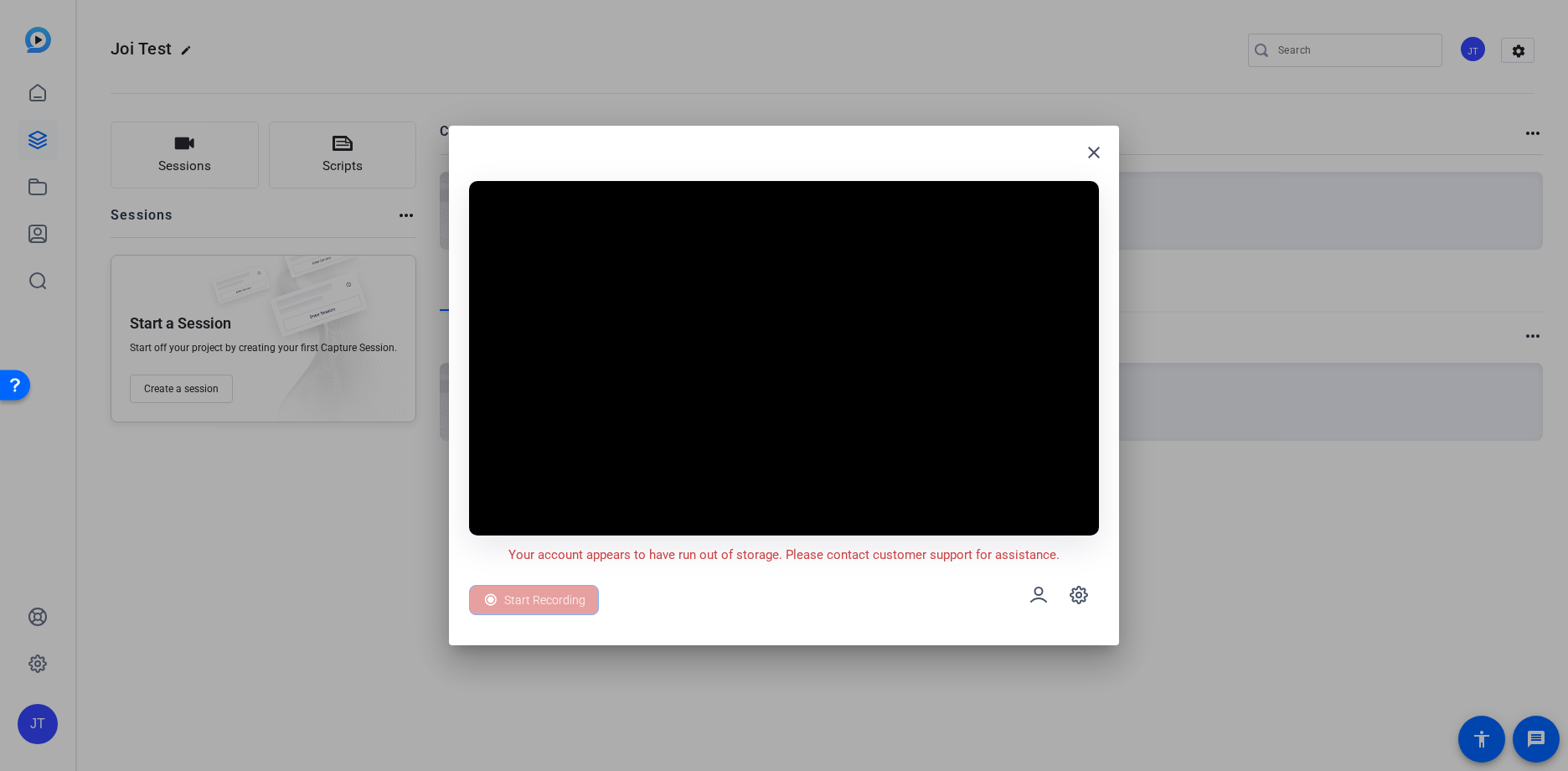 drag, startPoint x: 762, startPoint y: 161, endPoint x: -302, endPoint y: 165, distance: 1064.0075 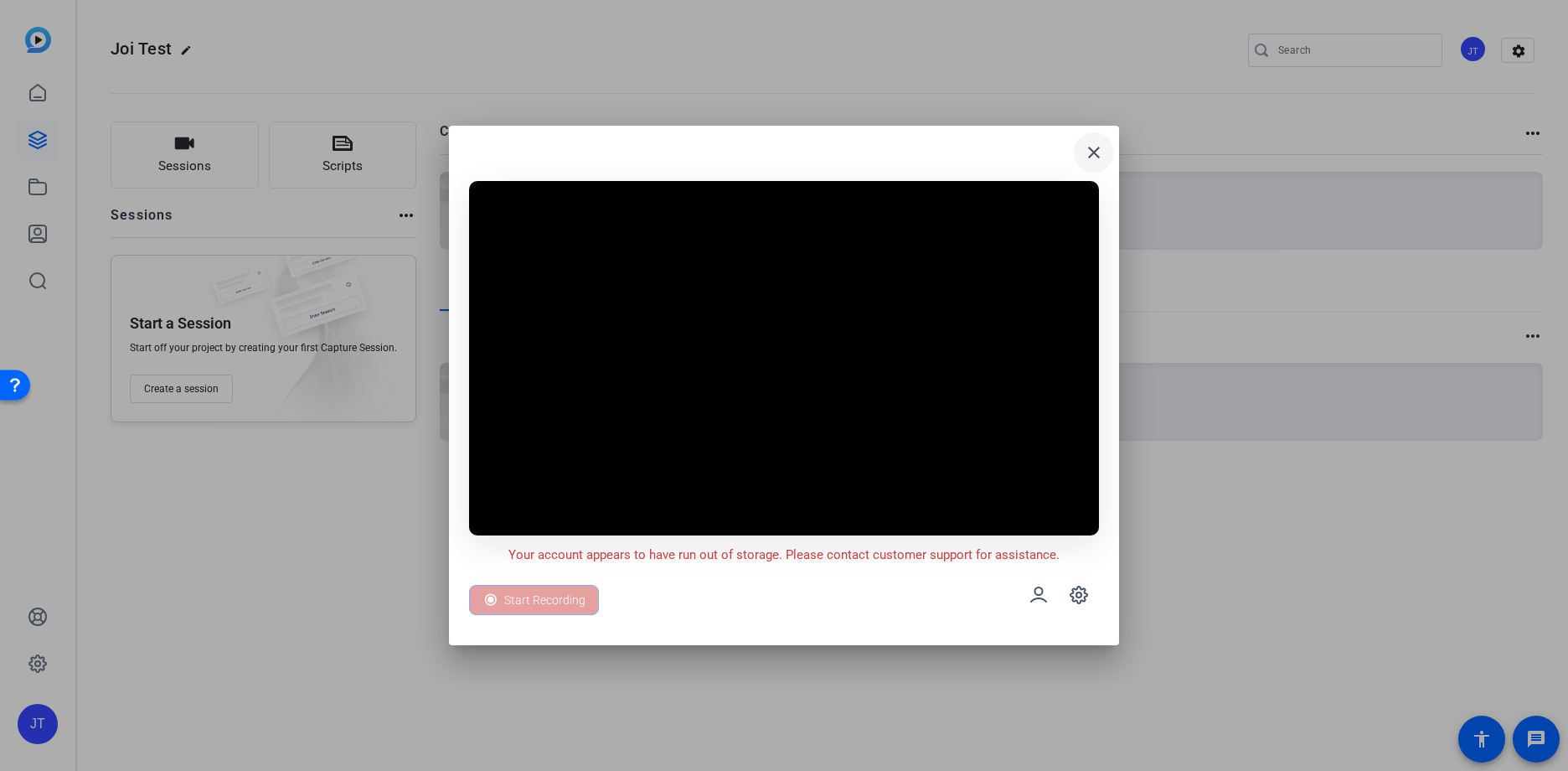 click on "close" at bounding box center (1094, 153) 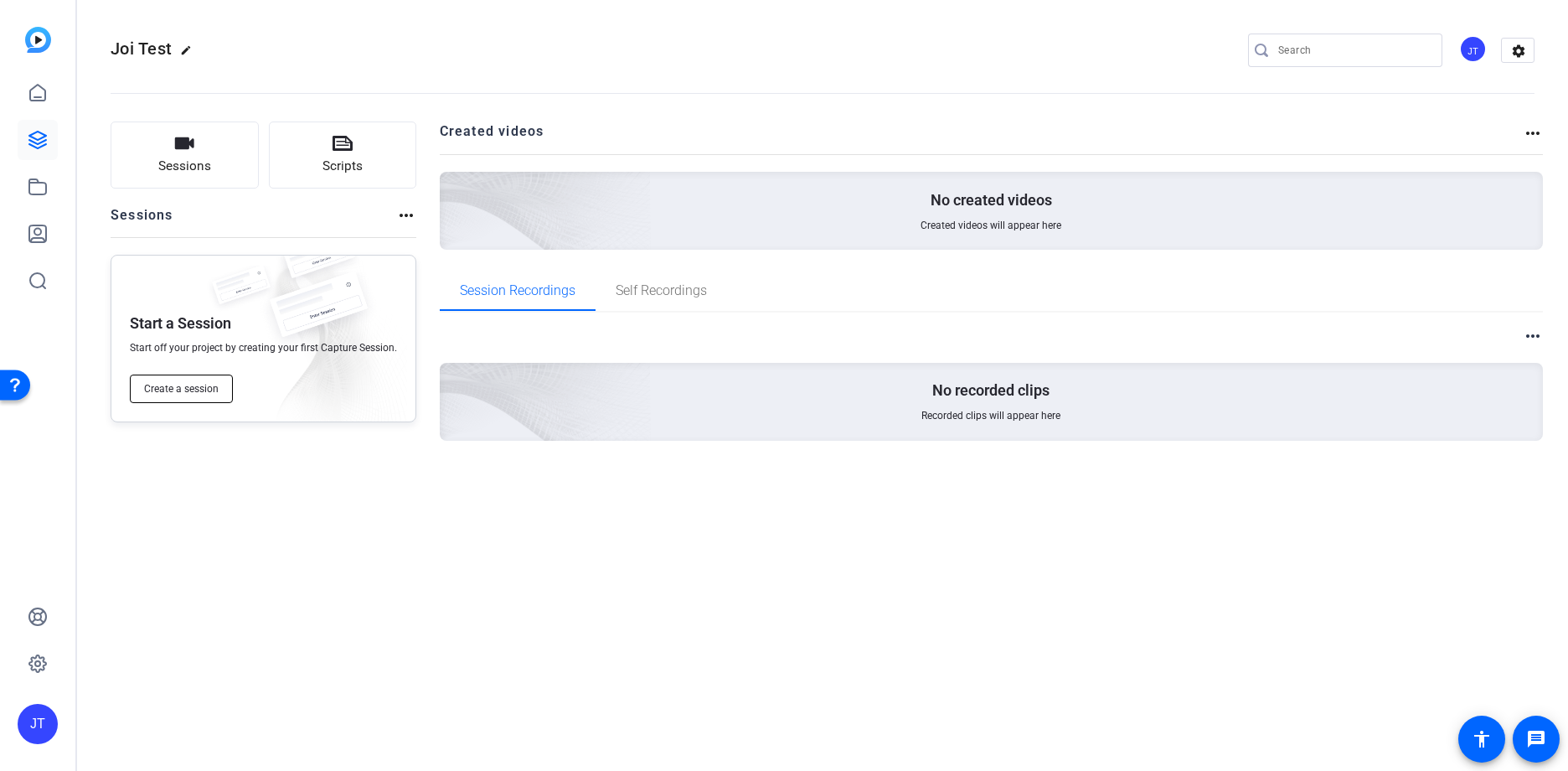 click on "Create a session" 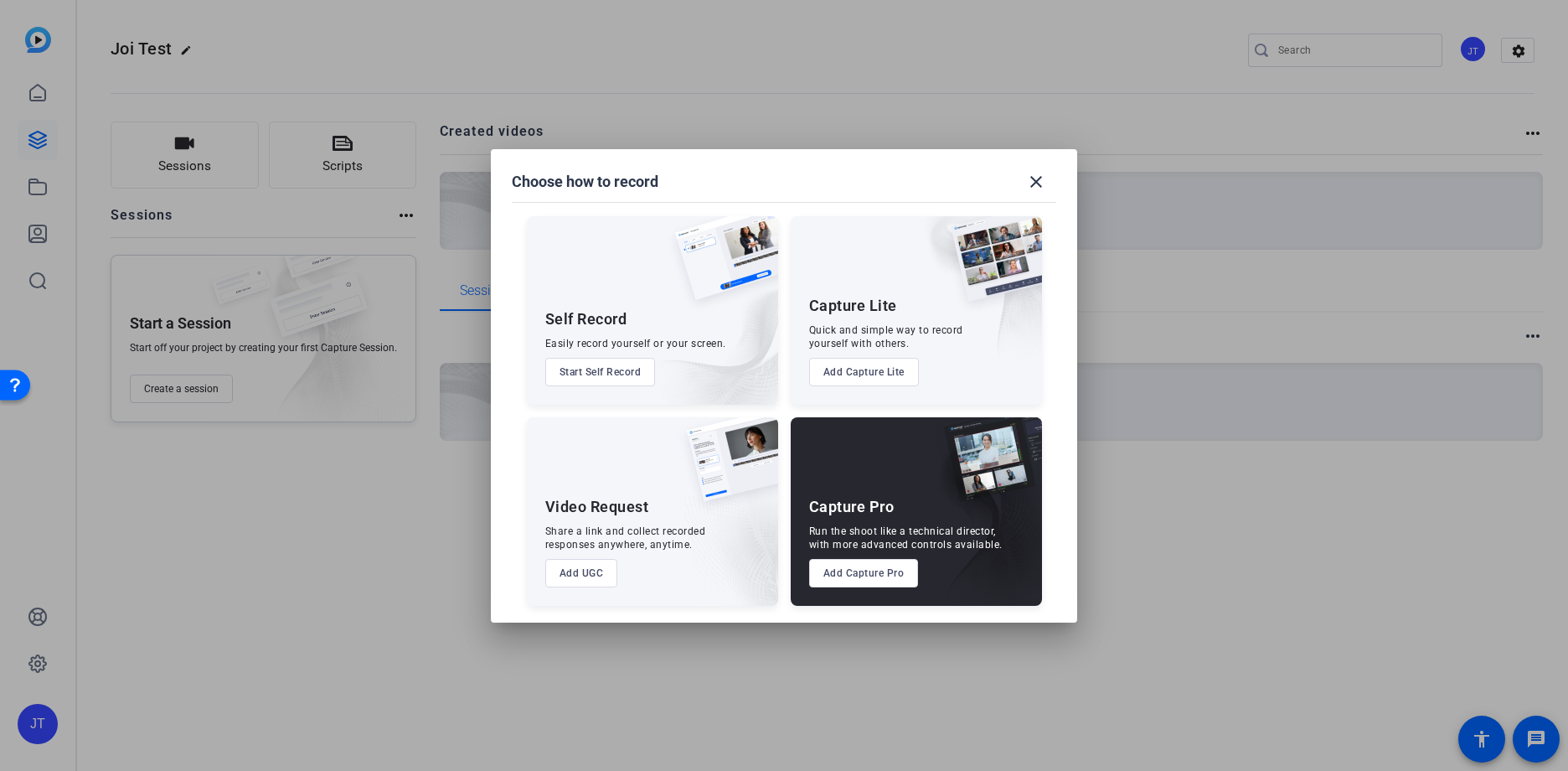 click on "Start Self Record" at bounding box center [601, 372] 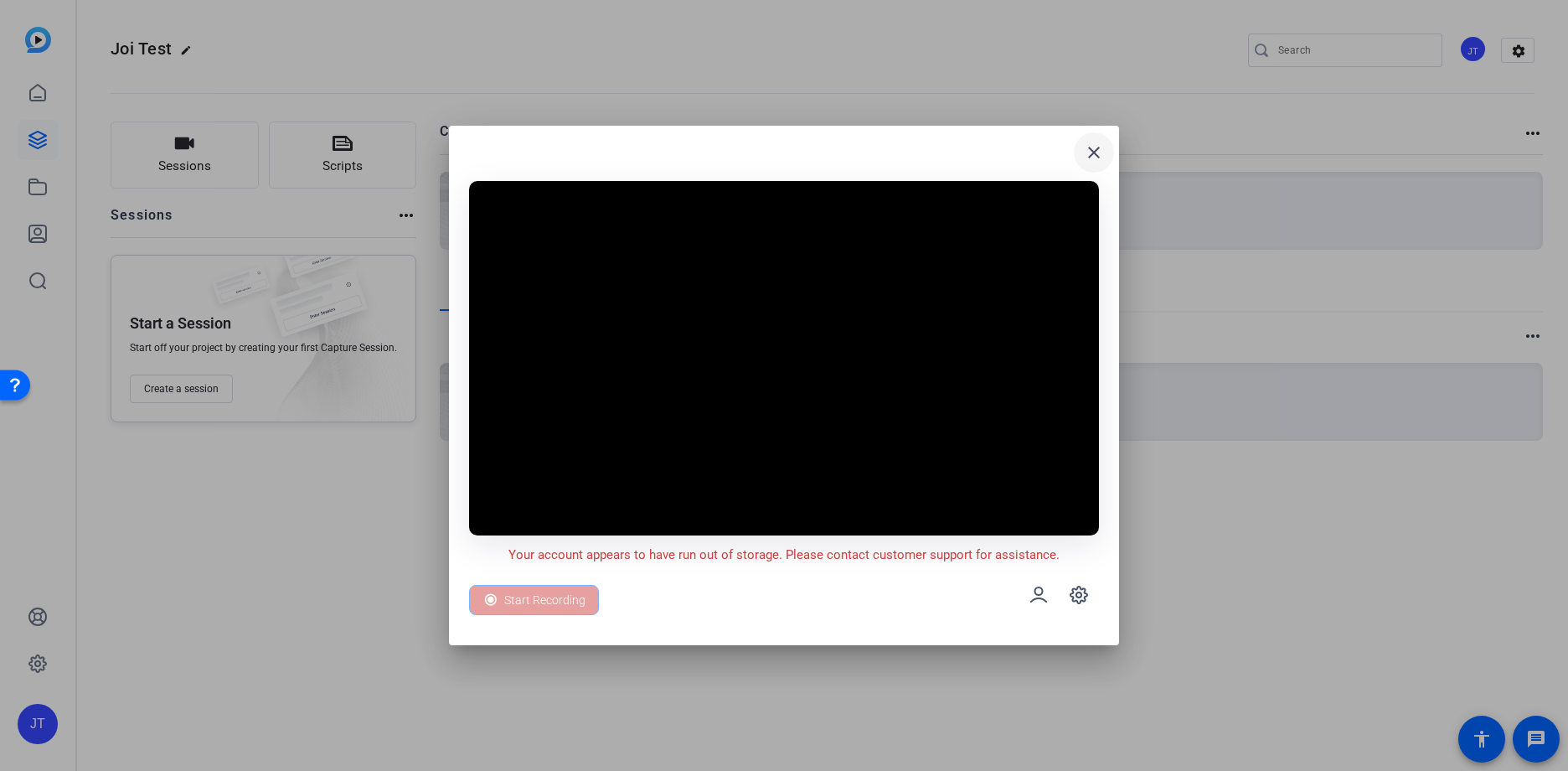 click on "close" at bounding box center [1094, 153] 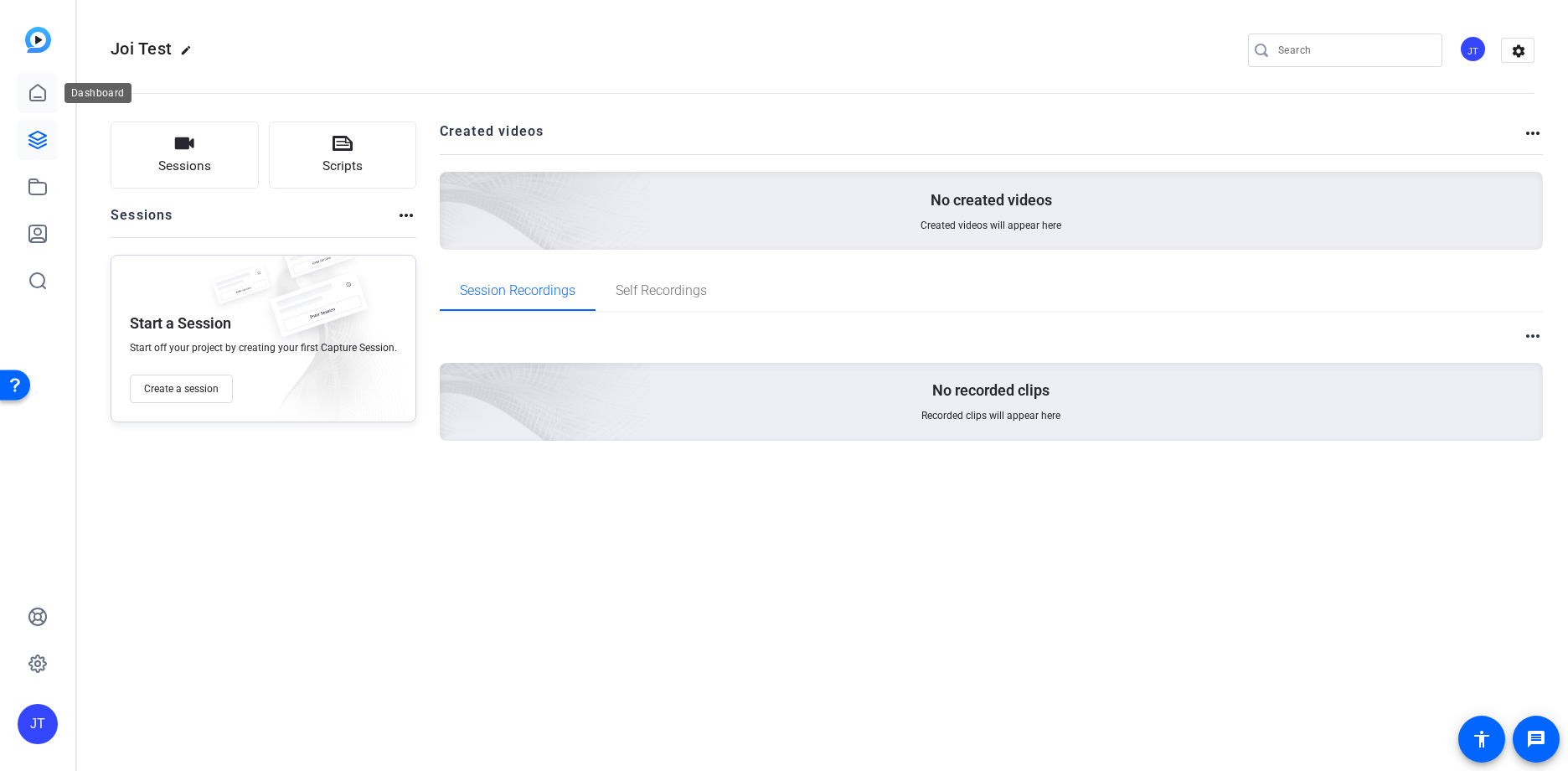 click 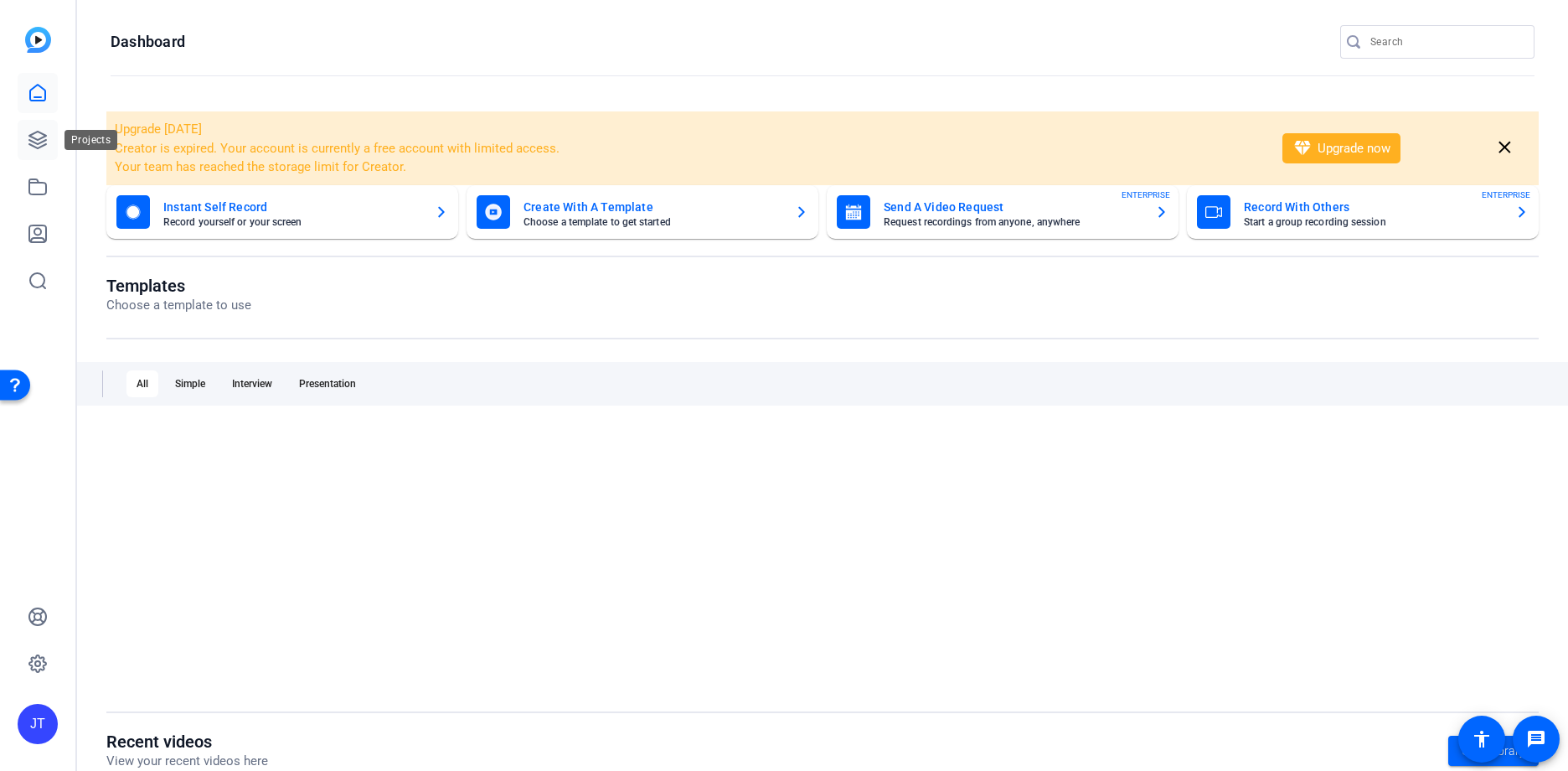 click 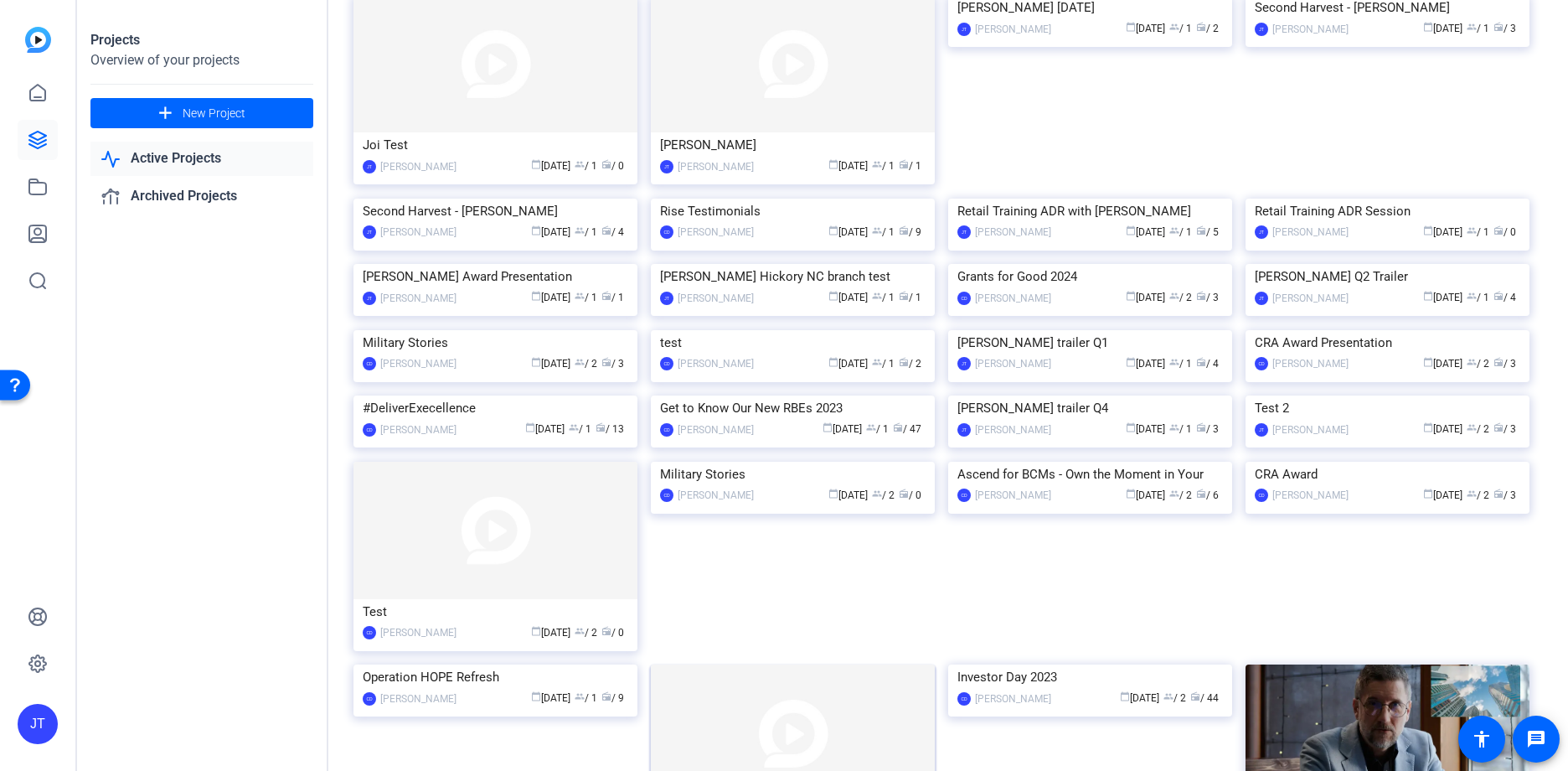 scroll, scrollTop: 0, scrollLeft: 0, axis: both 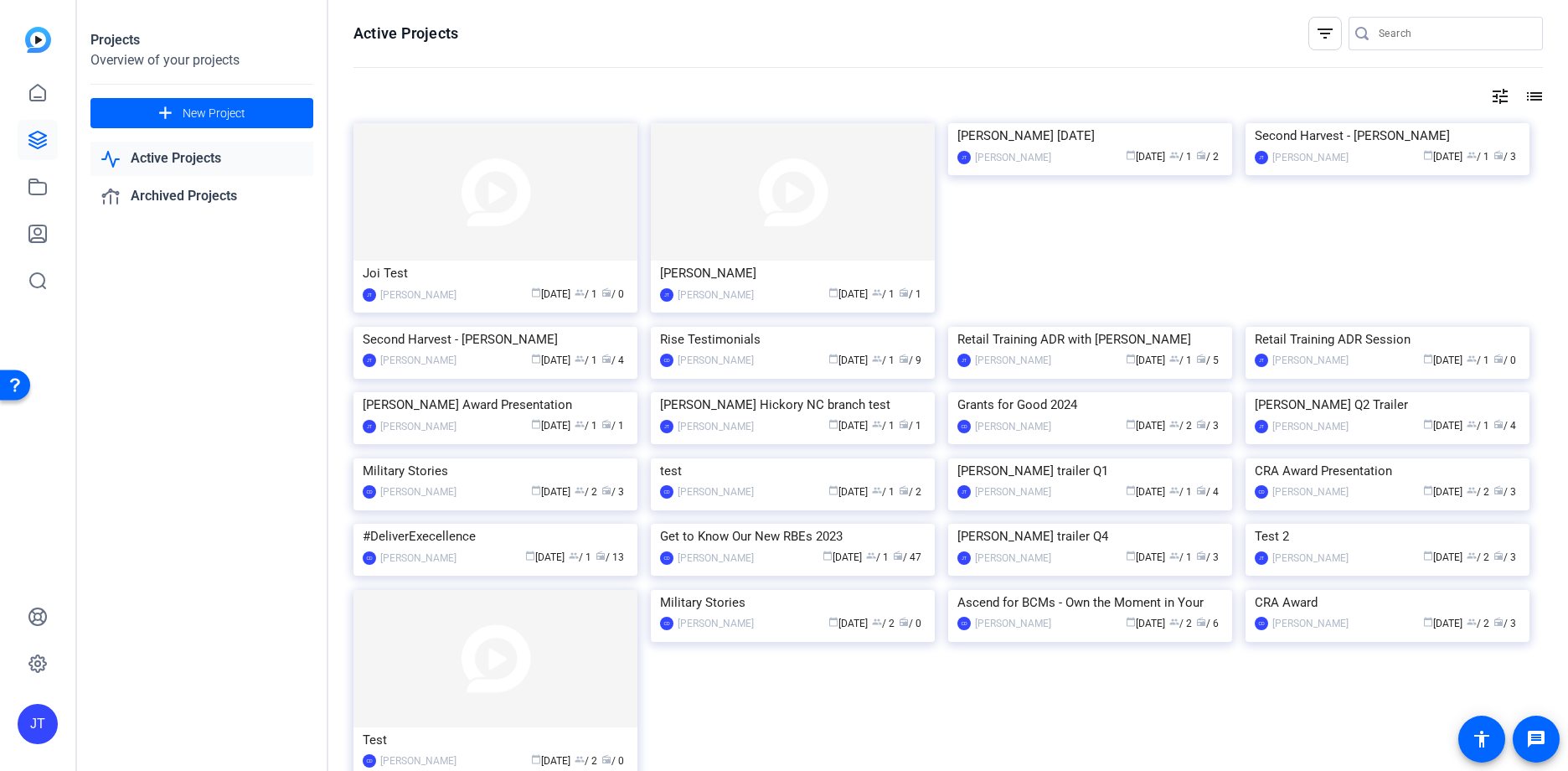 click on "list" 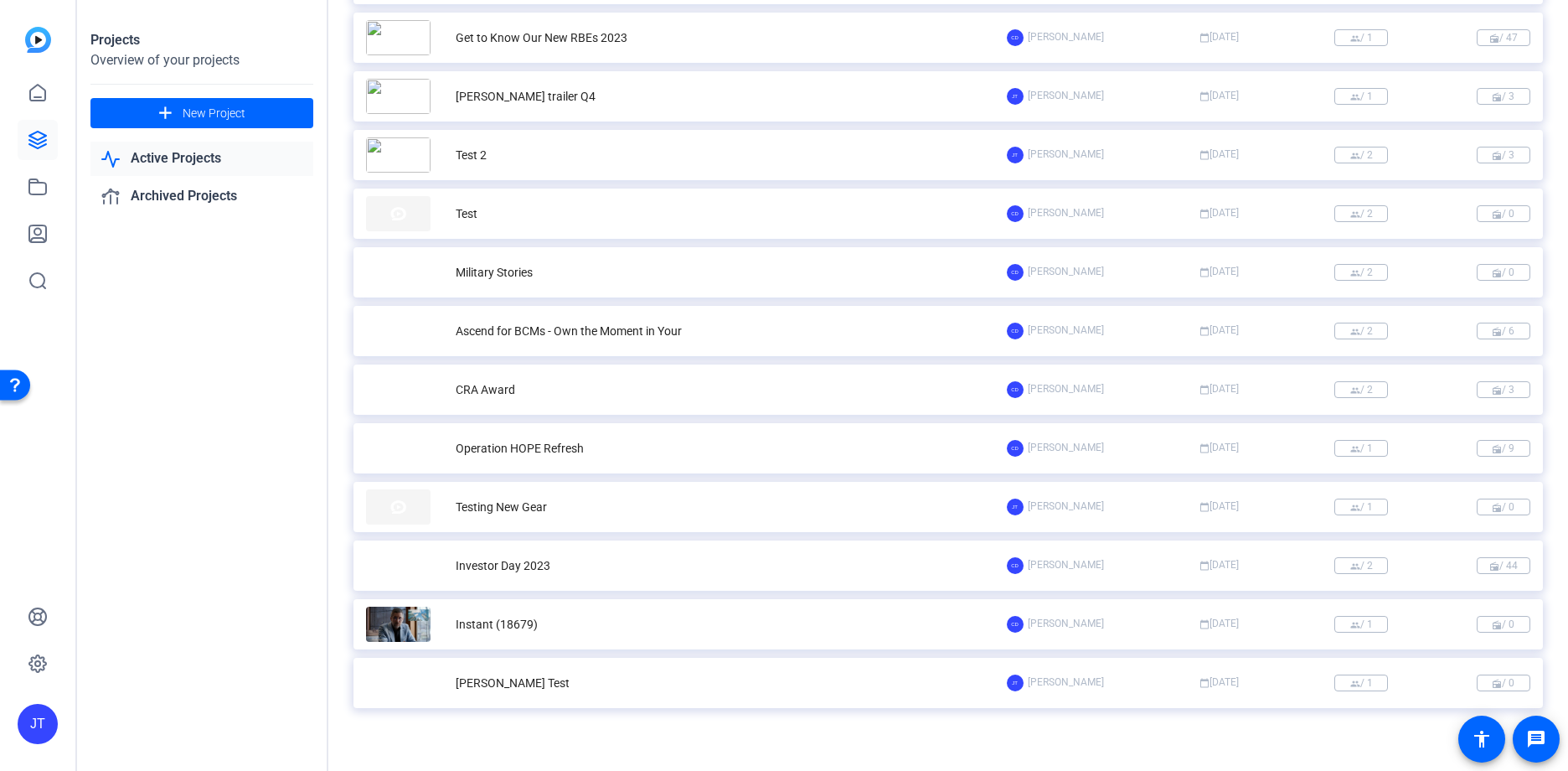 scroll, scrollTop: 1128, scrollLeft: 0, axis: vertical 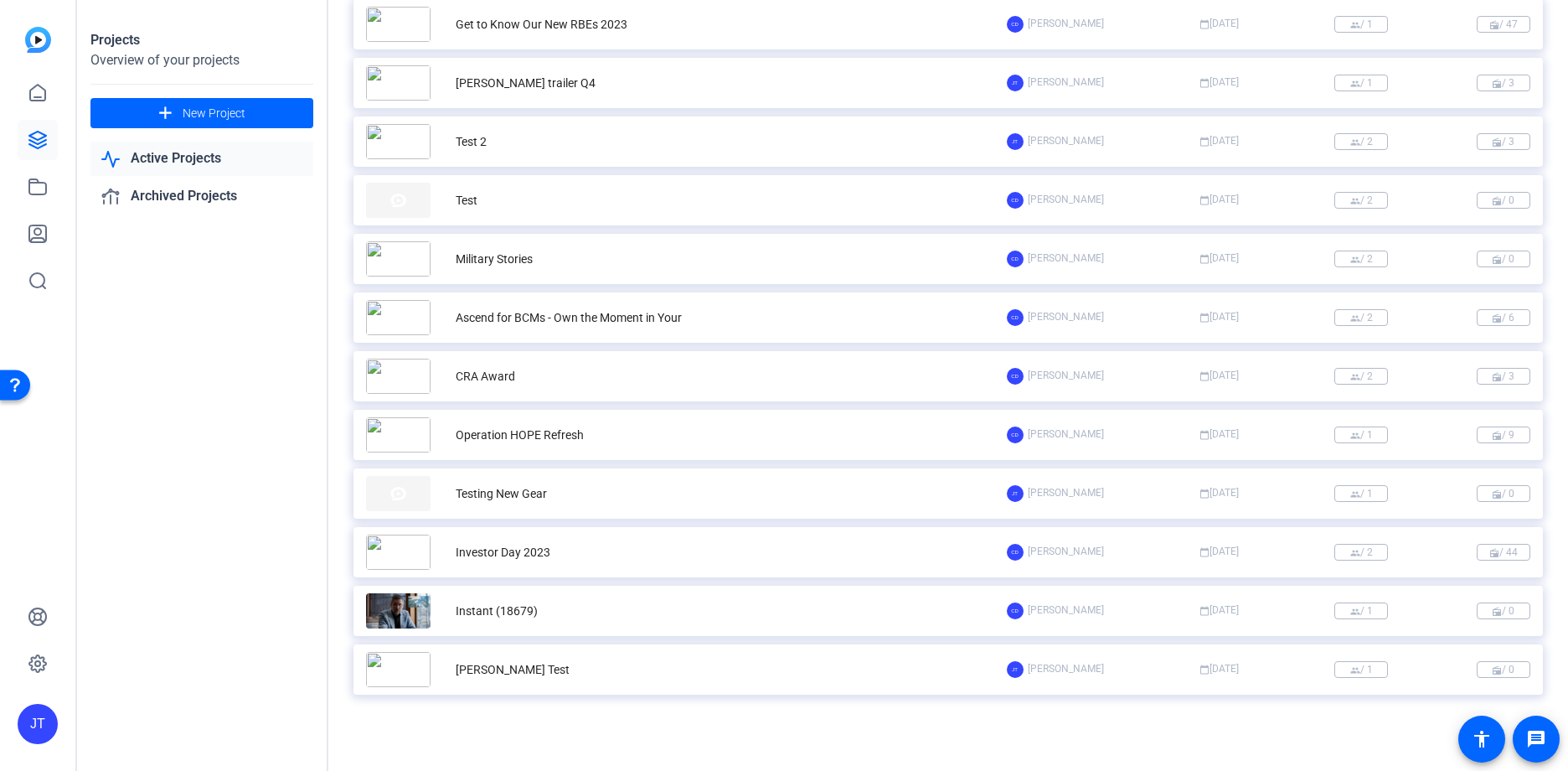 click on "Tracy Bell Test" 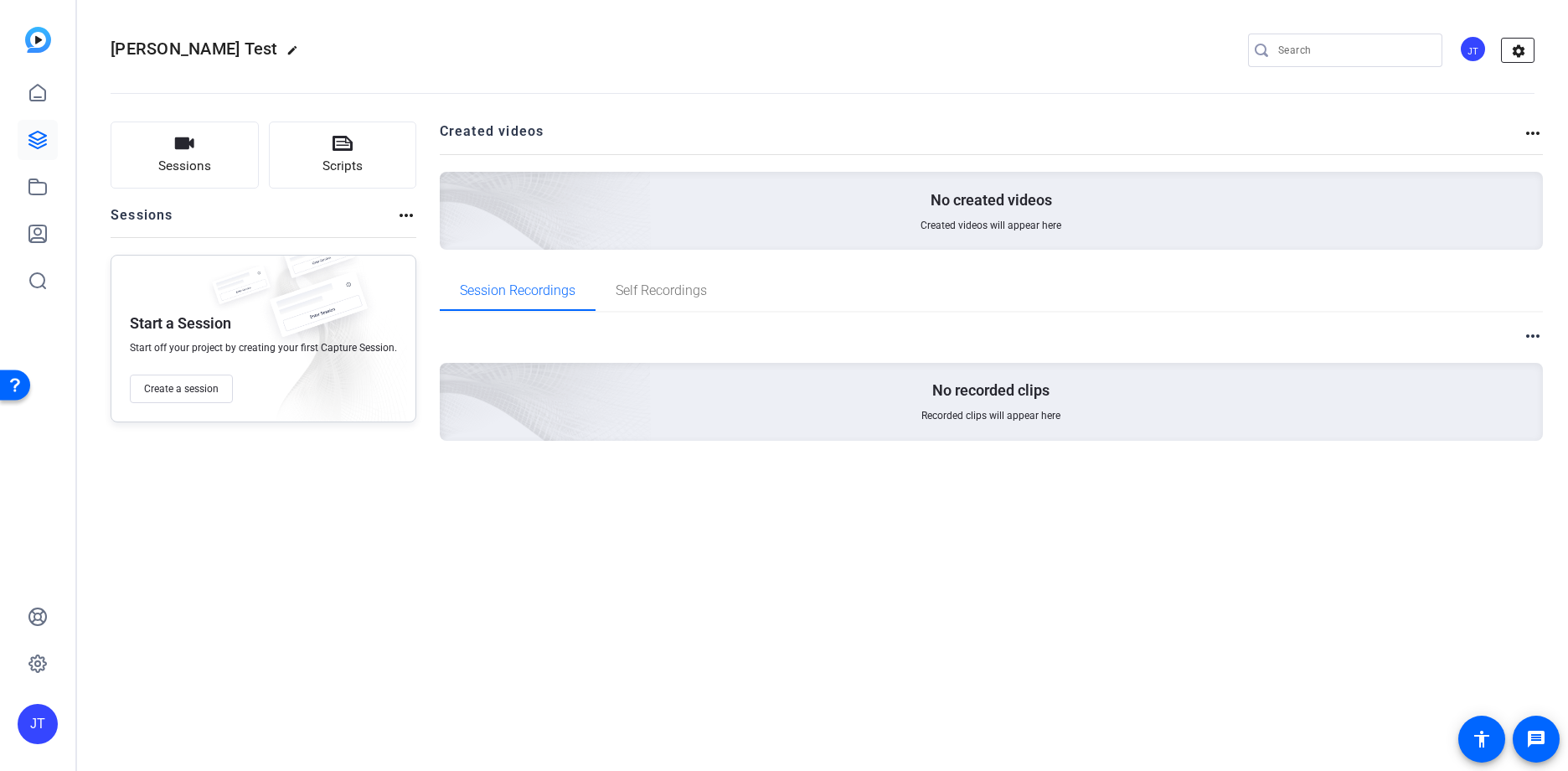 click on "settings" 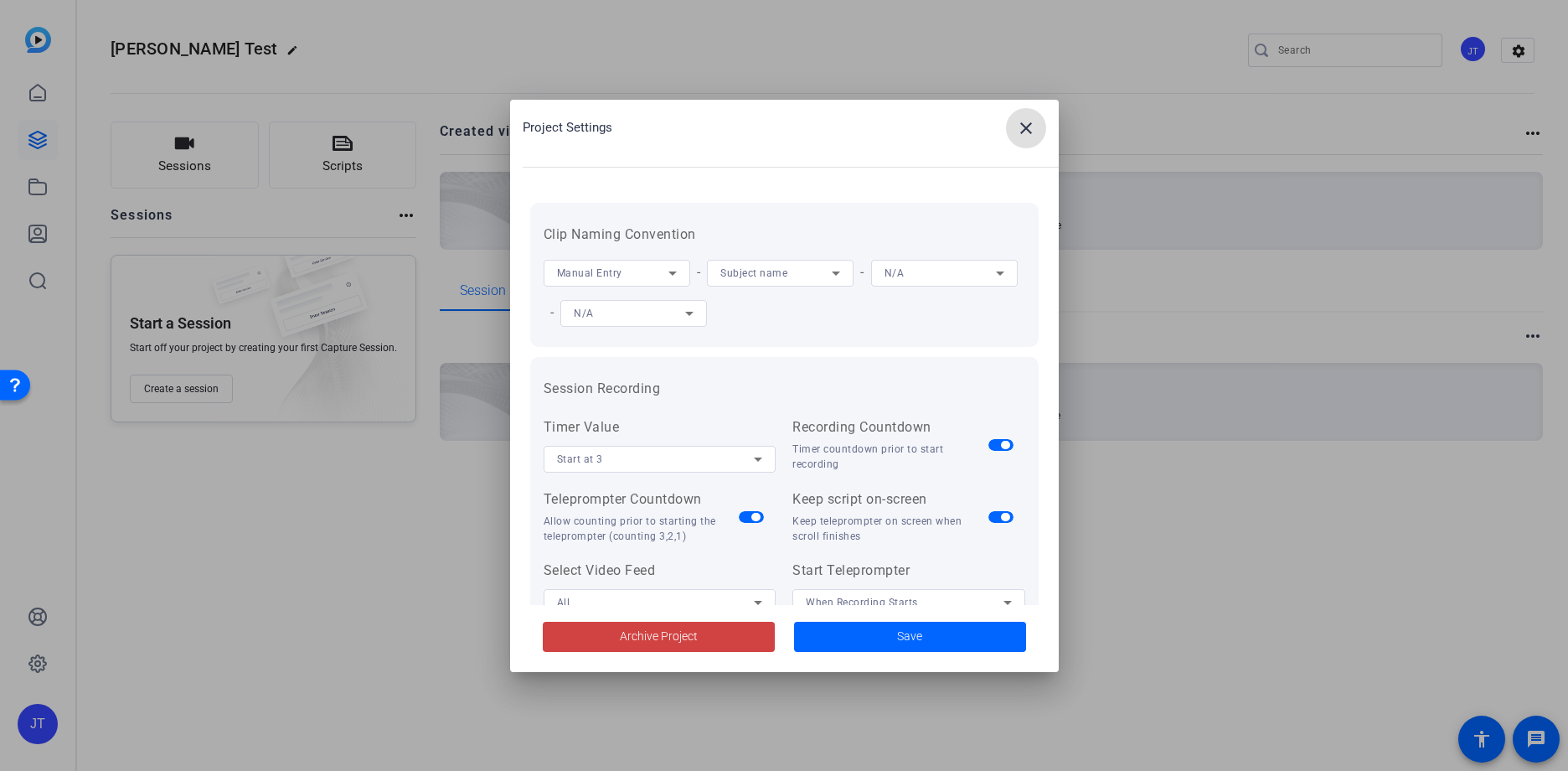 scroll, scrollTop: 346, scrollLeft: 0, axis: vertical 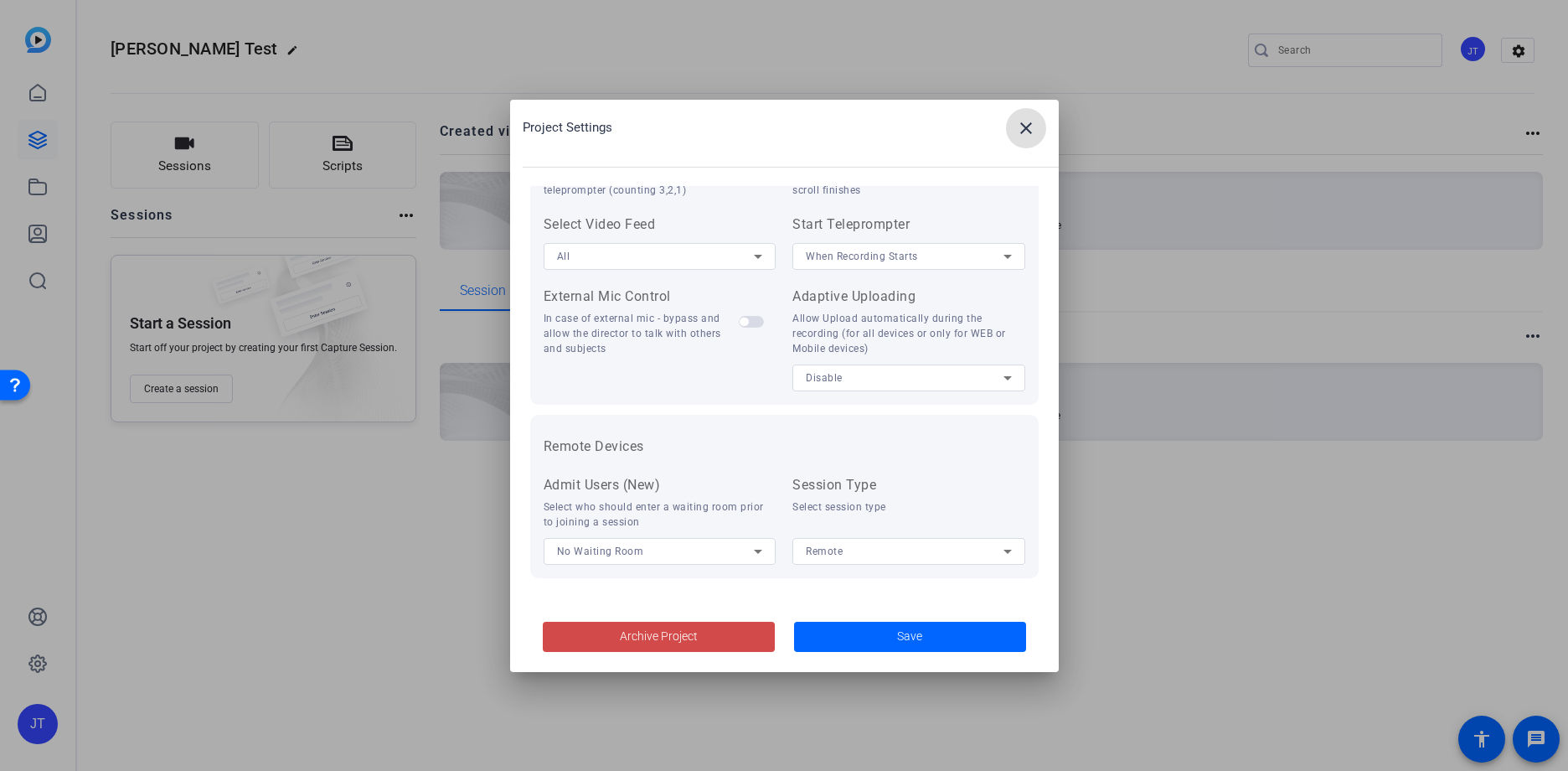 click 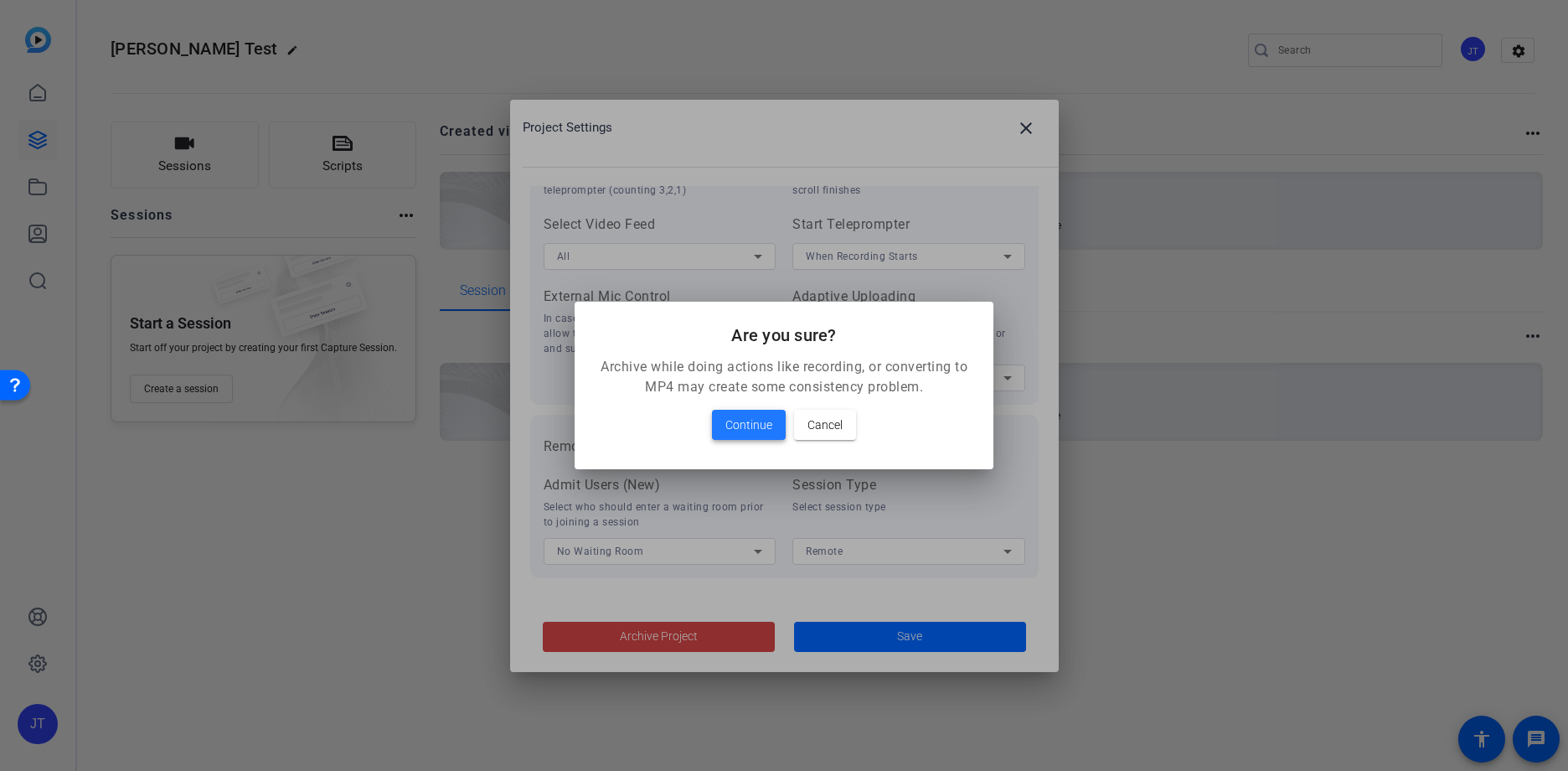 click on "Continue" at bounding box center (749, 425) 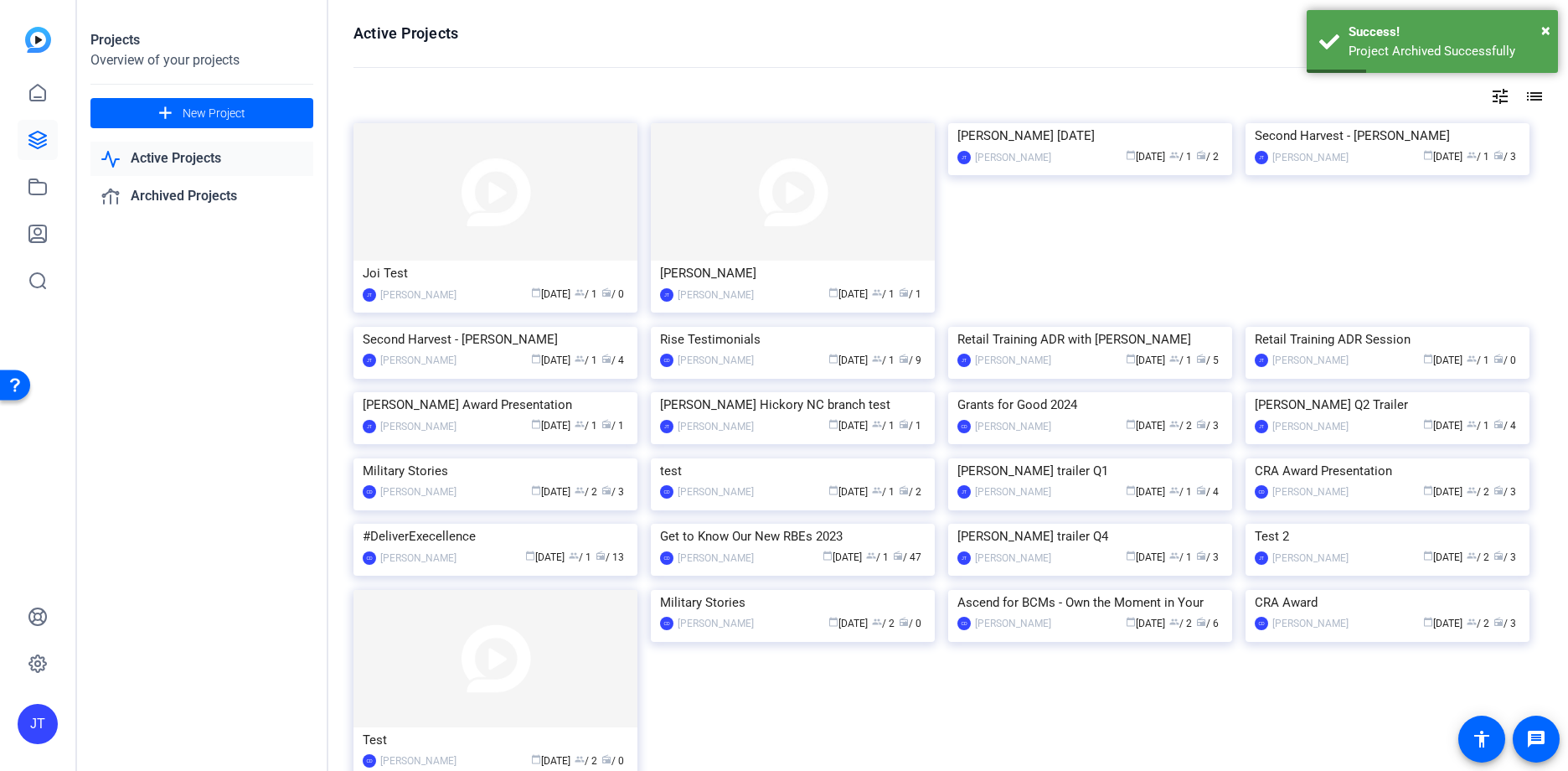 click on "tune" 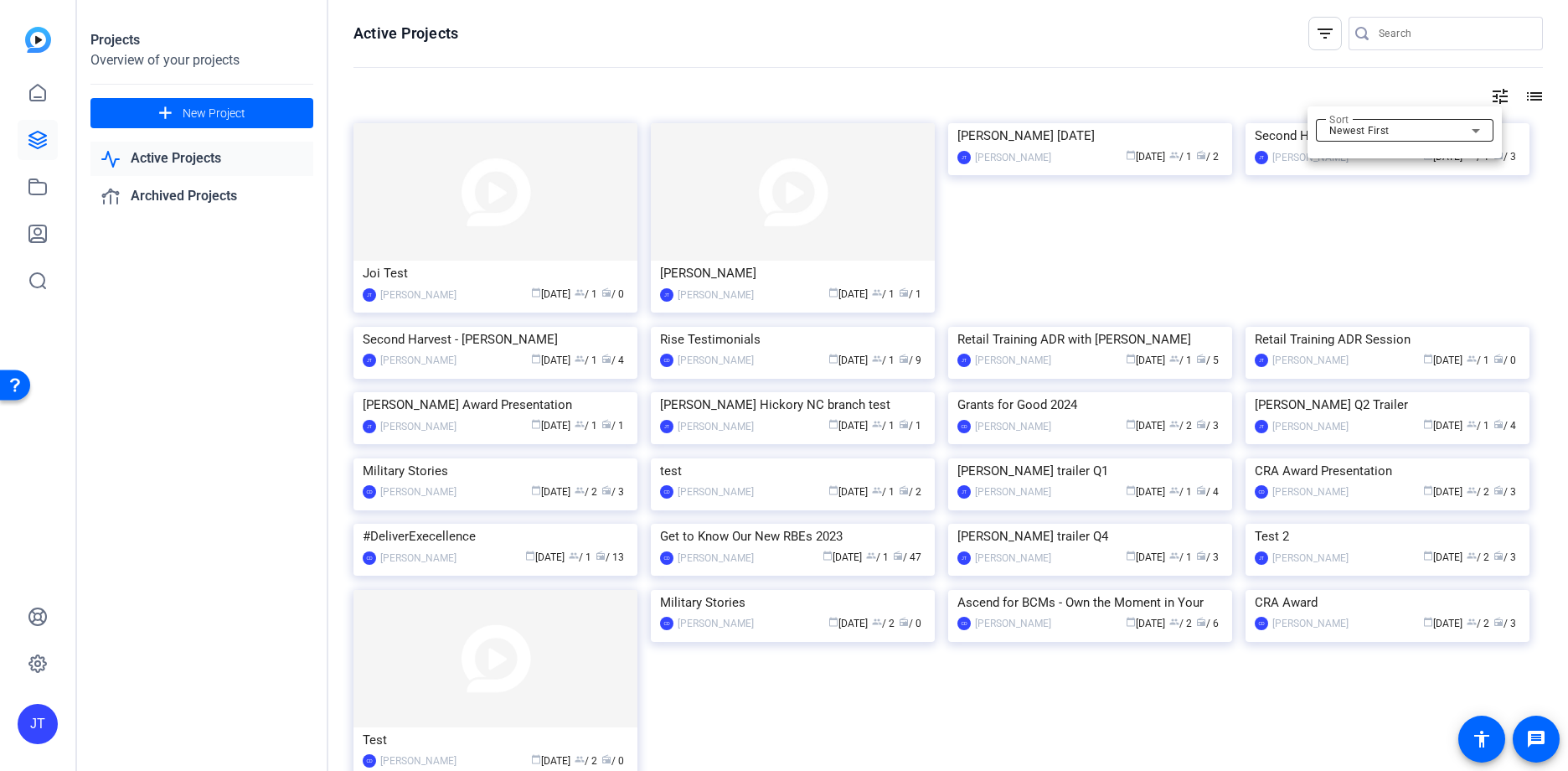 click 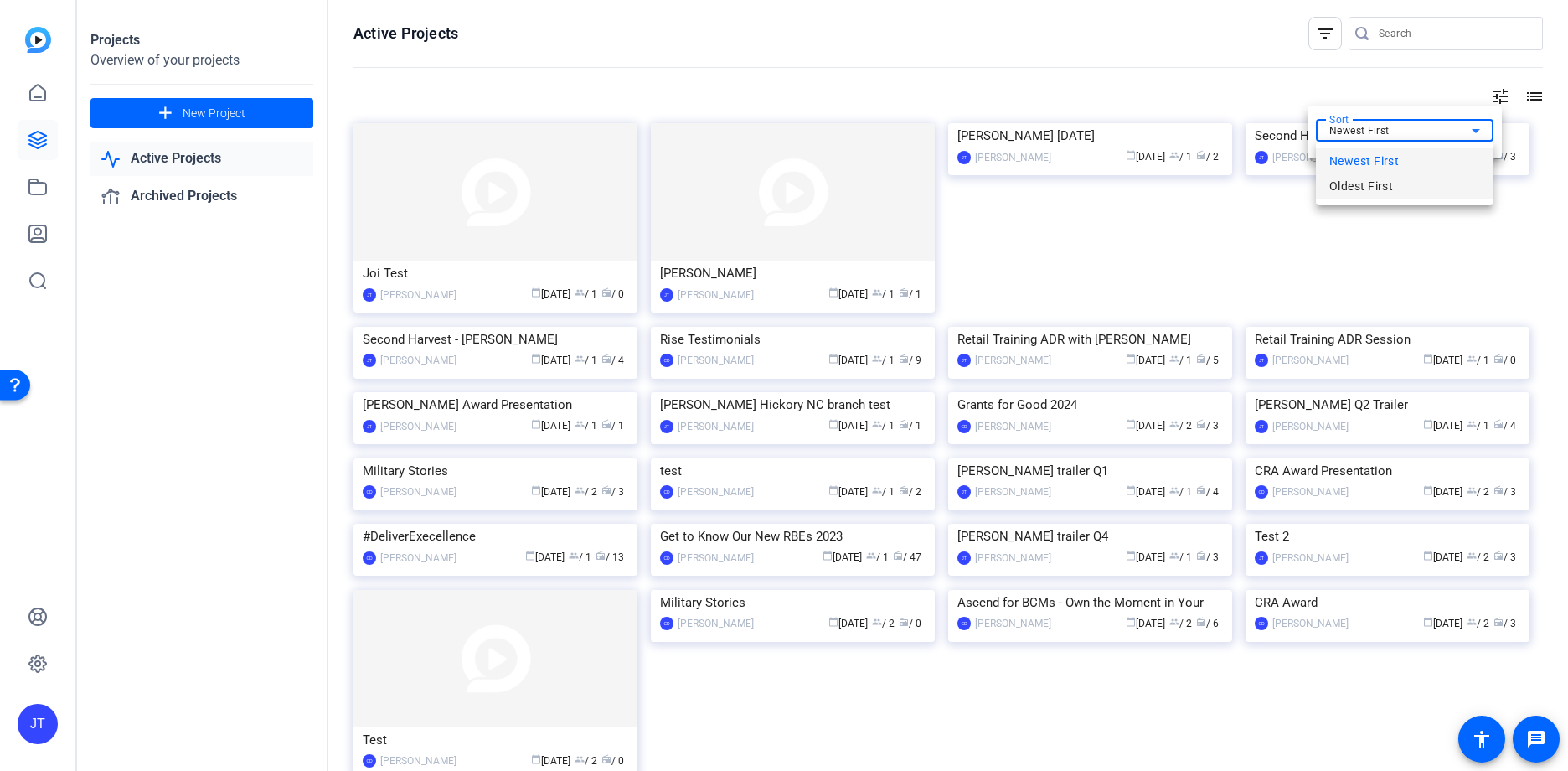 click on "Oldest First" at bounding box center (1405, 186) 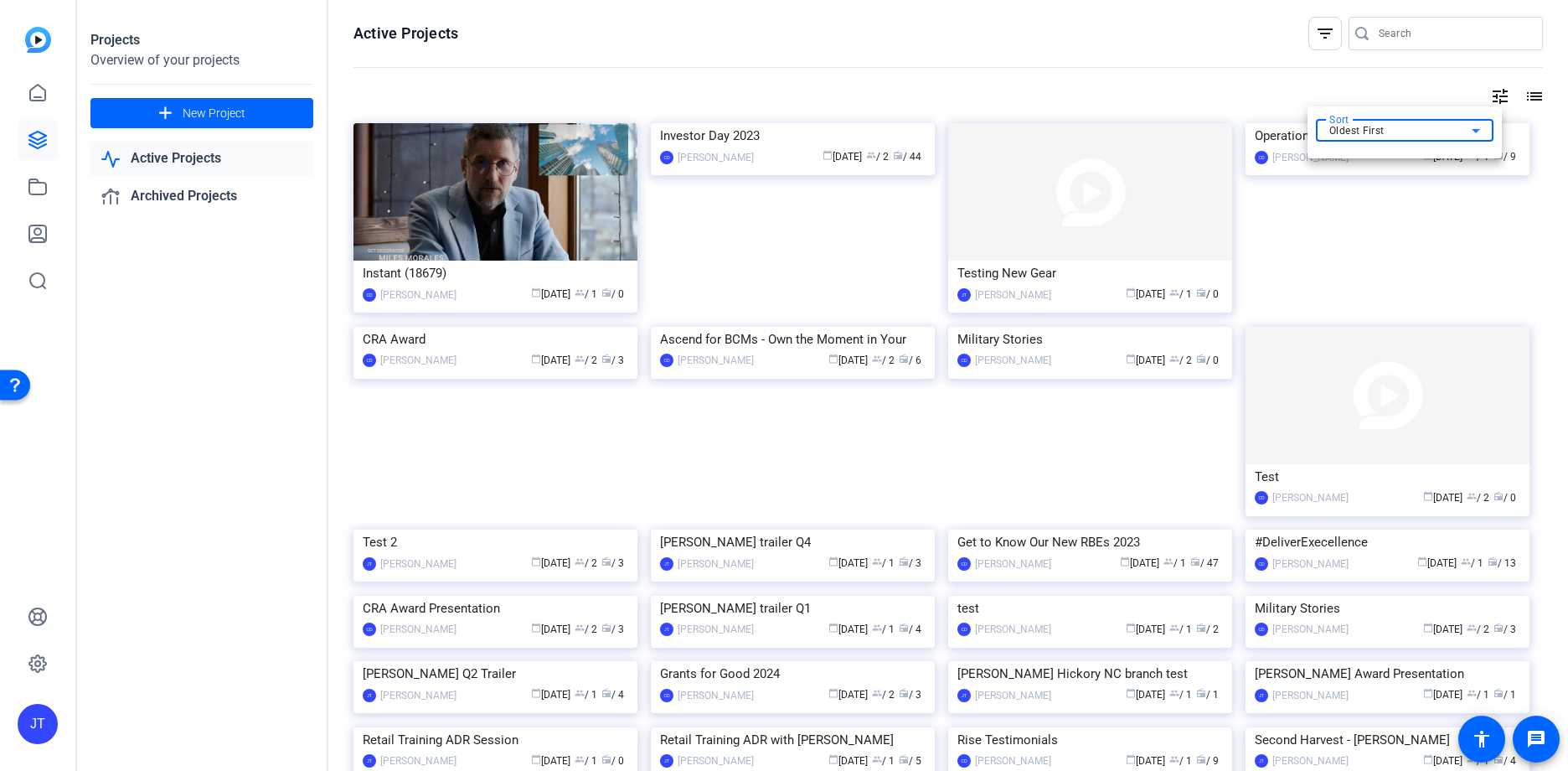 click at bounding box center (784, 386) 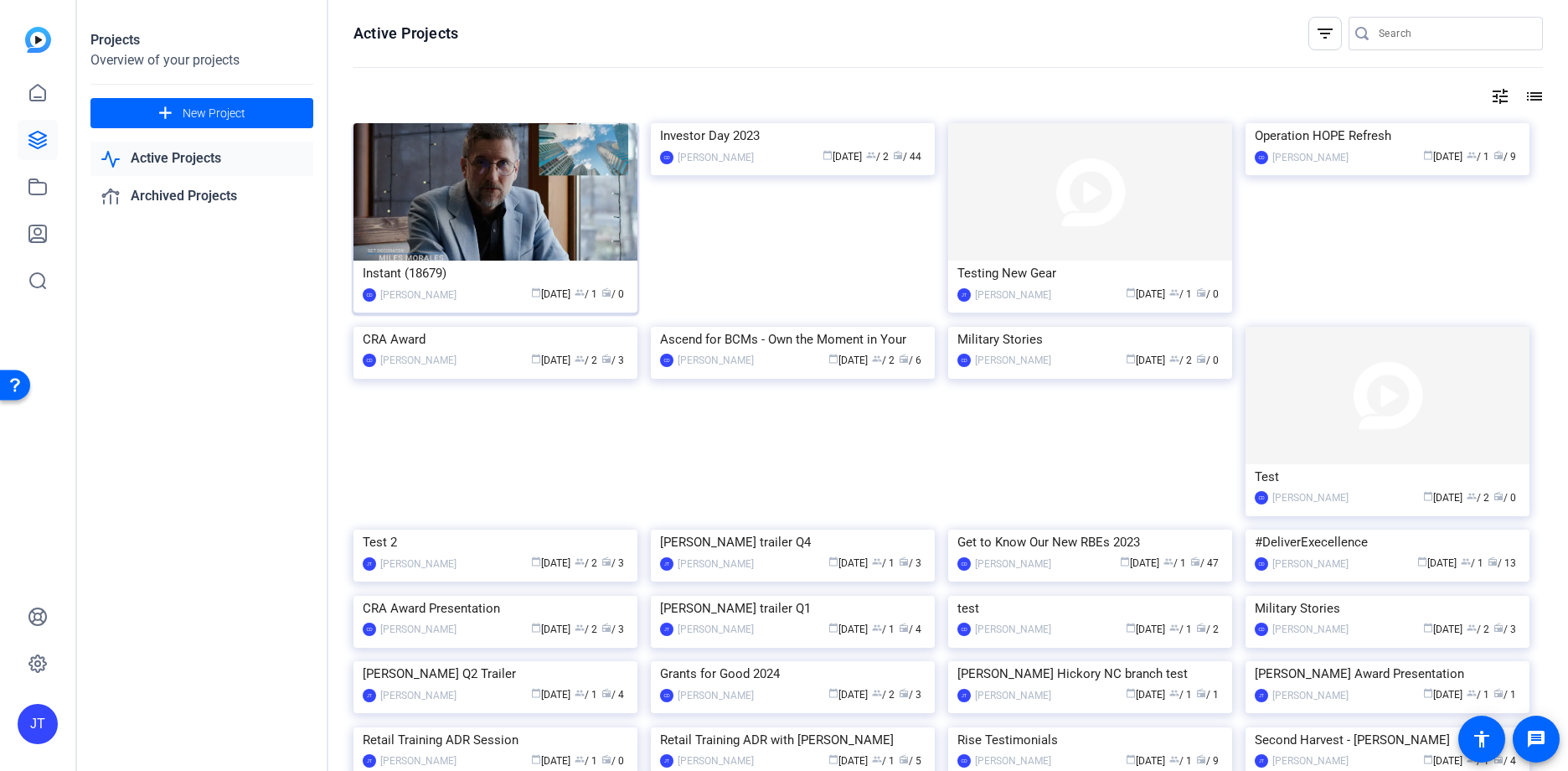 click on "Instant (18679)" 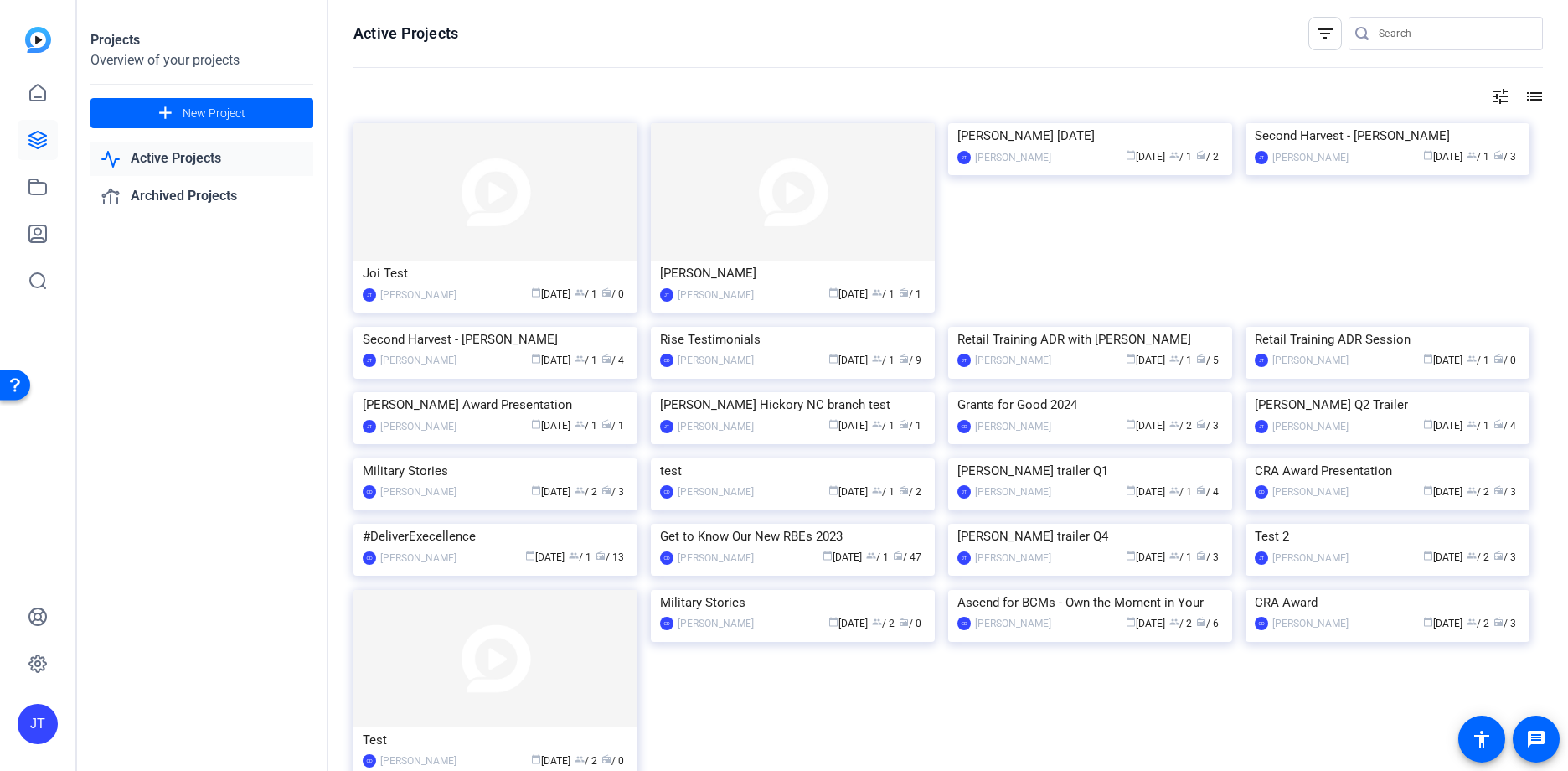 click on "tune" 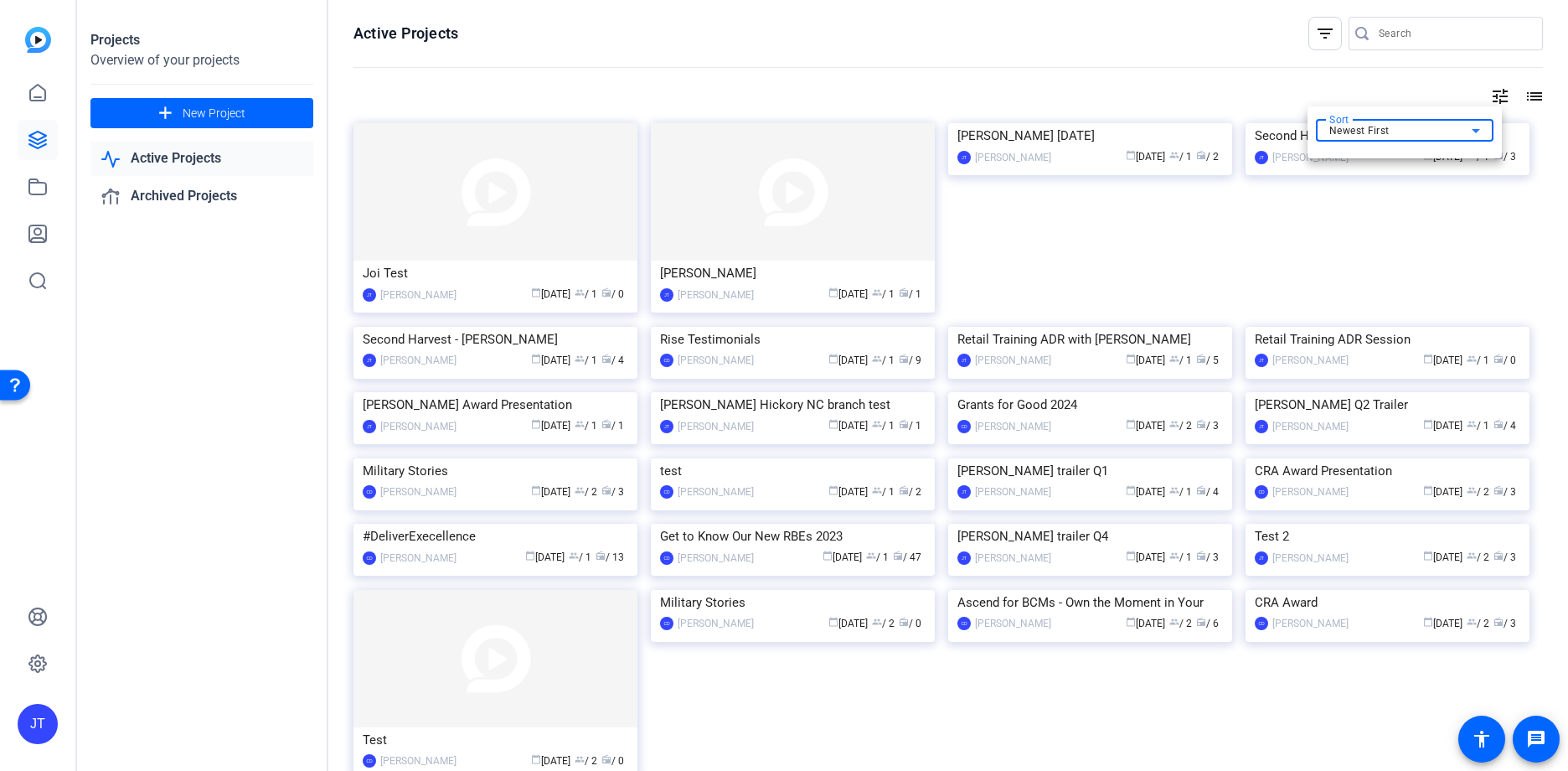 click on "Newest First" at bounding box center [1359, 131] 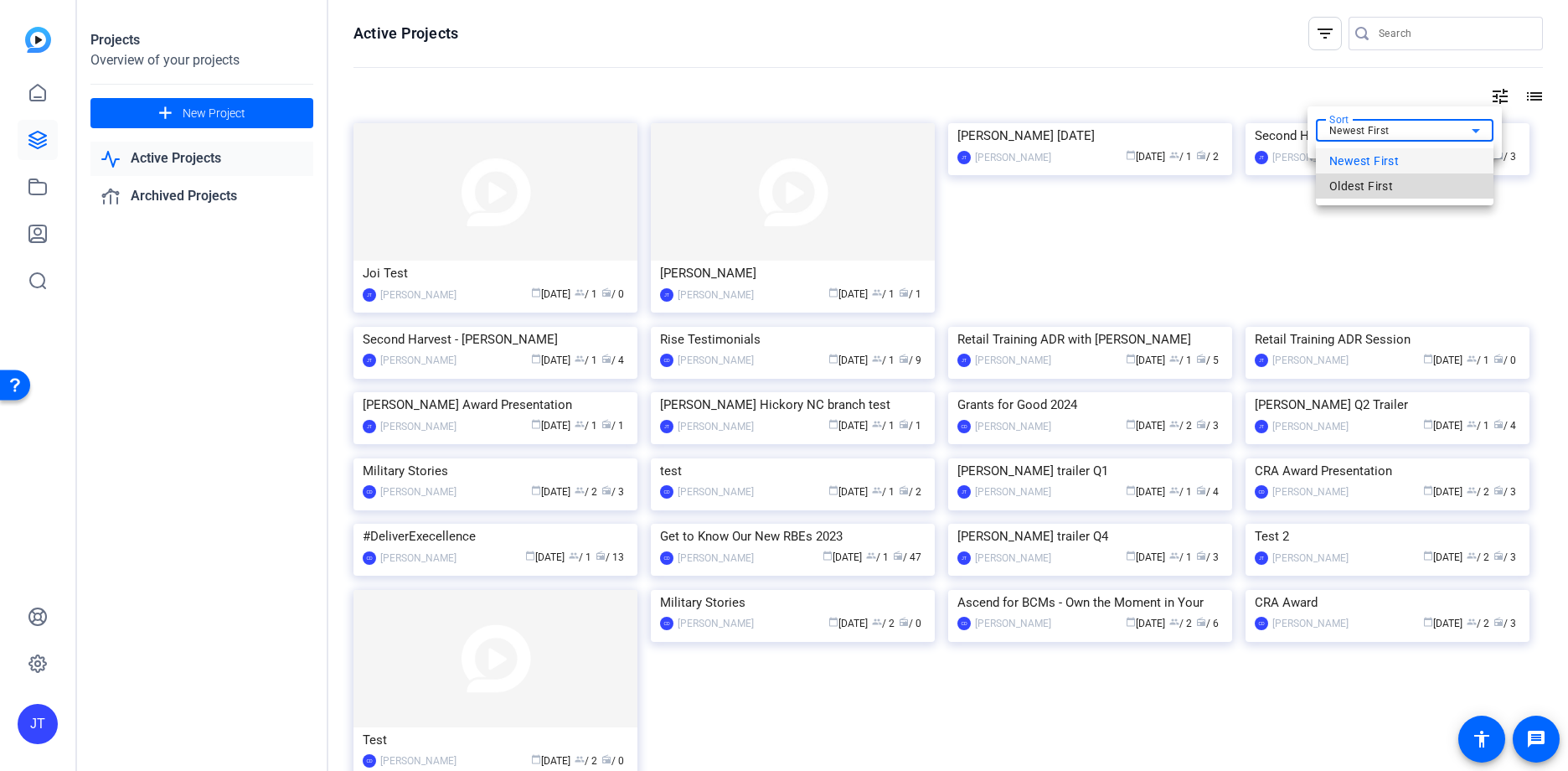 click on "Oldest First" at bounding box center (1361, 186) 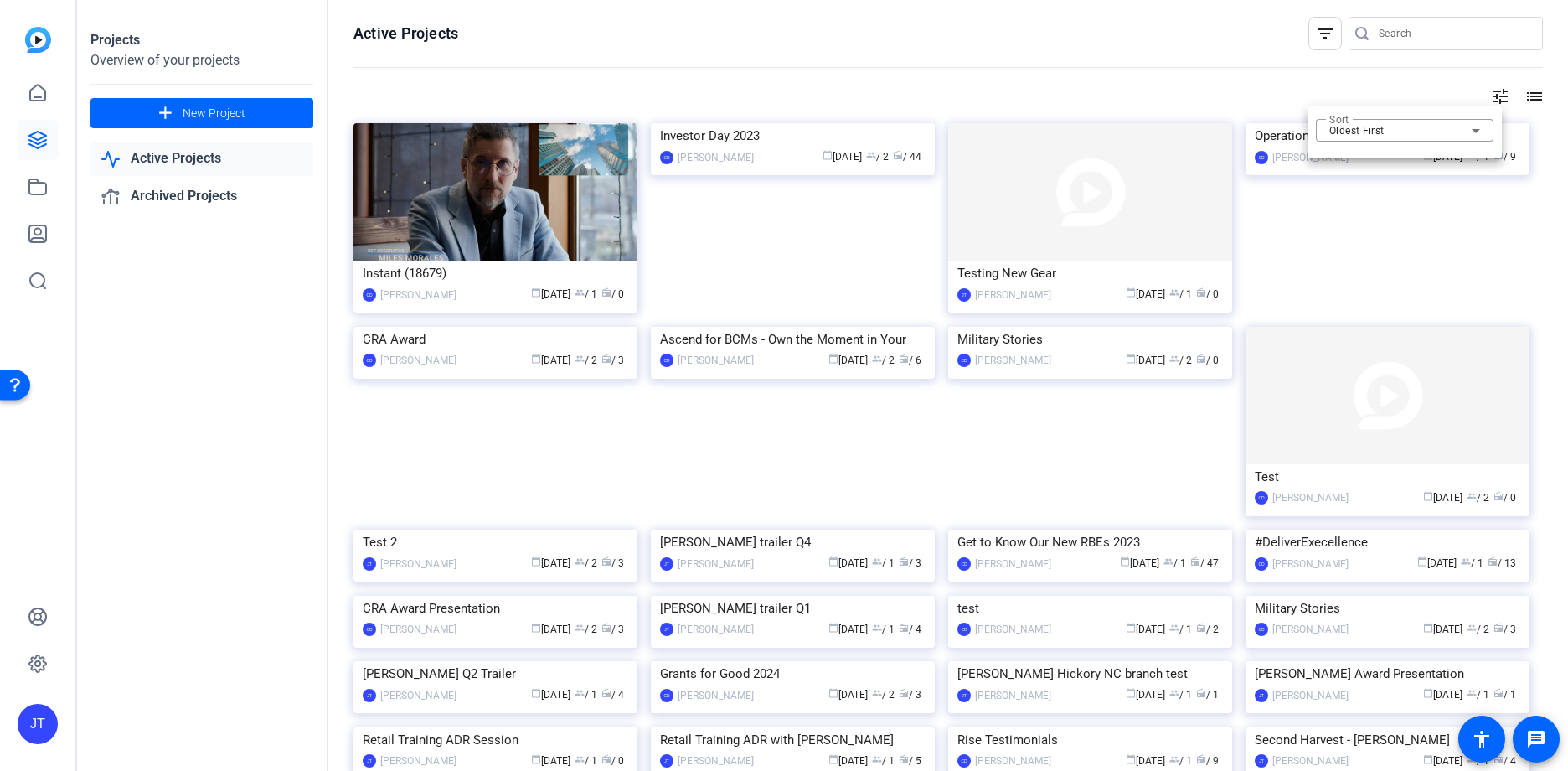 click at bounding box center [784, 386] 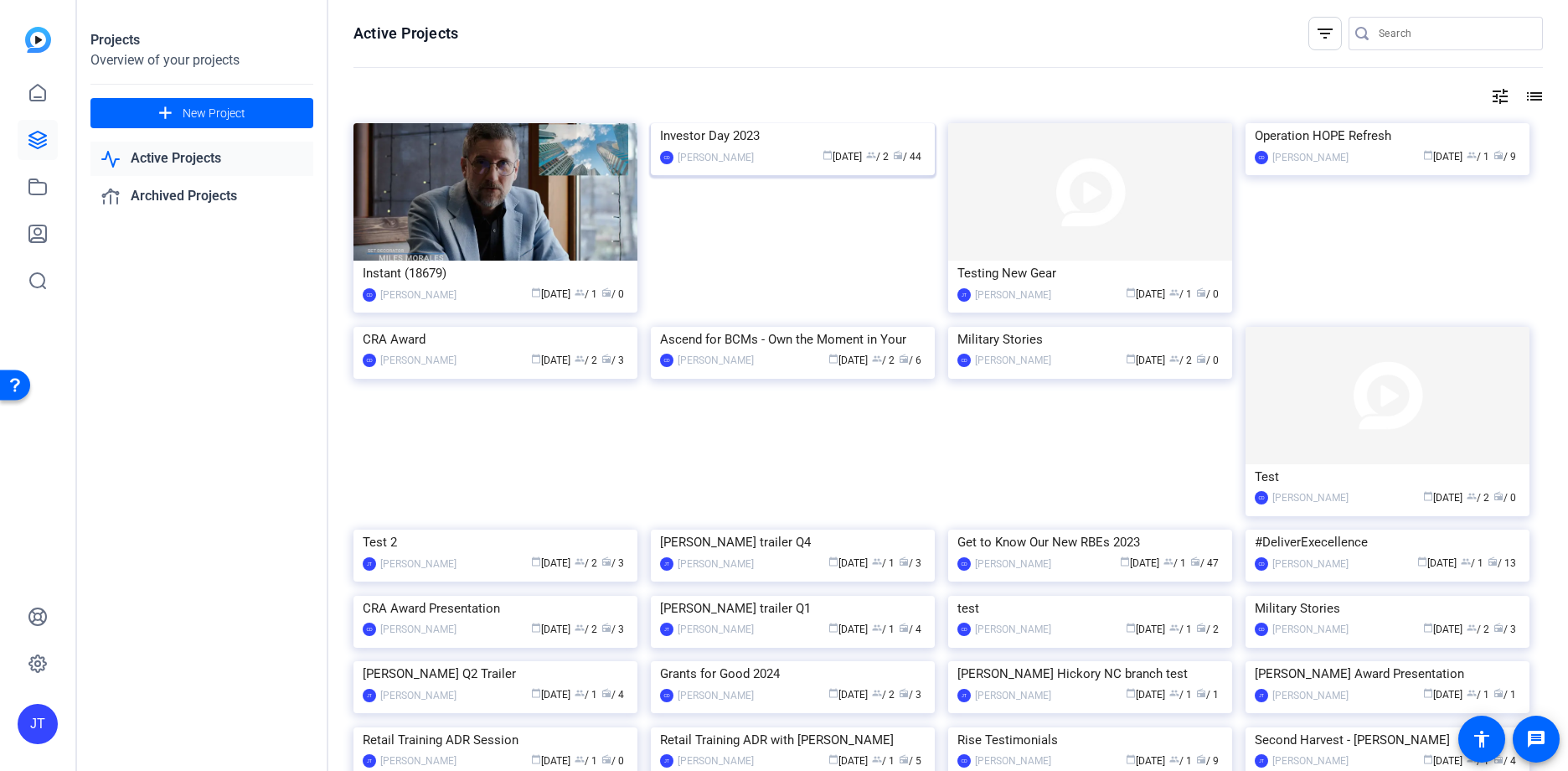 click on "Investor Day 2023" 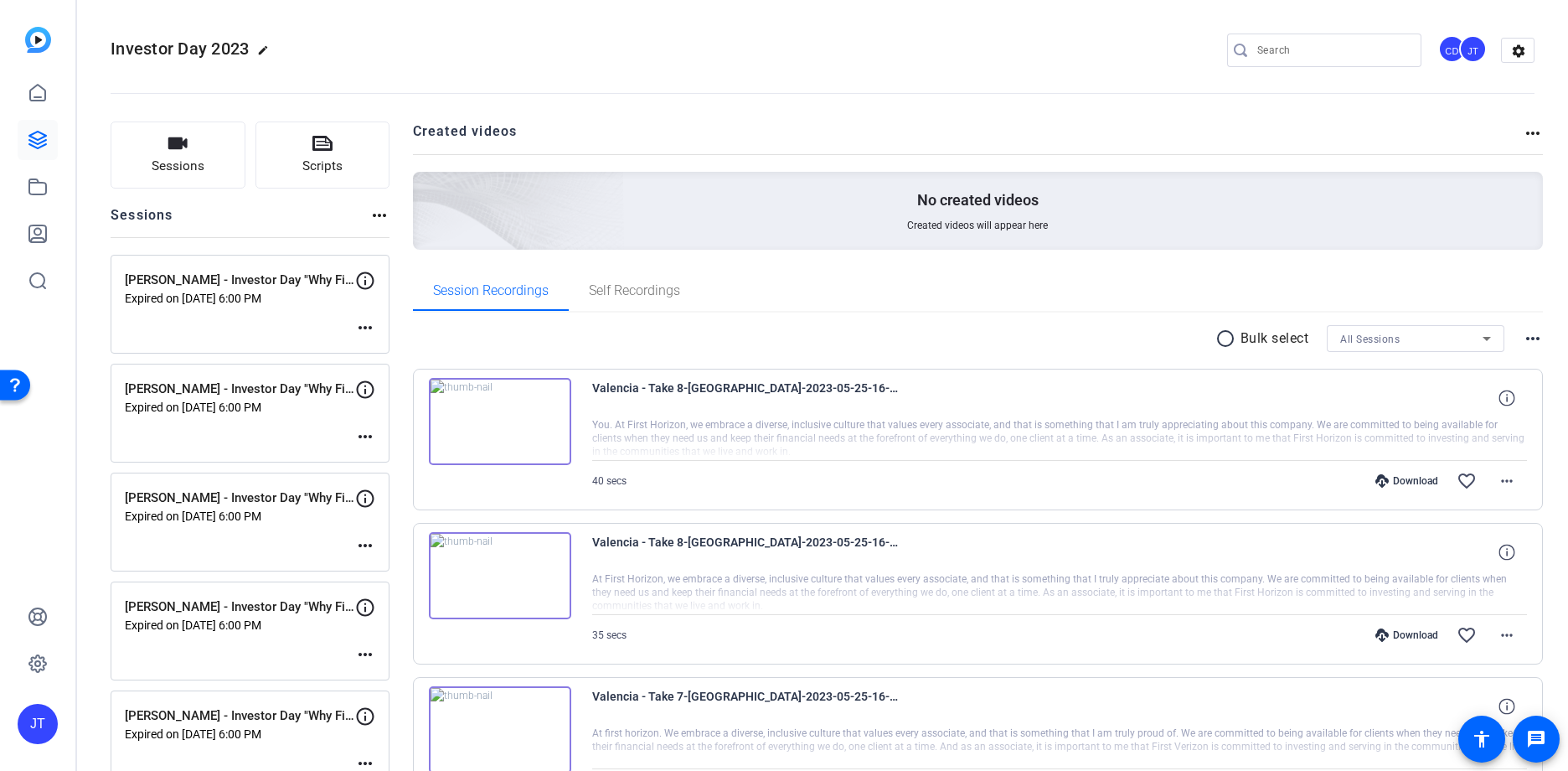 click on "edit" 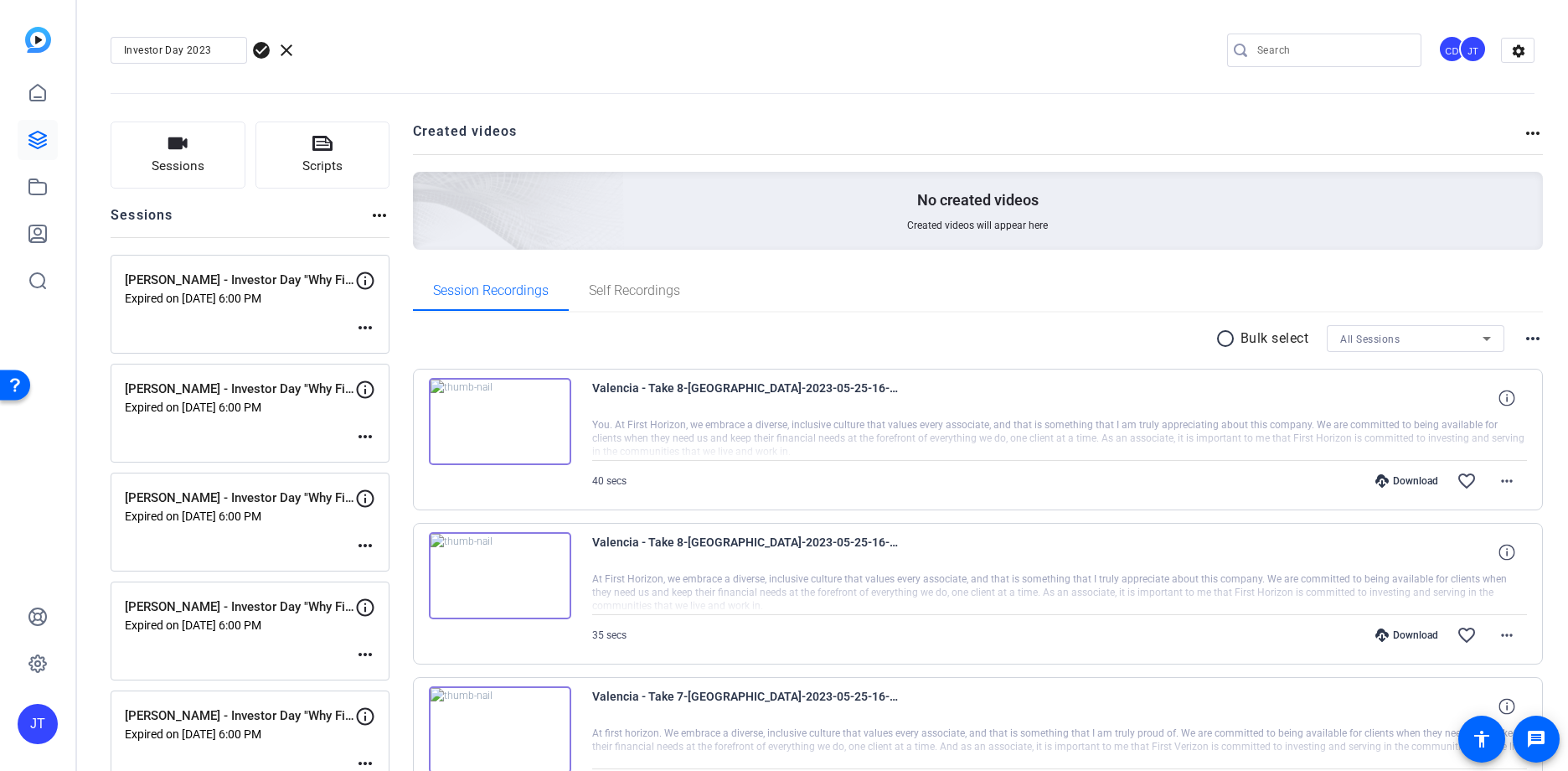 click on "clear" 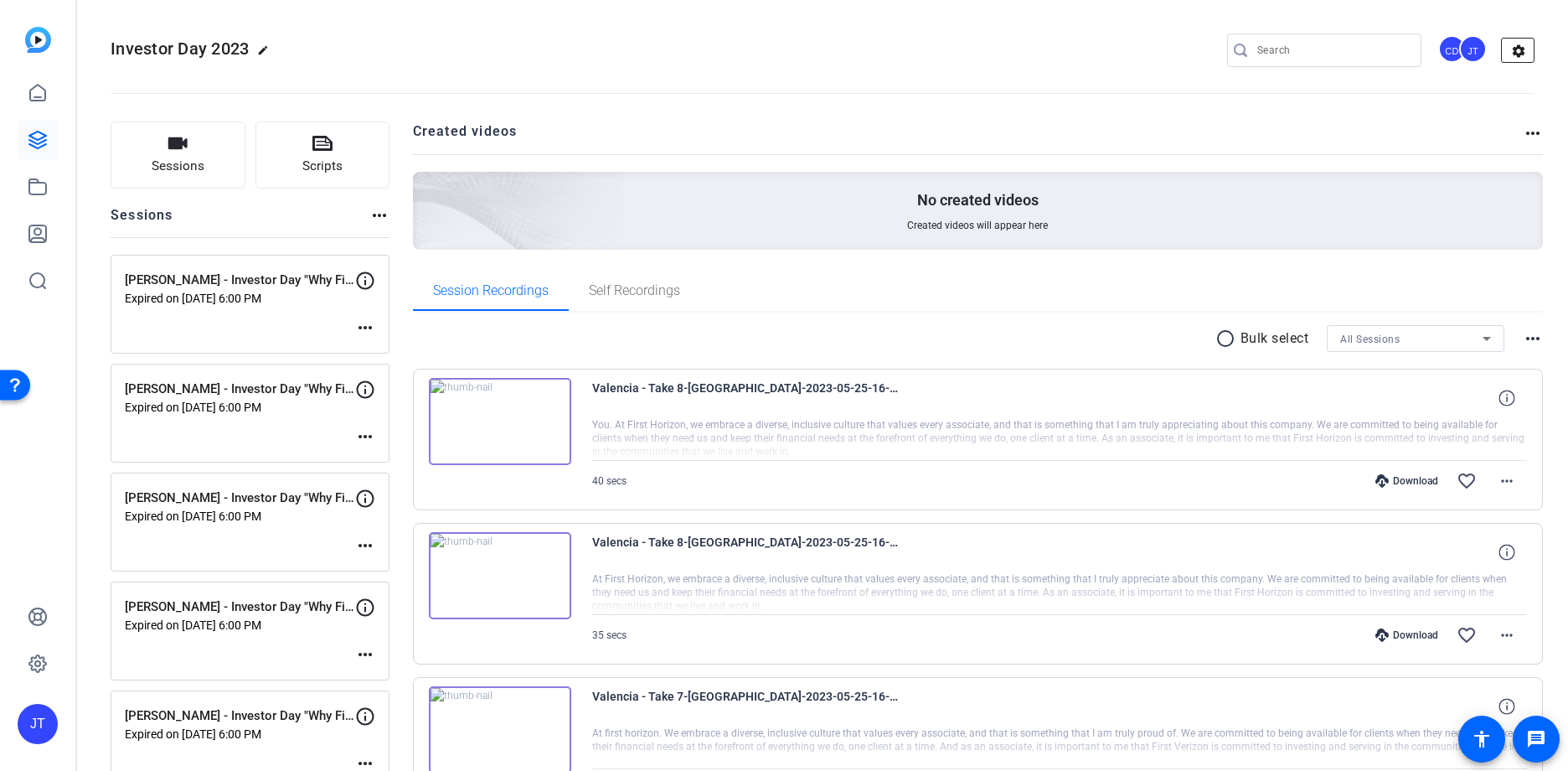 click on "settings" 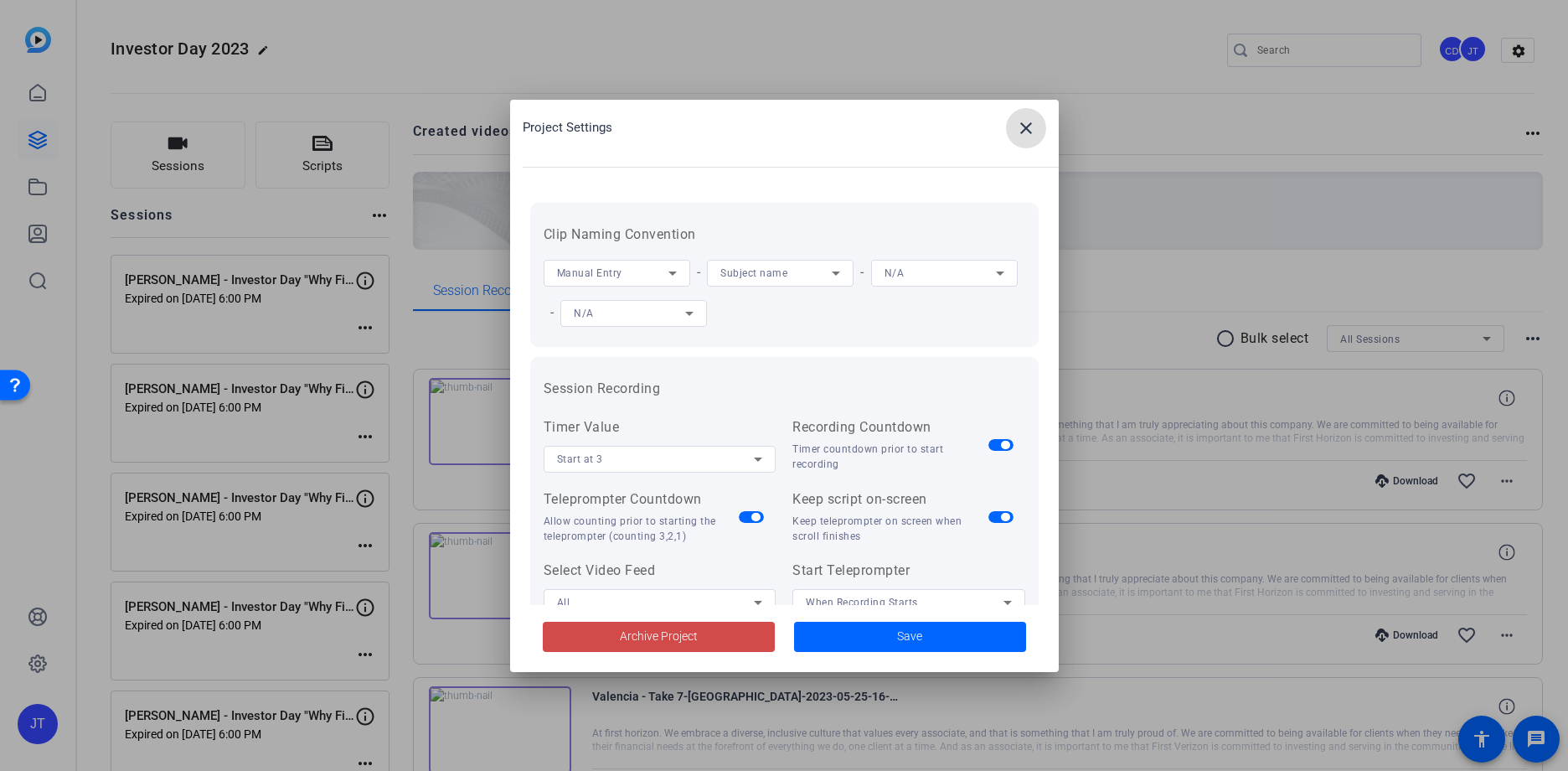 click 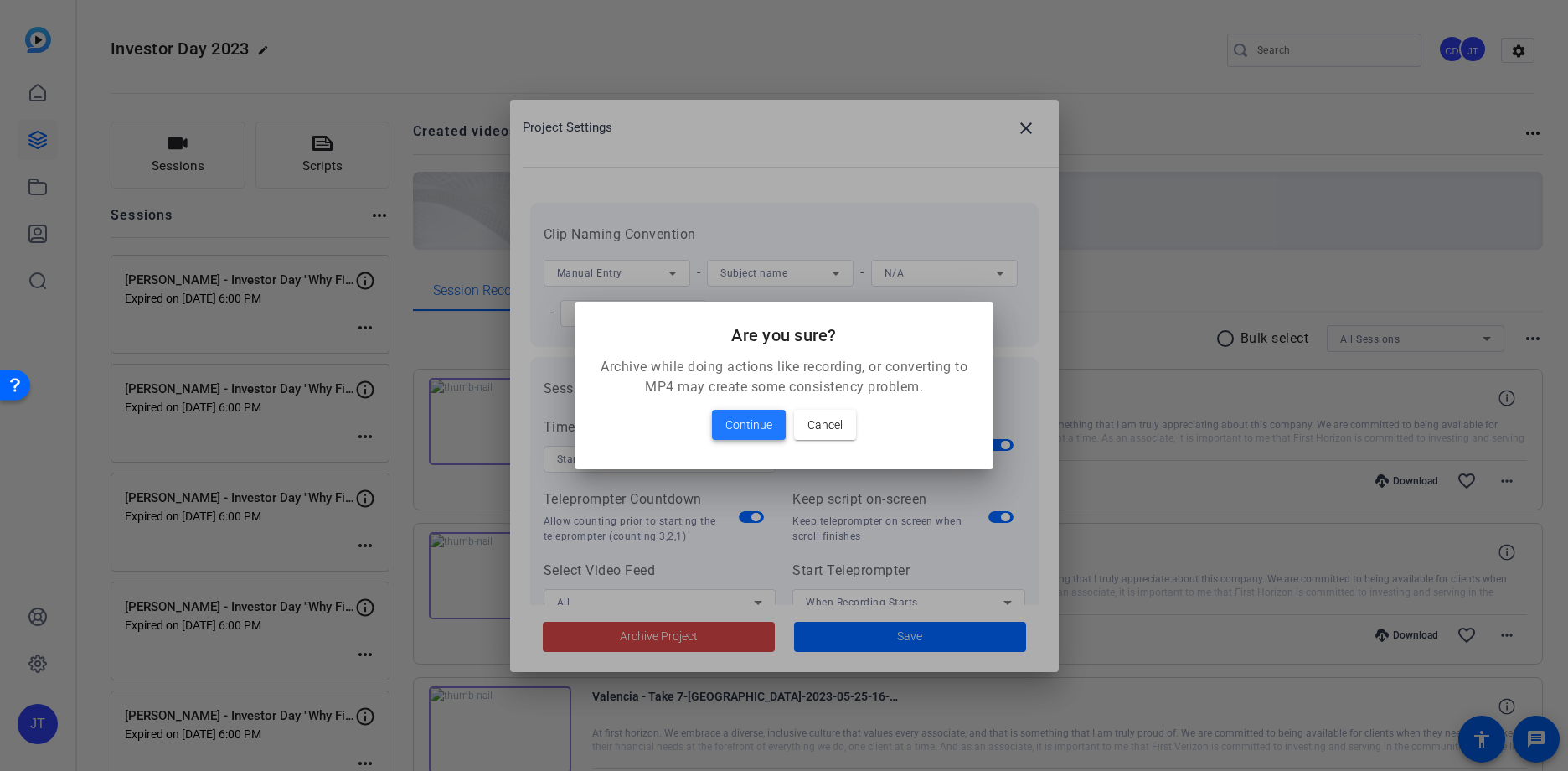 click on "Continue" at bounding box center [749, 425] 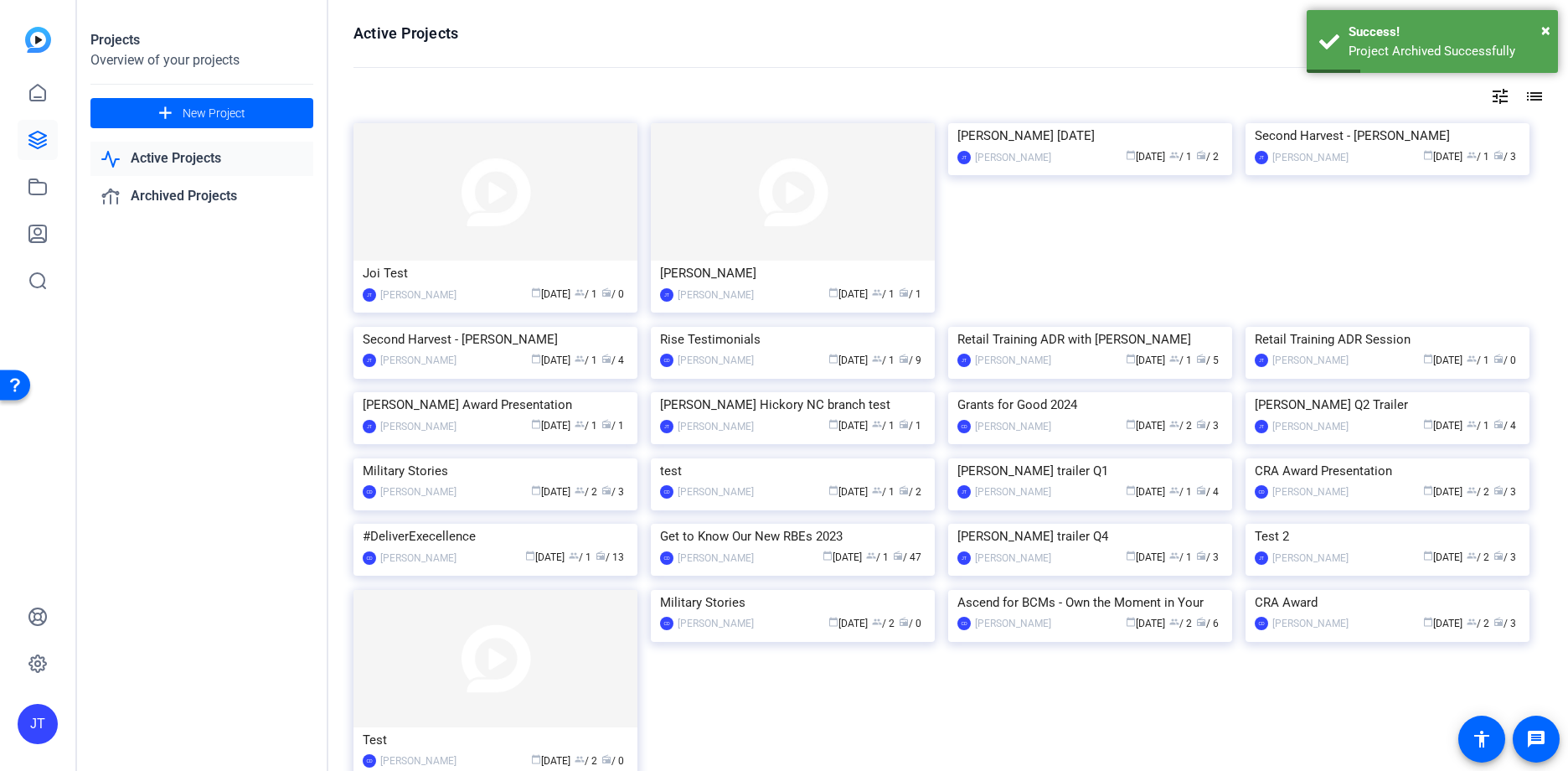 click on "tune" 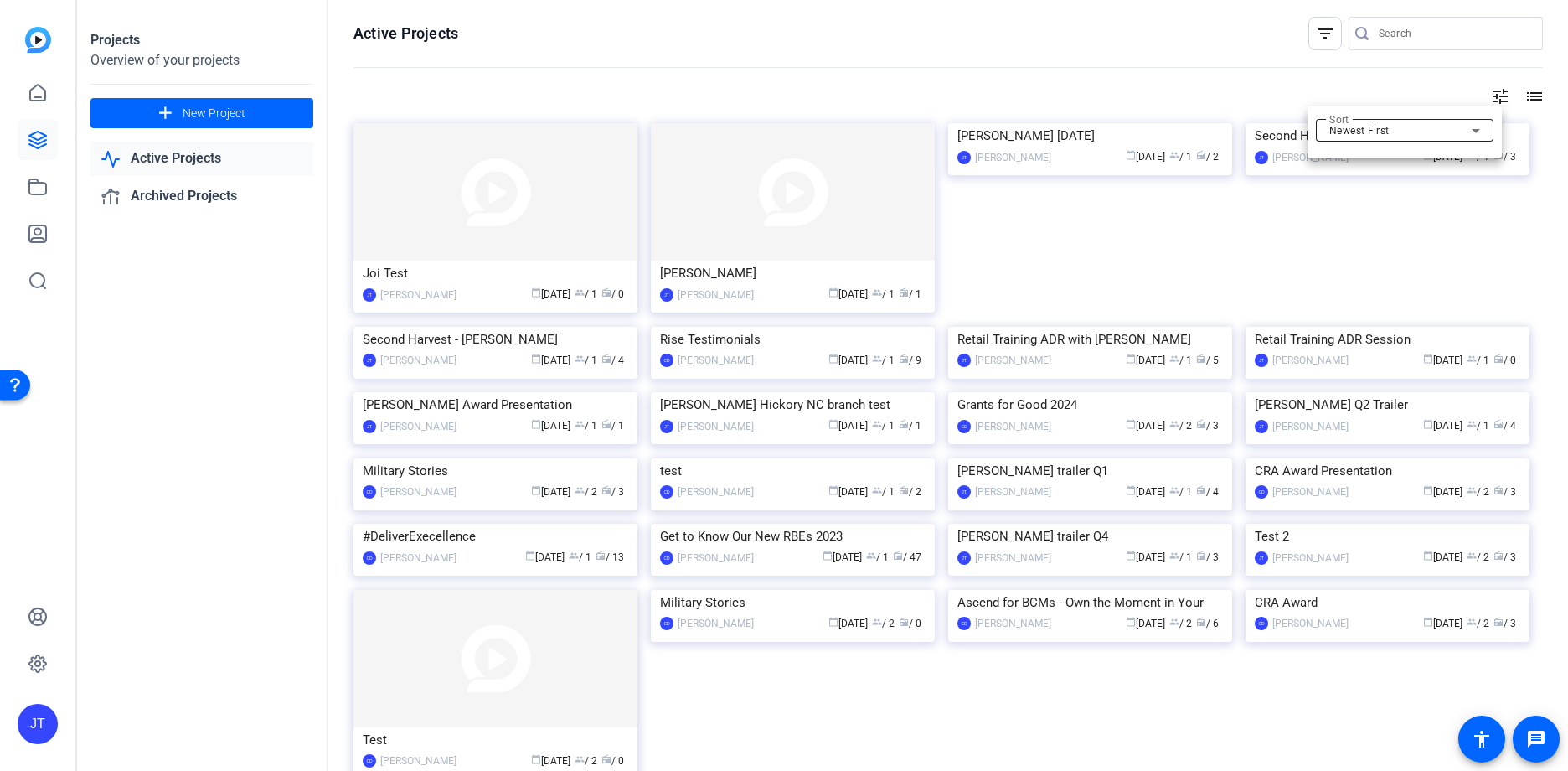 click on "Newest First" at bounding box center (1359, 131) 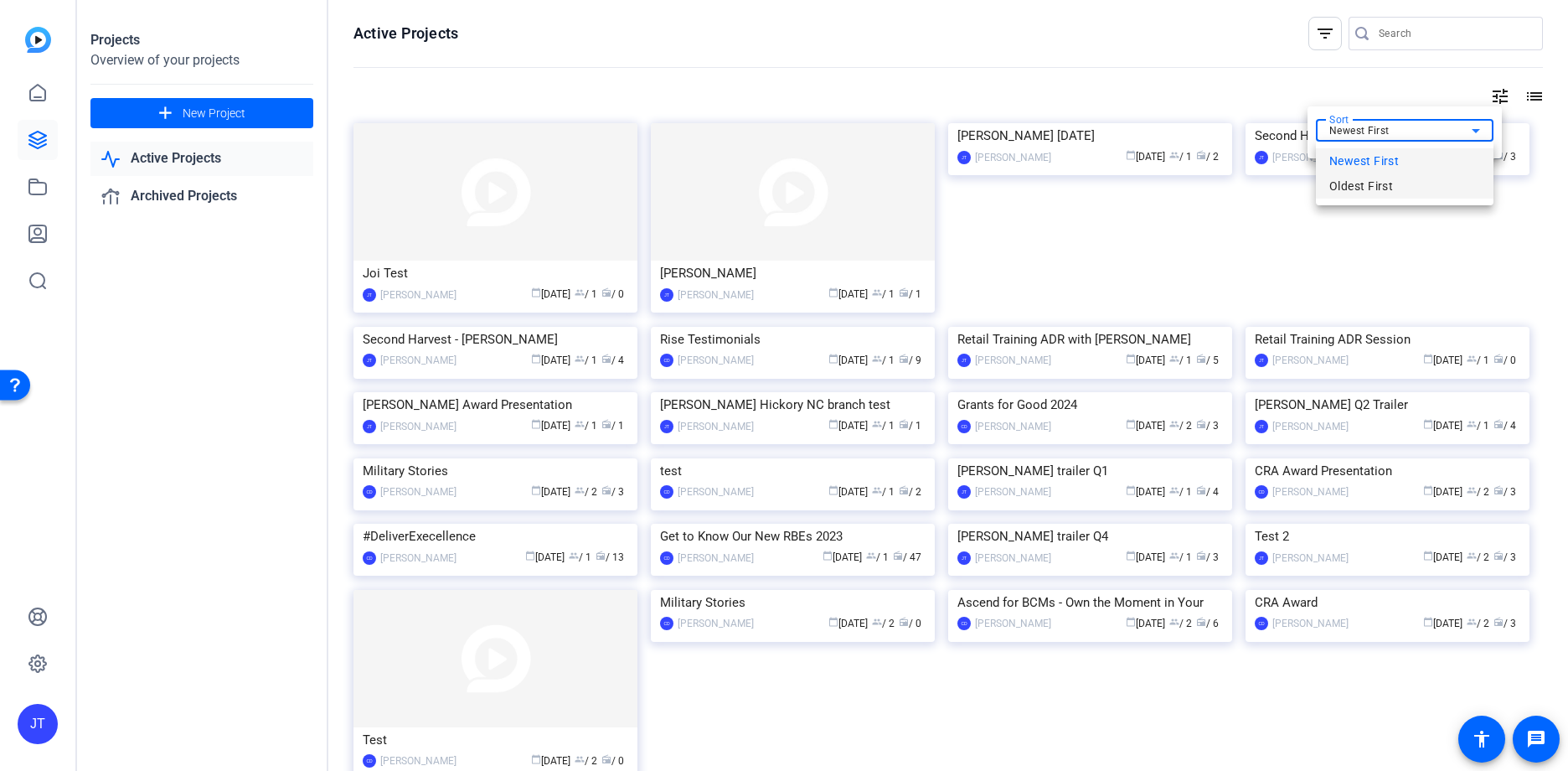 click on "Oldest First" at bounding box center (1361, 186) 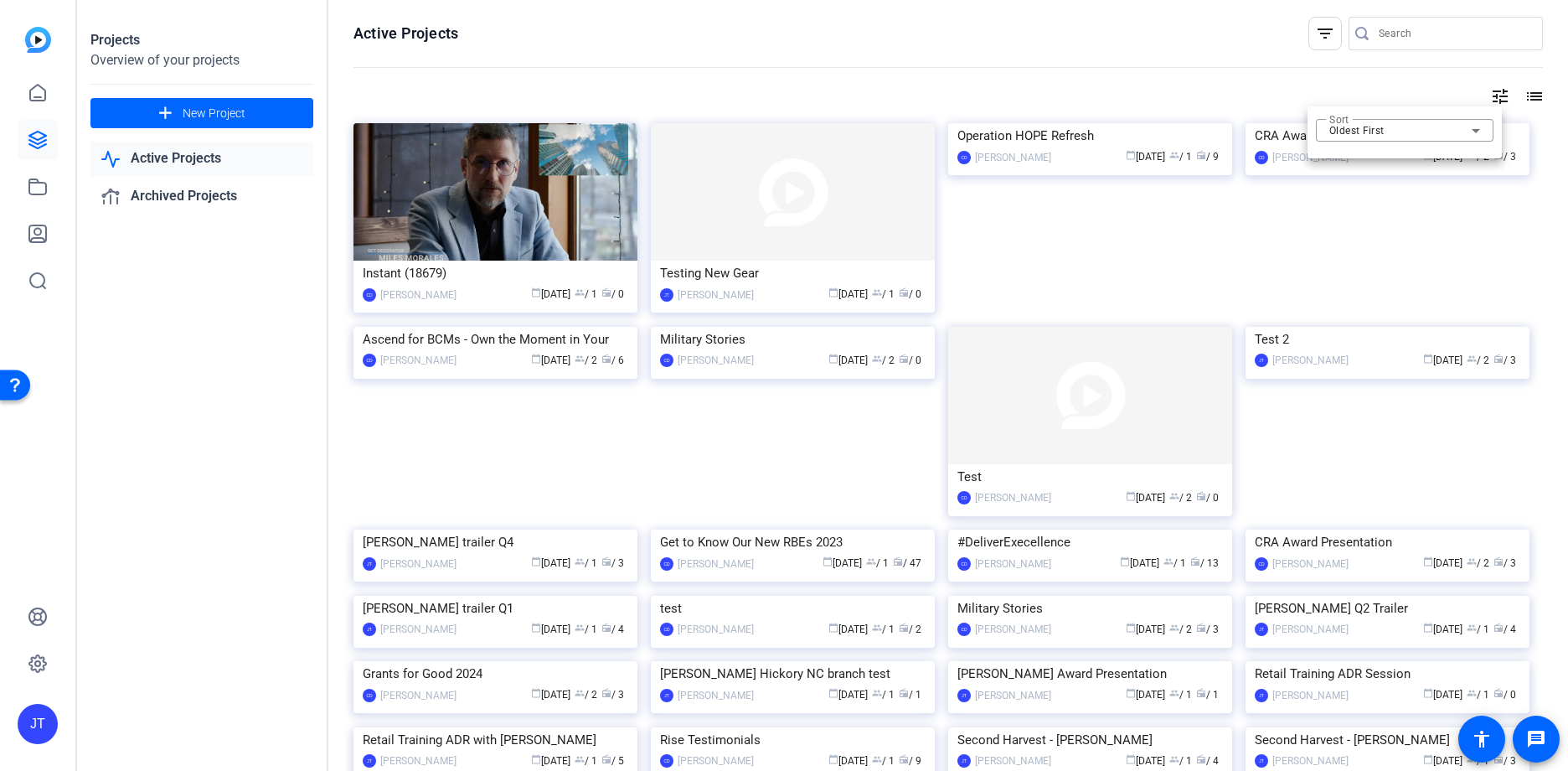 click at bounding box center [784, 386] 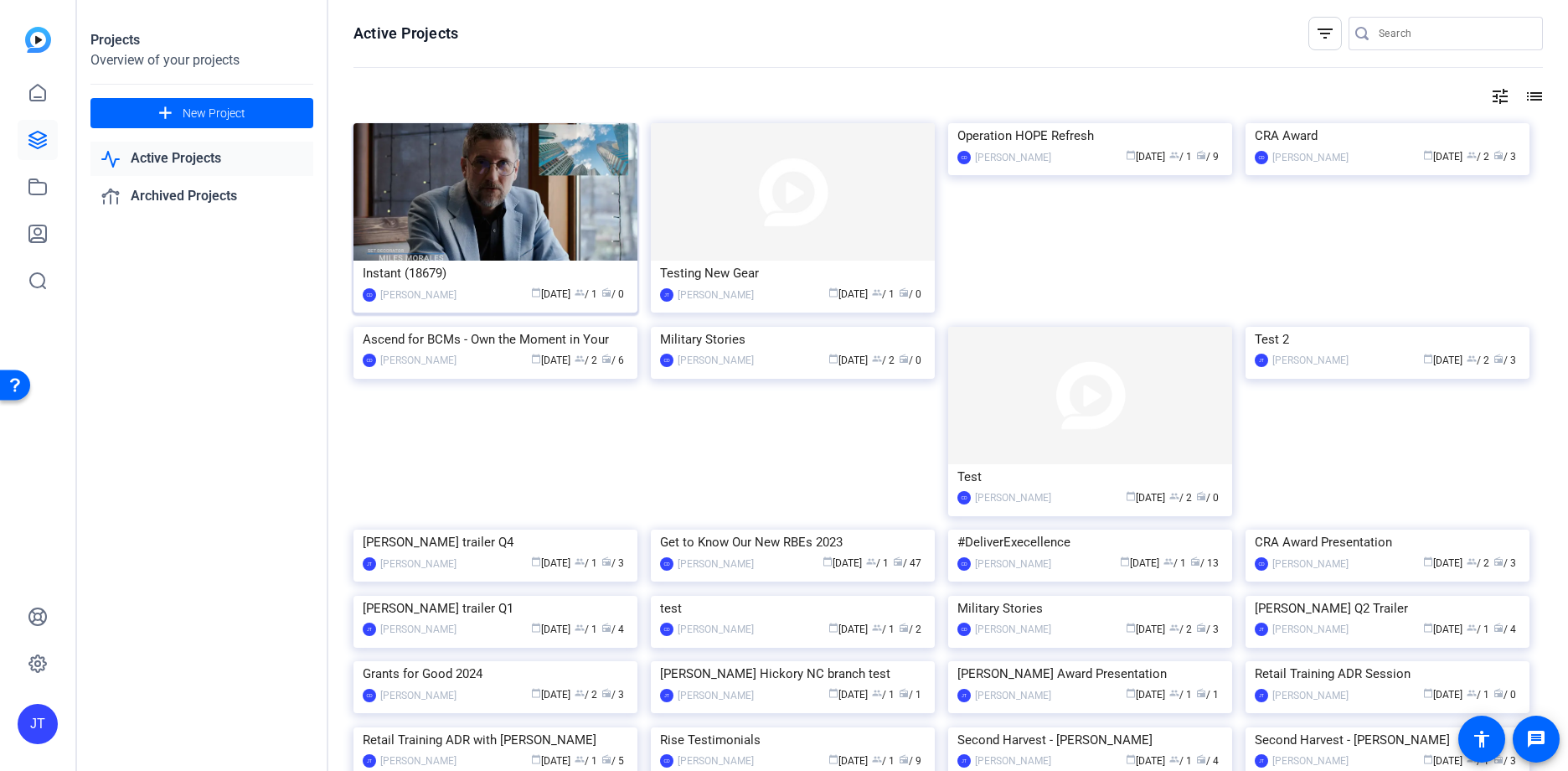 click on "Cassandra Daniels" 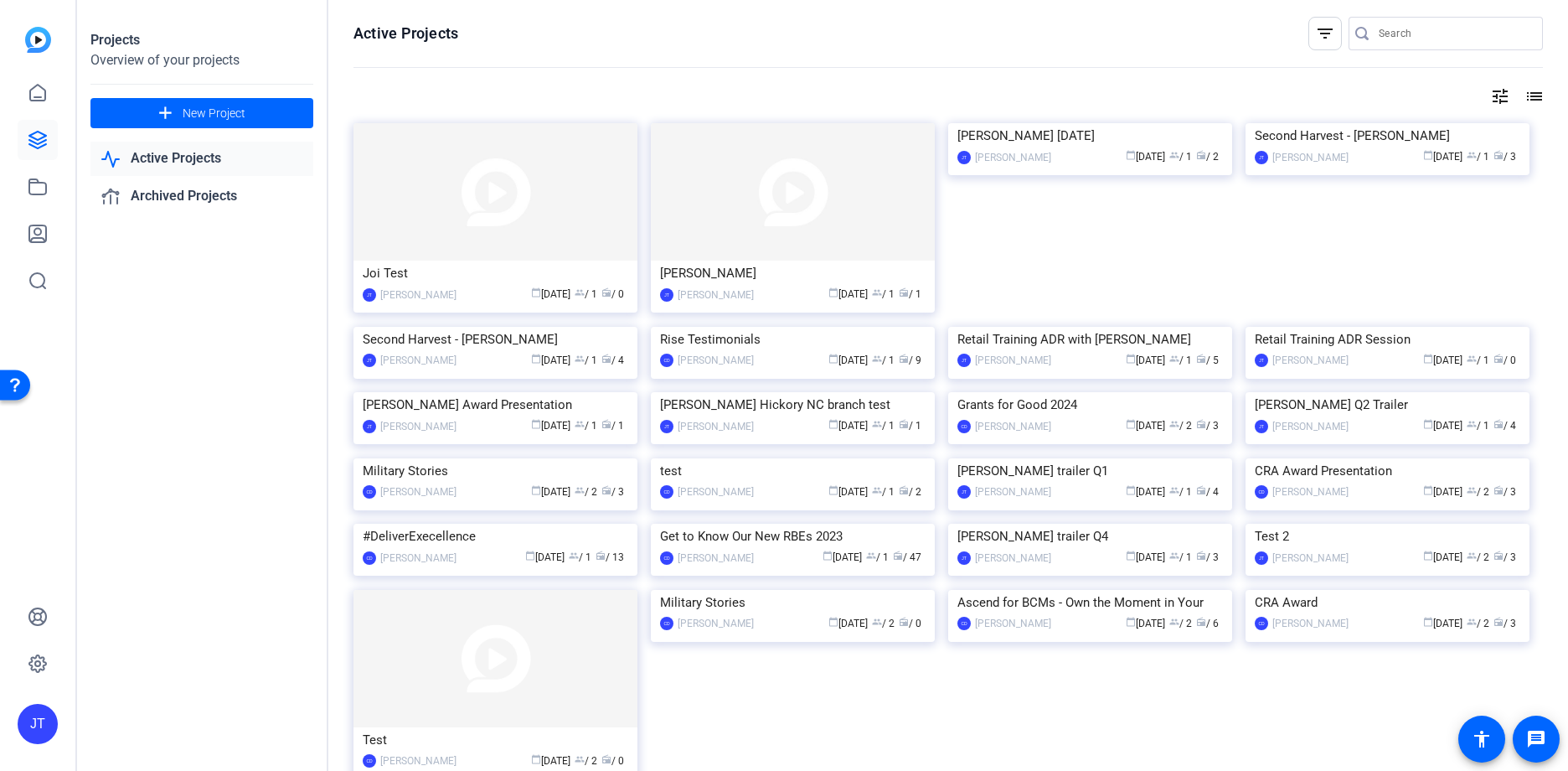click on "tune" 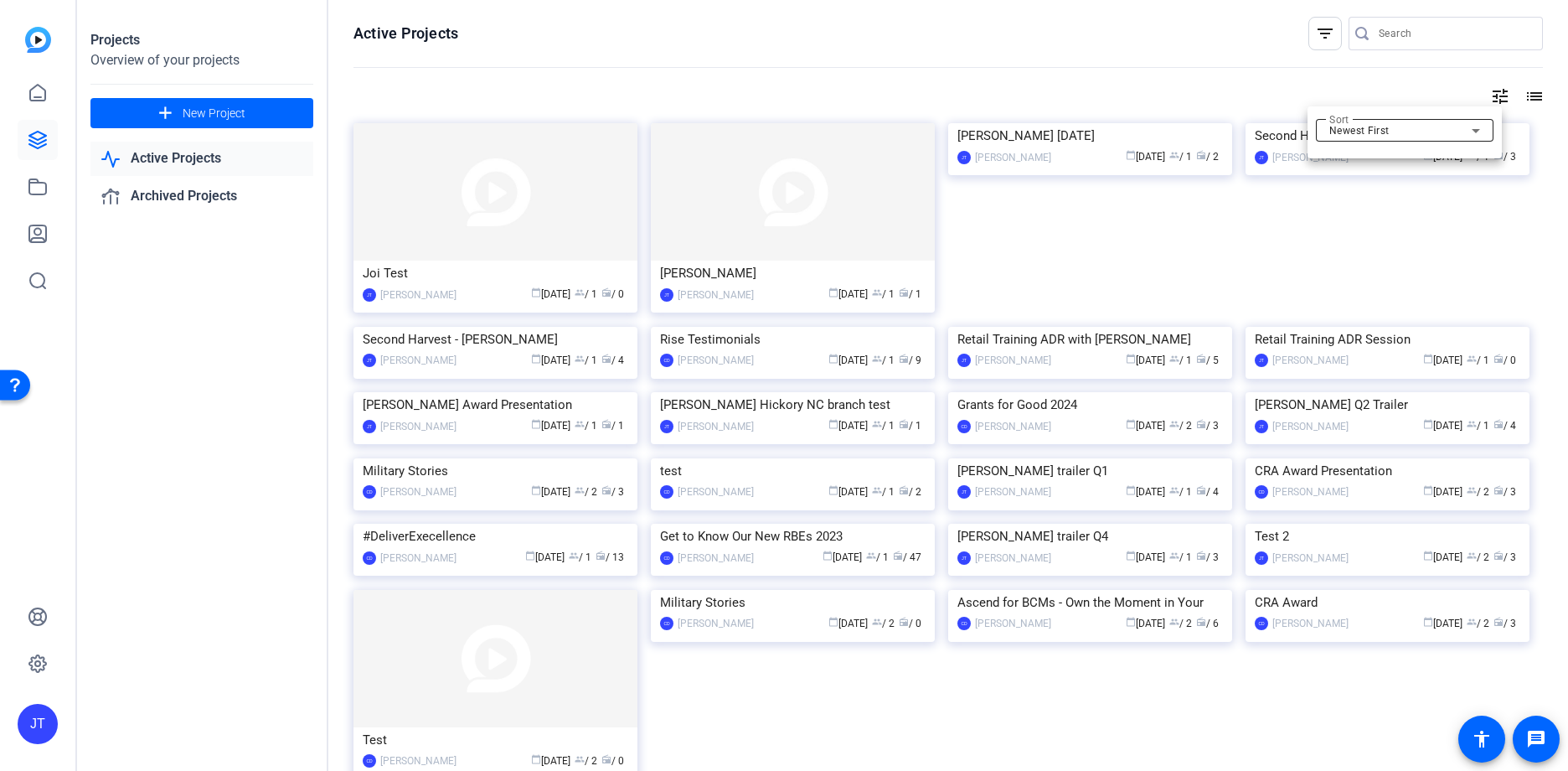 click on "Newest First" at bounding box center (1359, 131) 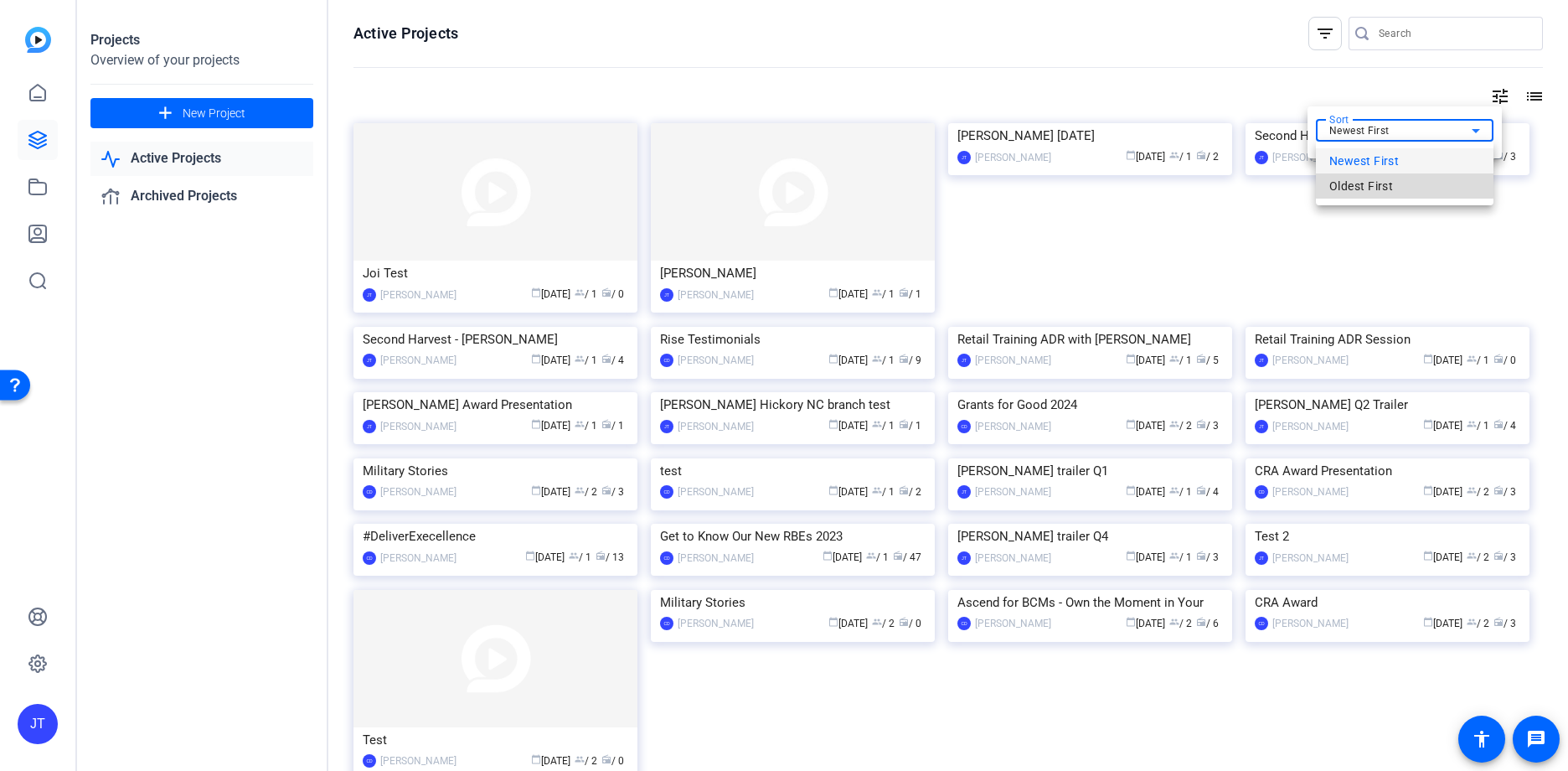 click on "Oldest First" at bounding box center [1361, 186] 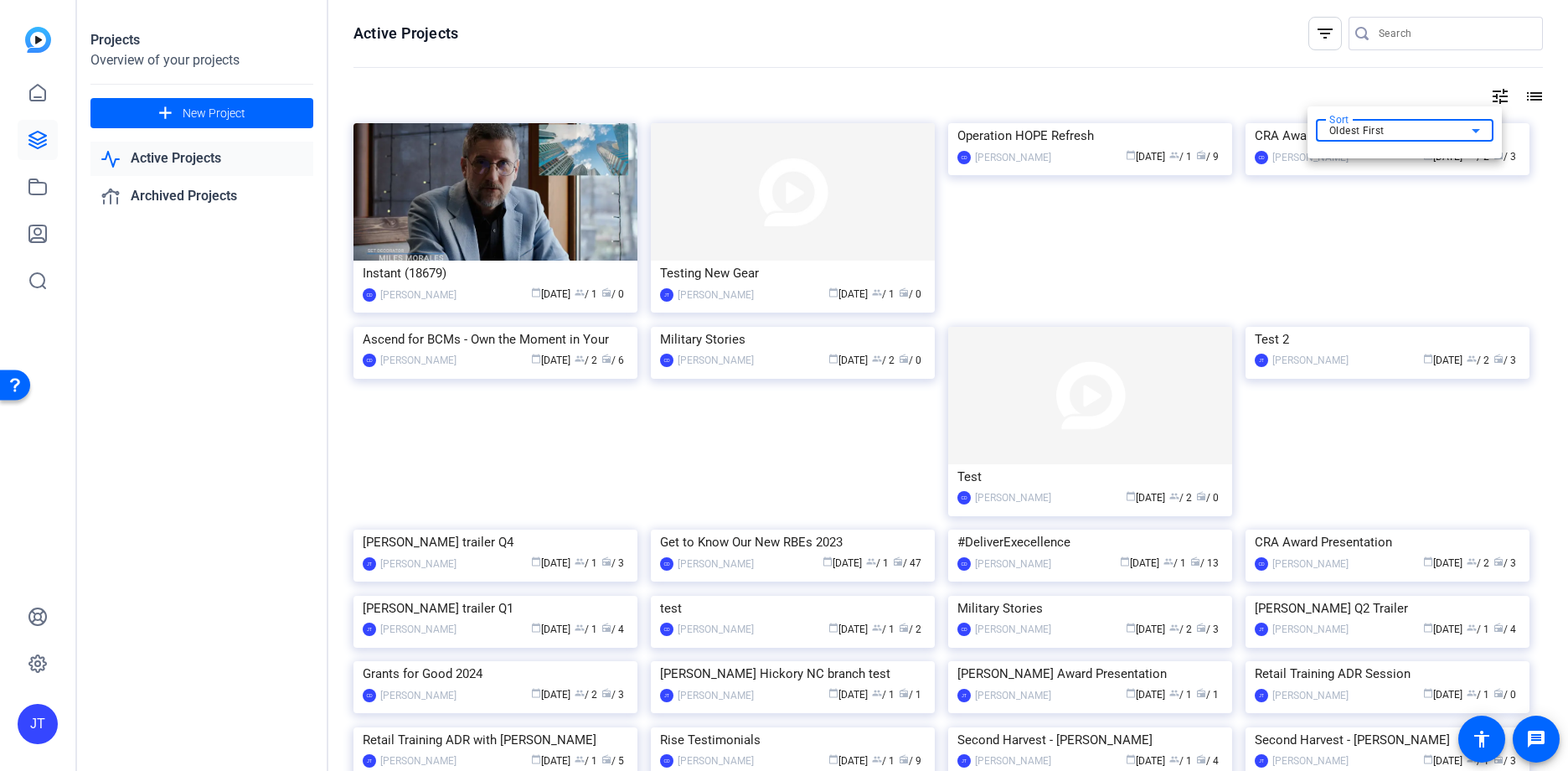 click at bounding box center [784, 386] 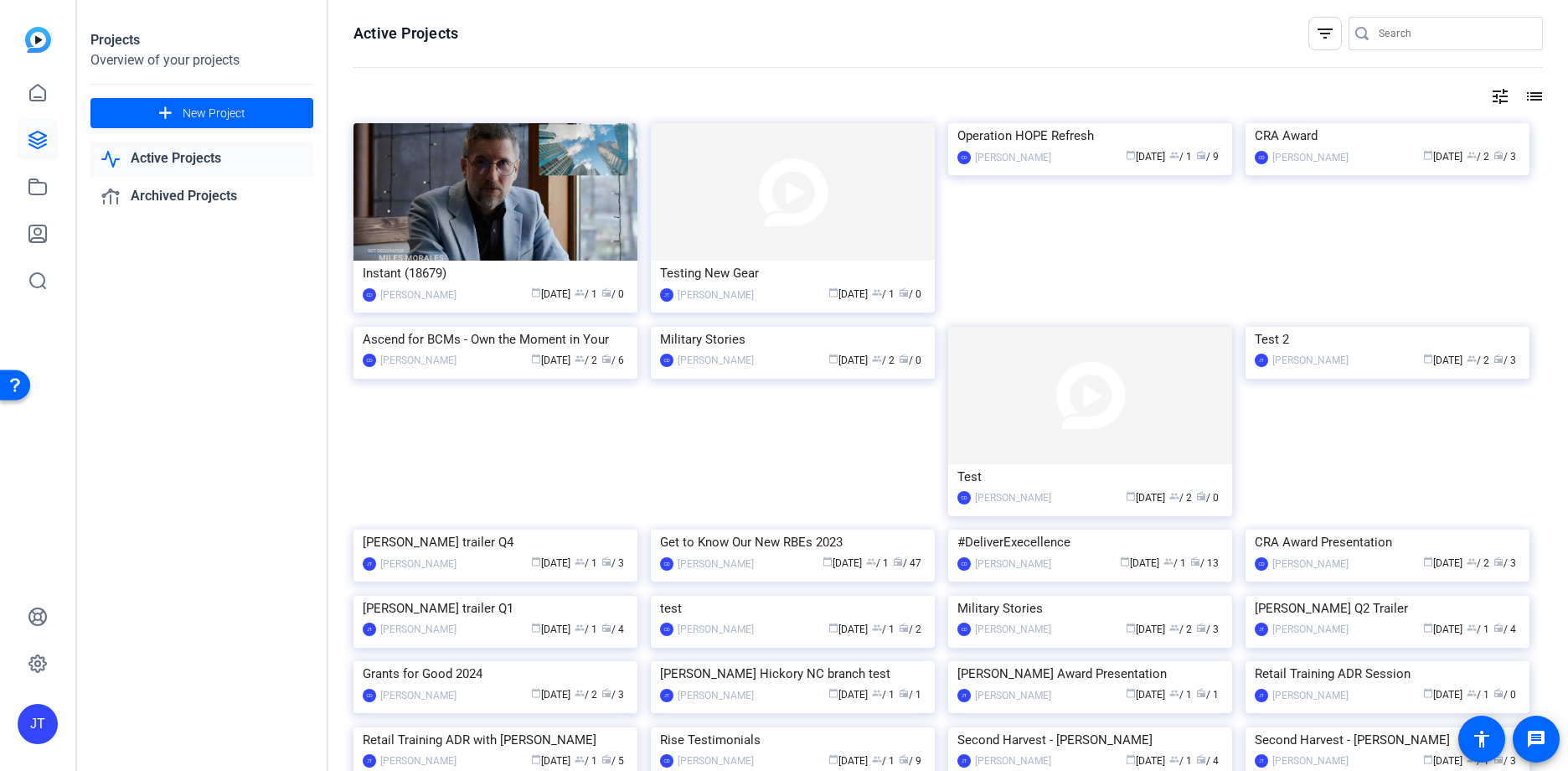 click on "filter_list" 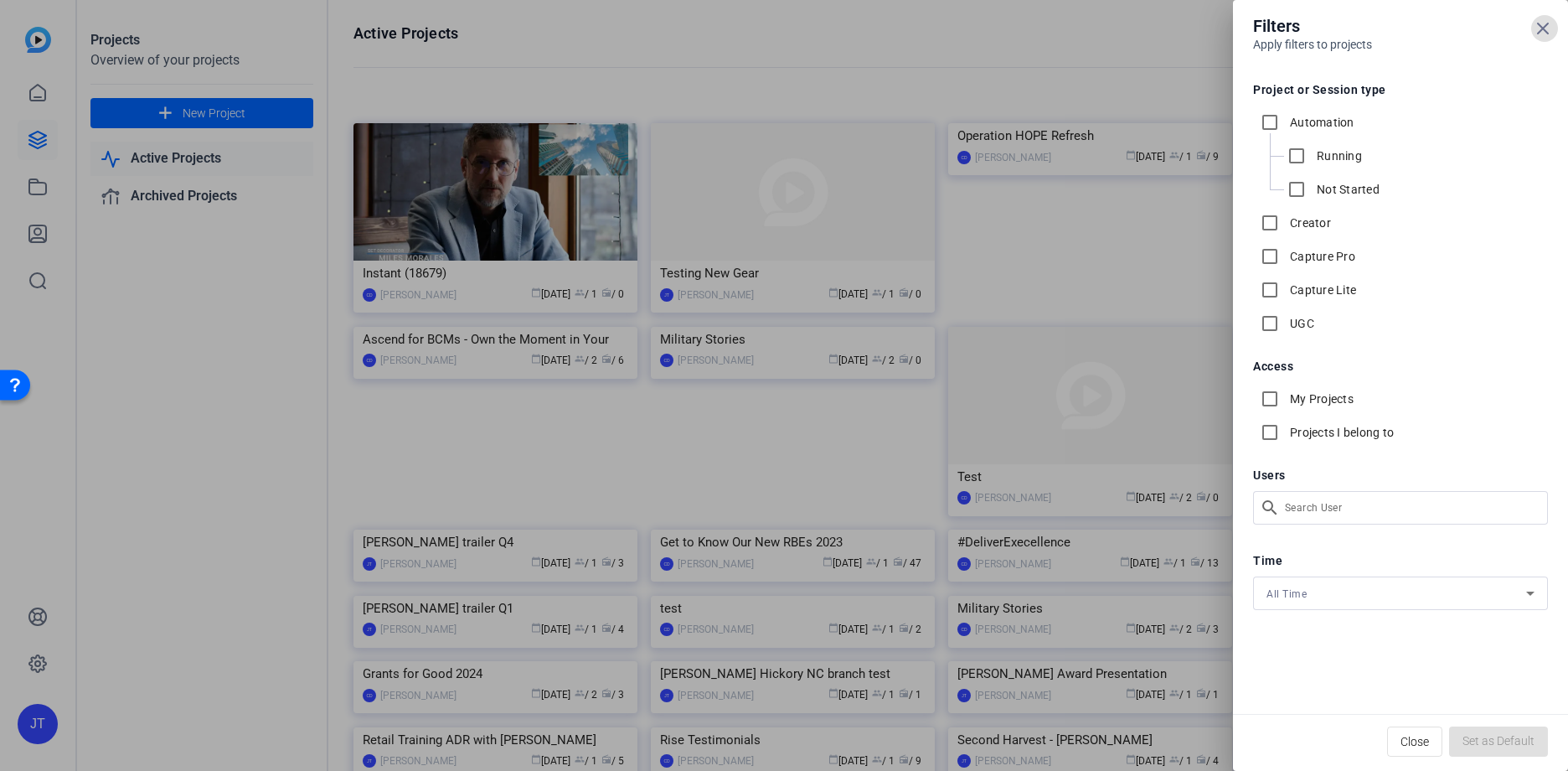 click on "Filters" at bounding box center [1400, 26] 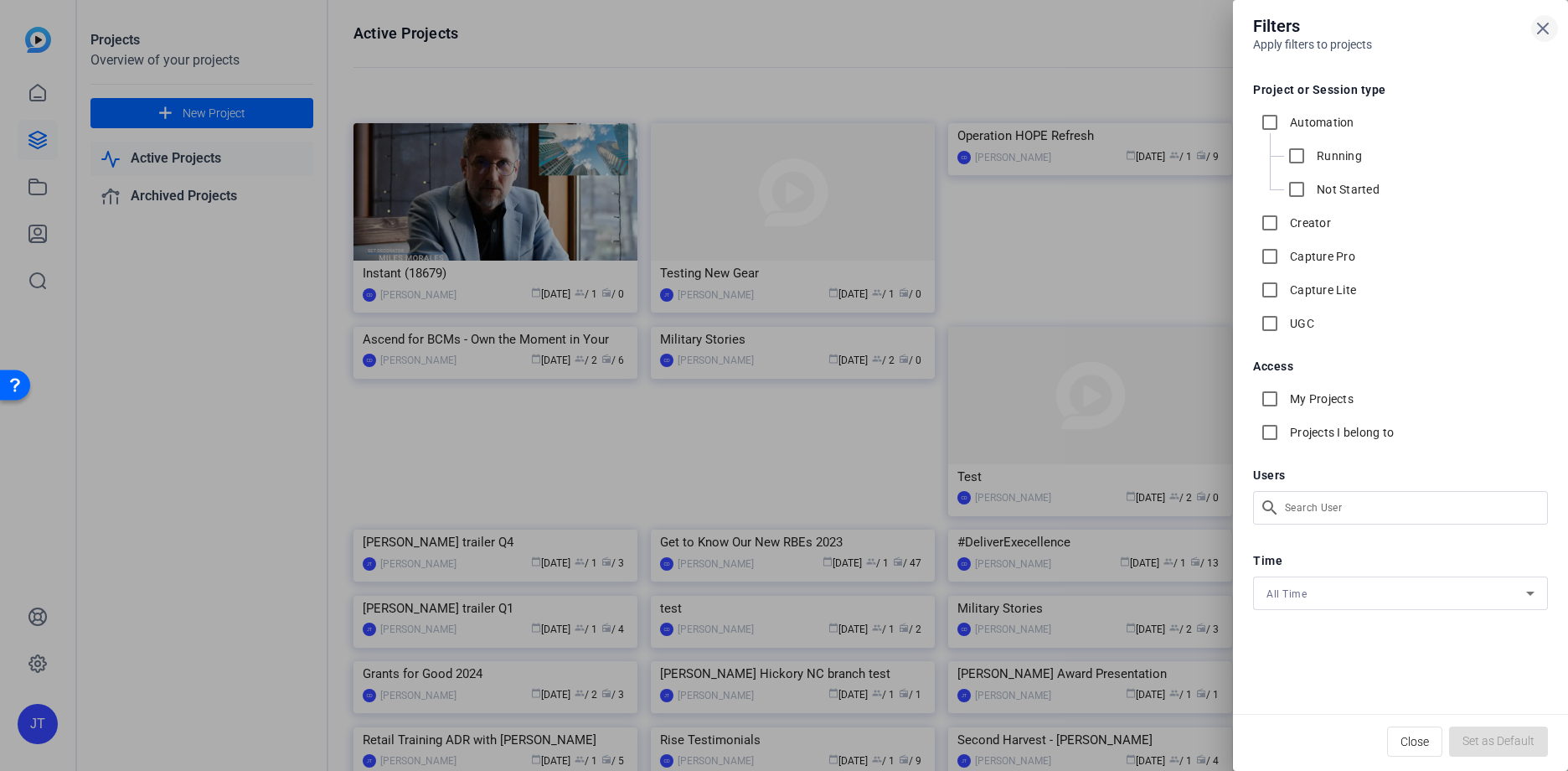 click 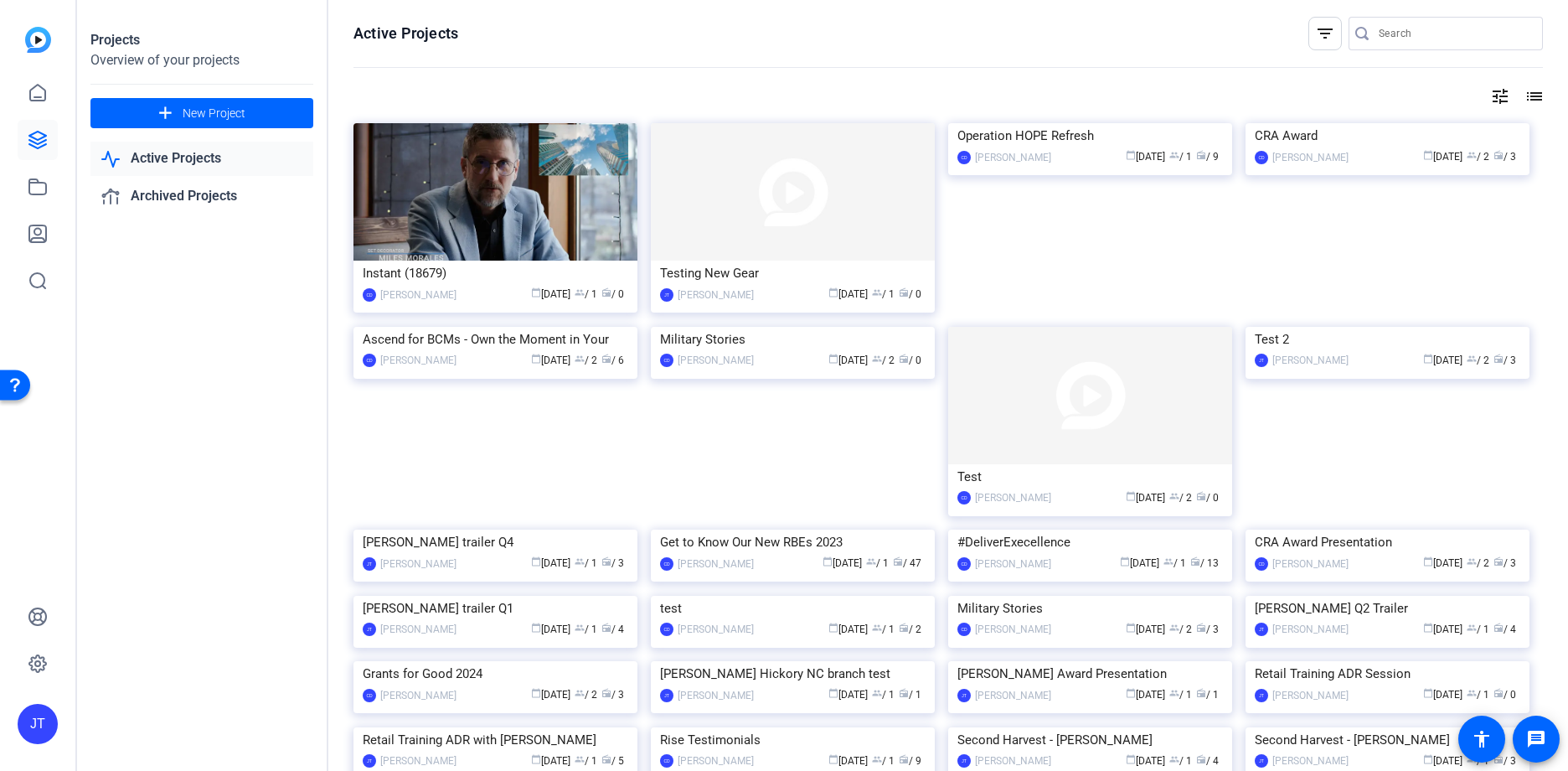 click 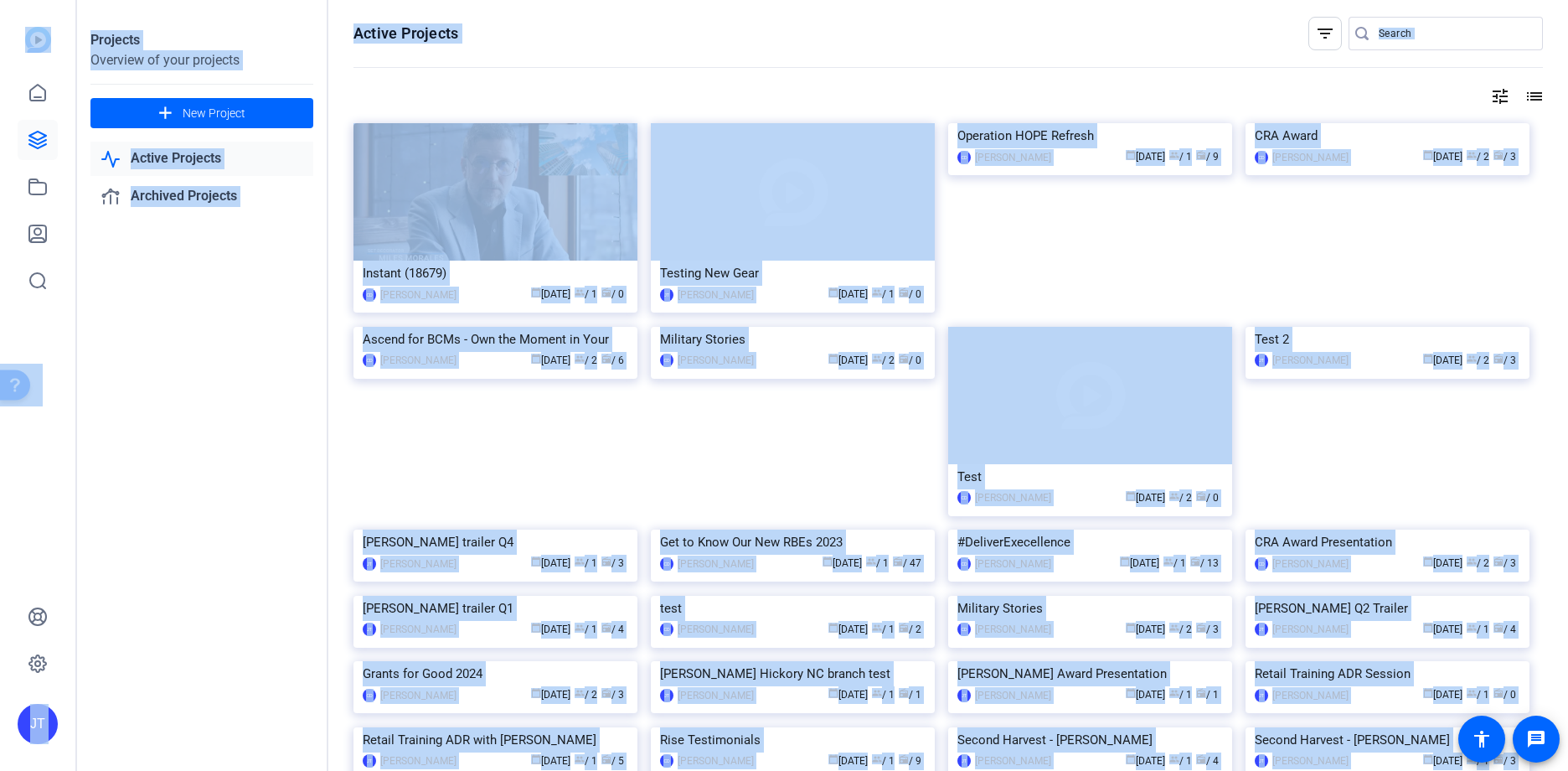 click on "tune list" 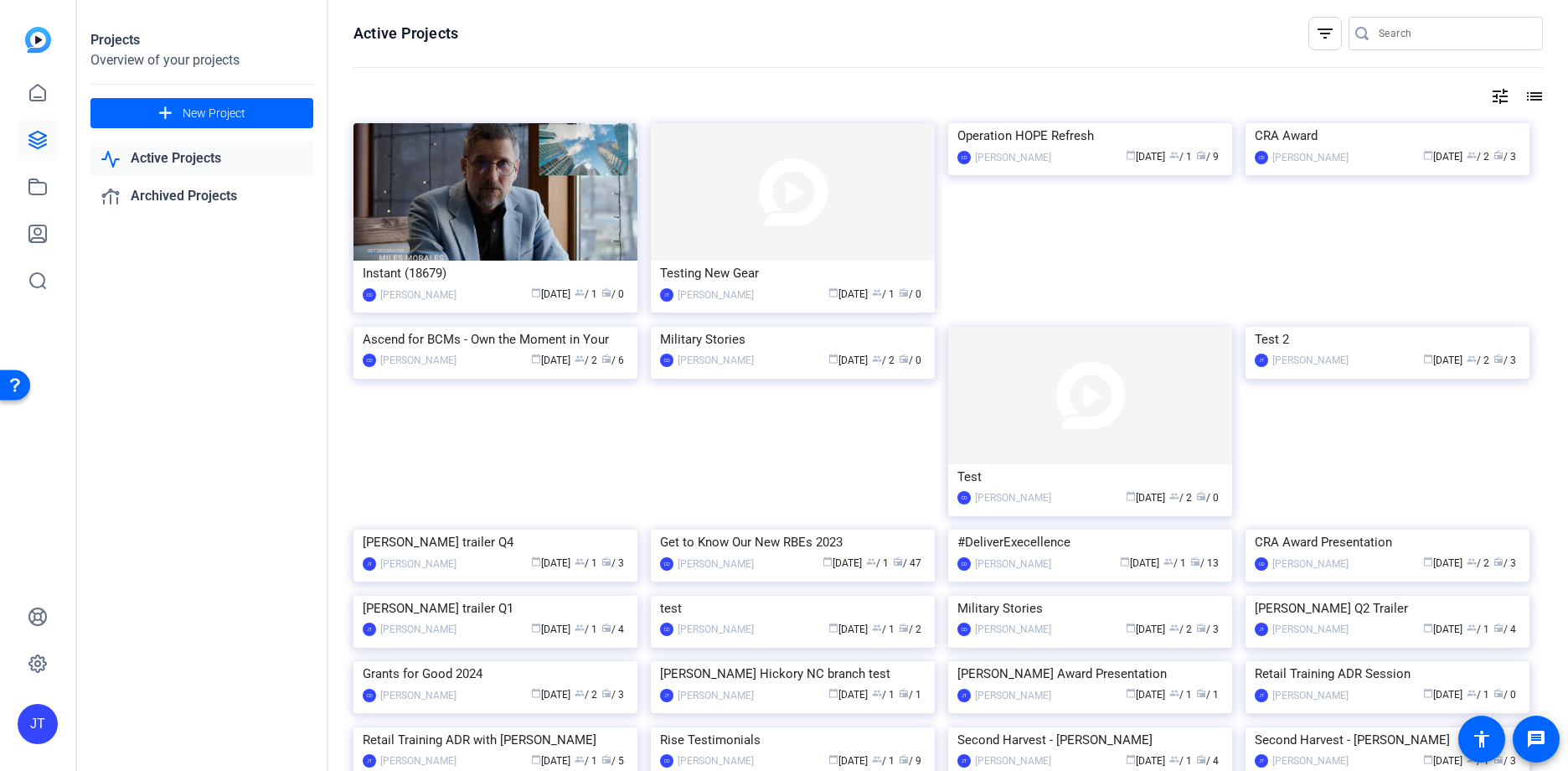 drag, startPoint x: 575, startPoint y: 291, endPoint x: 879, endPoint y: 277, distance: 304.3222 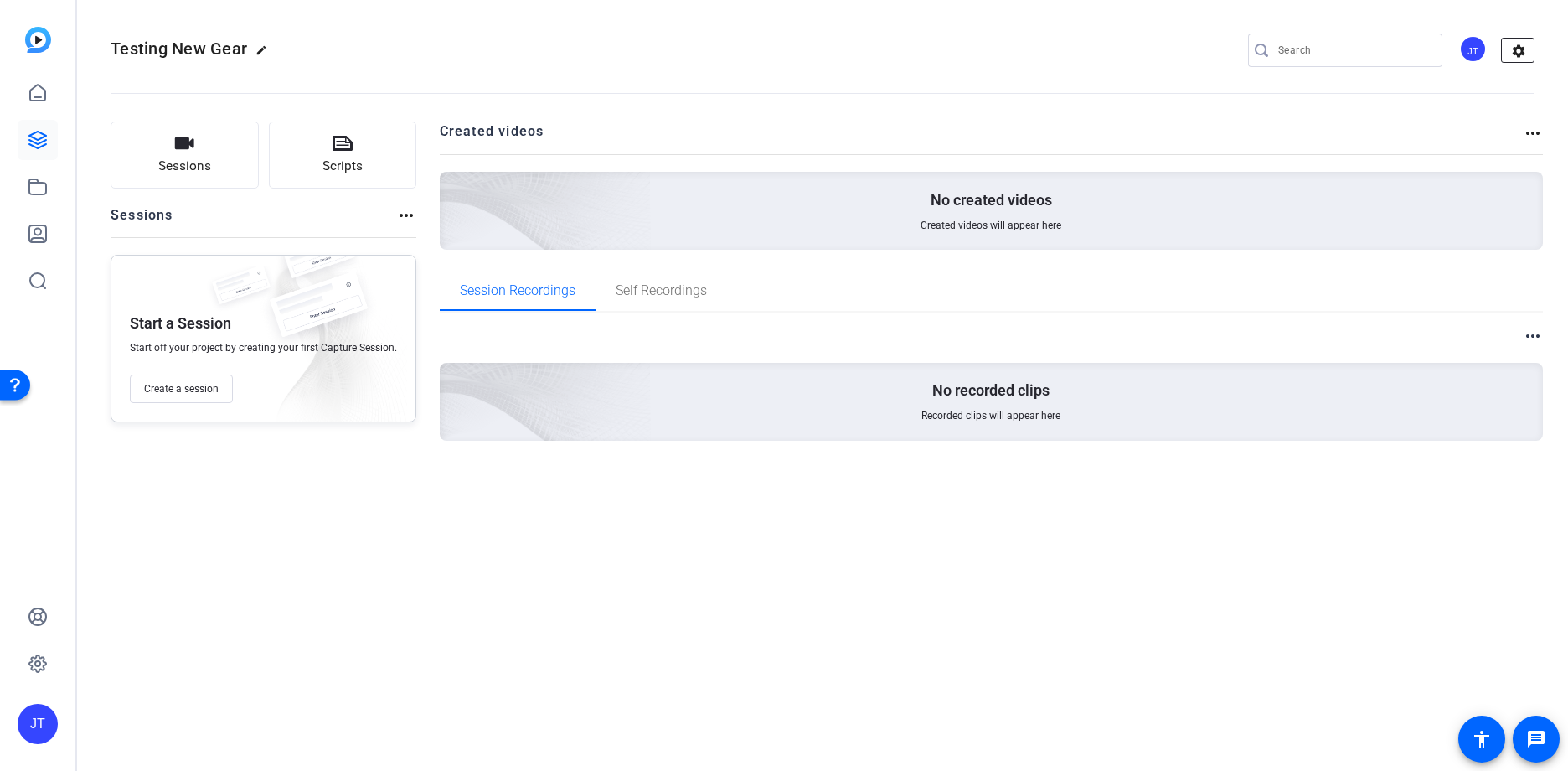 click on "settings" 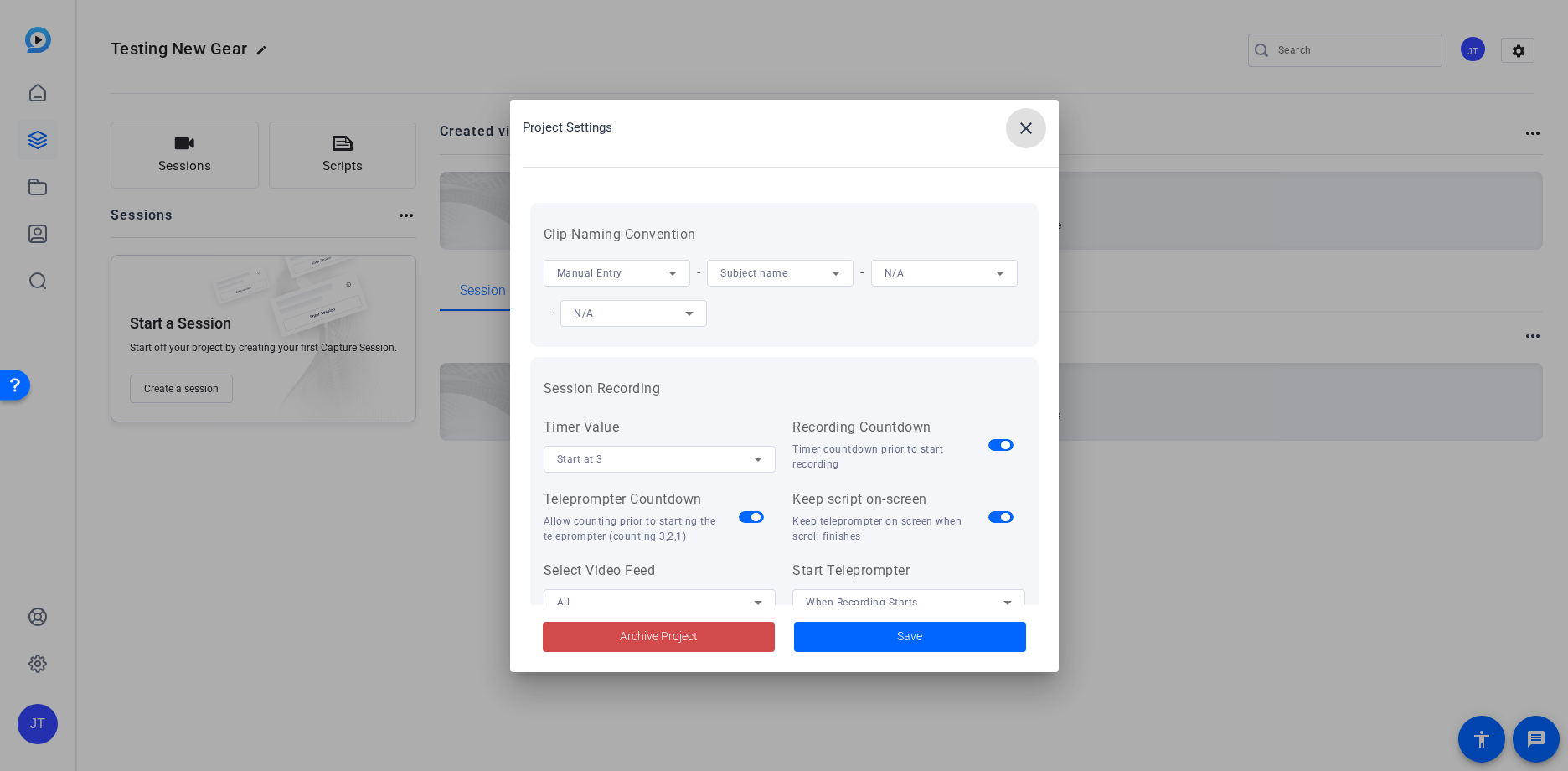 click on "Archive Project" 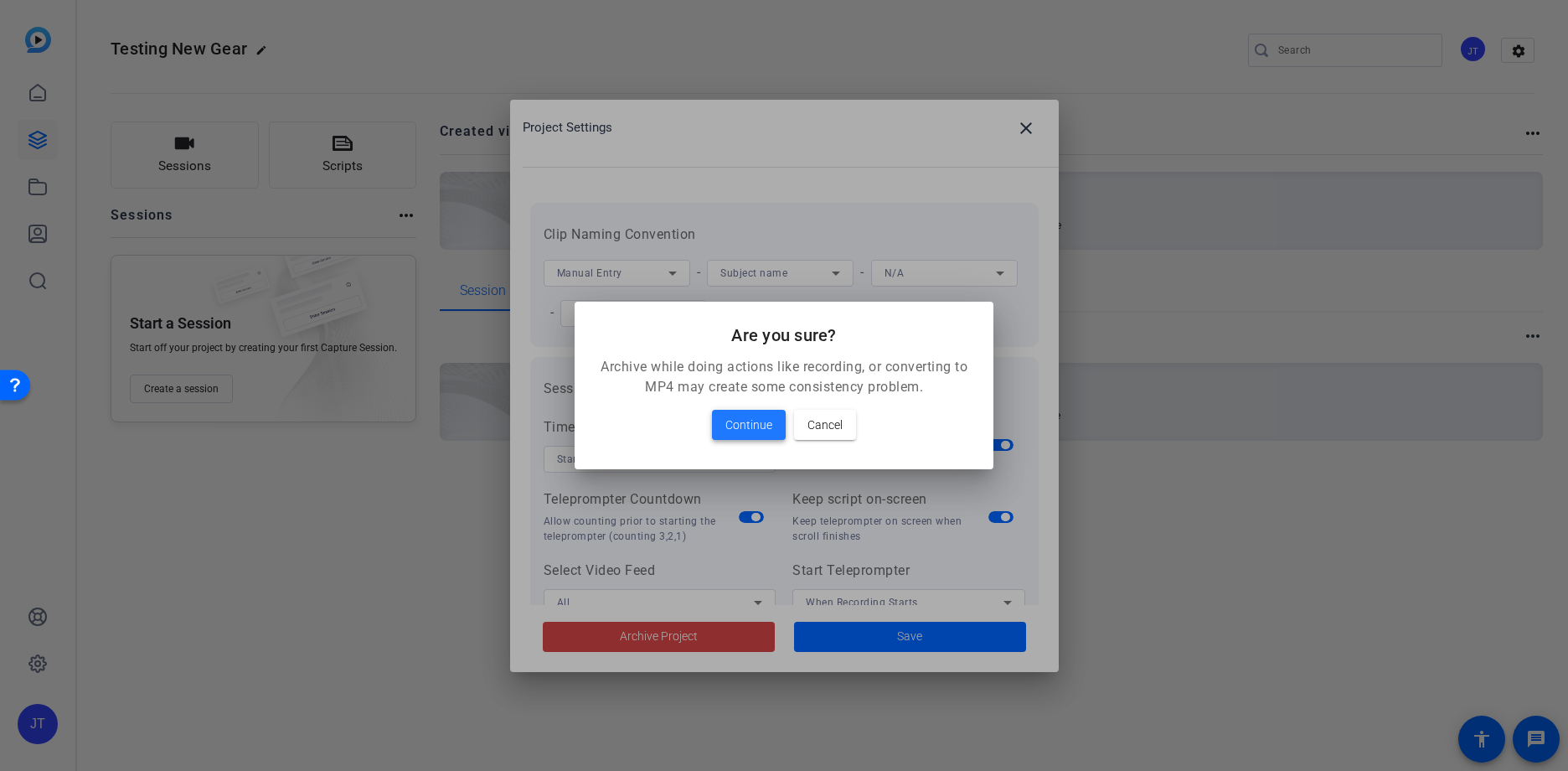 click on "Continue" at bounding box center [749, 425] 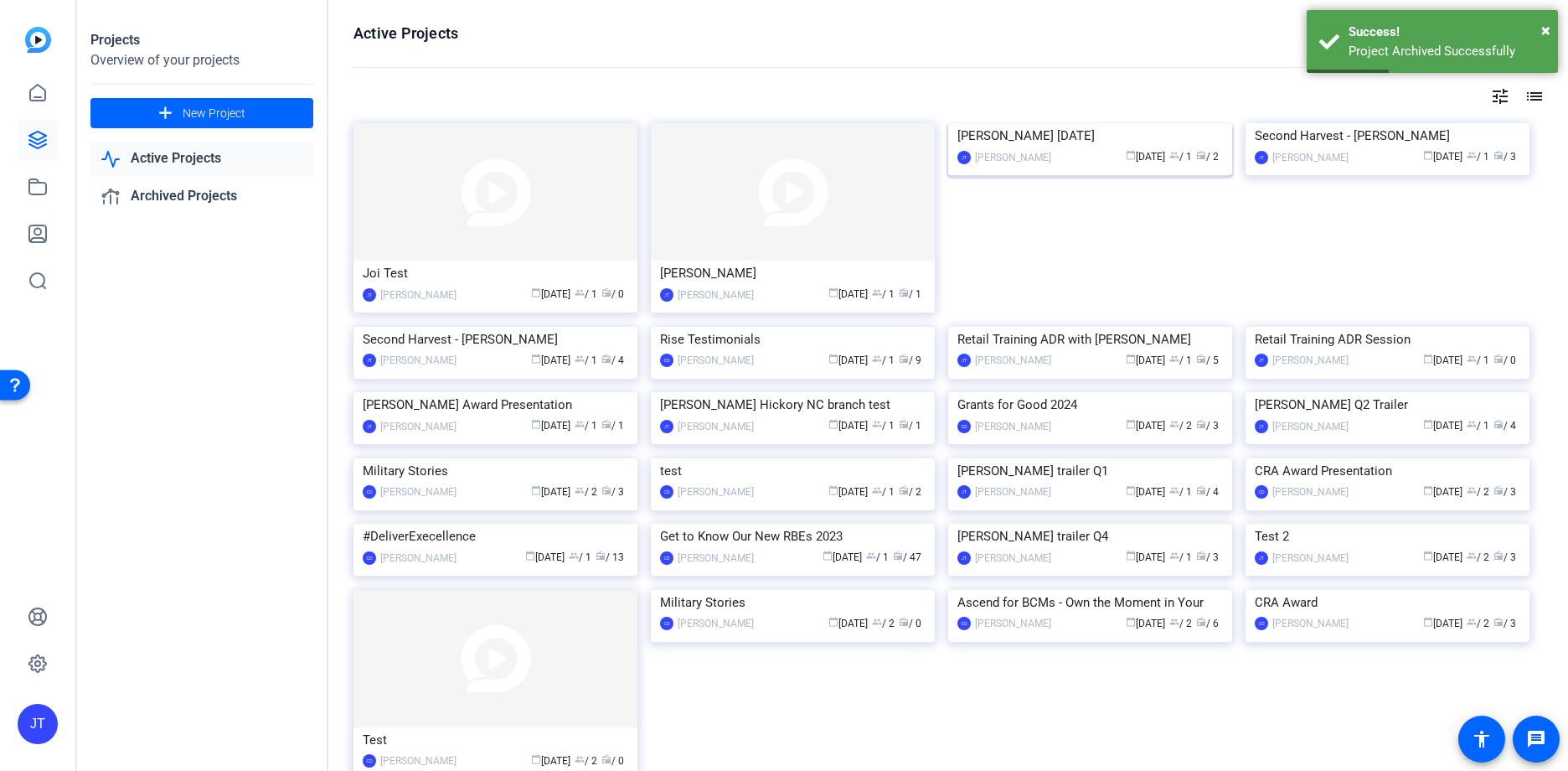click on "Katie Barnett Women's History Month 2025" 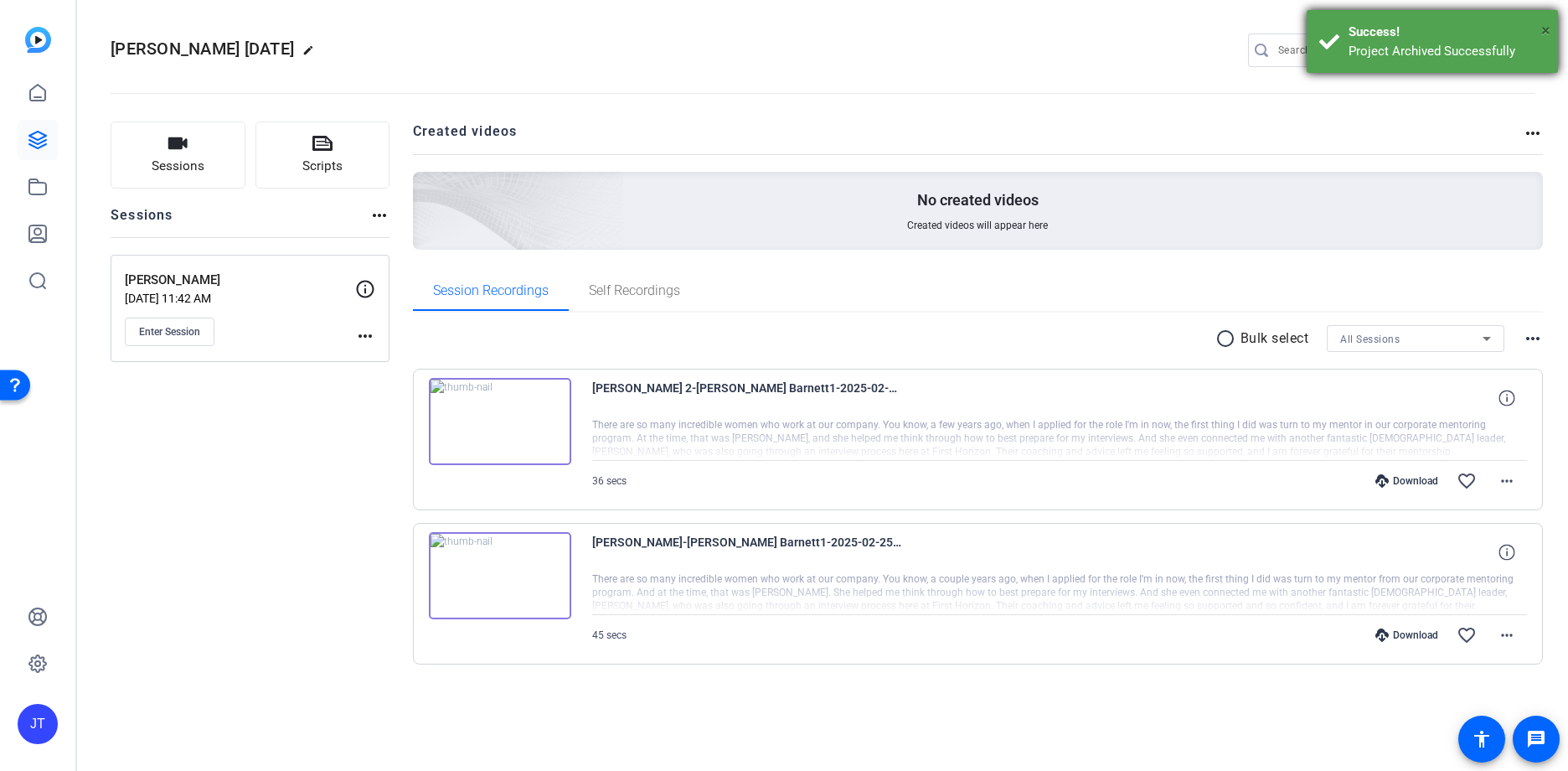 click on "×" at bounding box center [1545, 30] 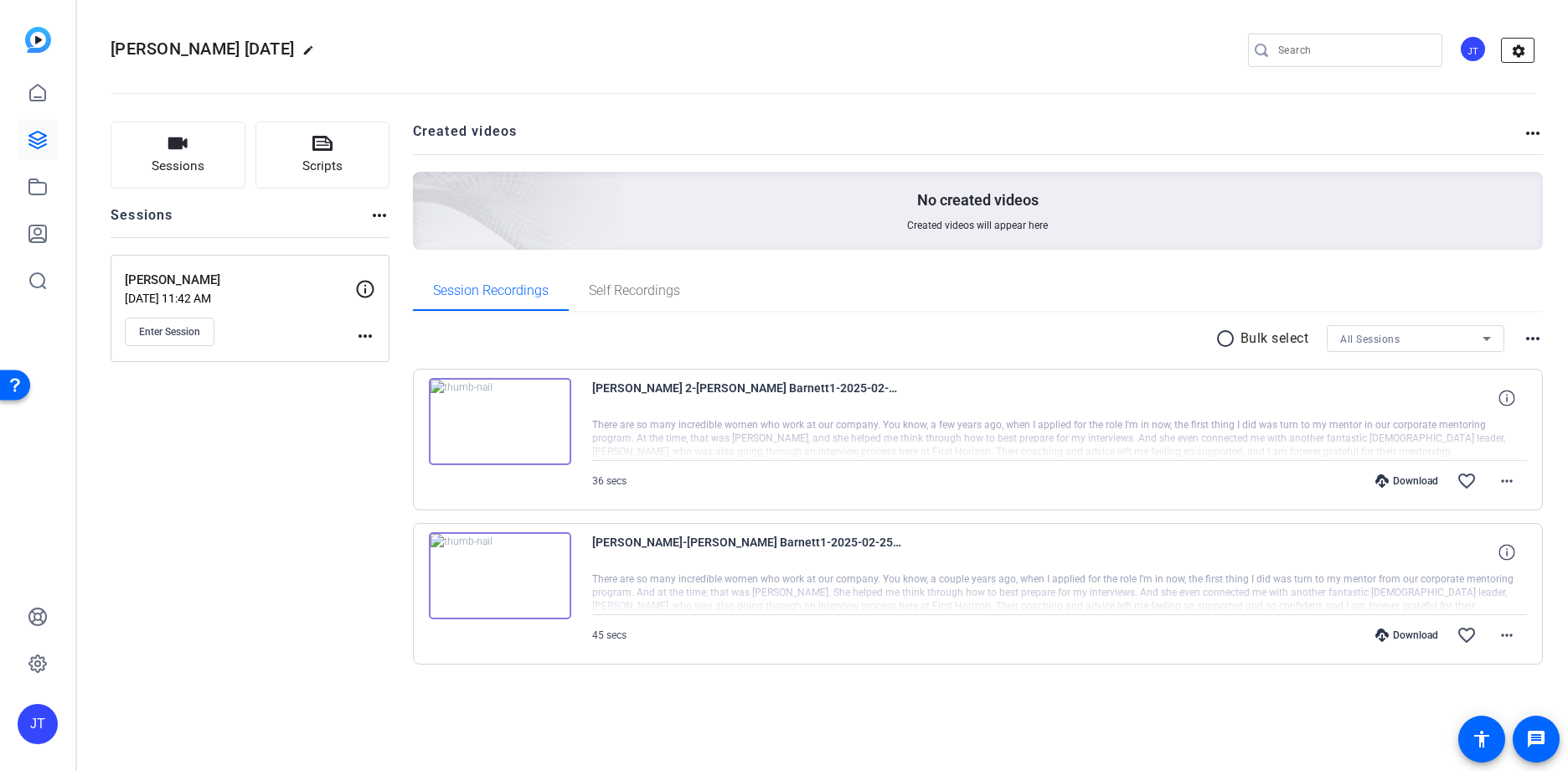 click on "settings" 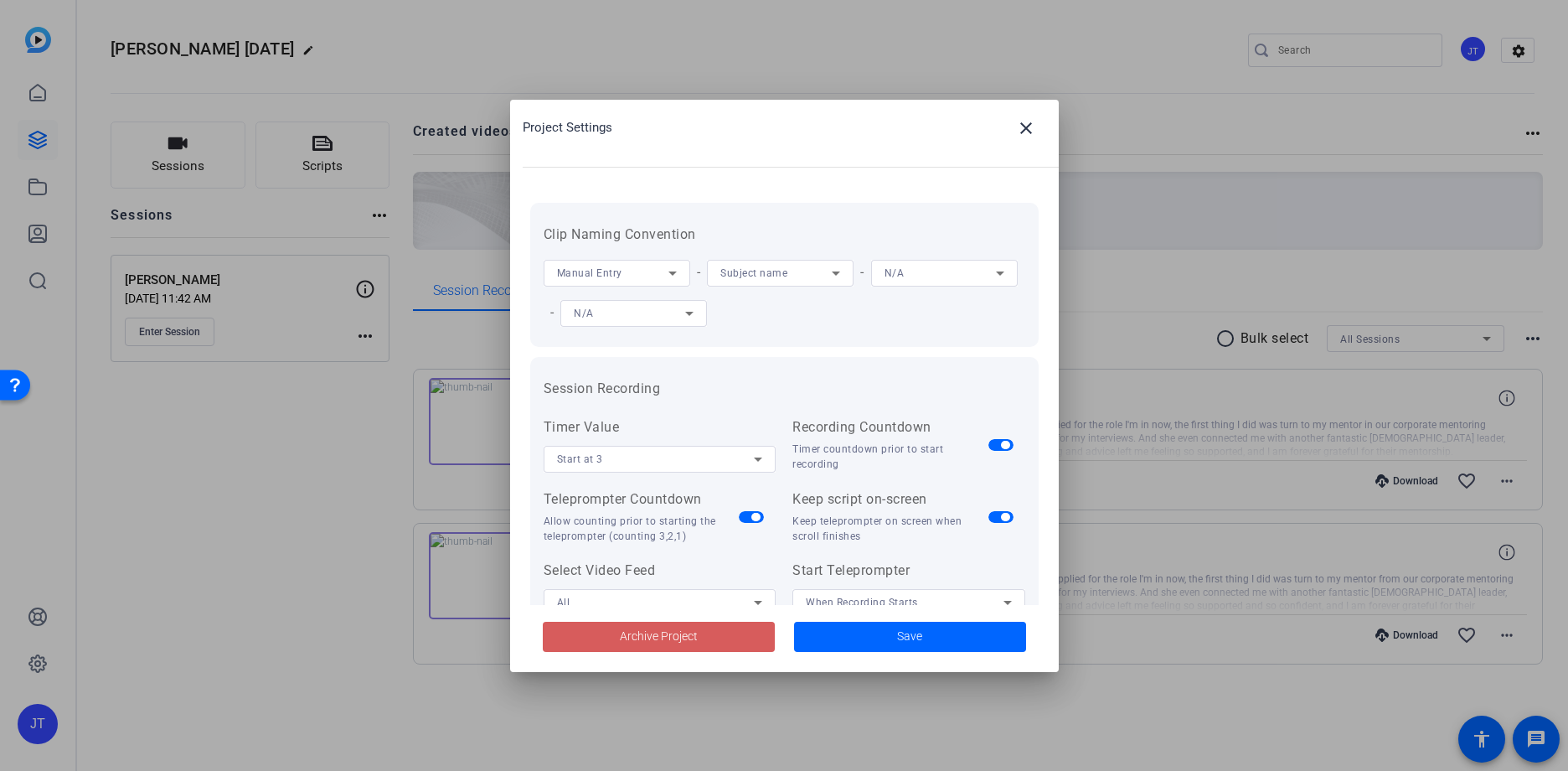 click on "Archive Project" 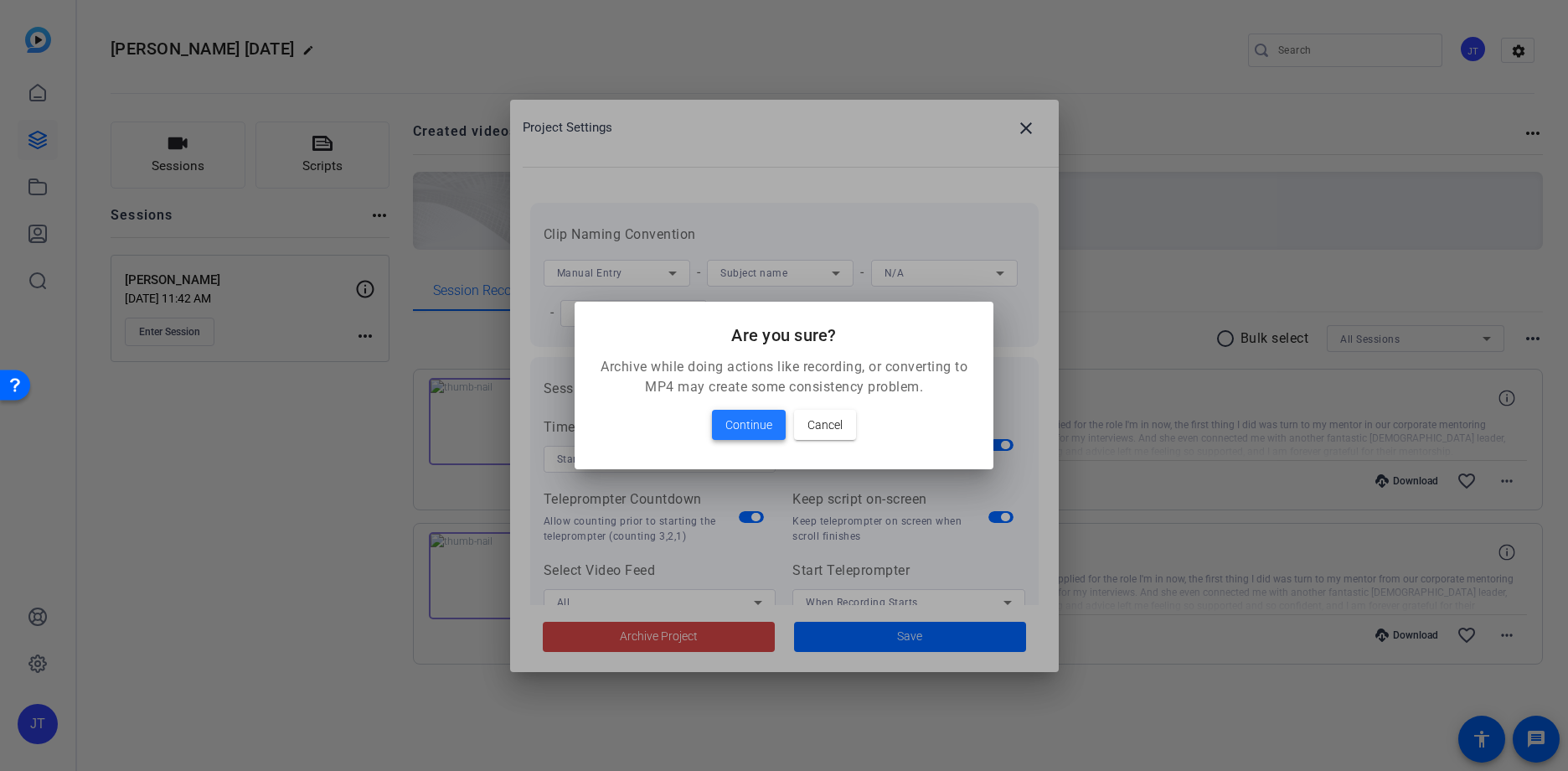 click on "Continue" at bounding box center (749, 425) 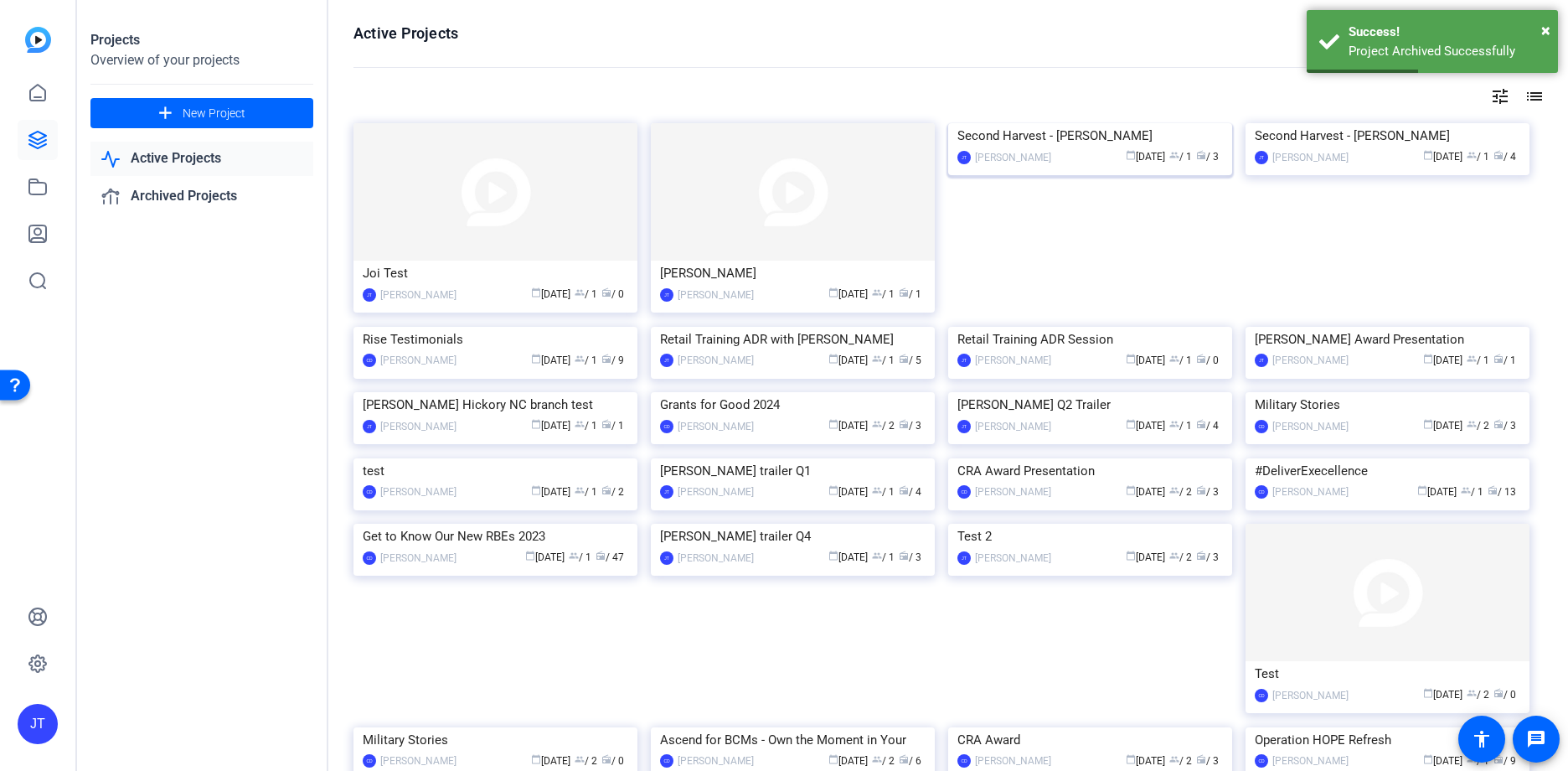 click on "Second Harvest - Todd Williams" 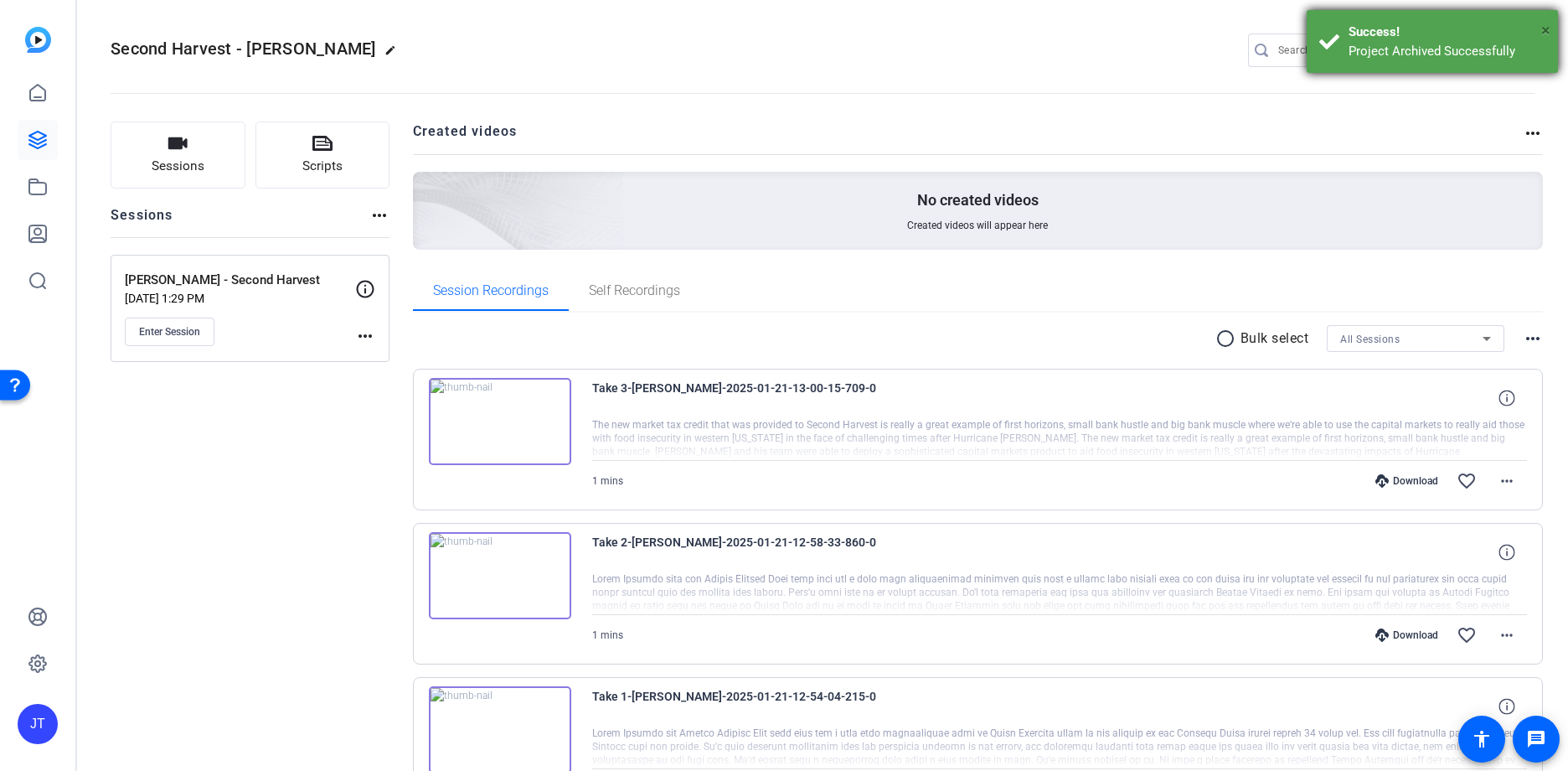 click on "×" at bounding box center [1545, 30] 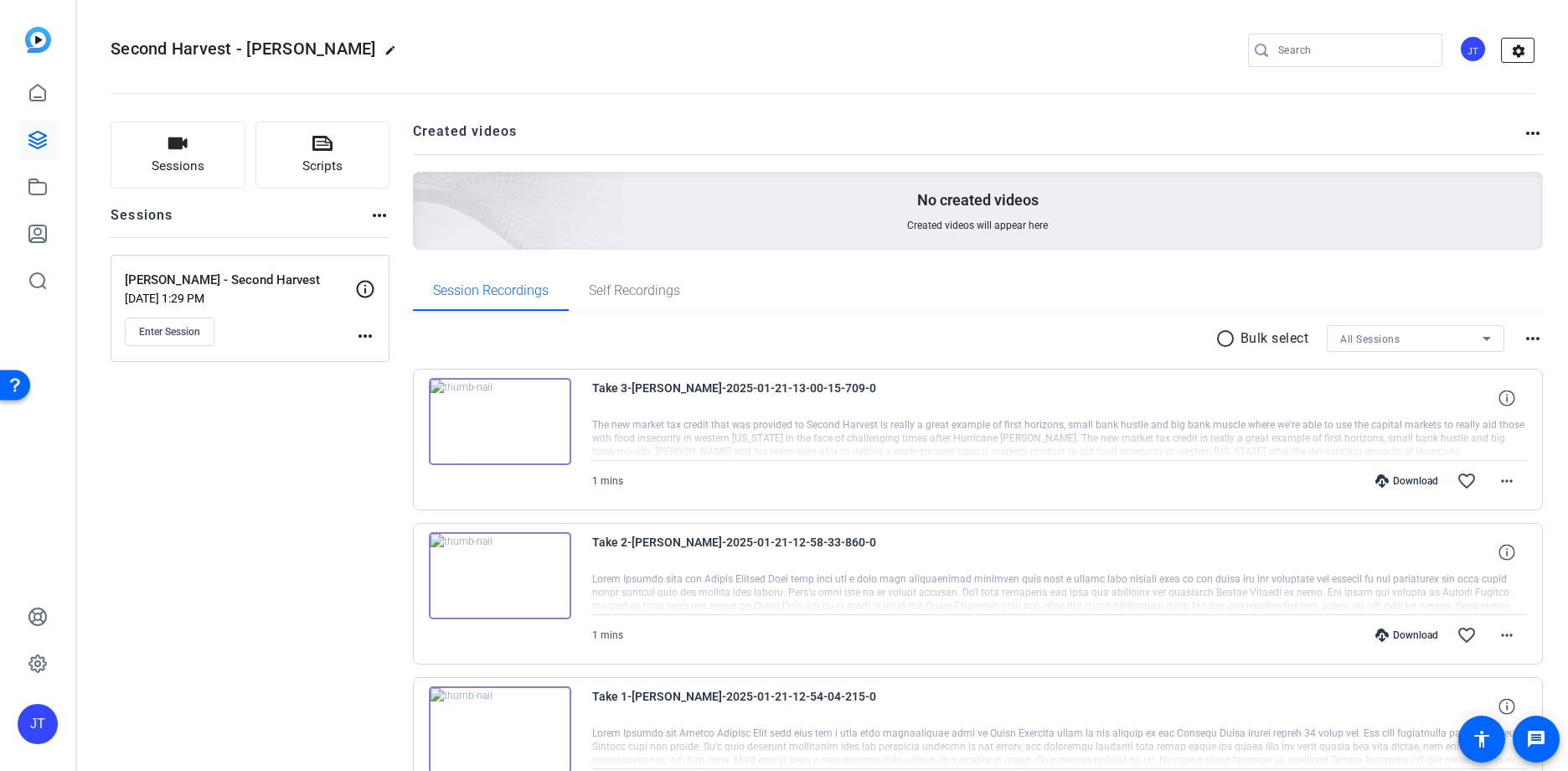 click on "settings" 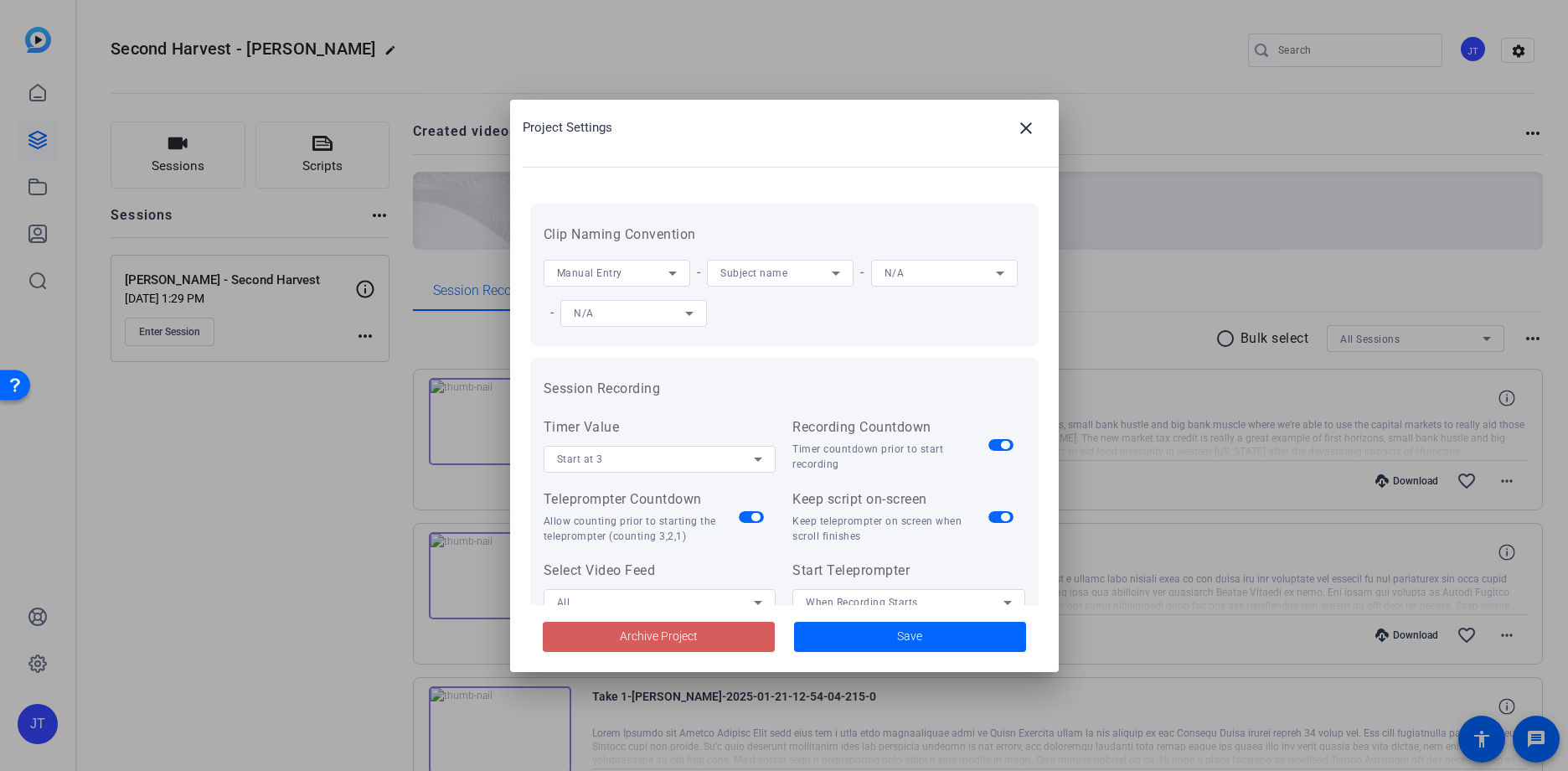 click on "Archive Project" 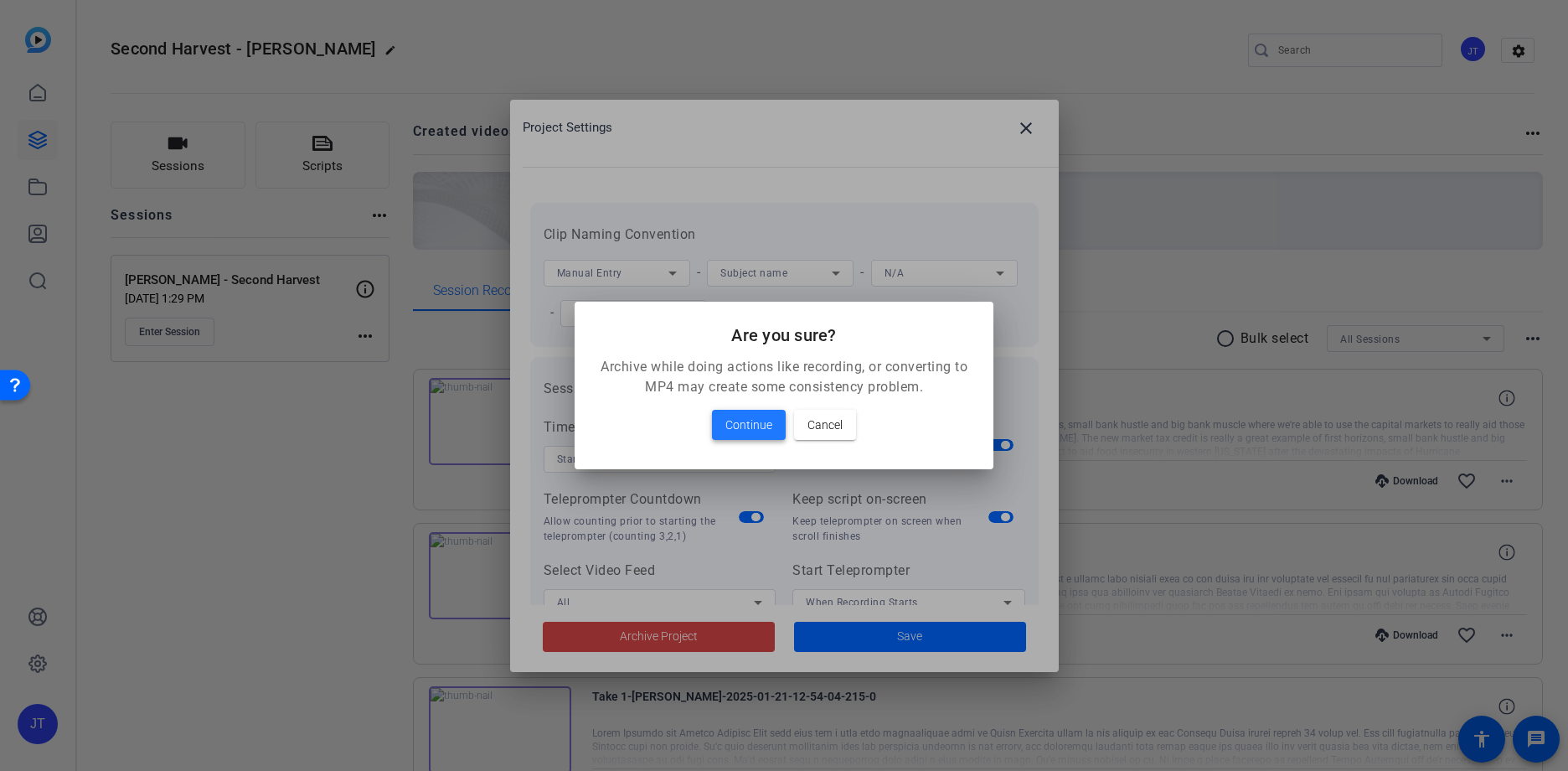 click on "Continue" at bounding box center [749, 425] 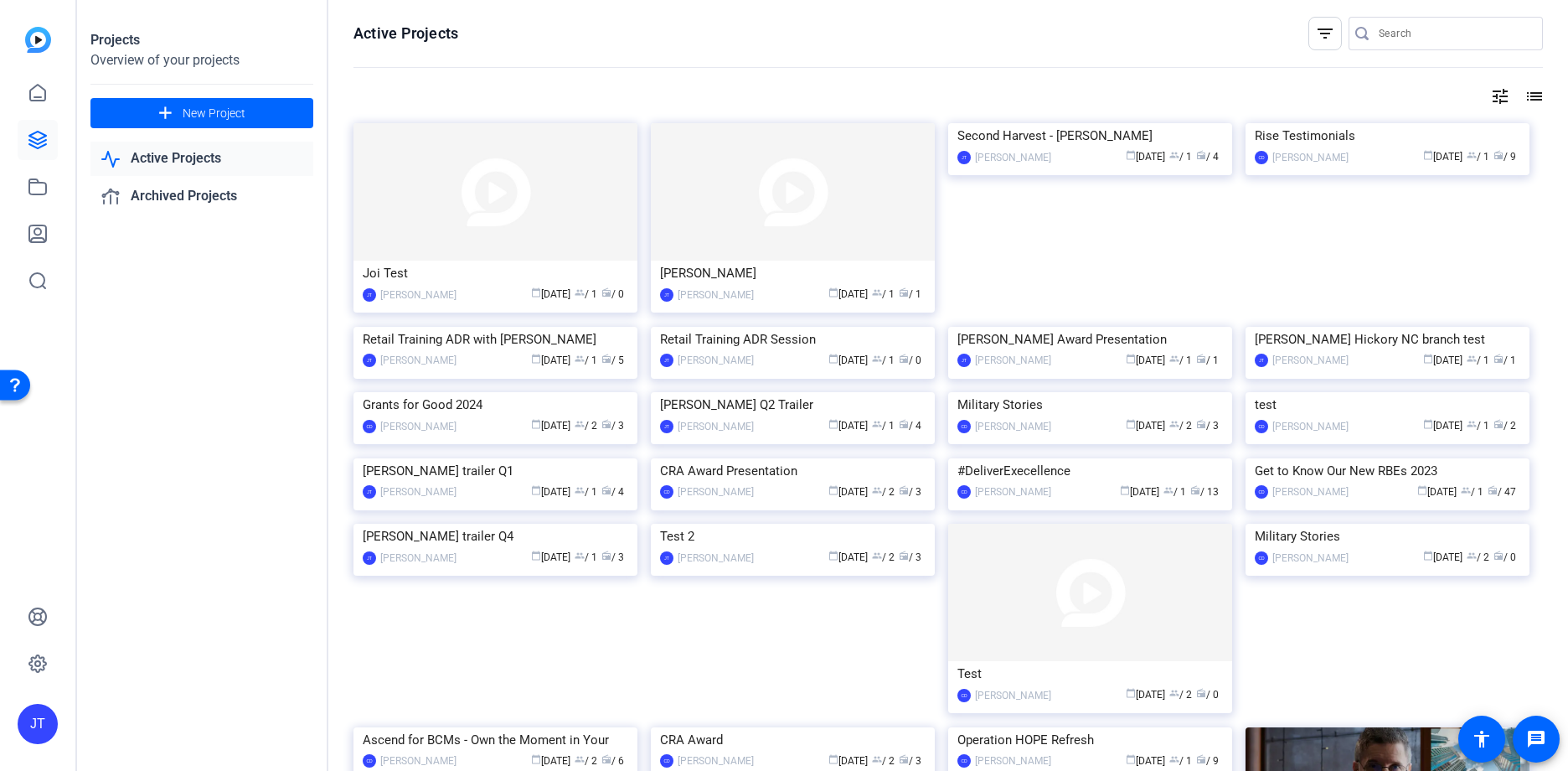 click on "Retail Training ADR Session" 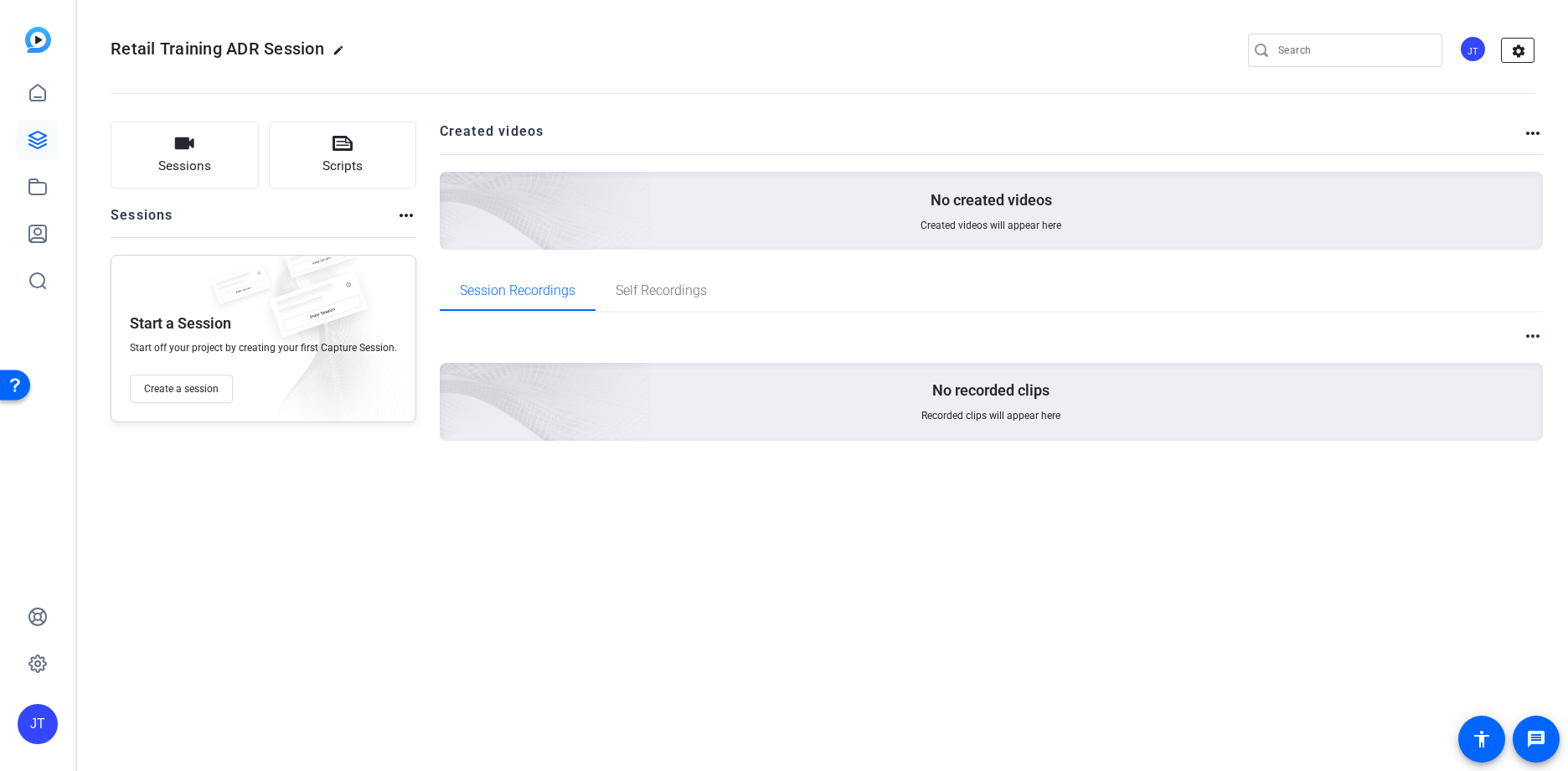 click on "settings" 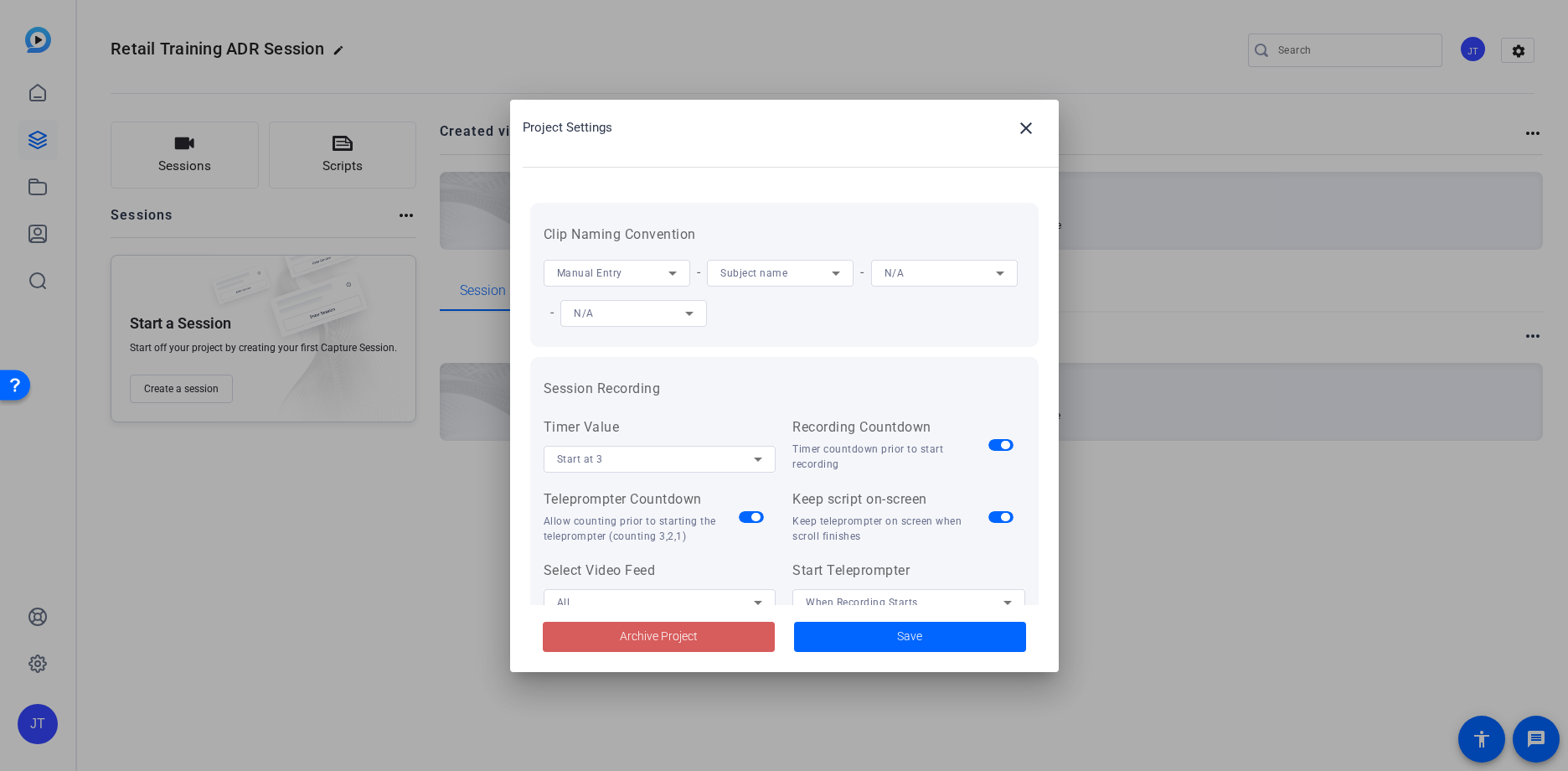 click on "Archive Project" 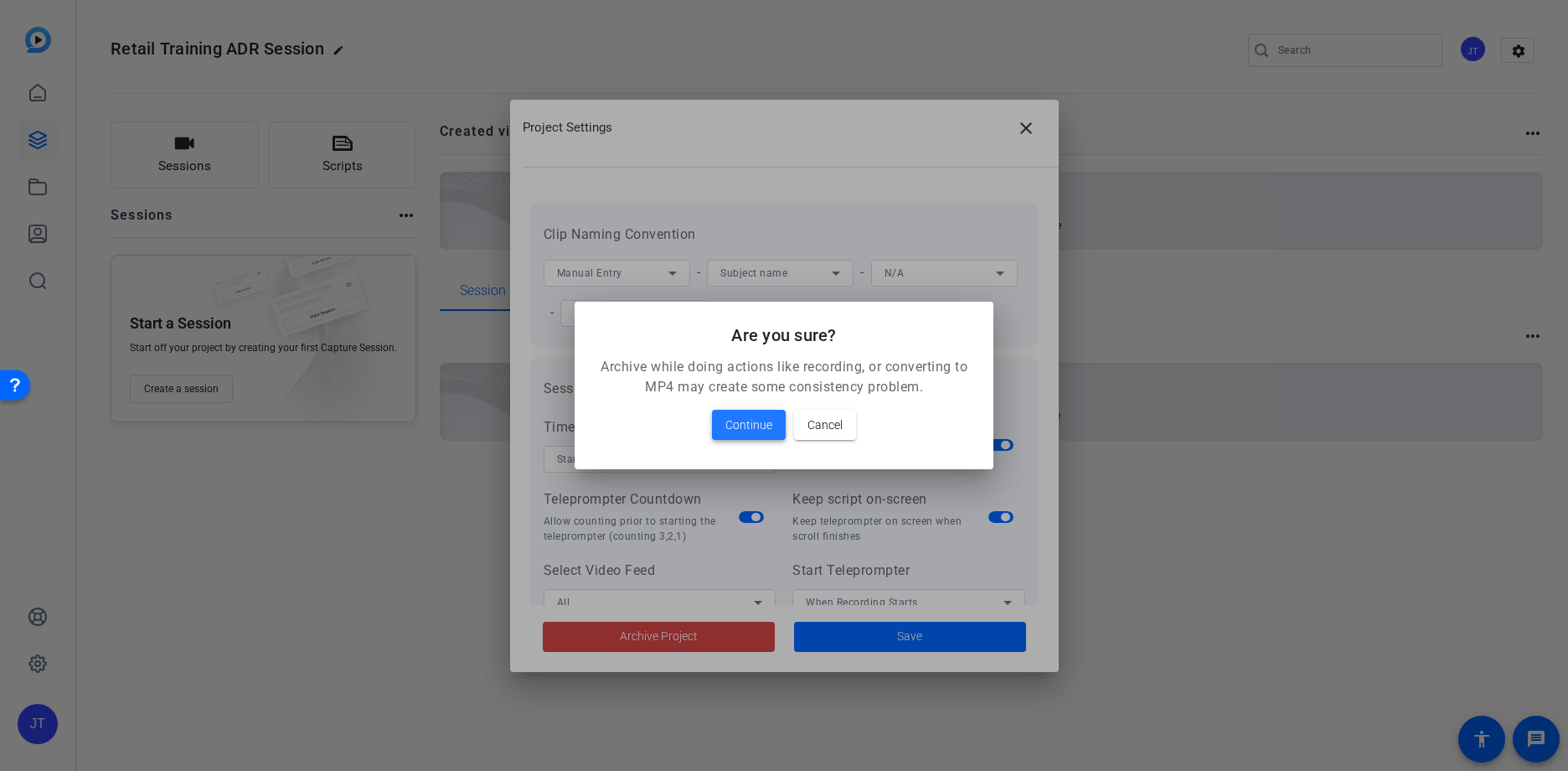 click on "Continue" at bounding box center (749, 425) 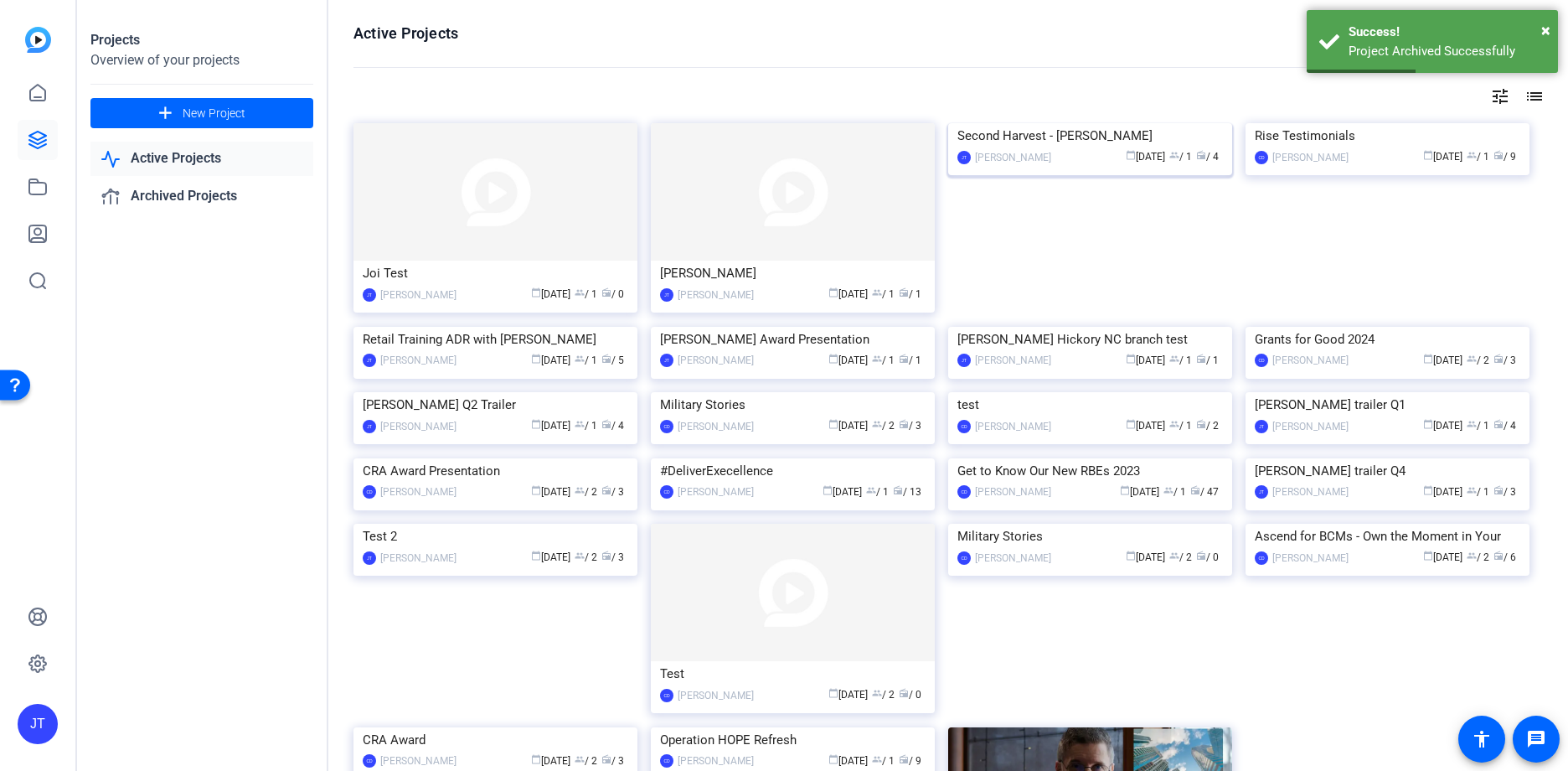 click on "Second Harvest - Ben Dupuy" 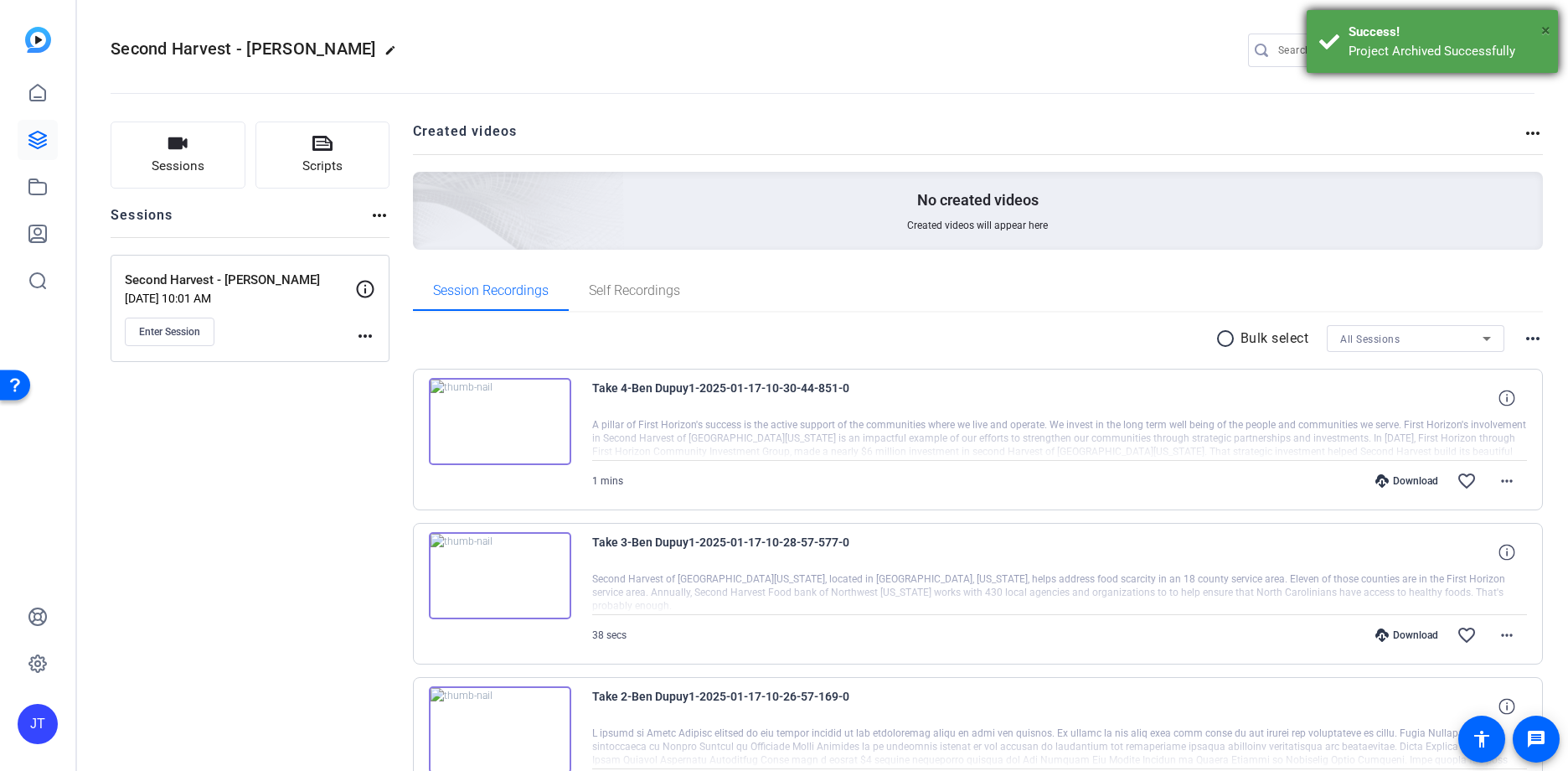 click on "×" at bounding box center [1545, 30] 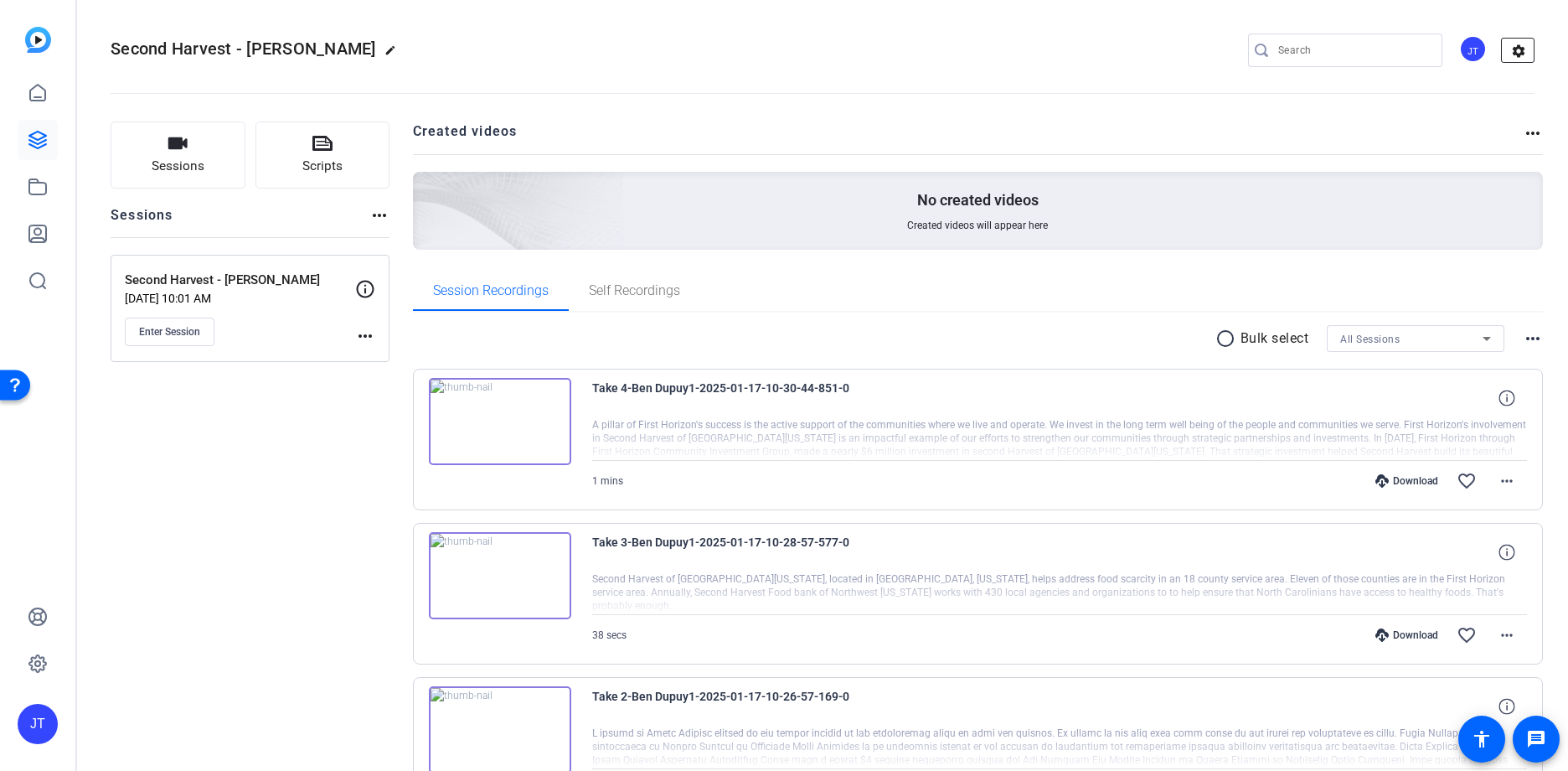 click on "settings" 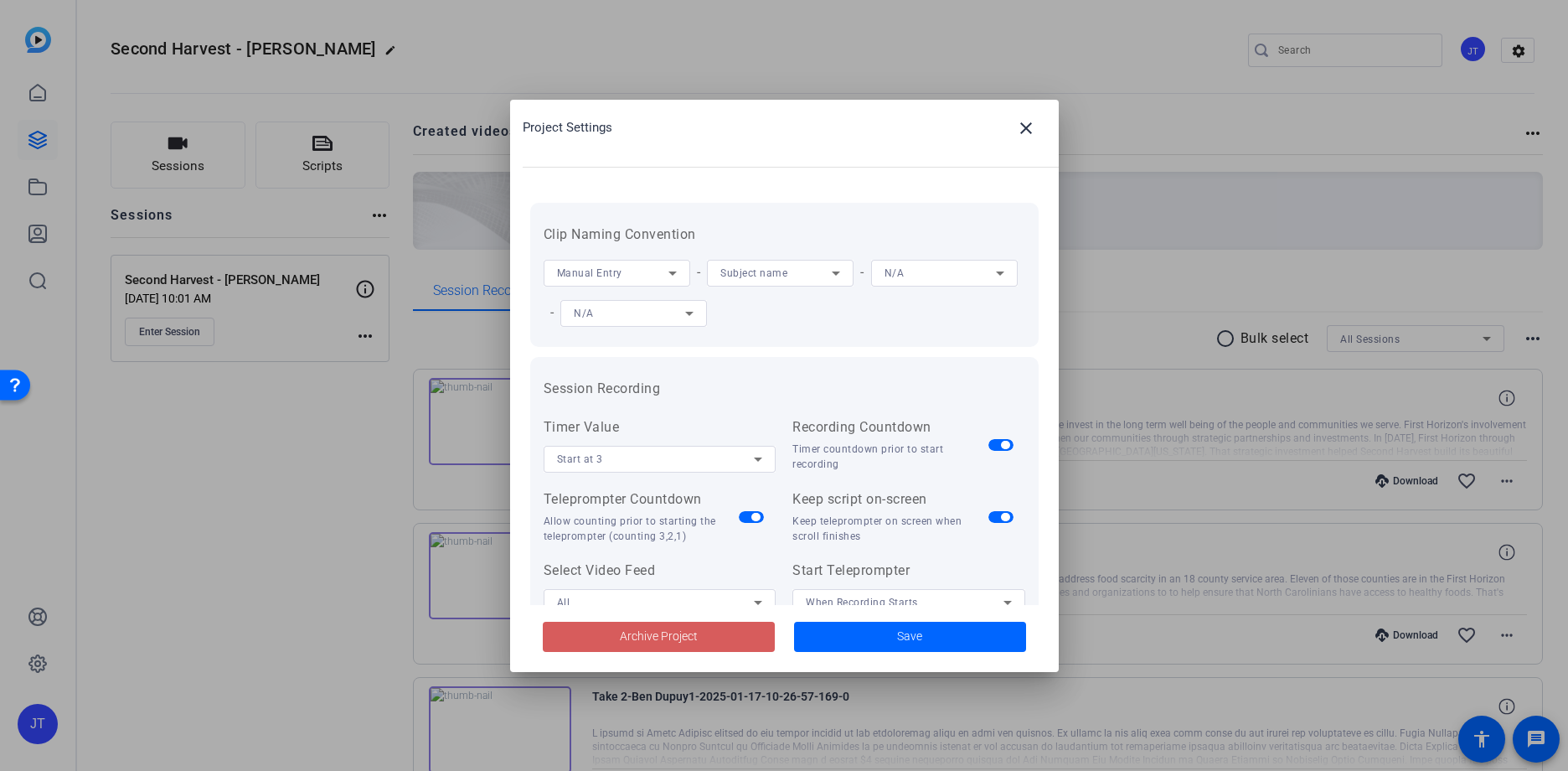 click on "Archive Project" 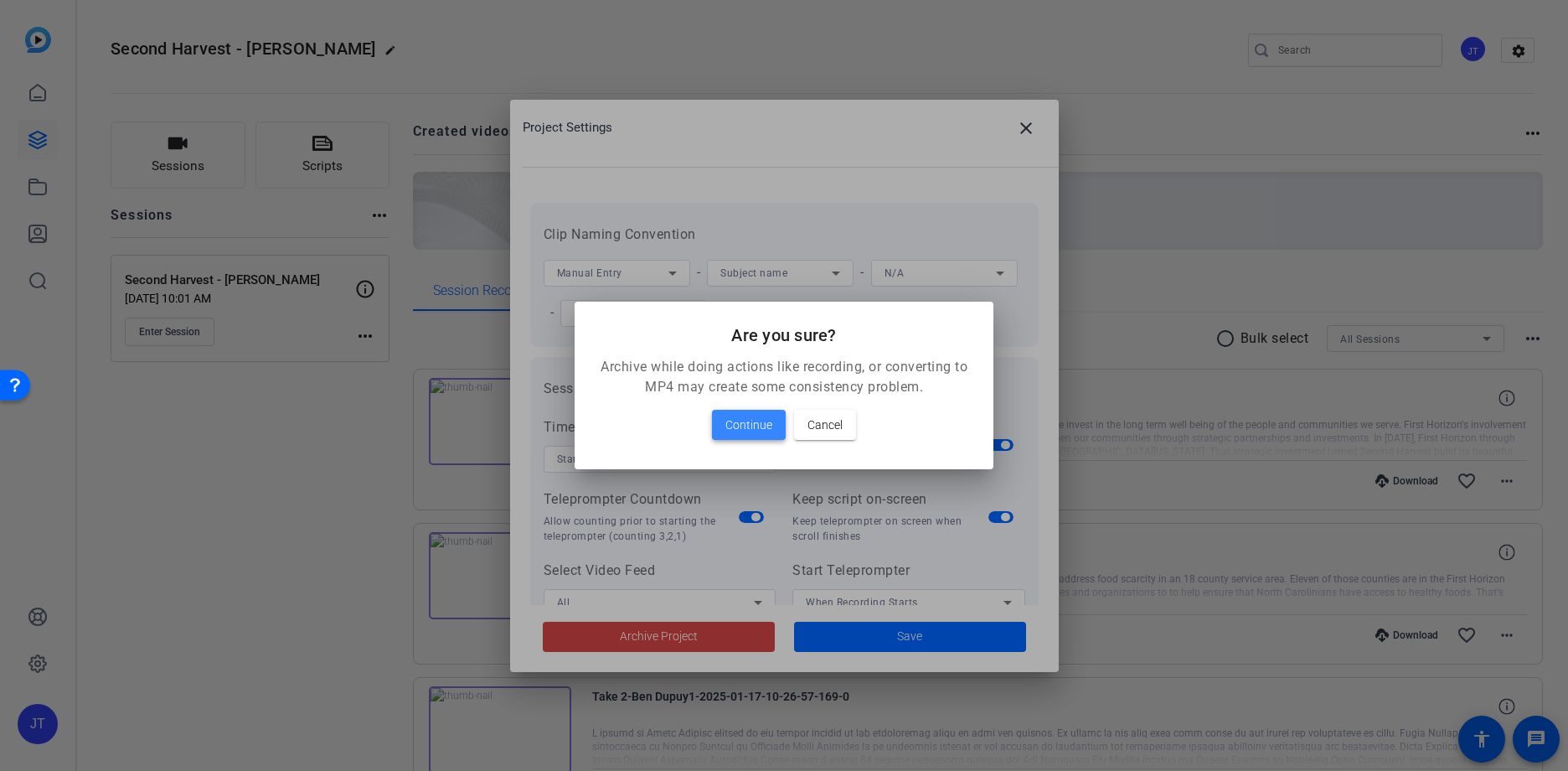 click on "Continue" at bounding box center (749, 425) 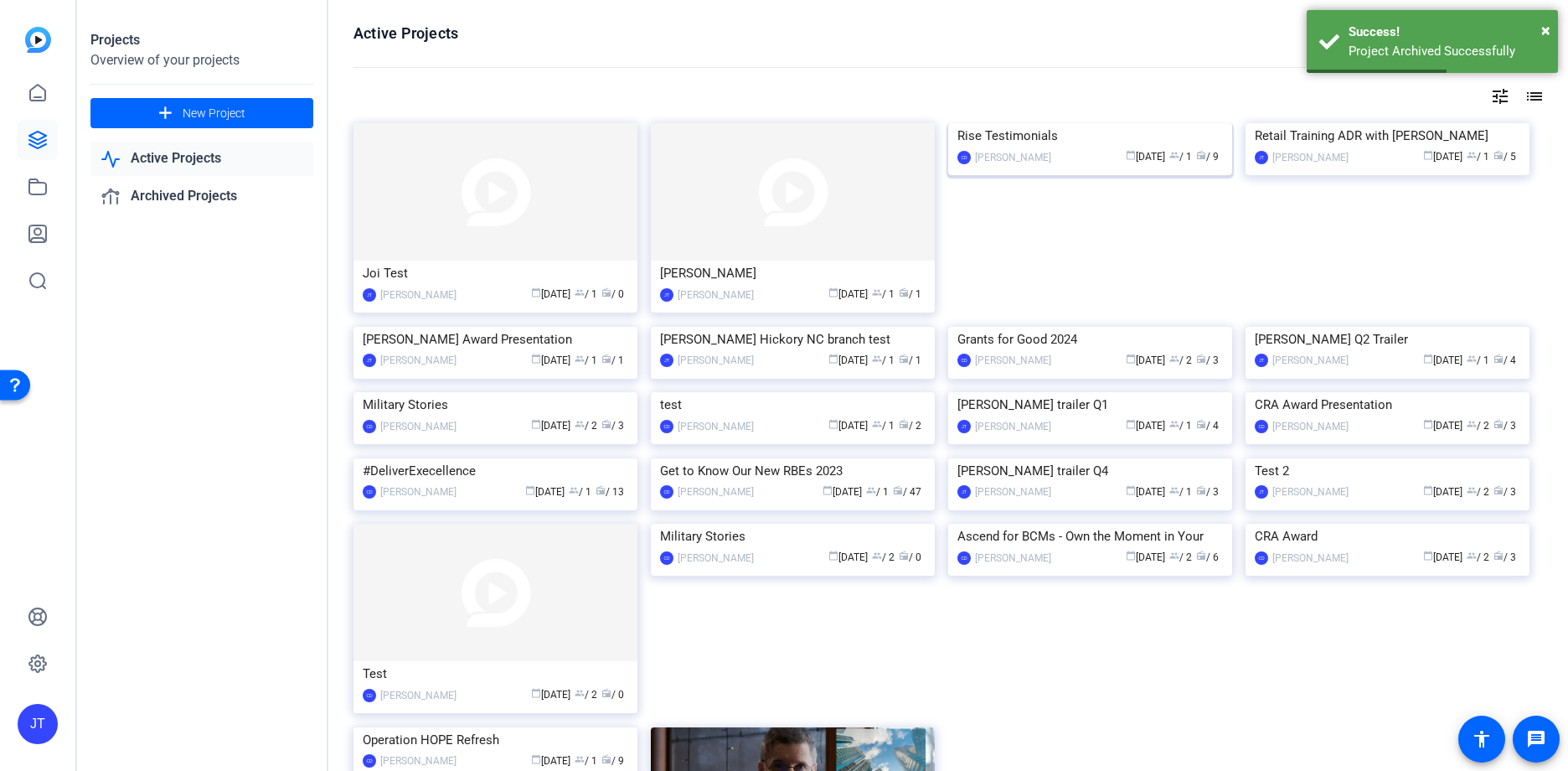 click on "Rise Testimonials" 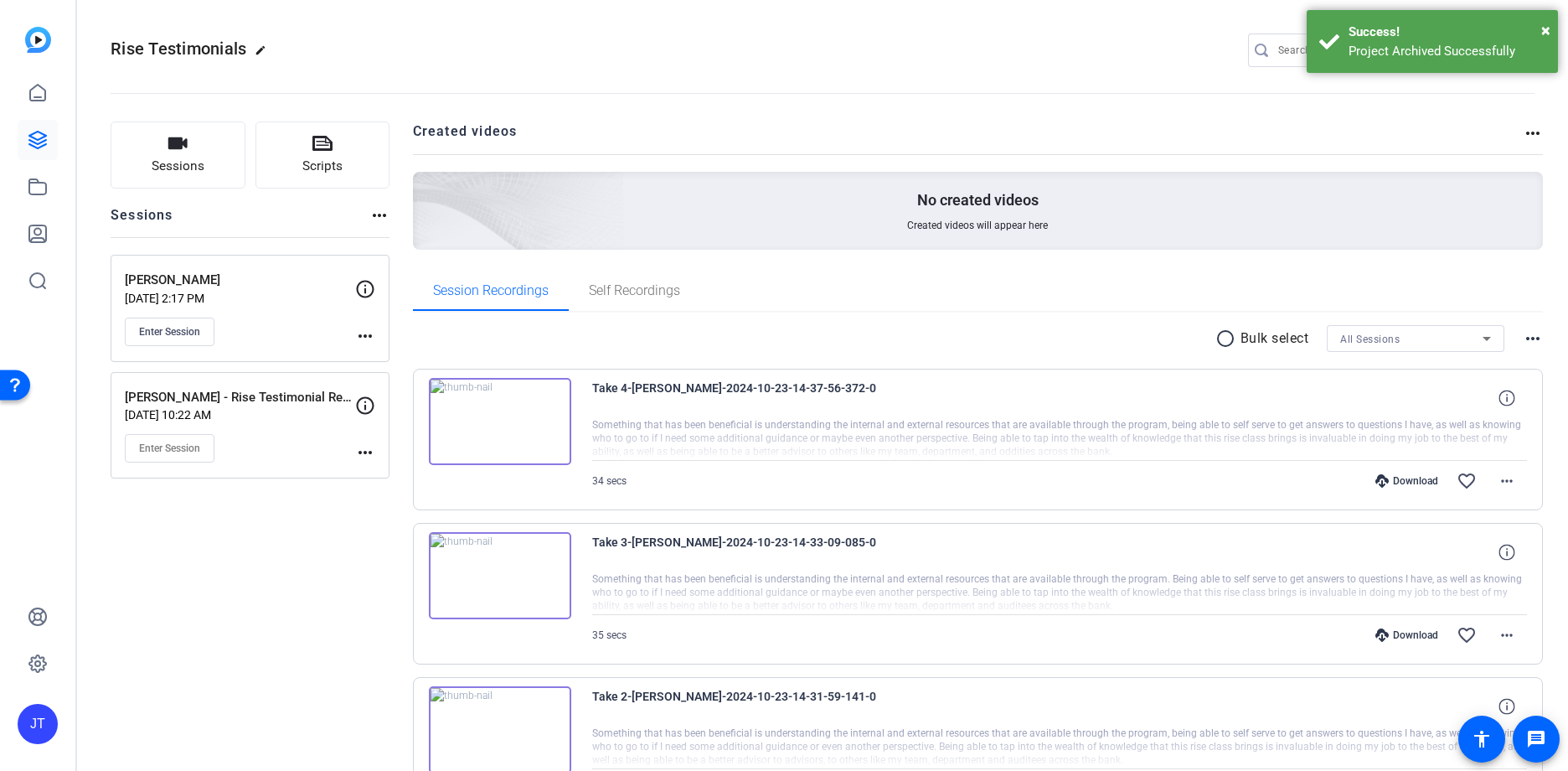 click on "radio_button_unchecked" at bounding box center [1228, 339] 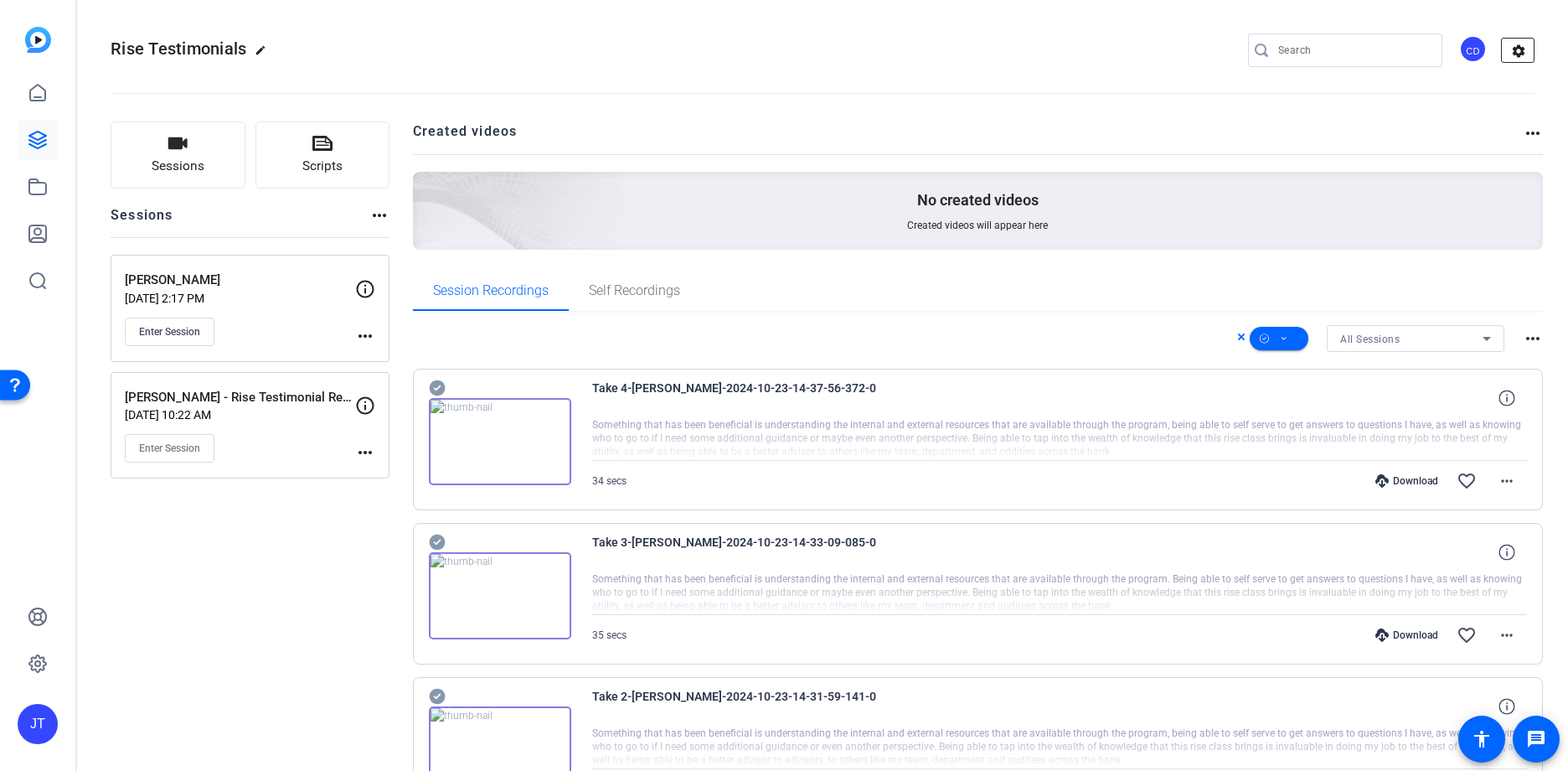 click on "settings" 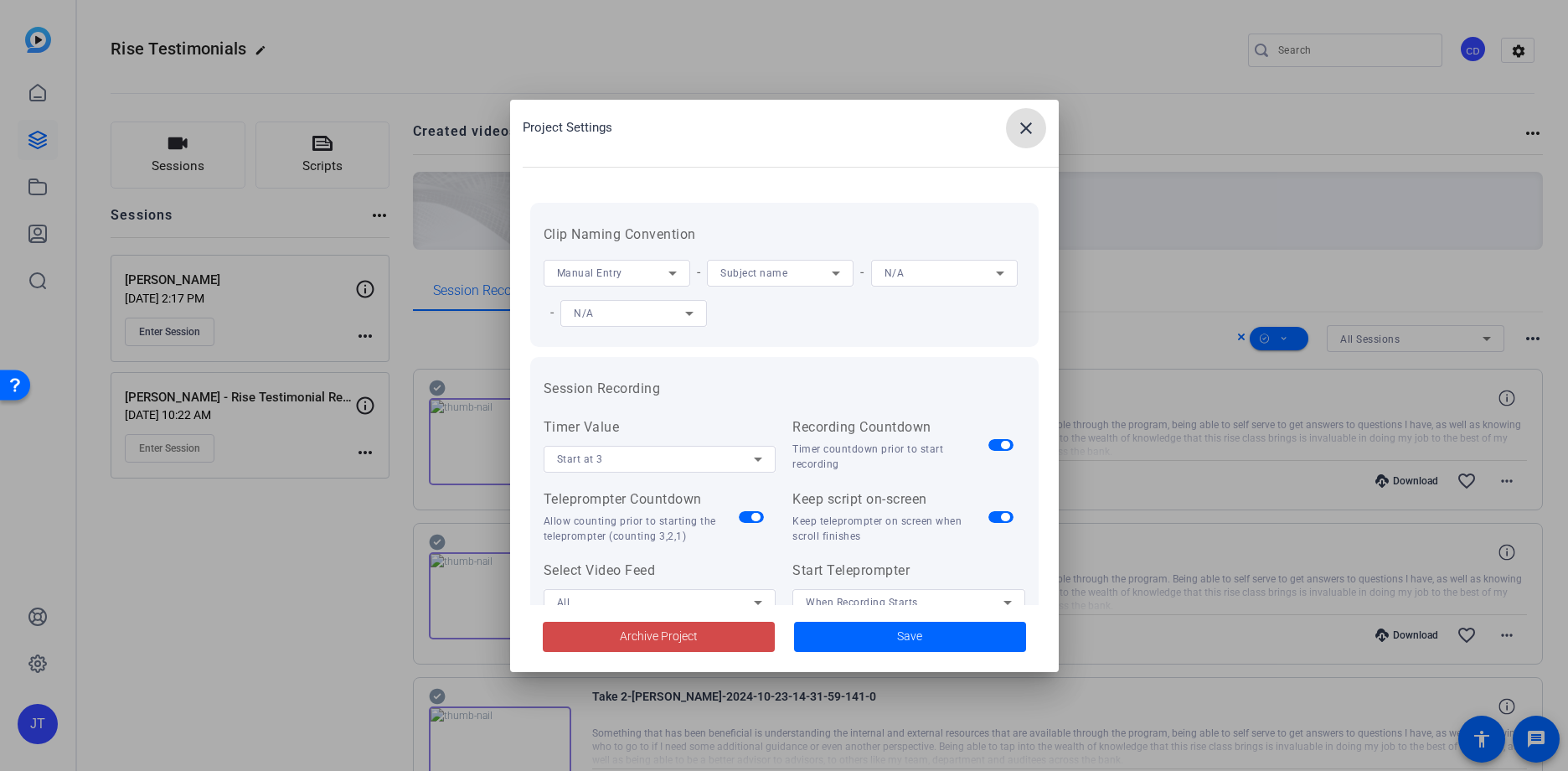 click on "Archive Project" 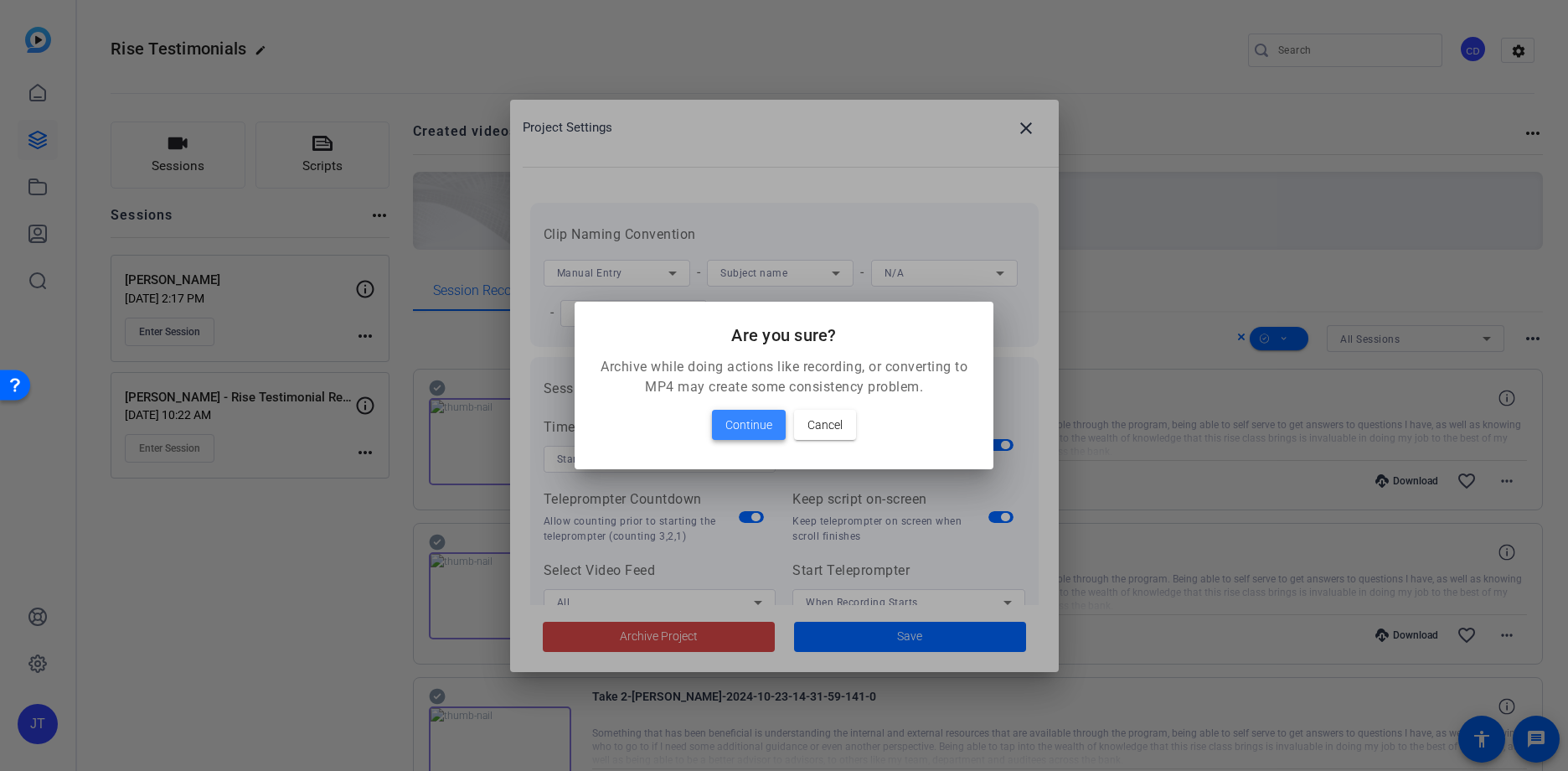 click on "Continue" at bounding box center (749, 425) 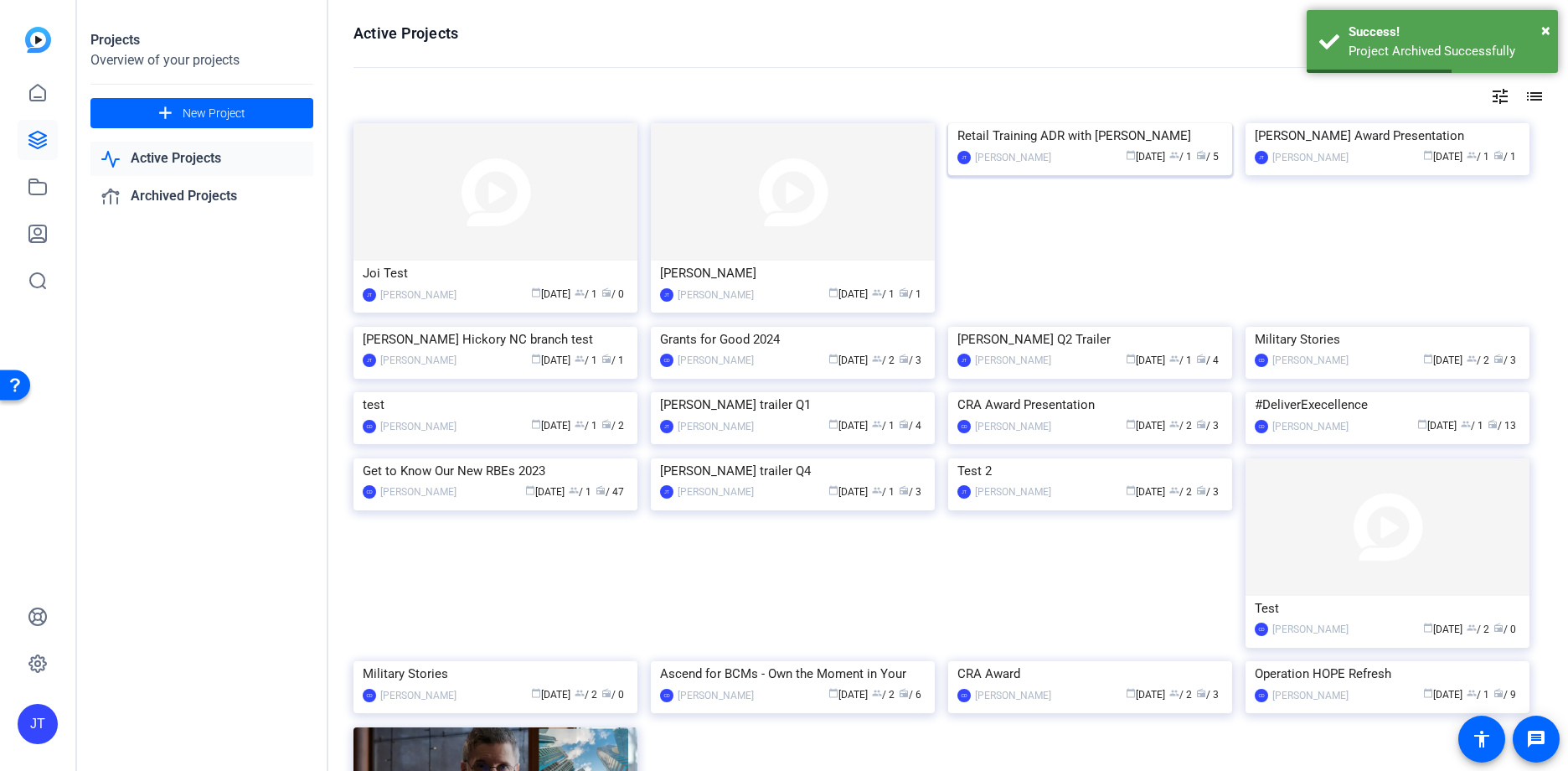 click on "Retail Training ADR with Ali" 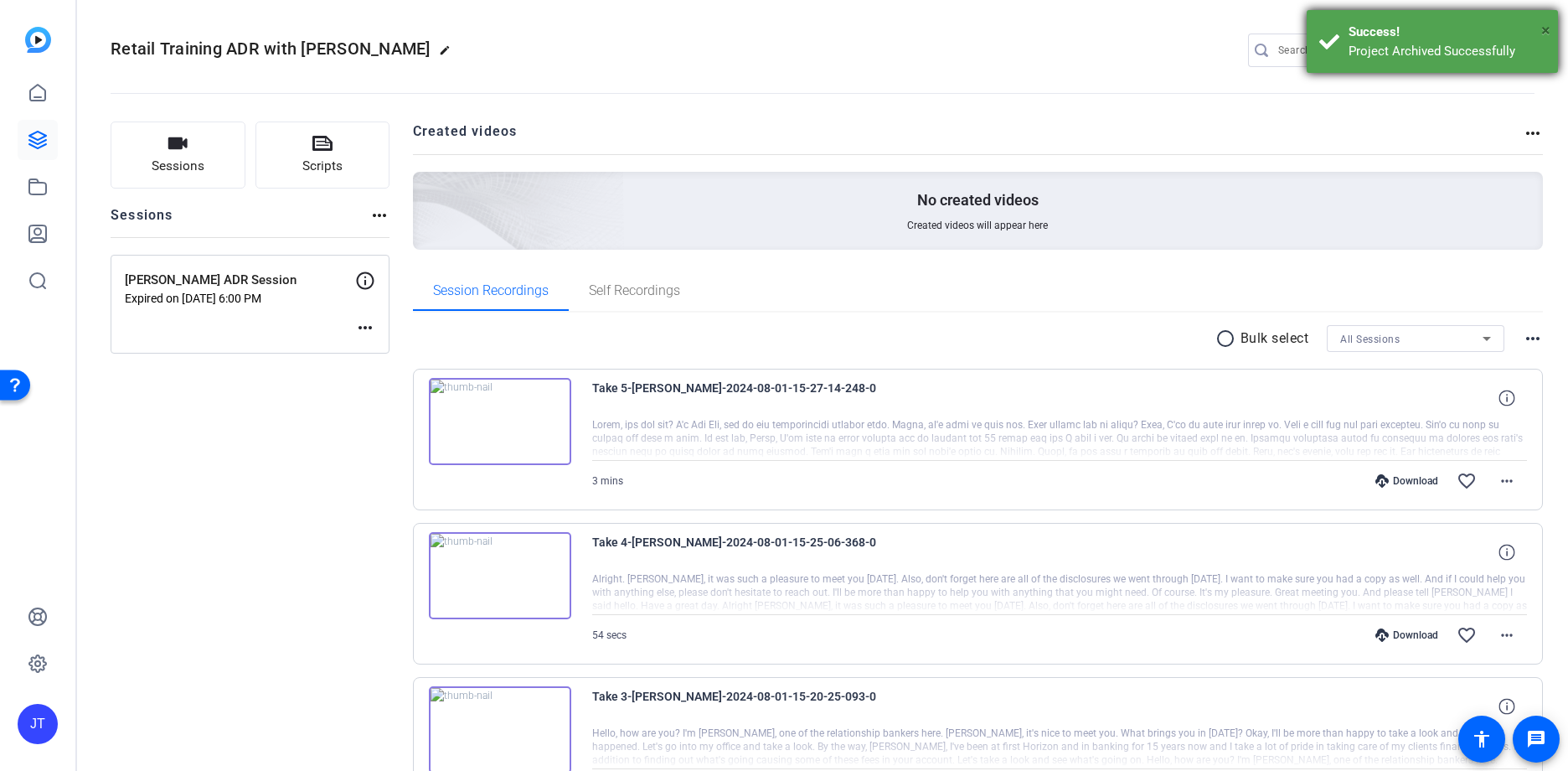 click on "×" at bounding box center [1545, 30] 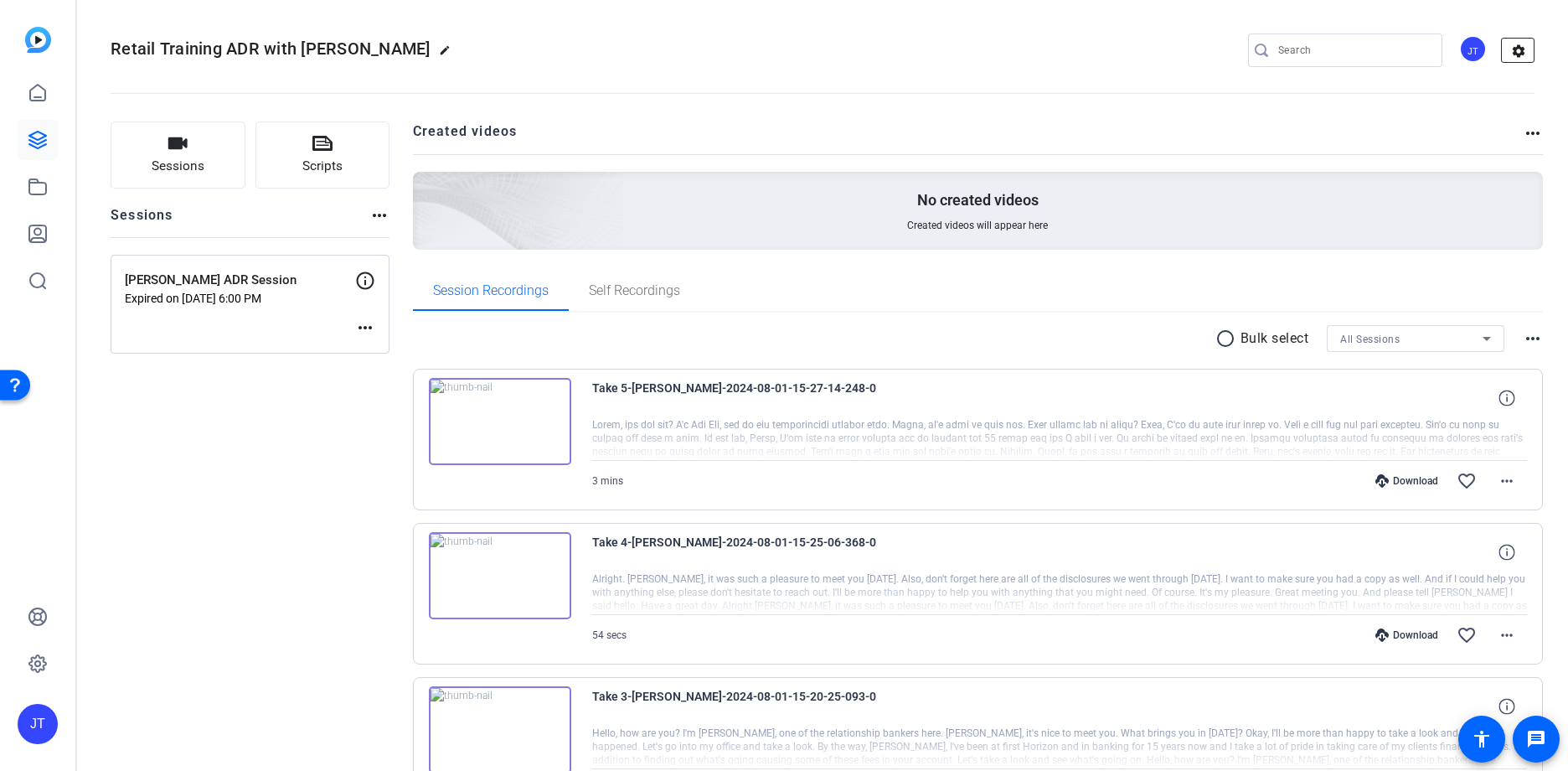 click on "settings" 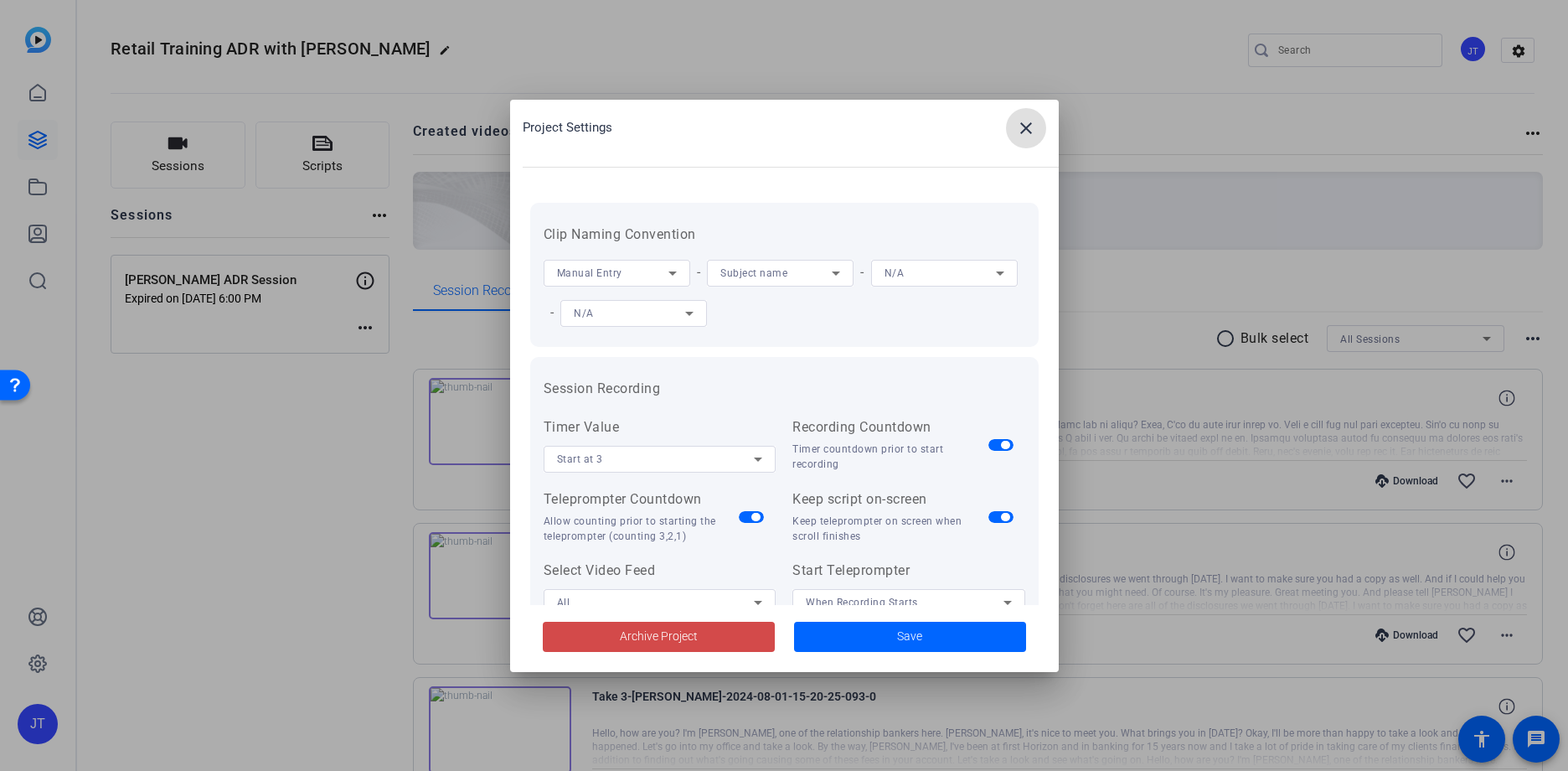 click on "Archive Project" 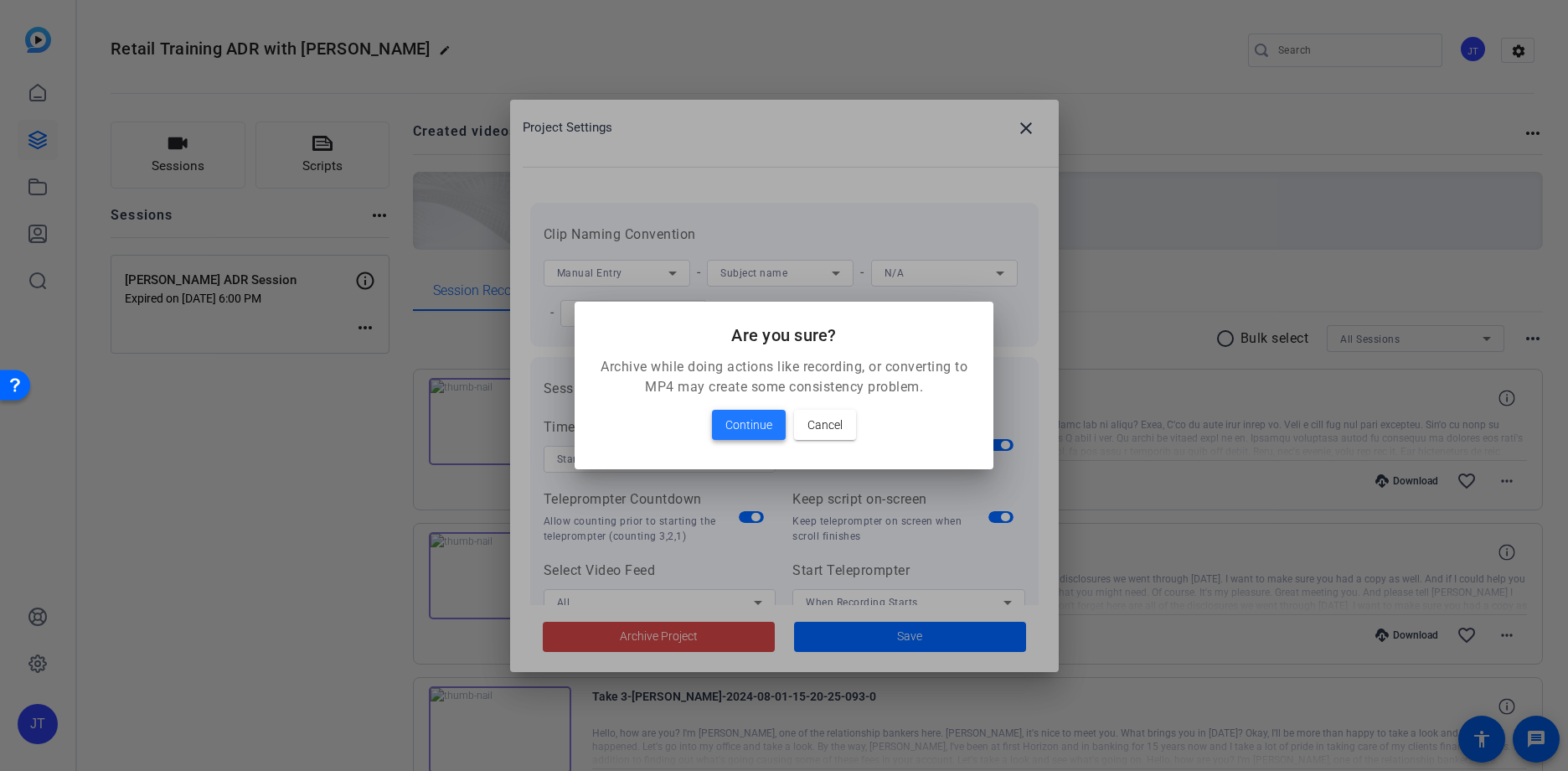 click at bounding box center (749, 425) 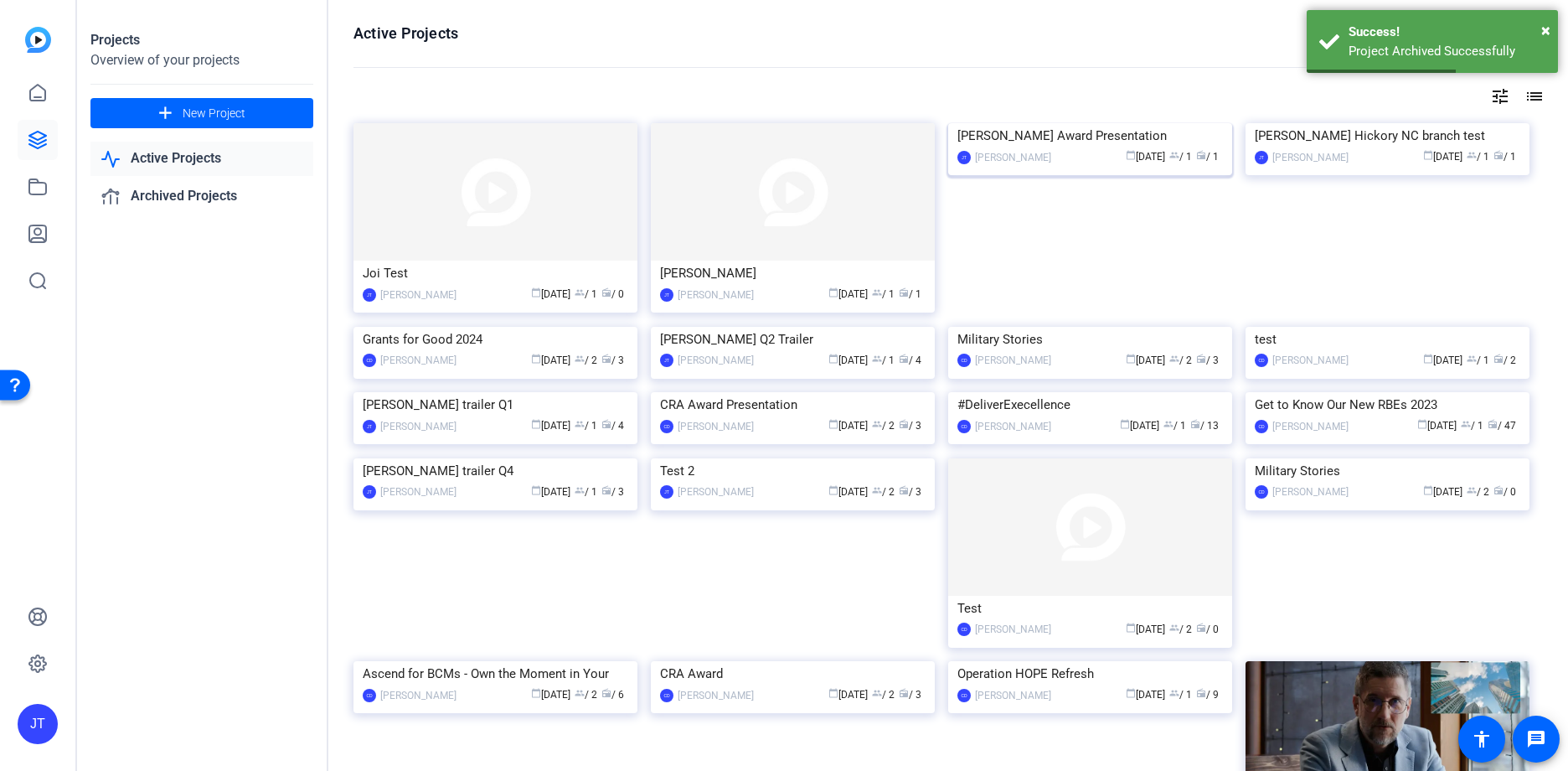 click on "Regina Waller Award Presentation" 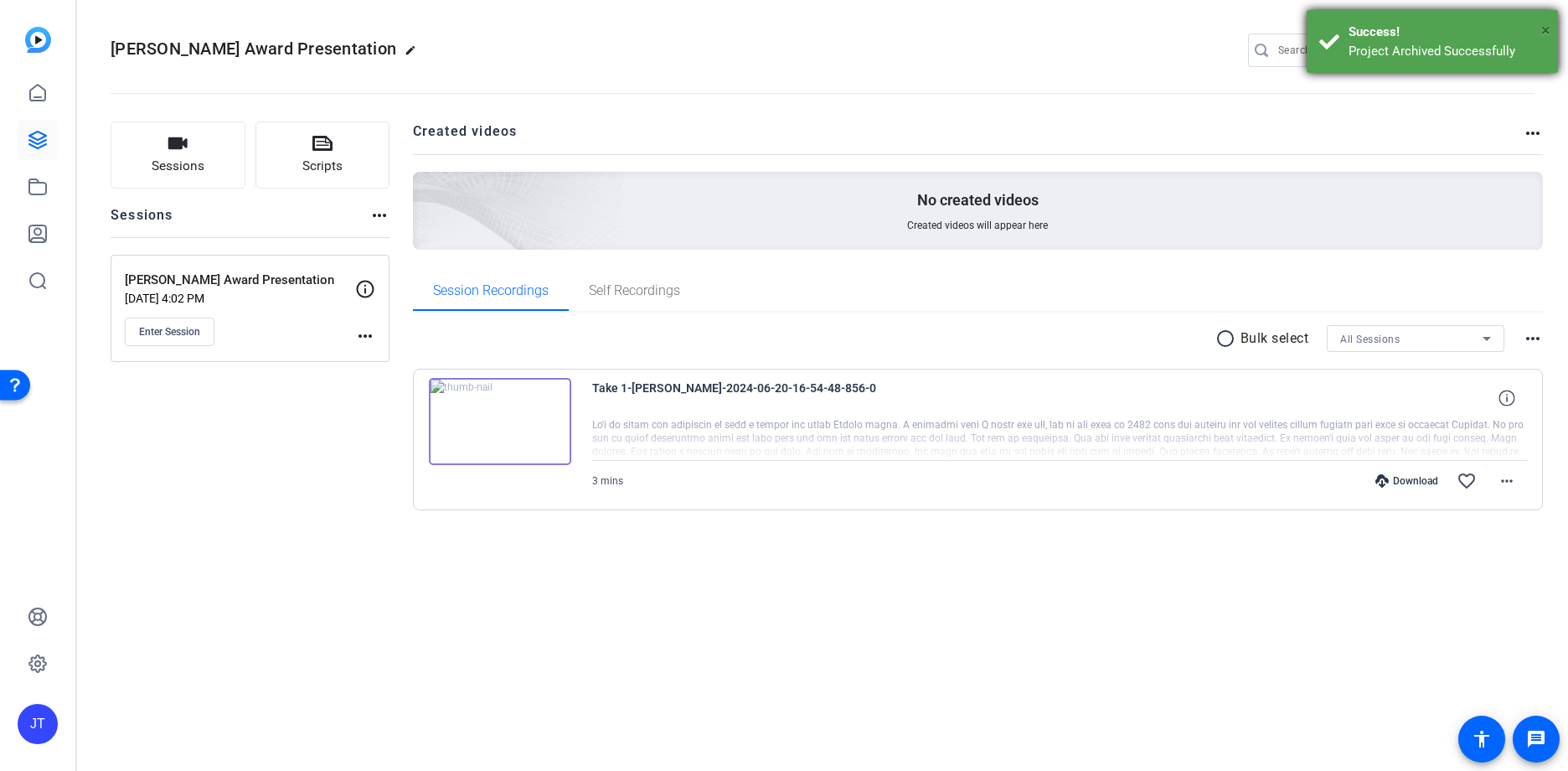 click on "×" at bounding box center [1545, 30] 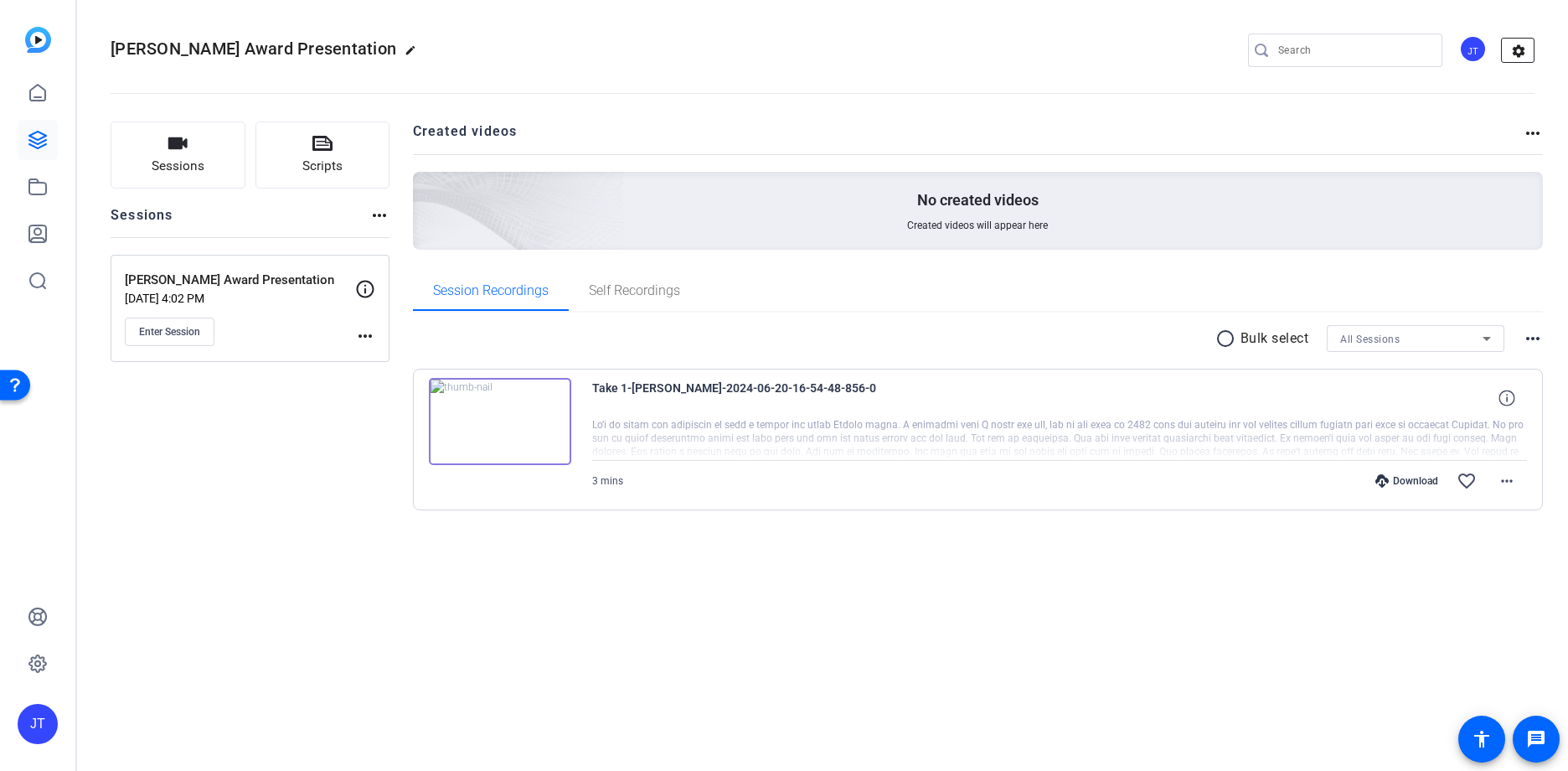 click on "settings" 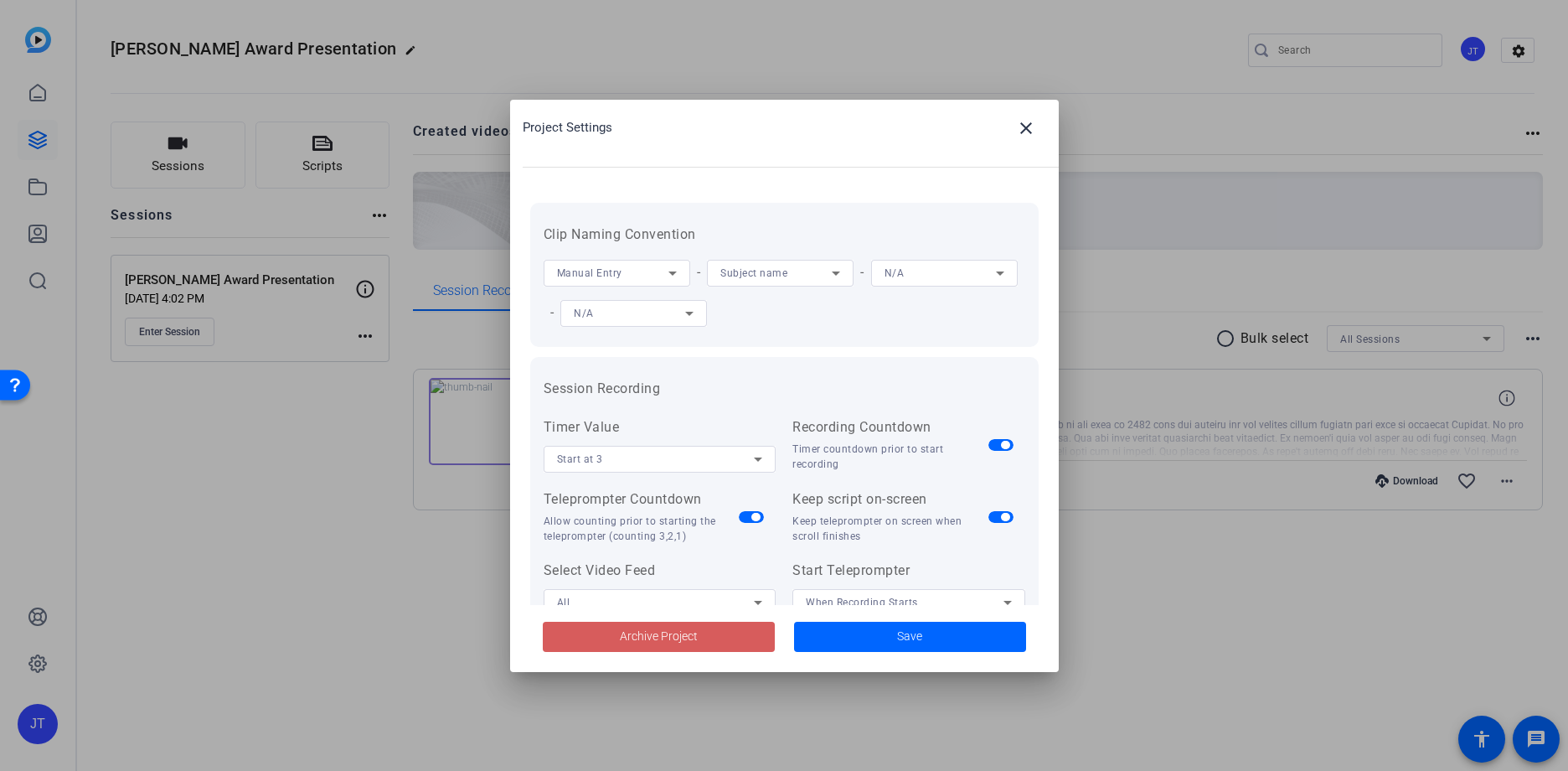 click on "Archive Project" 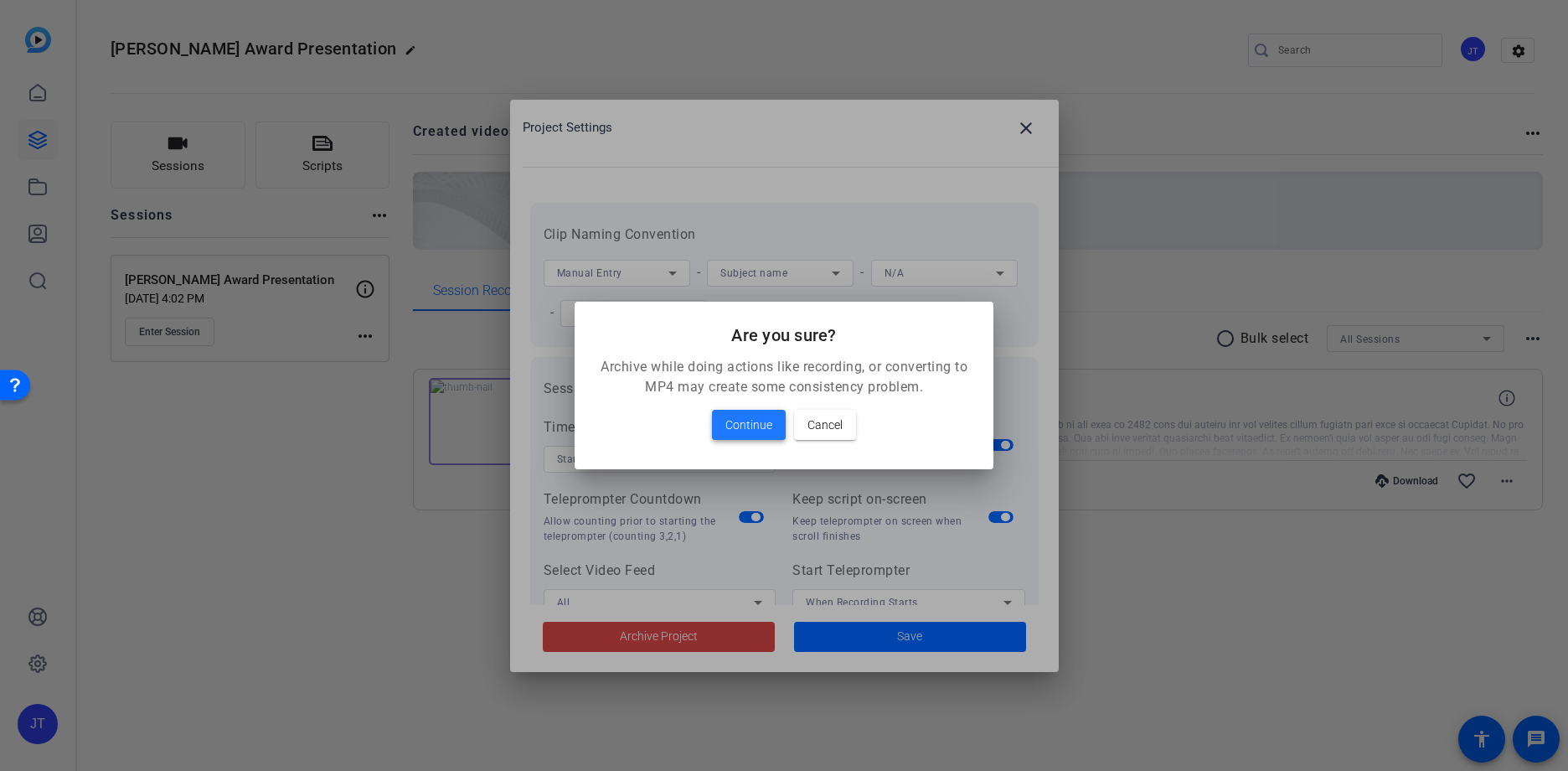 click on "Continue" at bounding box center (749, 425) 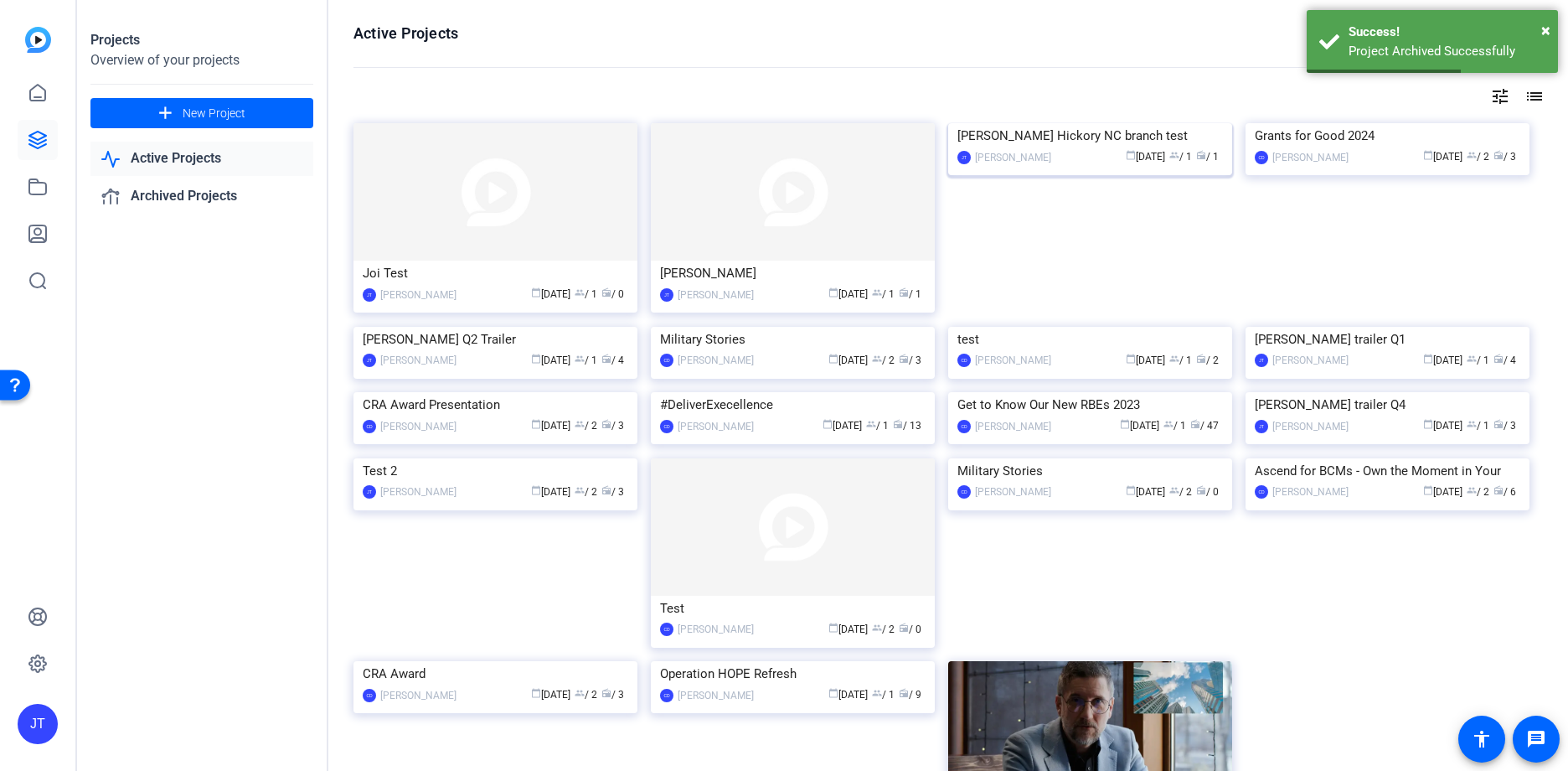 click on "Regina Waller Hickory NC branch test" 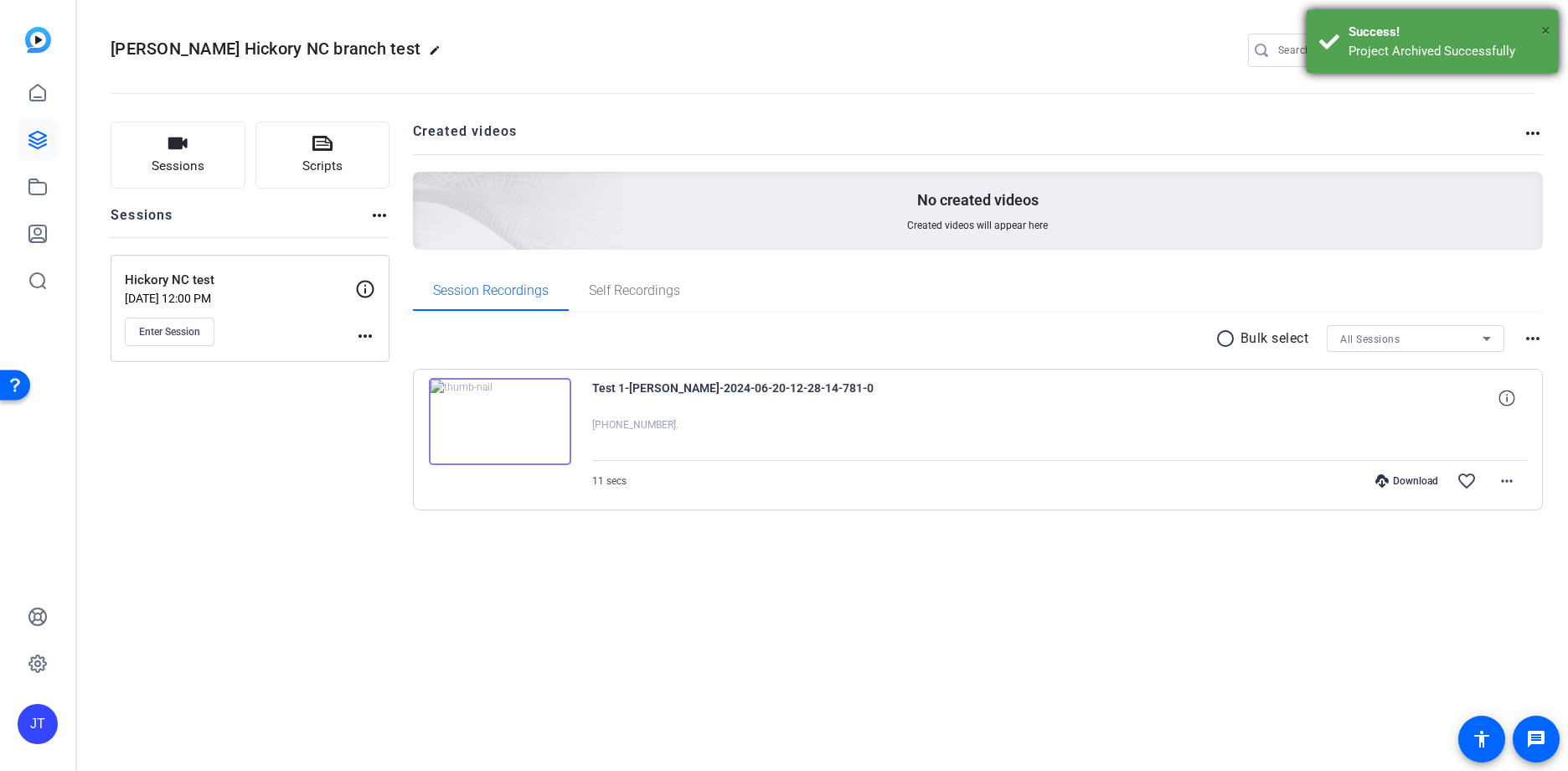 click on "×" at bounding box center [1545, 30] 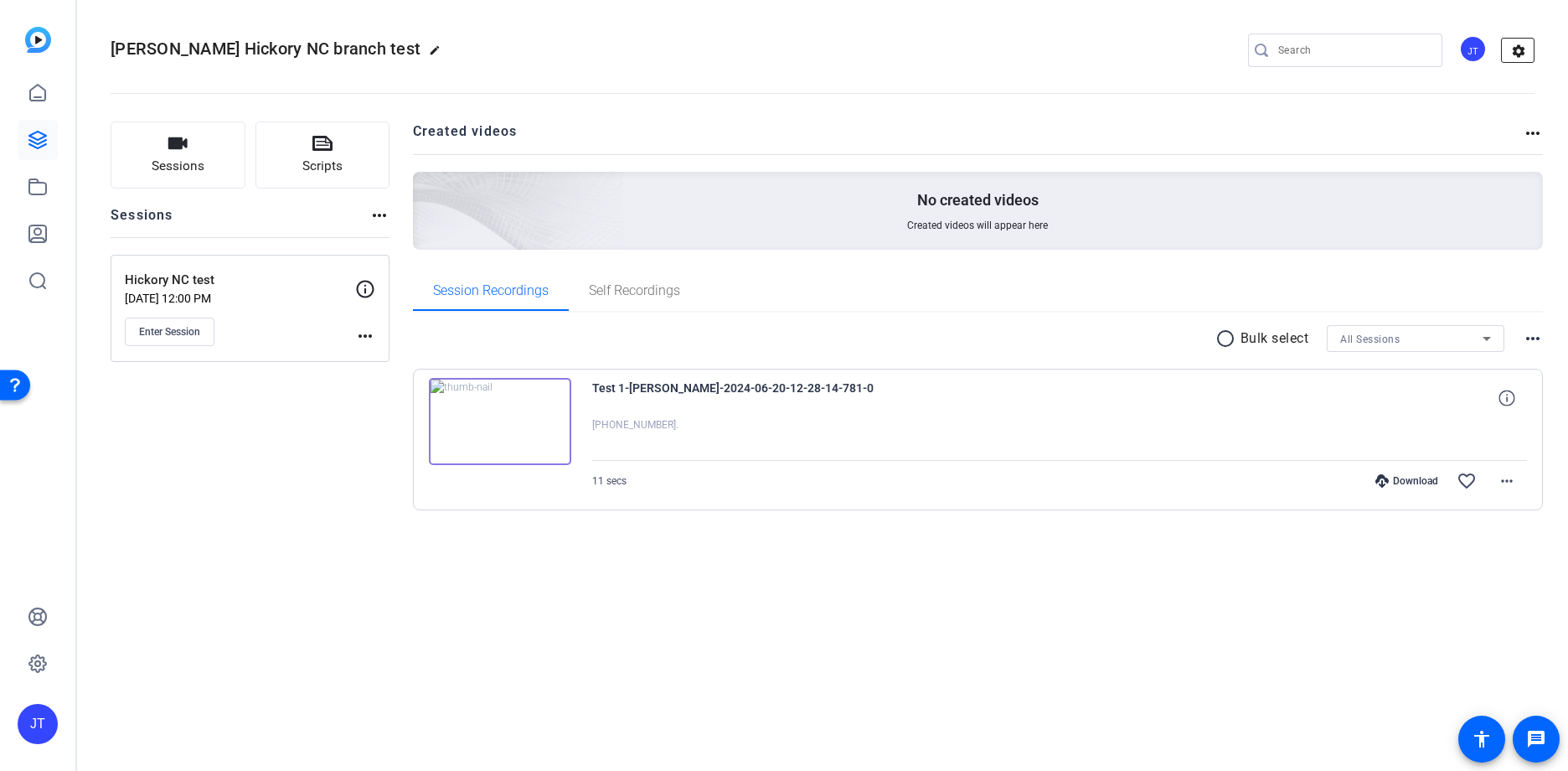 drag, startPoint x: 1519, startPoint y: 49, endPoint x: 1504, endPoint y: 69, distance: 25 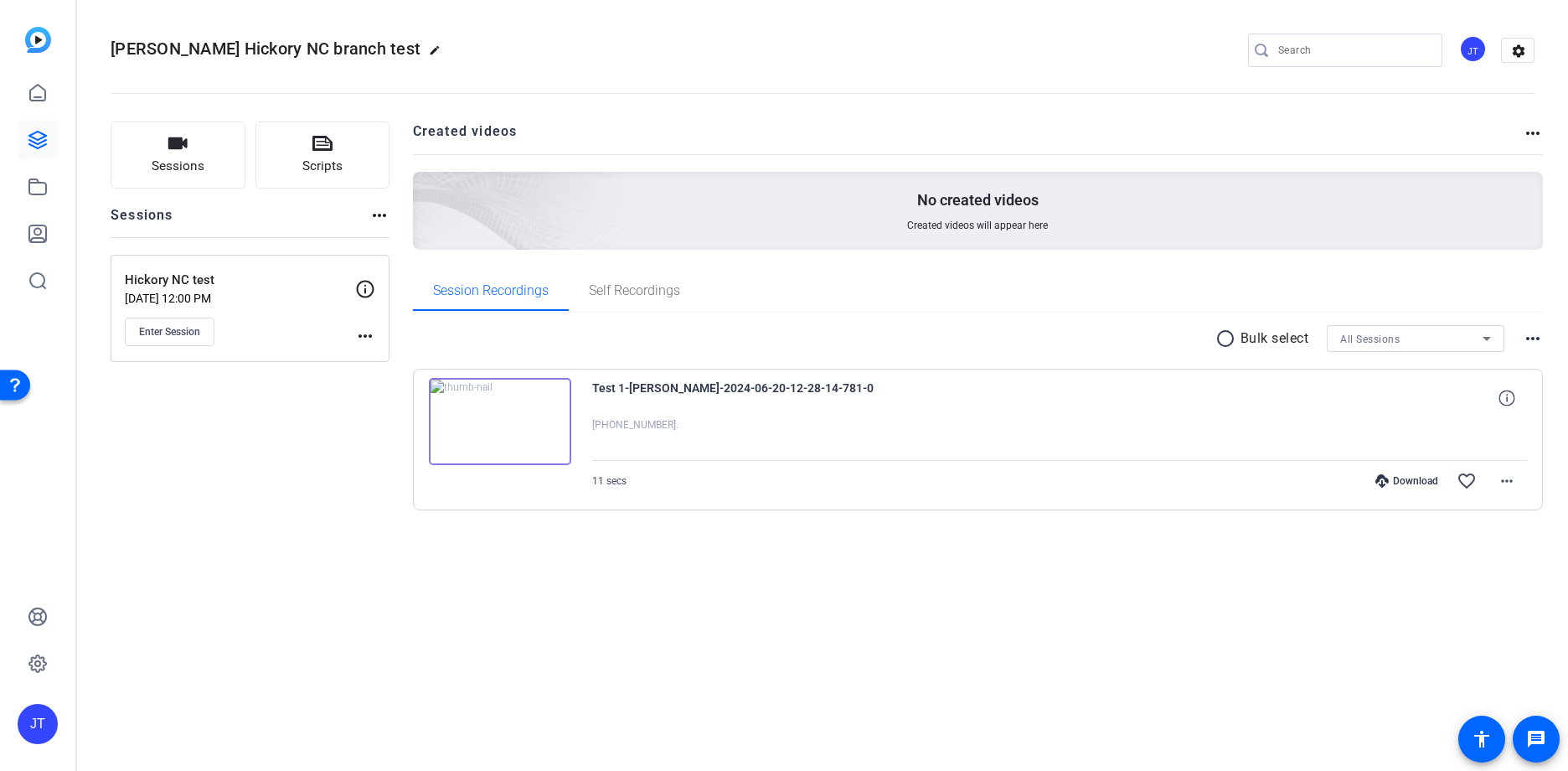 click on "settings" 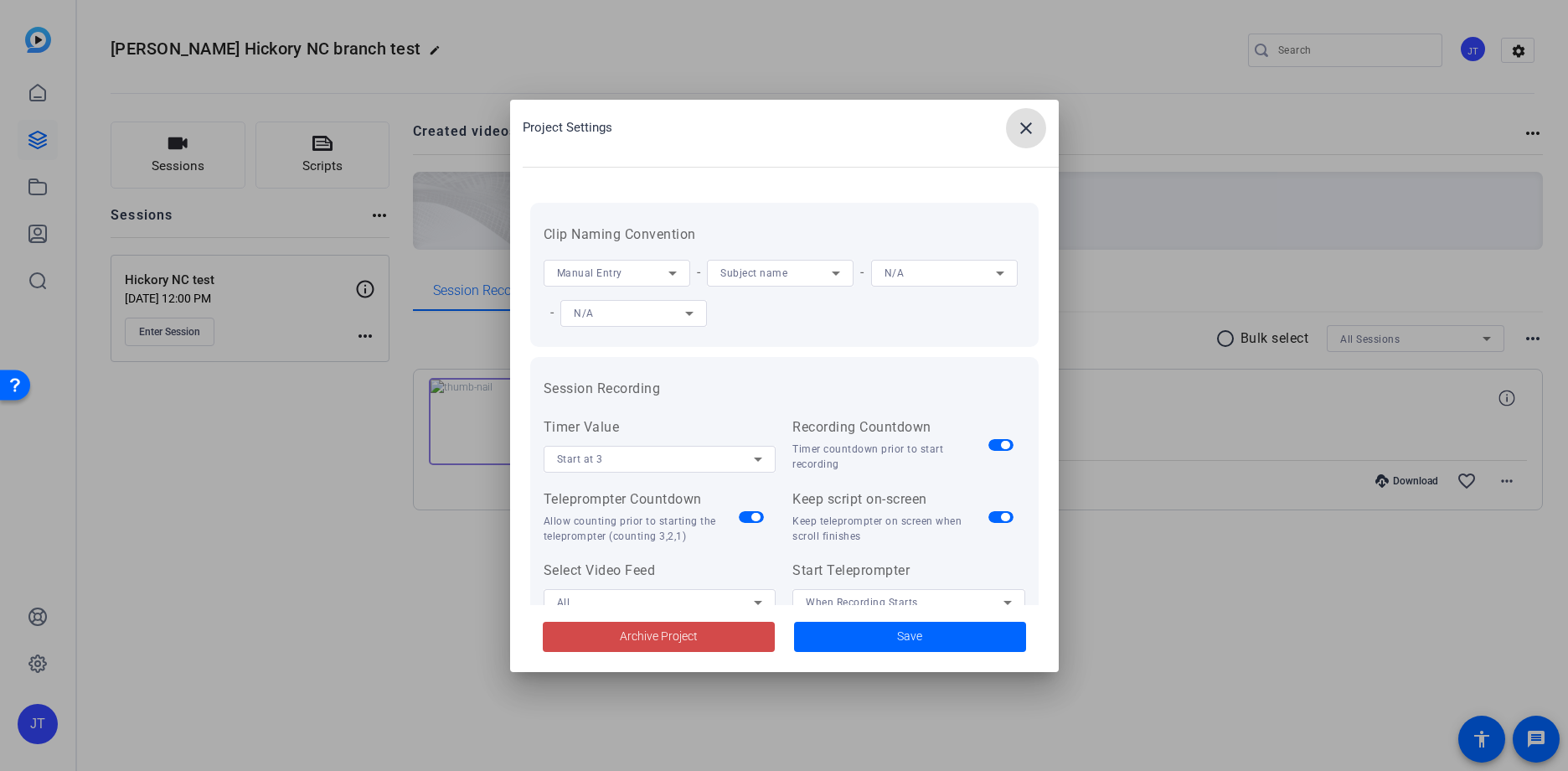 click on "Archive Project" 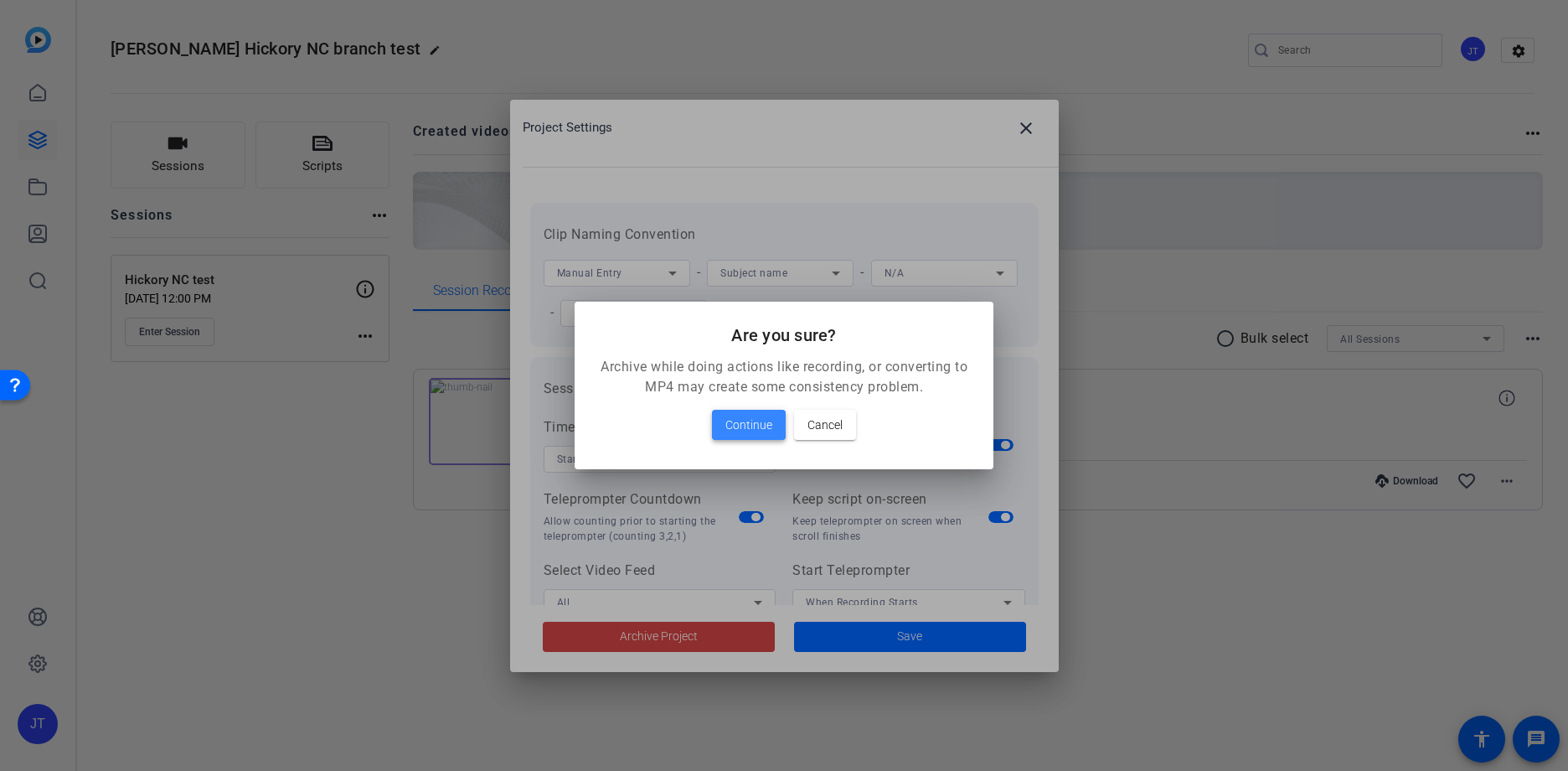 click on "Continue" at bounding box center [749, 425] 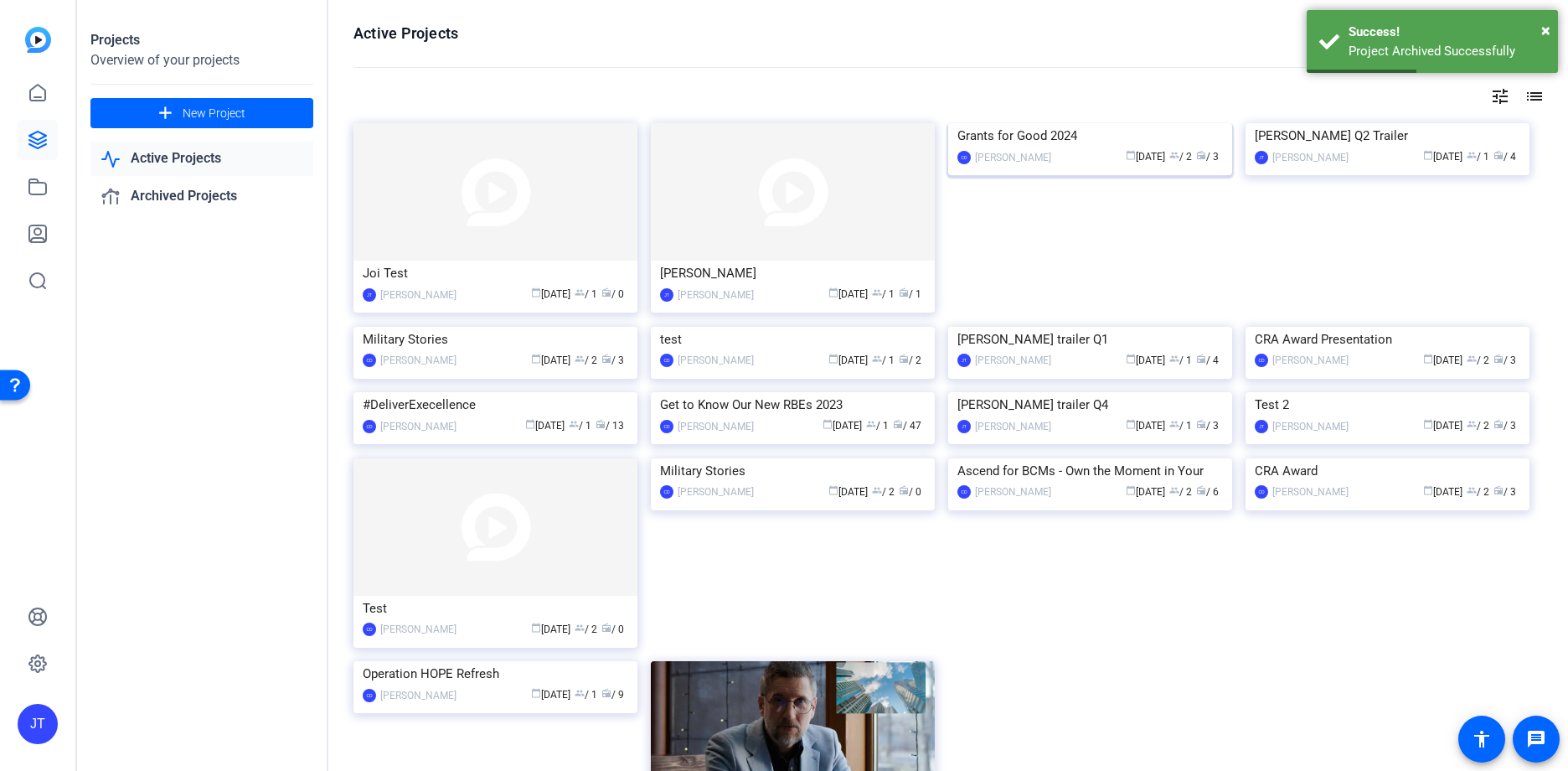 click on "Grants for Good 2024" 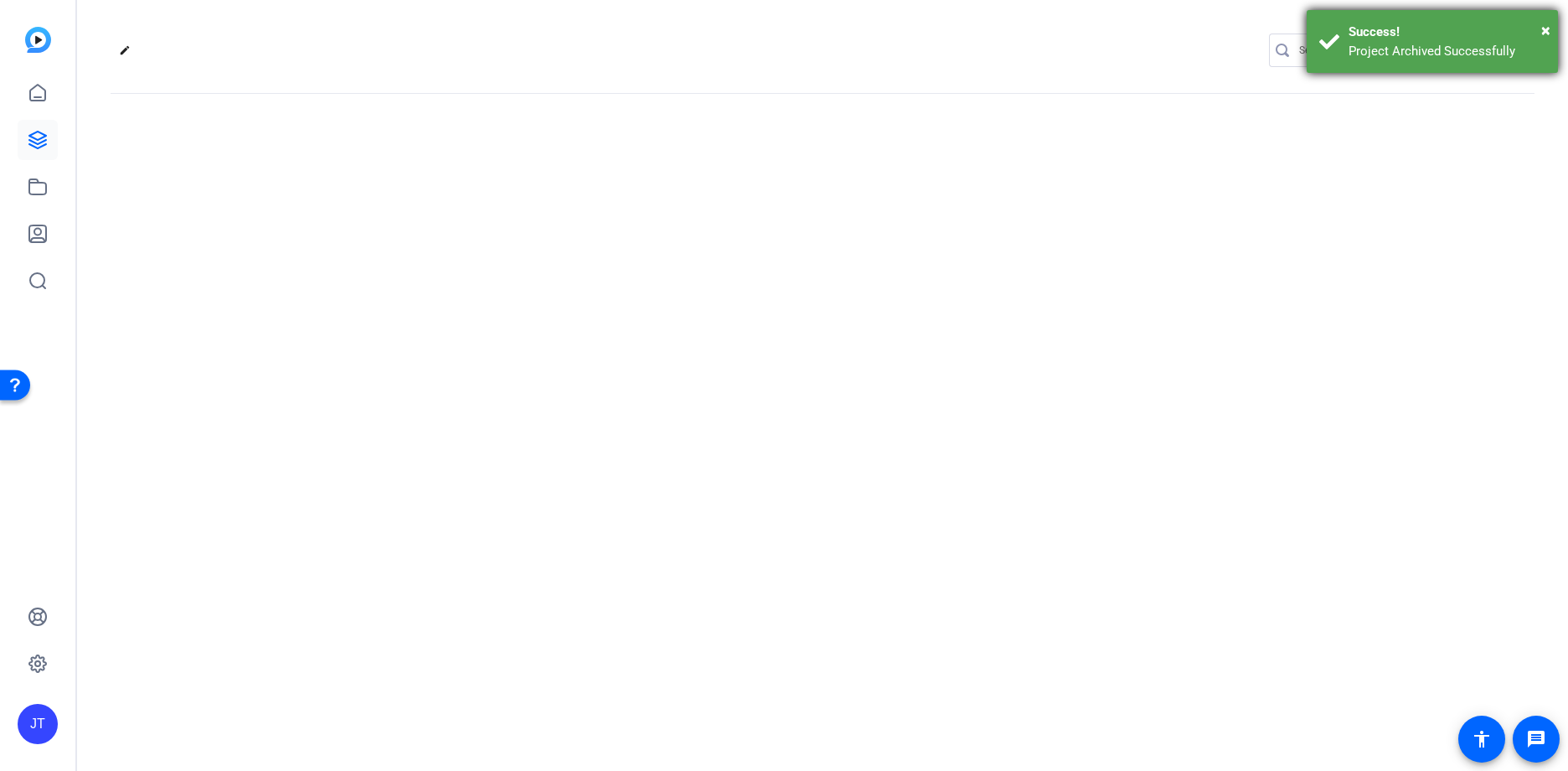 click on "×  Success!   Project Archived Successfully" at bounding box center (1432, 41) 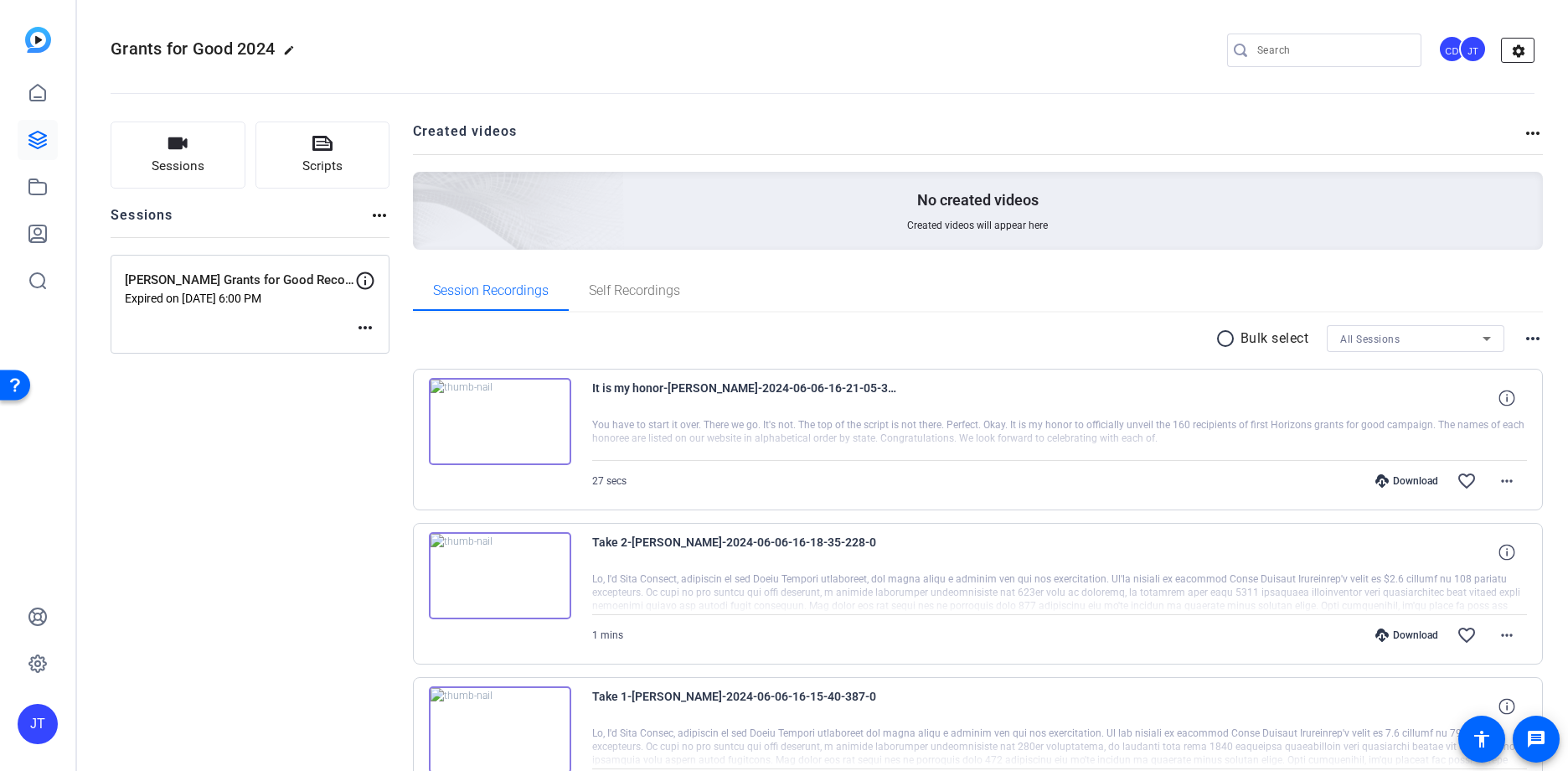 click on "settings" 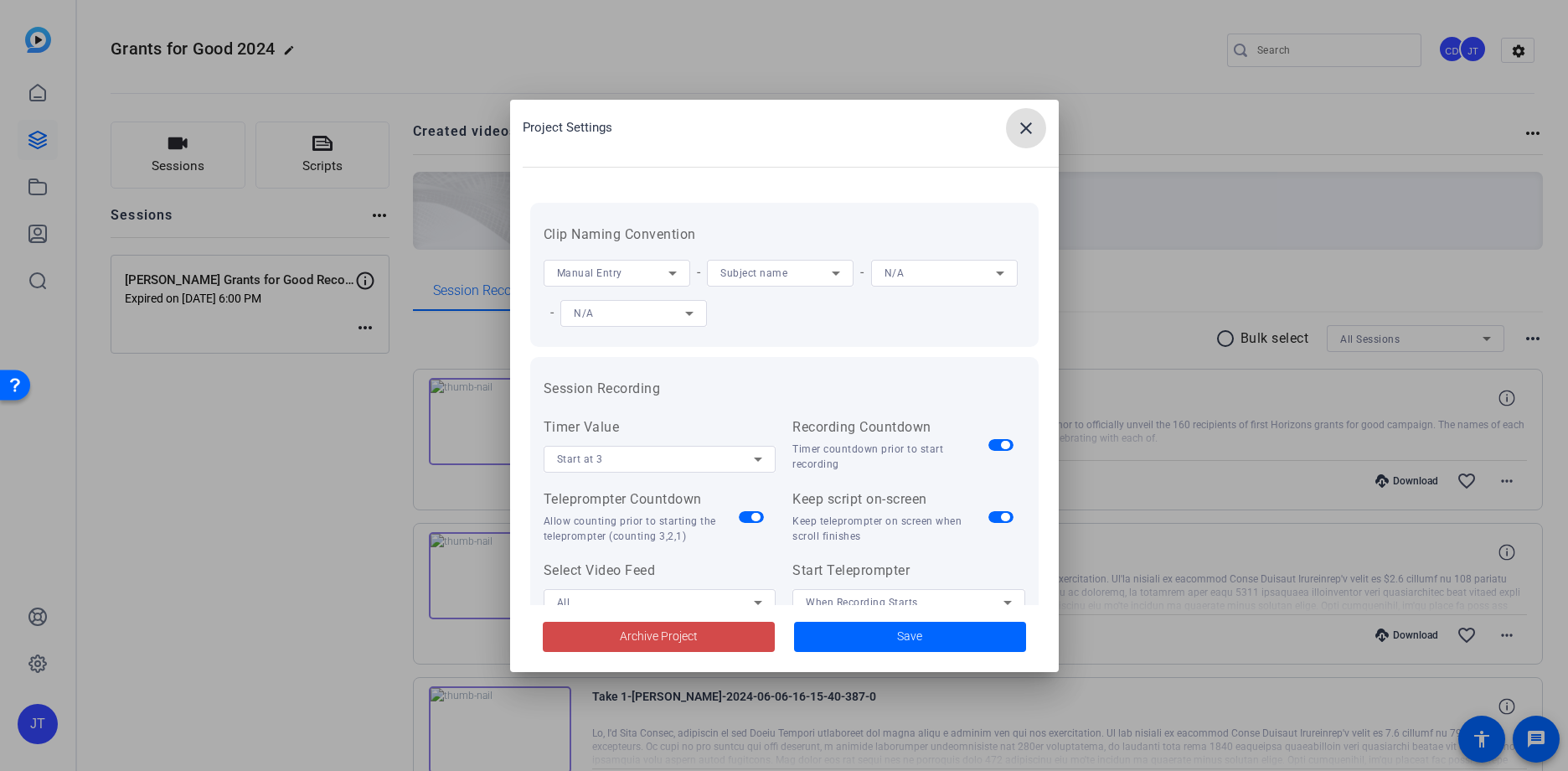 click on "Archive Project" 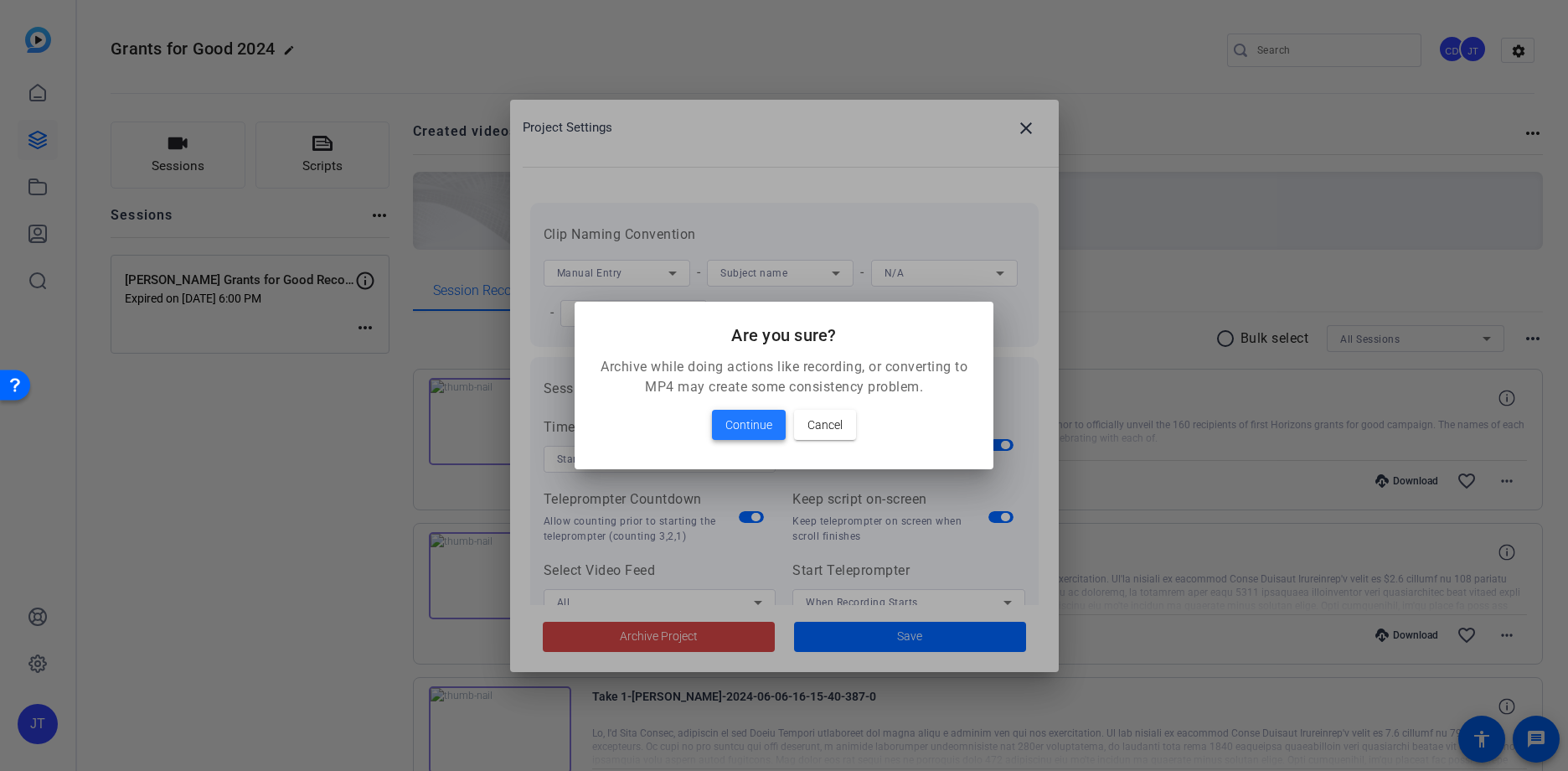 click on "Continue" at bounding box center [749, 425] 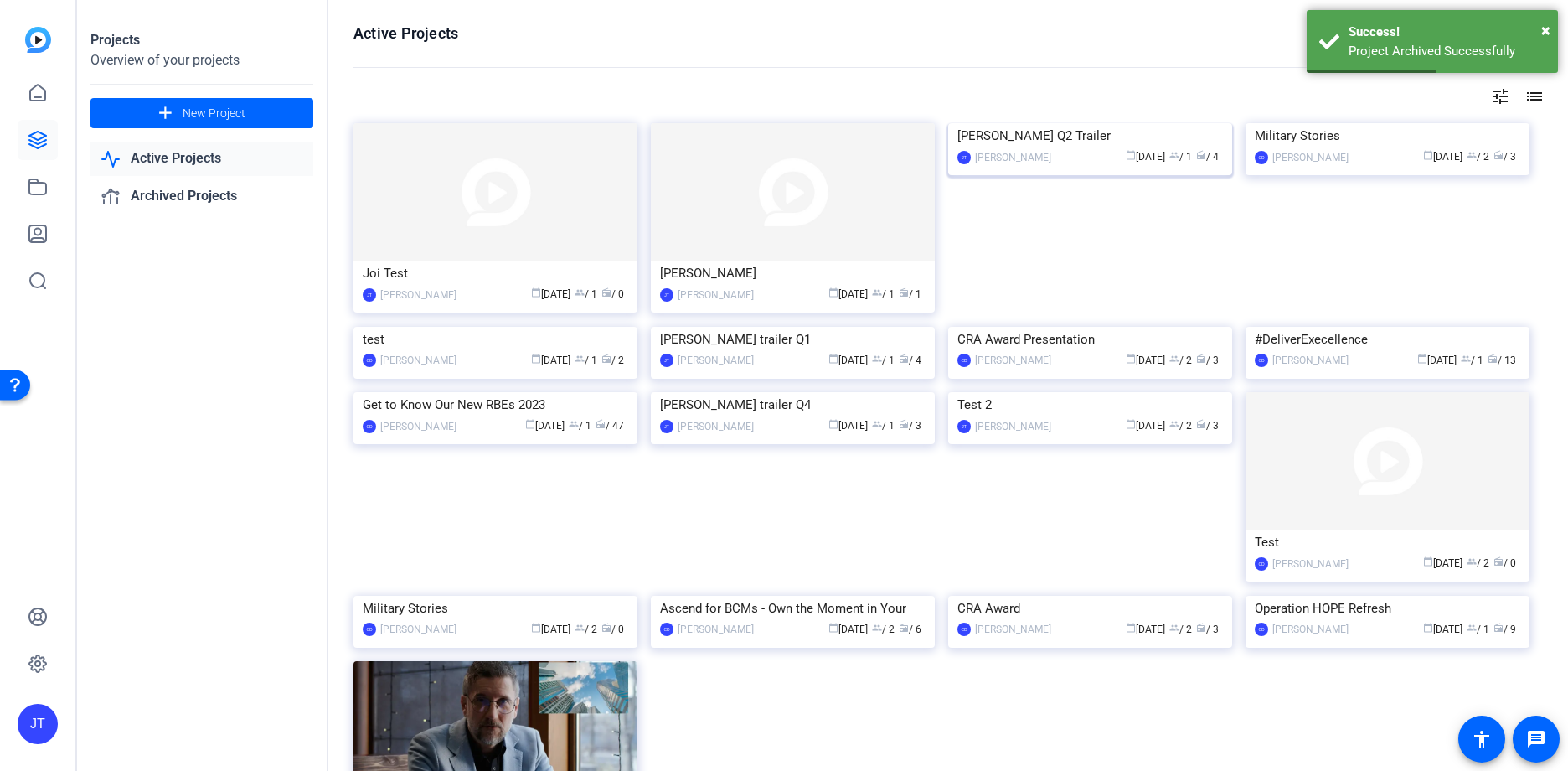 click on "Tracy Bell Q2 Trailer" 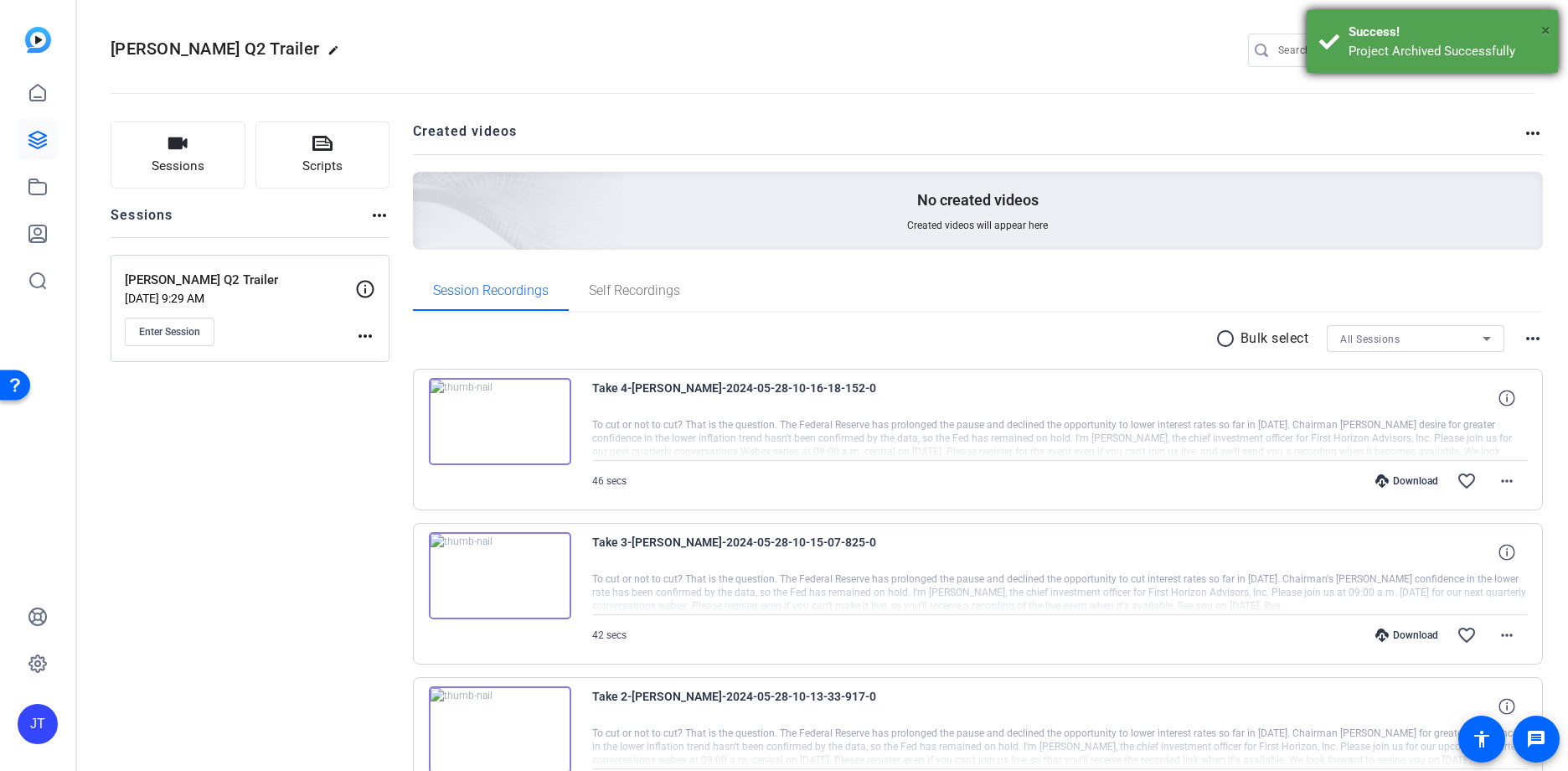 click on "×" at bounding box center [1545, 30] 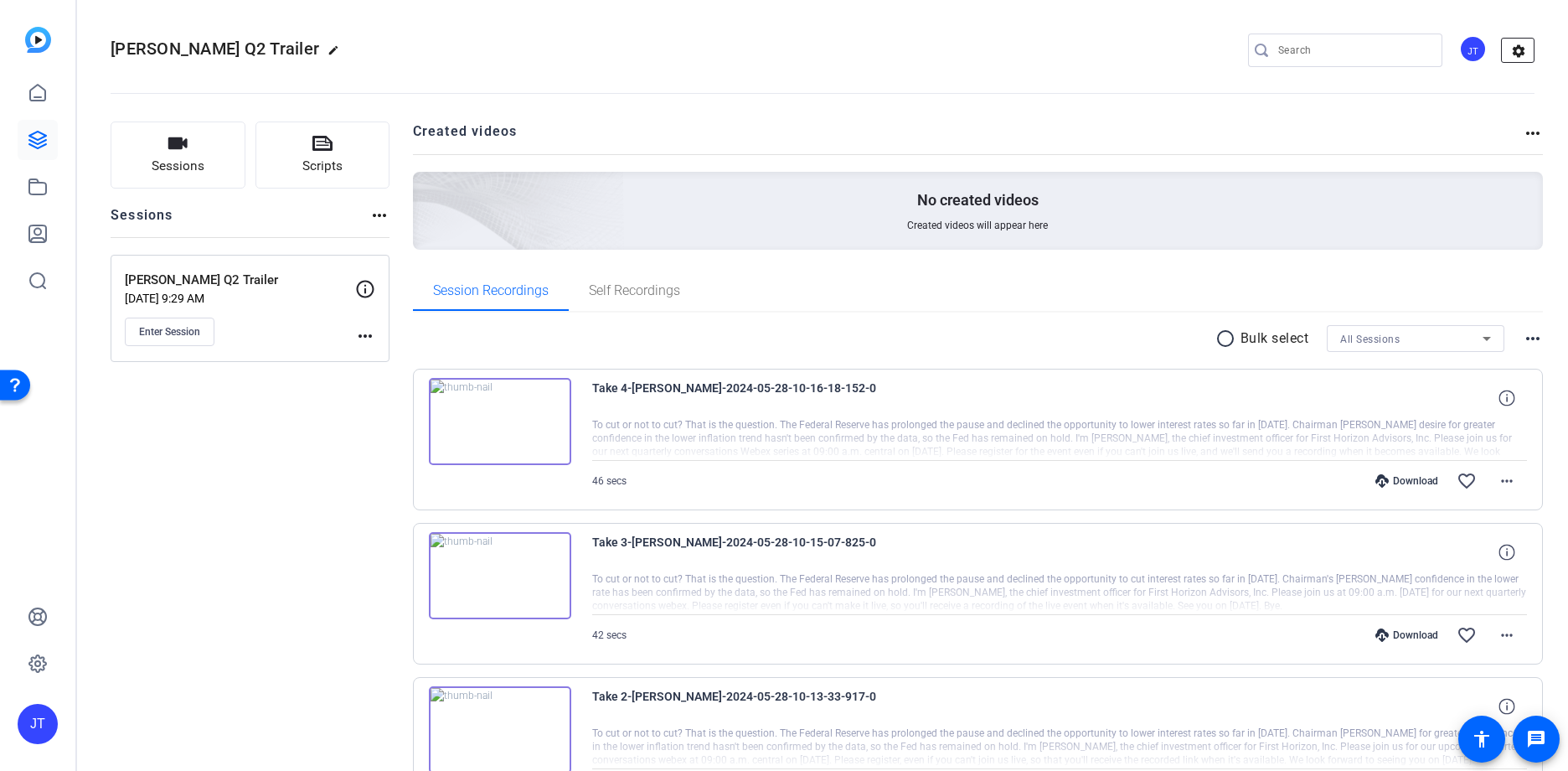 click on "settings" 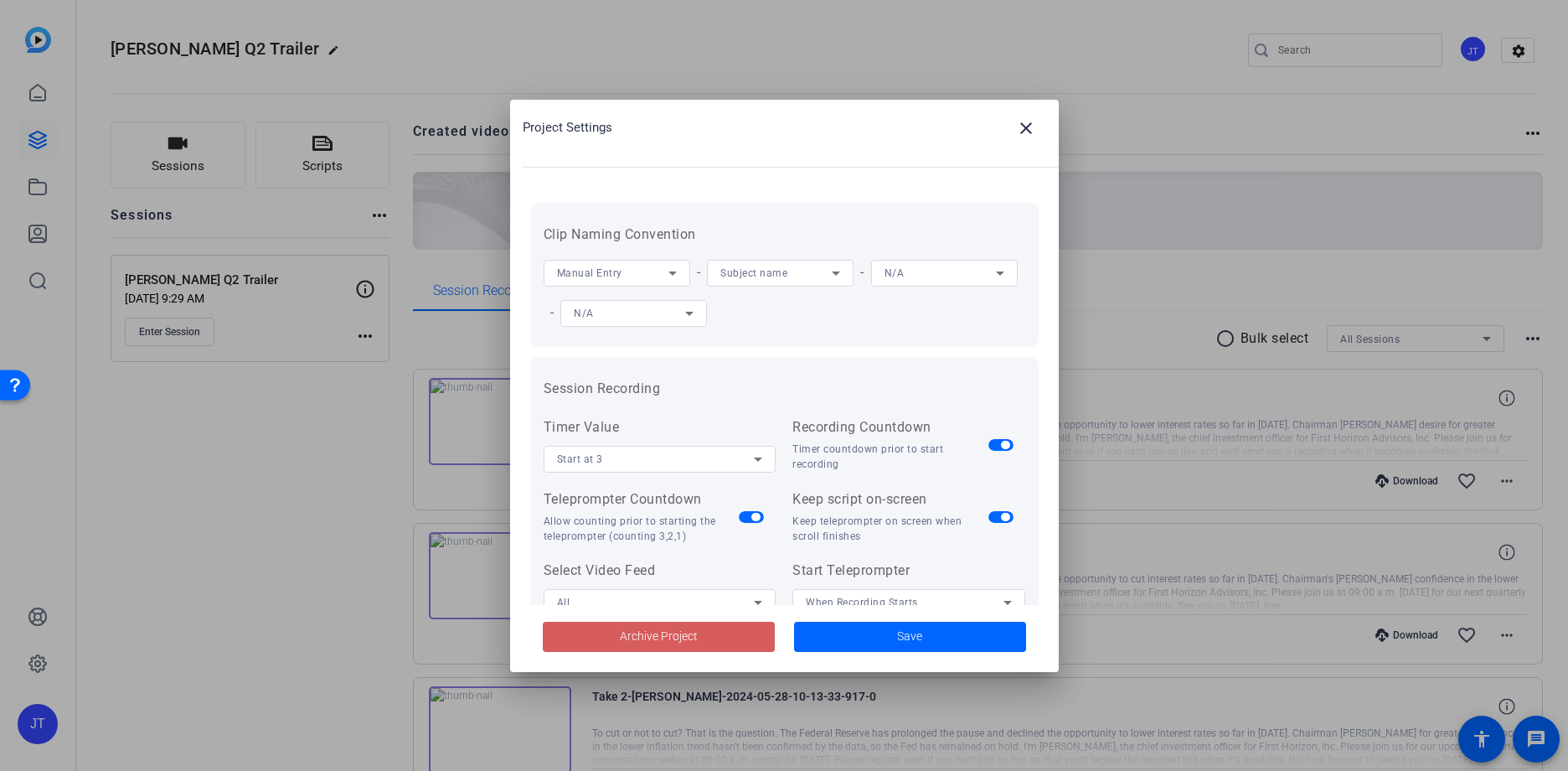 click 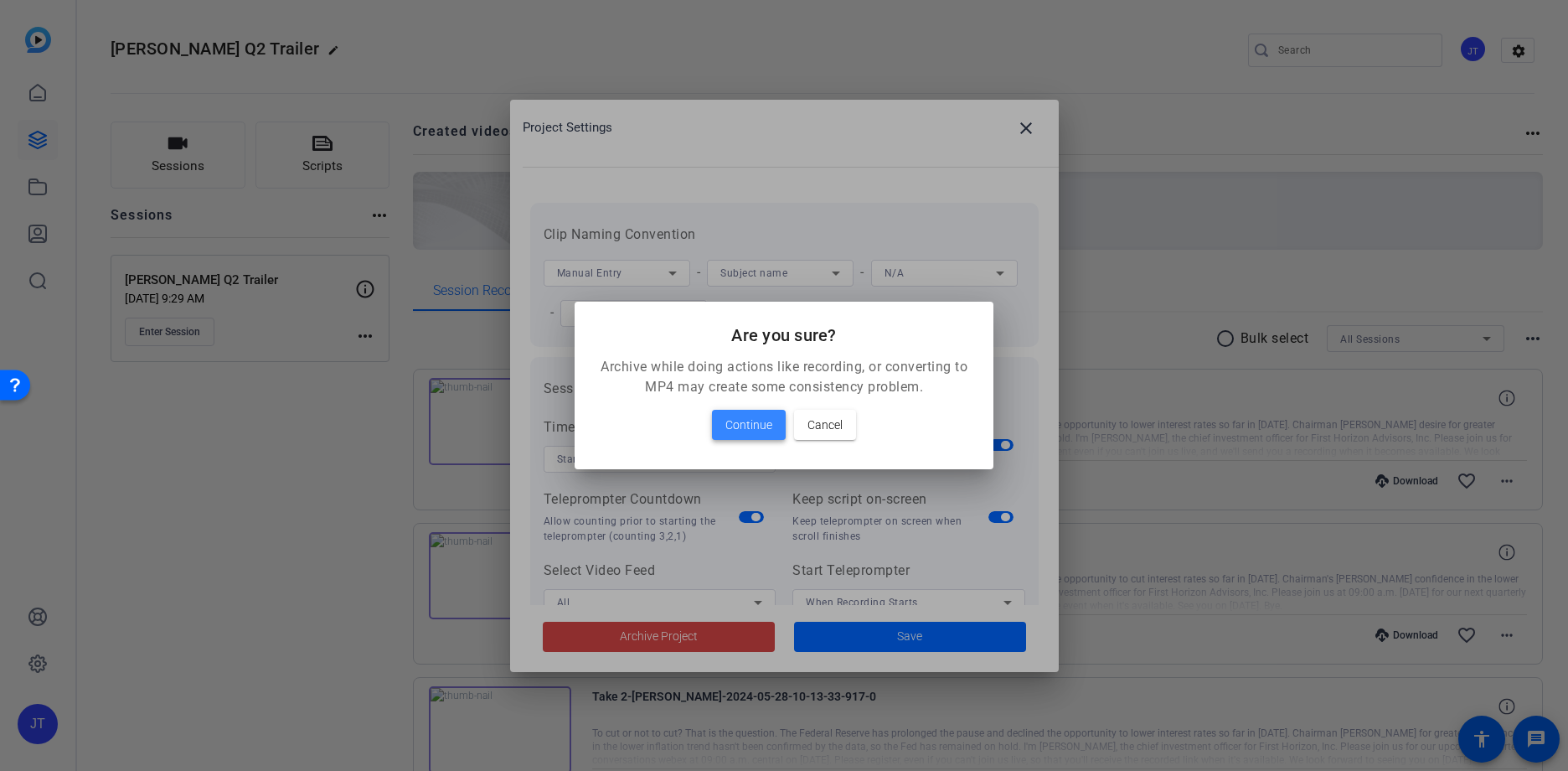 click on "Continue" at bounding box center [749, 425] 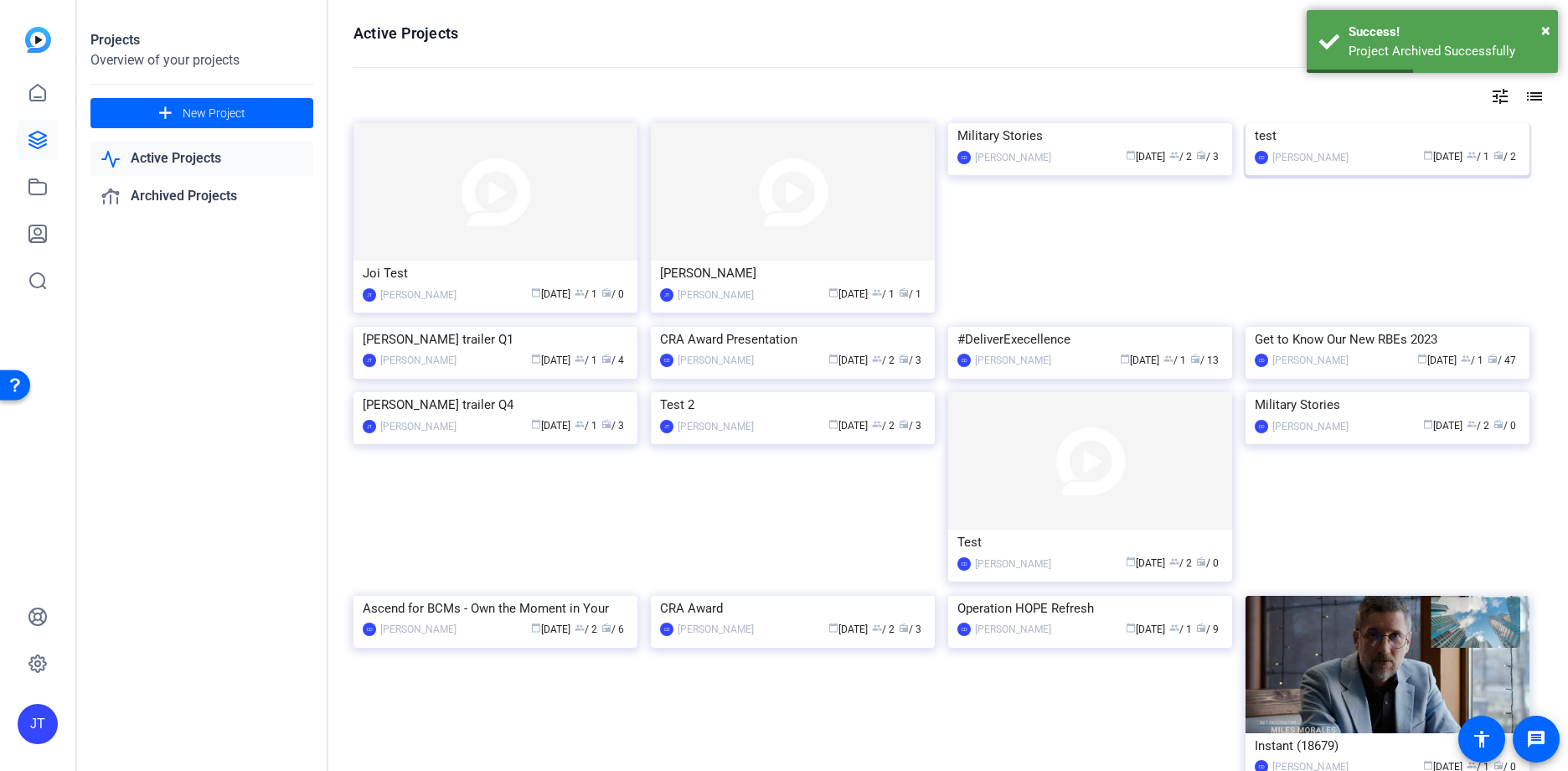 click on "Cassandra Daniels" 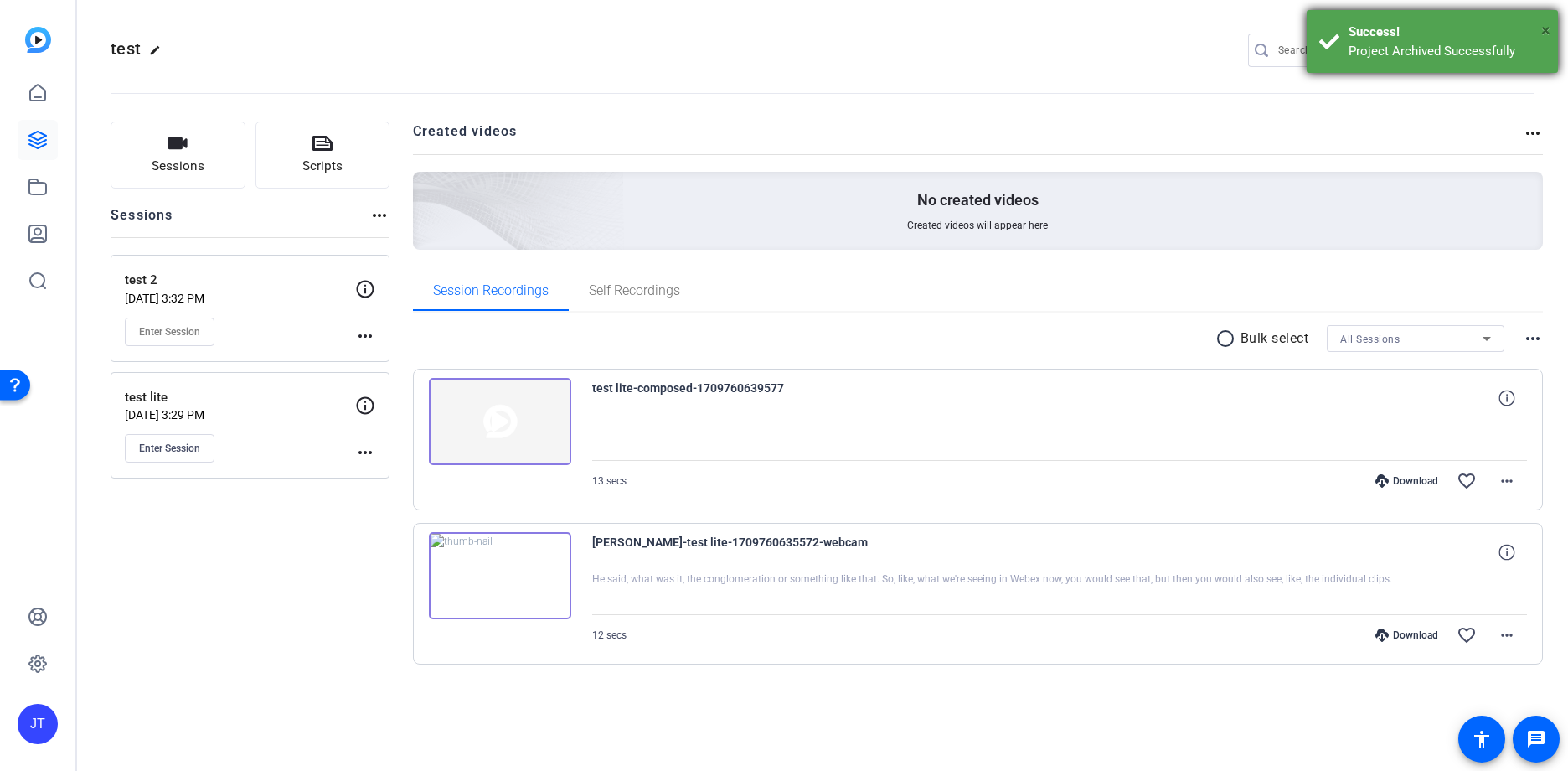 click on "×" at bounding box center (1545, 30) 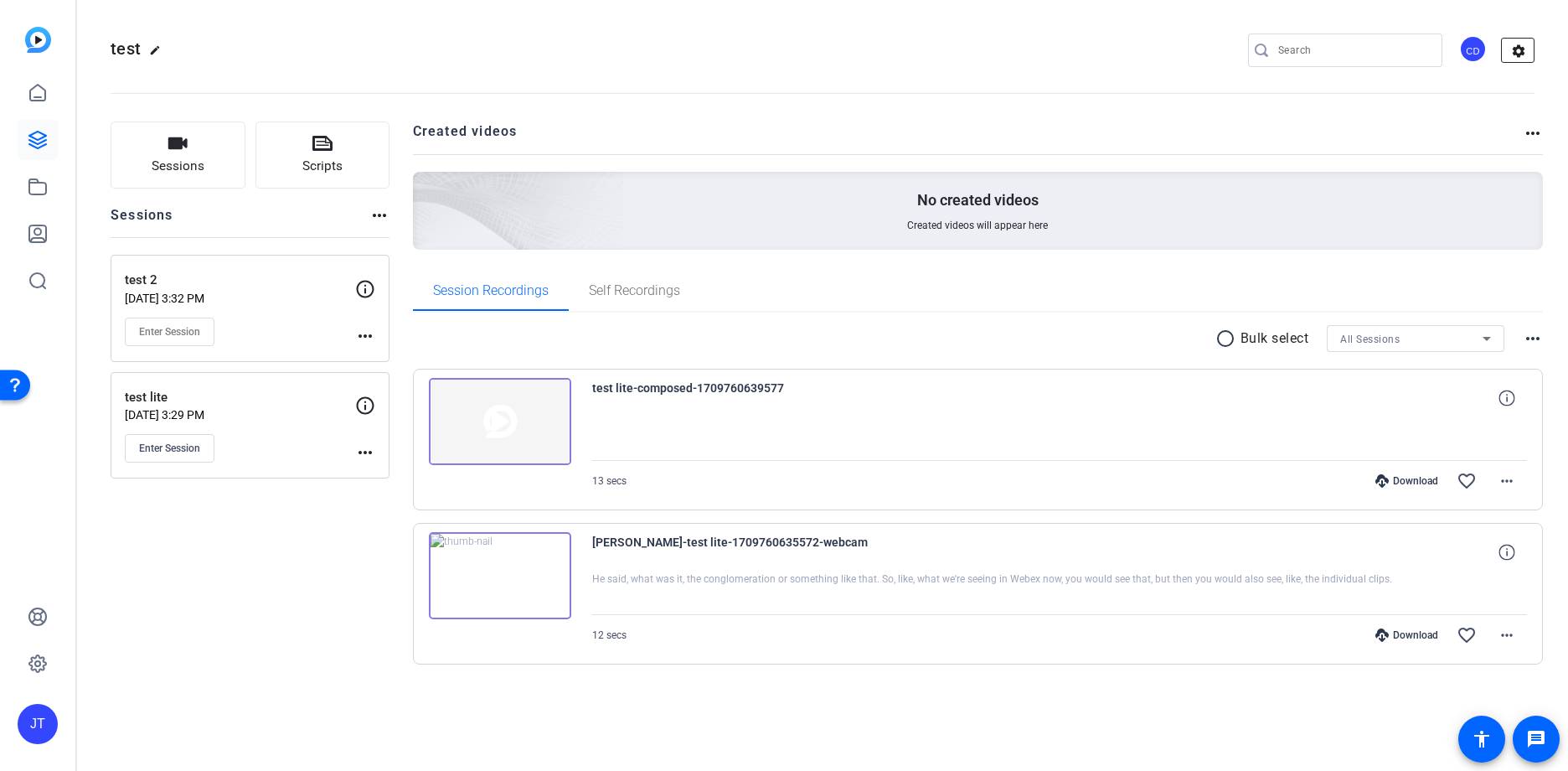 click on "settings" 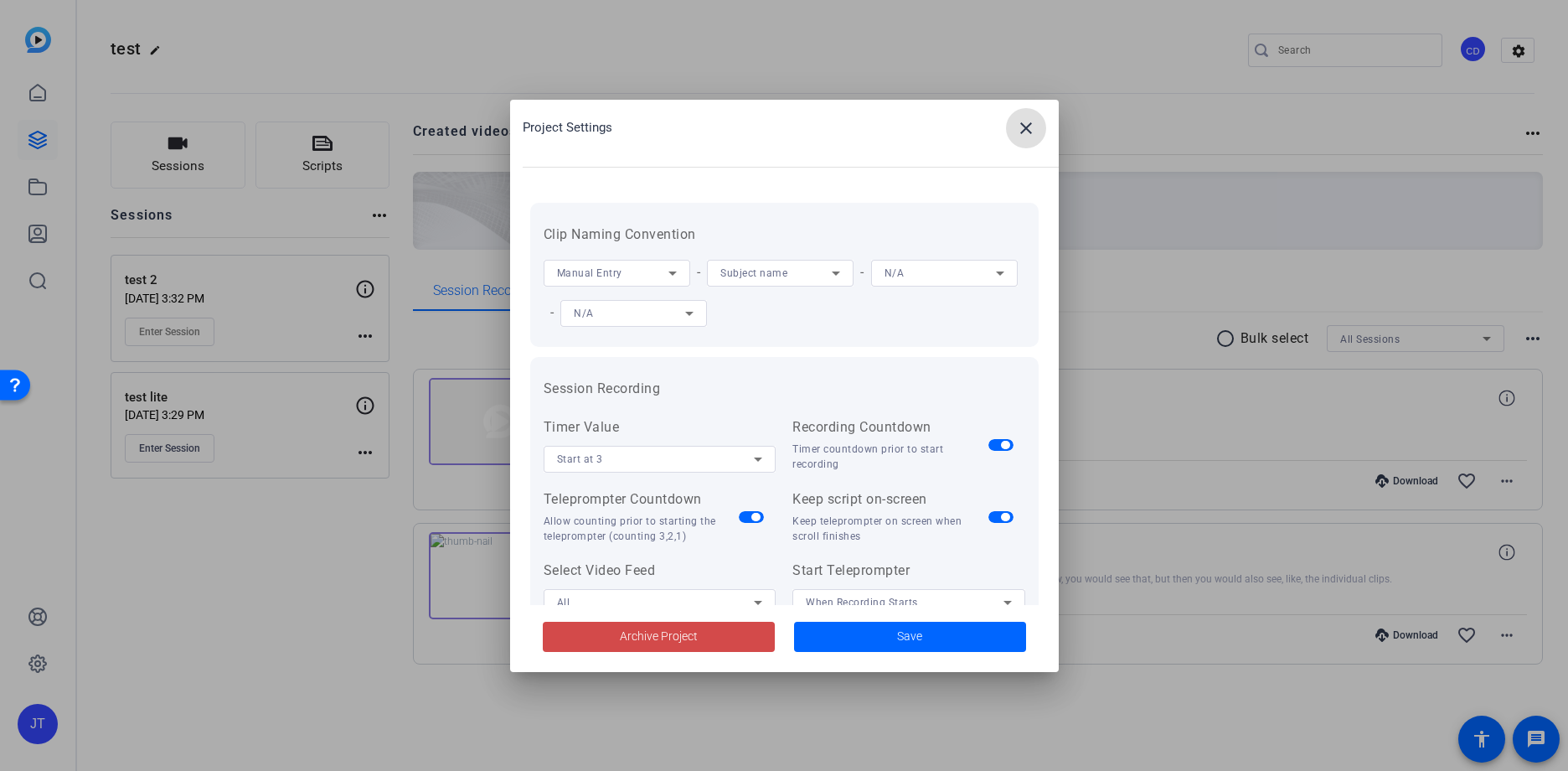 click on "Archive Project" 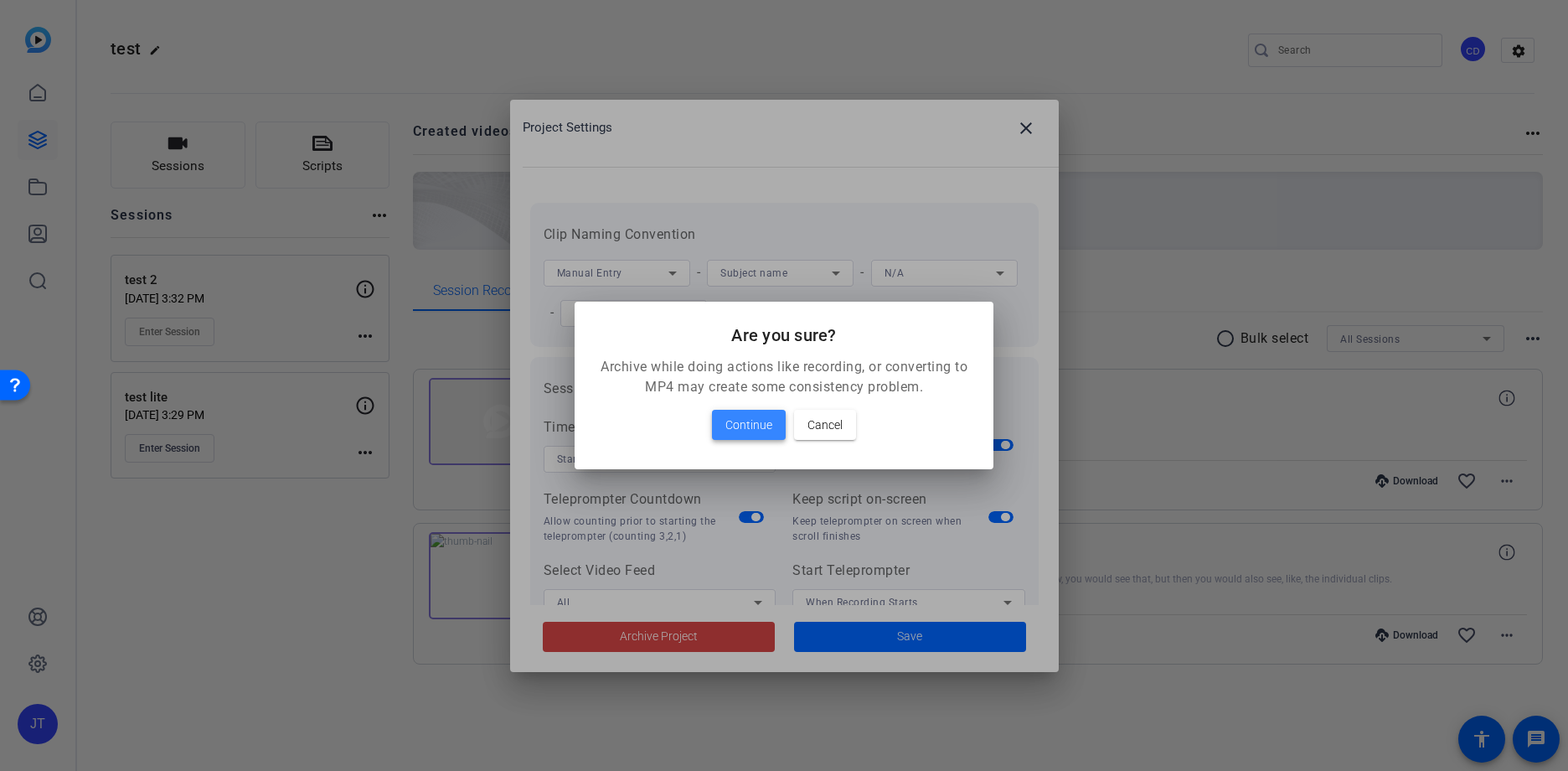 click on "Continue" at bounding box center [749, 425] 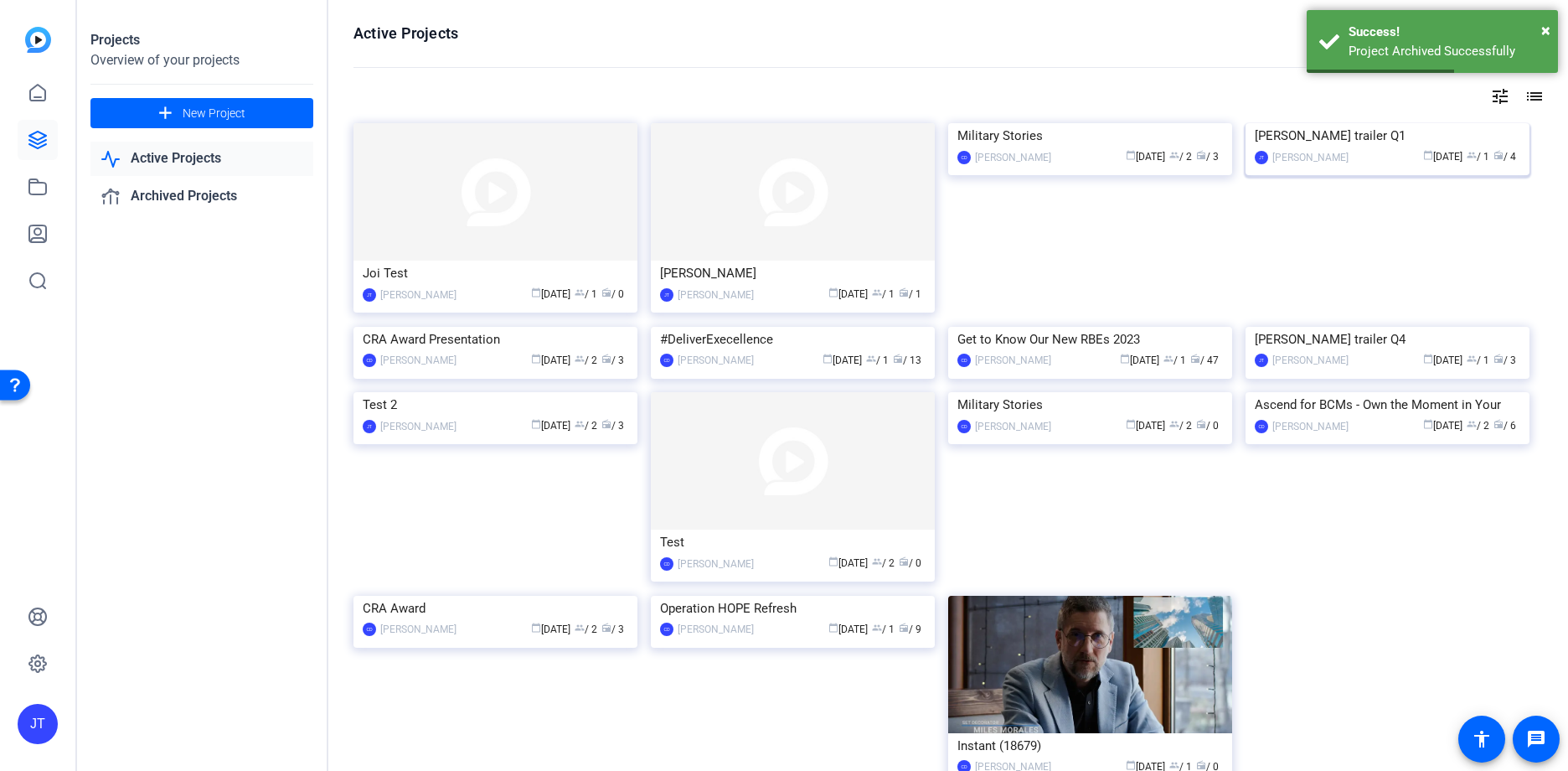 click on "Tracy Bell trailer Q1" 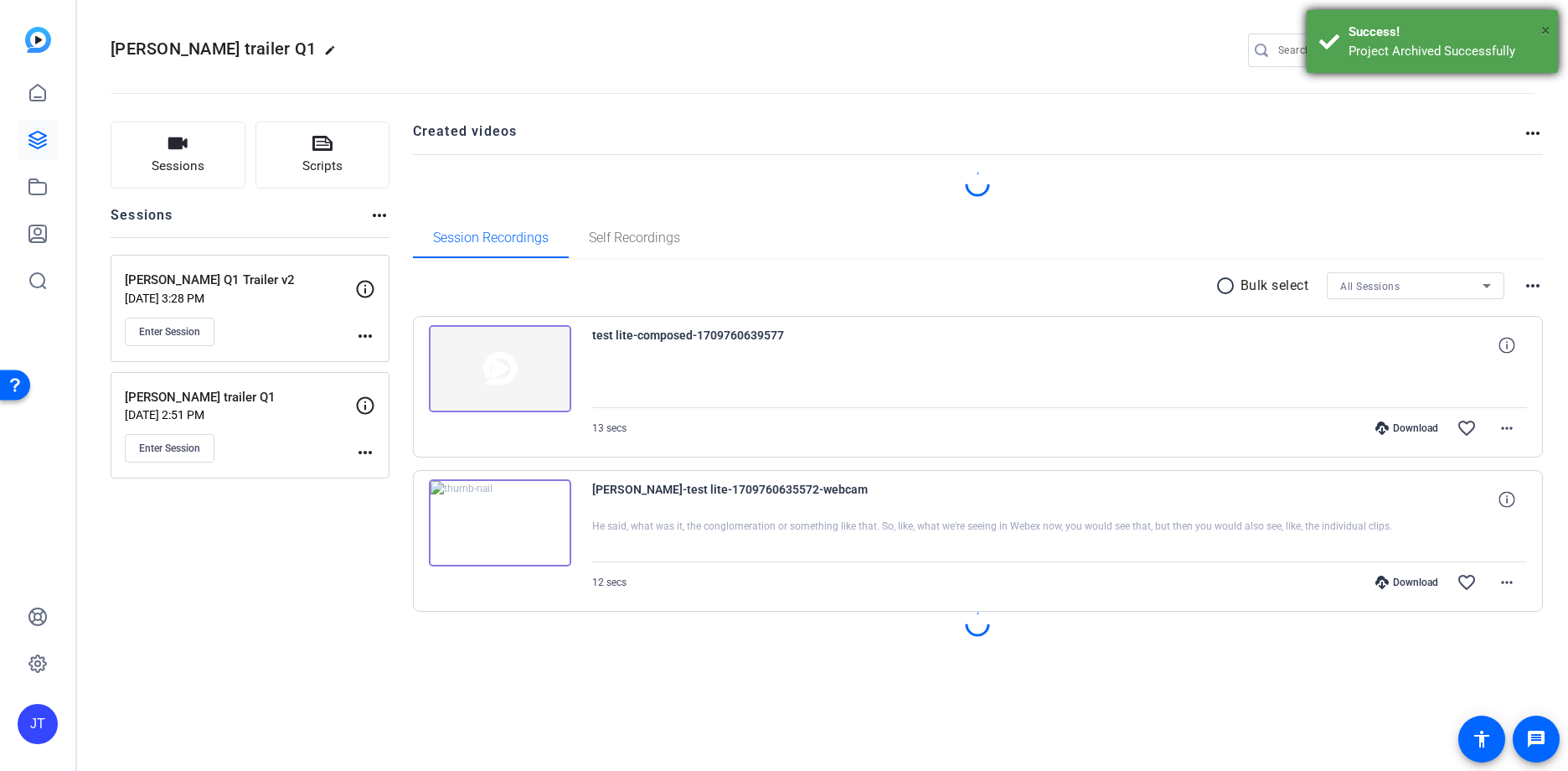 click on "×" at bounding box center (1545, 30) 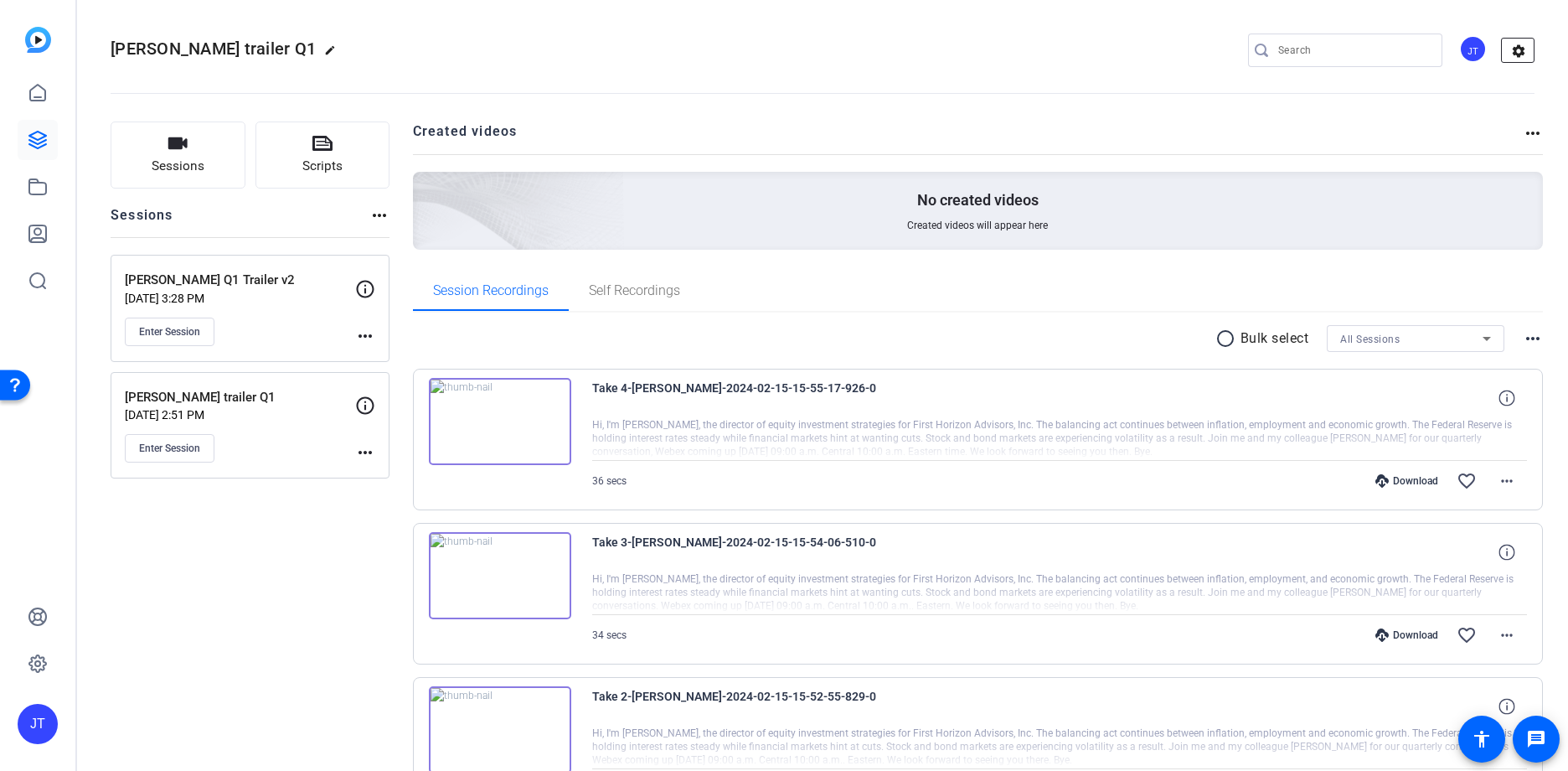 click on "settings" 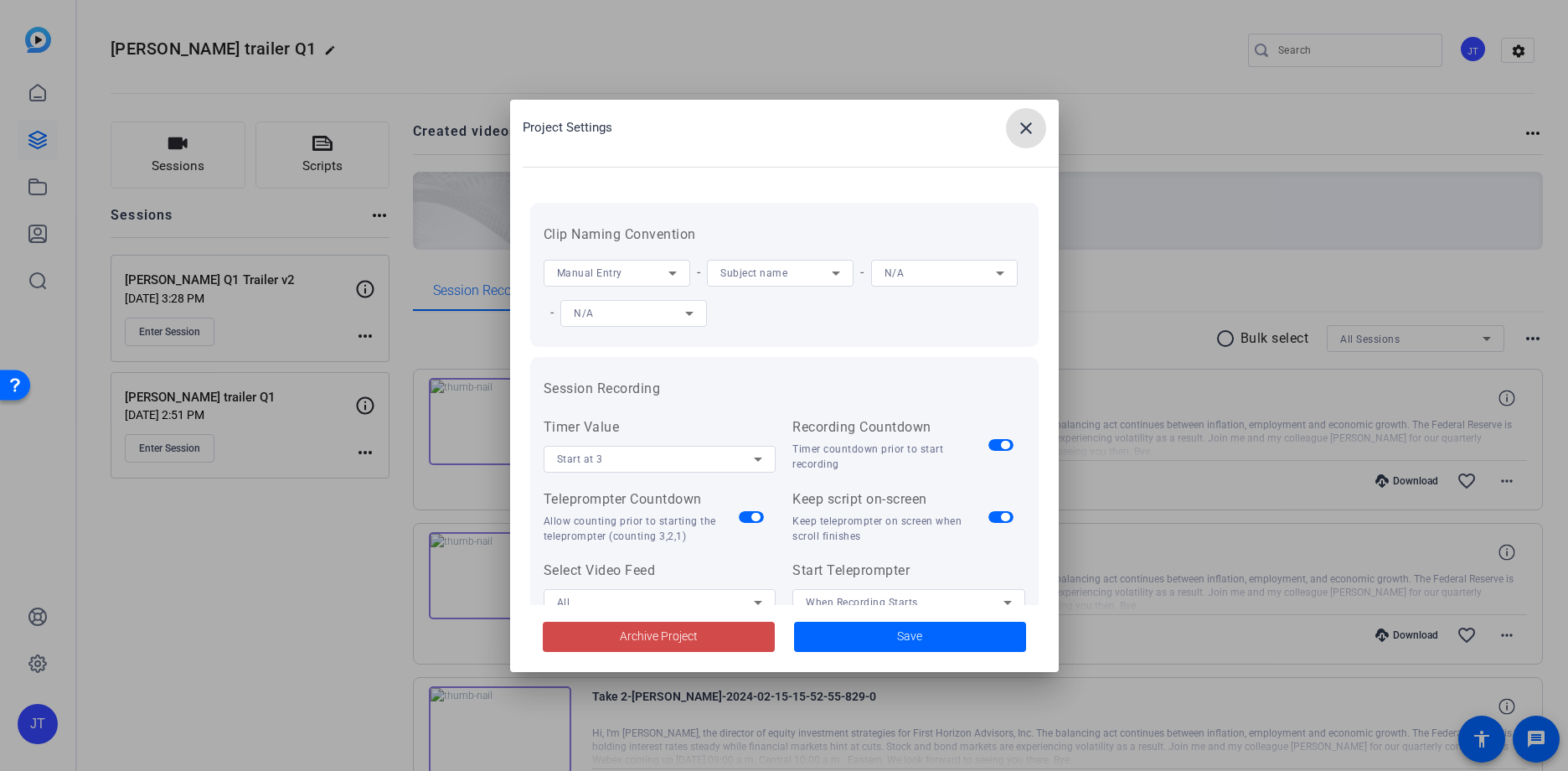 click on "Archive Project" 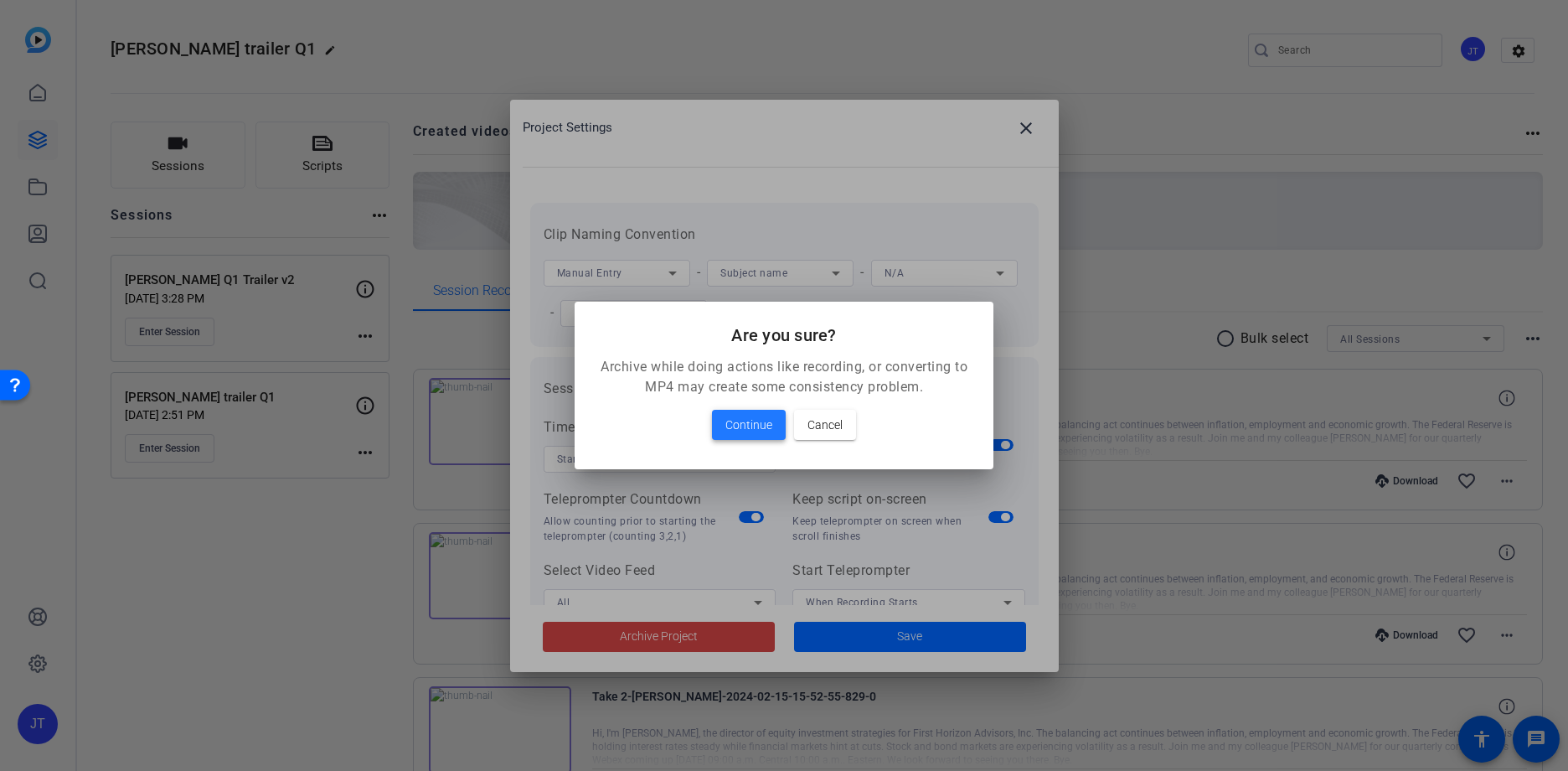 click on "Continue" at bounding box center (749, 425) 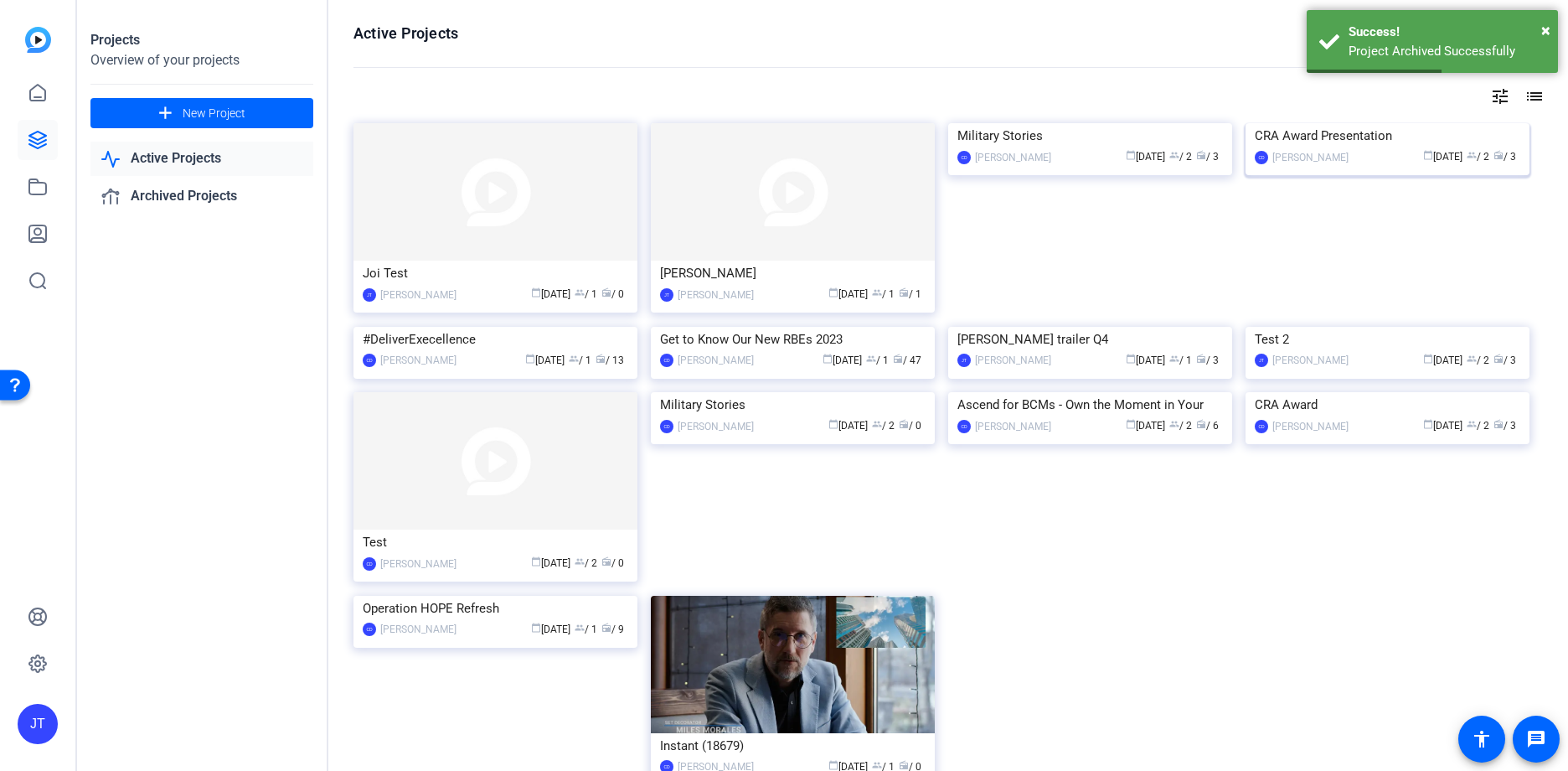 click on "CRA Award Presentation" 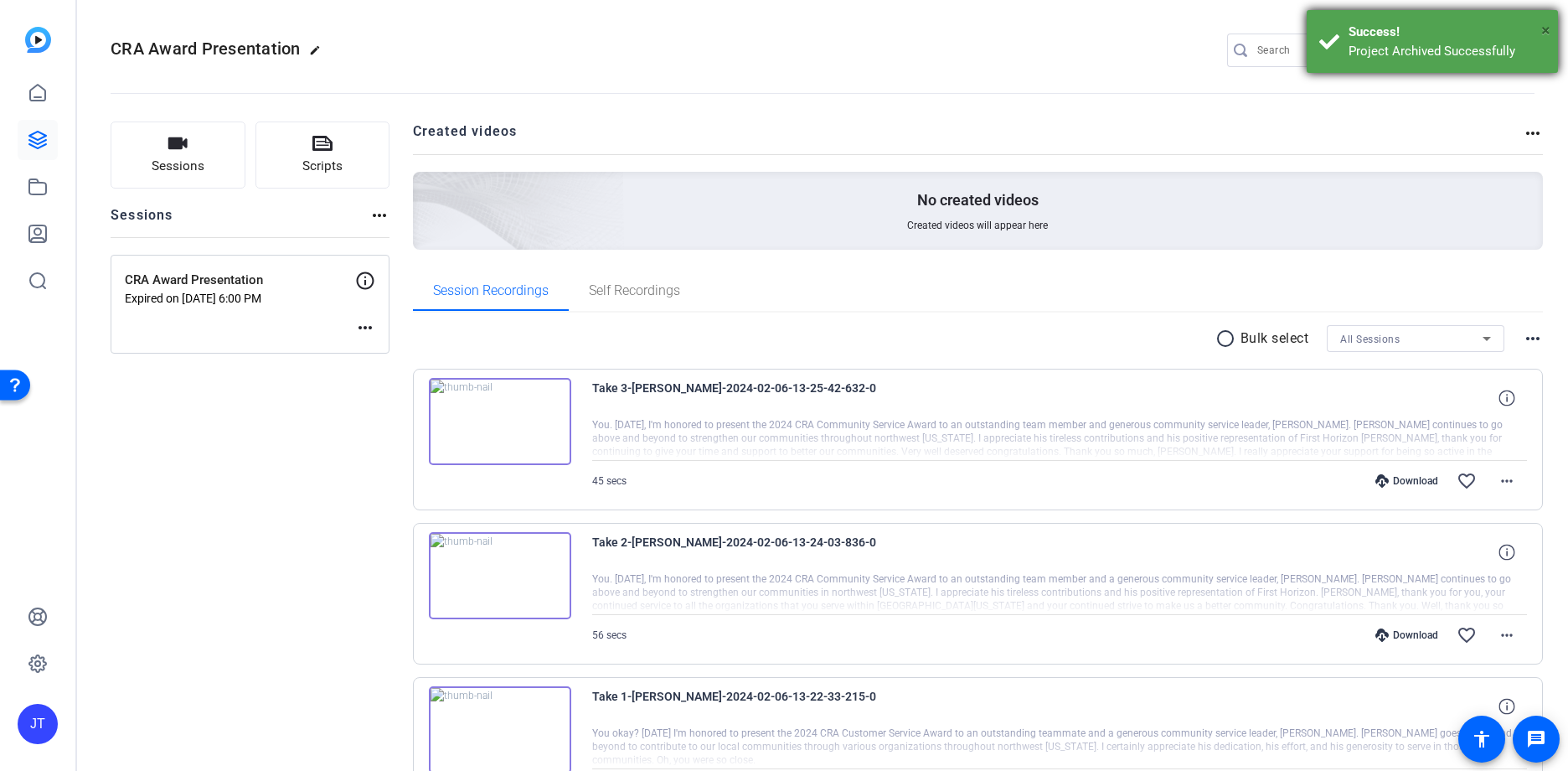 click on "×" at bounding box center (1545, 30) 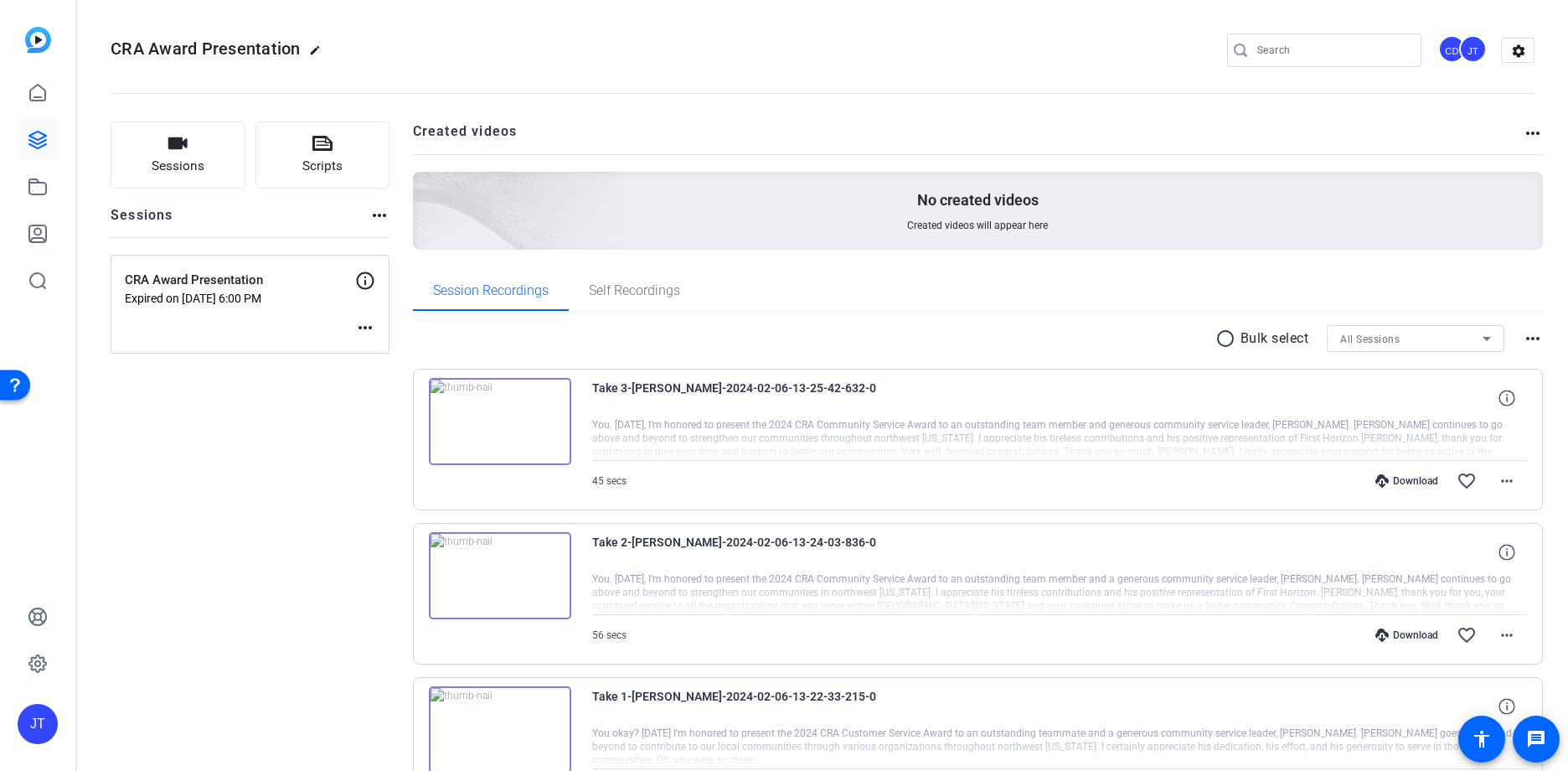 drag, startPoint x: 1515, startPoint y: 52, endPoint x: 1457, endPoint y: 109, distance: 81.32035 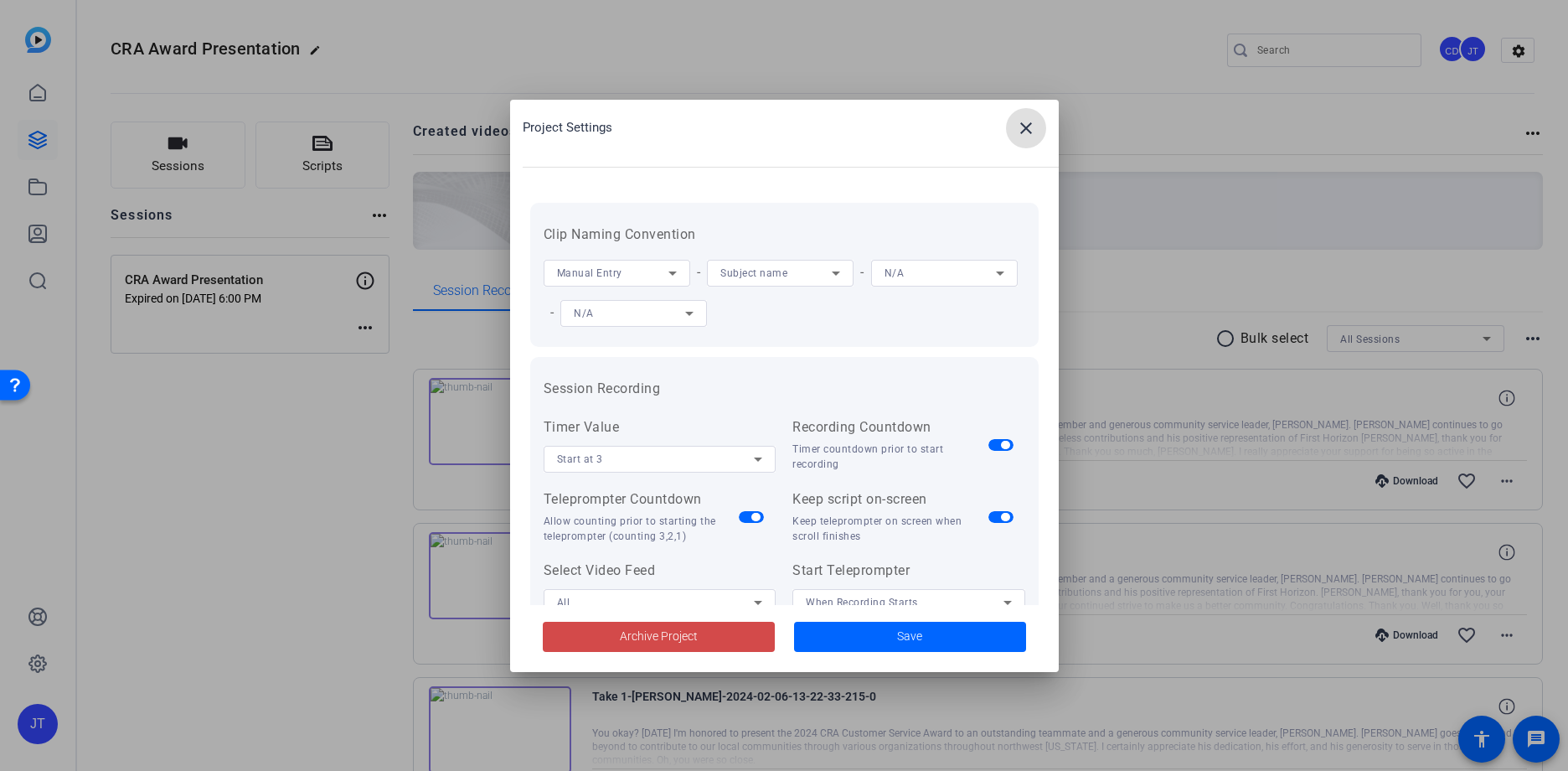 click on "Archive Project" 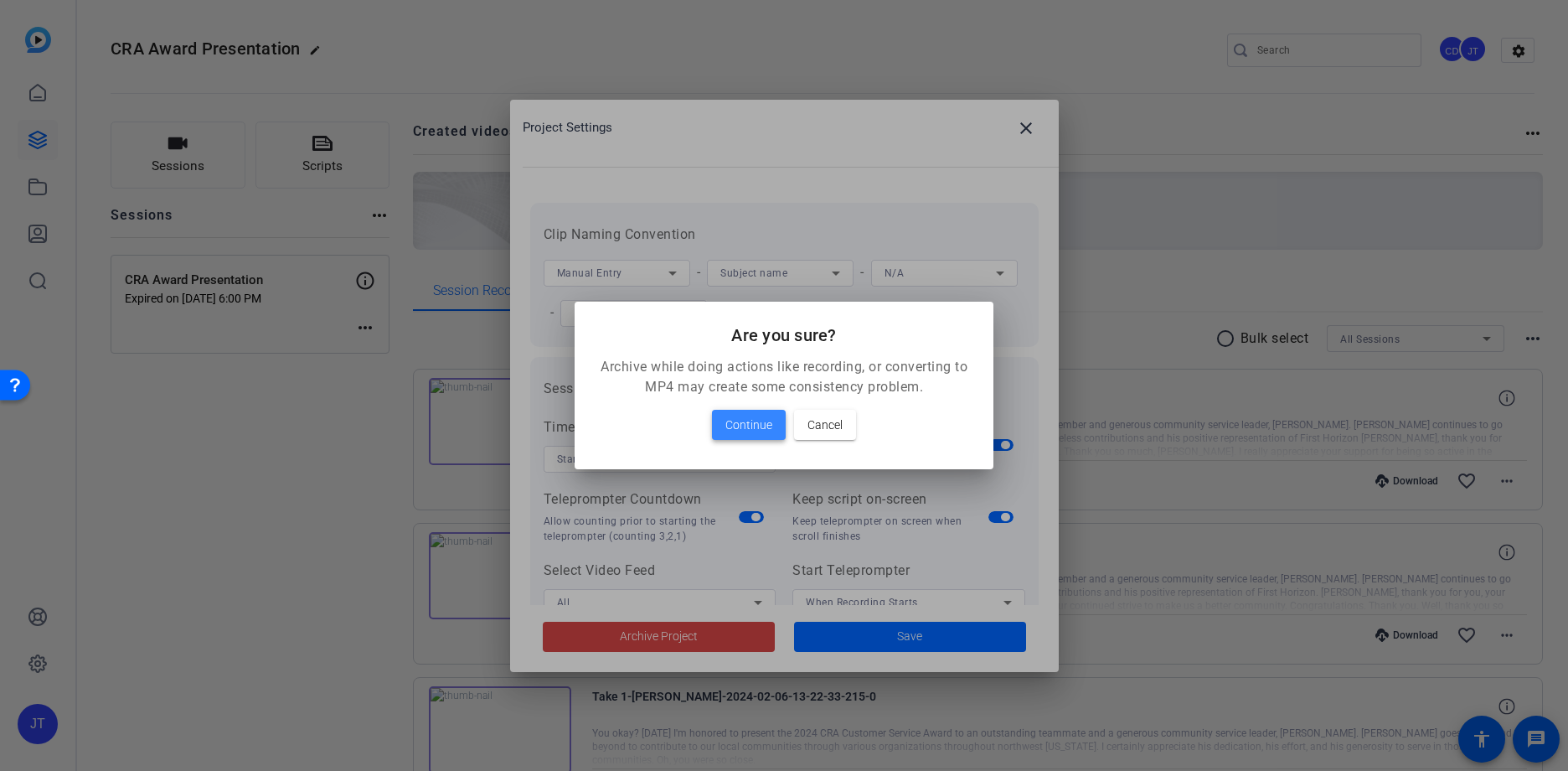 click on "Continue" at bounding box center (749, 425) 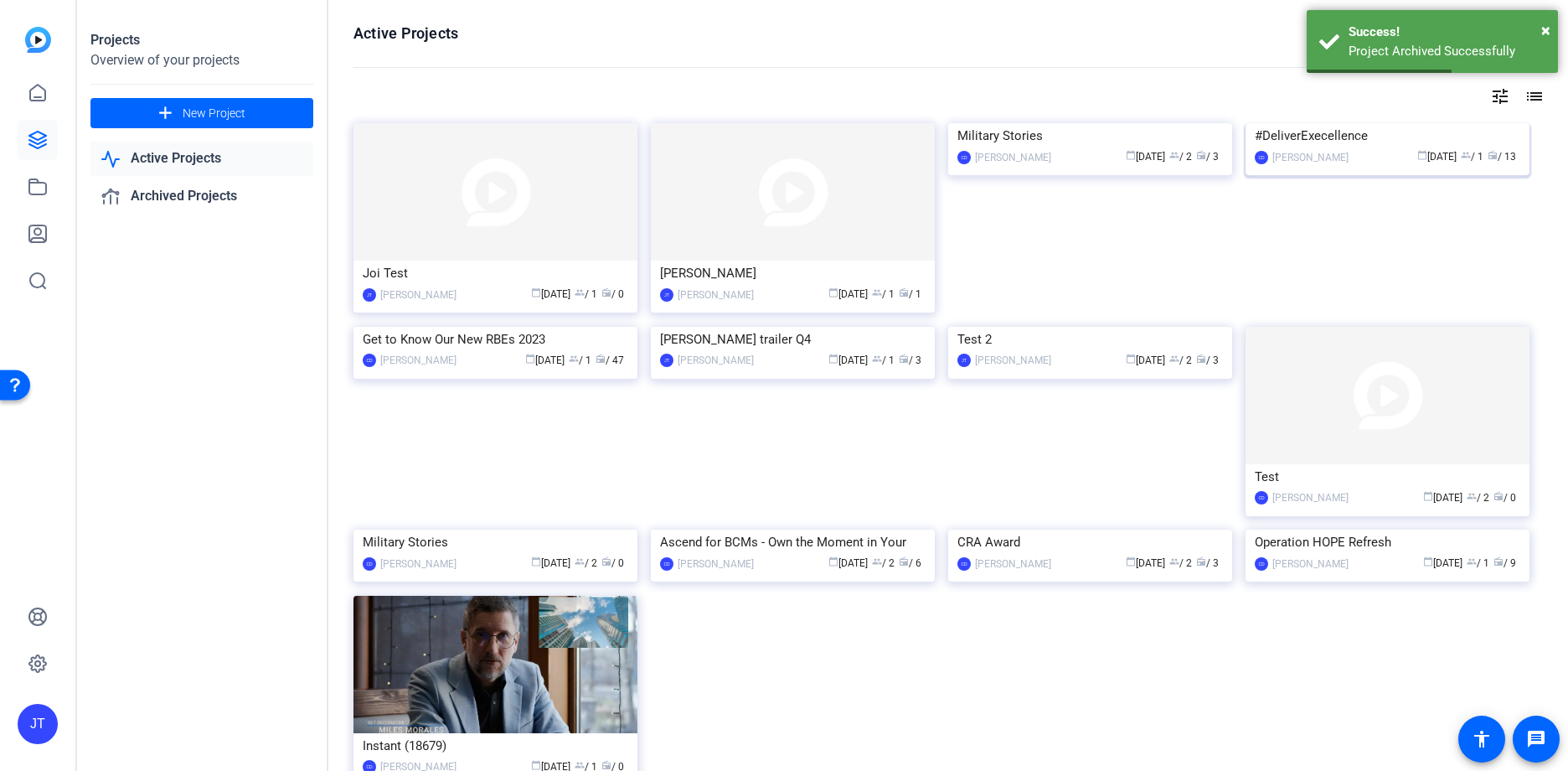 click on "#DeliverExecellence" 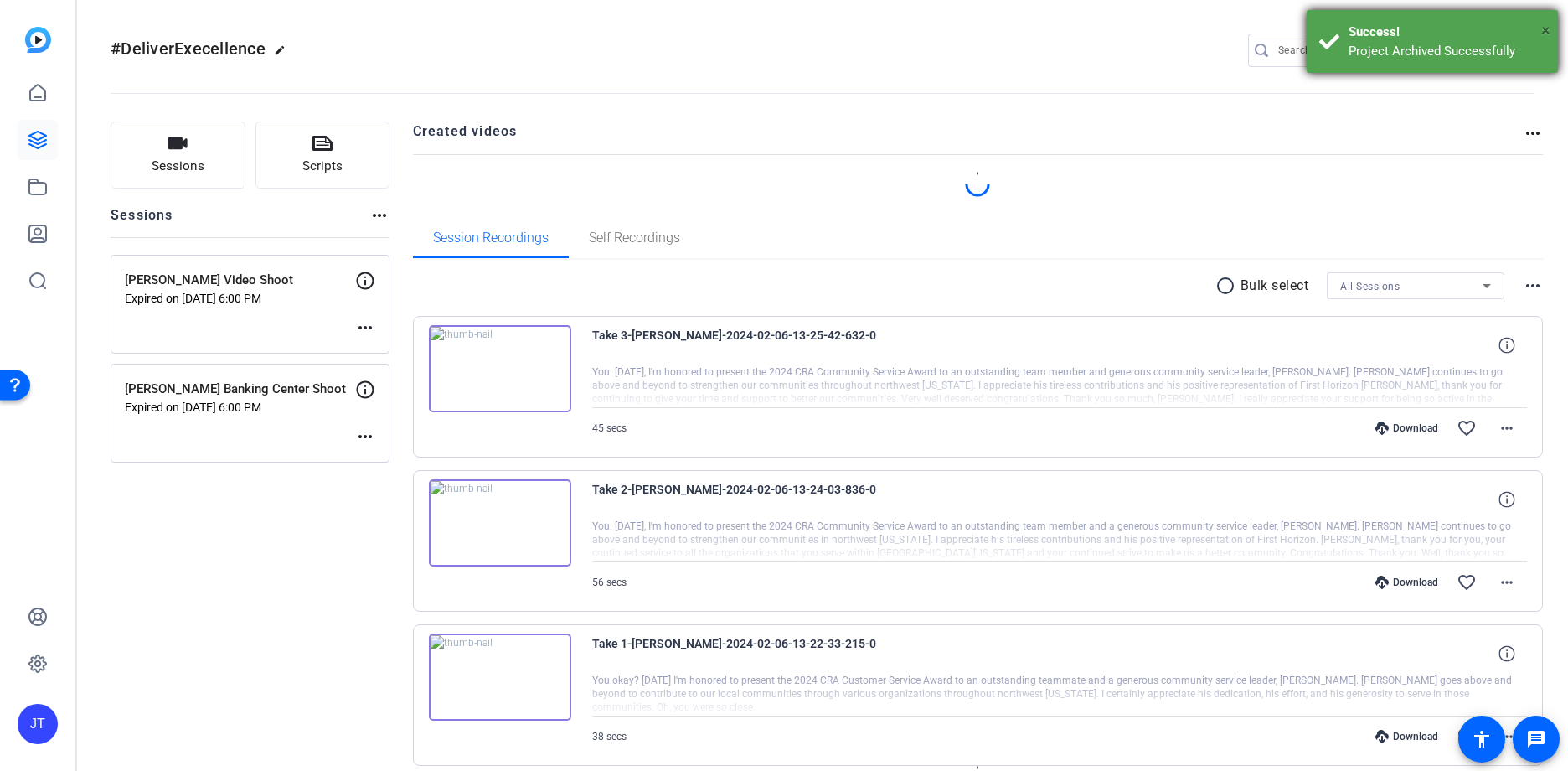 click on "×" at bounding box center (1545, 30) 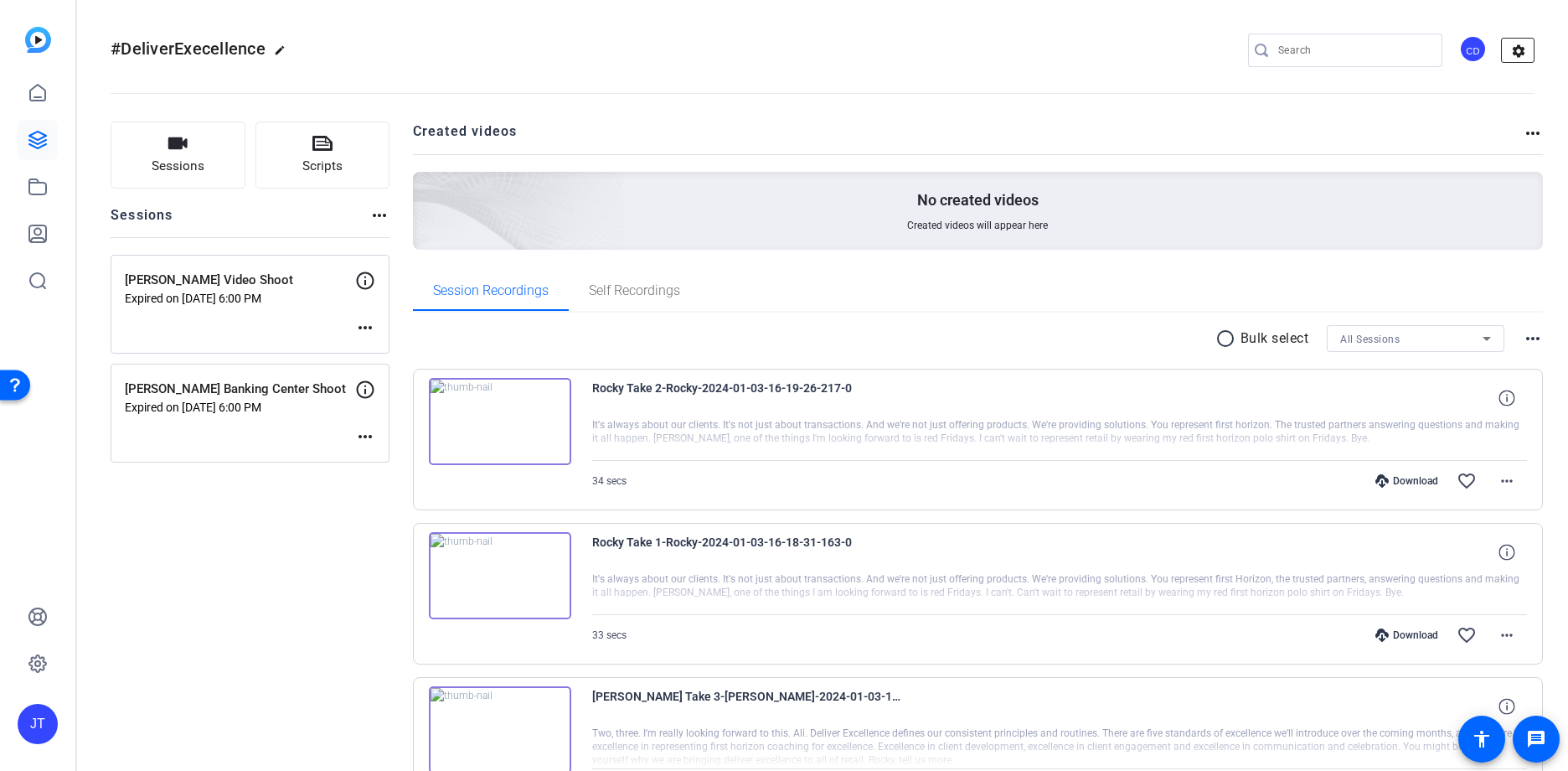 click on "settings" 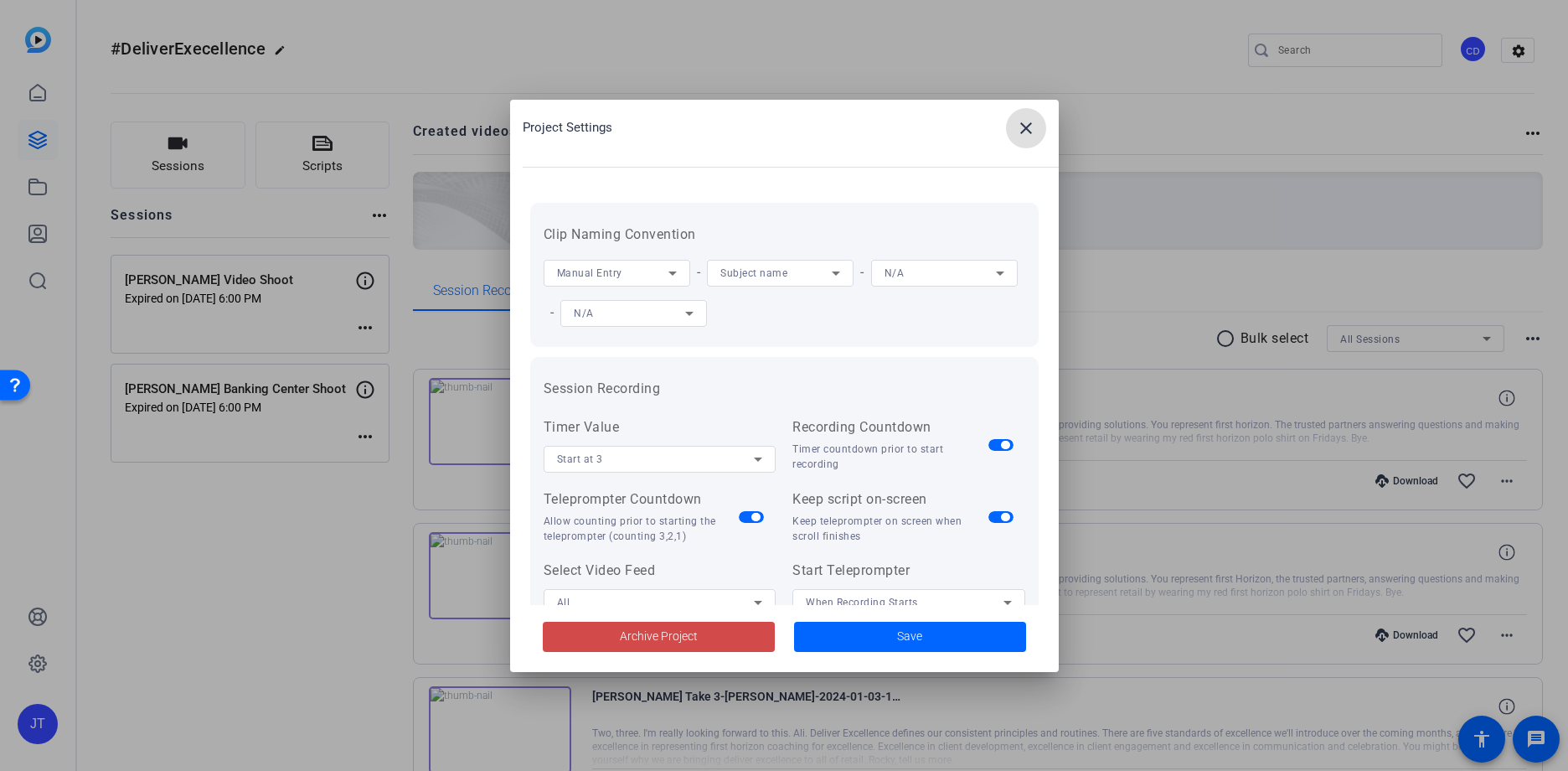 click on "Archive Project" 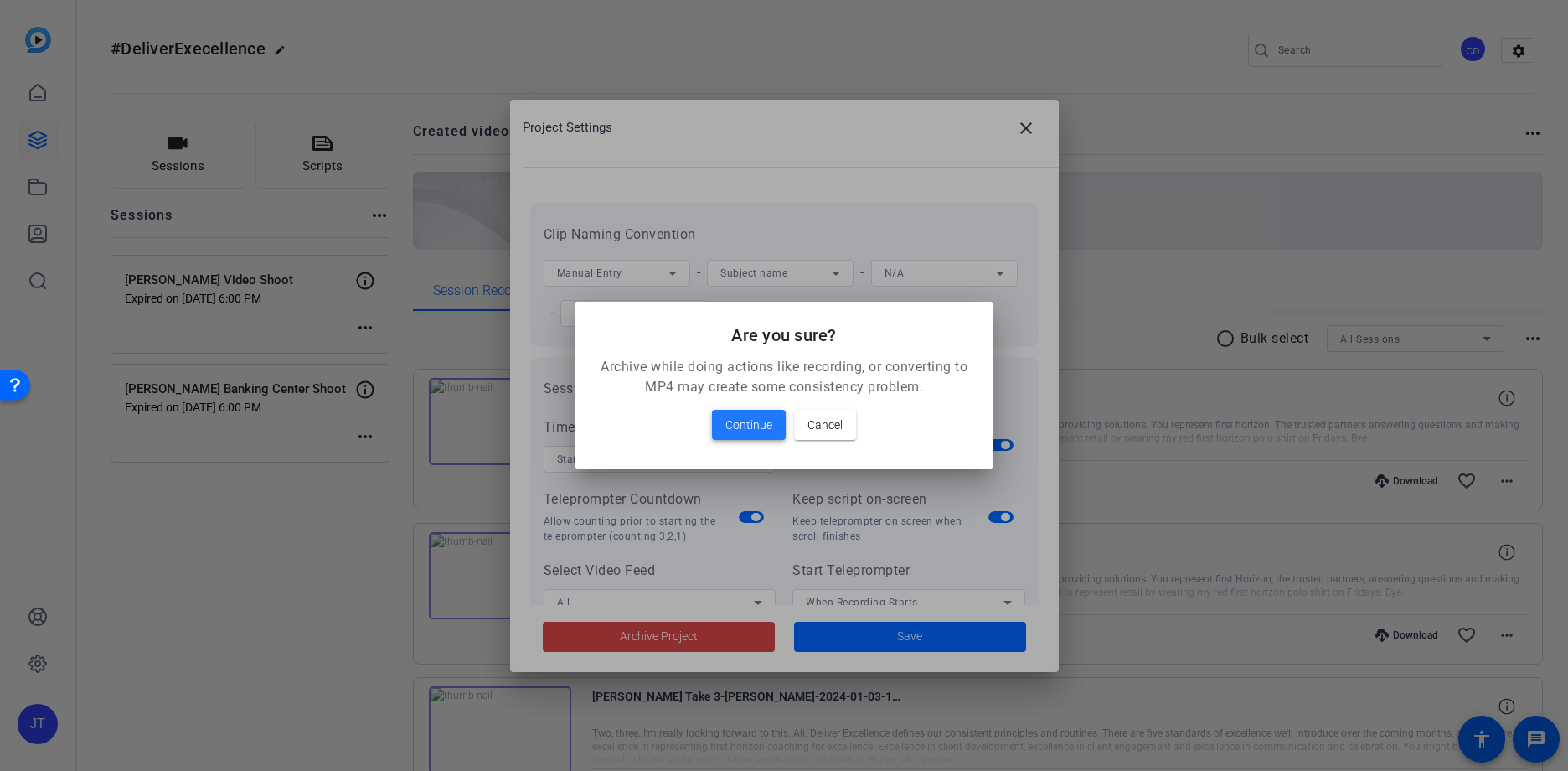click on "Continue" at bounding box center [749, 425] 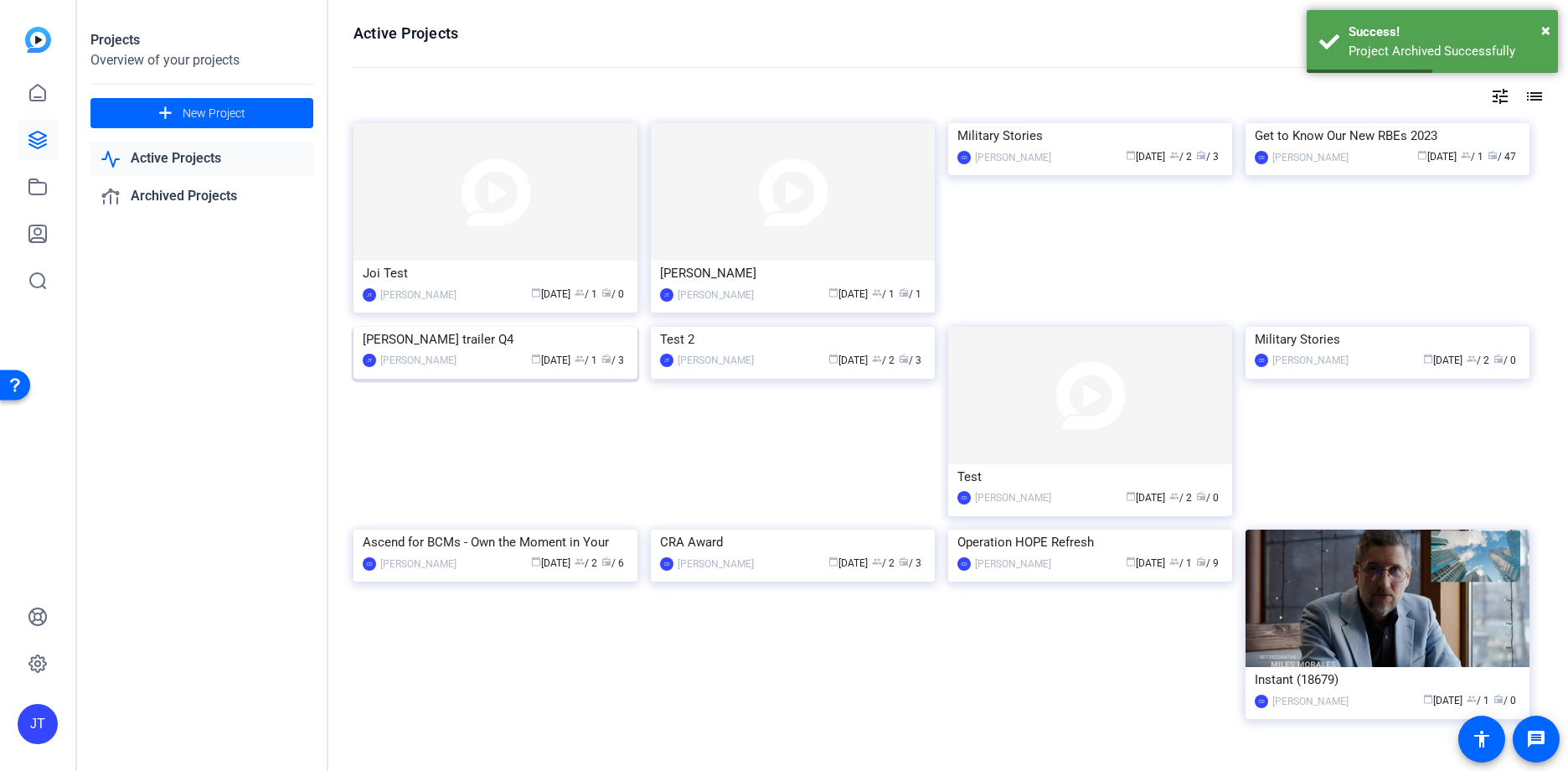 click on "calendar_today  Nov 13  group  / 1  radio  / 3" 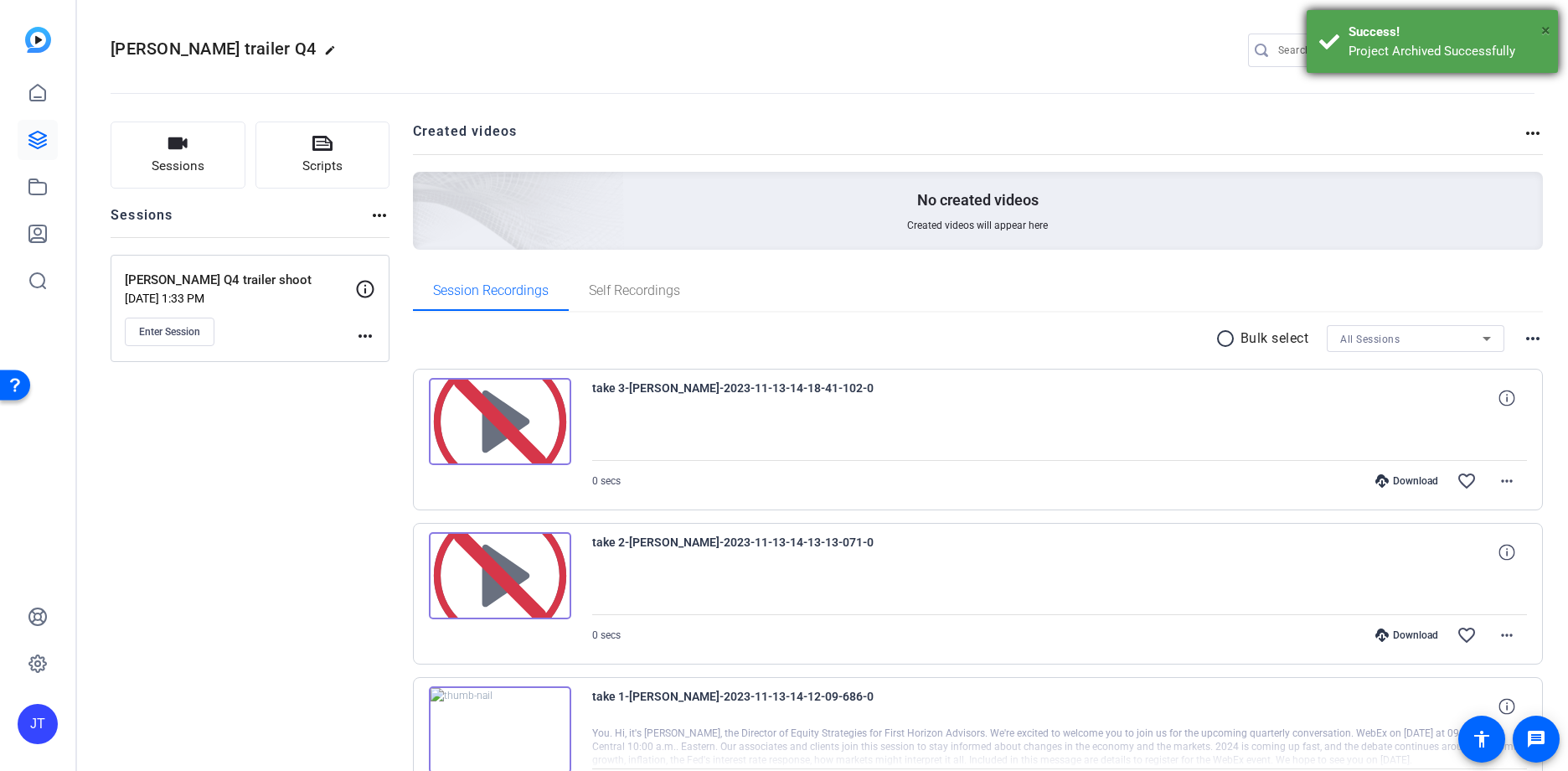click on "×" at bounding box center (1545, 30) 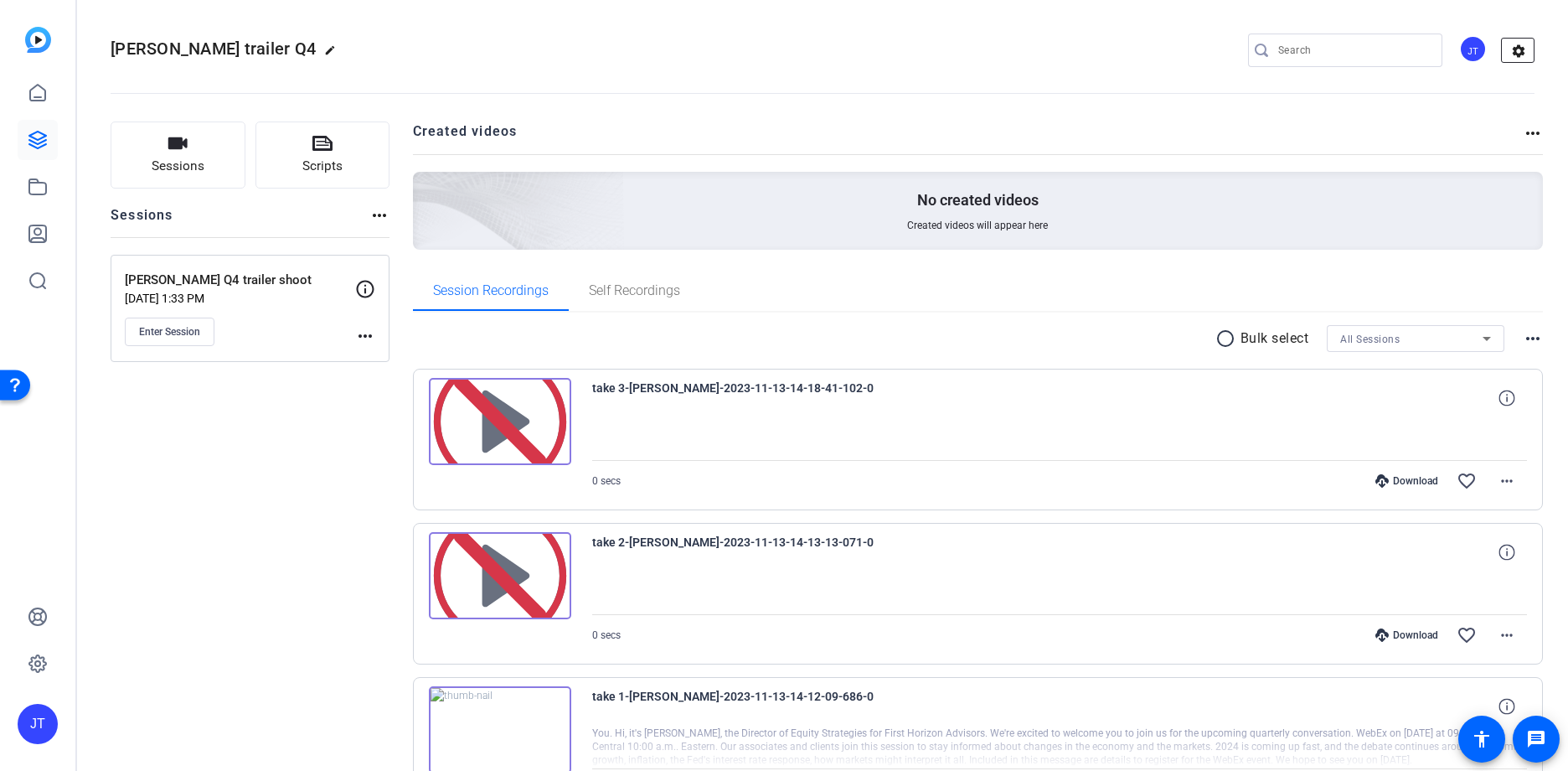 click on "settings" 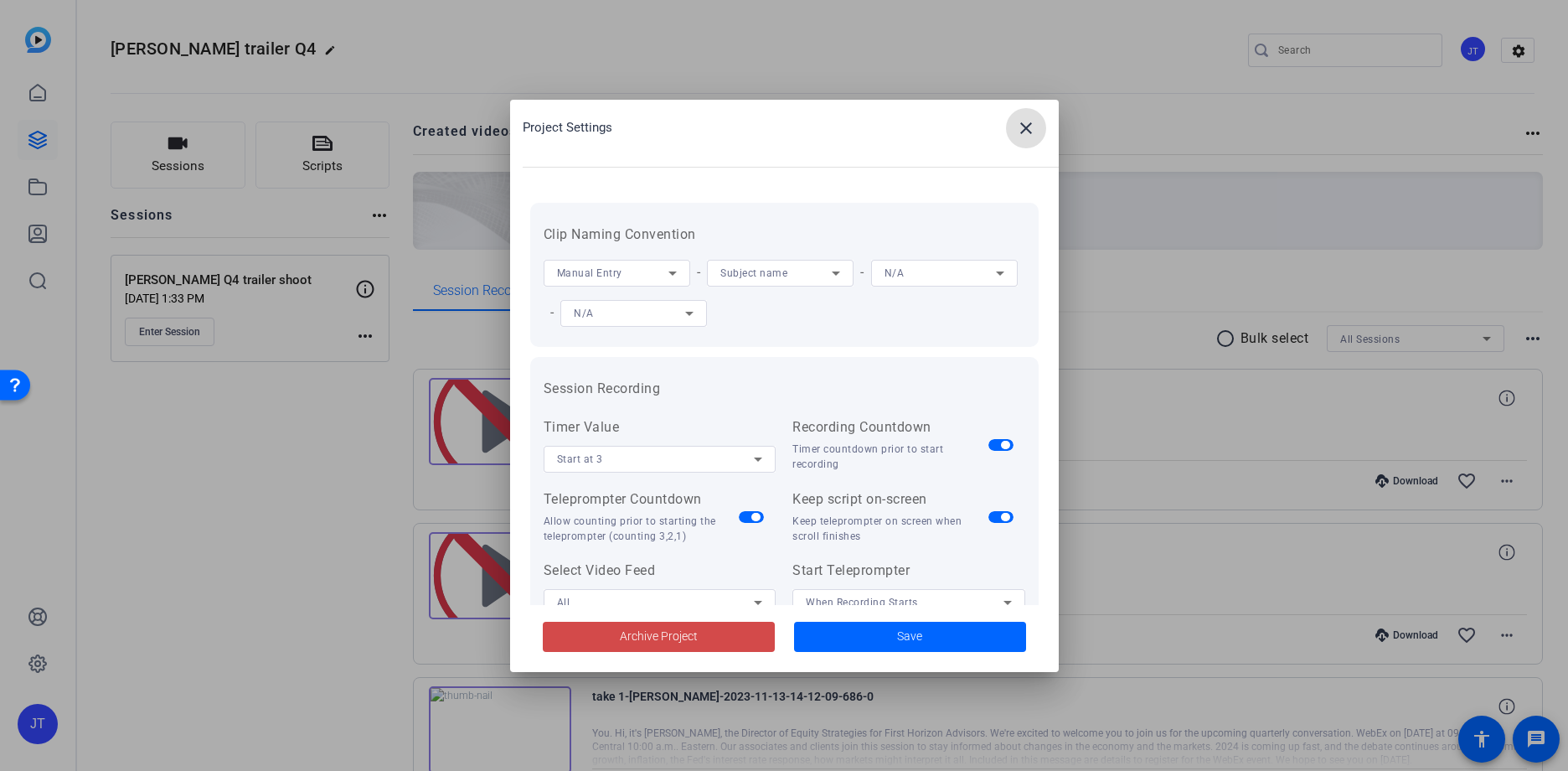 click 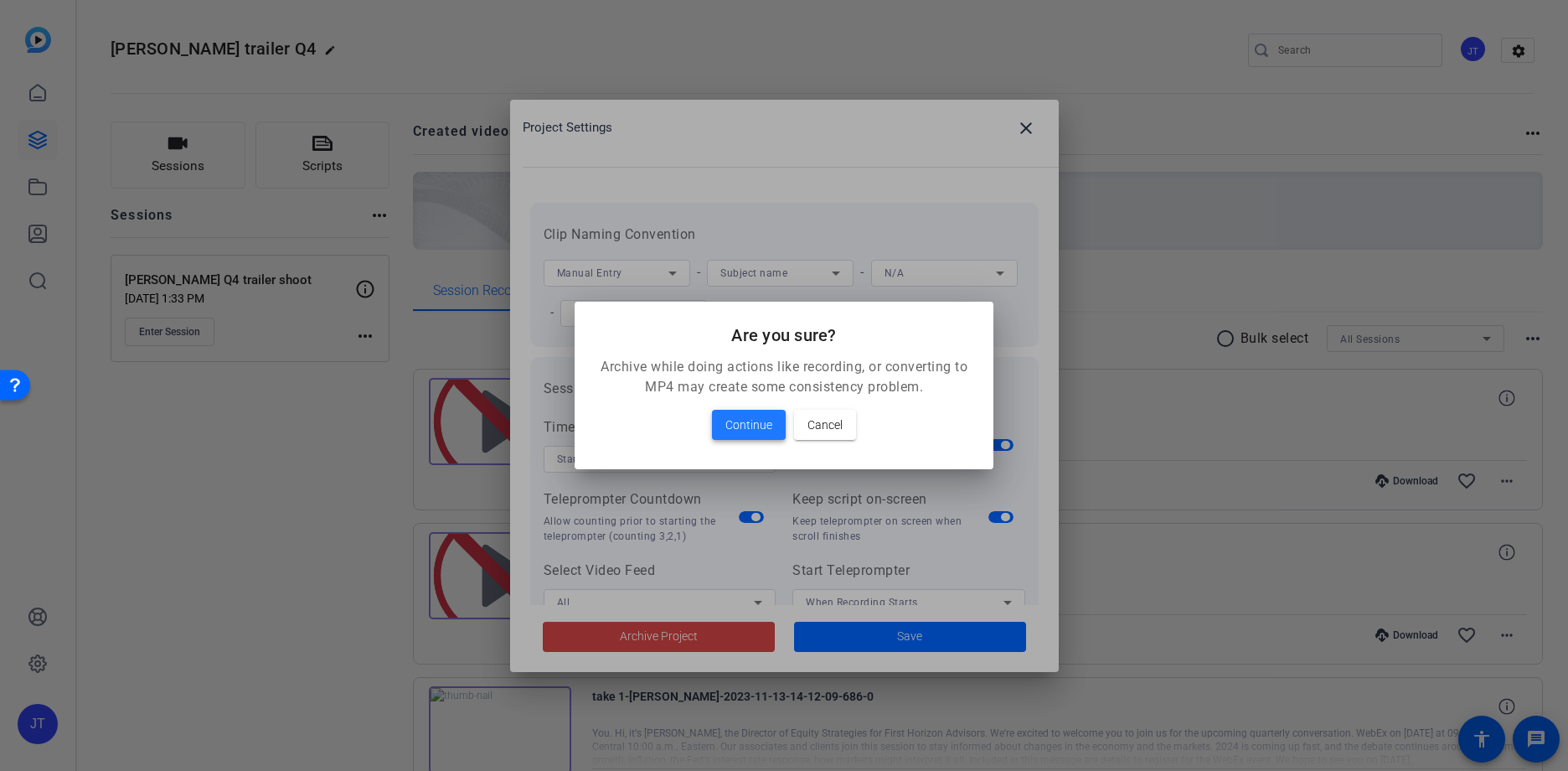 click on "Continue" at bounding box center [749, 425] 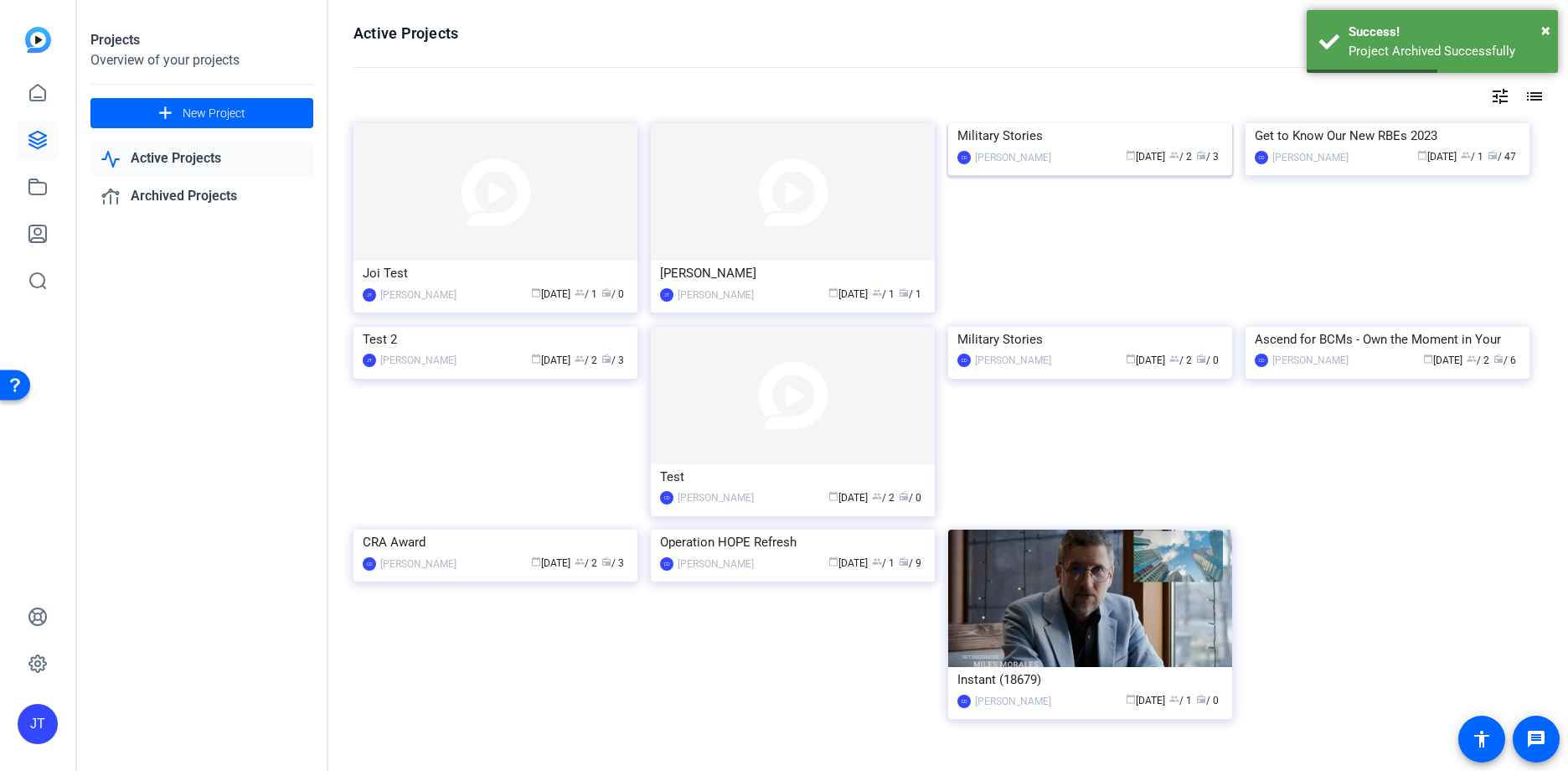 click on "Cassandra Daniels" 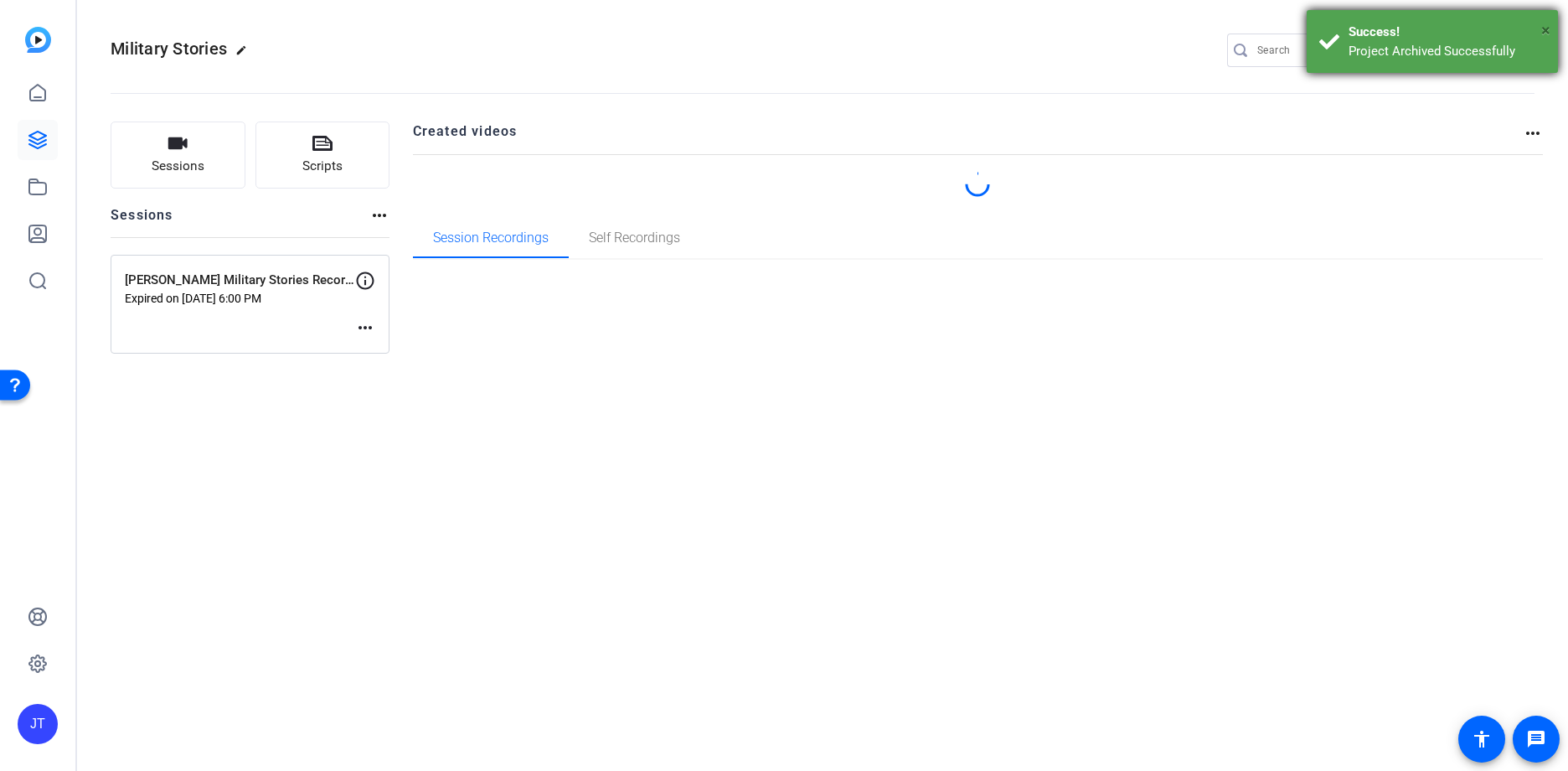 click on "×" at bounding box center (1545, 30) 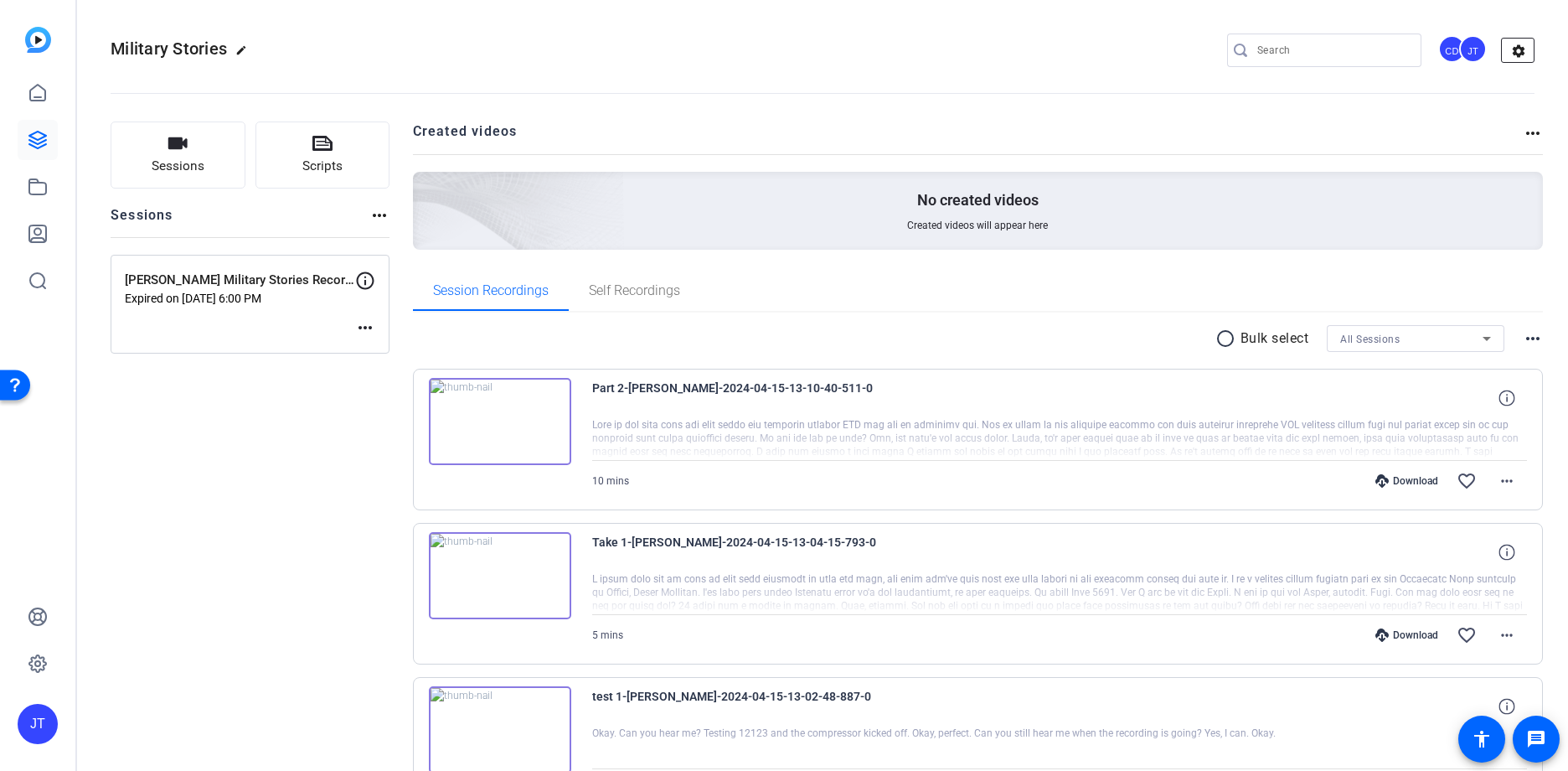 click on "settings" 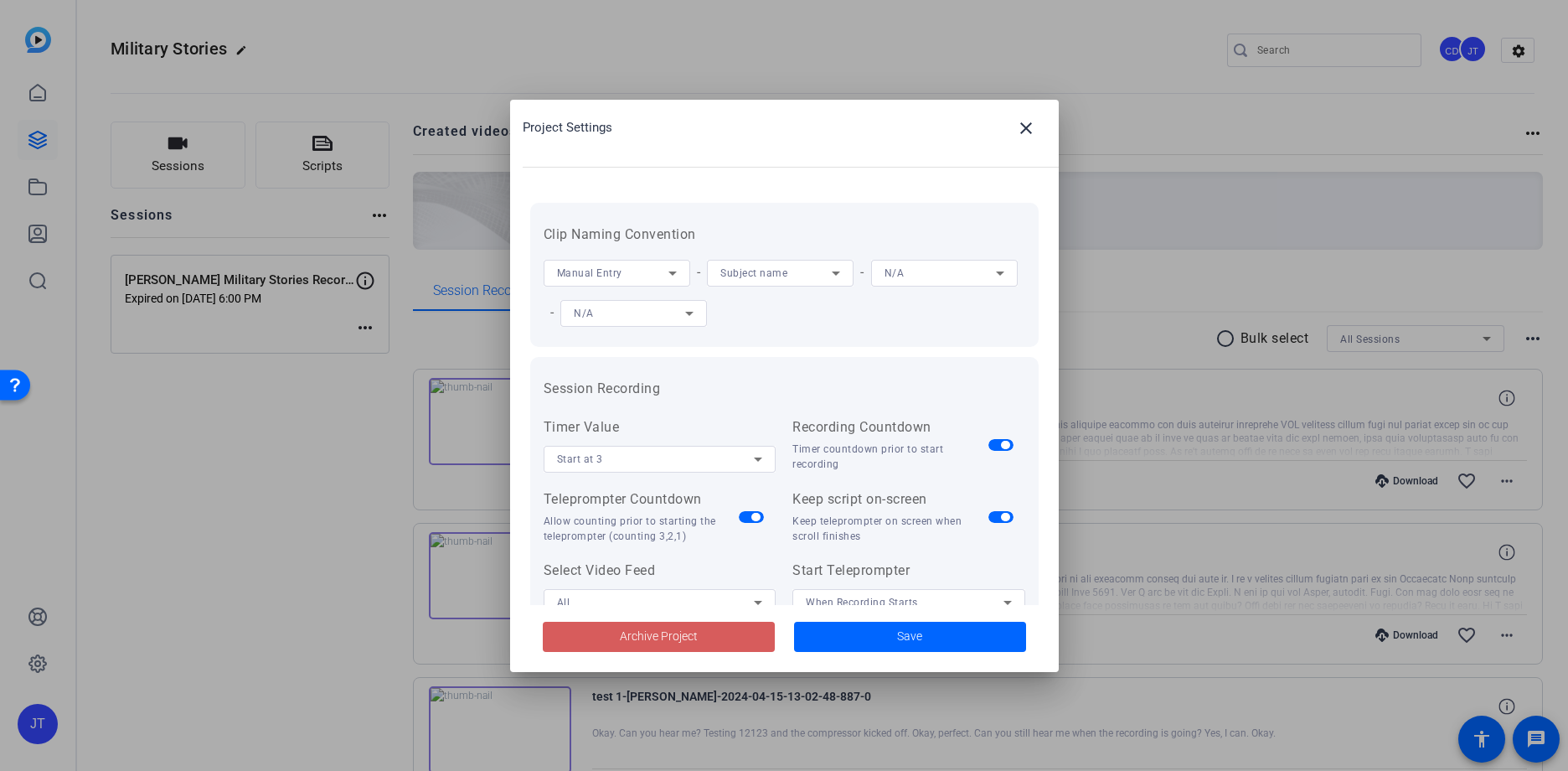 click 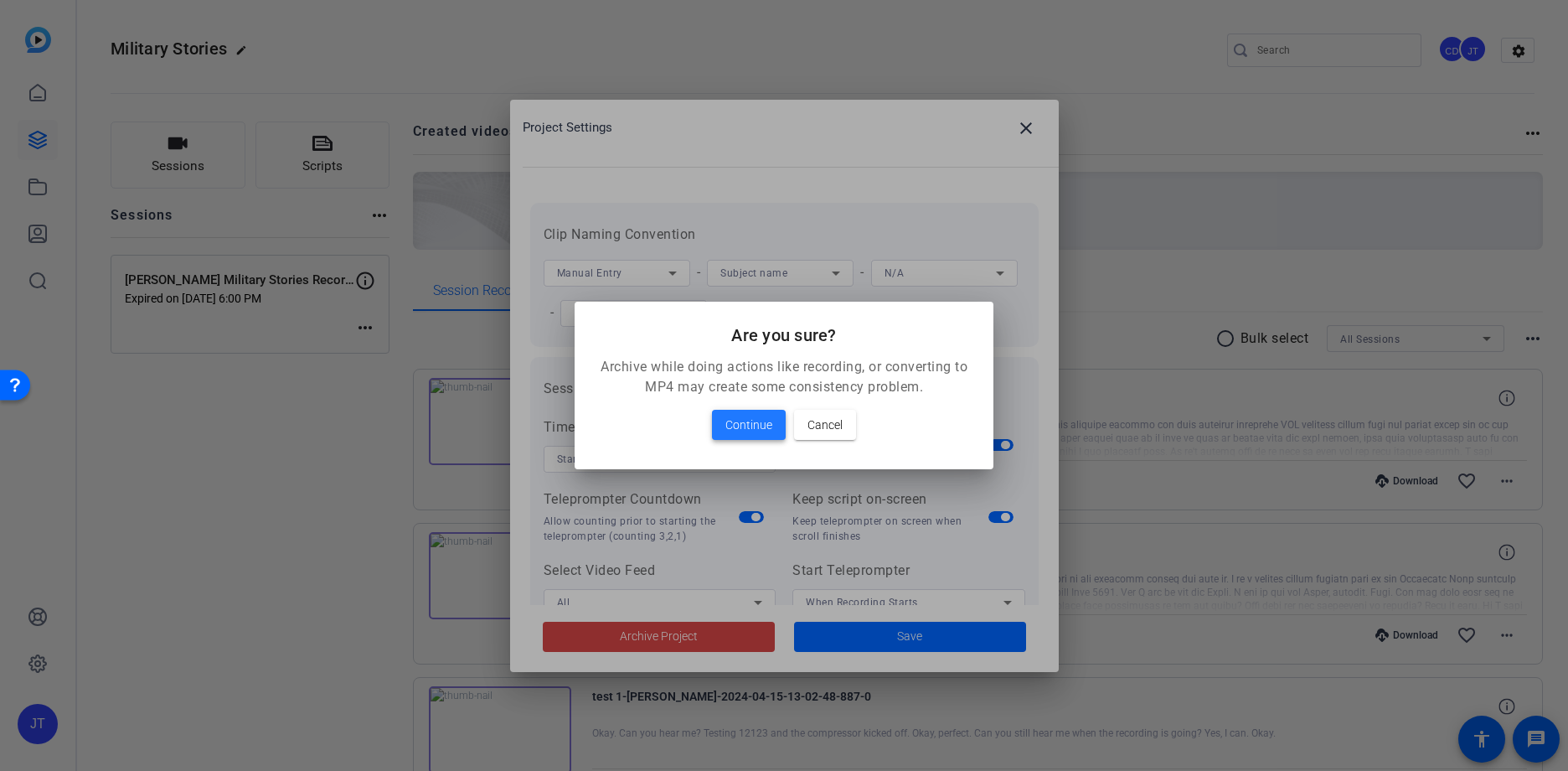 click on "Continue" at bounding box center [749, 425] 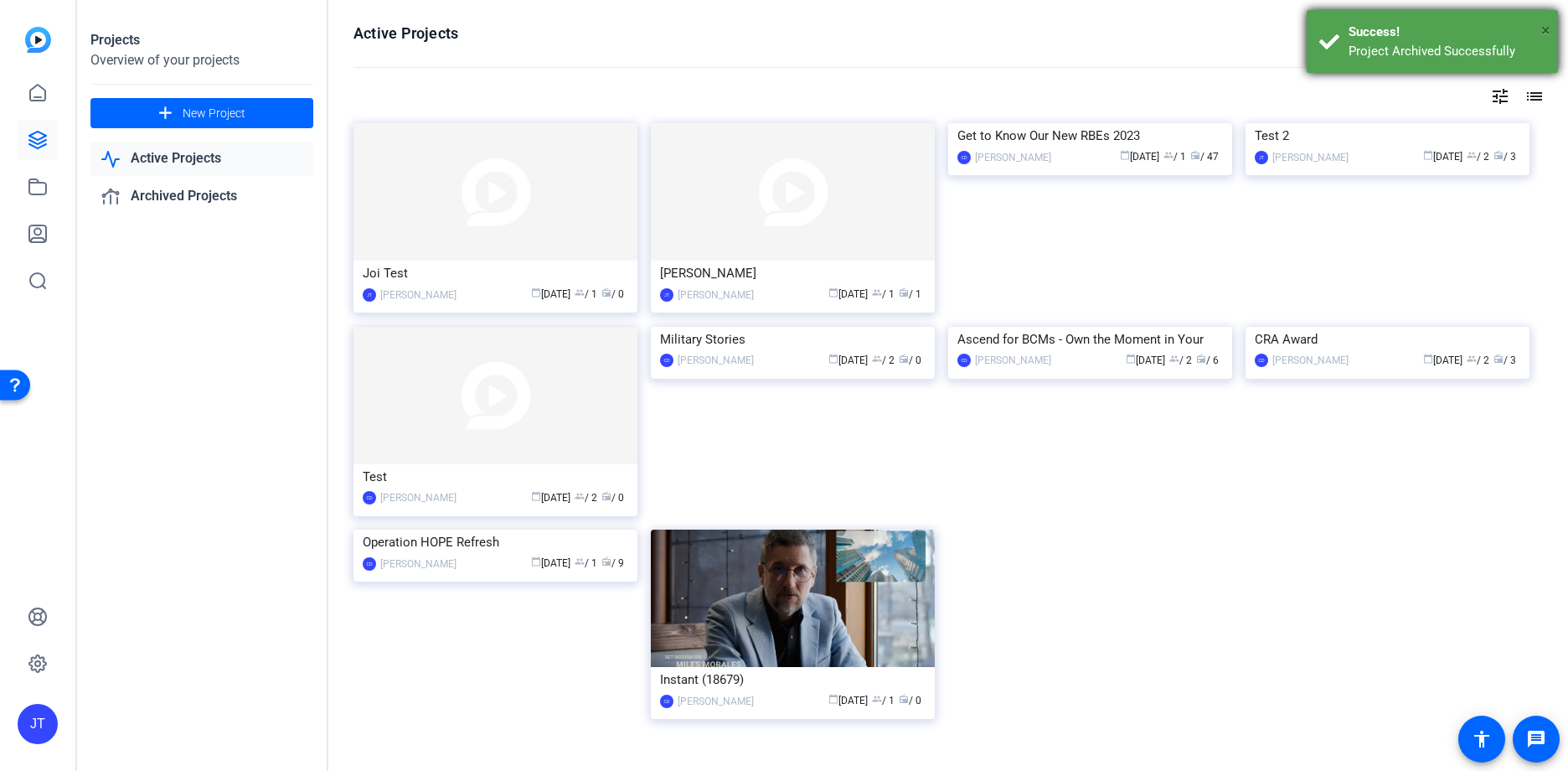 click on "×" at bounding box center [1545, 30] 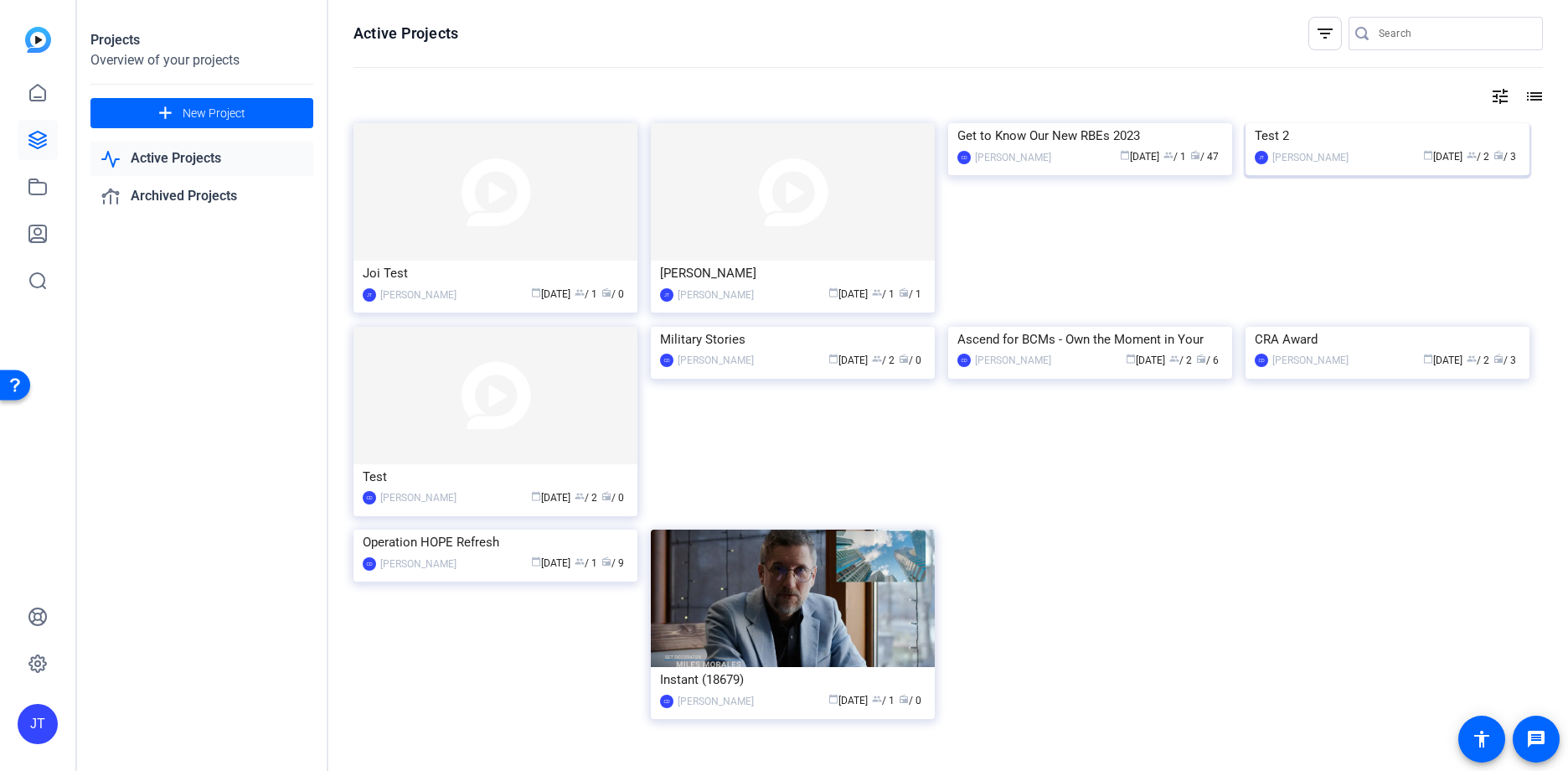 click on "Joi Taylor" 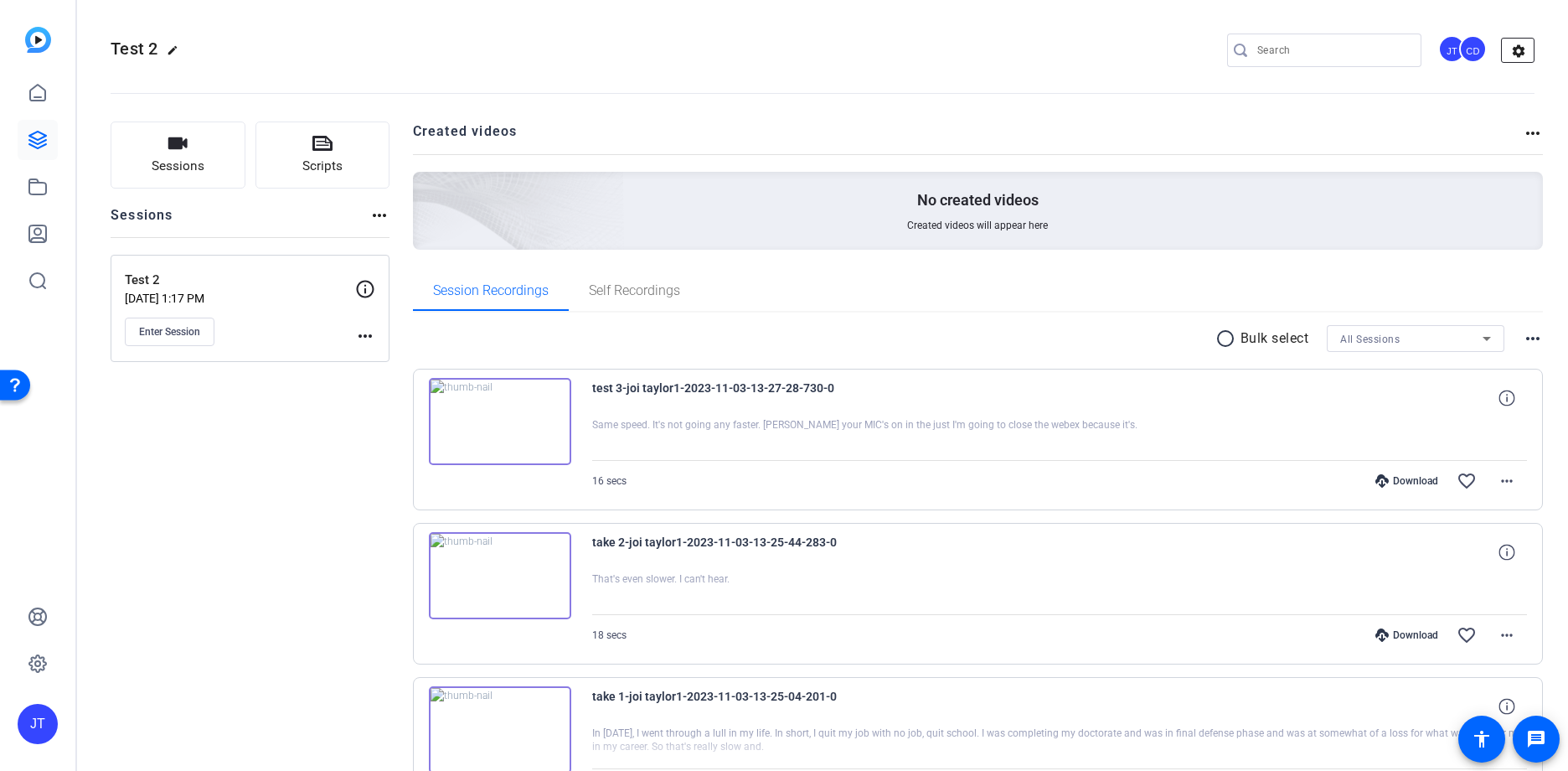 click on "settings" 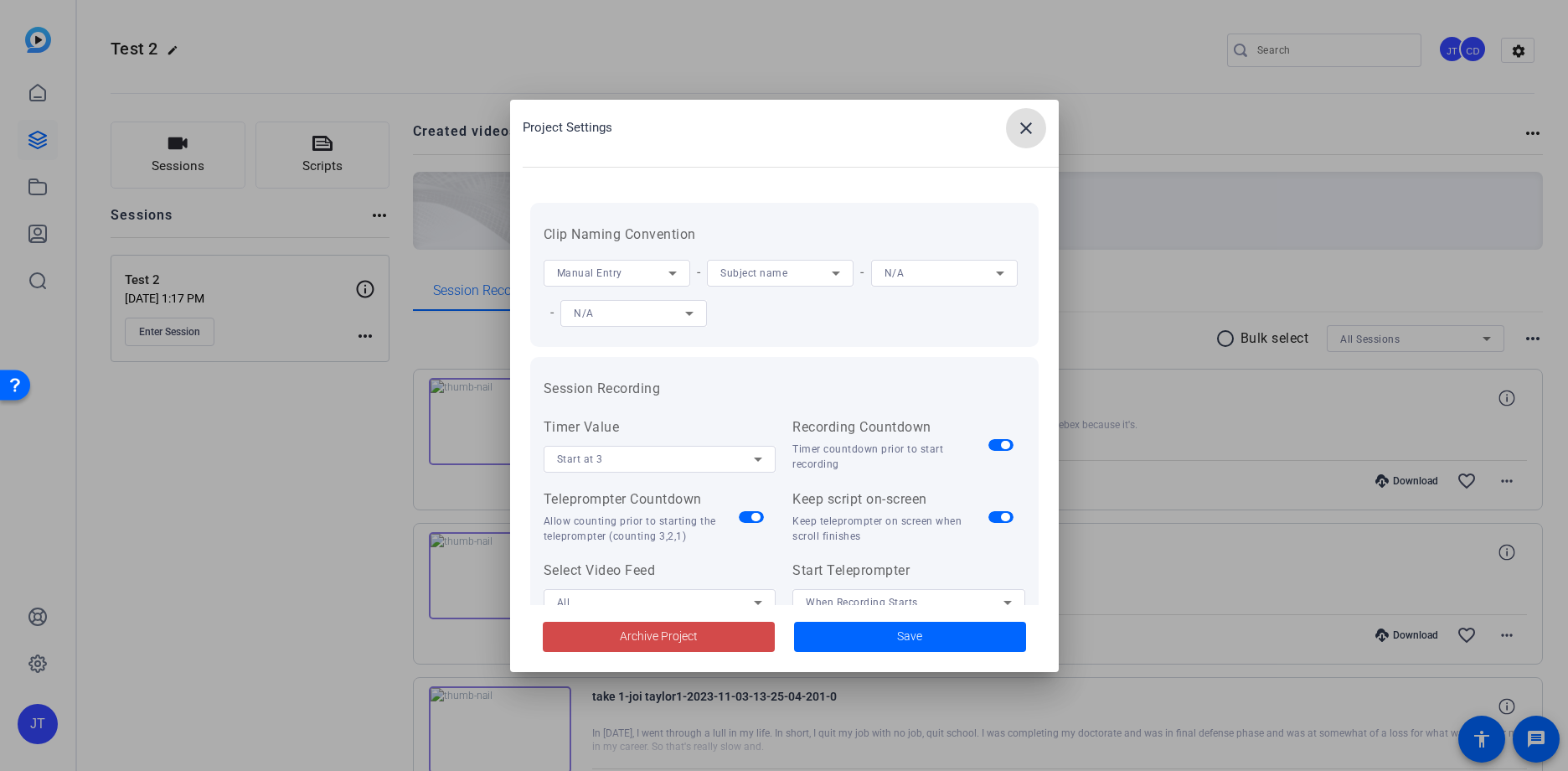 click on "Archive Project" 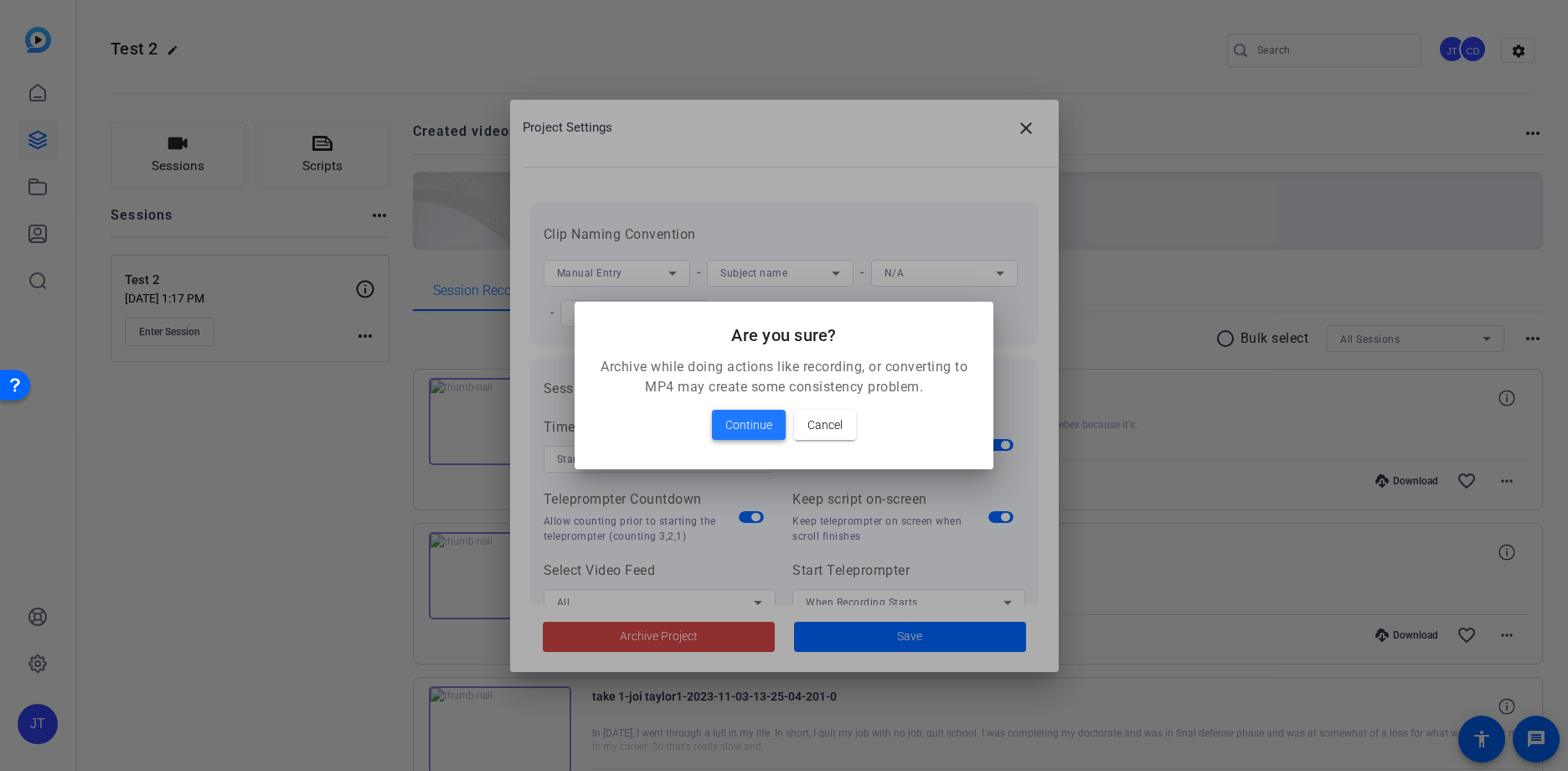 click on "Continue" at bounding box center (749, 425) 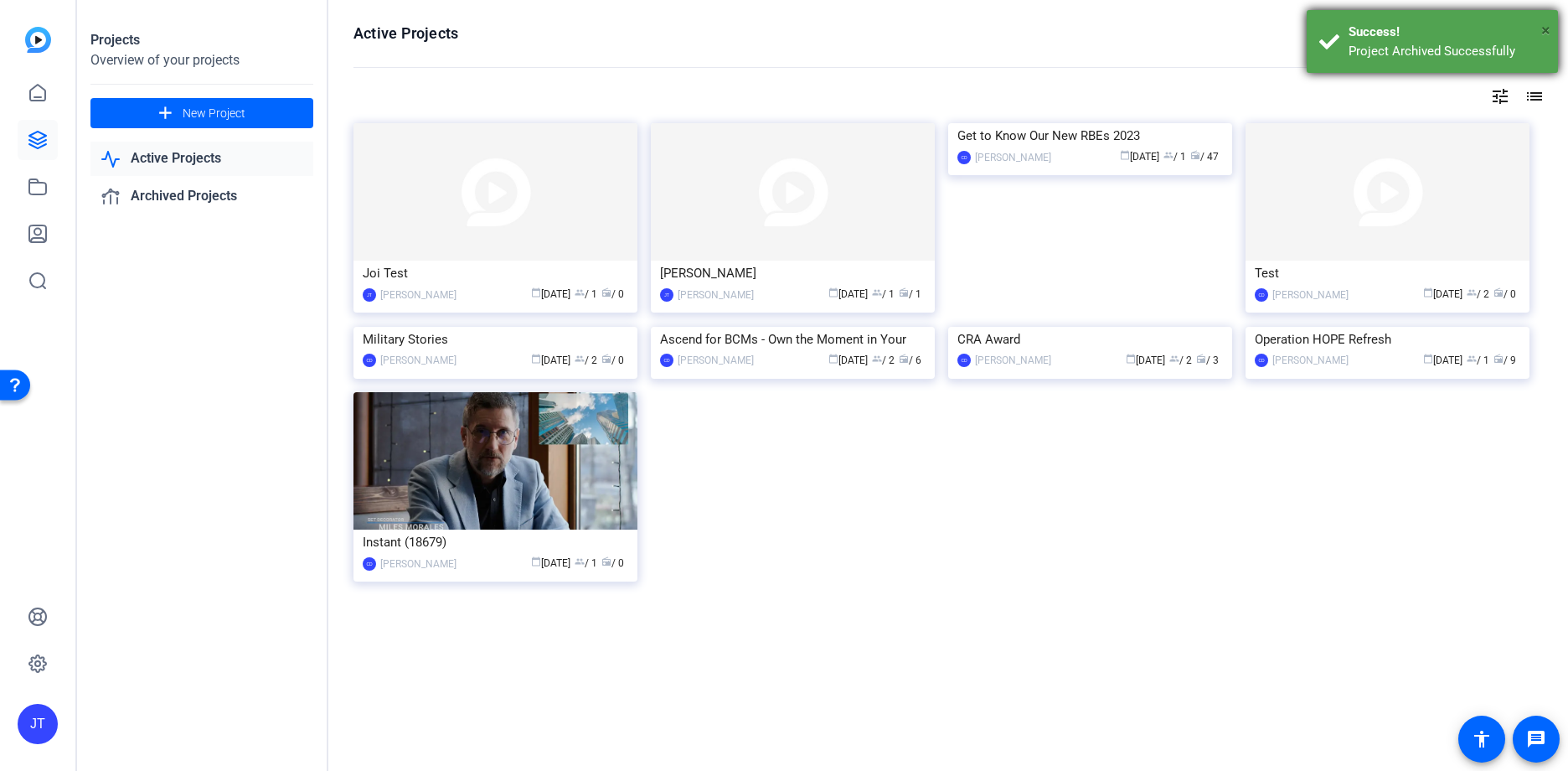 click on "×" at bounding box center (1545, 30) 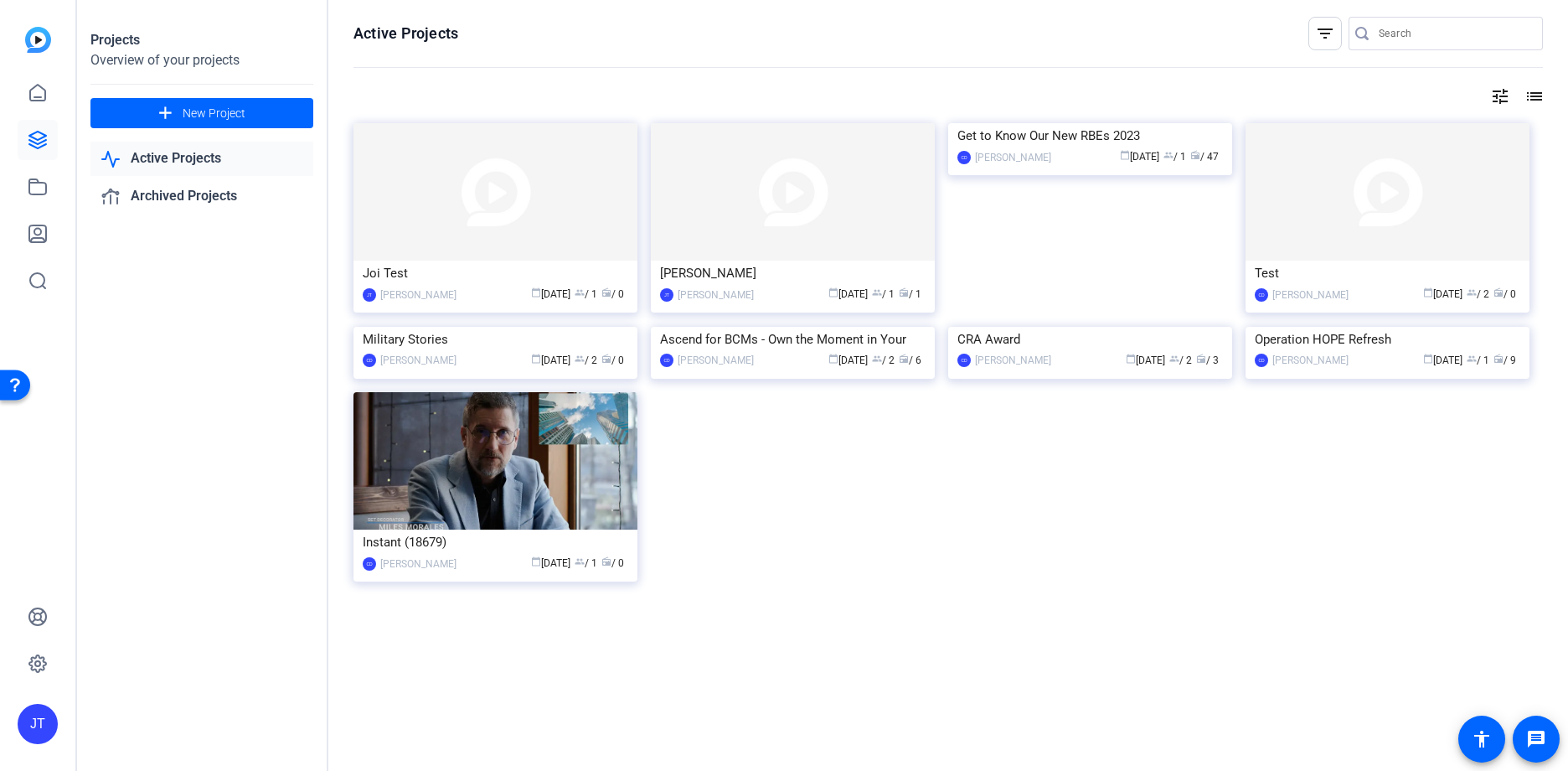 click on "CRA Award" 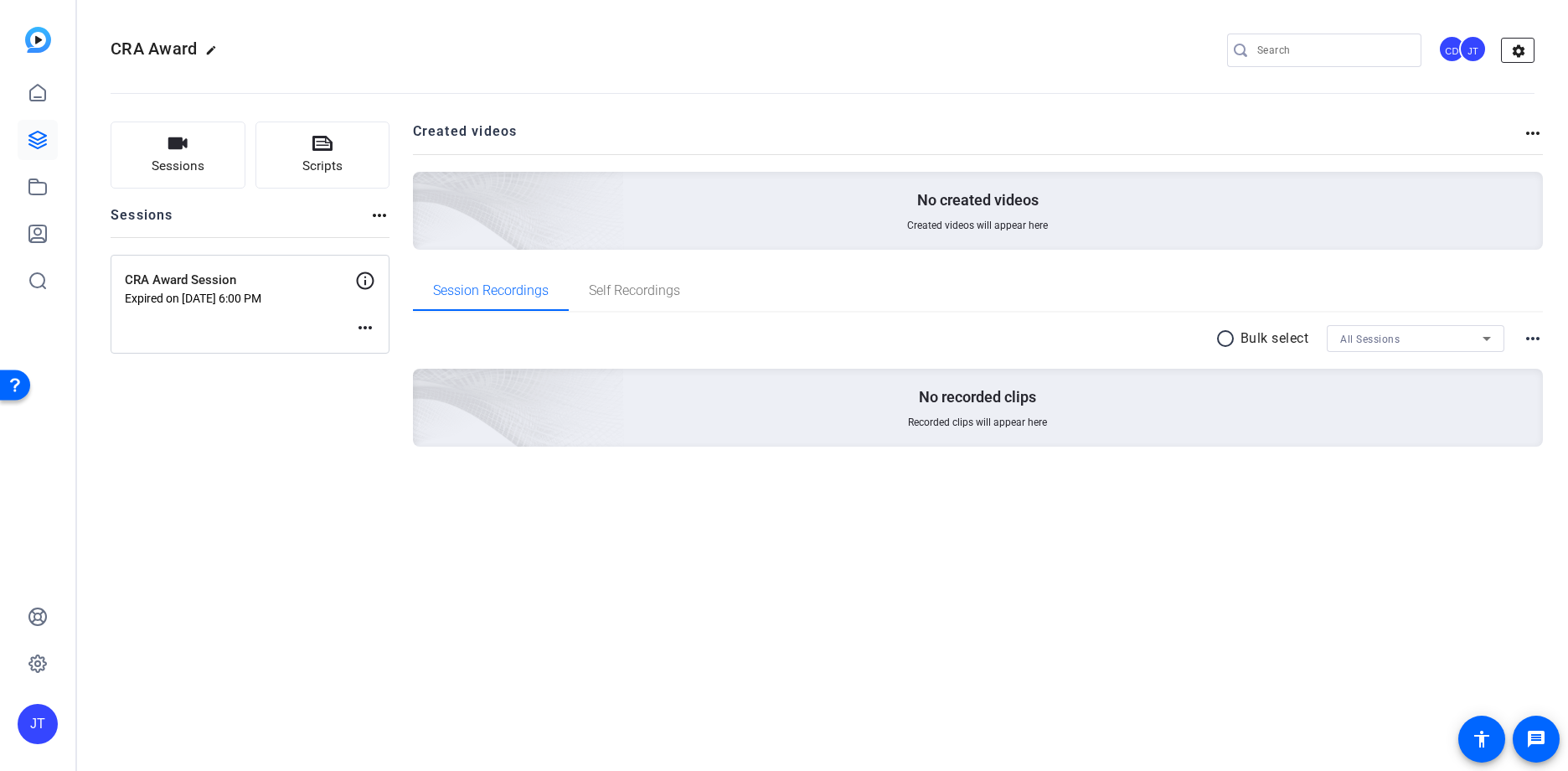 click on "settings" 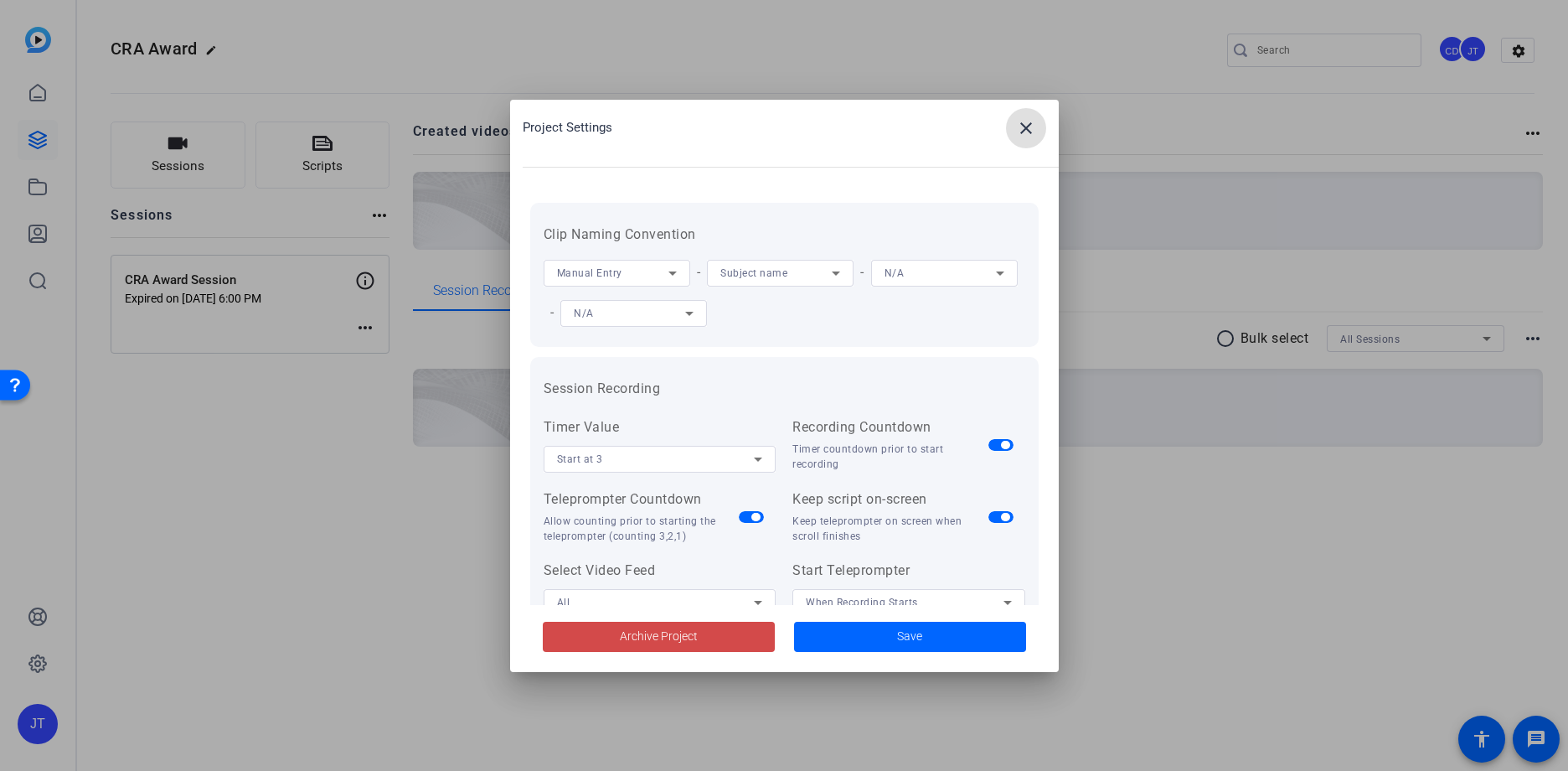 click 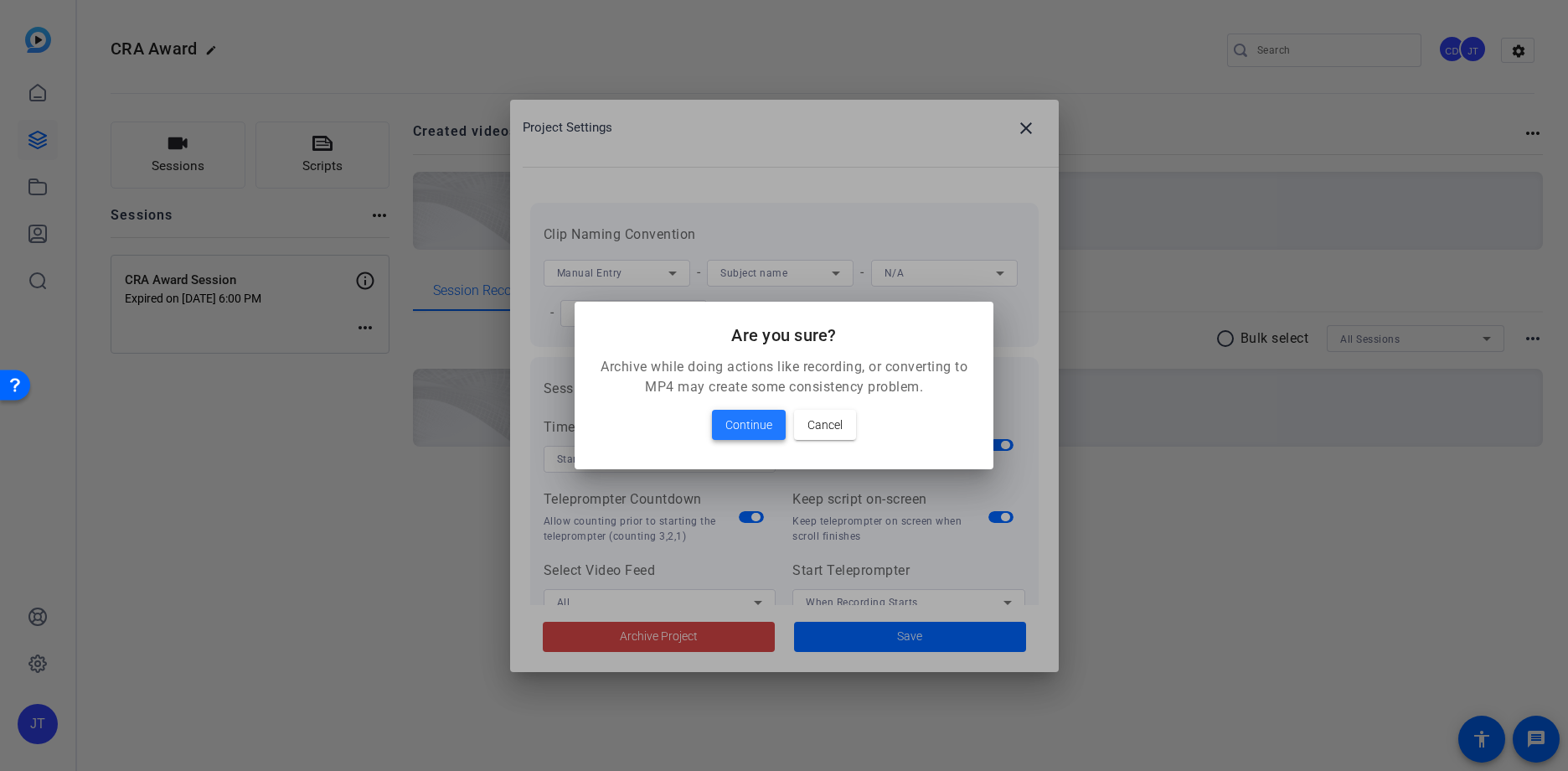 click on "Continue" at bounding box center [749, 425] 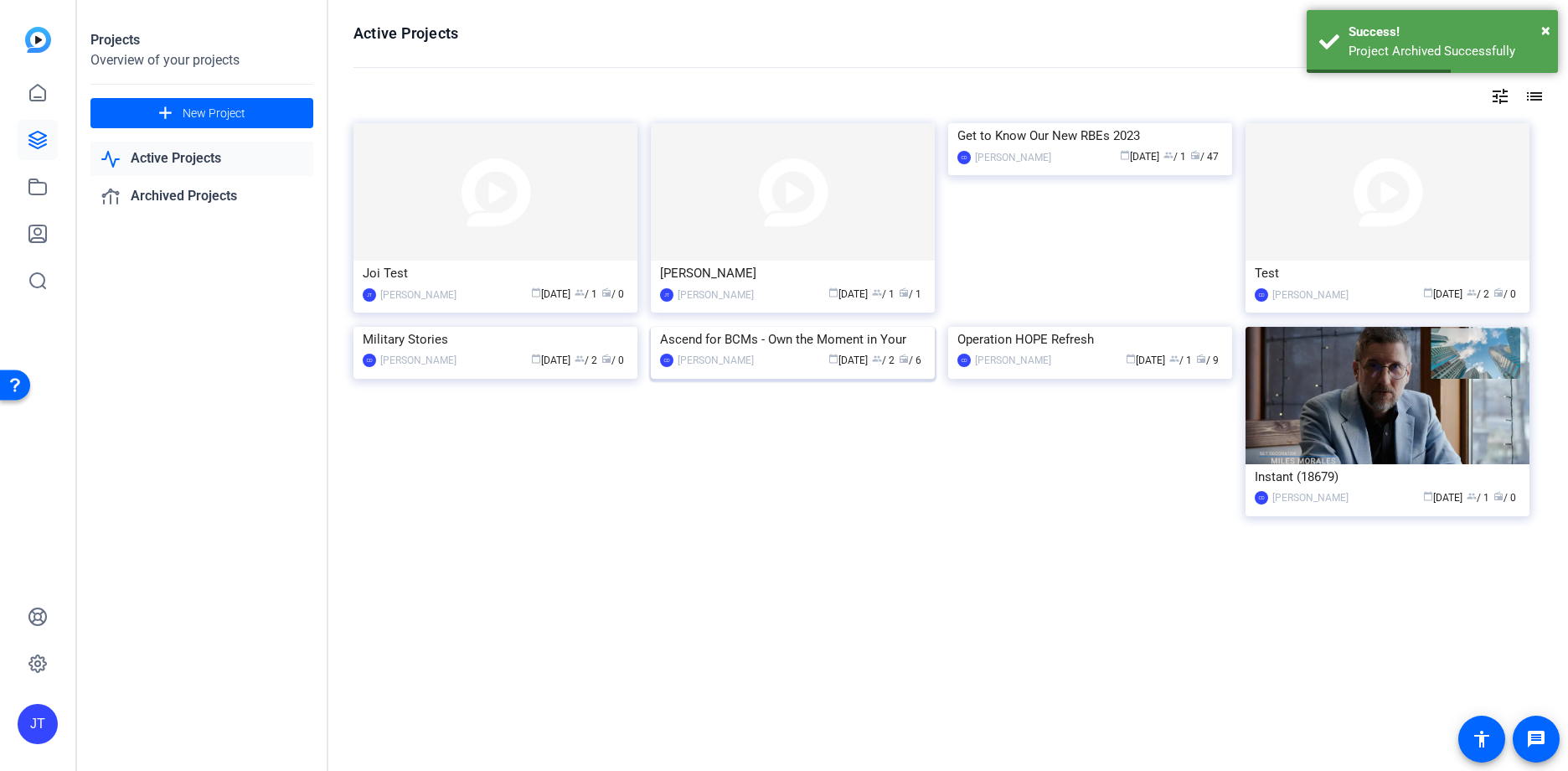 click on "Ascend for BCMs - Own the Moment in Your" 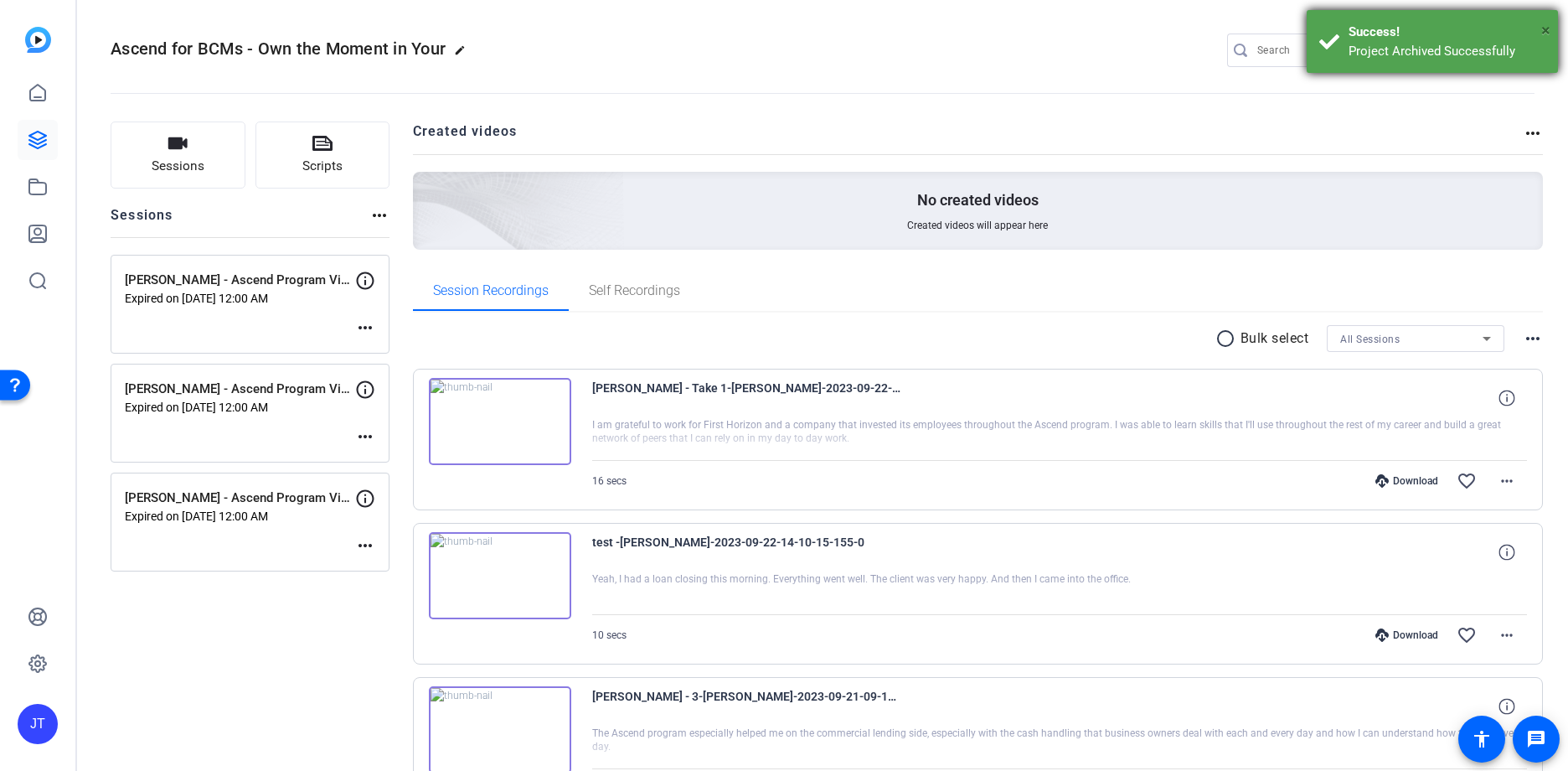 click on "×" at bounding box center (1545, 30) 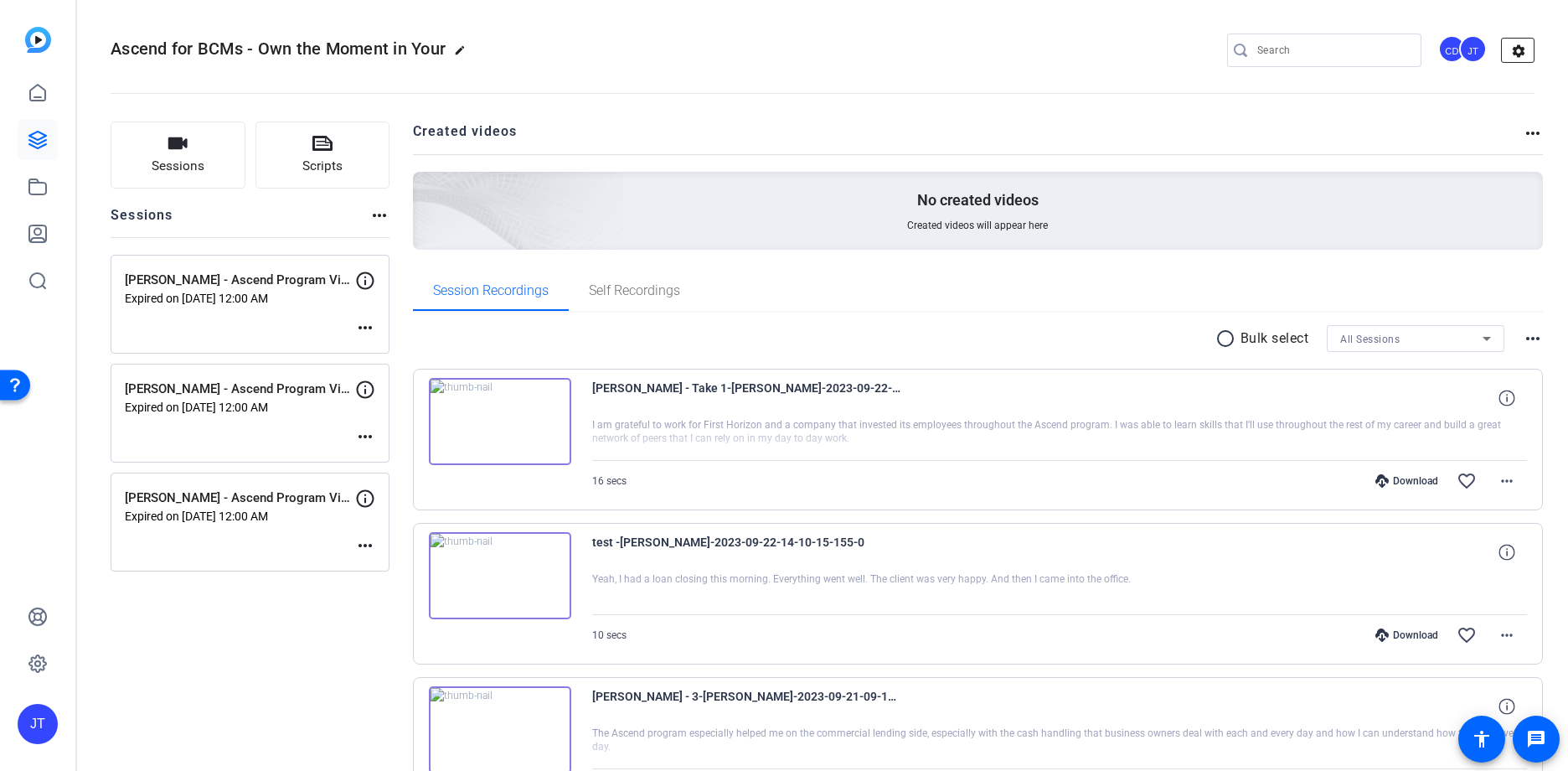click on "settings" 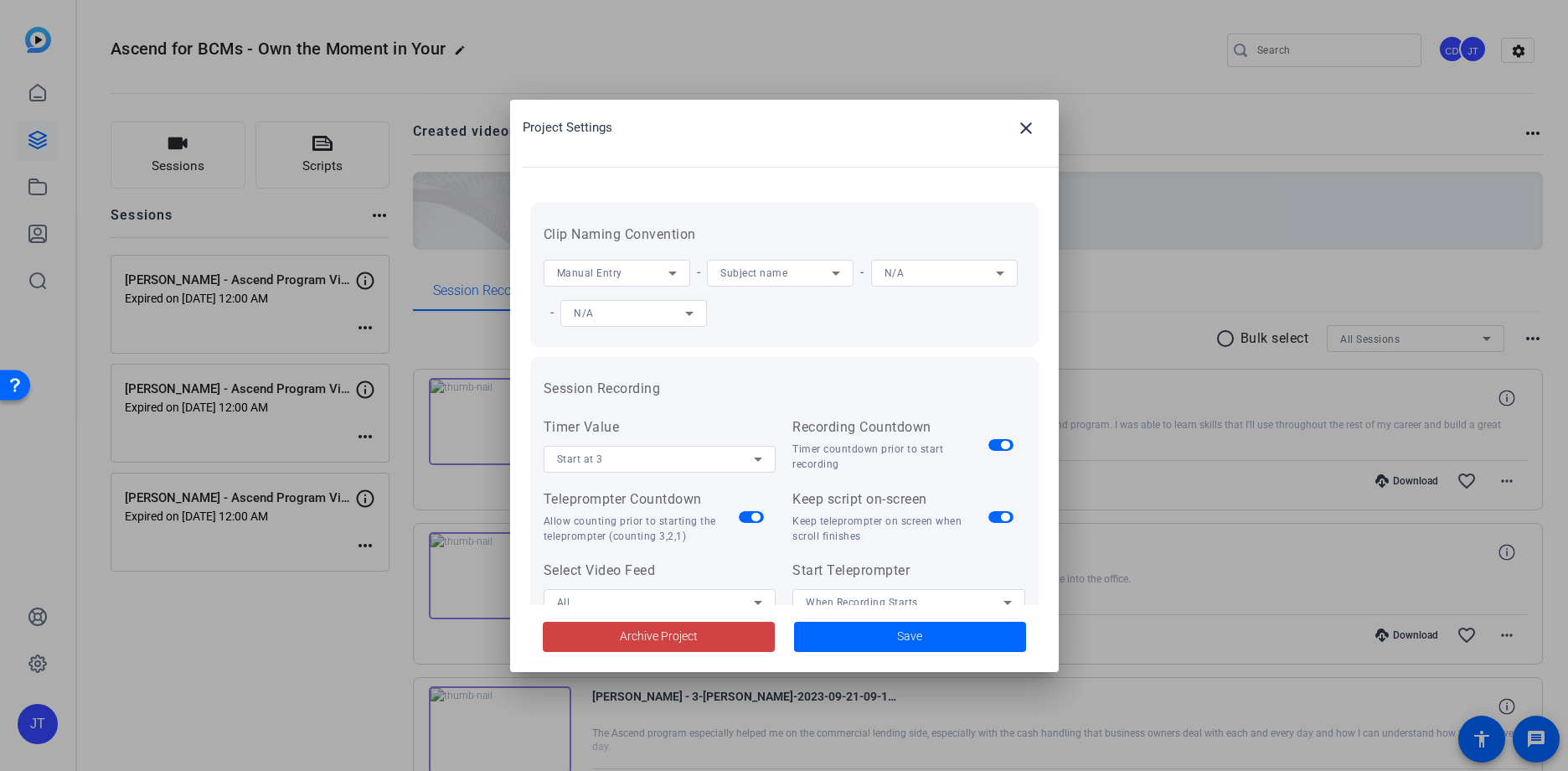 click at bounding box center (784, 386) 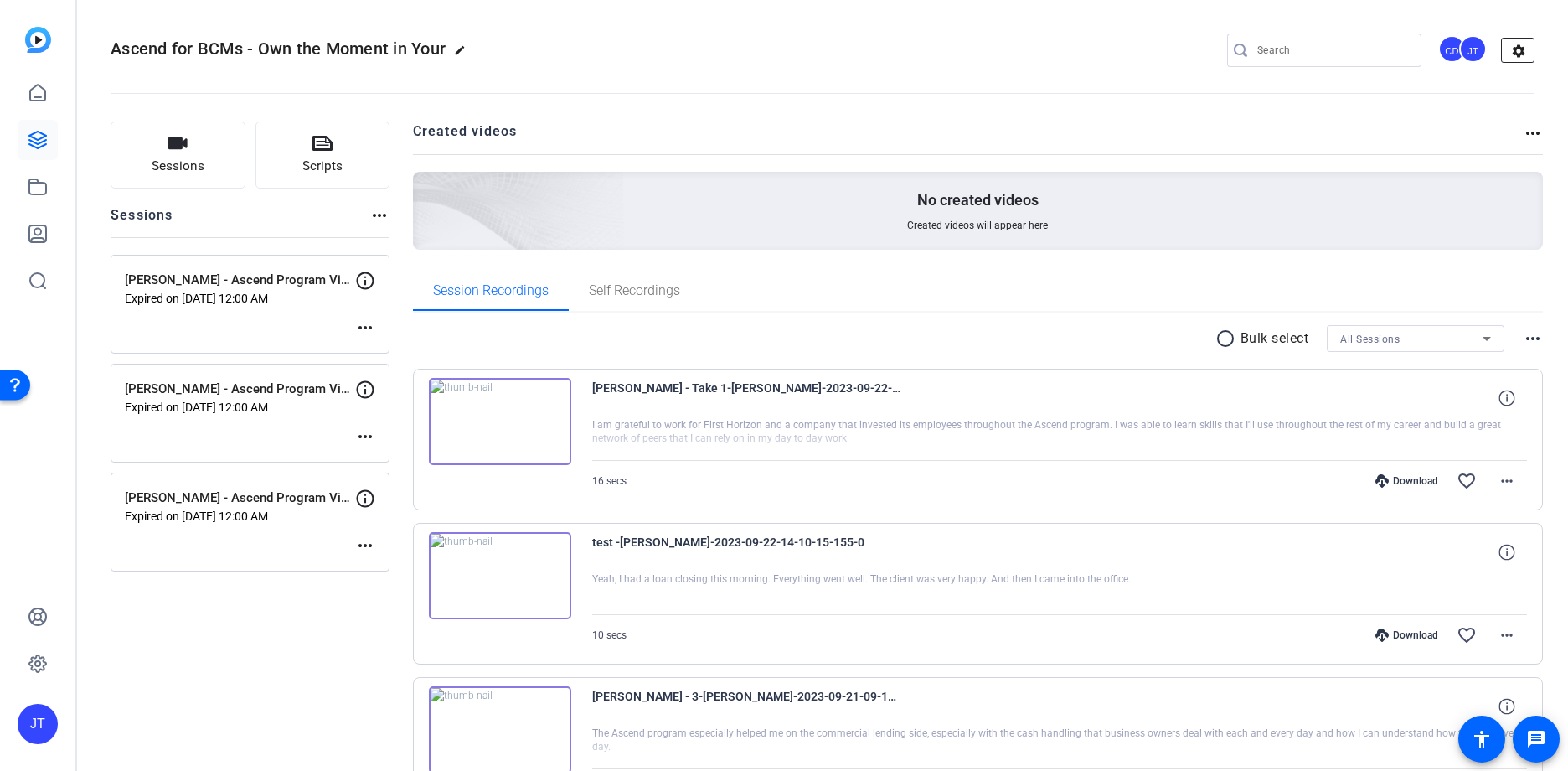 click on "settings" 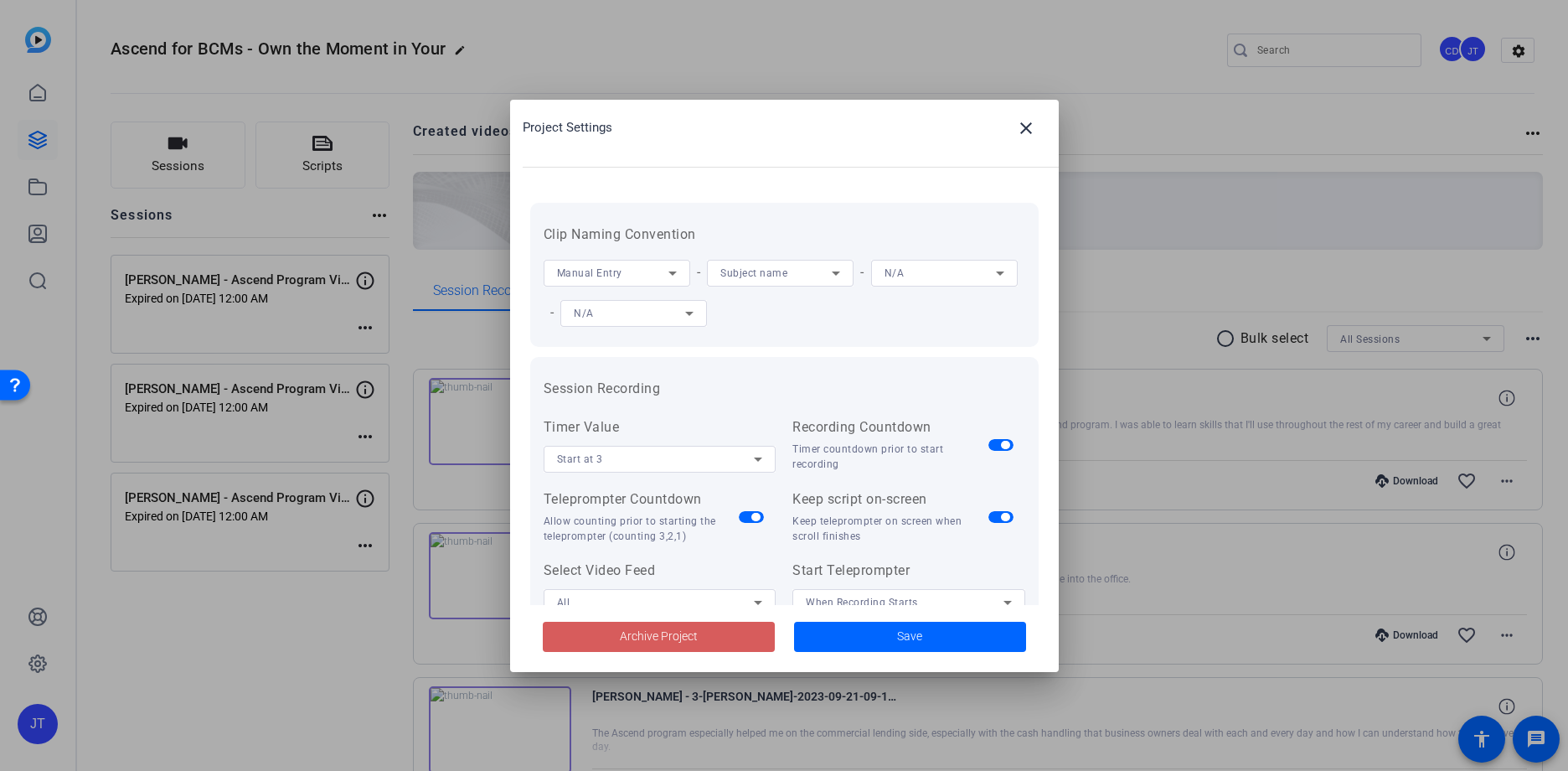 click 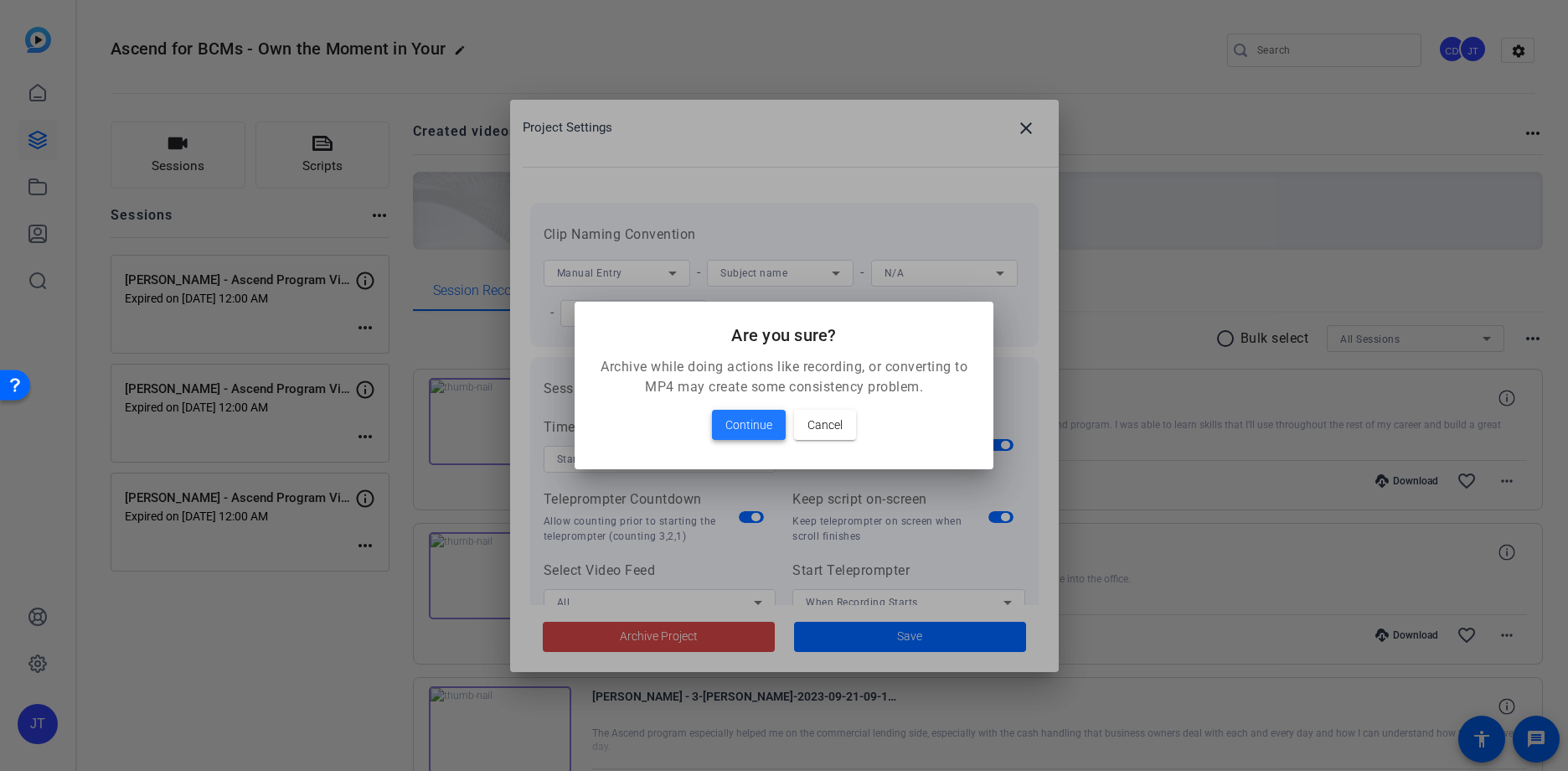 click on "Continue" at bounding box center [749, 425] 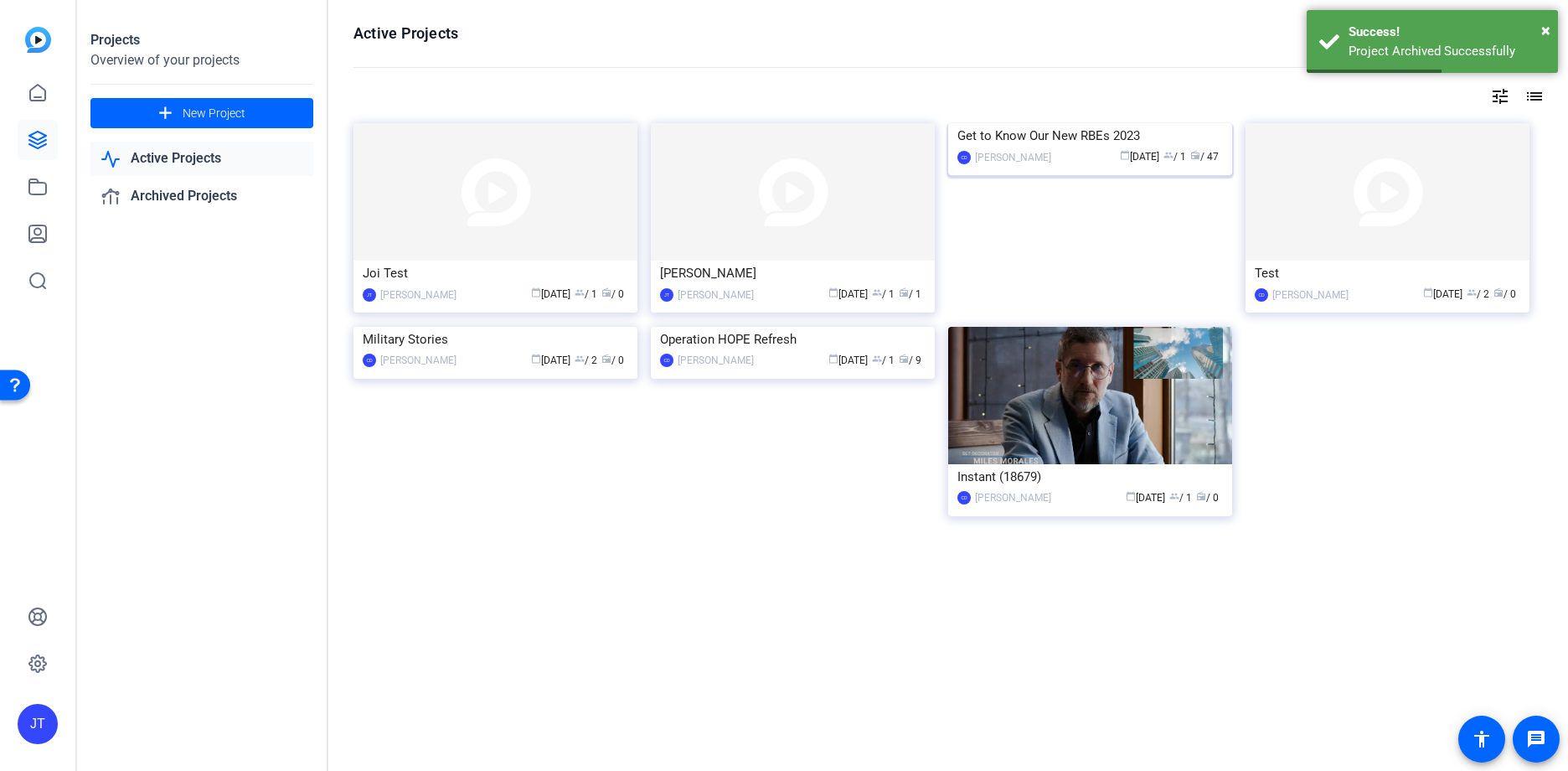 click on "calendar_today  Nov 16  group  / 1  radio  / 47" 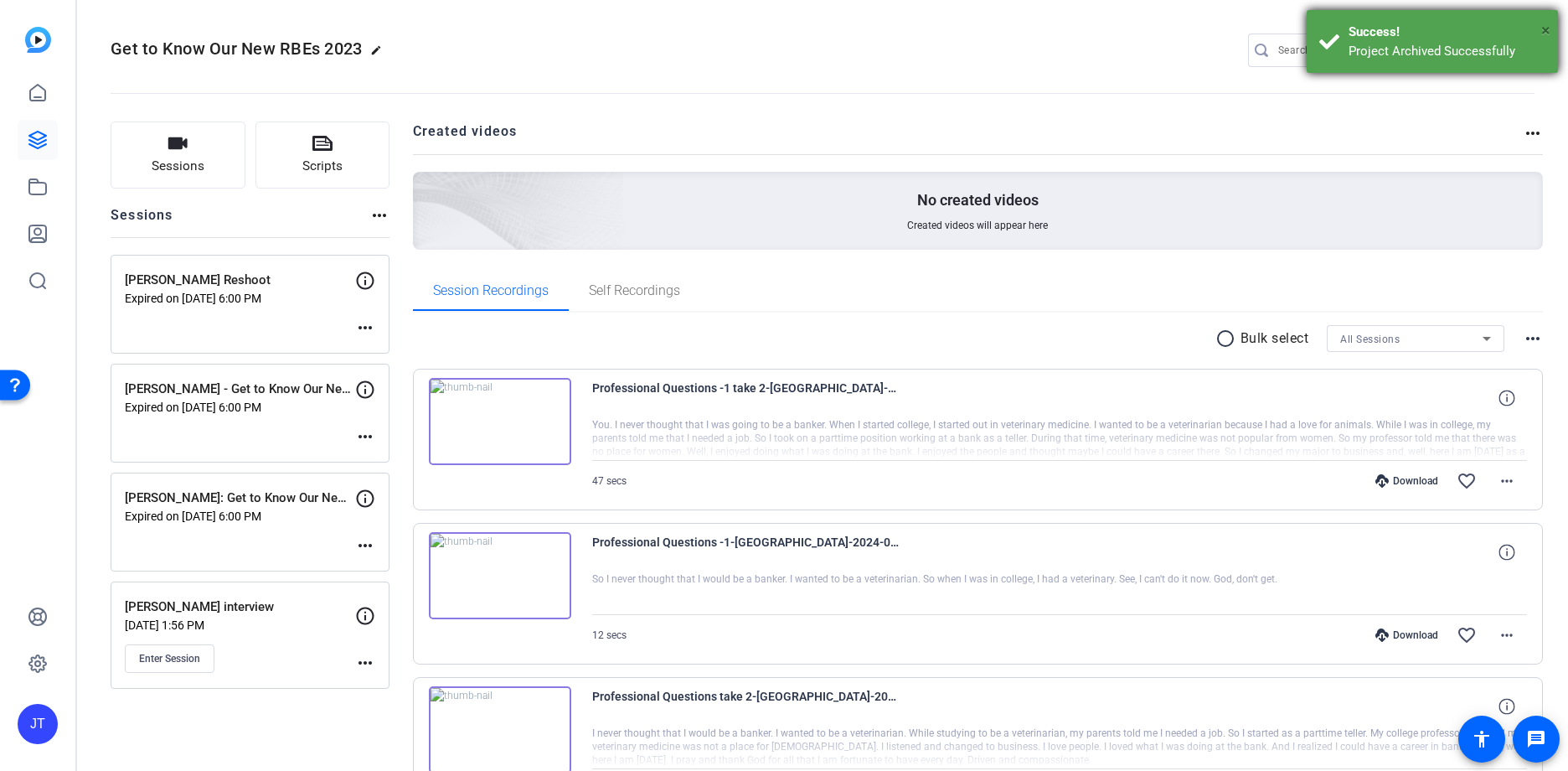 click on "×" at bounding box center (1545, 30) 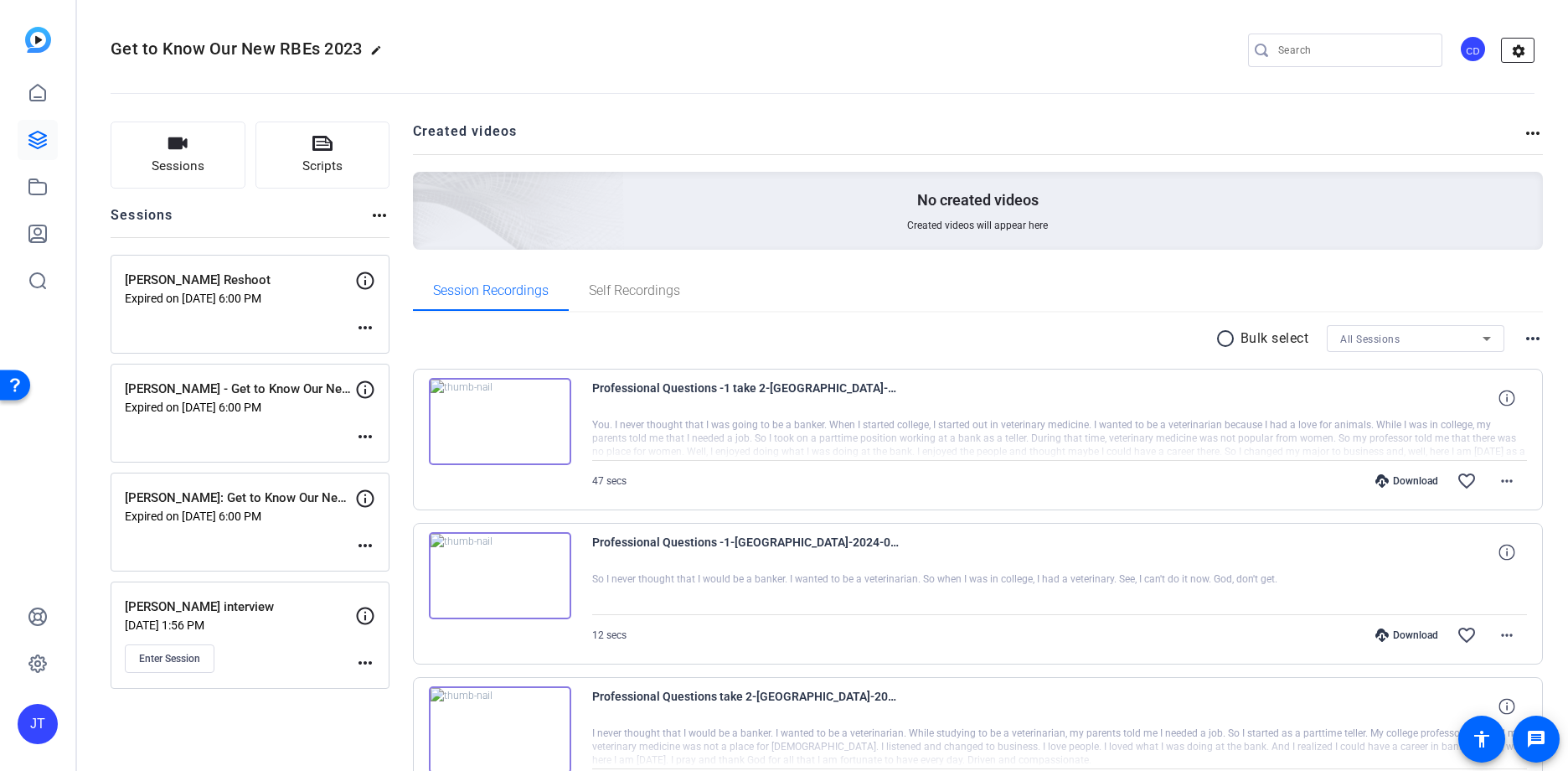 click on "settings" 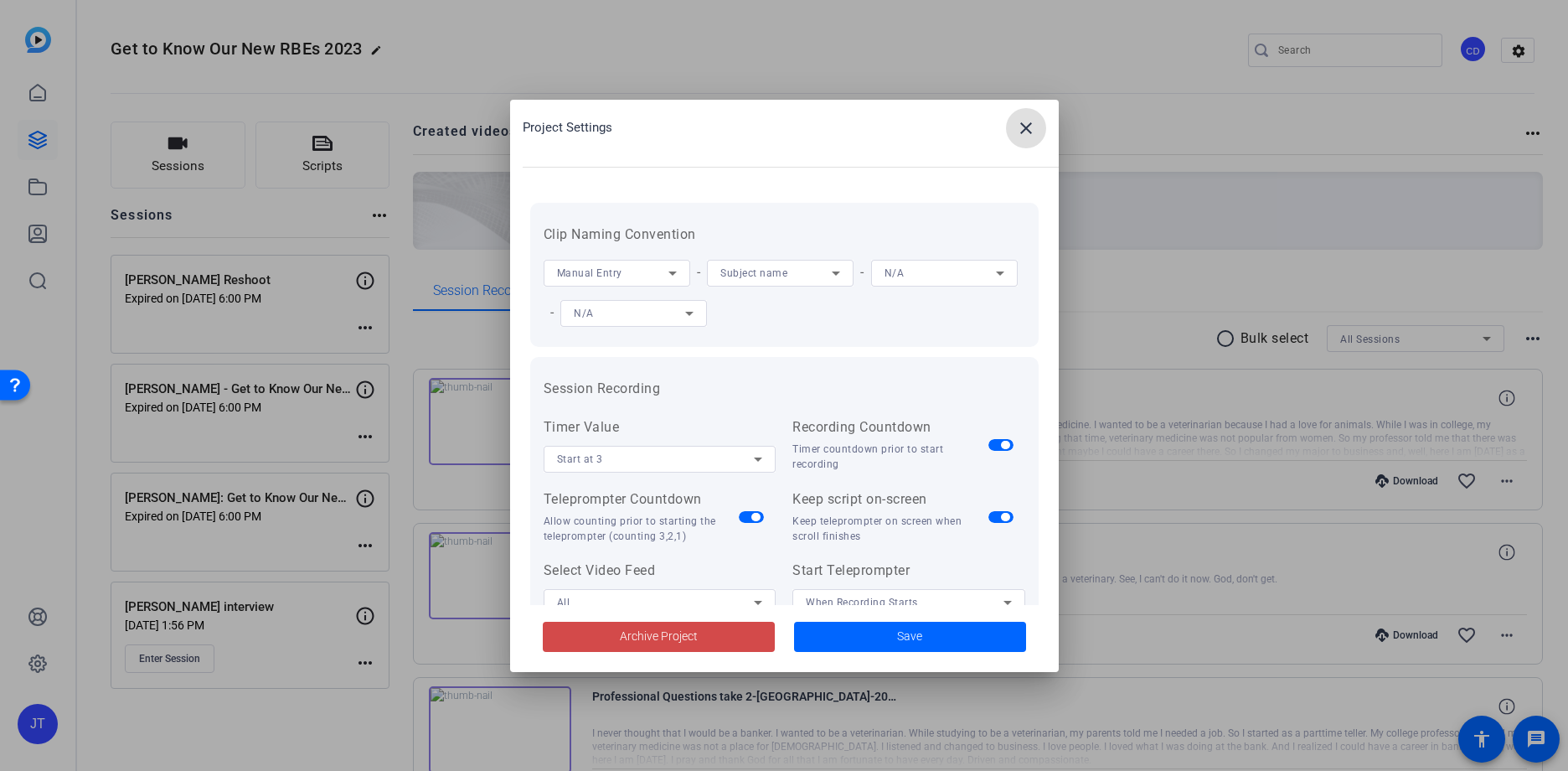 click 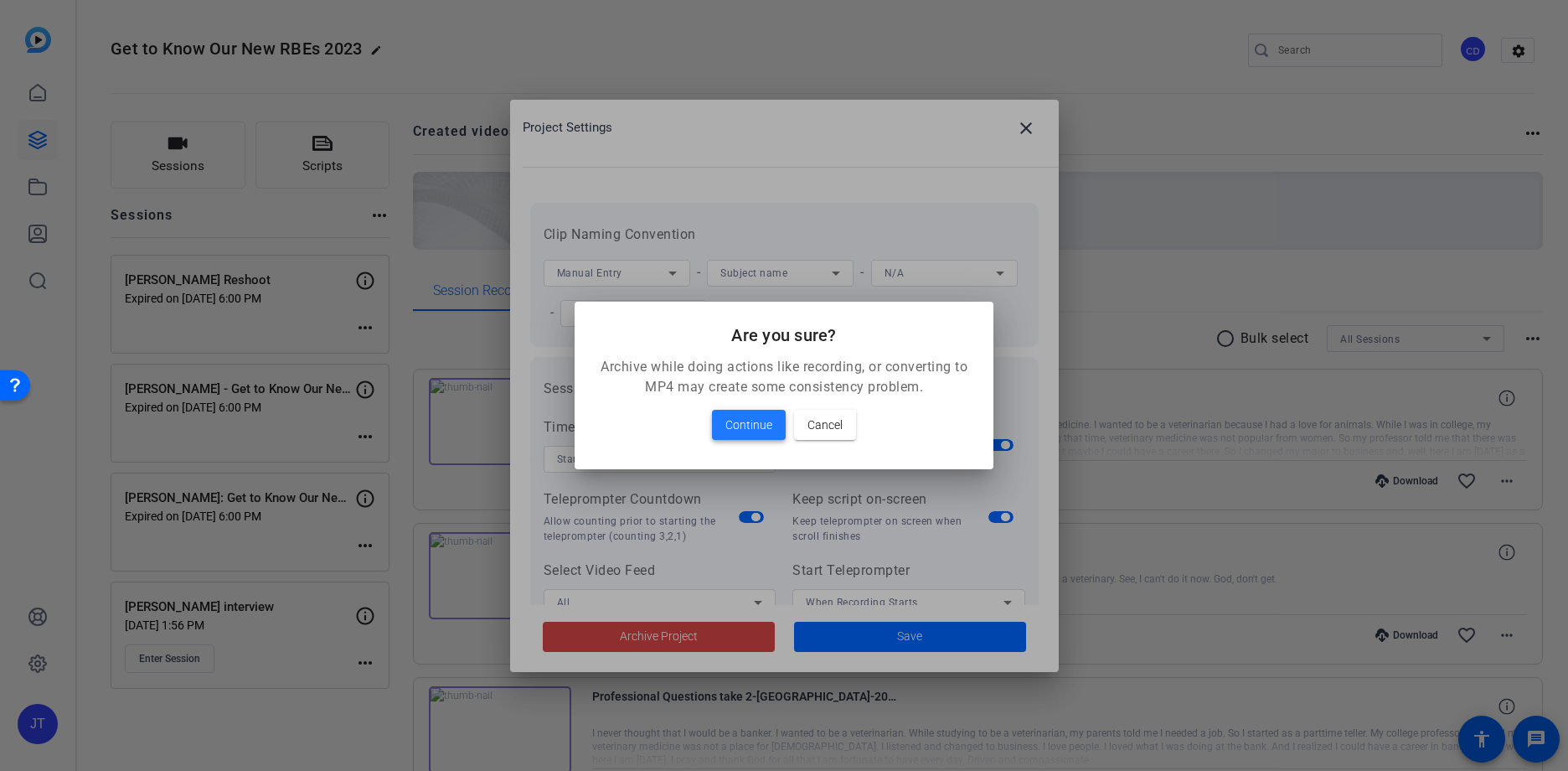 click on "Continue" at bounding box center (749, 425) 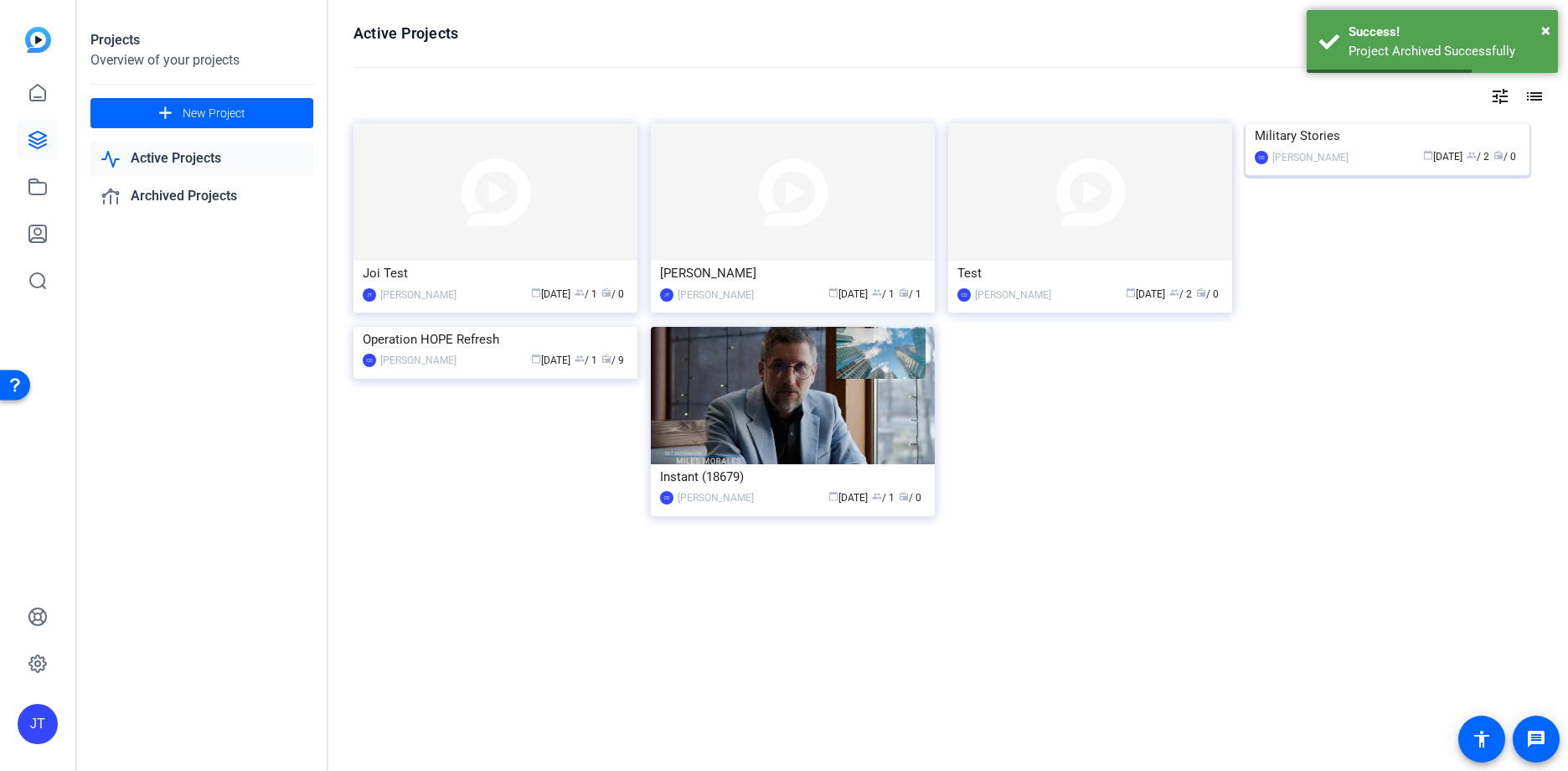 click on "Cassandra Daniels" 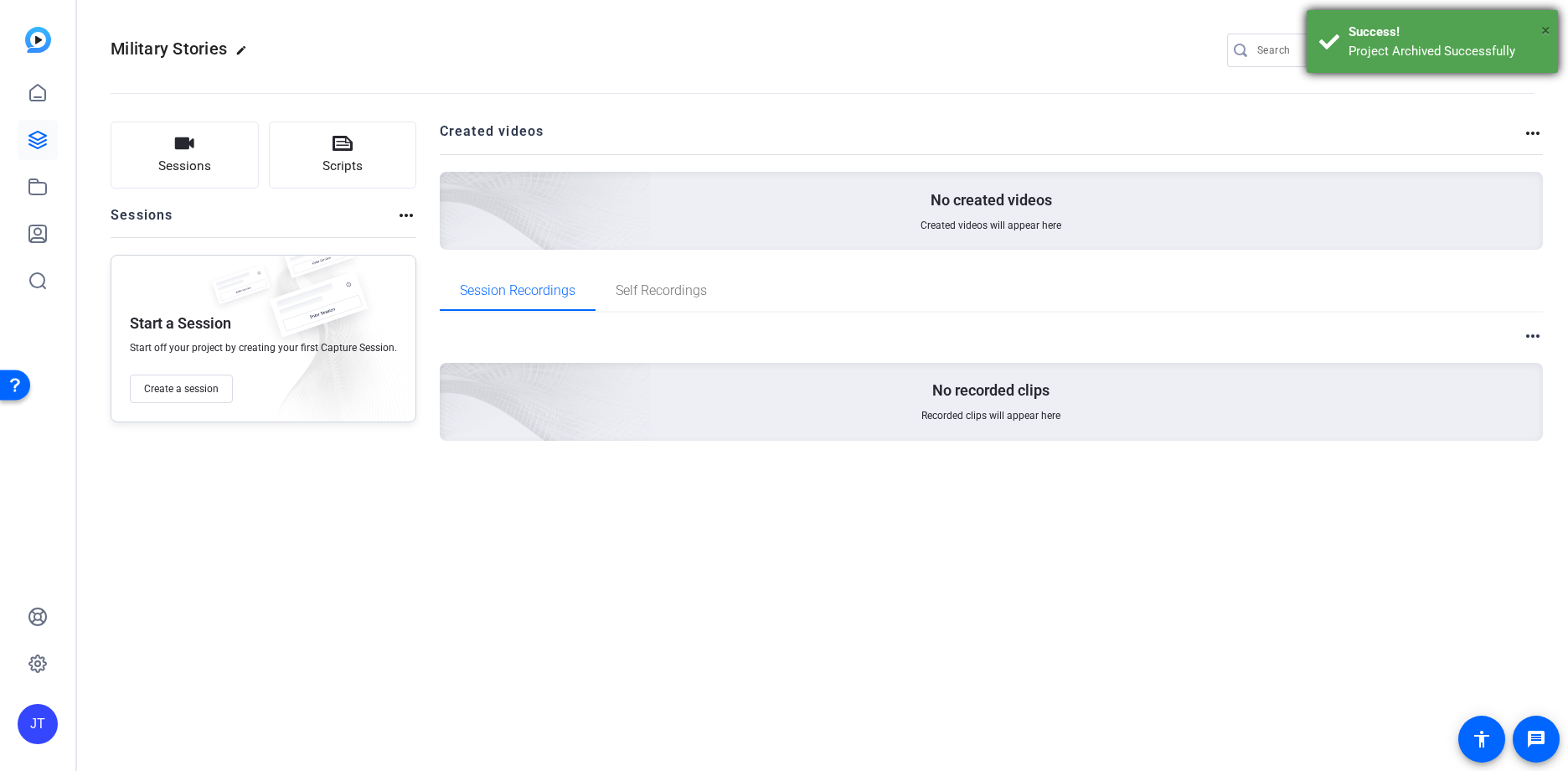 click on "×" at bounding box center (1545, 30) 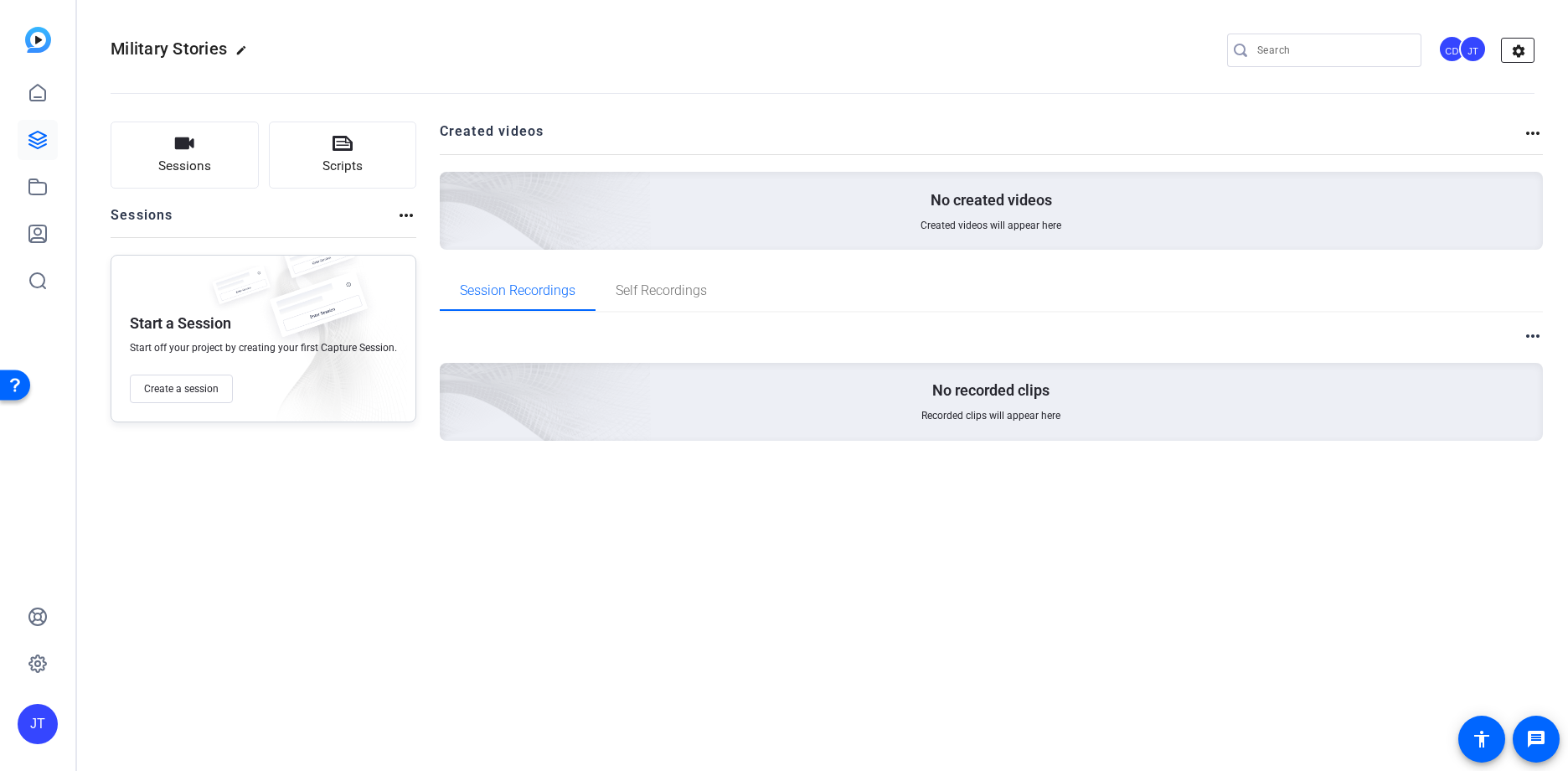 click on "settings" 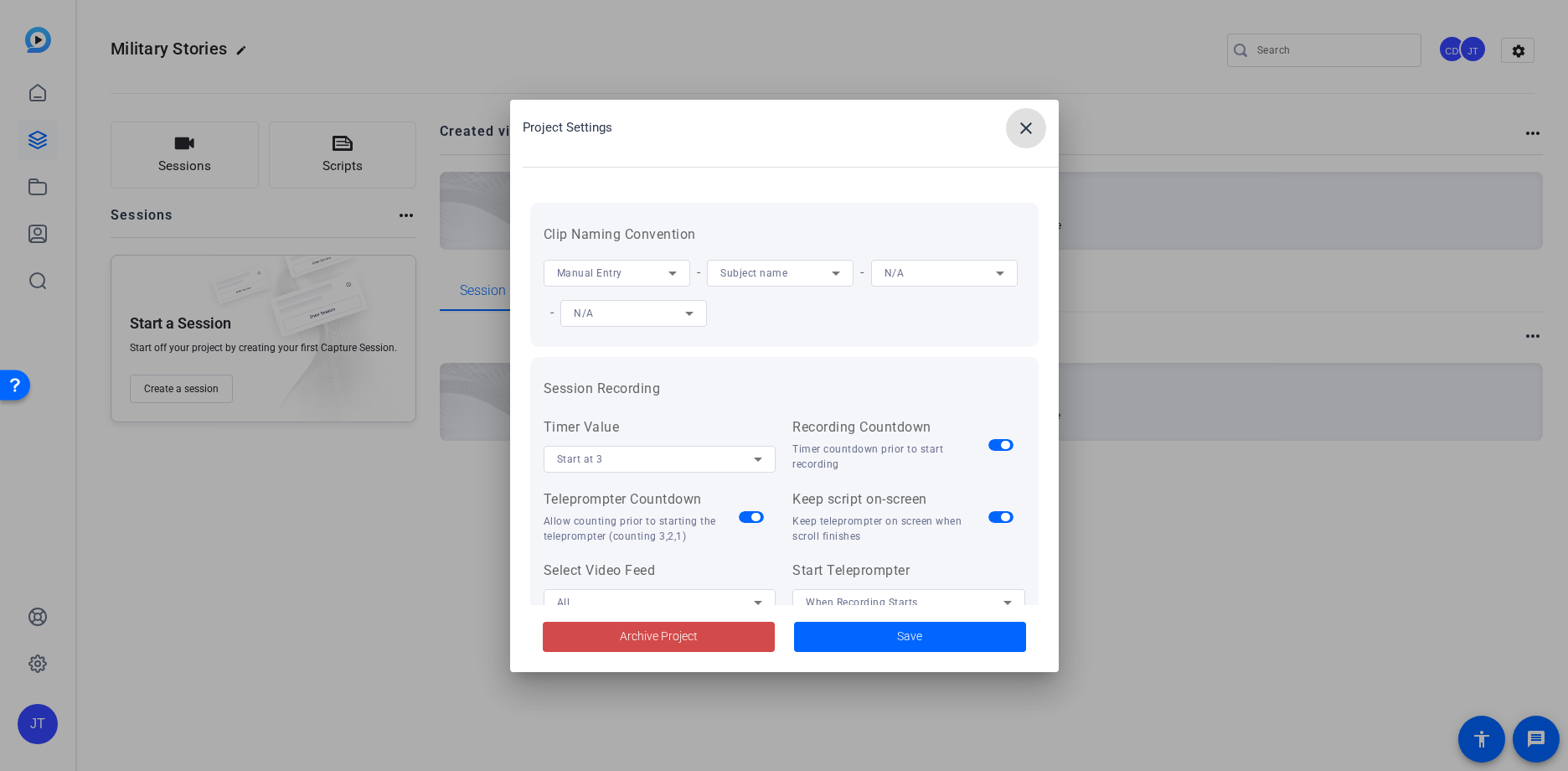 click 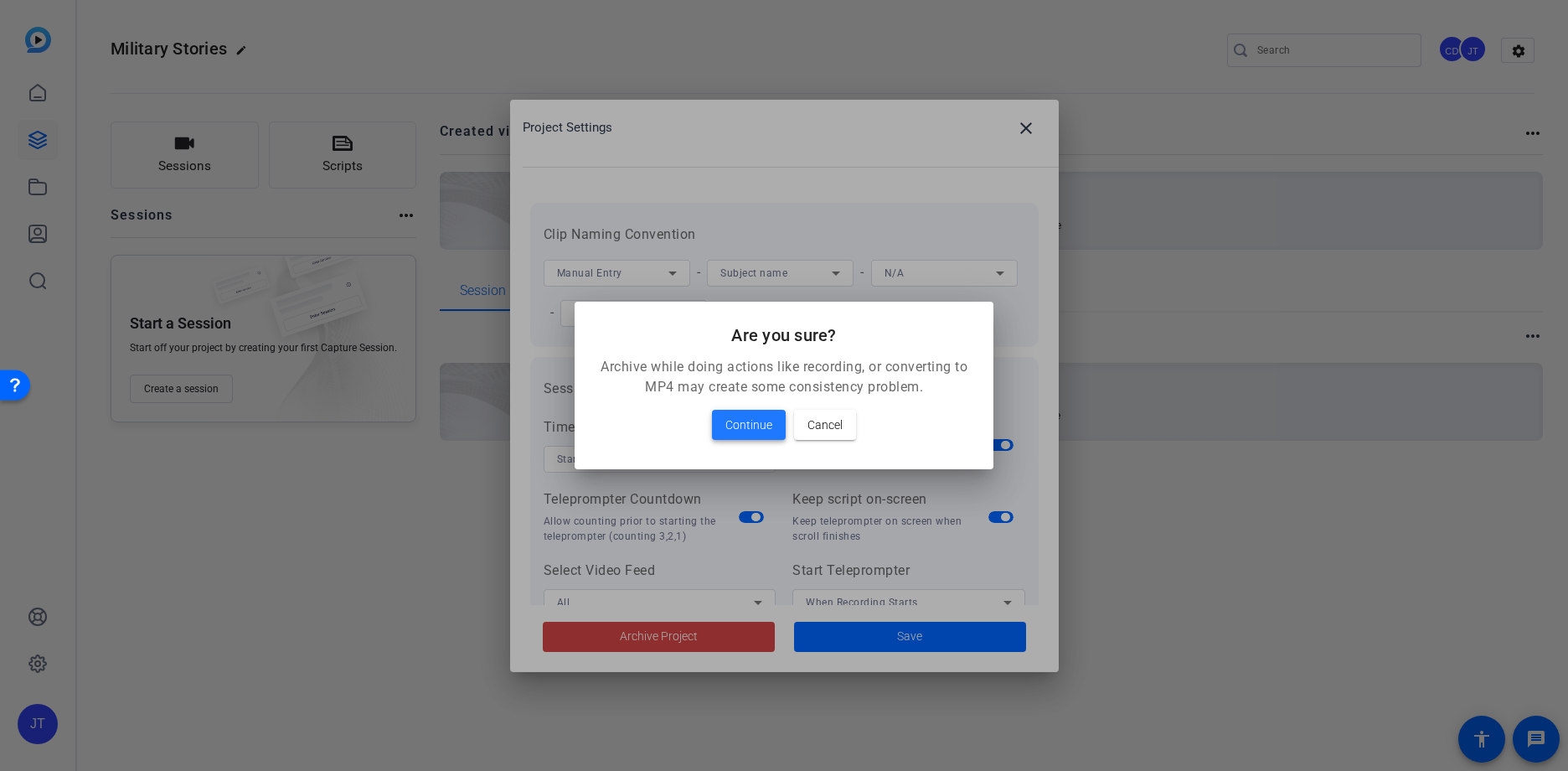 click on "Continue" at bounding box center (749, 425) 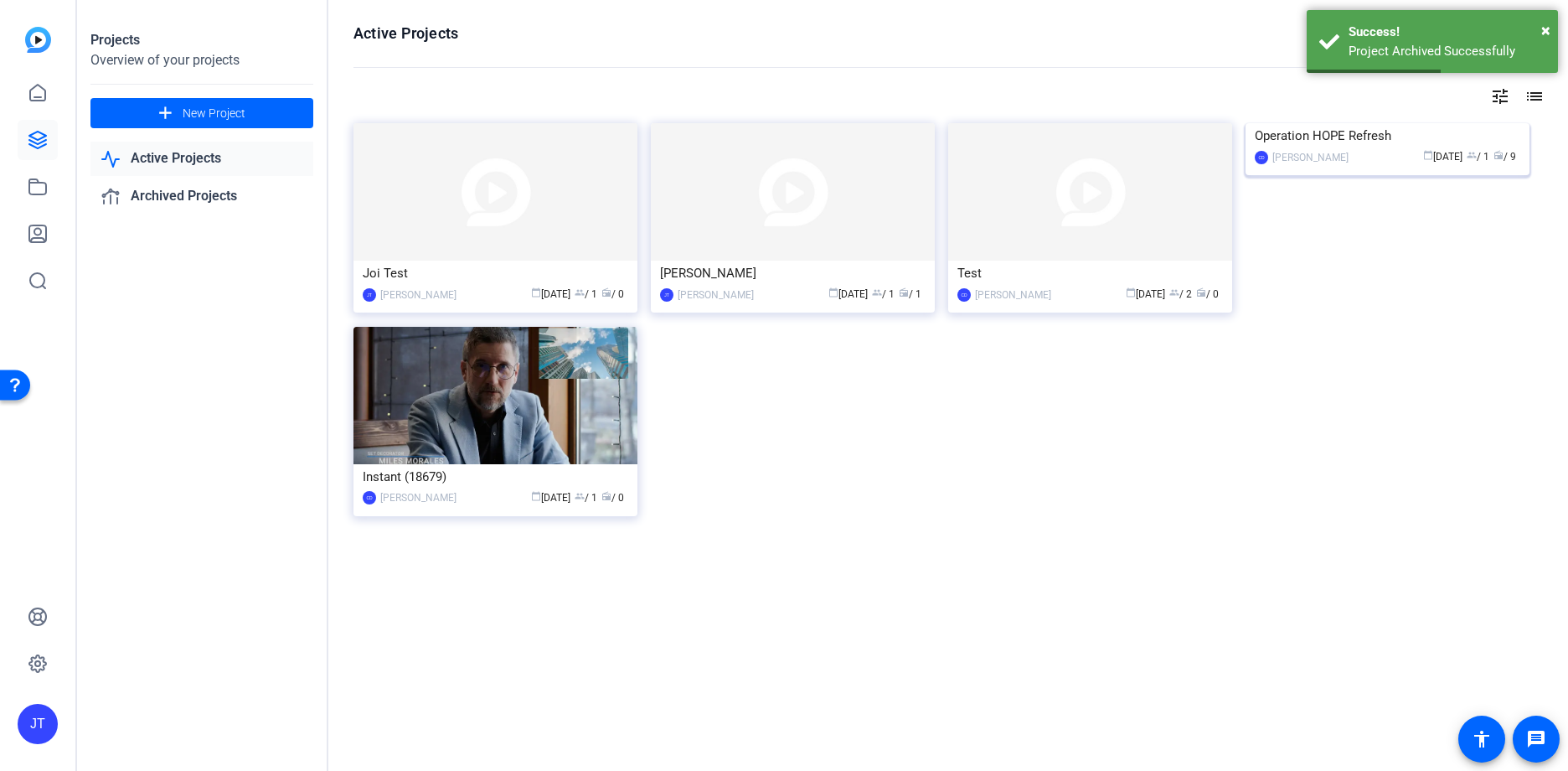 click on "Cassandra Daniels" 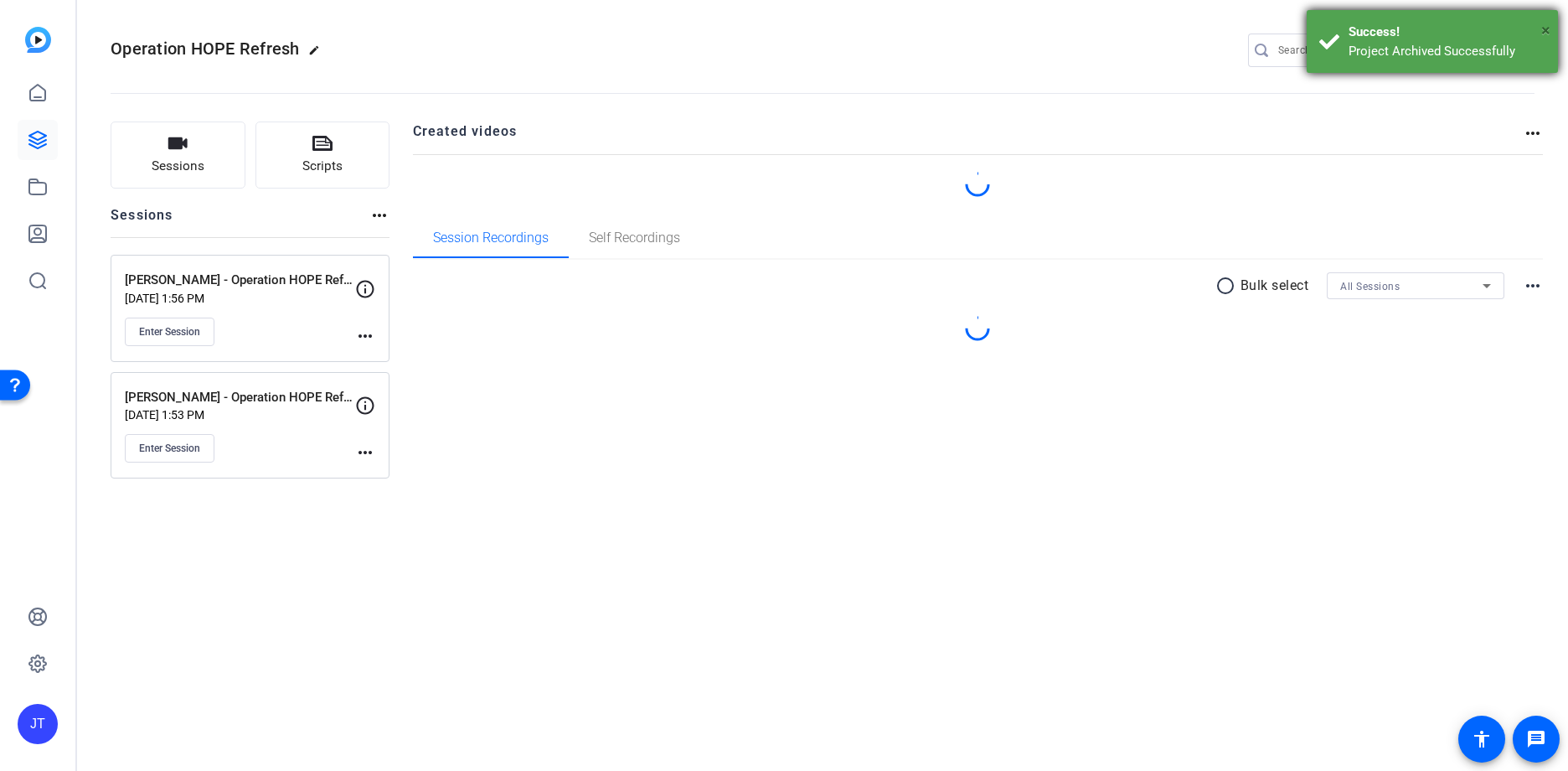 click on "×" at bounding box center (1545, 30) 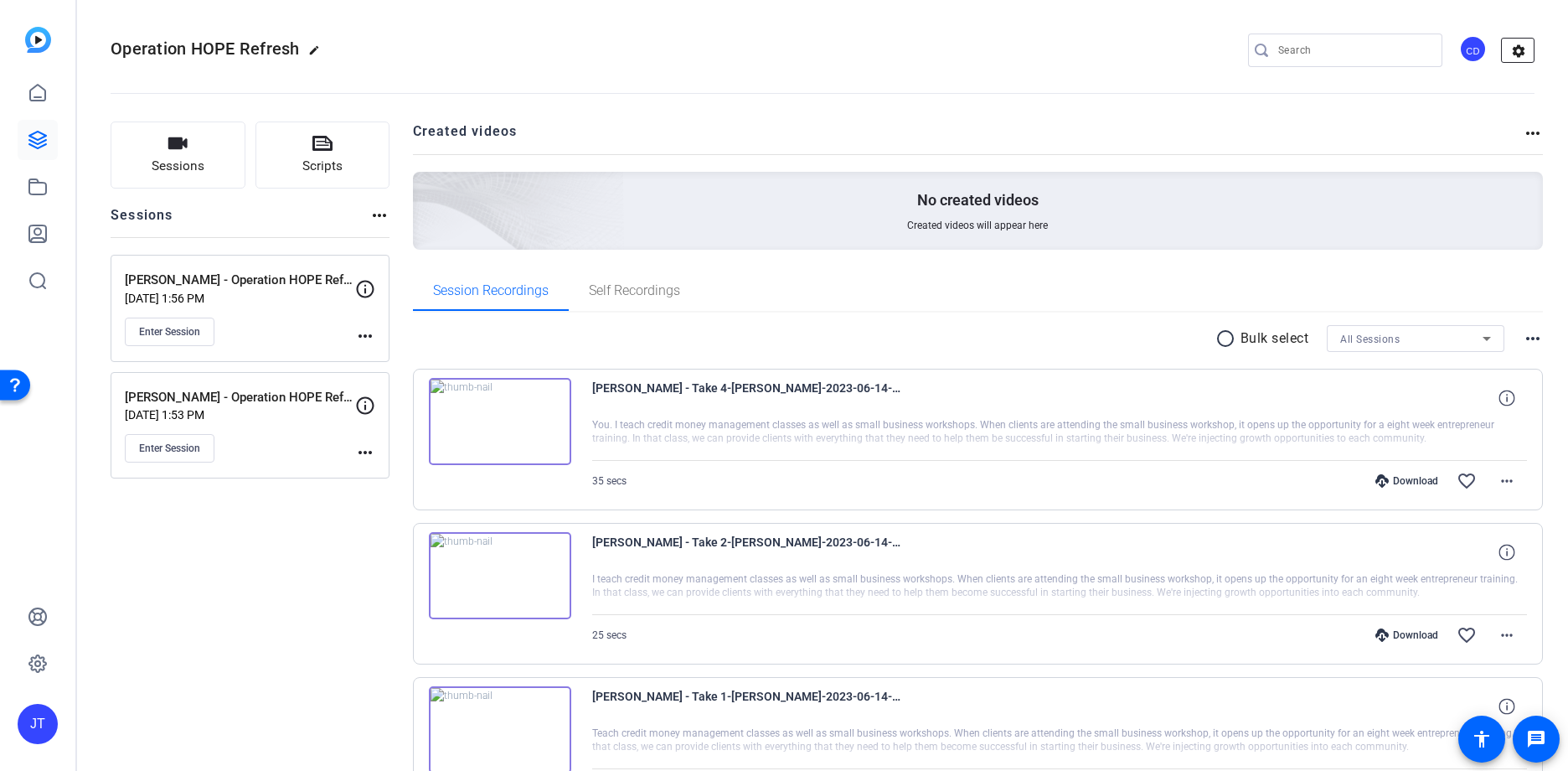 click on "settings" 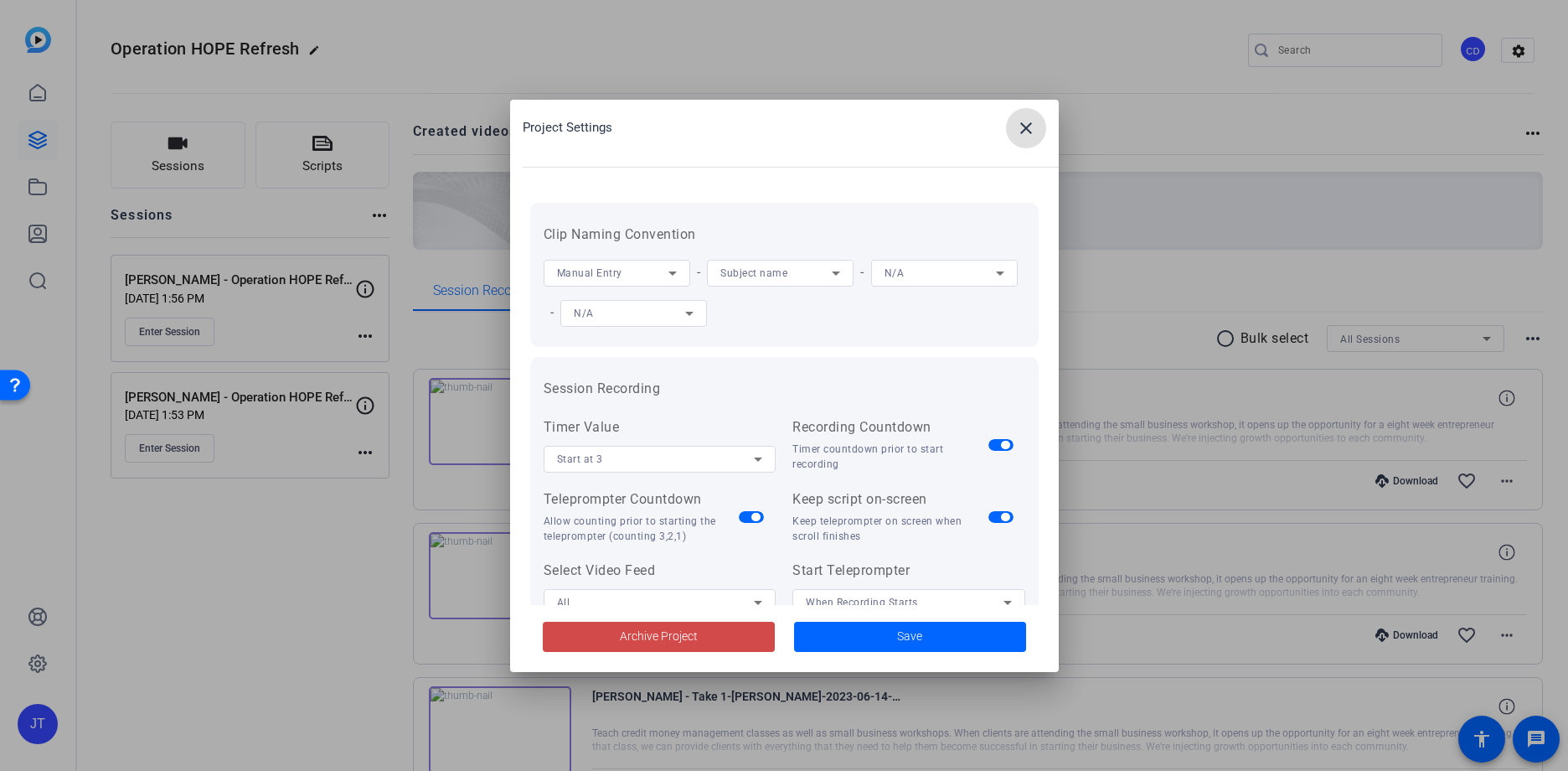 click on "Archive Project" 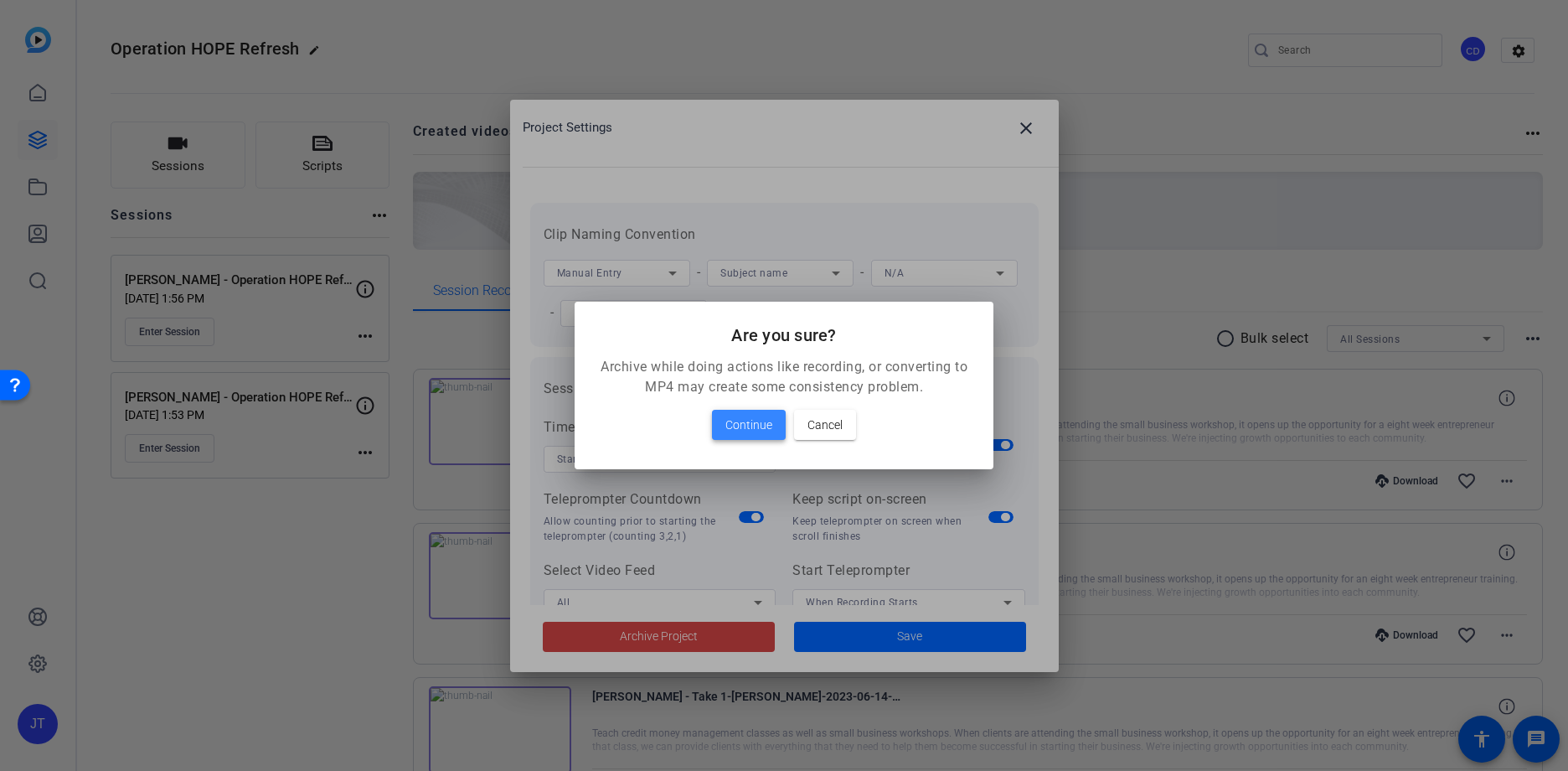 click on "Continue" at bounding box center [749, 425] 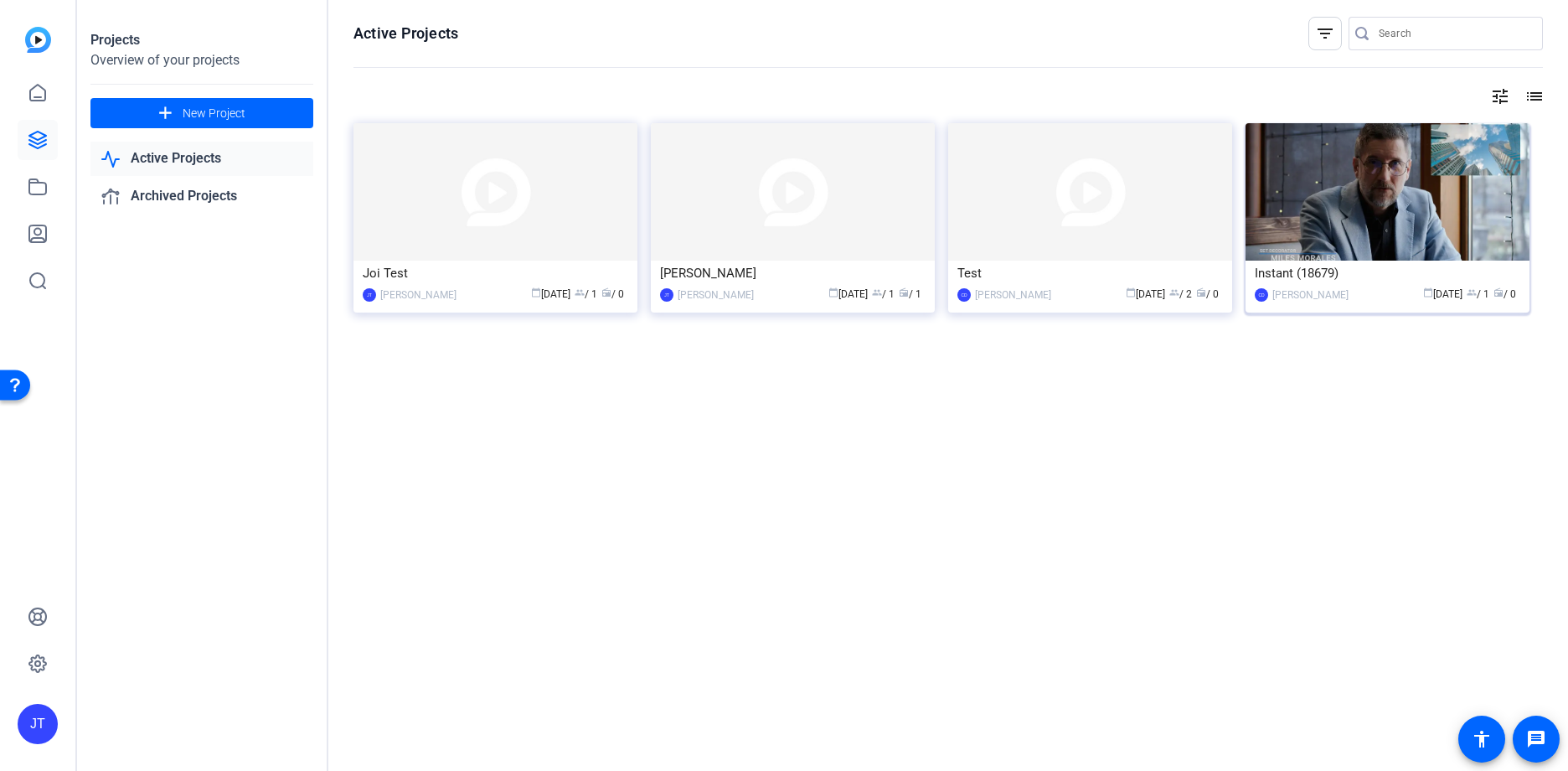 click on "Instant (18679)" 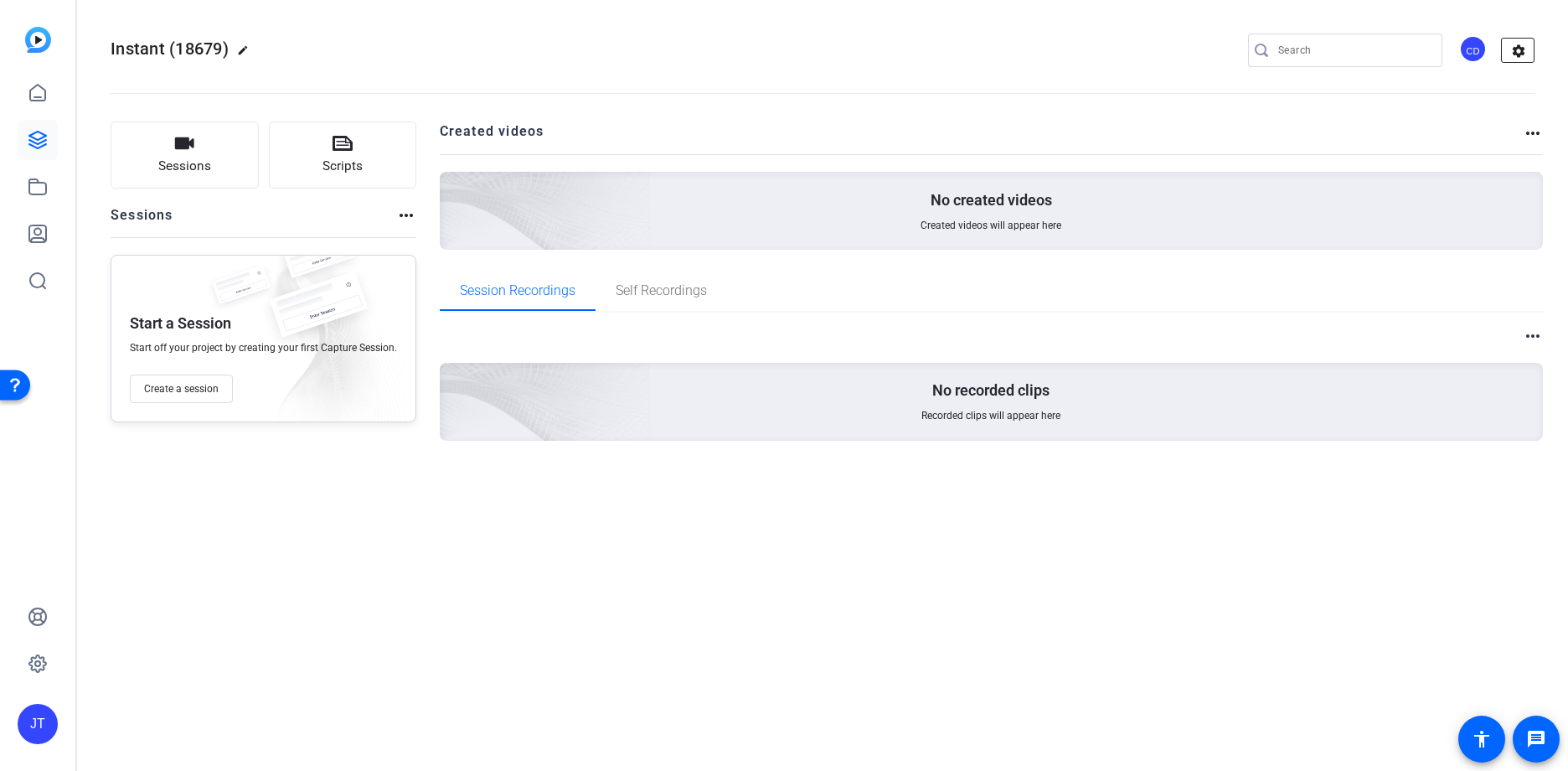 click on "settings" 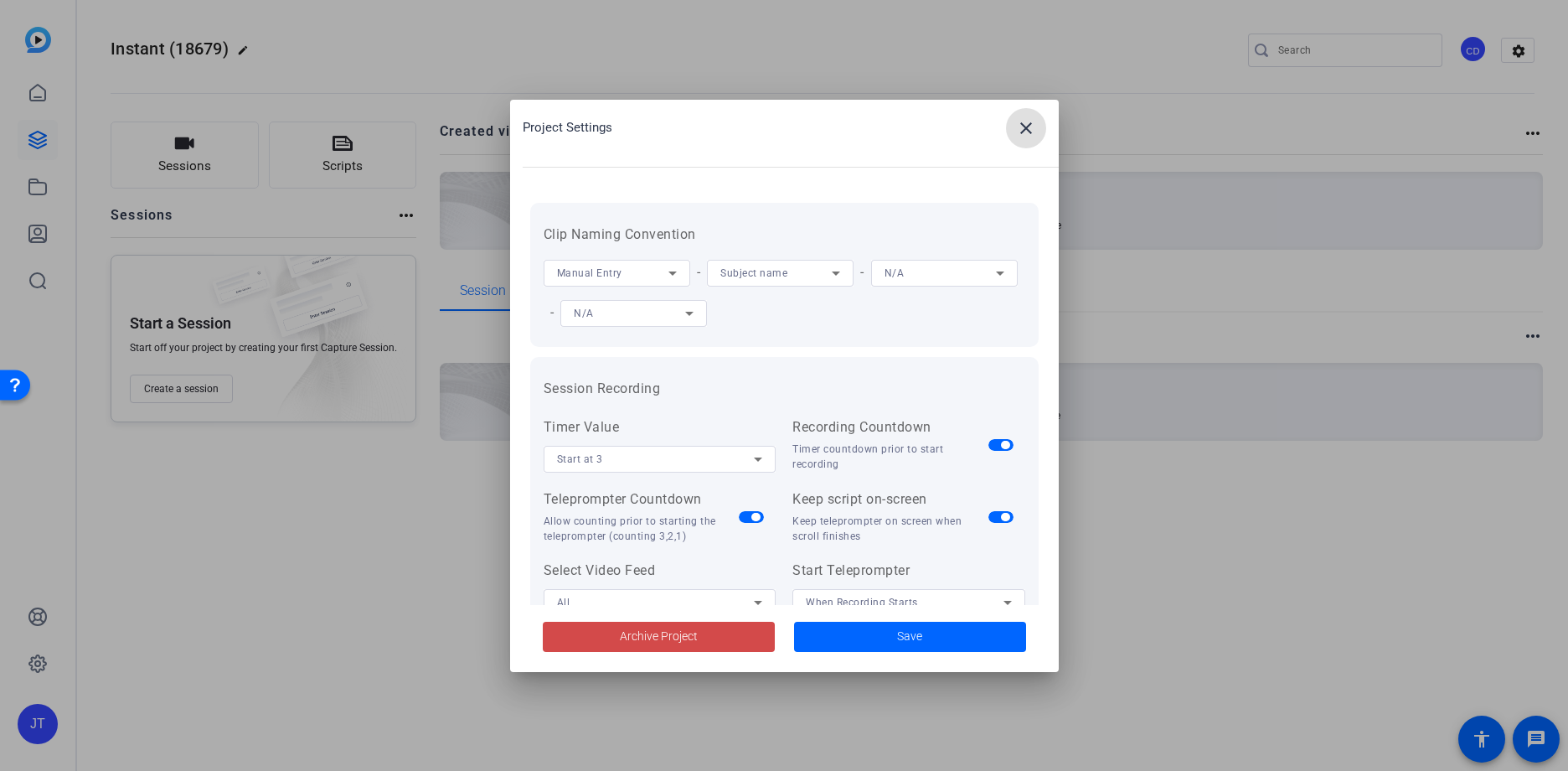 click on "Archive Project" 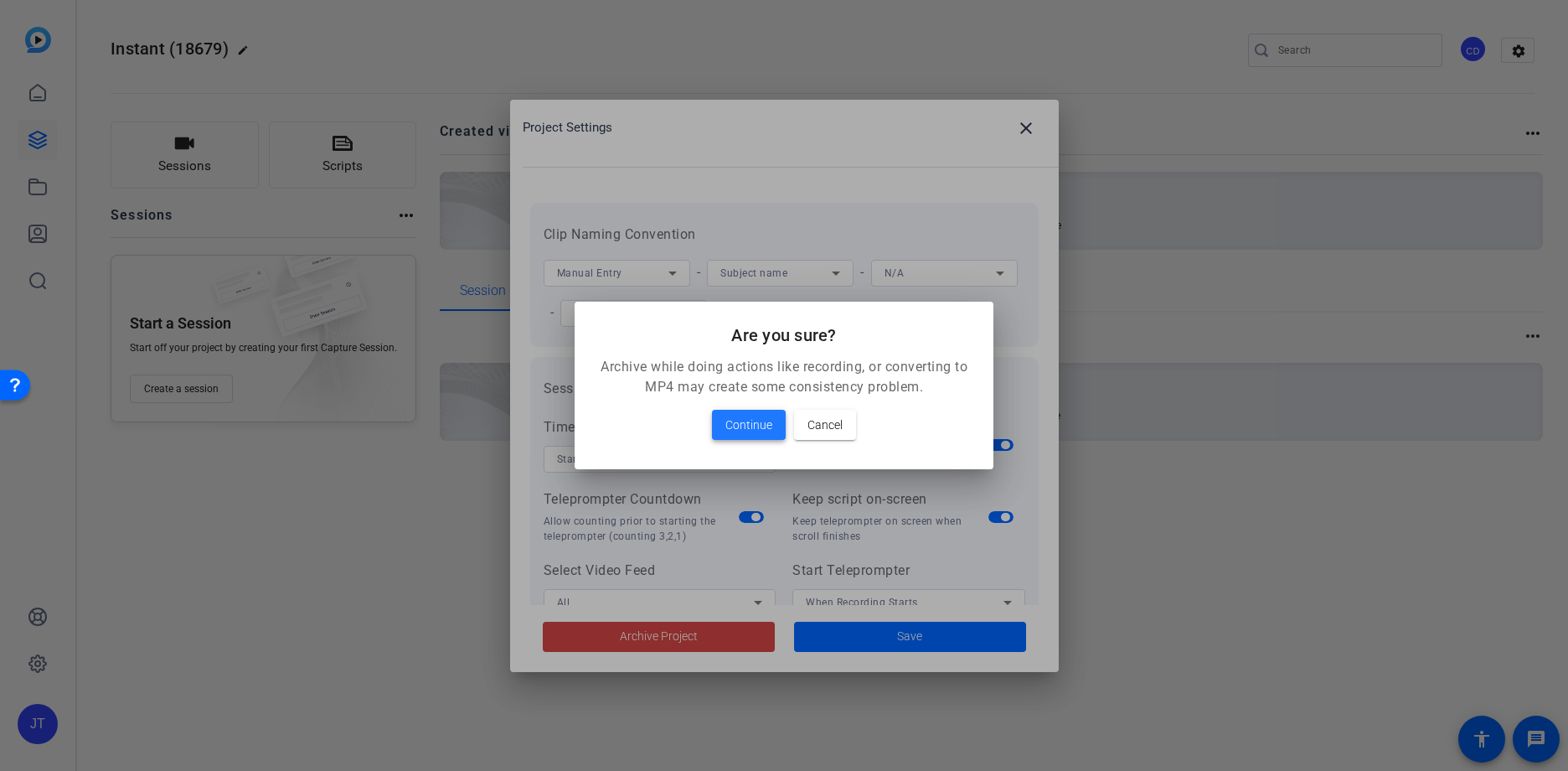 click on "Continue" at bounding box center (749, 425) 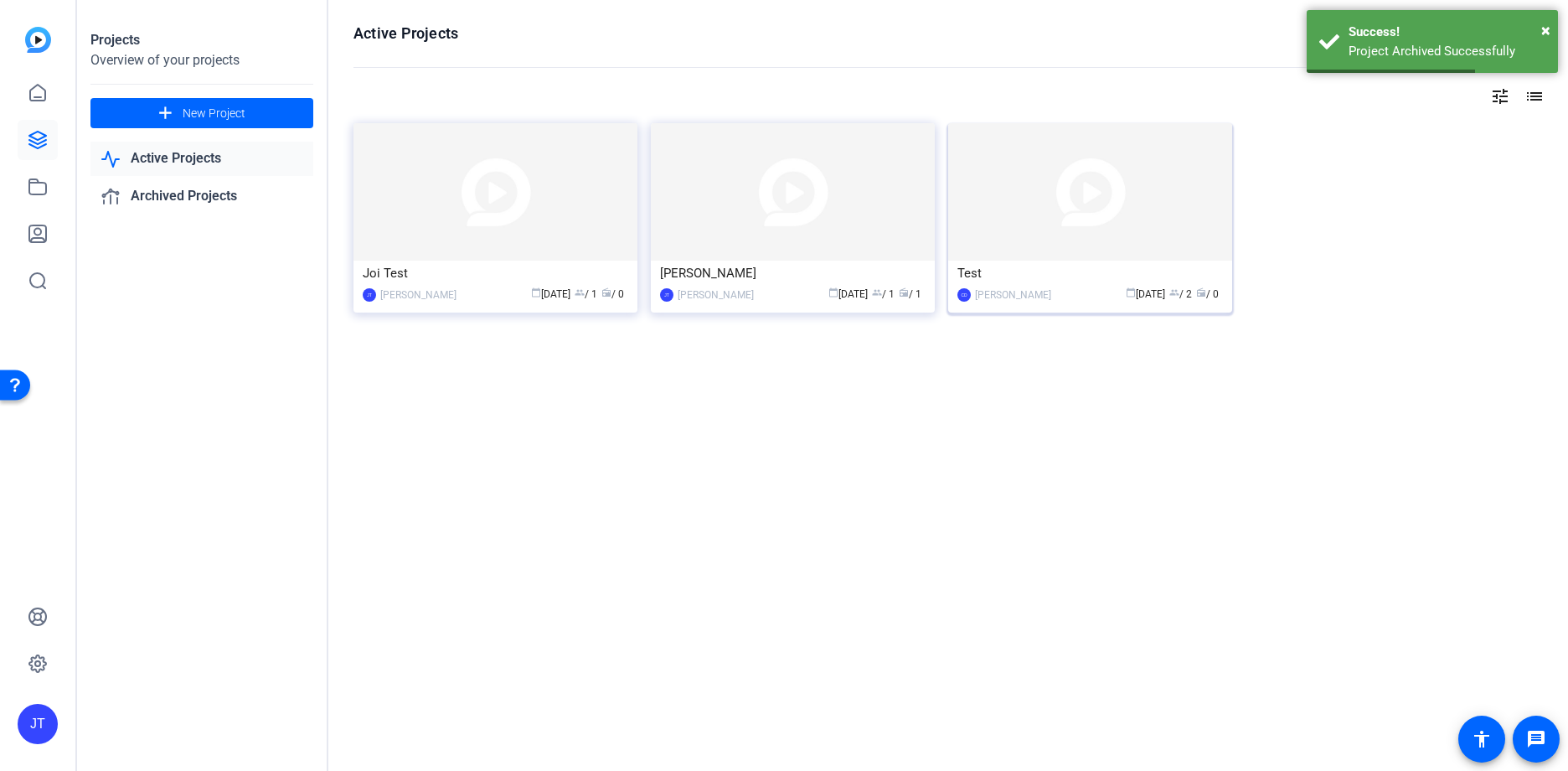 click on "Test" 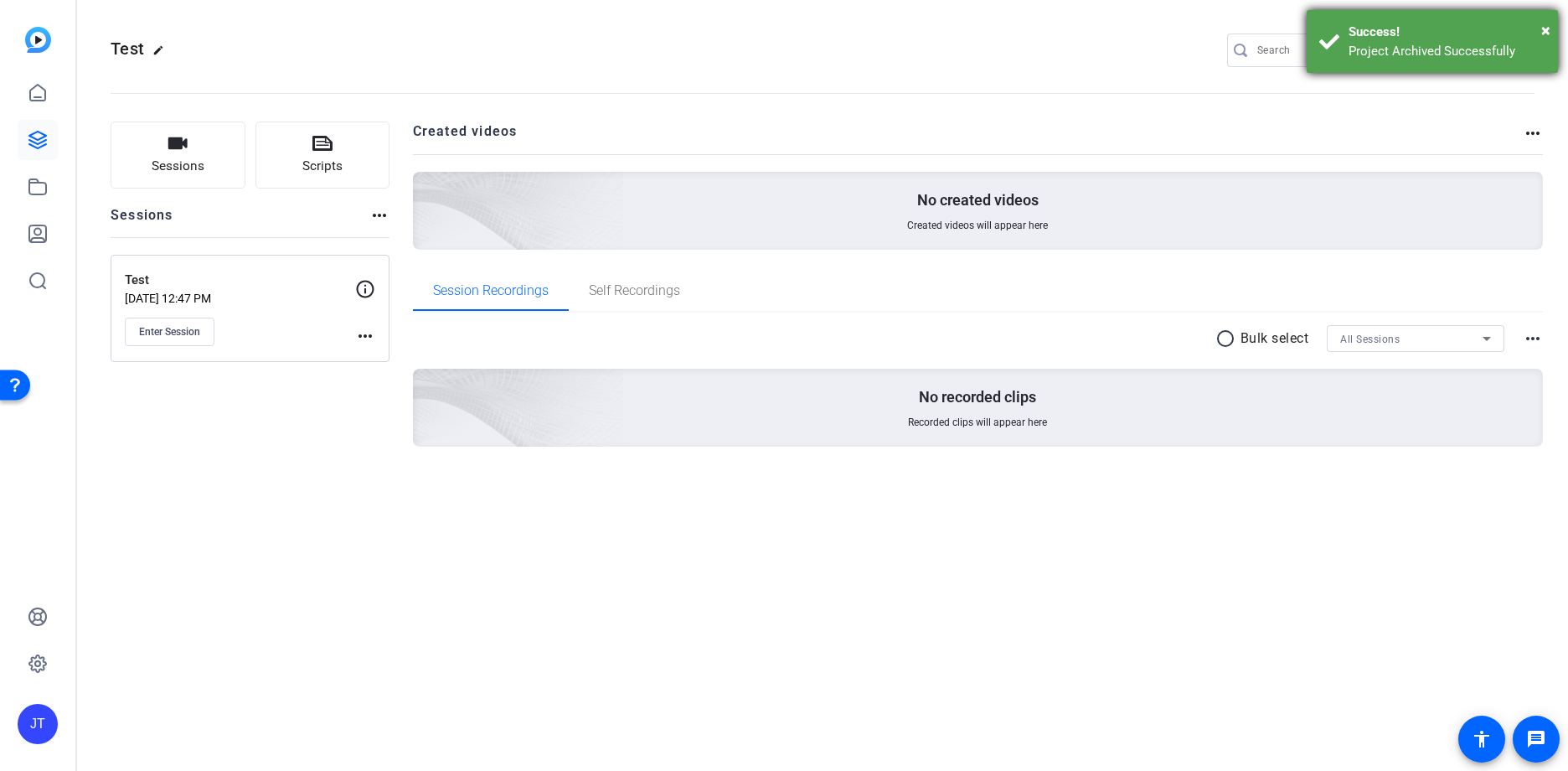 click on "×  Success!   Project Archived Successfully" at bounding box center (1432, 41) 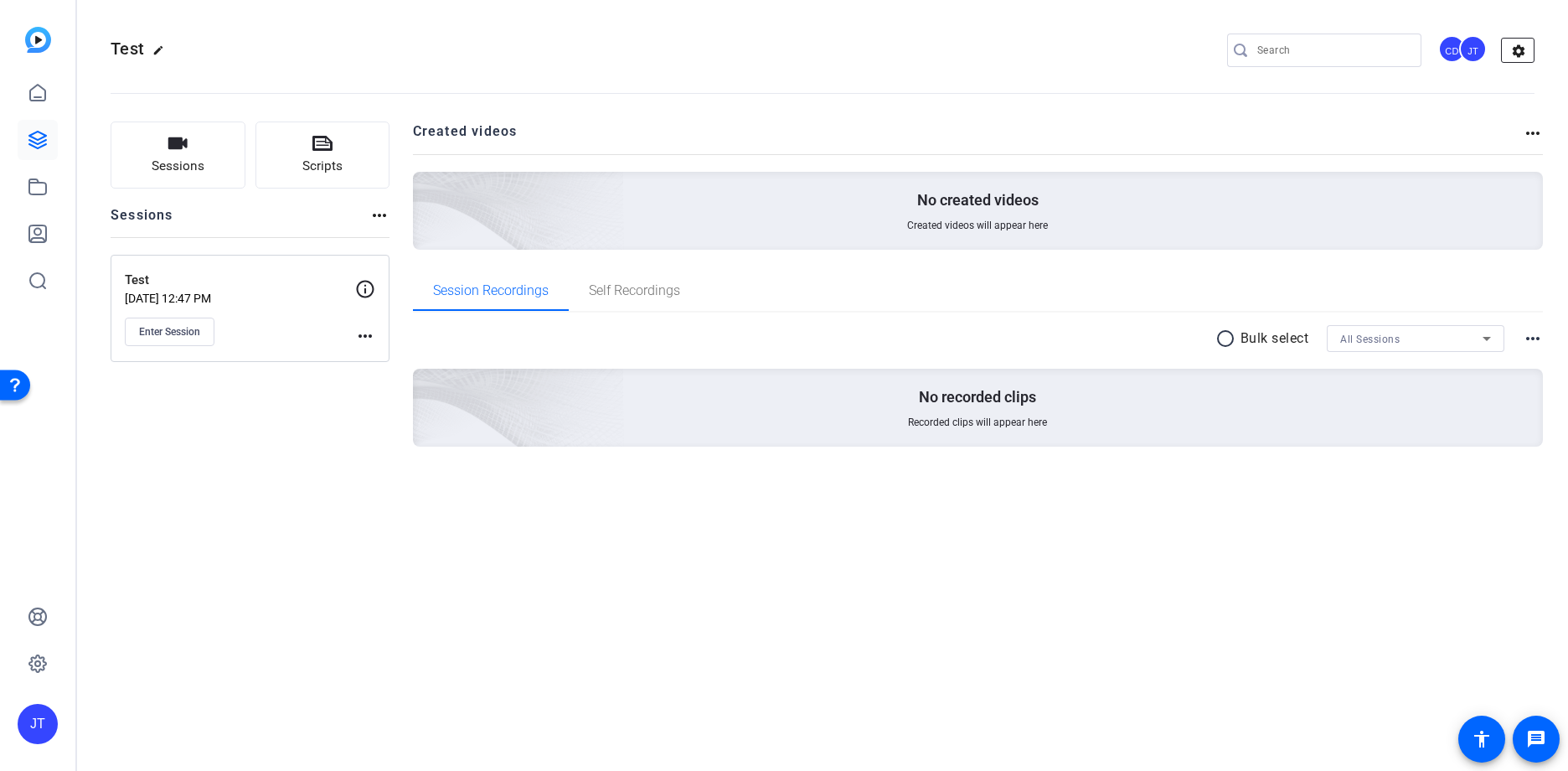 click on "settings" 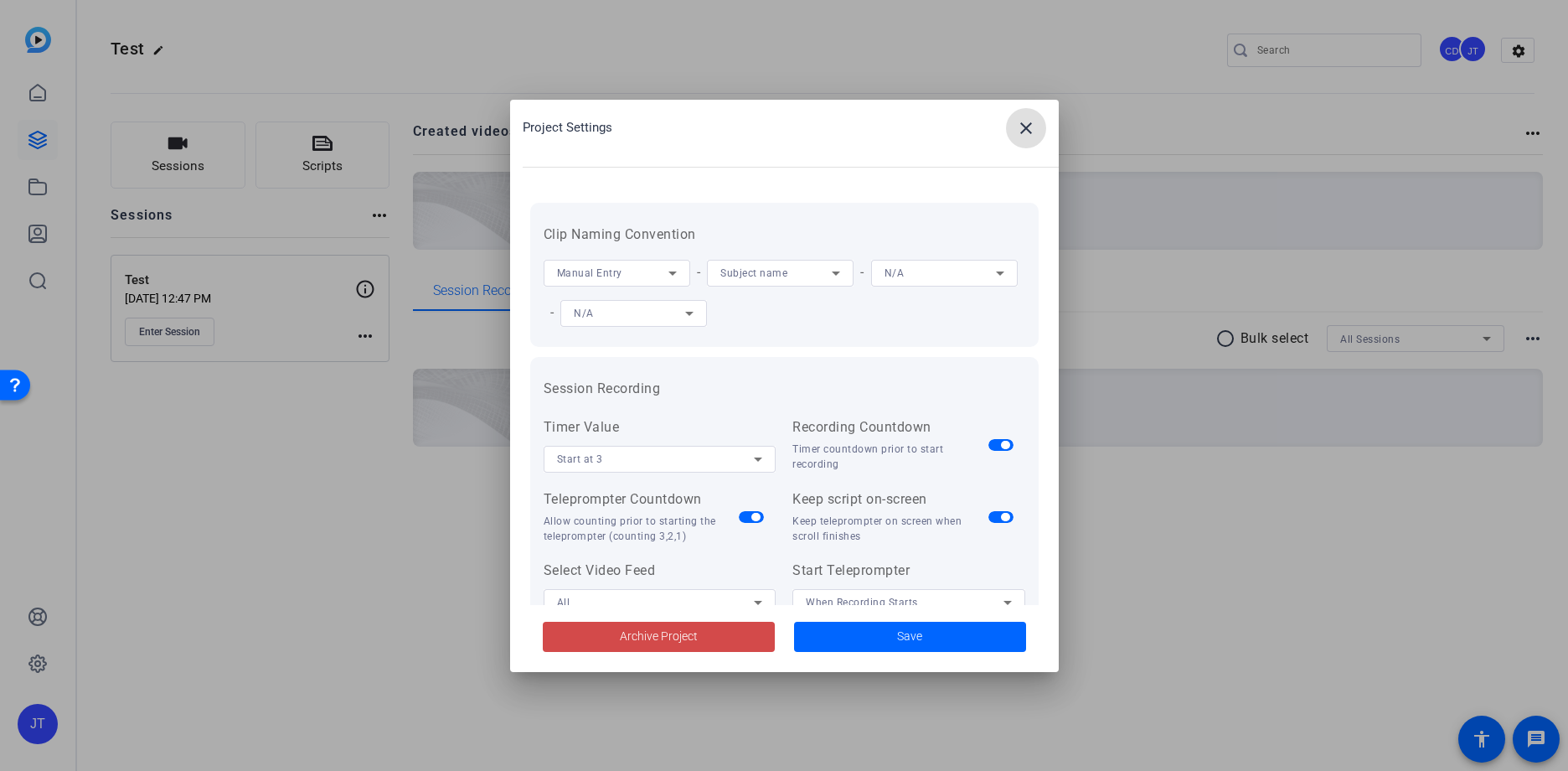 click on "Archive Project" 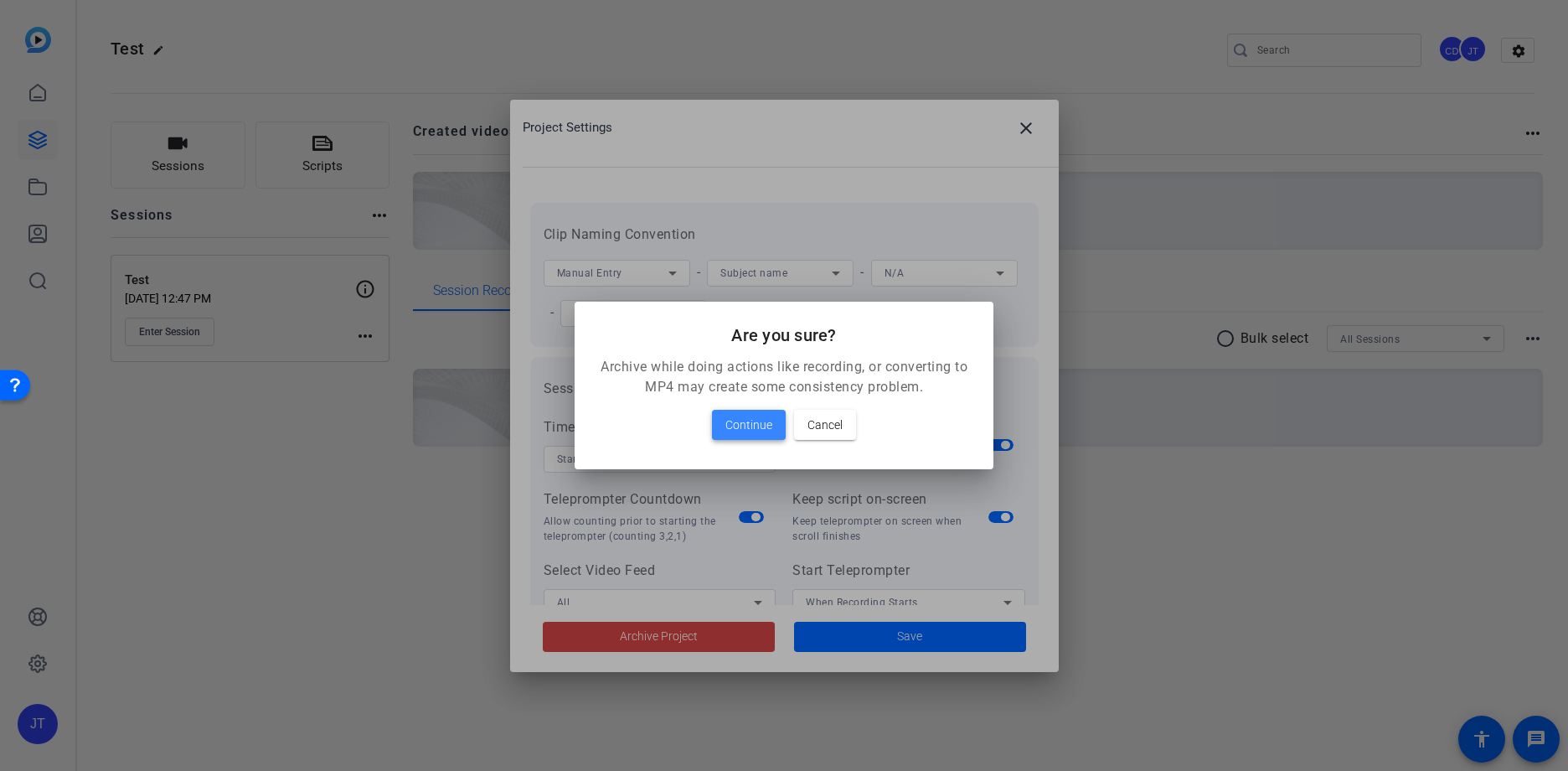 click on "Continue" at bounding box center [749, 425] 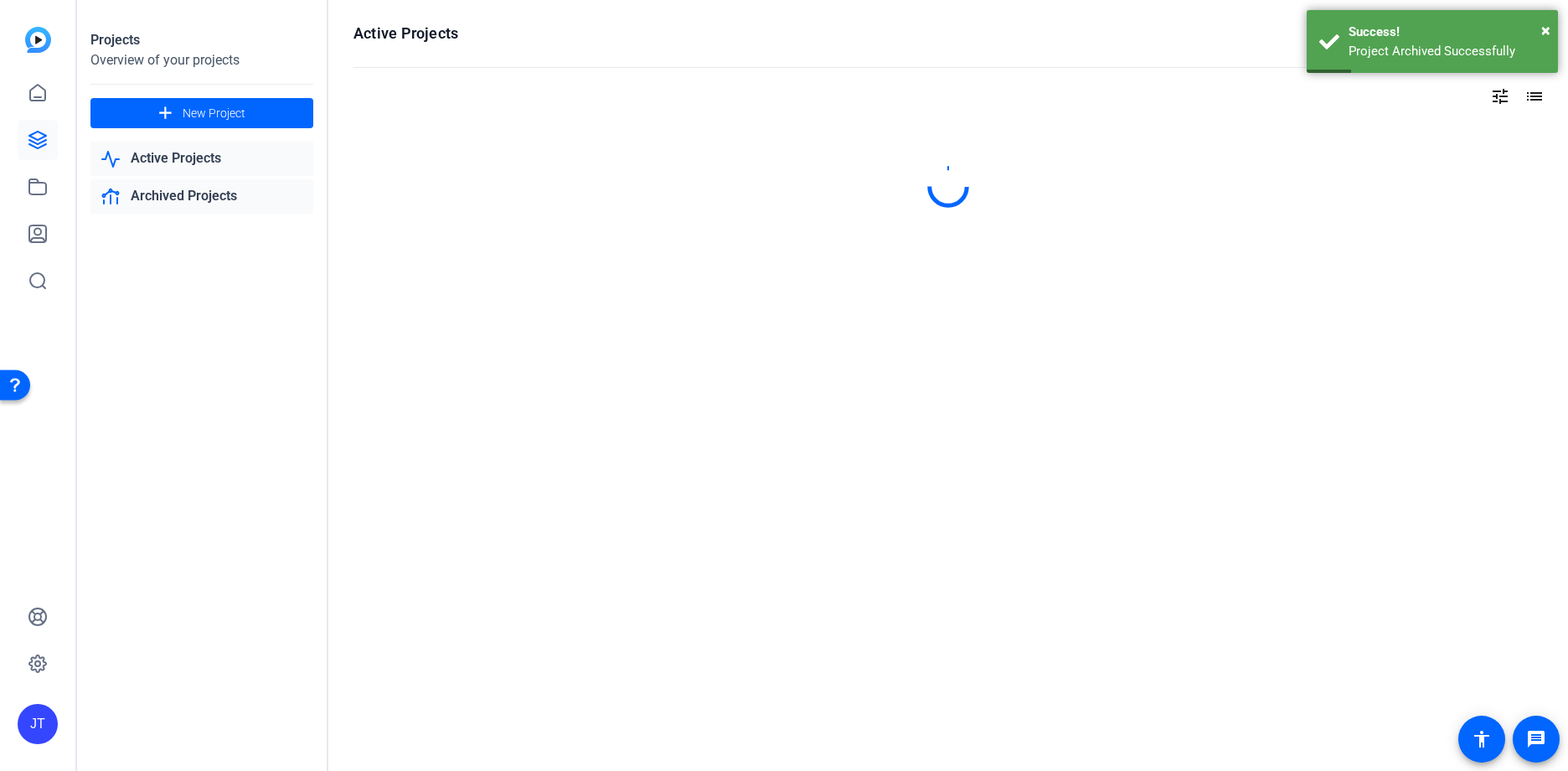 click on "Archived Projects" 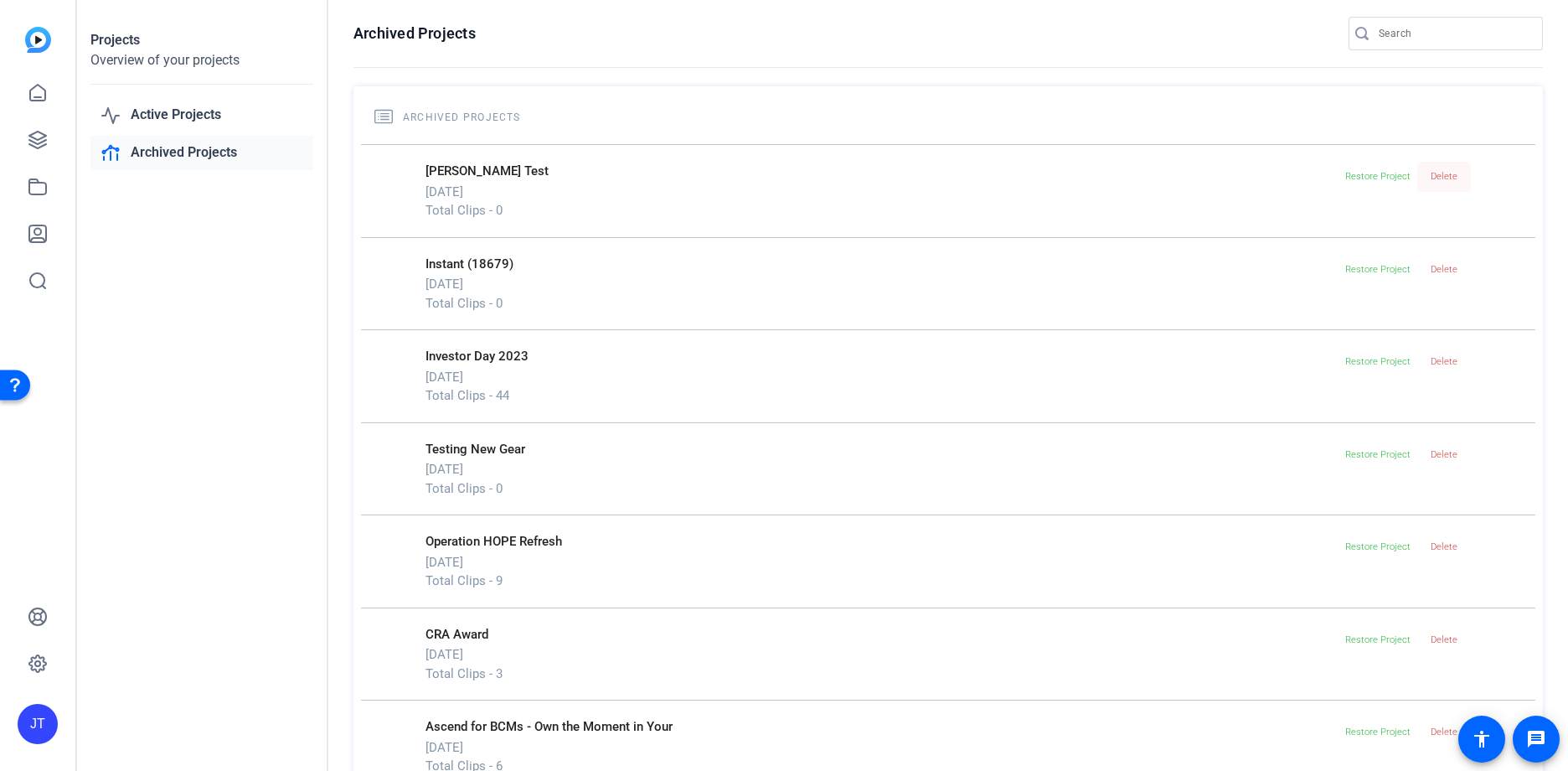 click on "Delete" 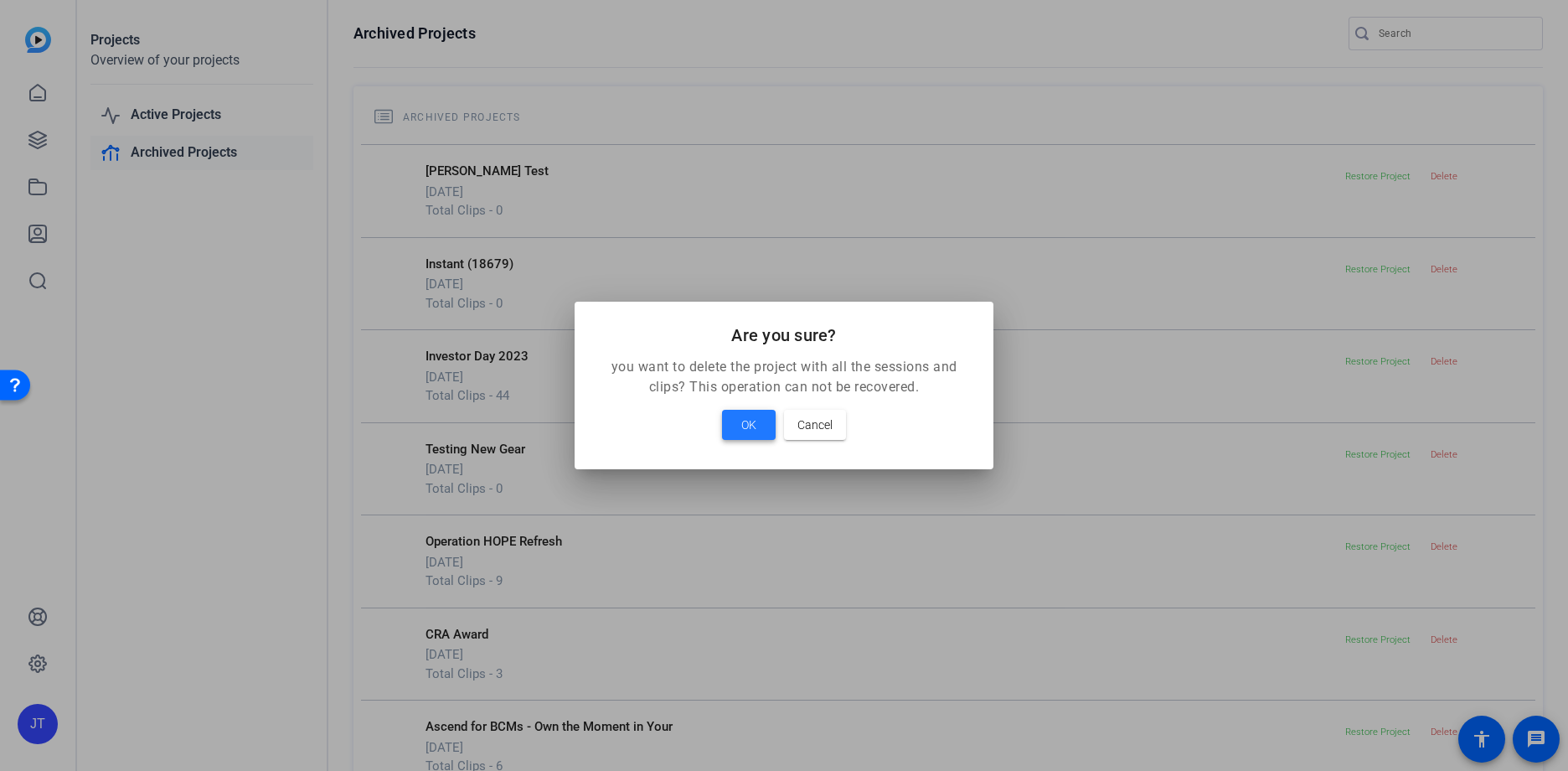 click on "OK" at bounding box center (749, 425) 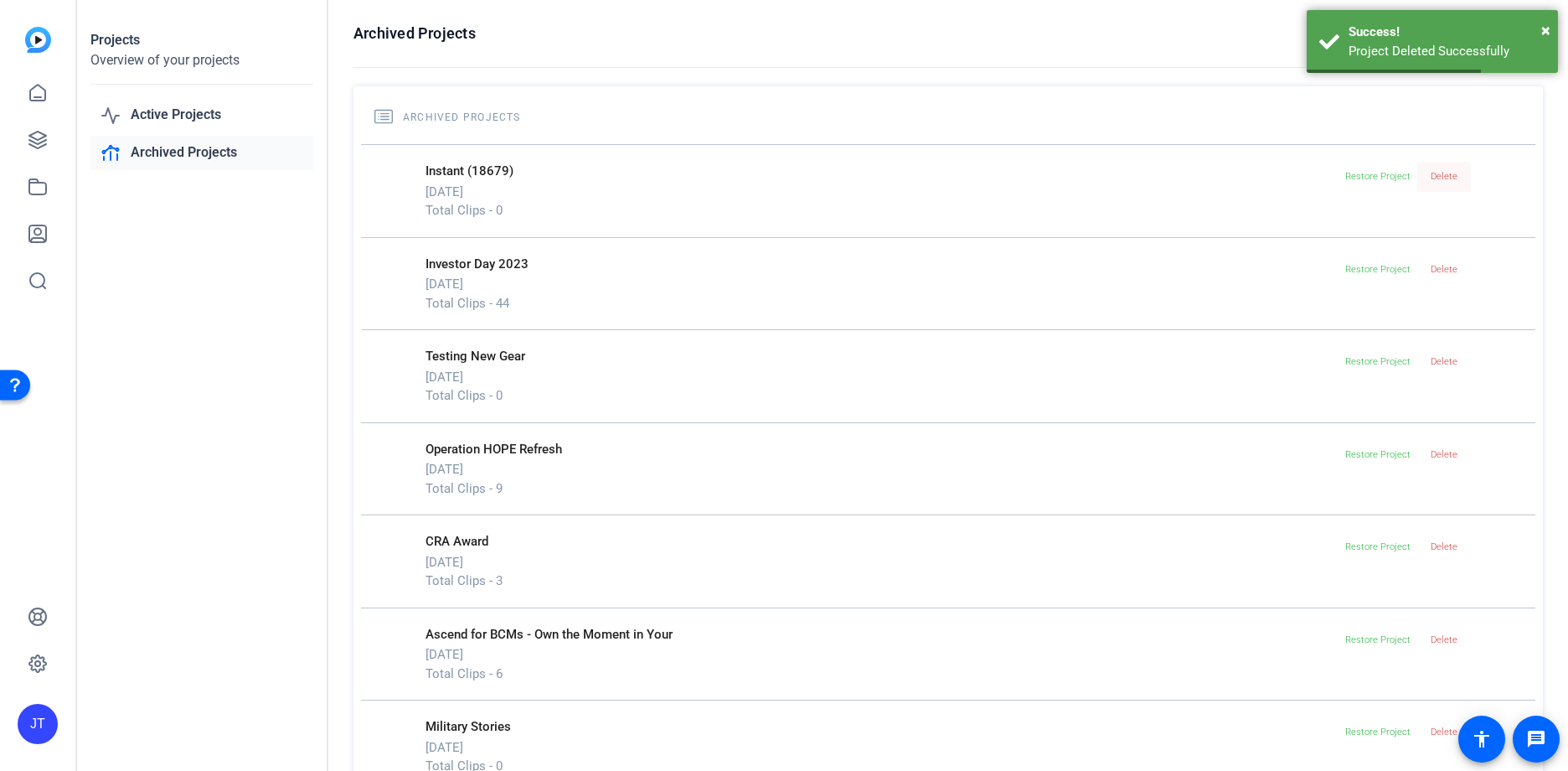 click on "Delete" 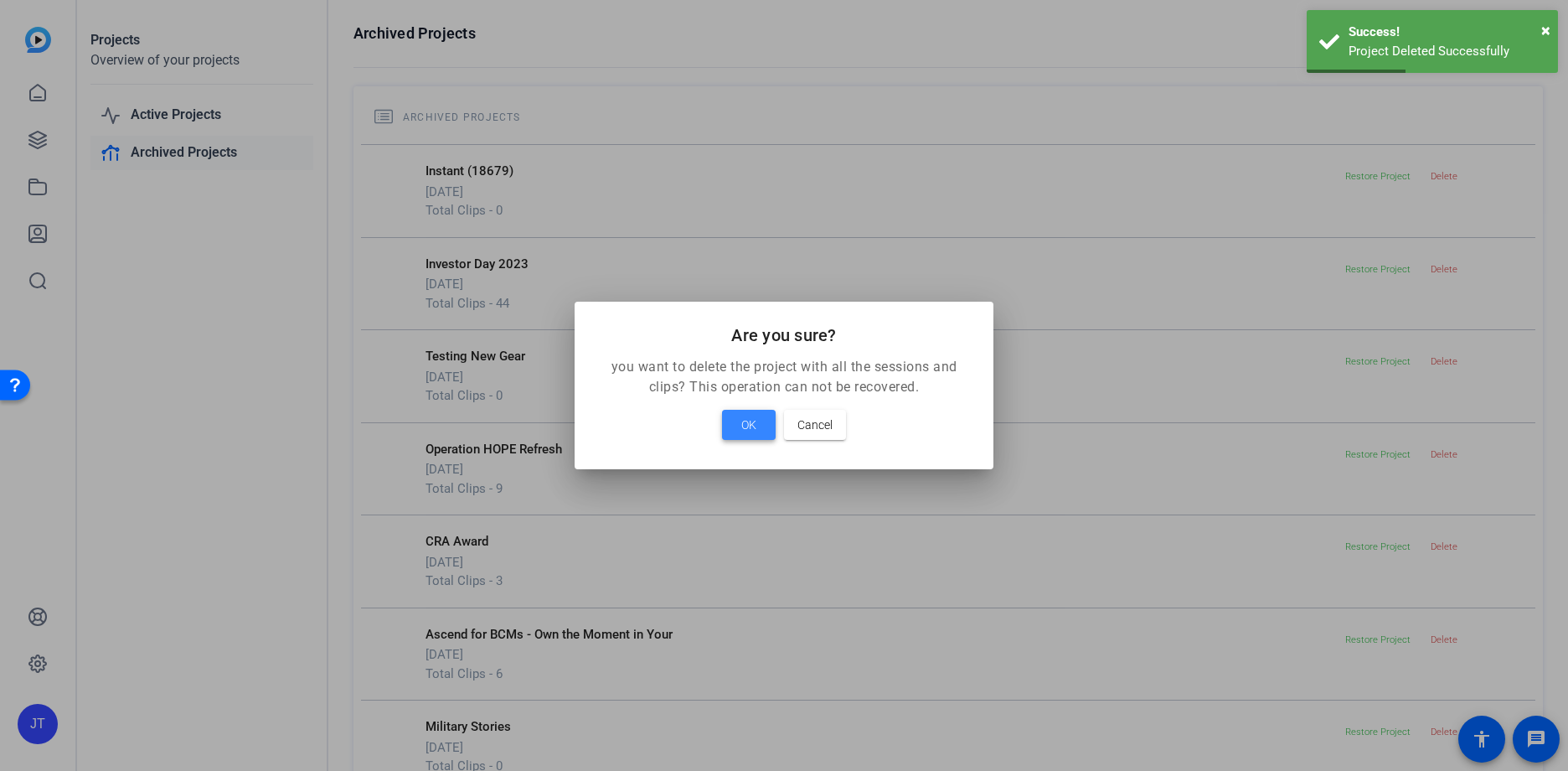 click on "OK" at bounding box center (749, 425) 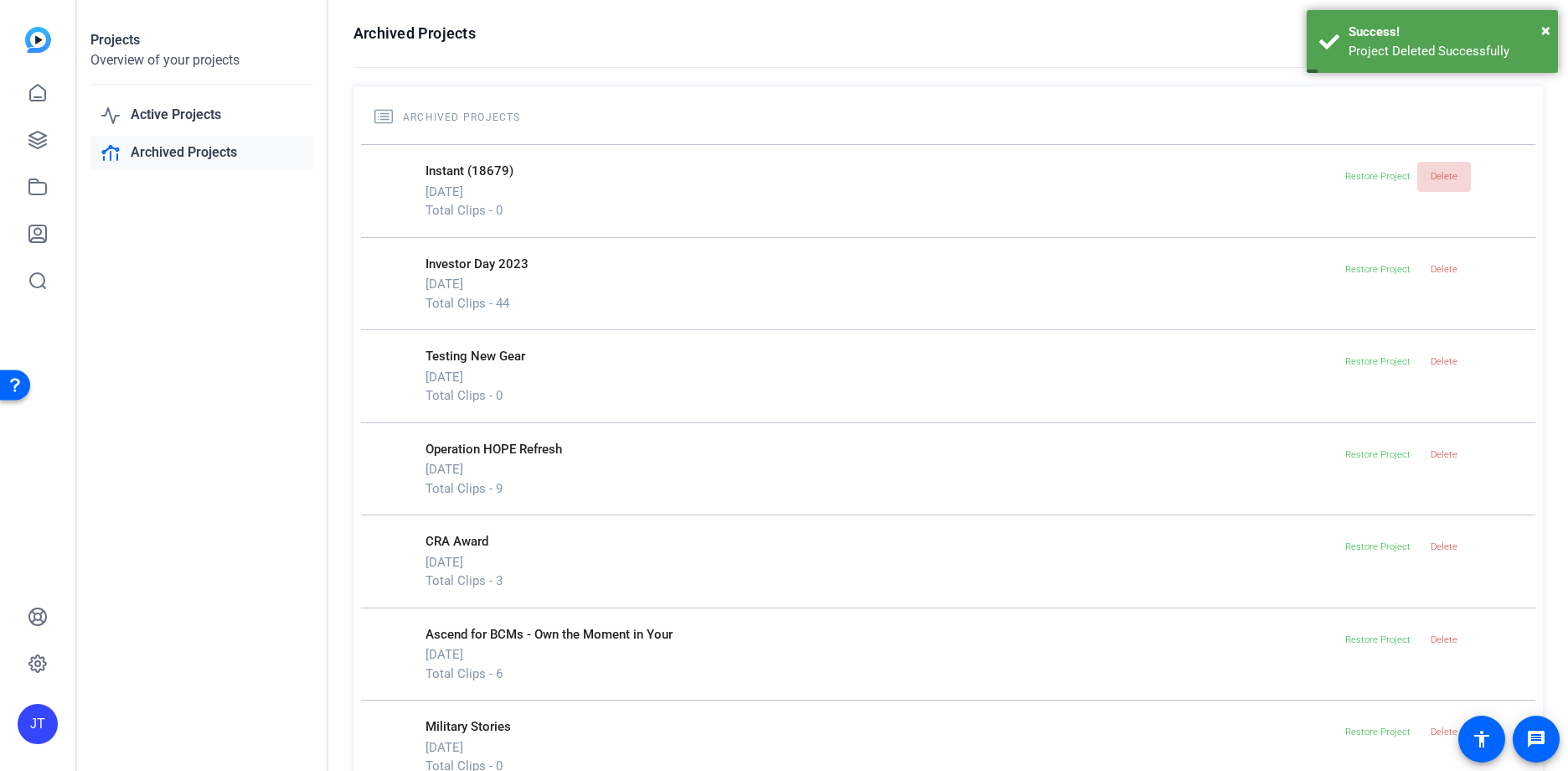 click on "Delete" 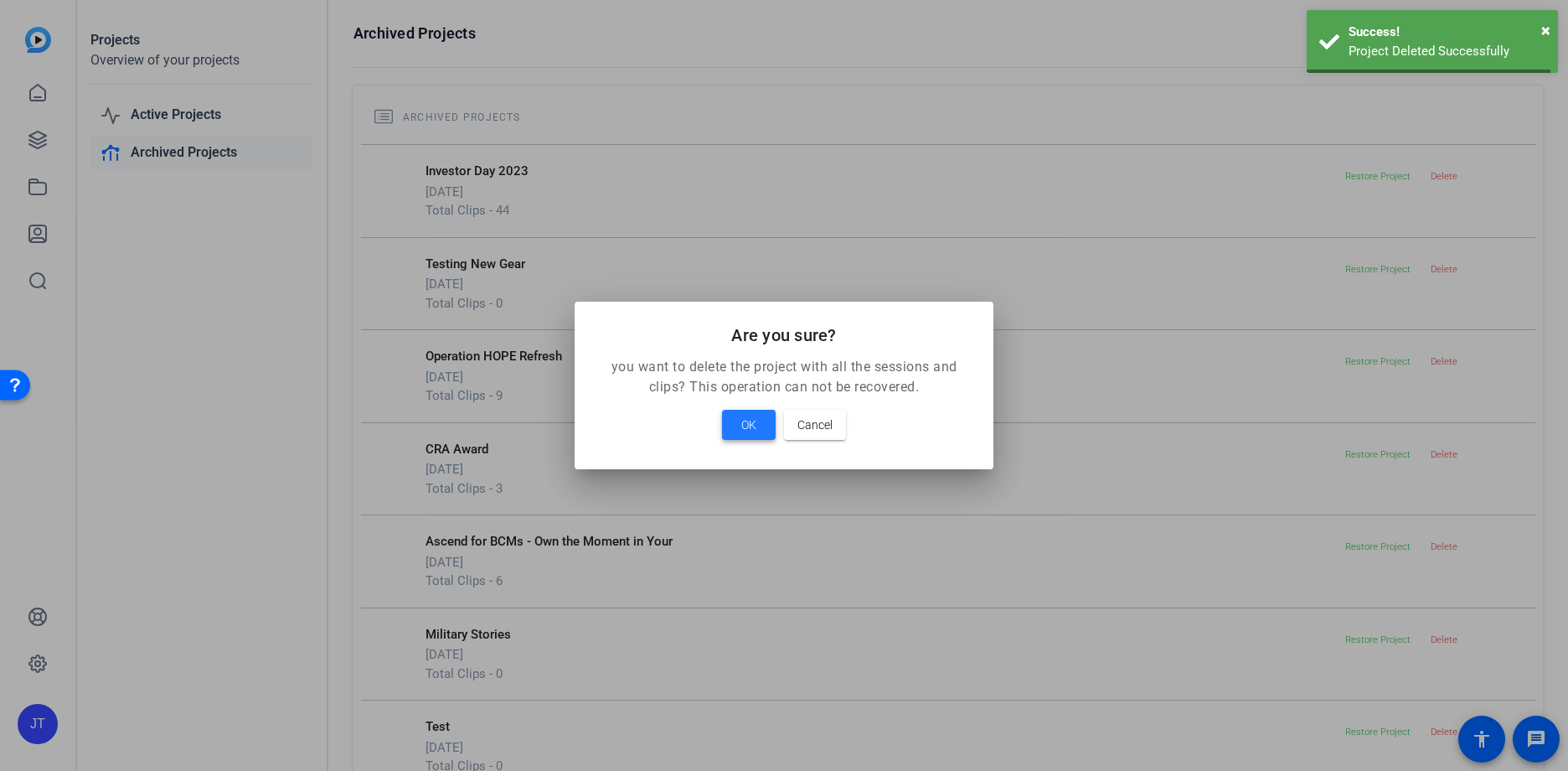 click on "OK" at bounding box center [749, 425] 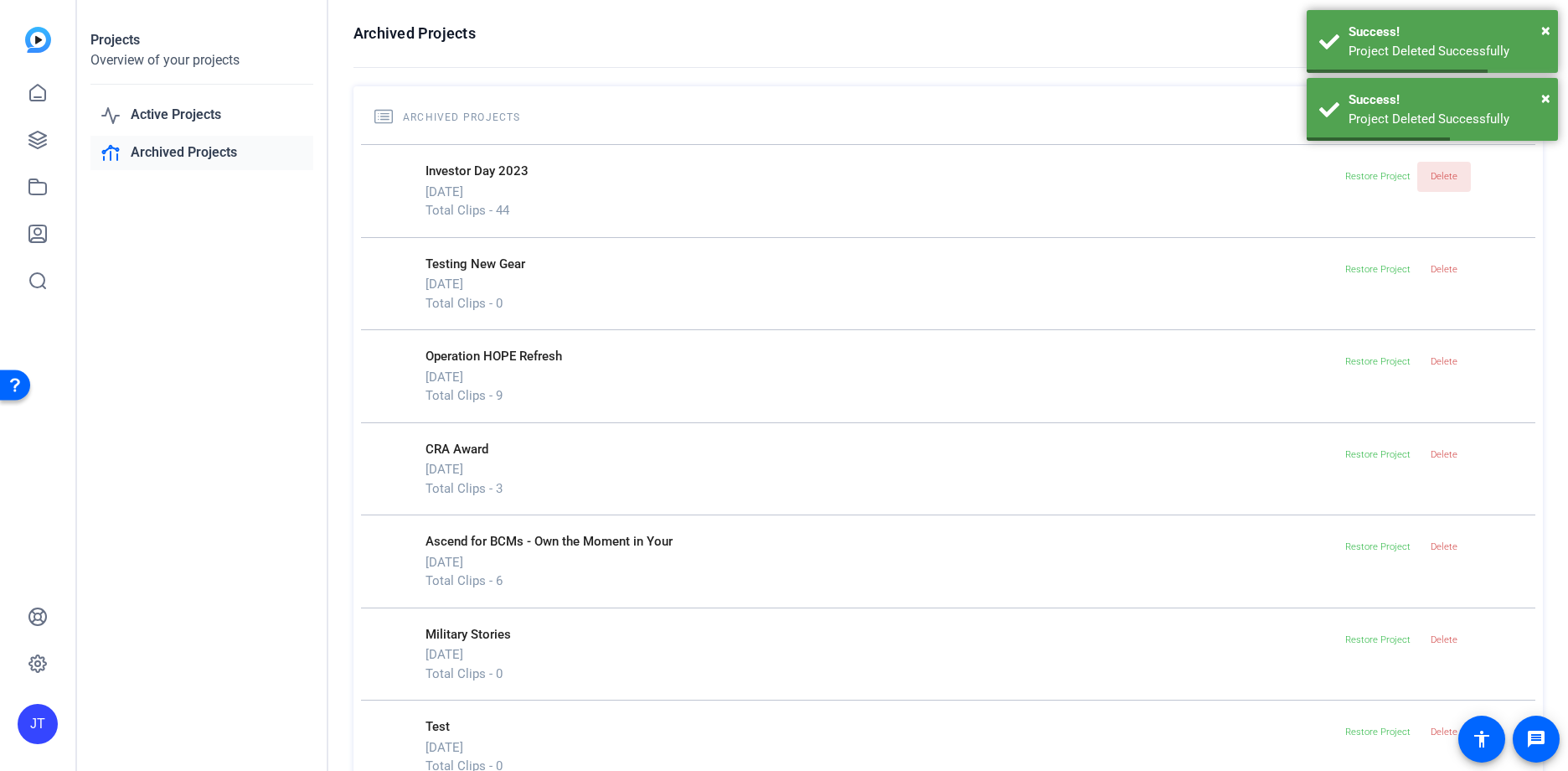 click on "Delete" 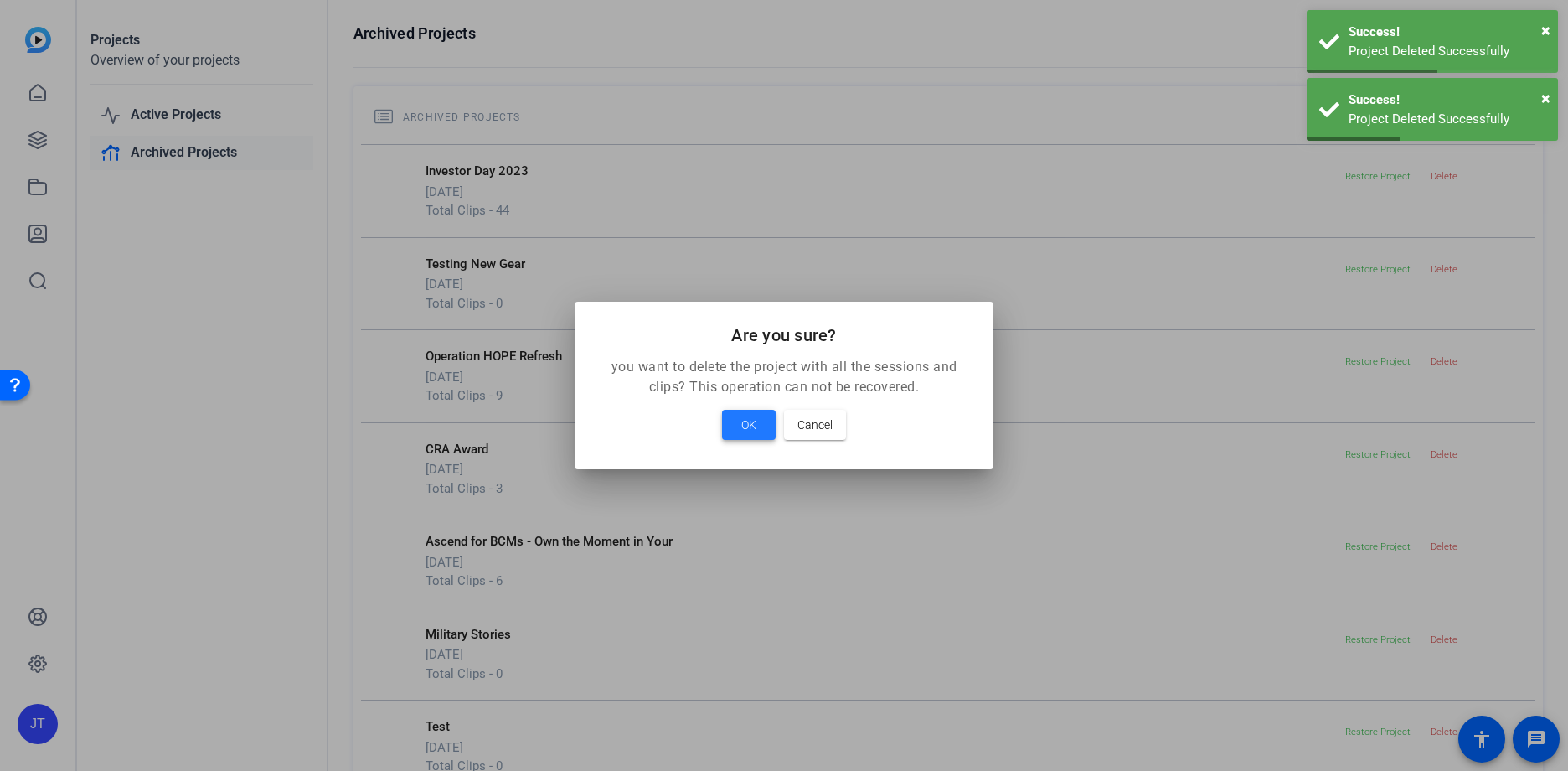 click on "OK" at bounding box center (749, 425) 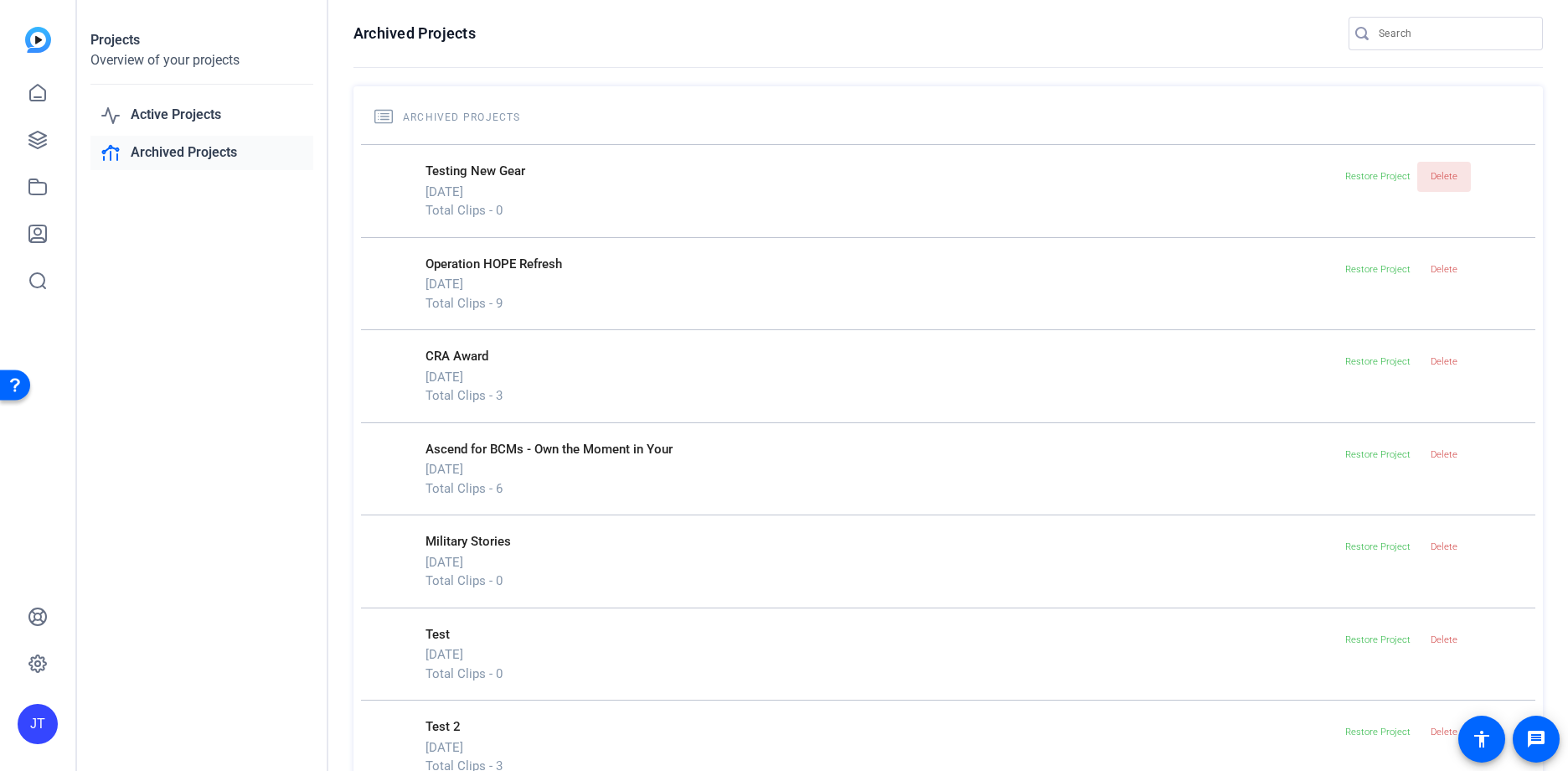 click on "Delete" 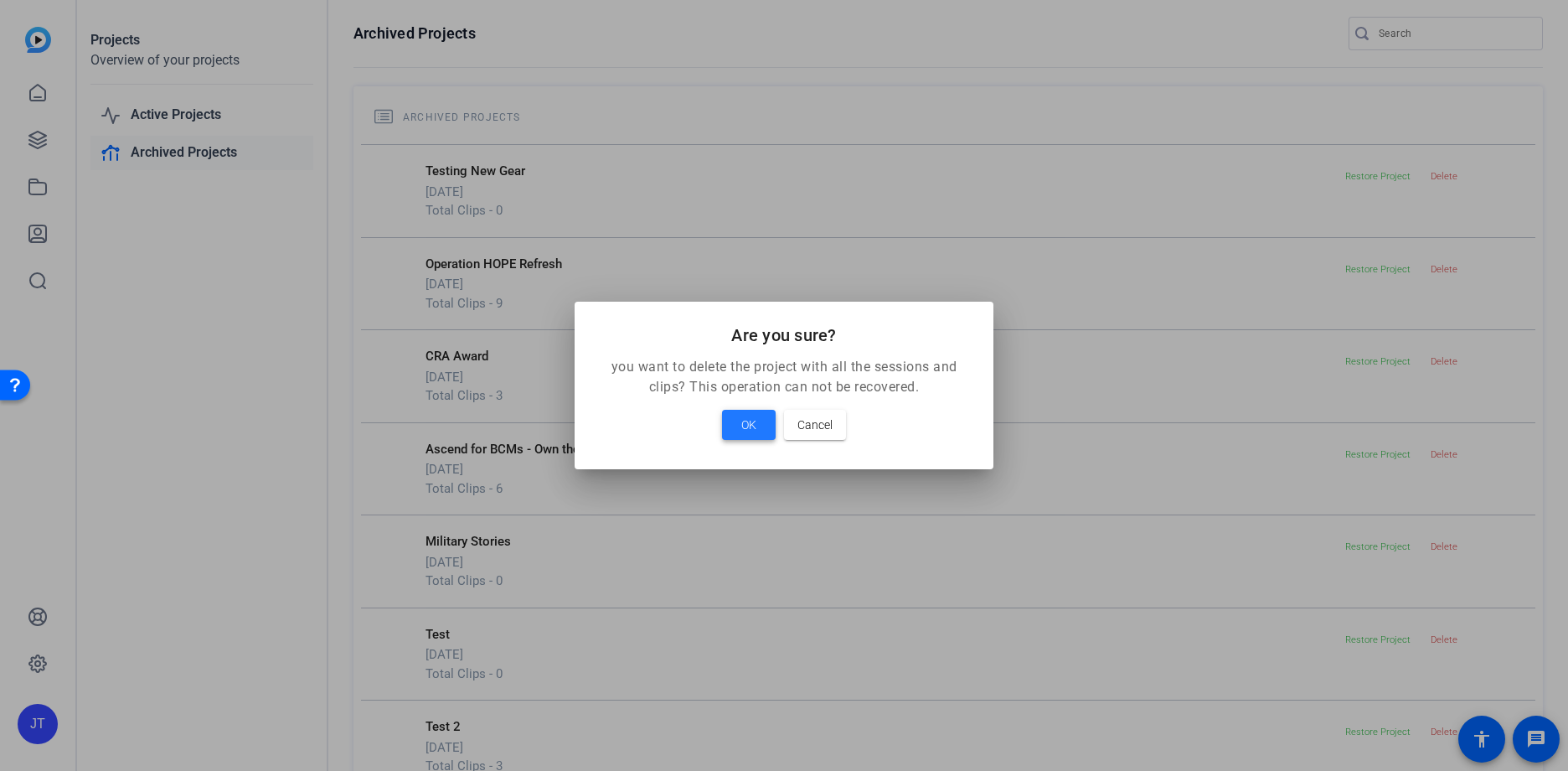 click on "OK" at bounding box center [749, 425] 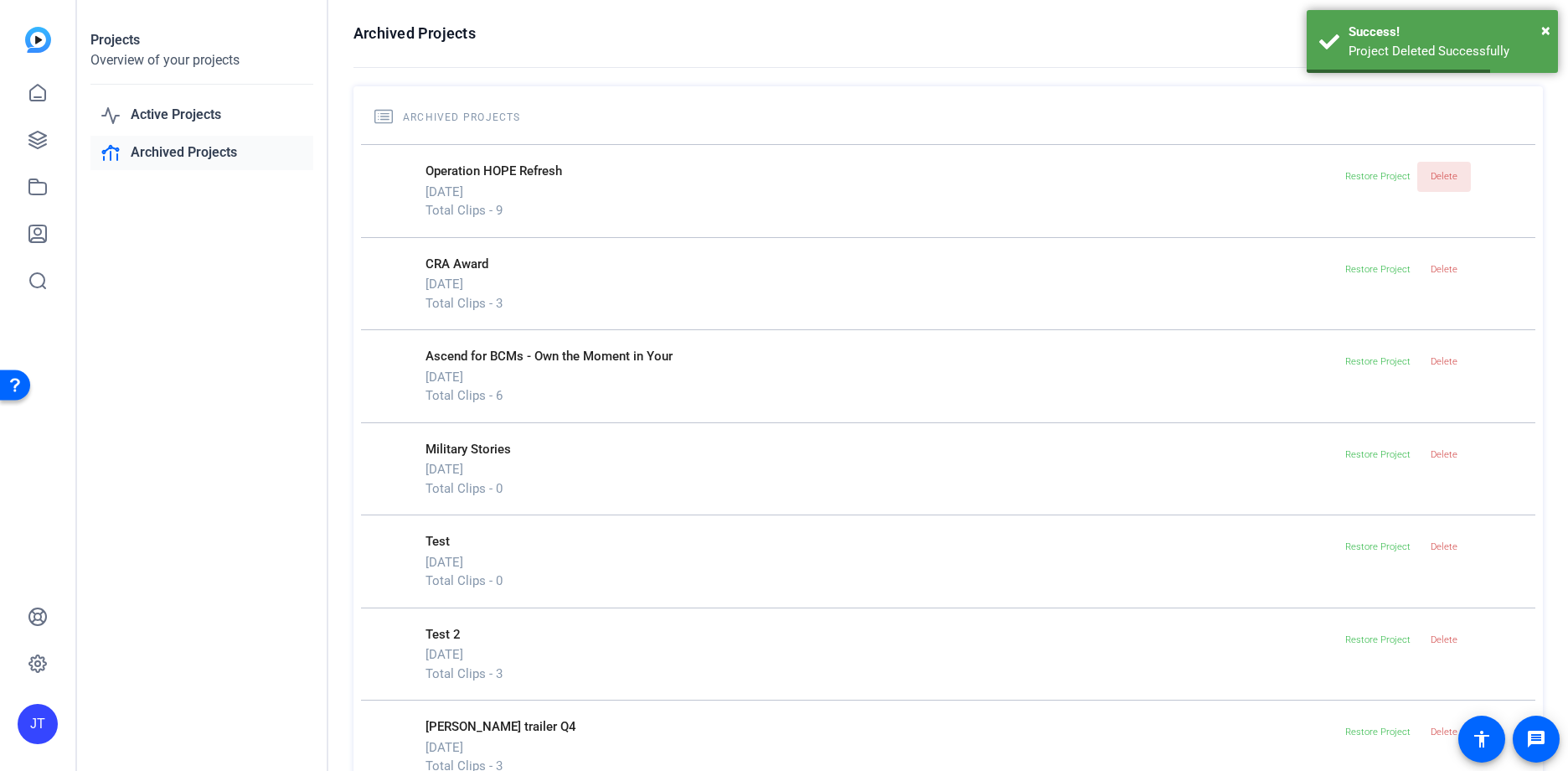 click on "Delete" 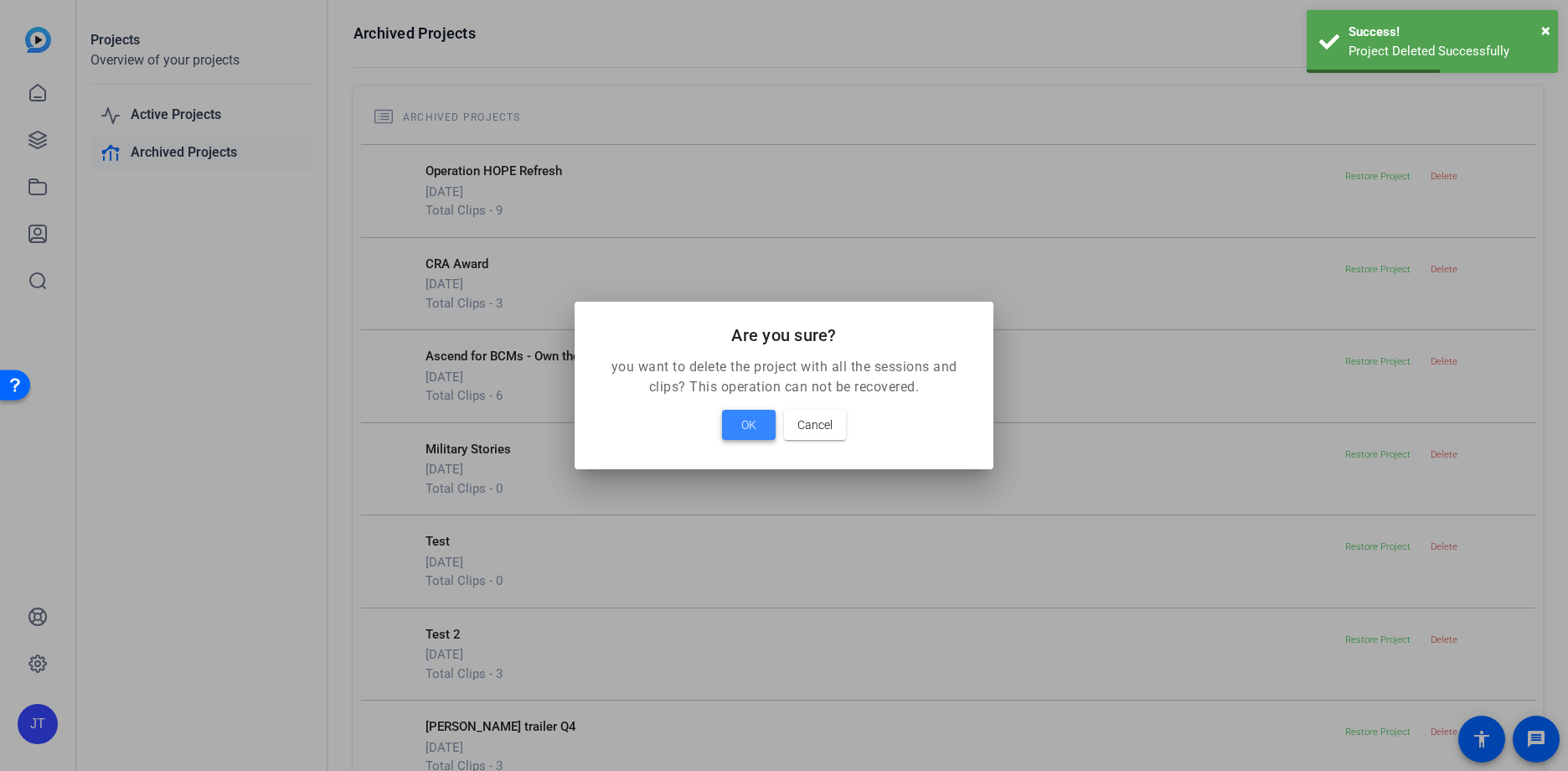 click at bounding box center (749, 425) 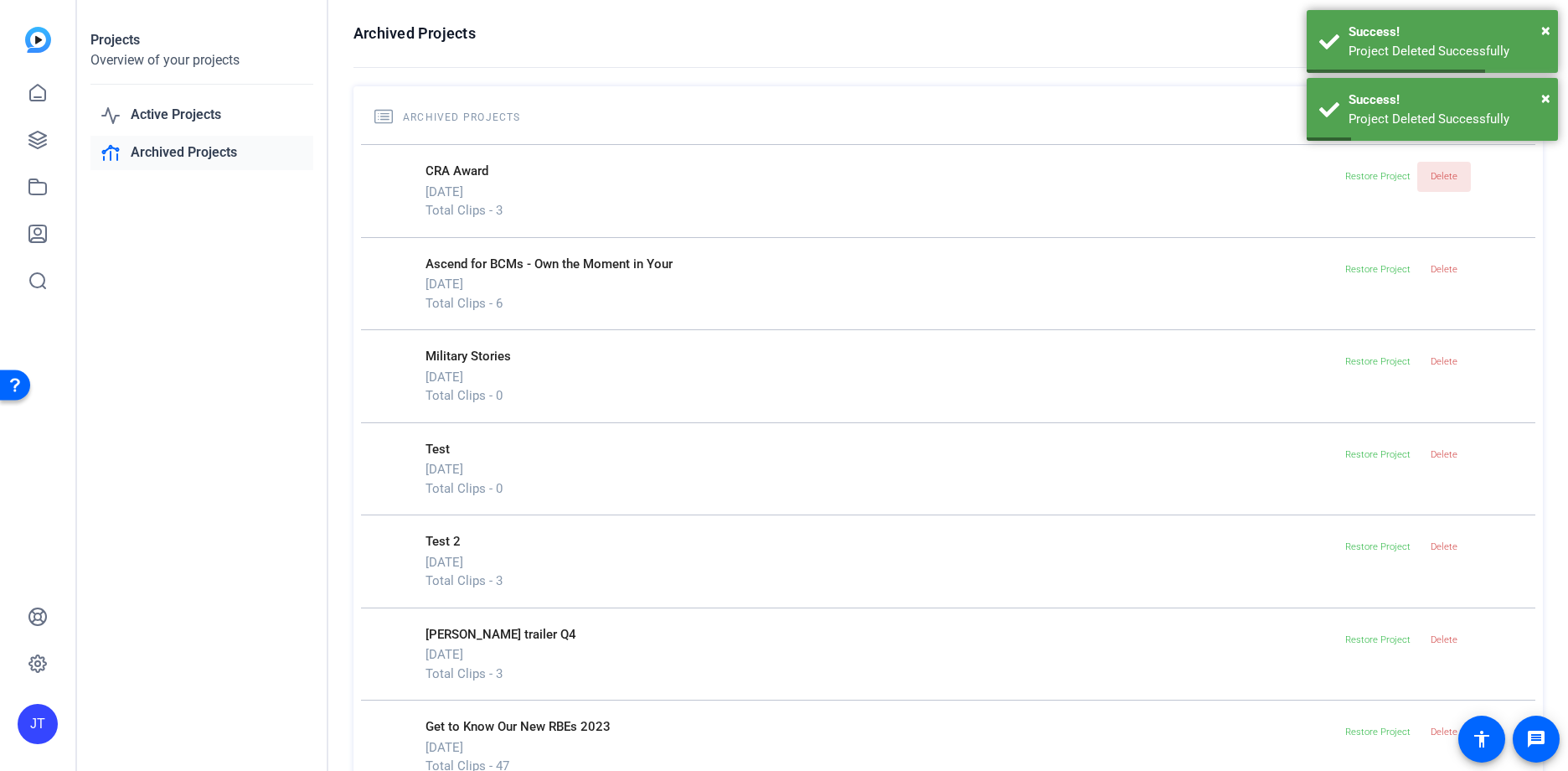 click on "Delete" 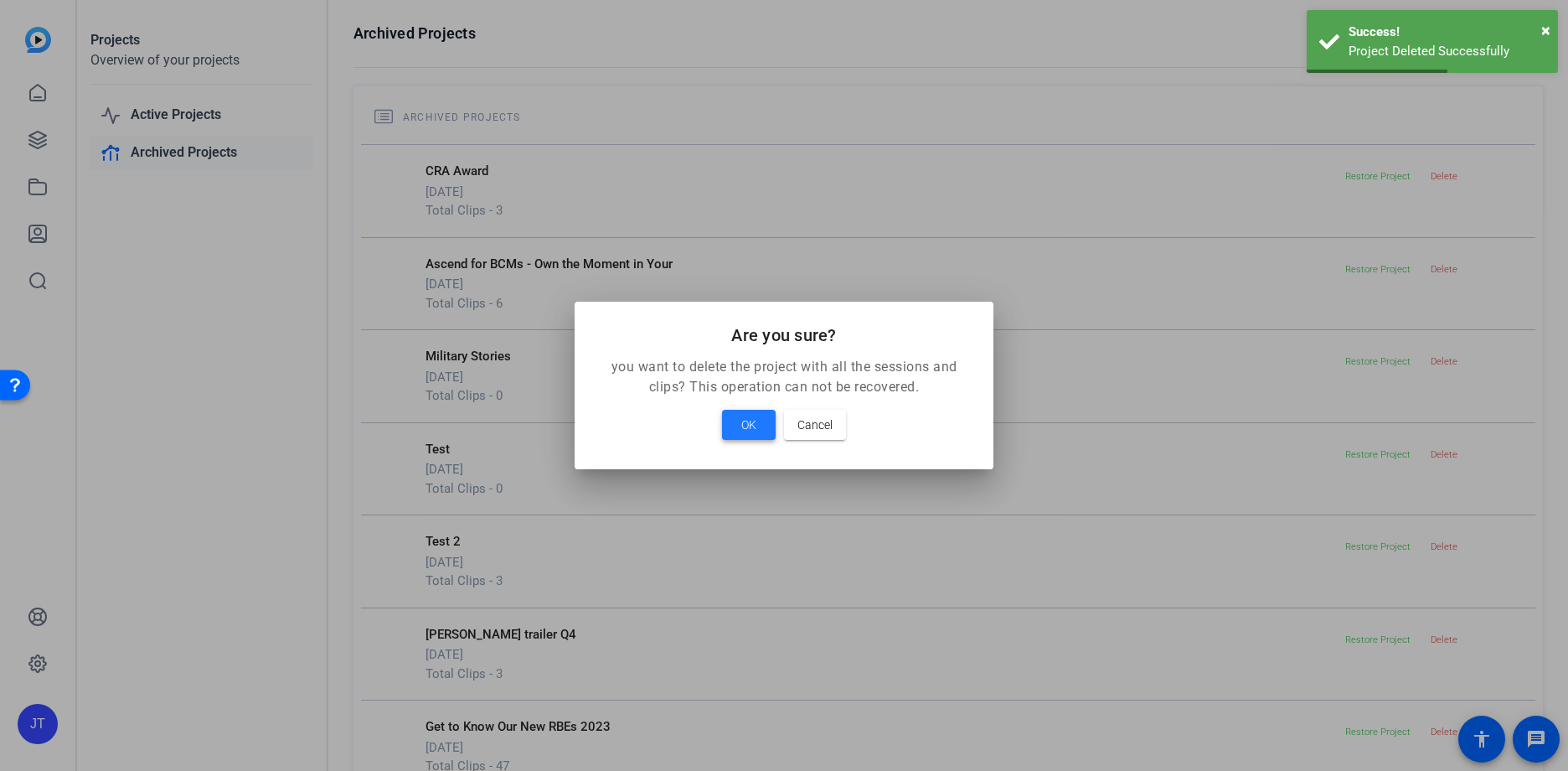 click on "OK" at bounding box center (749, 425) 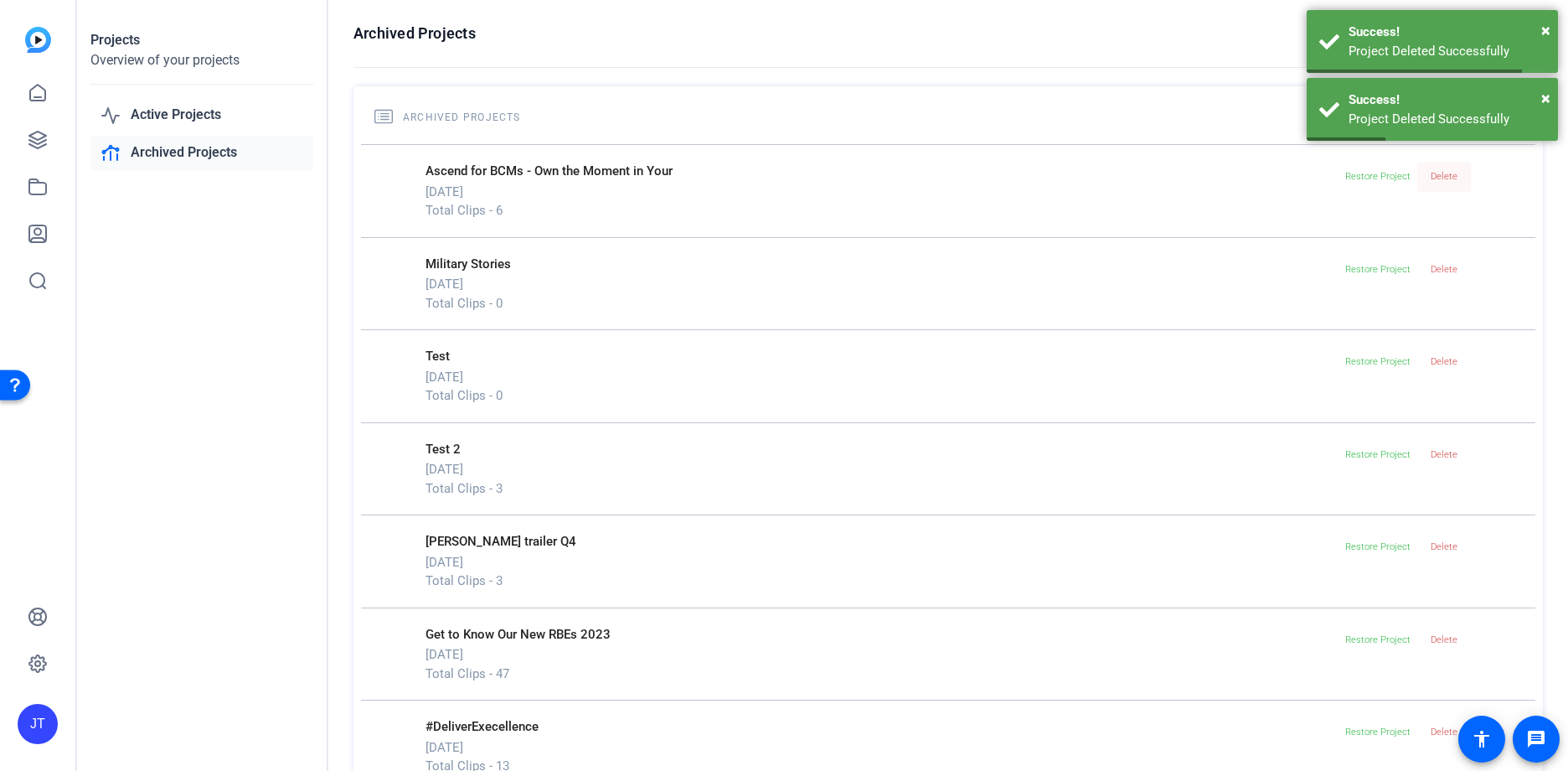 click on "Delete" 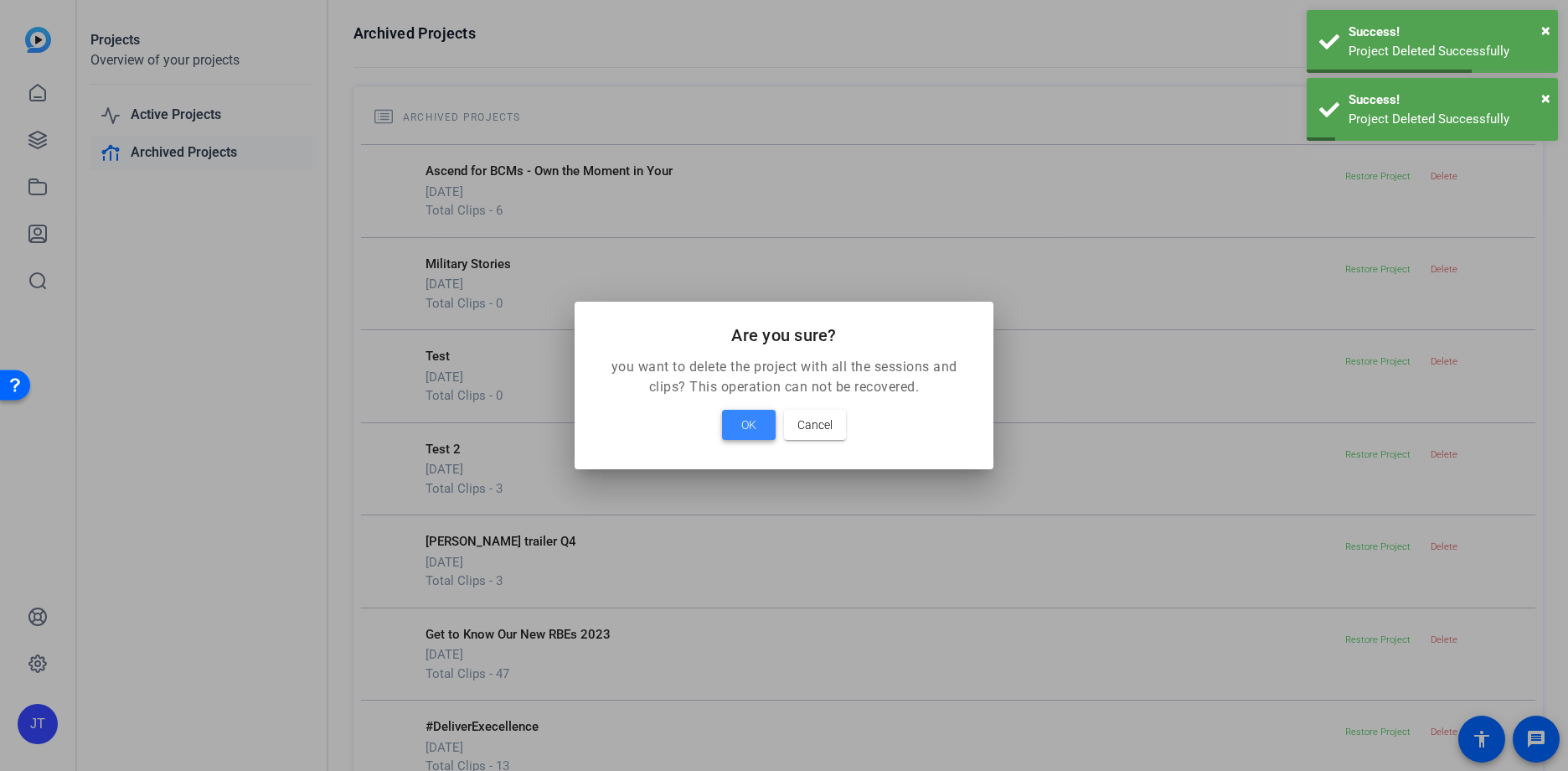 click at bounding box center (749, 425) 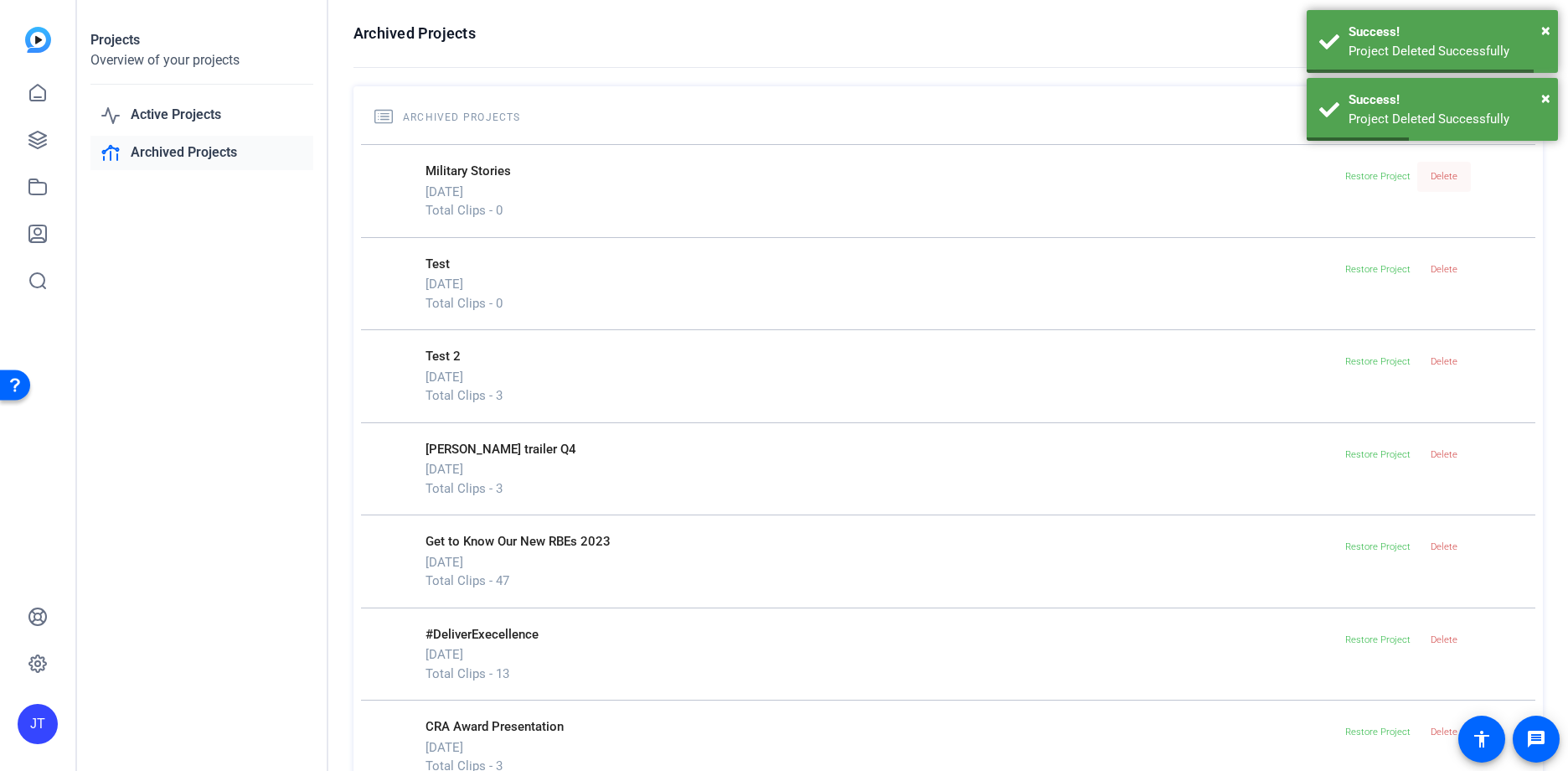 click on "Delete" 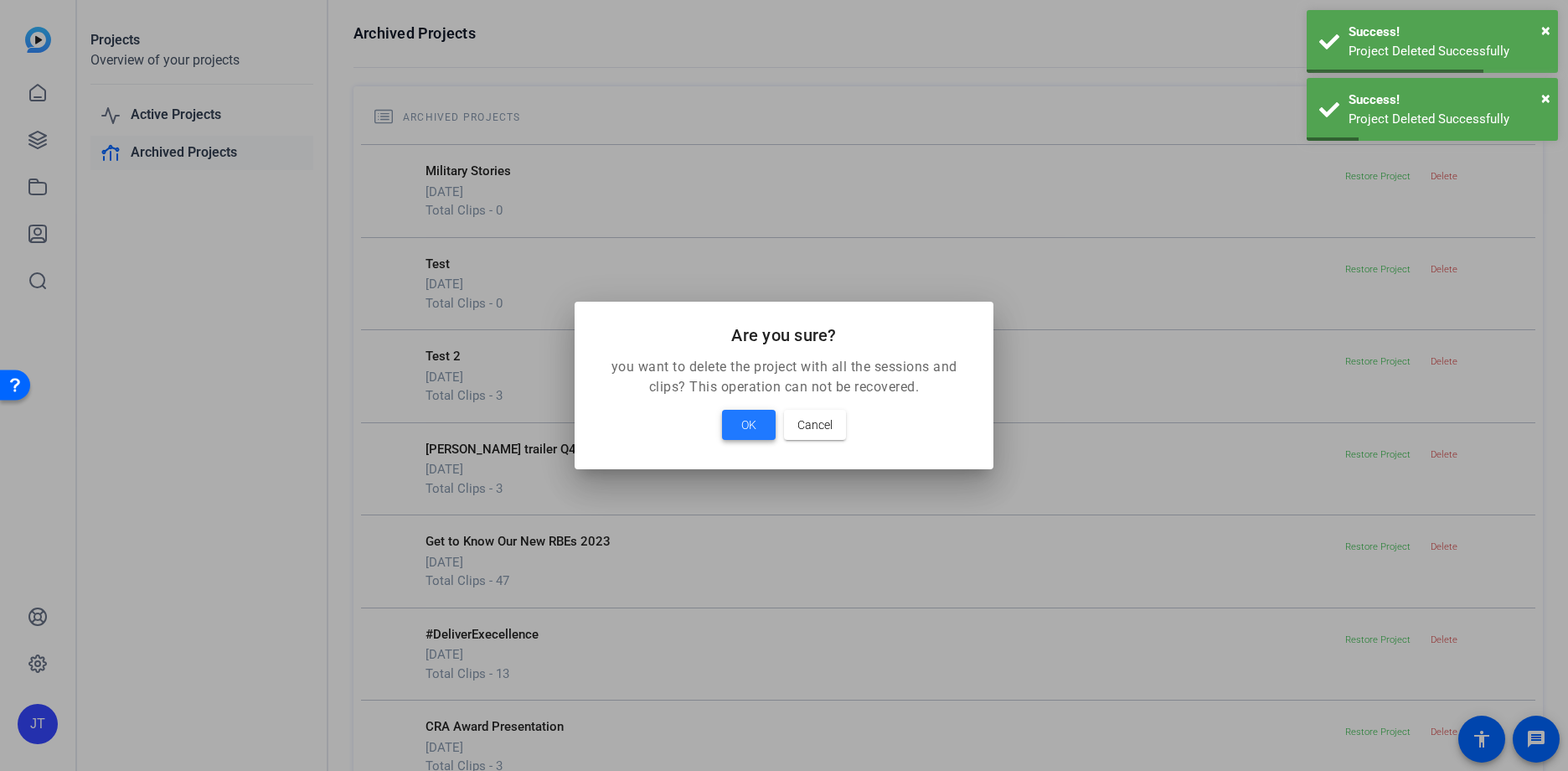 click on "OK" at bounding box center (749, 425) 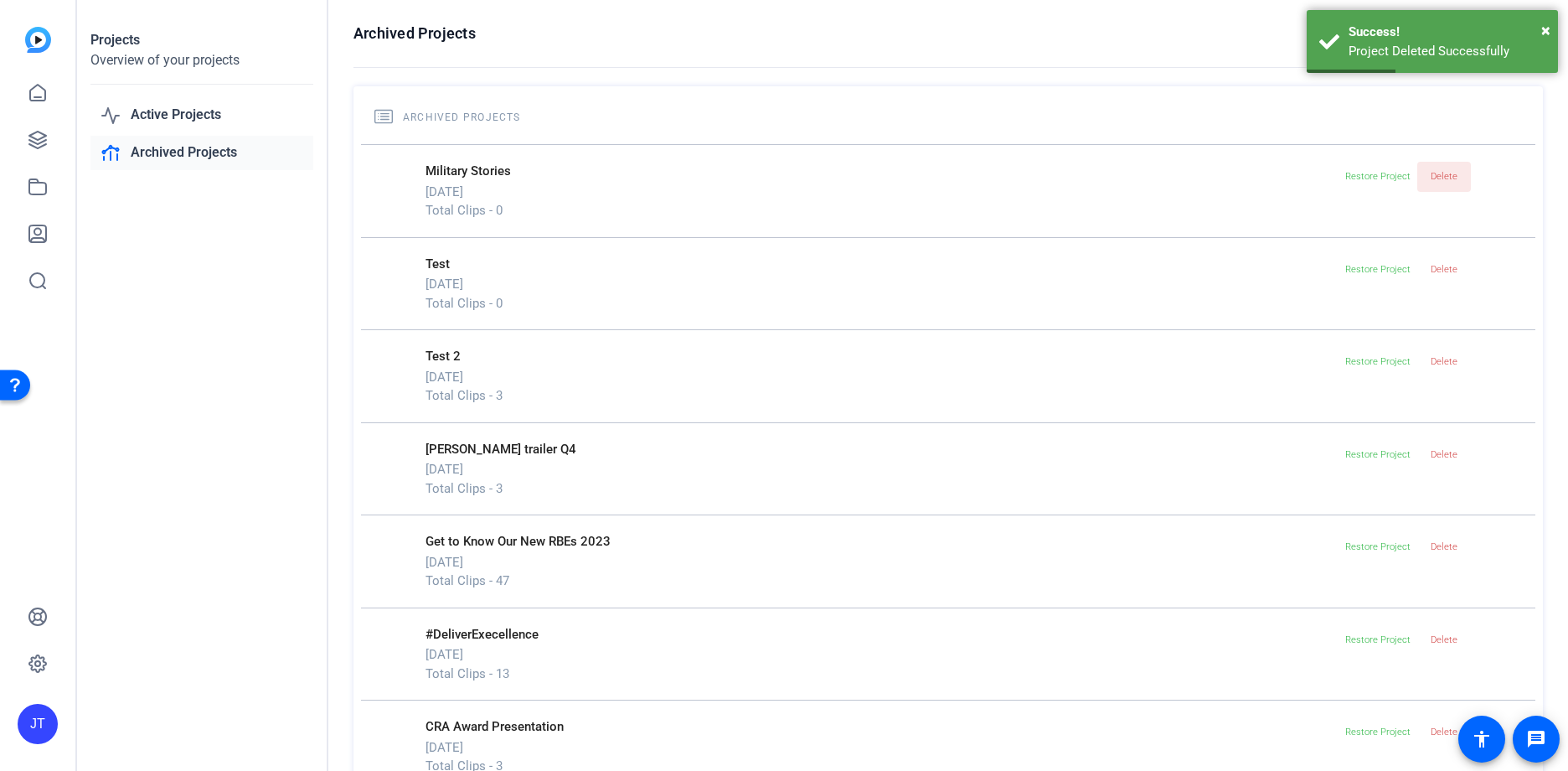 click on "Delete" 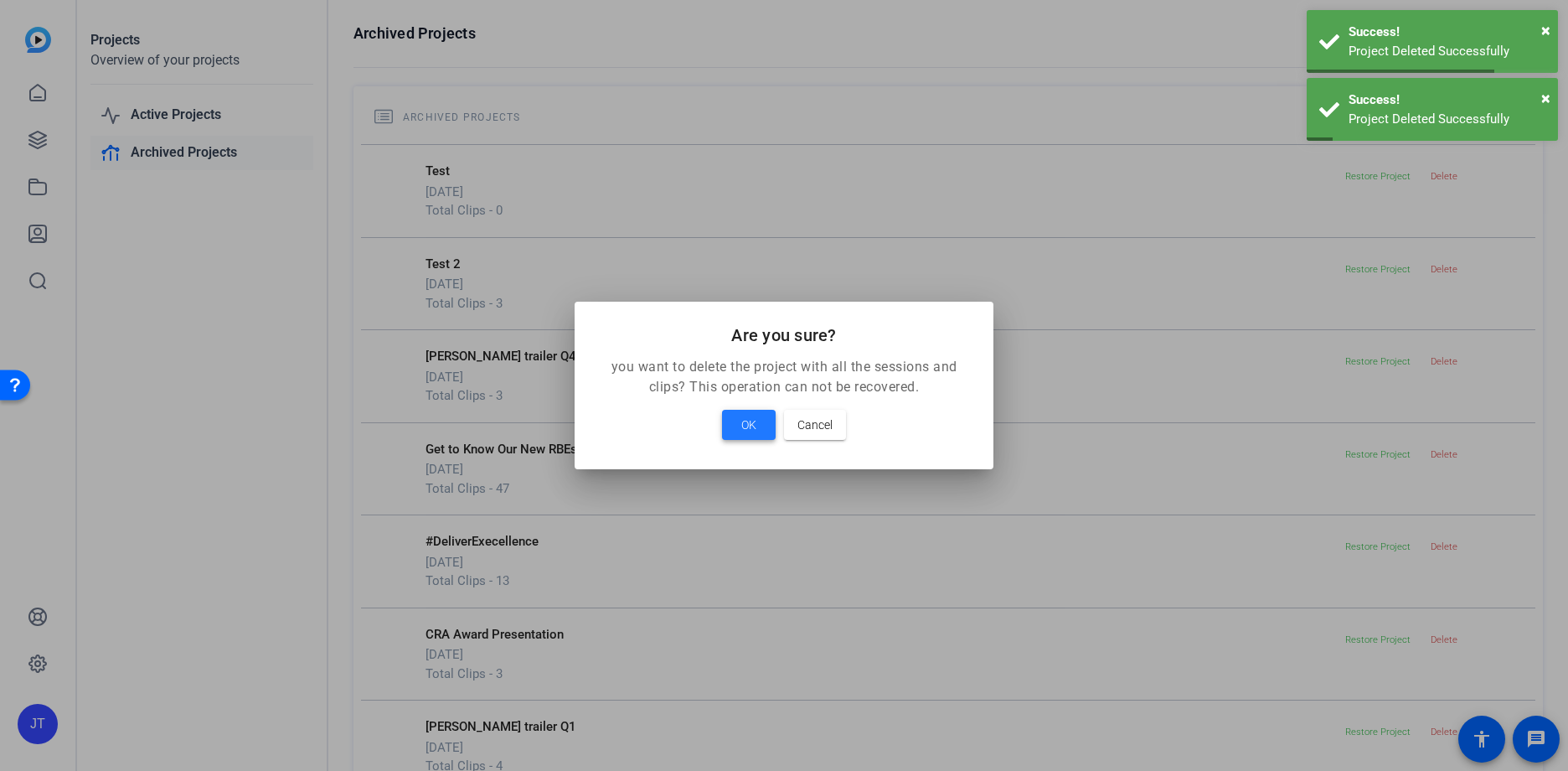 click on "OK" at bounding box center (749, 425) 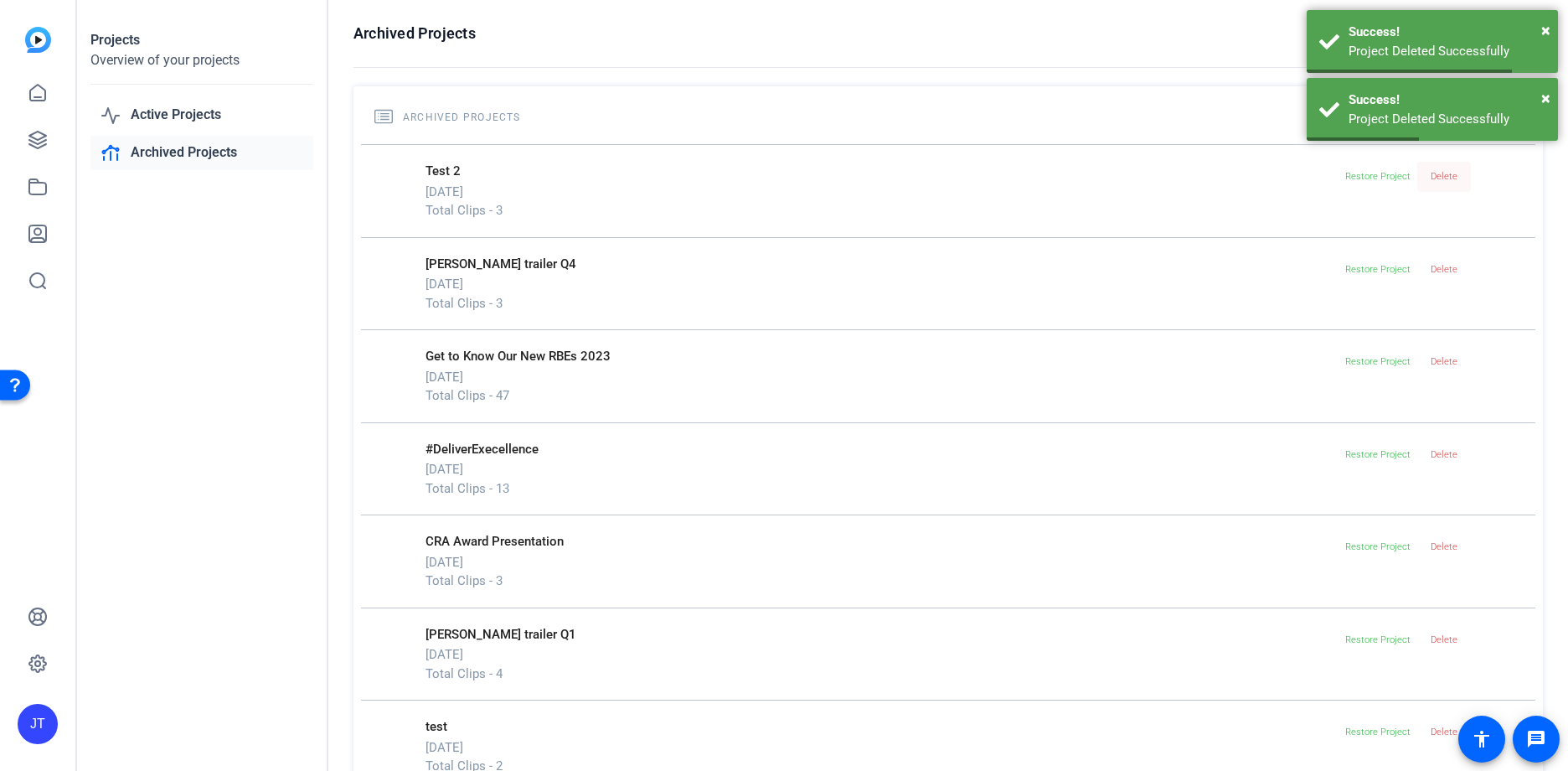 click on "Delete" 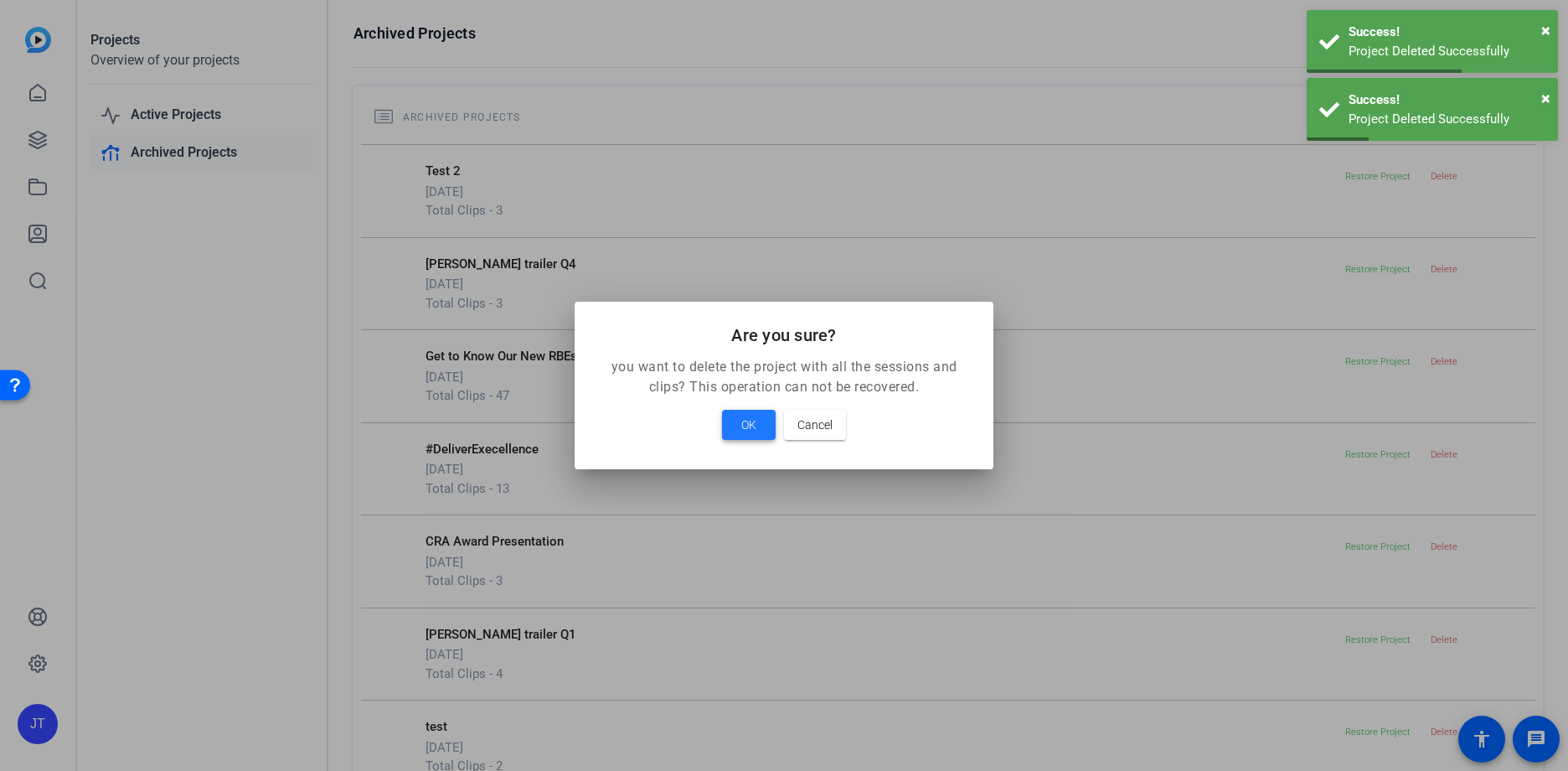 drag, startPoint x: 750, startPoint y: 424, endPoint x: 860, endPoint y: 401, distance: 112.37882 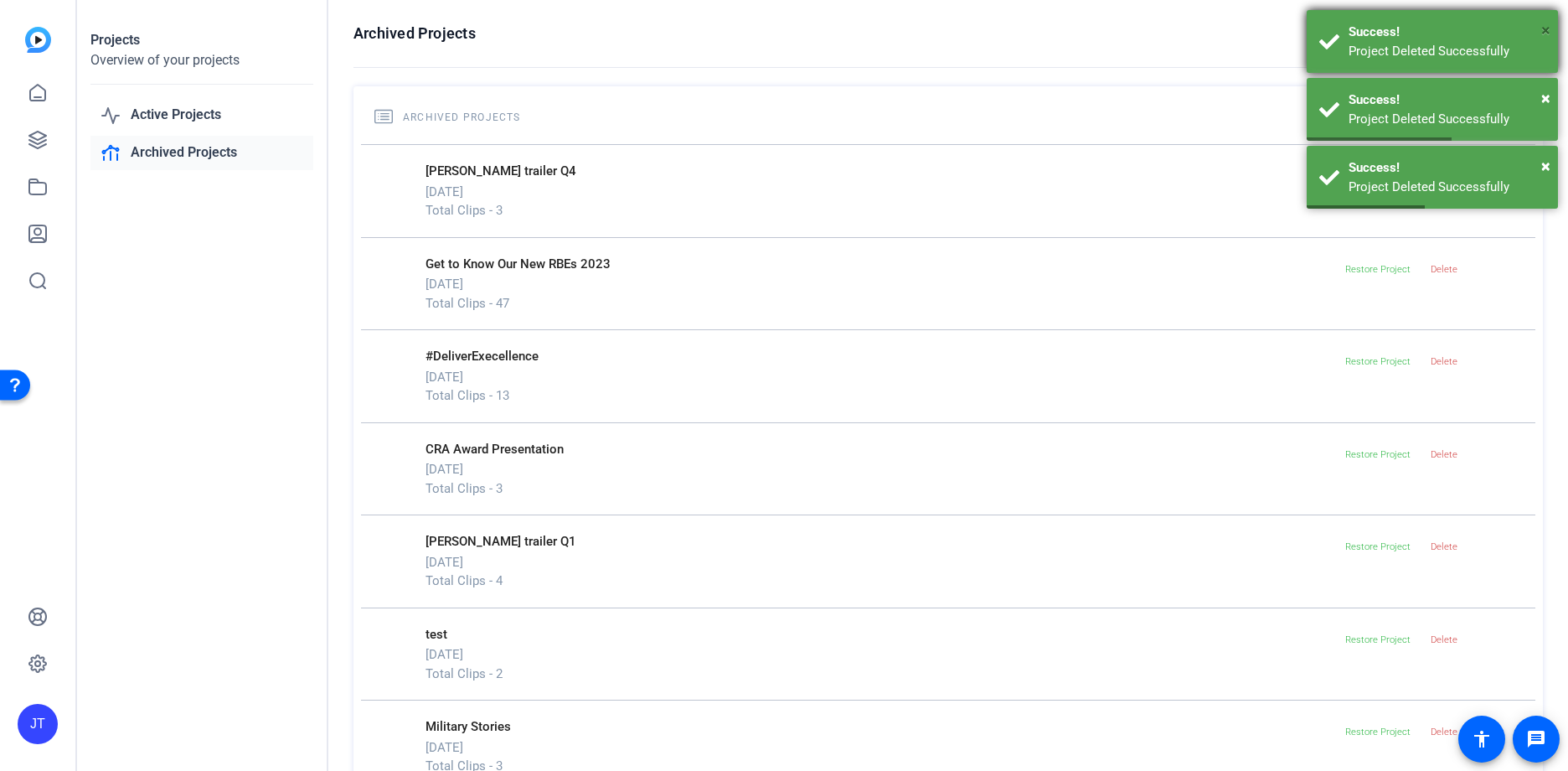 click on "×" at bounding box center (1545, 30) 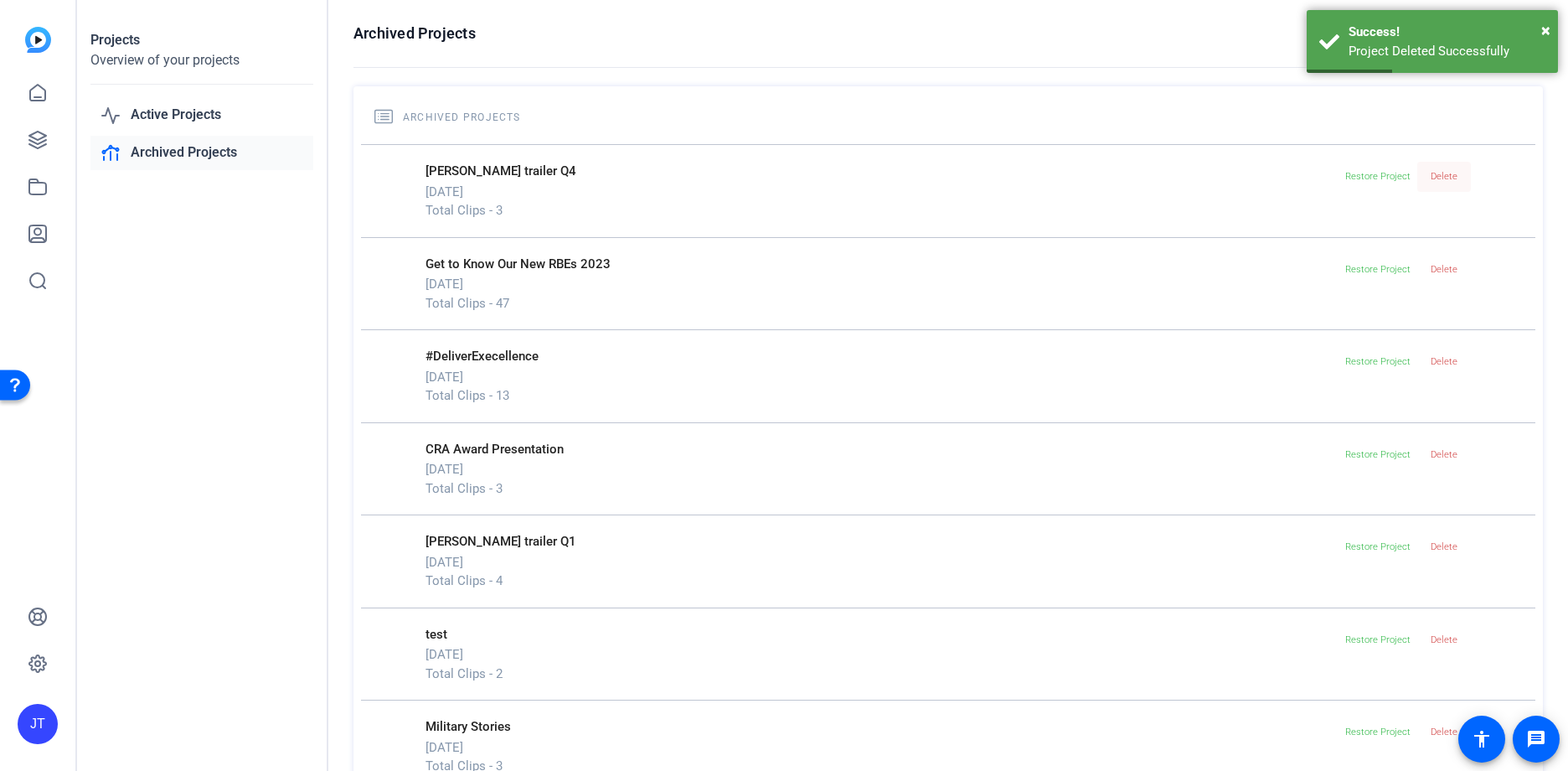 click on "Delete" 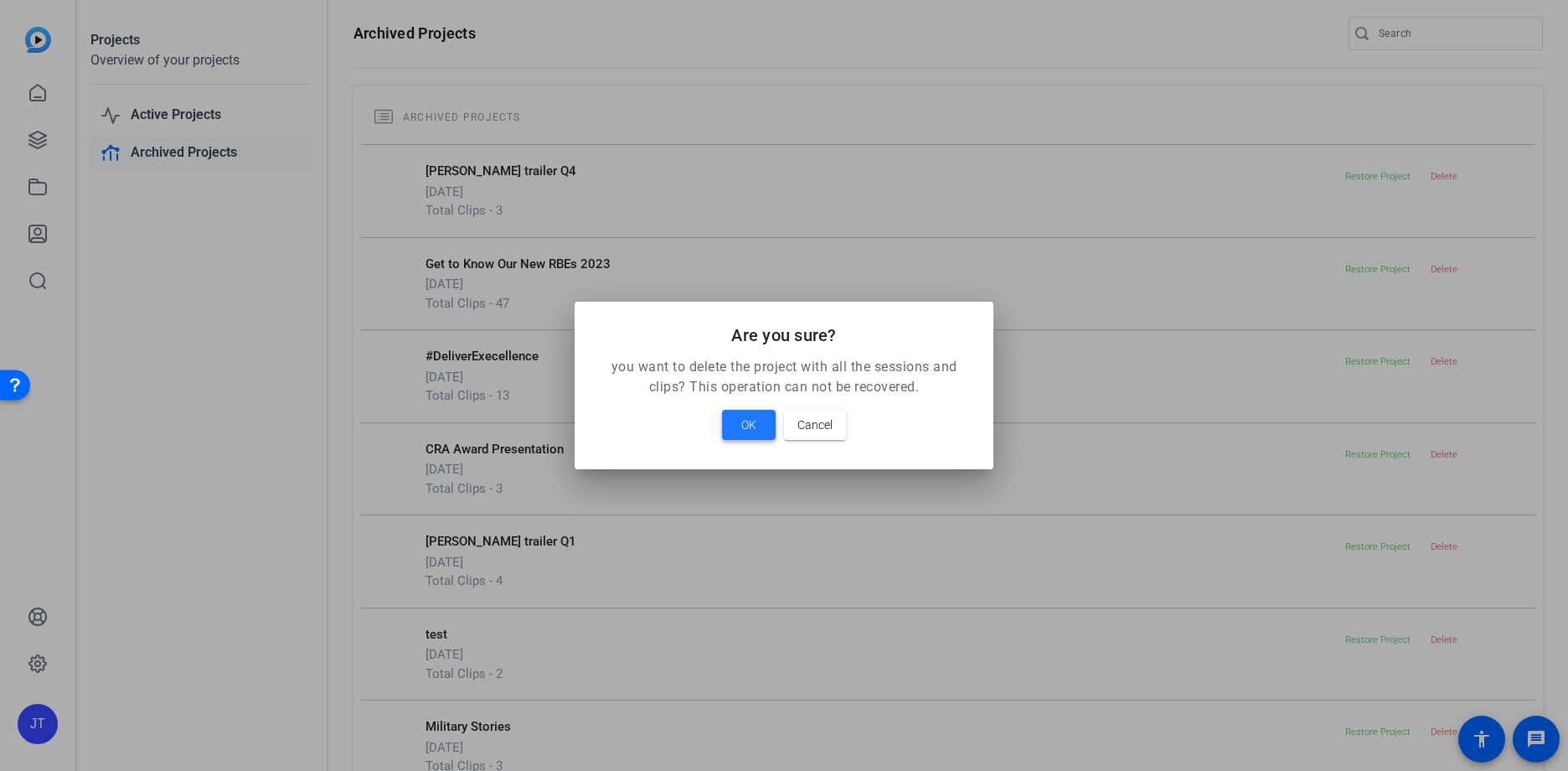 click at bounding box center (749, 425) 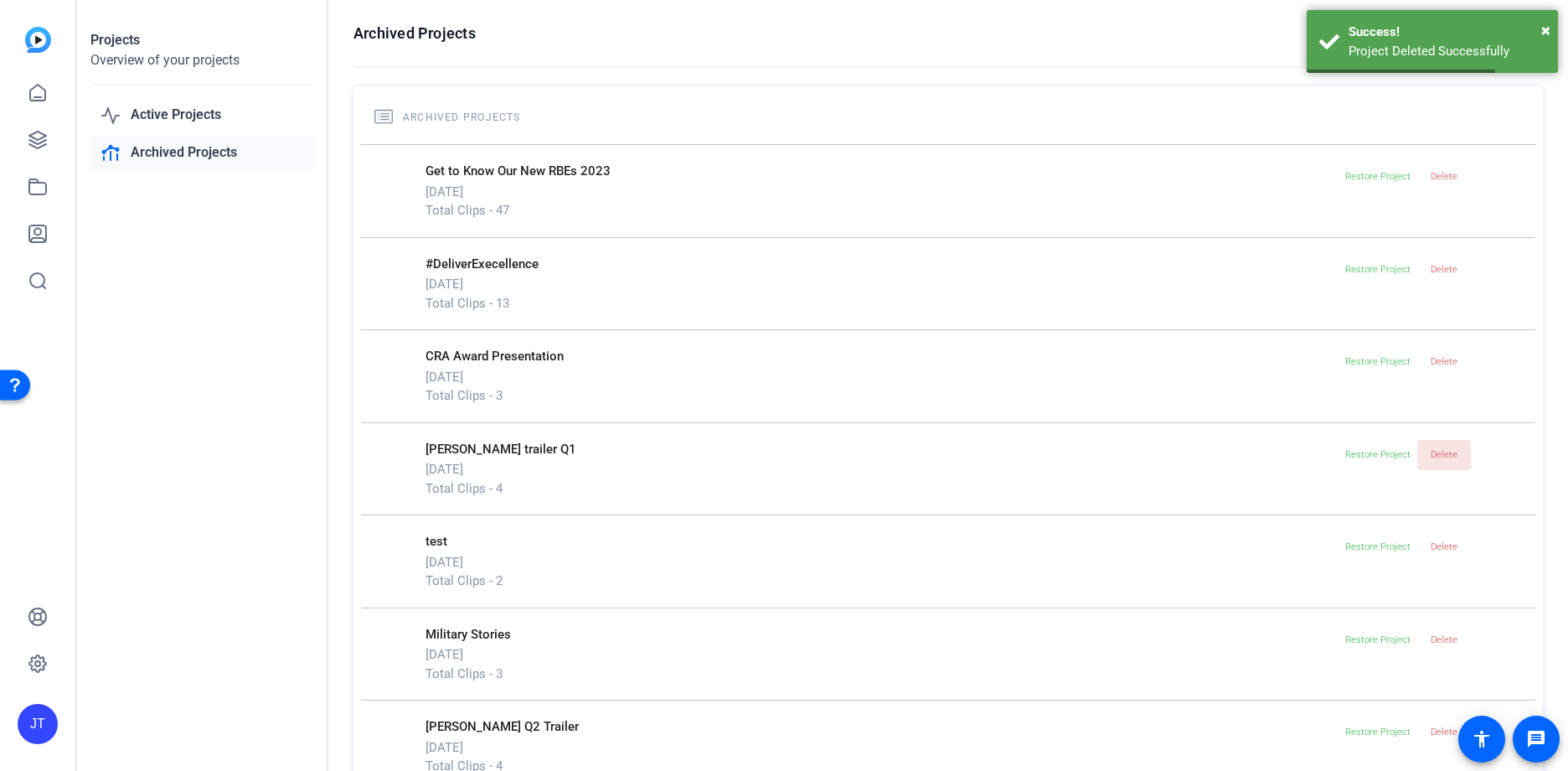 click on "Delete" 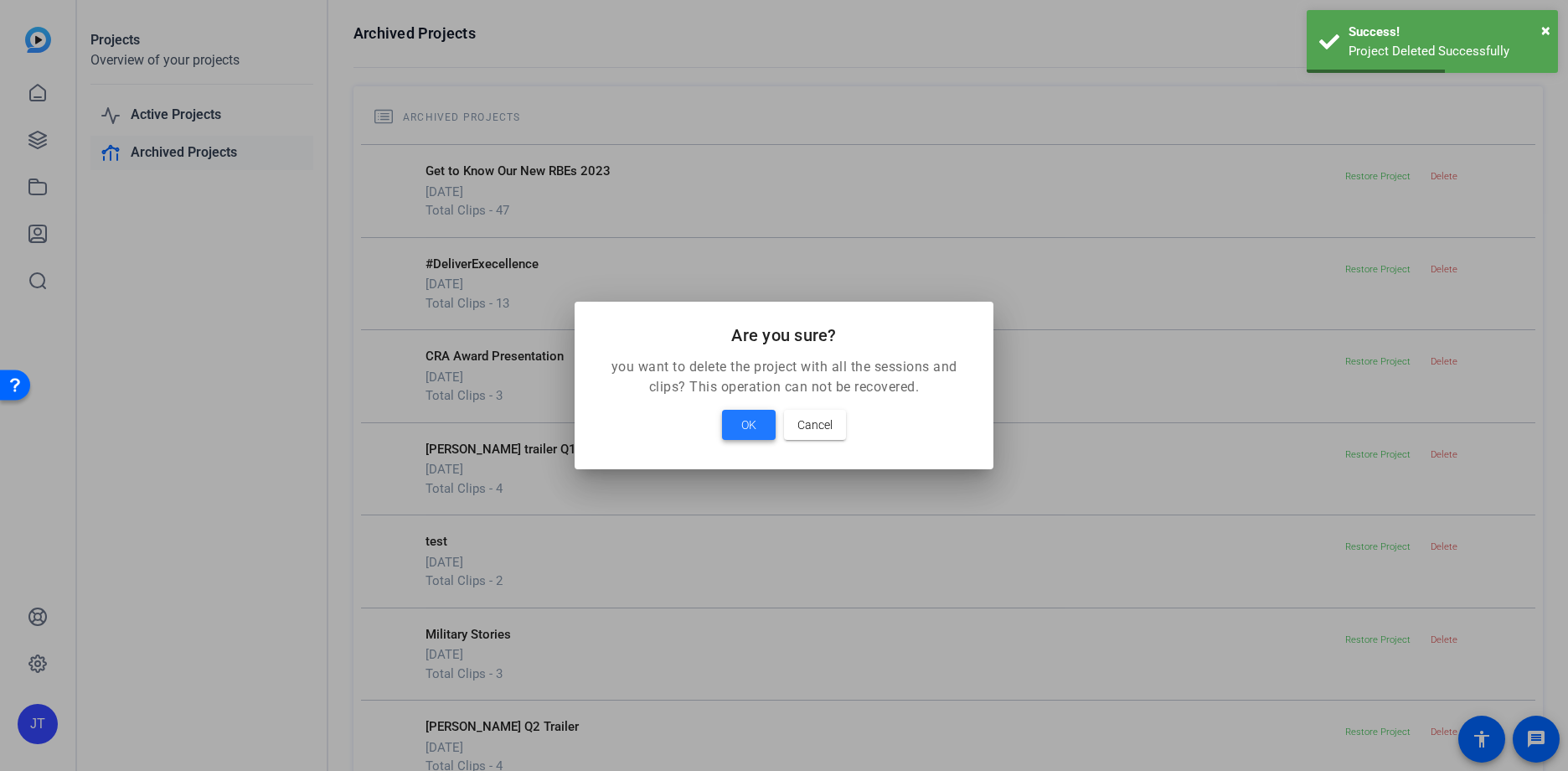 click on "OK" at bounding box center (749, 425) 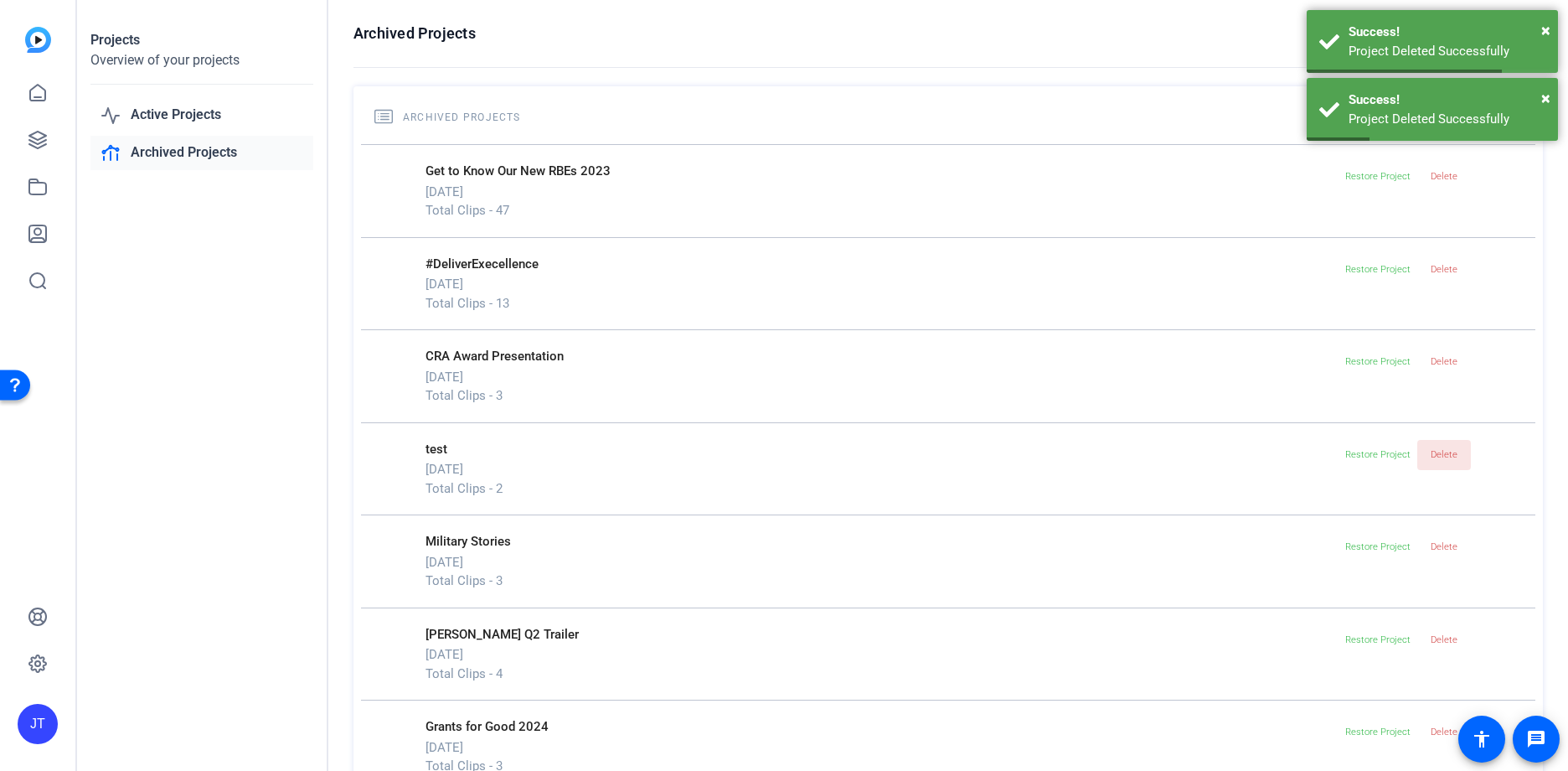 click on "Delete" 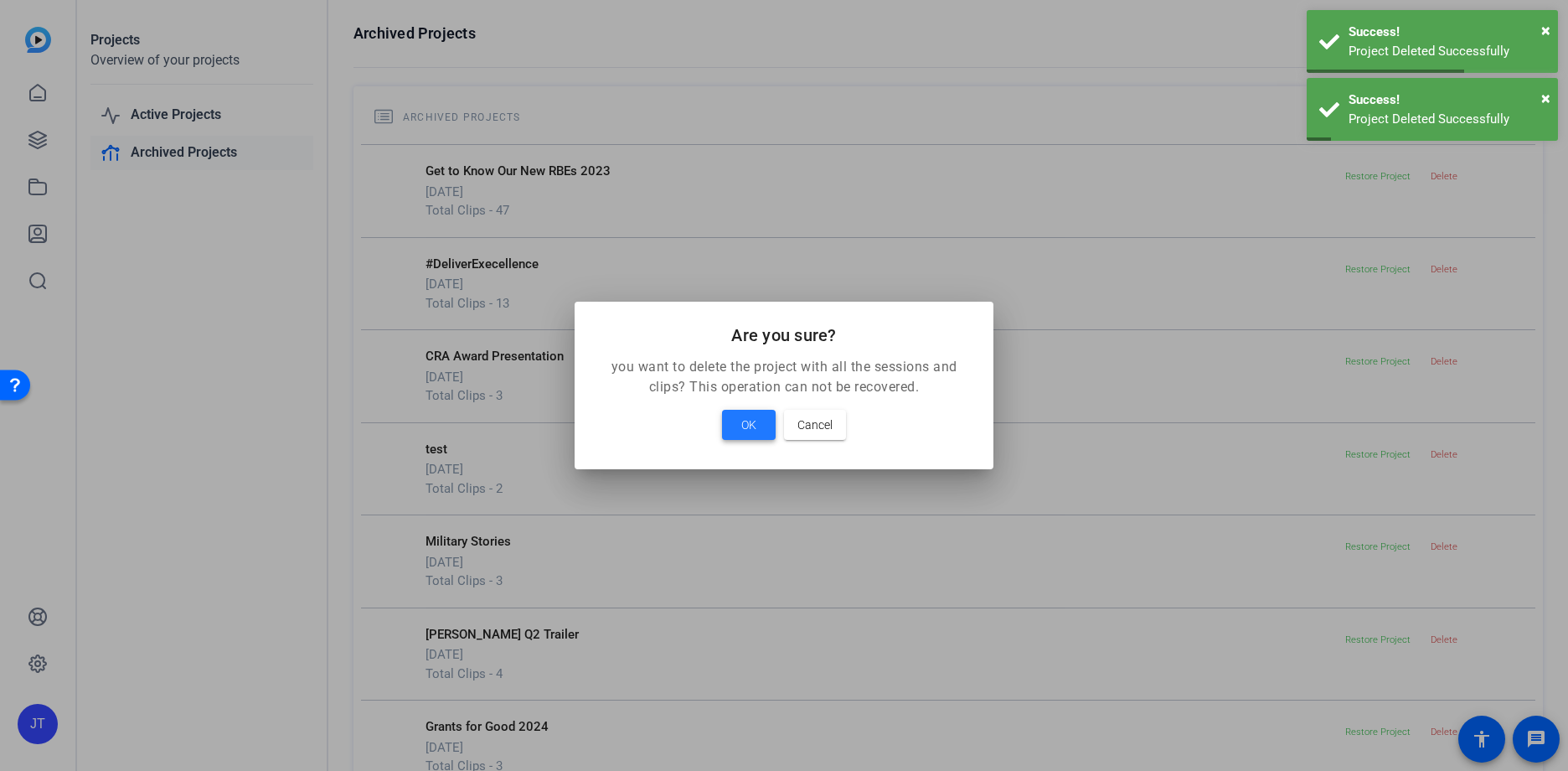 click on "OK" at bounding box center (749, 425) 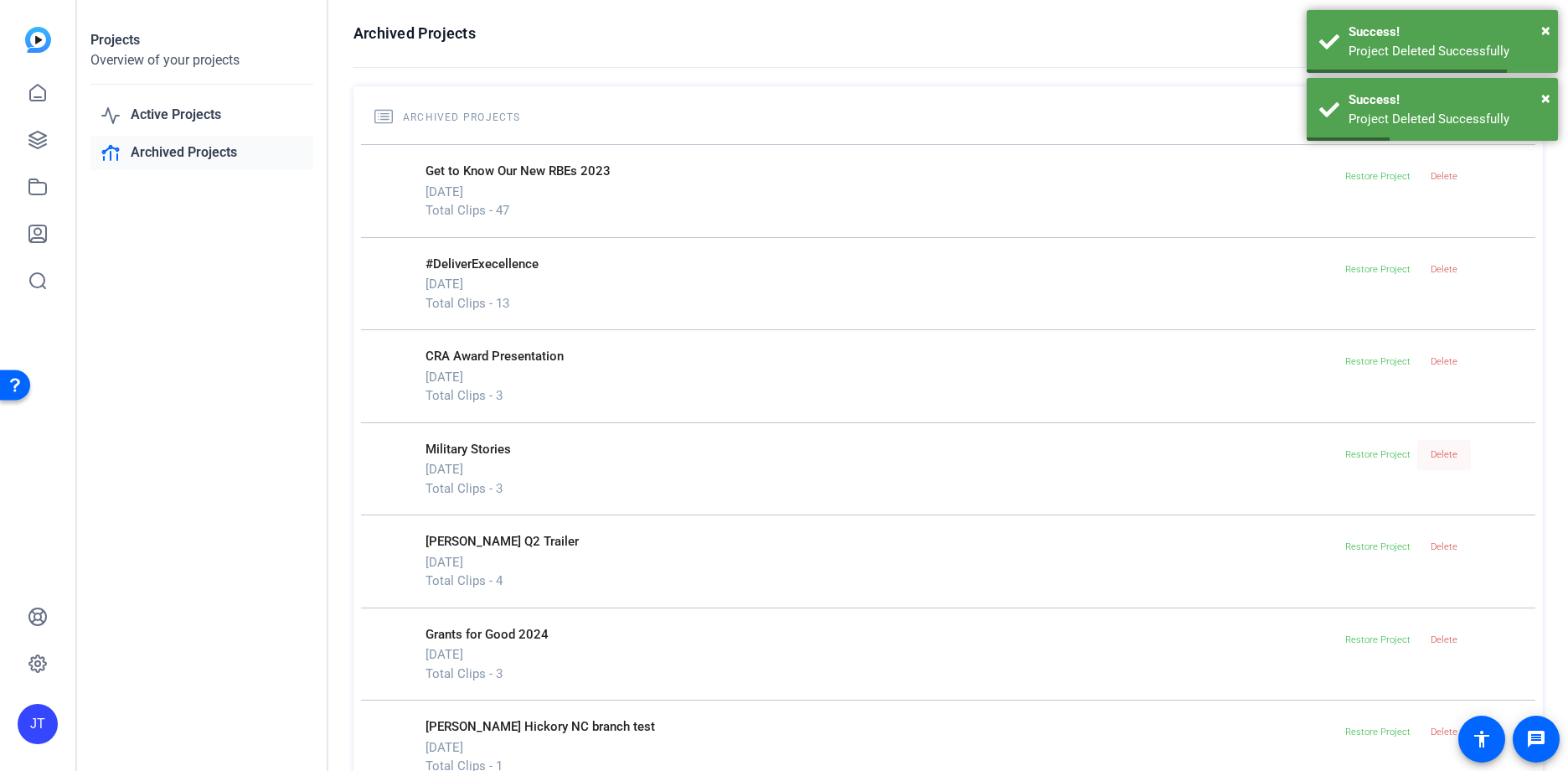 click on "Delete" 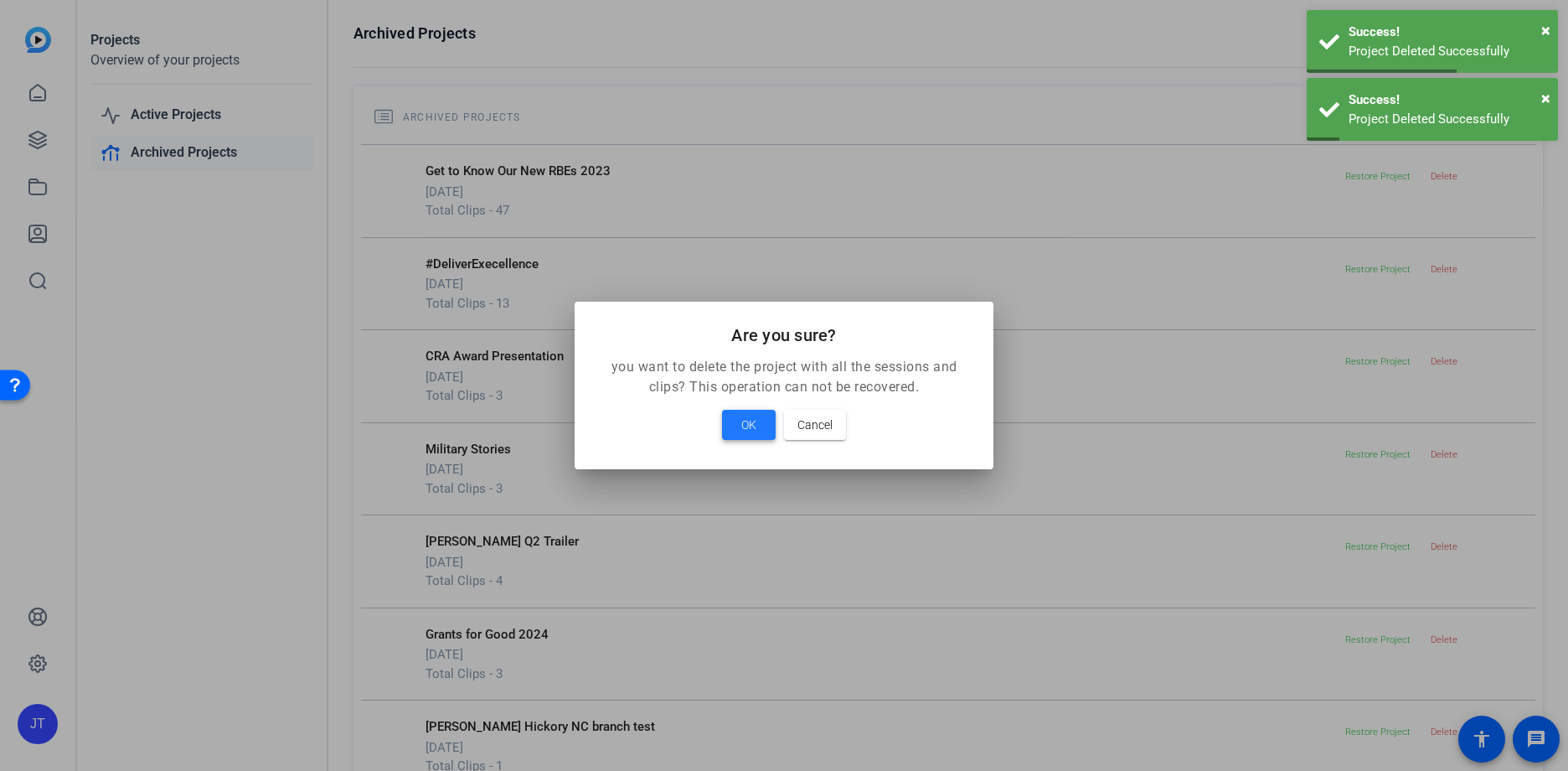 click at bounding box center (749, 425) 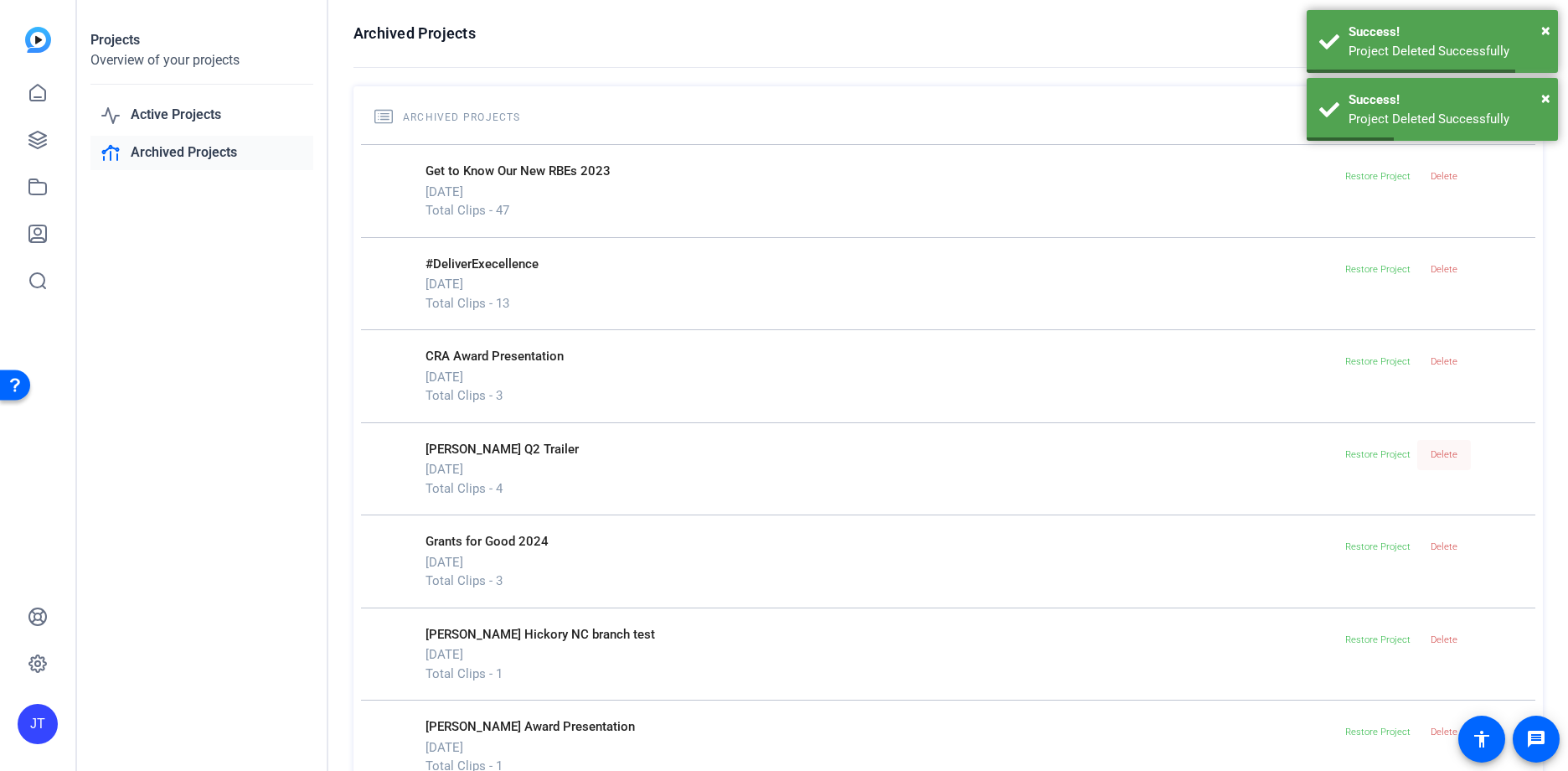 click on "Delete" 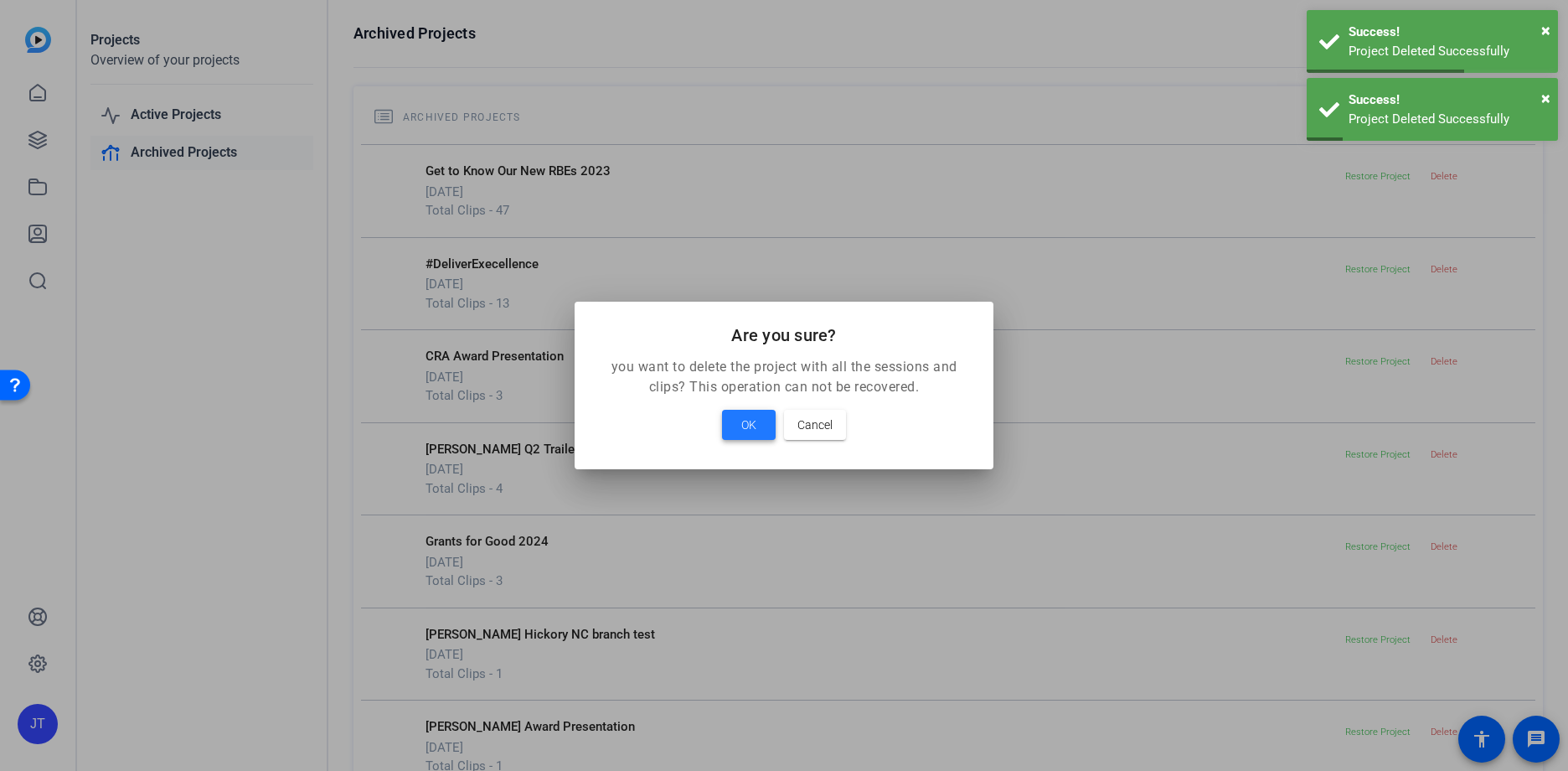 click on "OK" at bounding box center [749, 425] 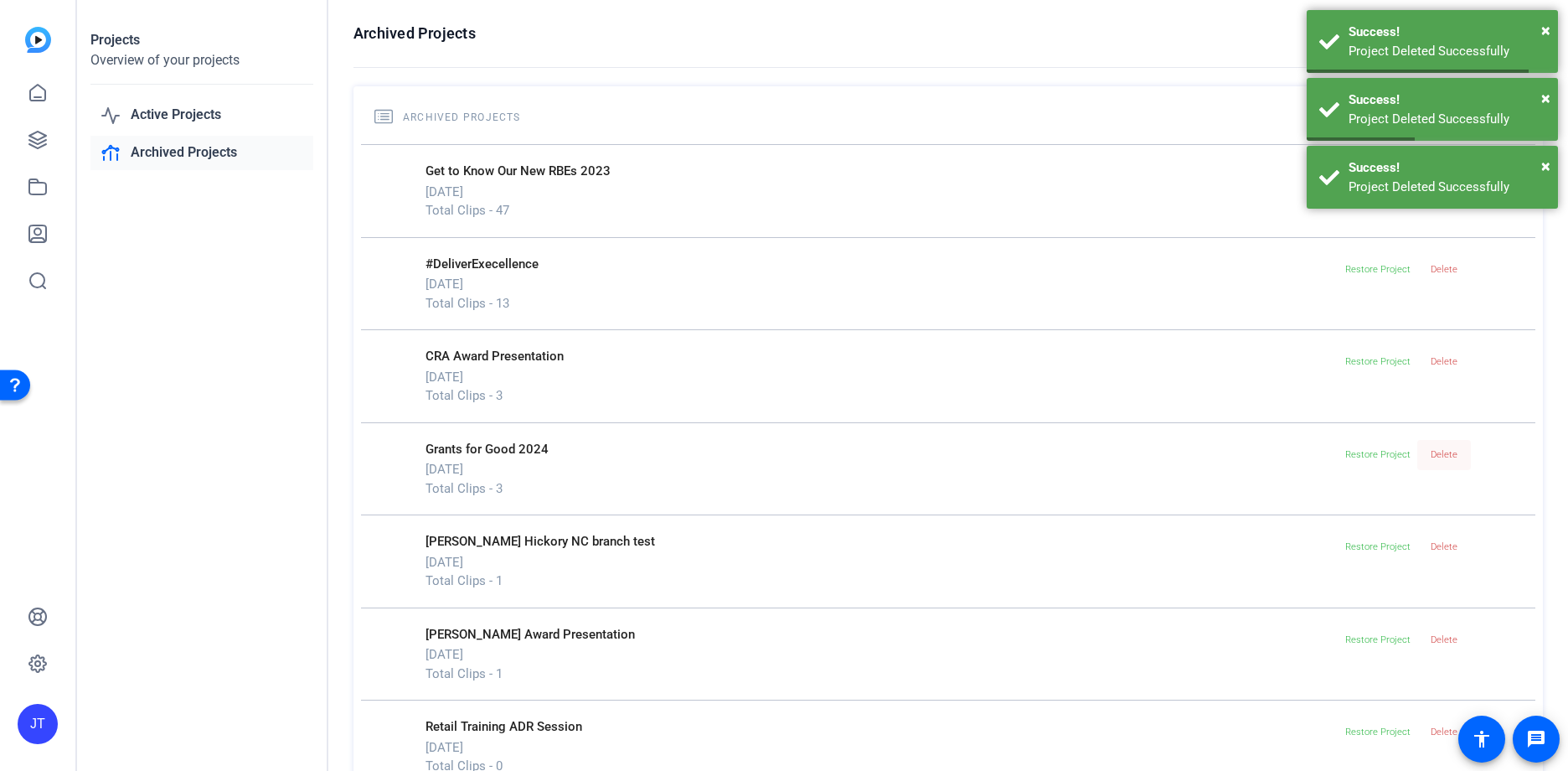 click on "Delete" 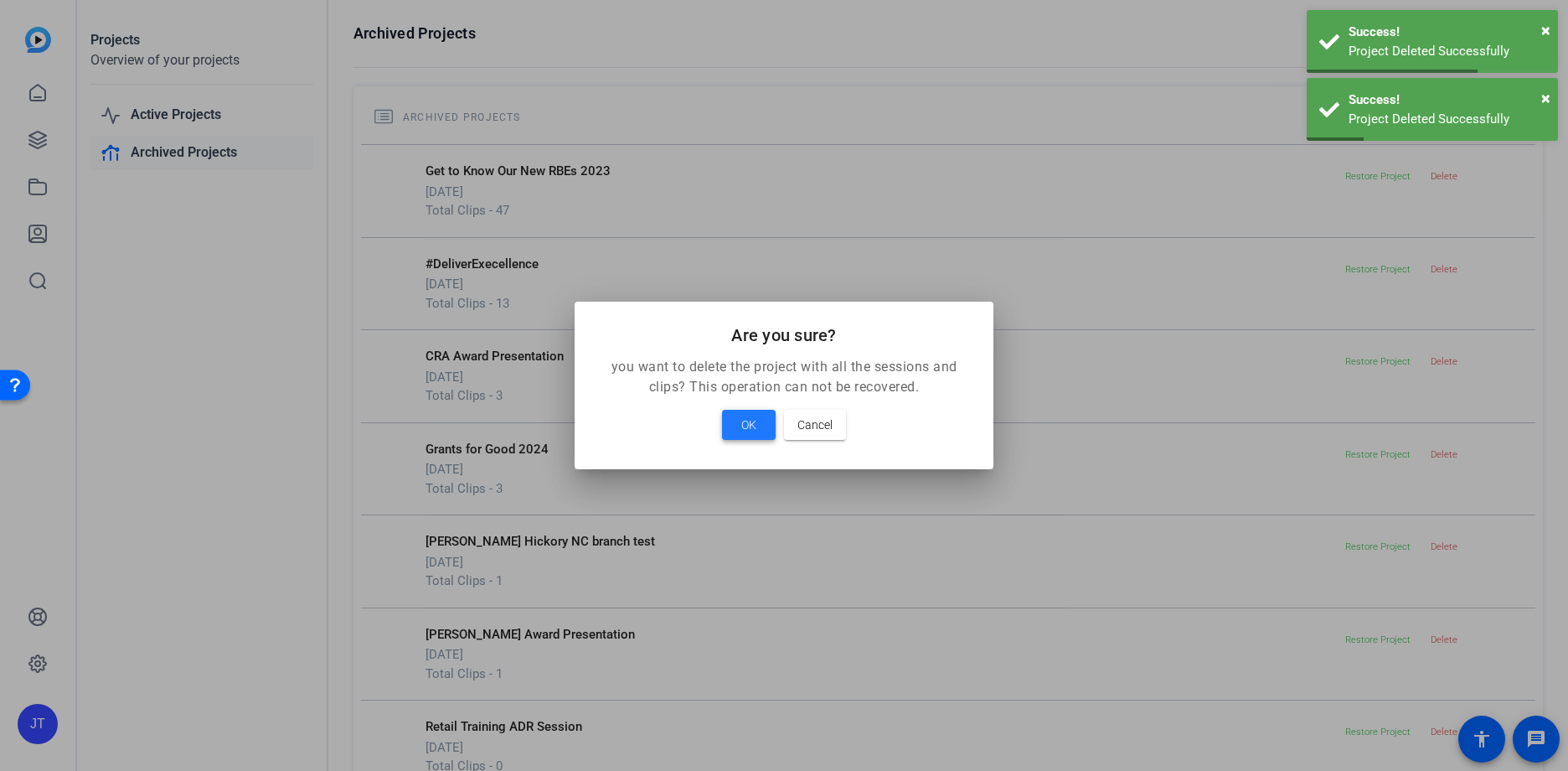 click on "OK" at bounding box center [749, 425] 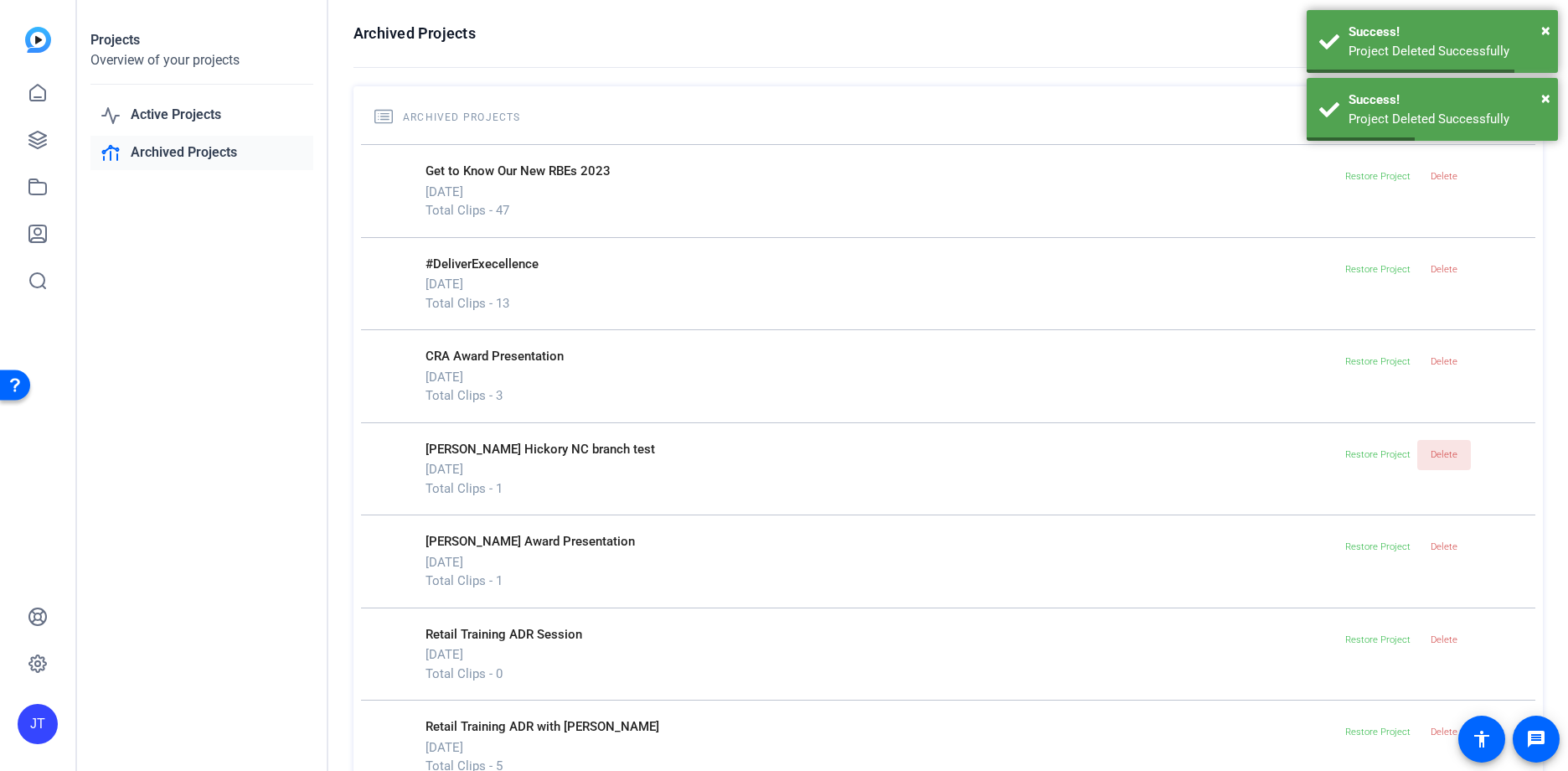 click on "Delete" 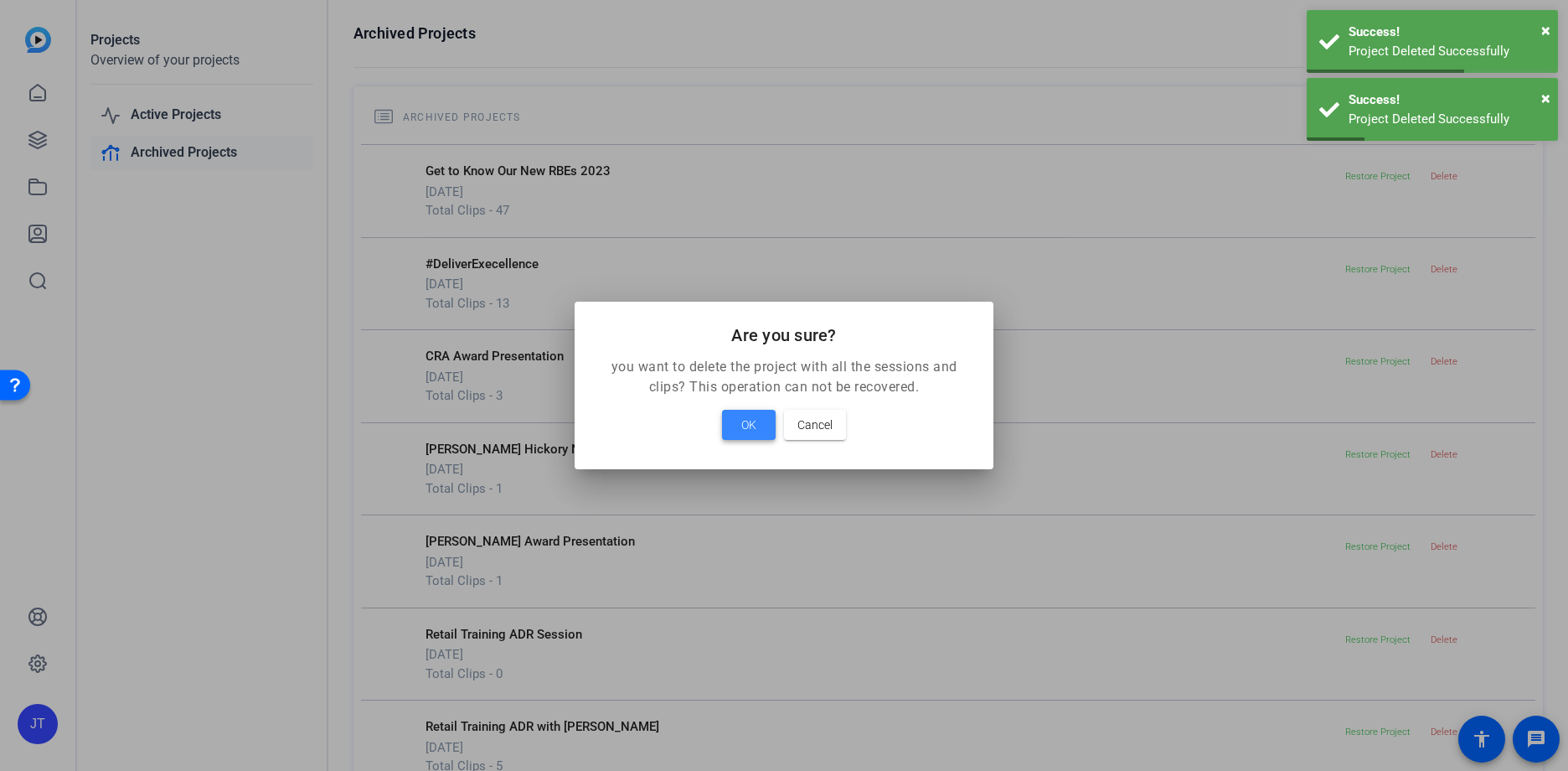 click on "OK" at bounding box center [749, 425] 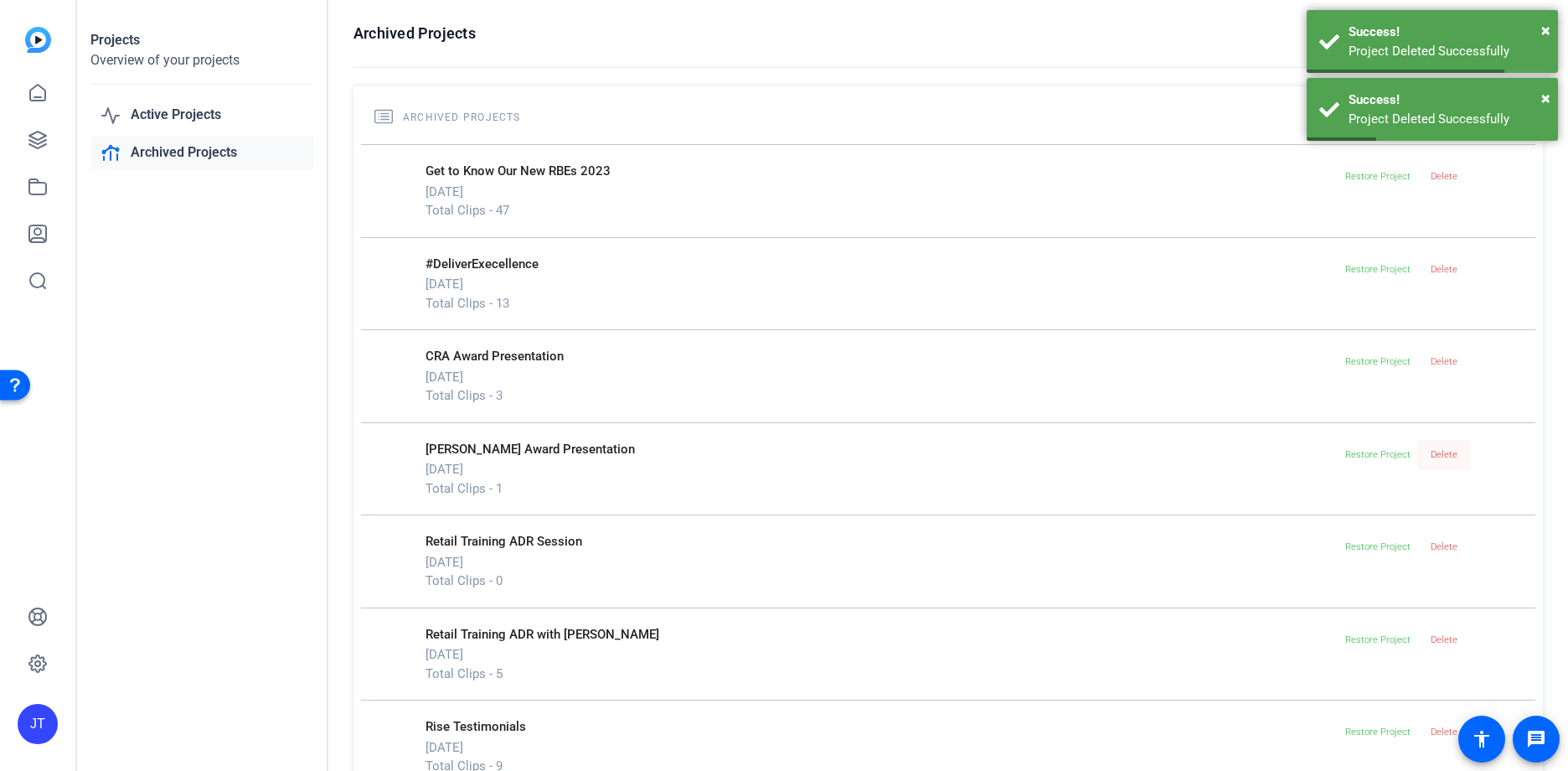 click on "Delete" 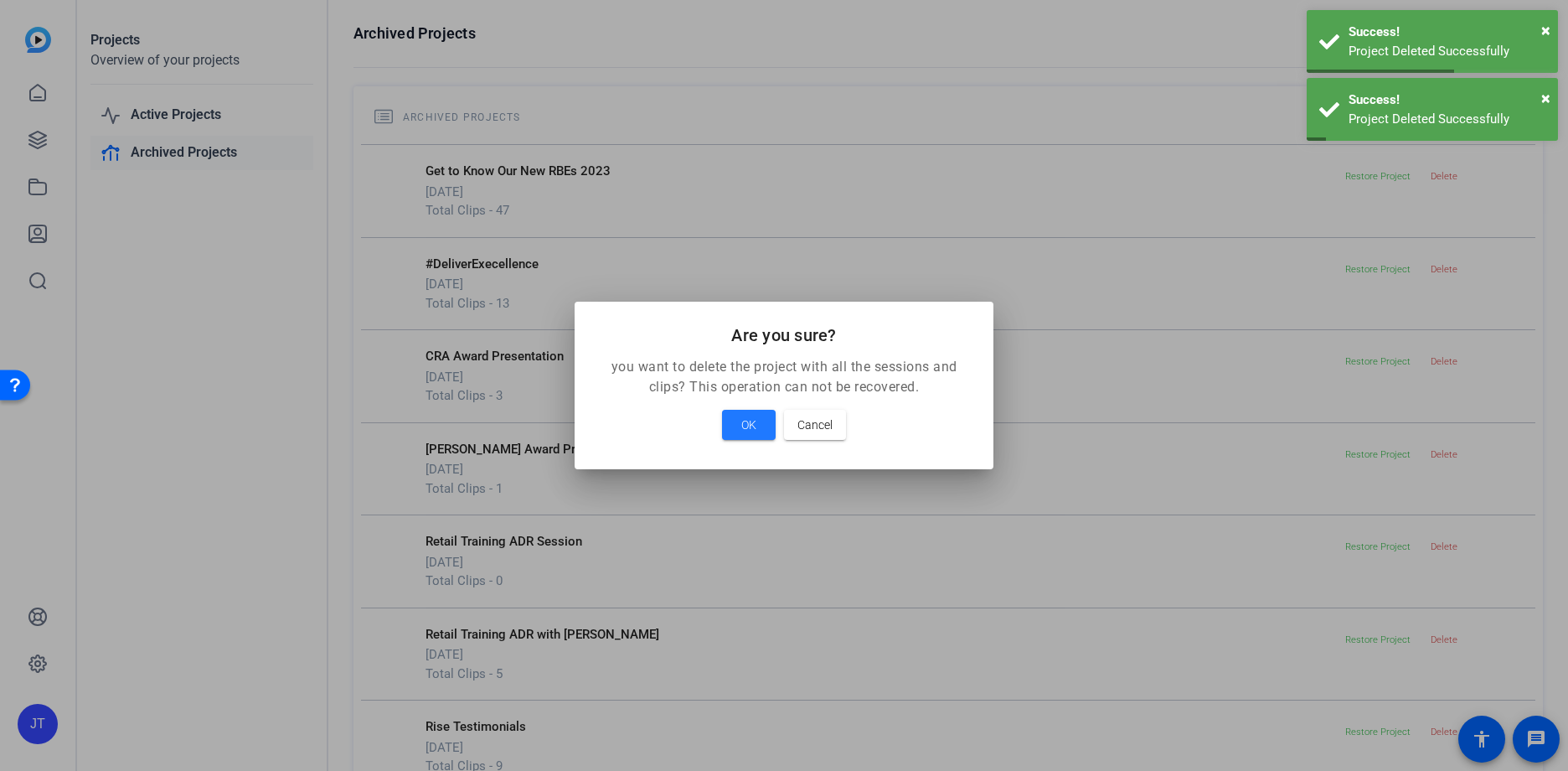 click on "OK   Cancel" at bounding box center (784, 425) 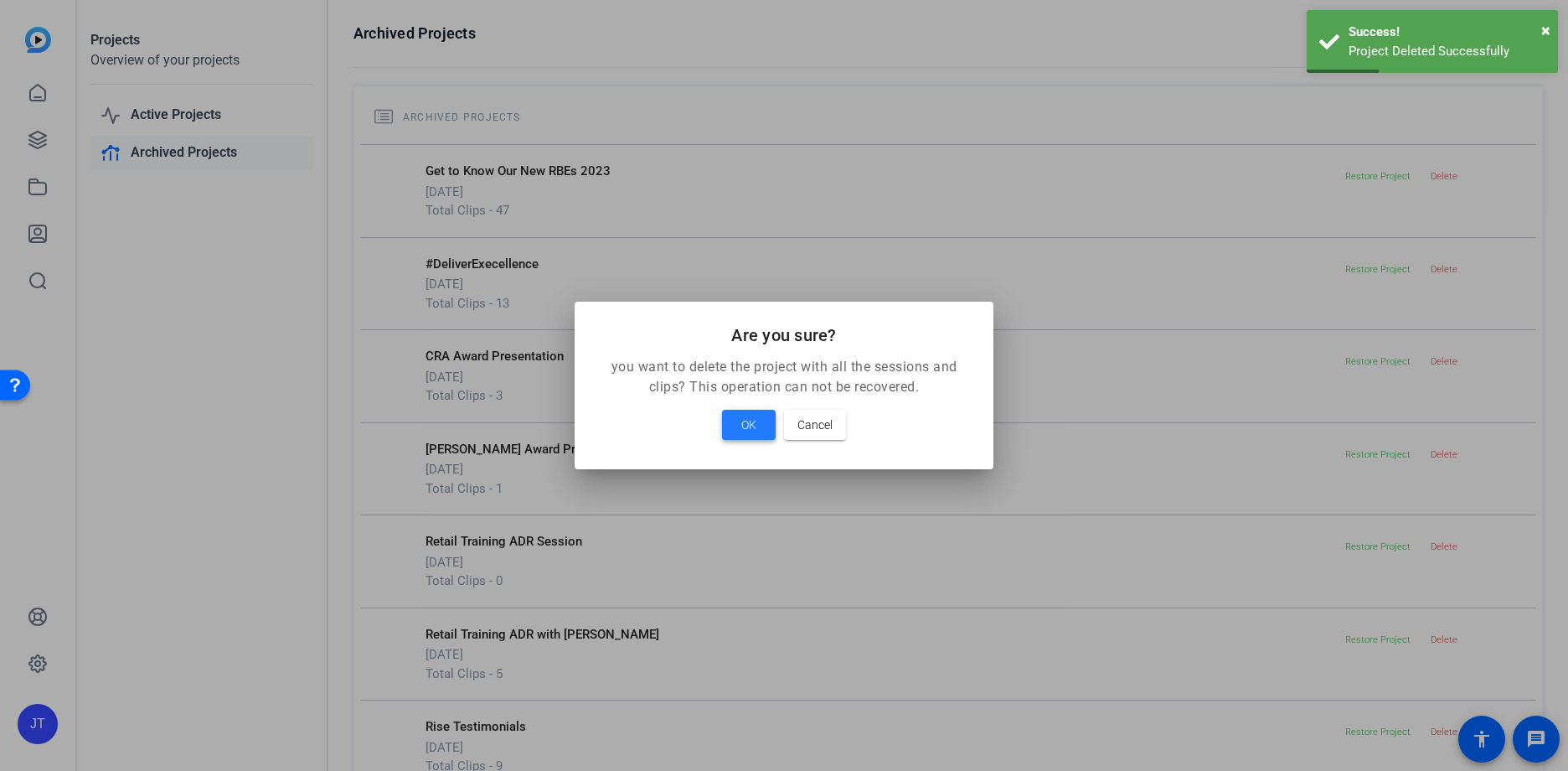 click on "OK" at bounding box center (749, 425) 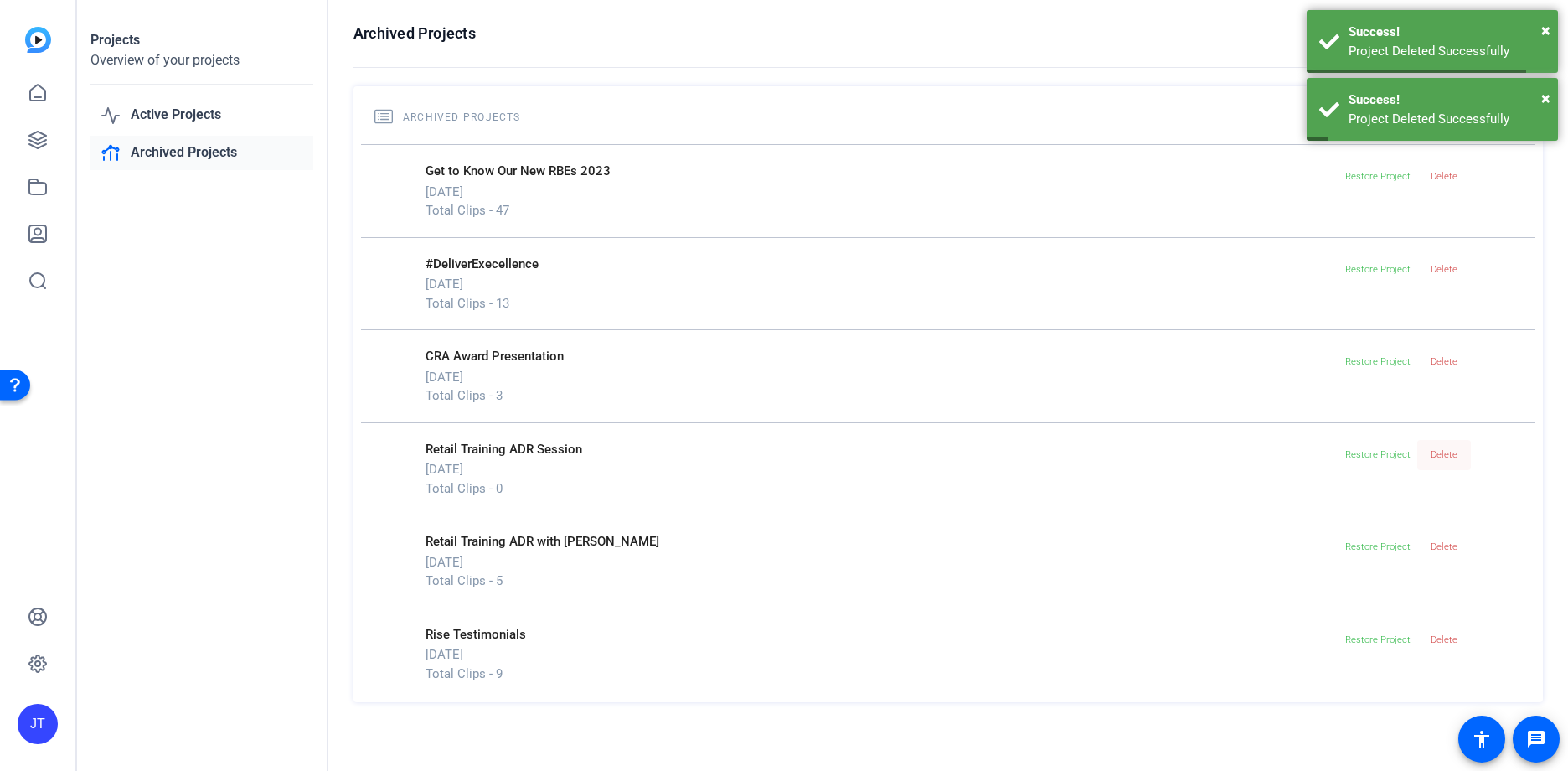 click on "Delete" 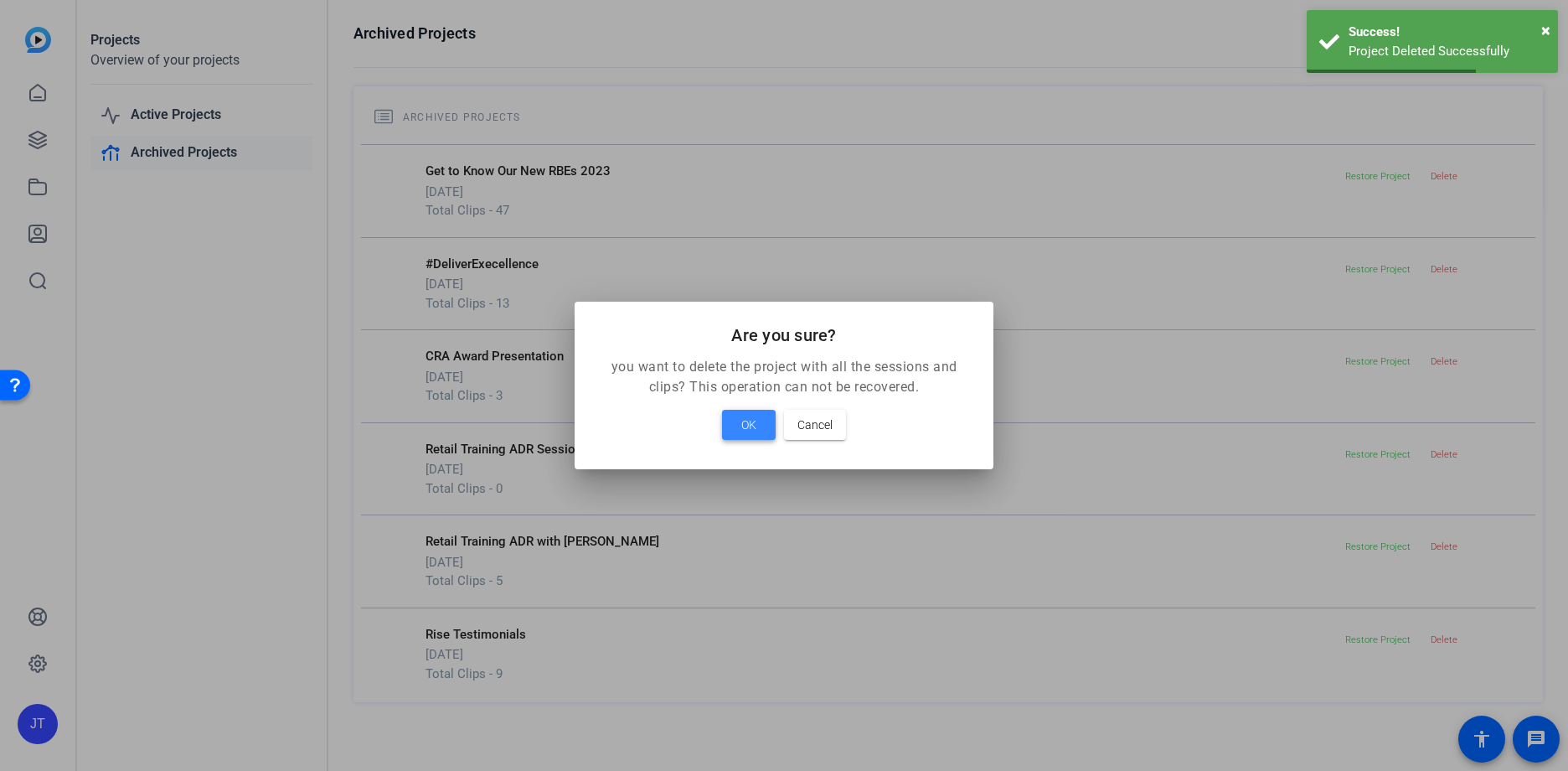 click on "OK" at bounding box center (749, 425) 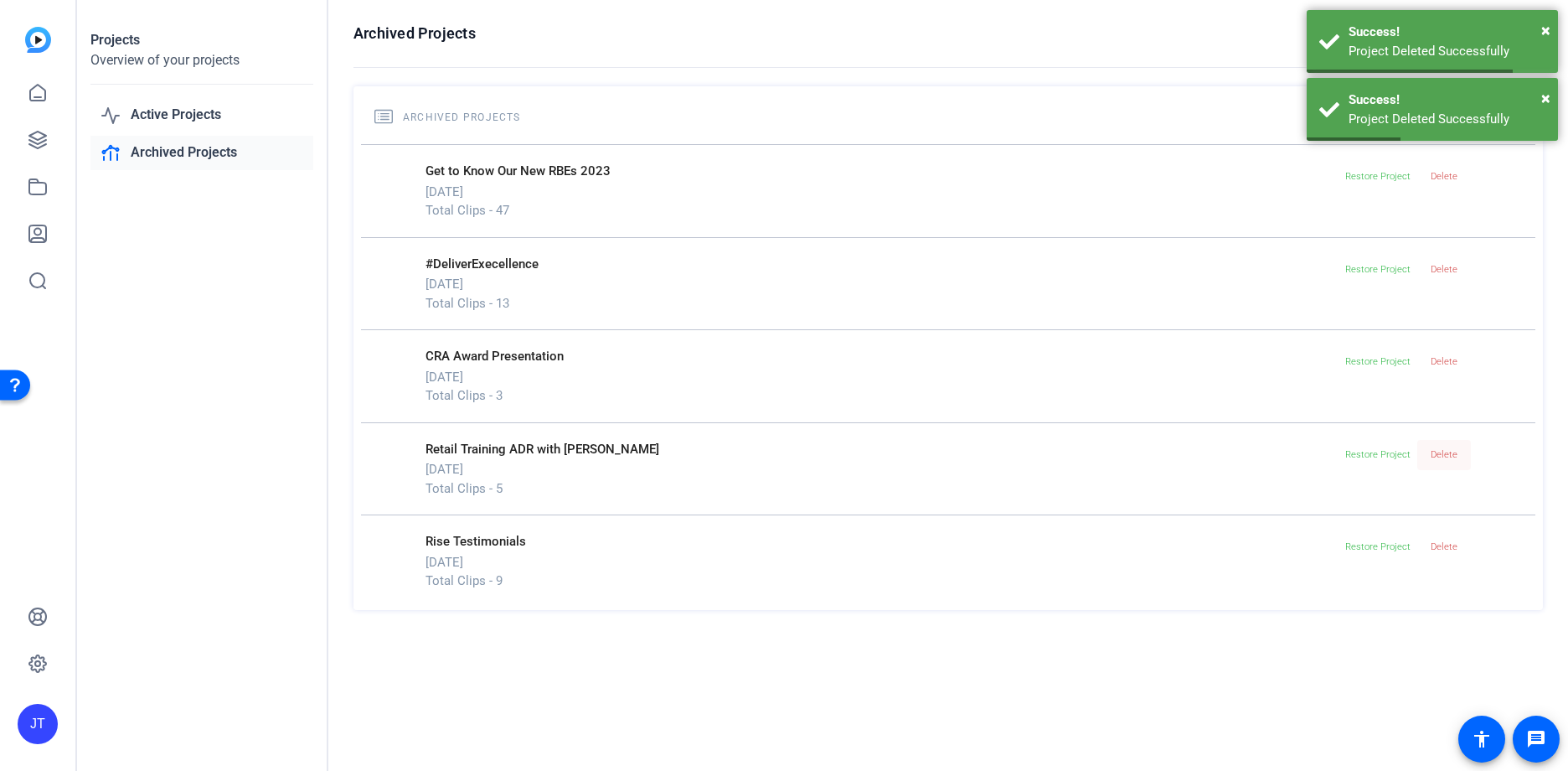 click on "Delete" 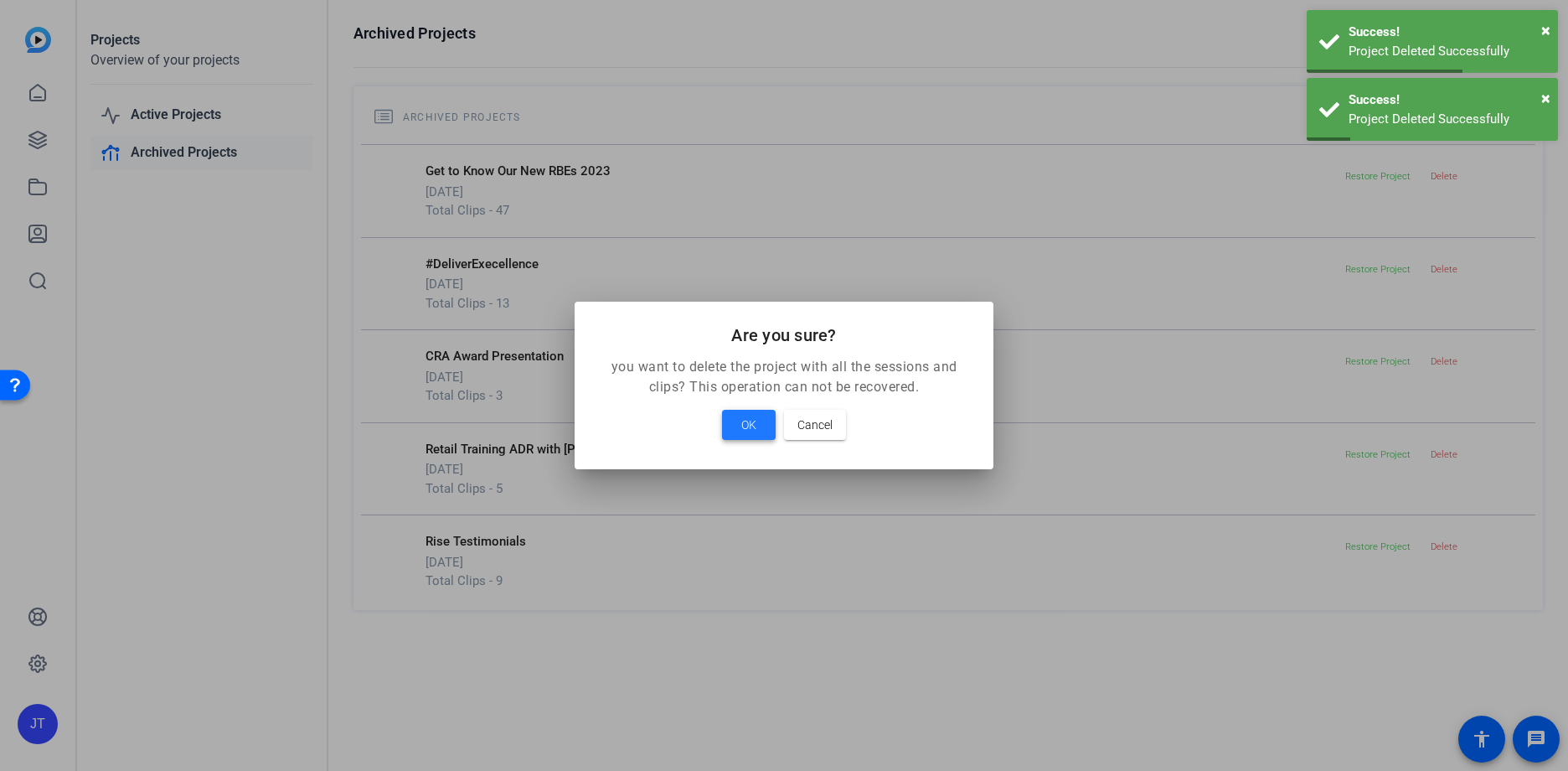 click on "OK" at bounding box center [749, 425] 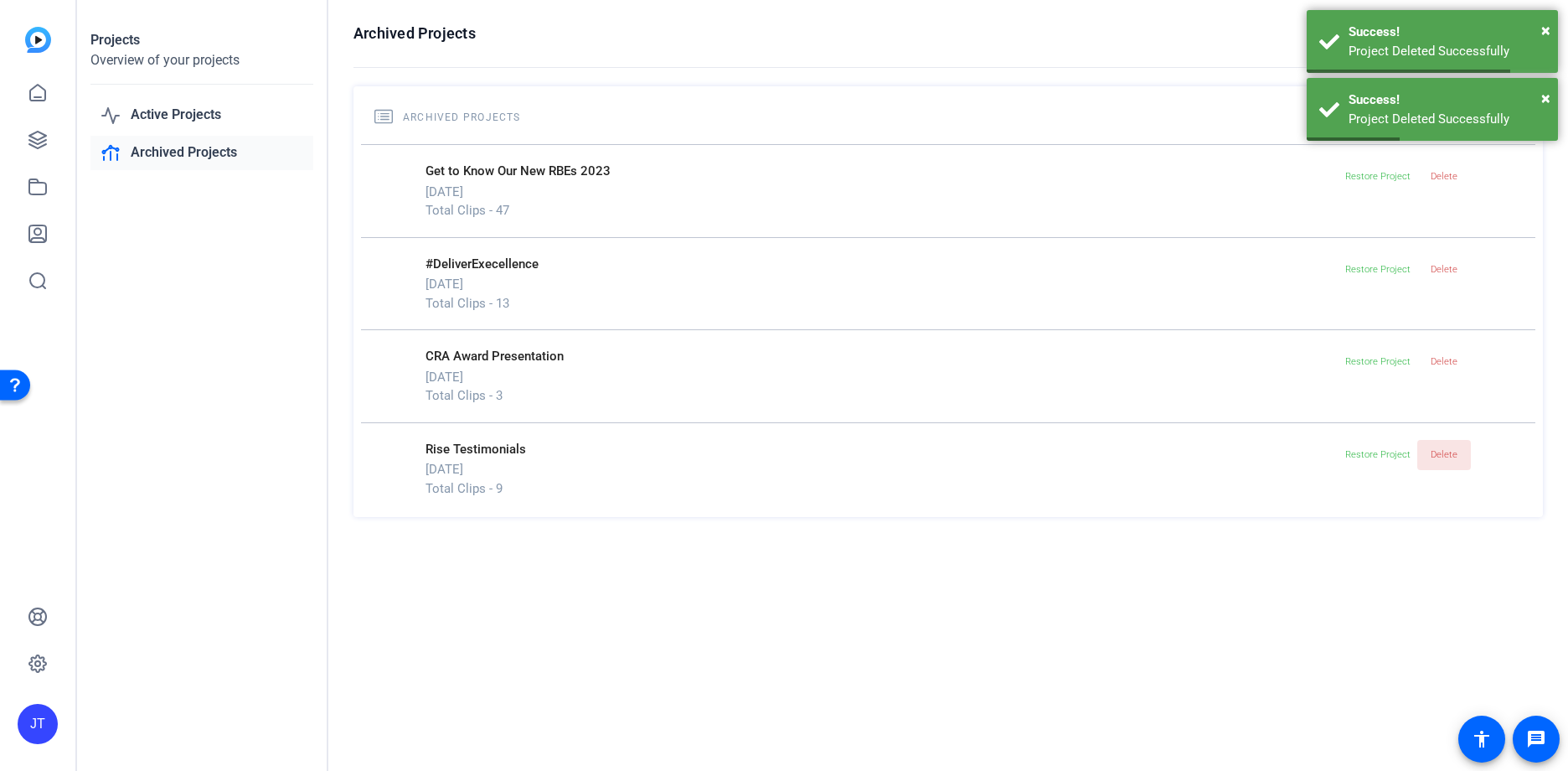 click on "Delete" 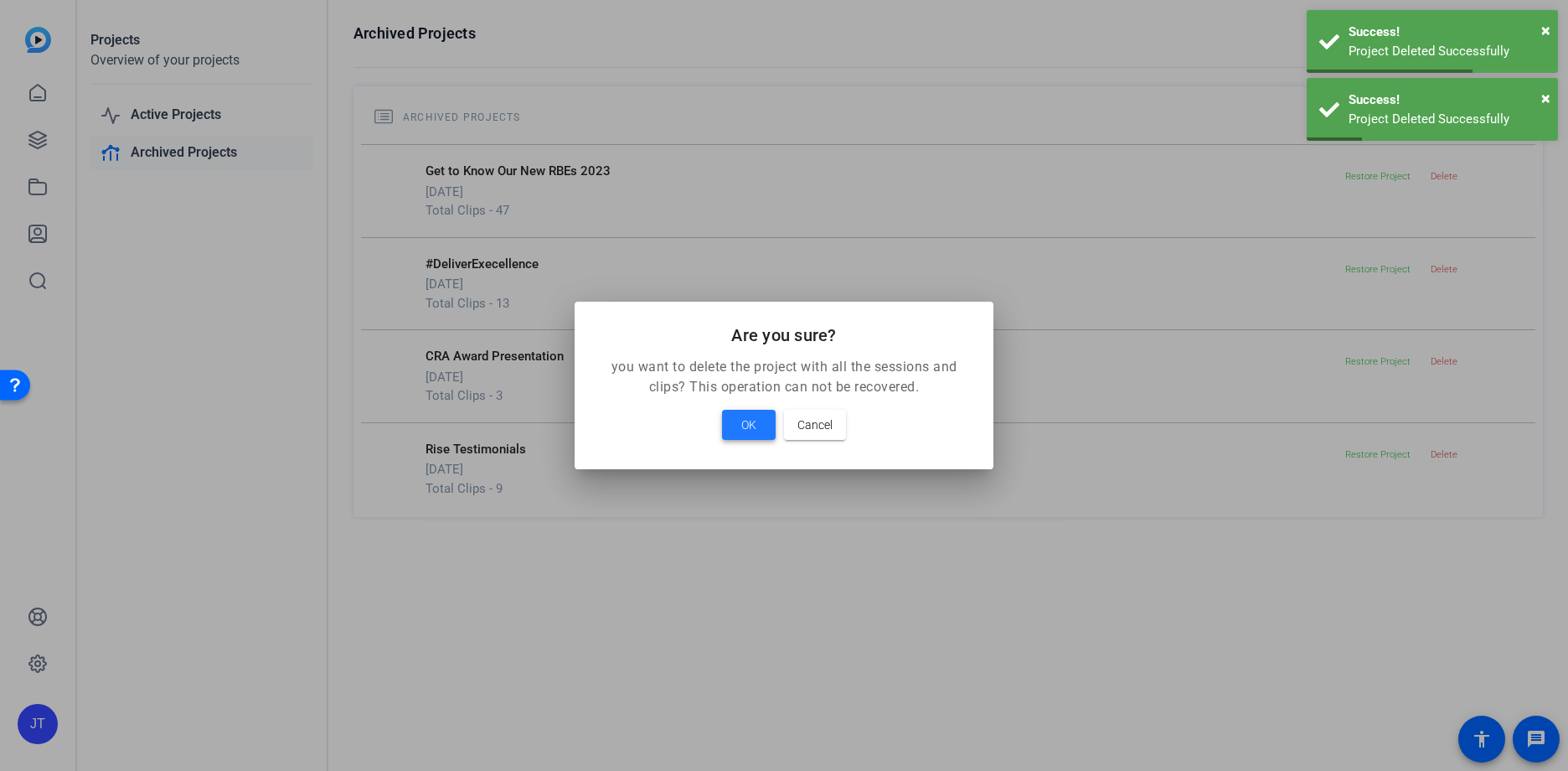 click at bounding box center [749, 425] 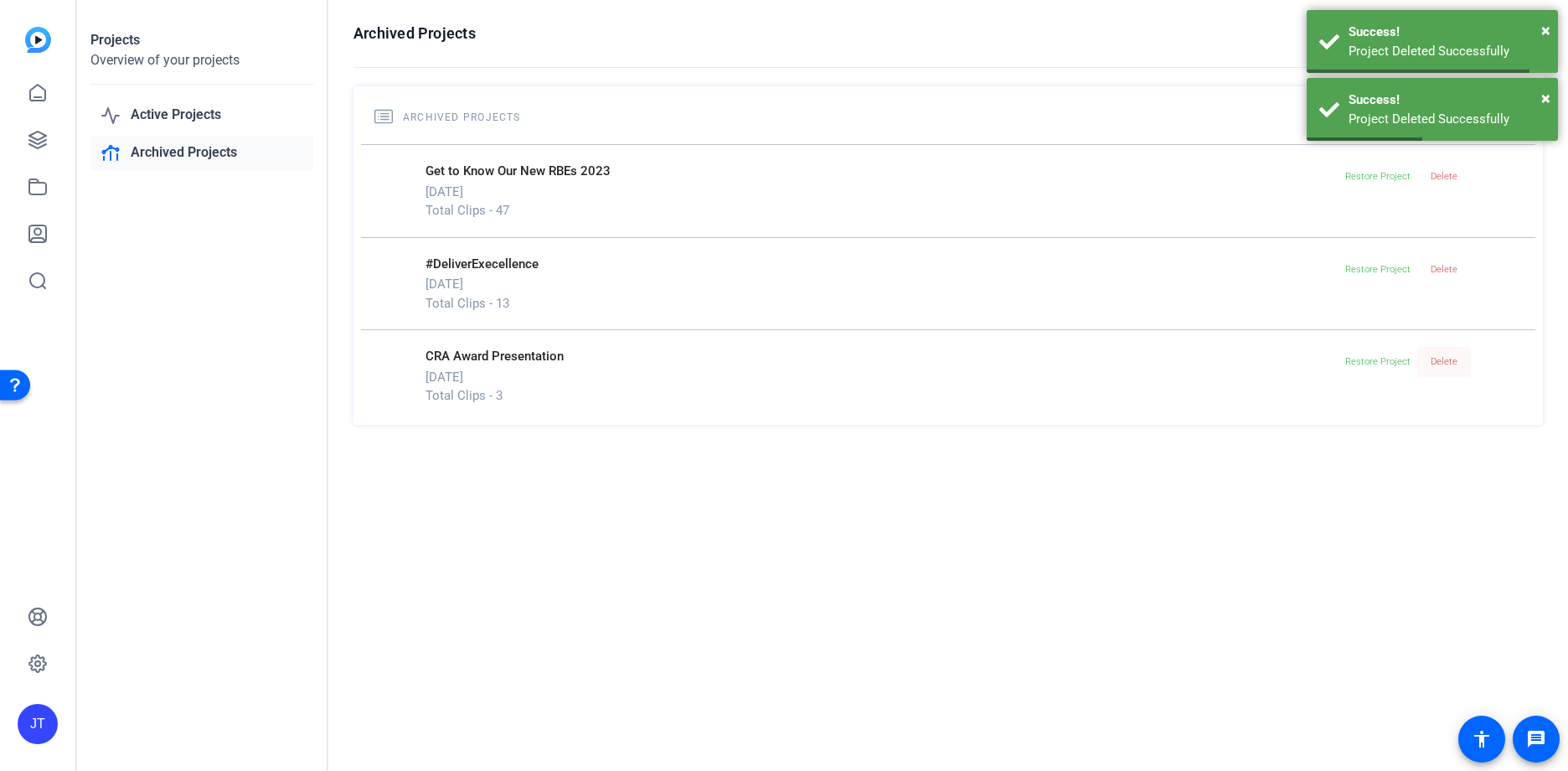 click on "Delete" 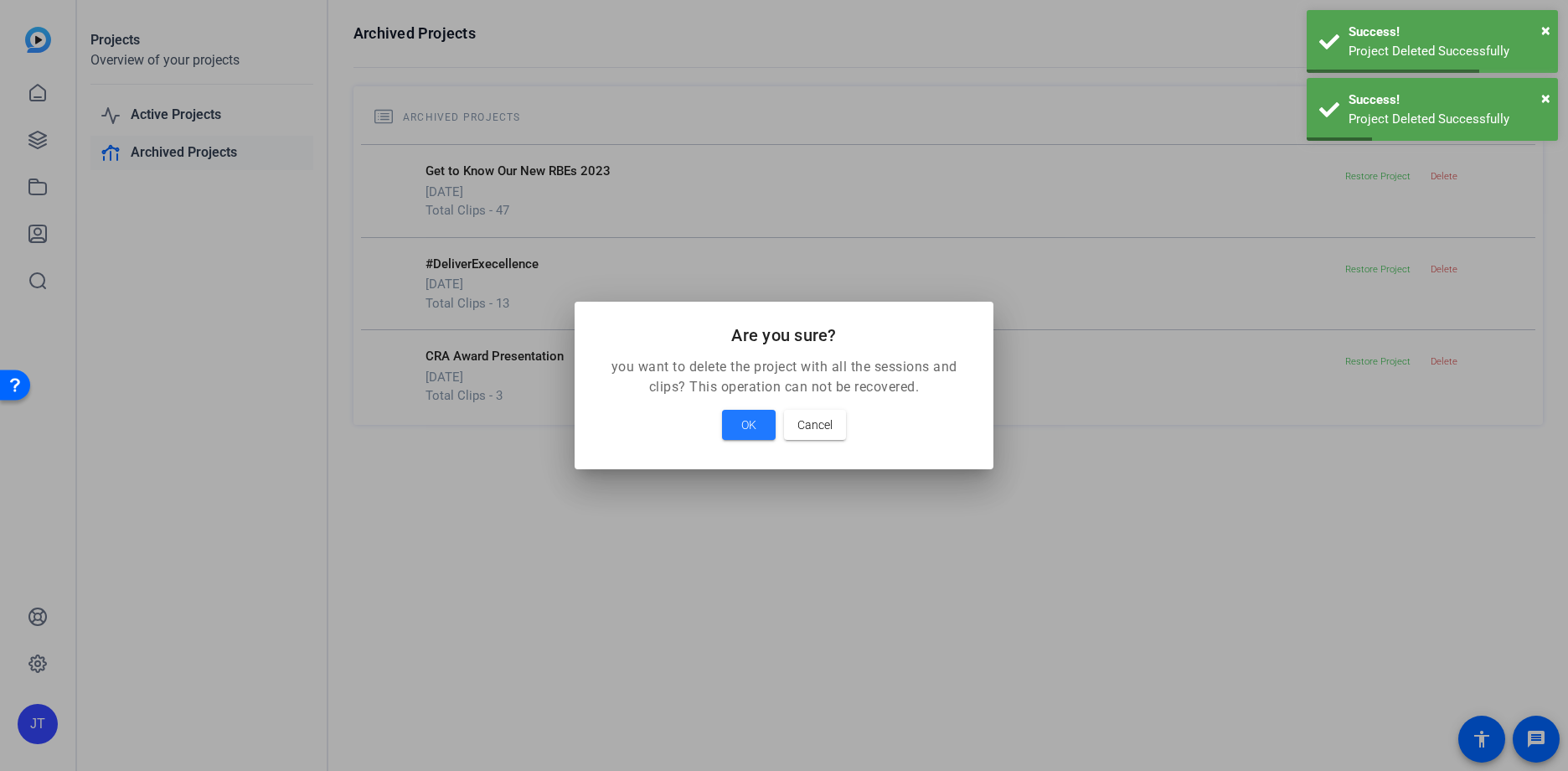 click on "OK   Cancel" at bounding box center (784, 425) 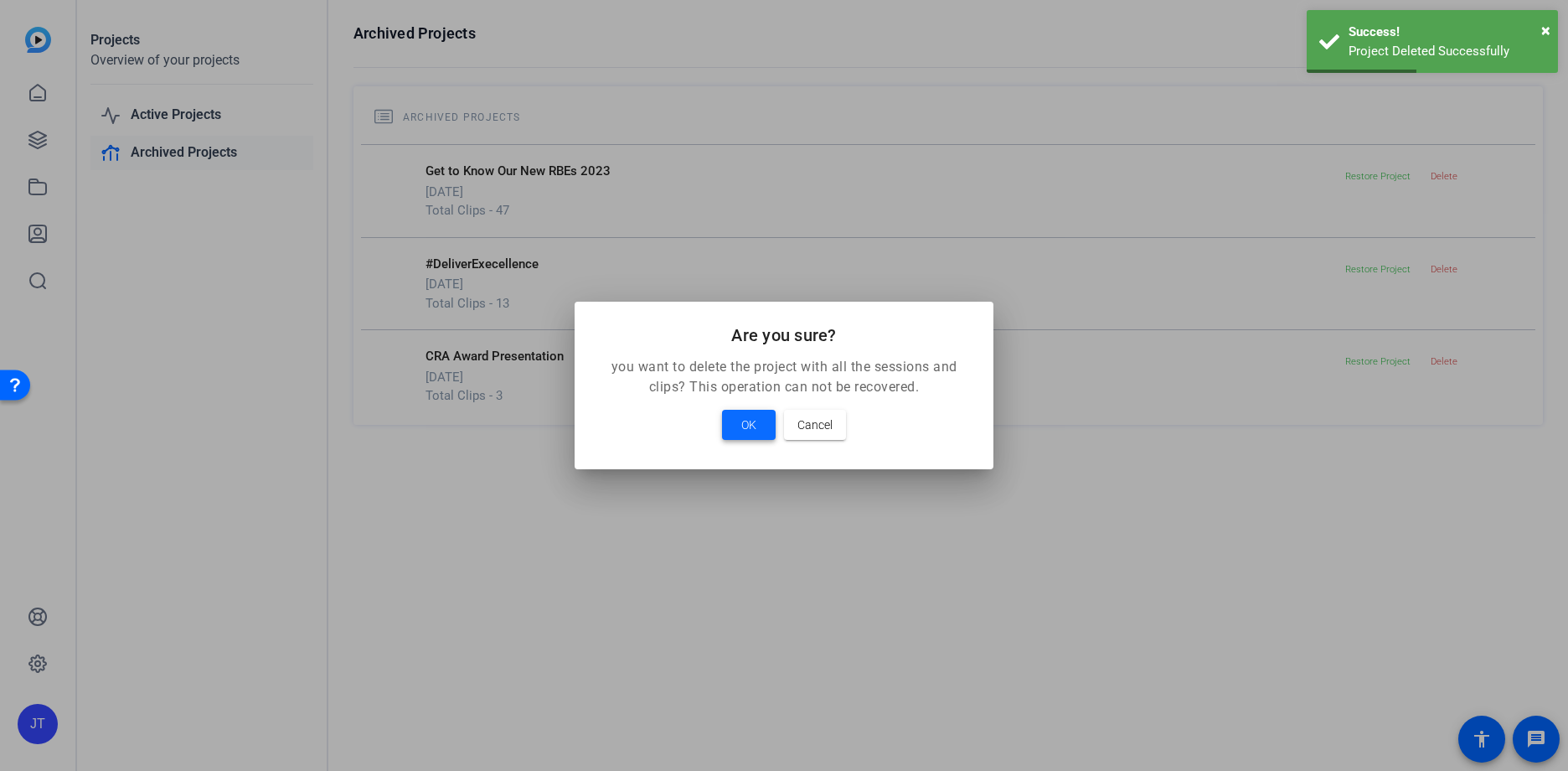 click on "OK" at bounding box center [749, 425] 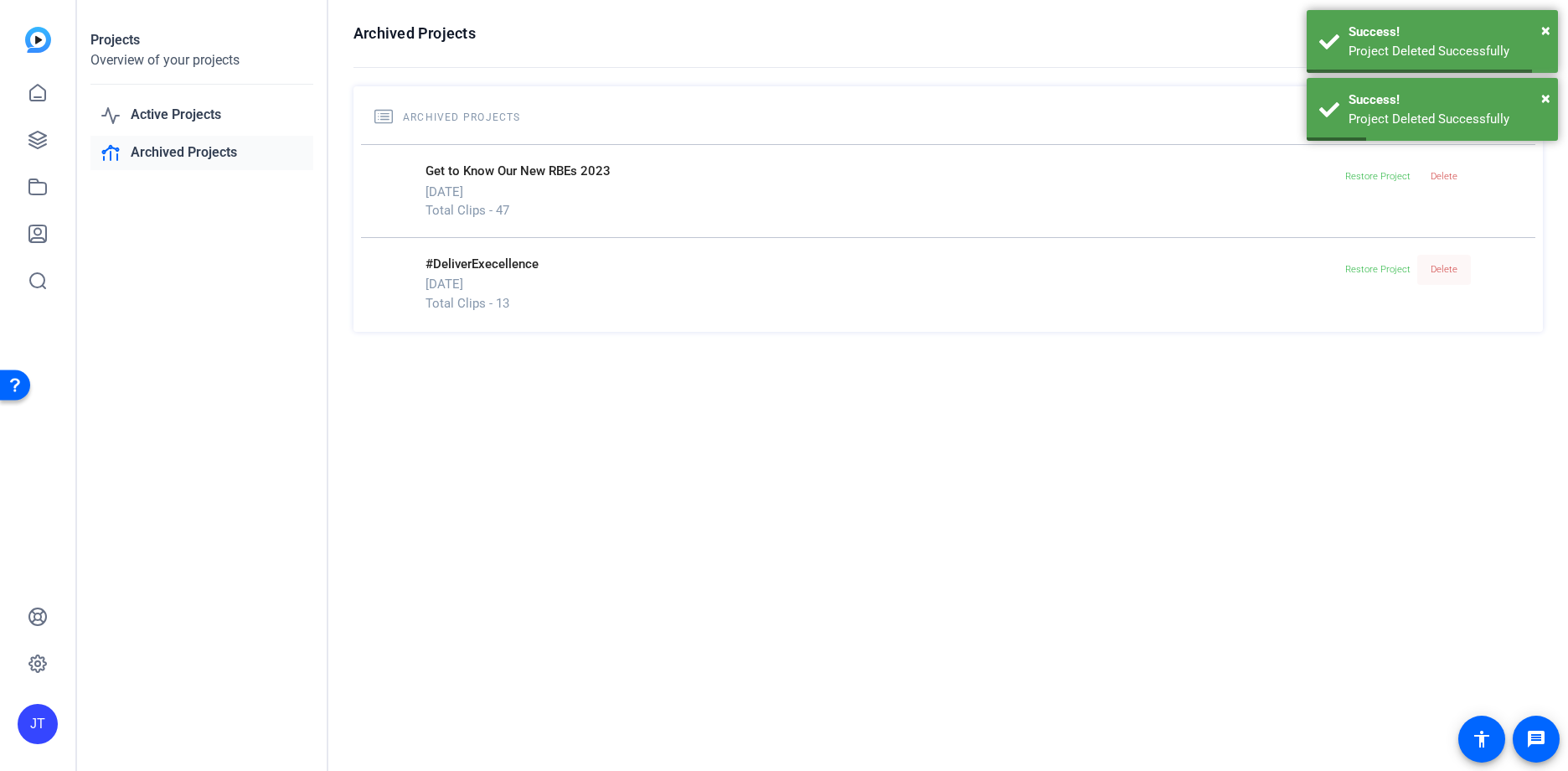 click on "Delete" 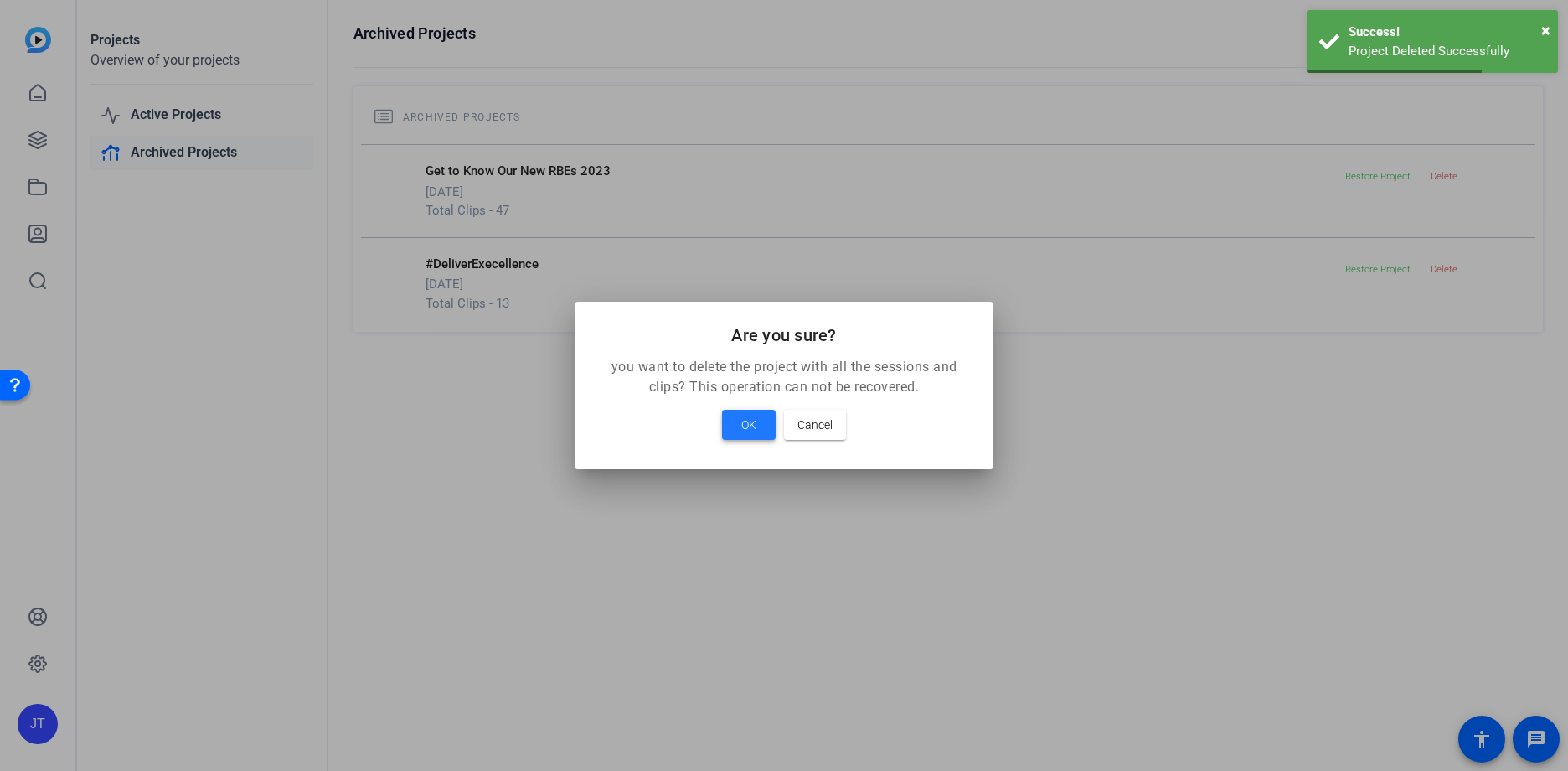 drag, startPoint x: 727, startPoint y: 408, endPoint x: 741, endPoint y: 409, distance: 14.035669 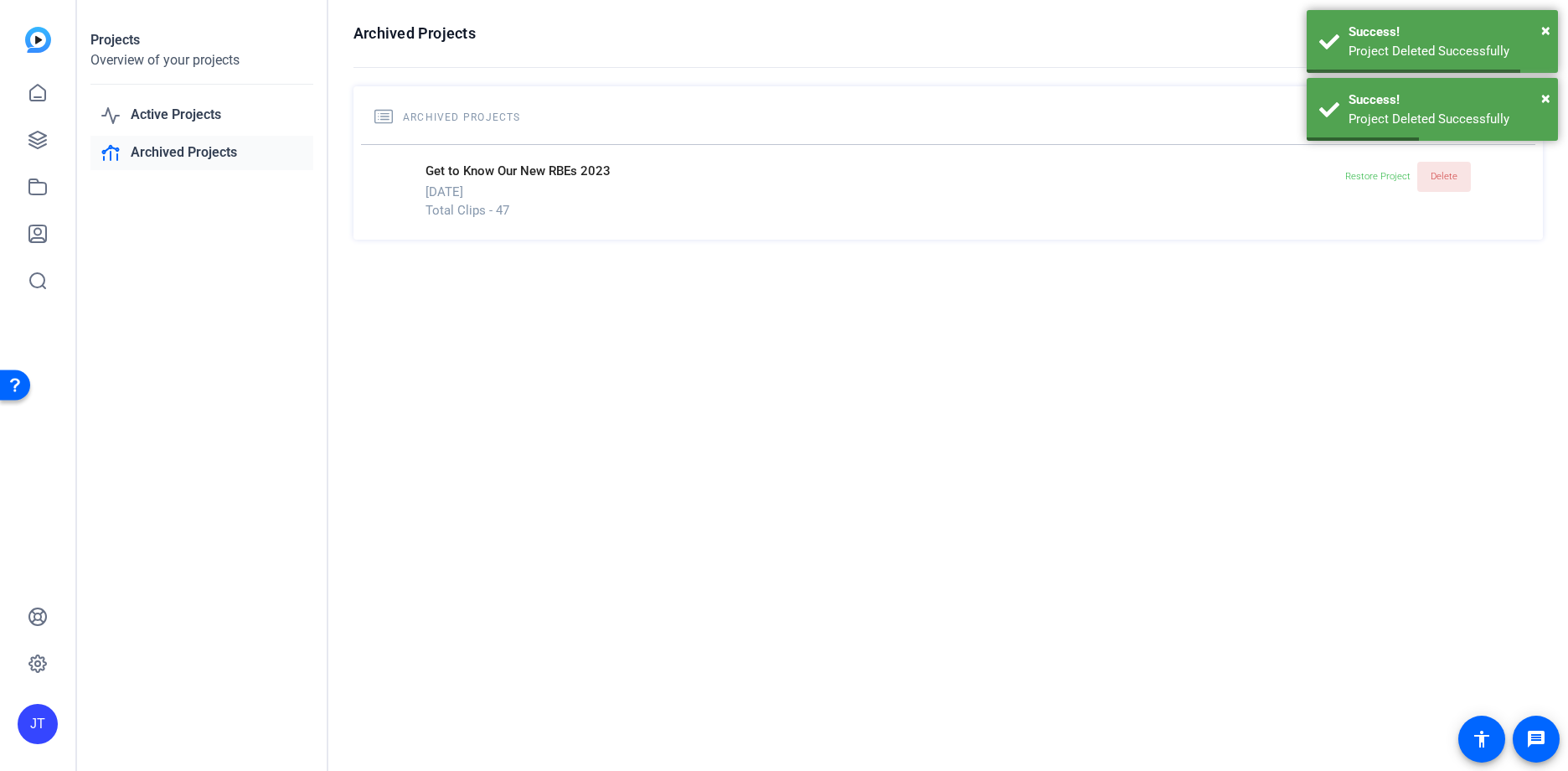 click on "Delete" 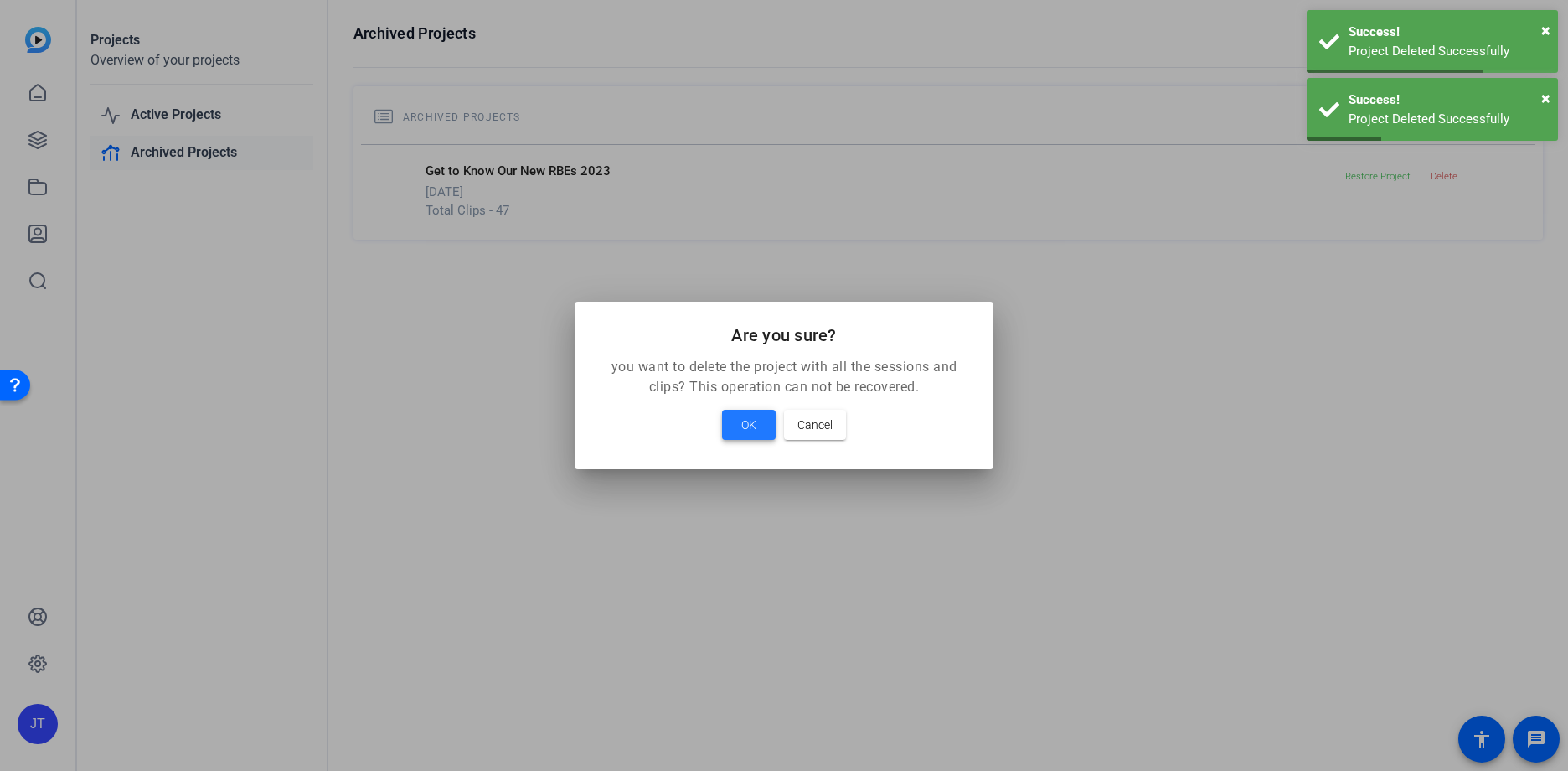 click at bounding box center [749, 425] 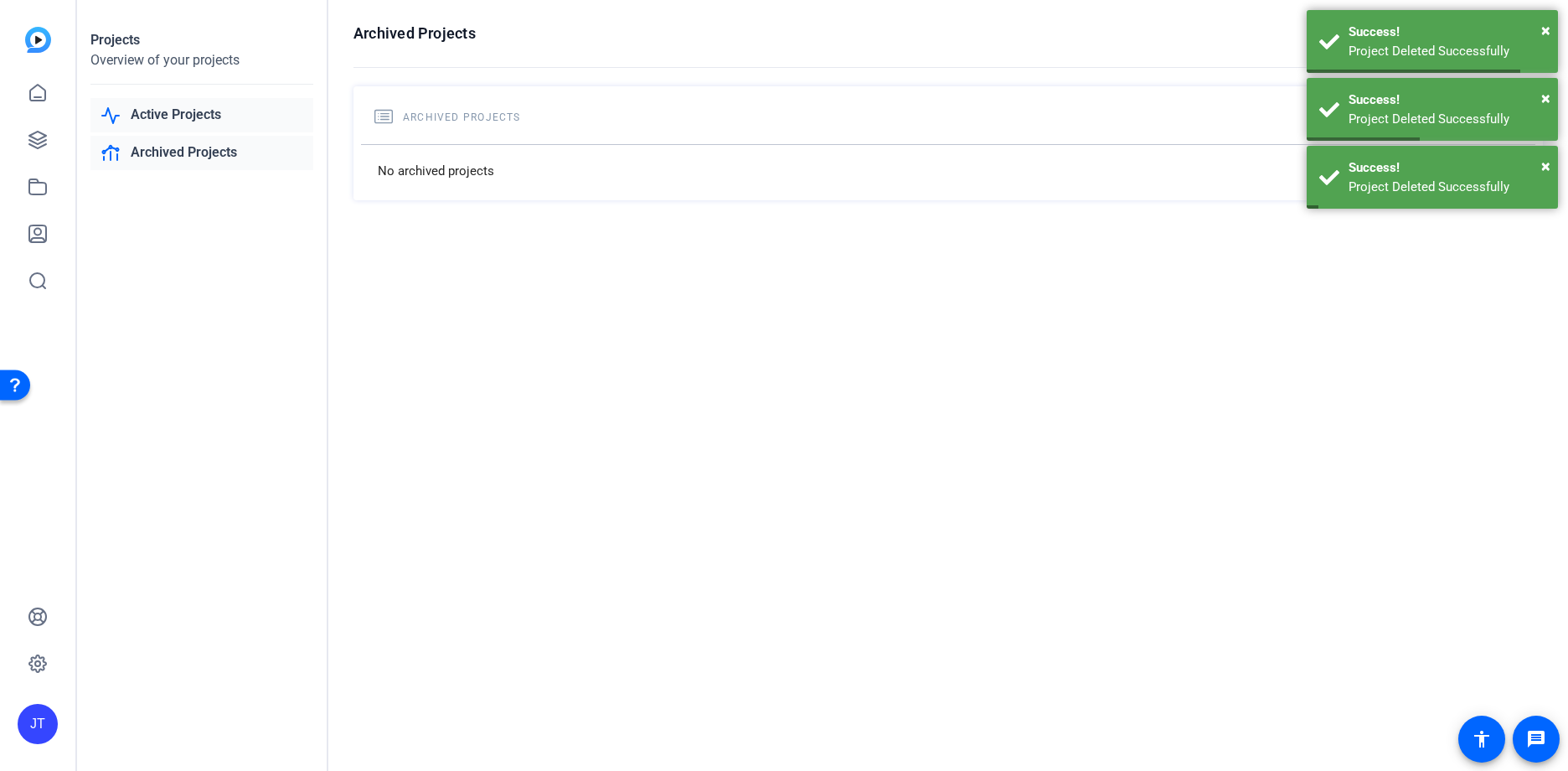 click on "Active Projects" 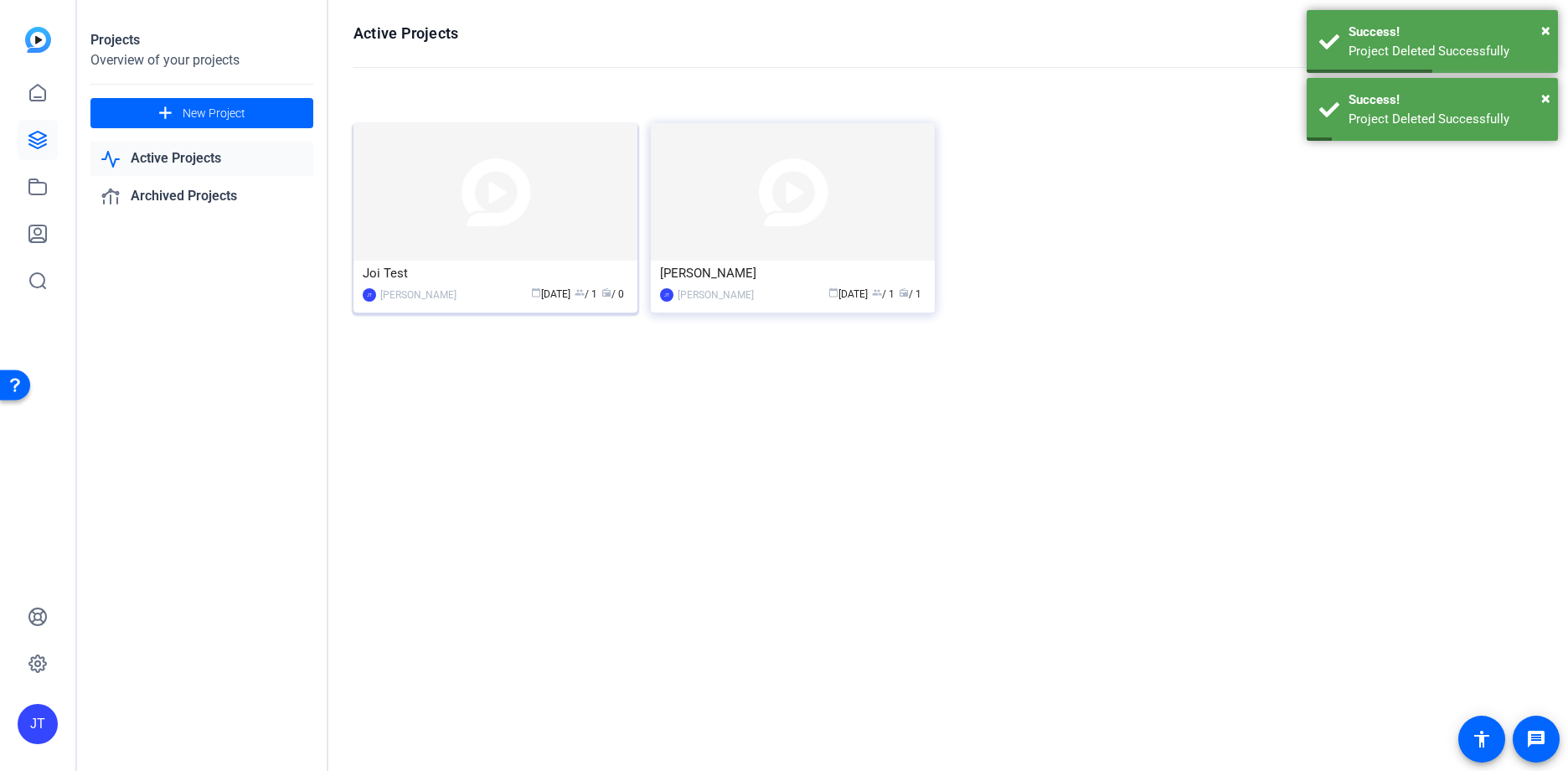 click on "Joi Test" 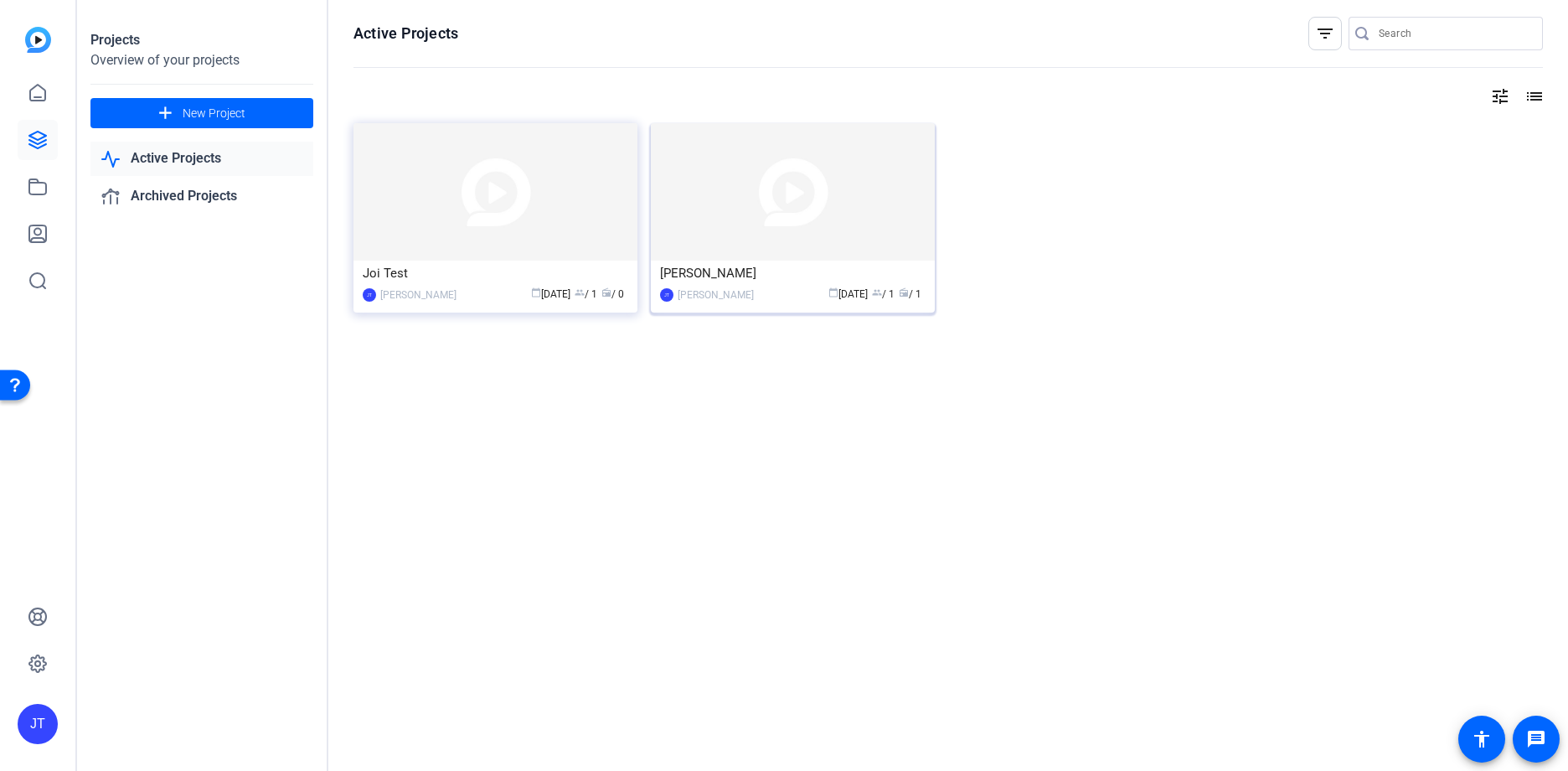 click on "calendar_today" 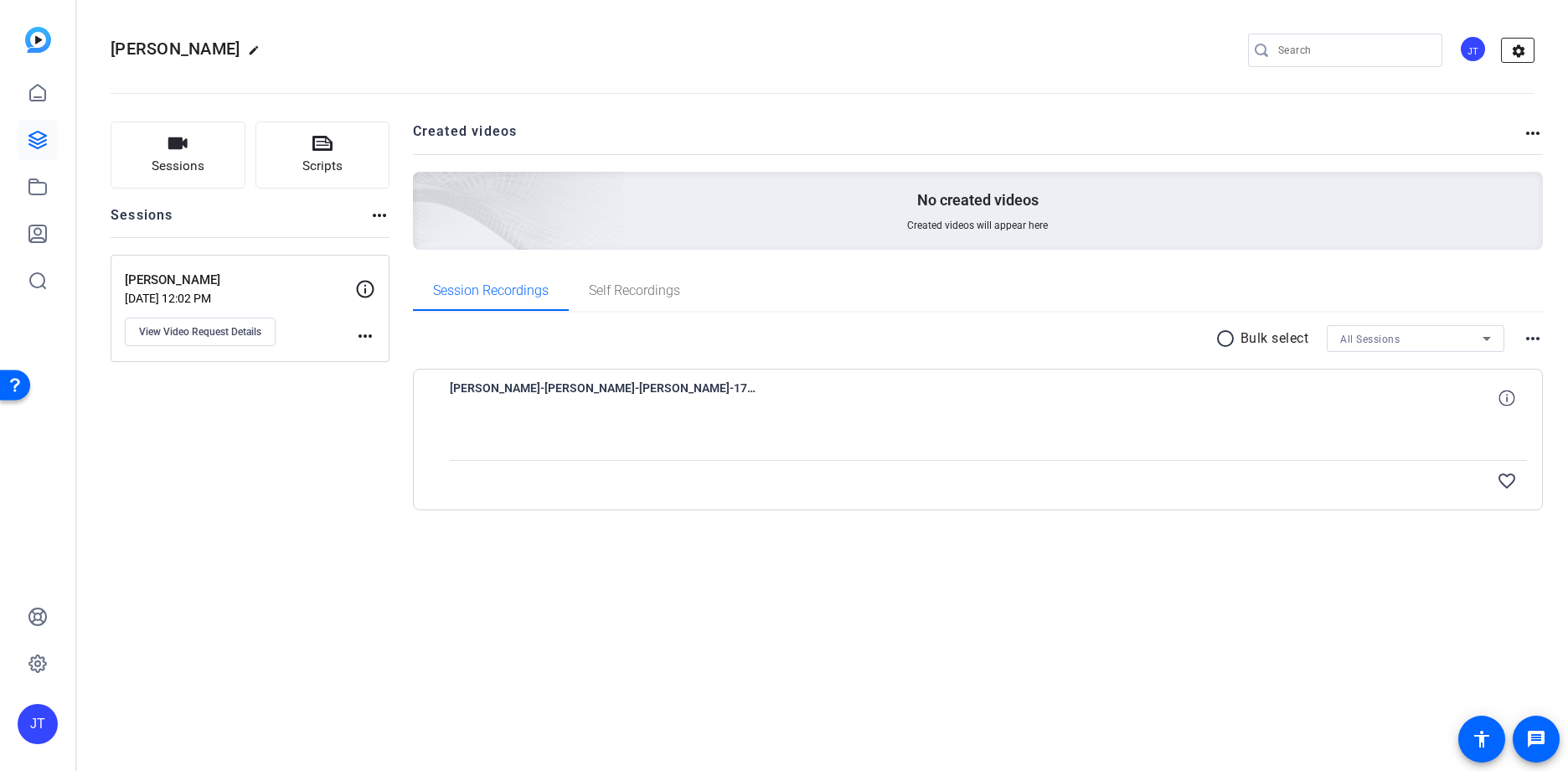 click on "settings" 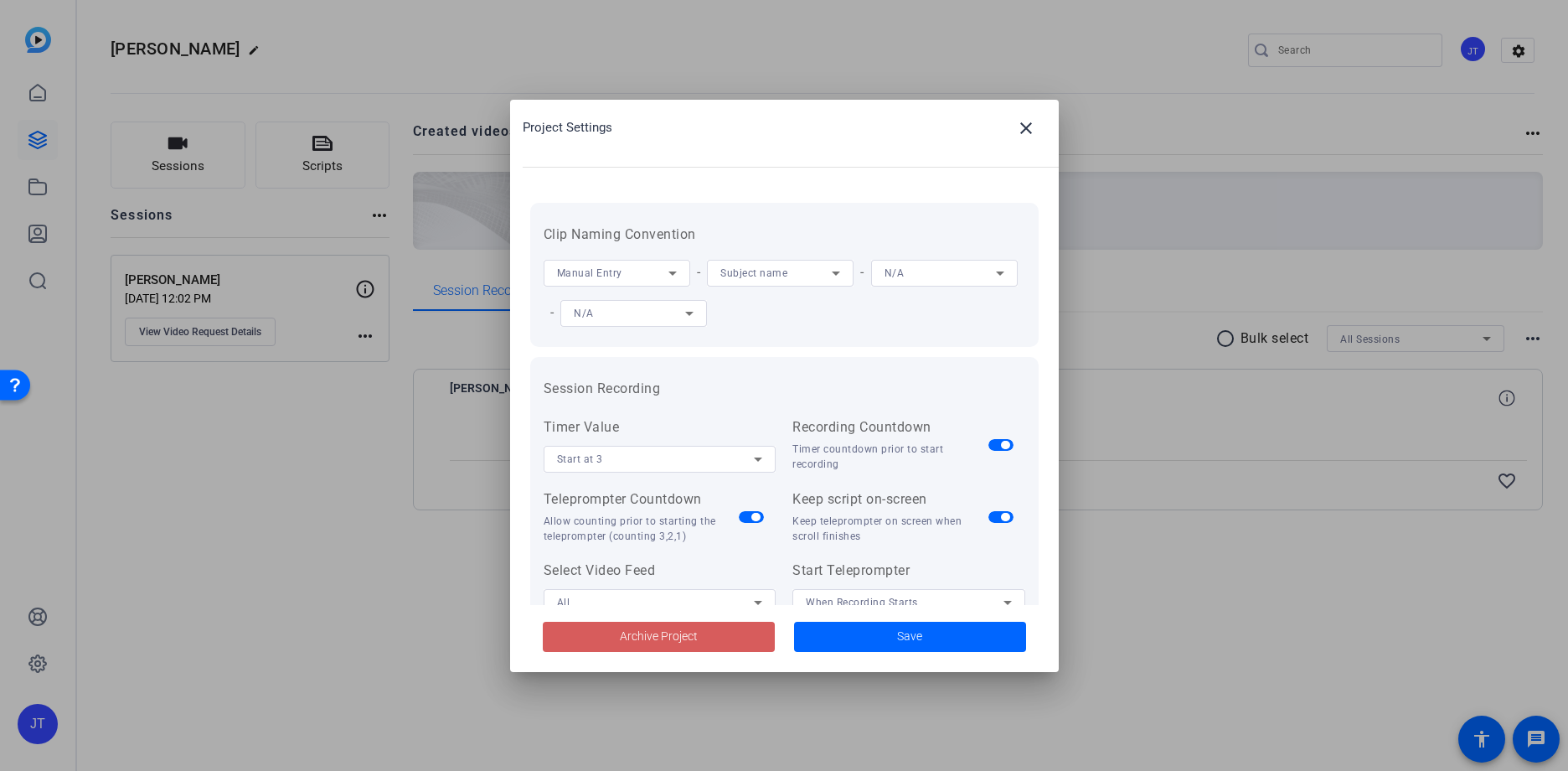 click on "Archive Project" 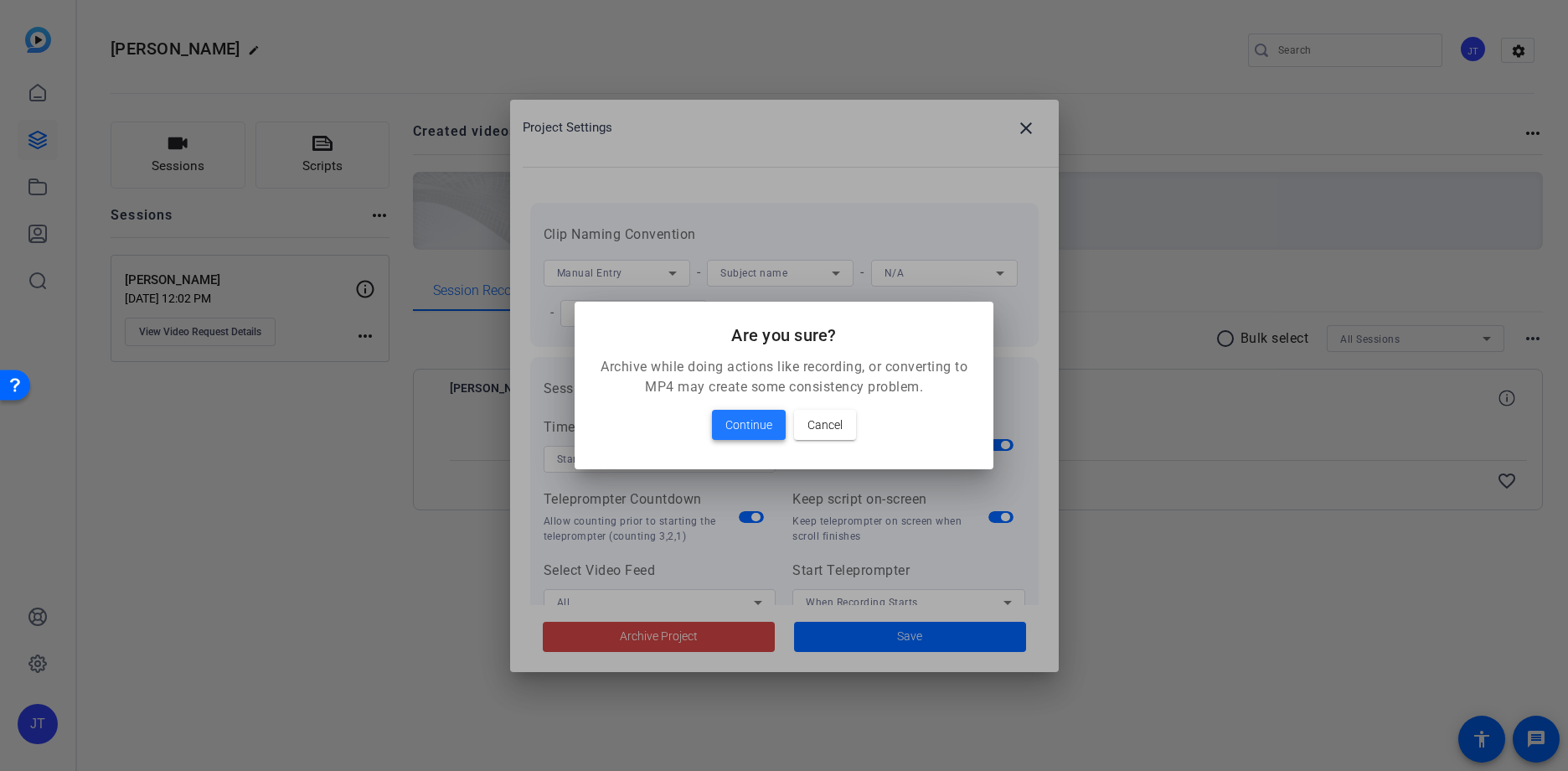 click on "Continue" at bounding box center [749, 425] 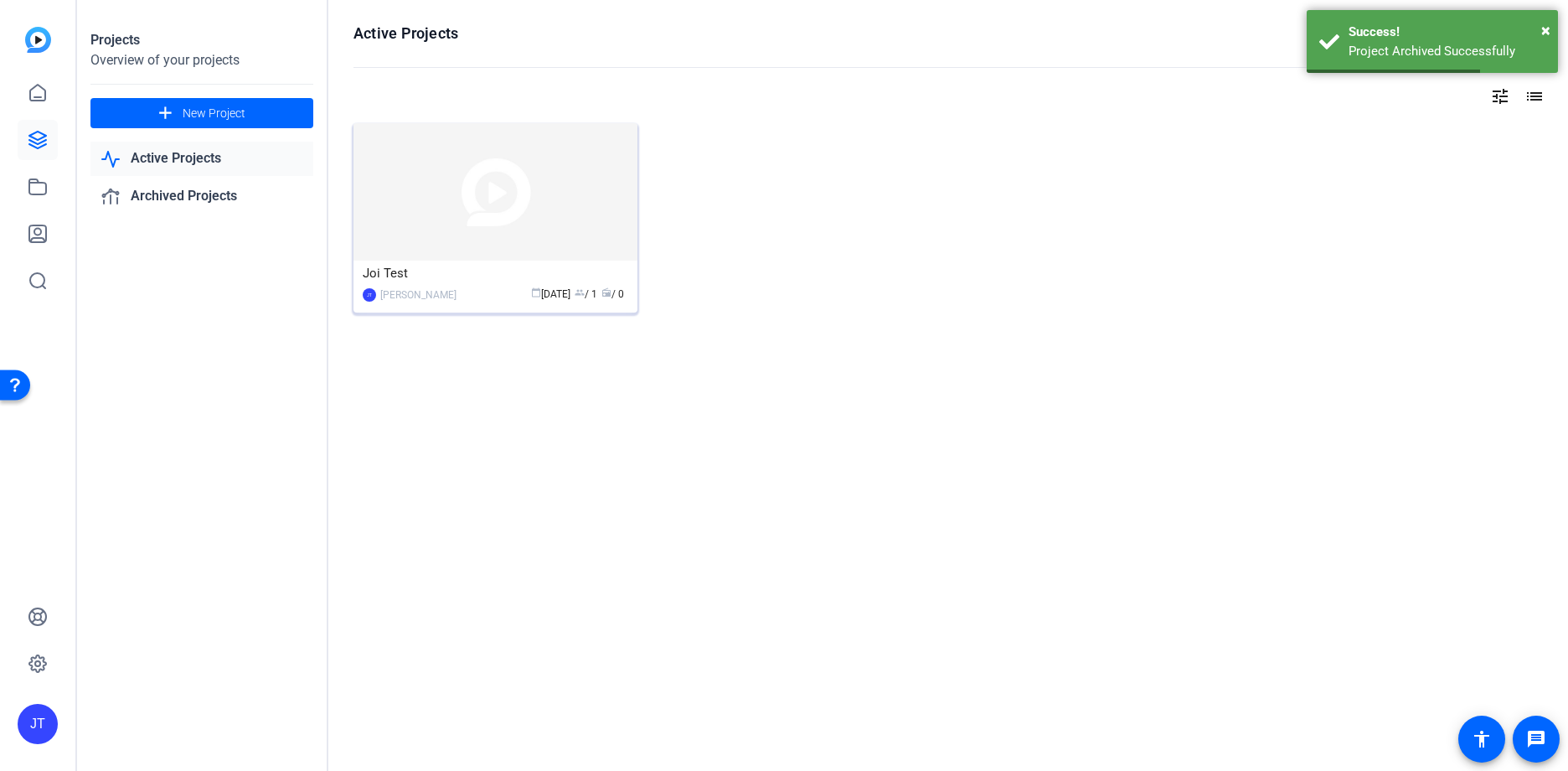 click on "Joi Test" 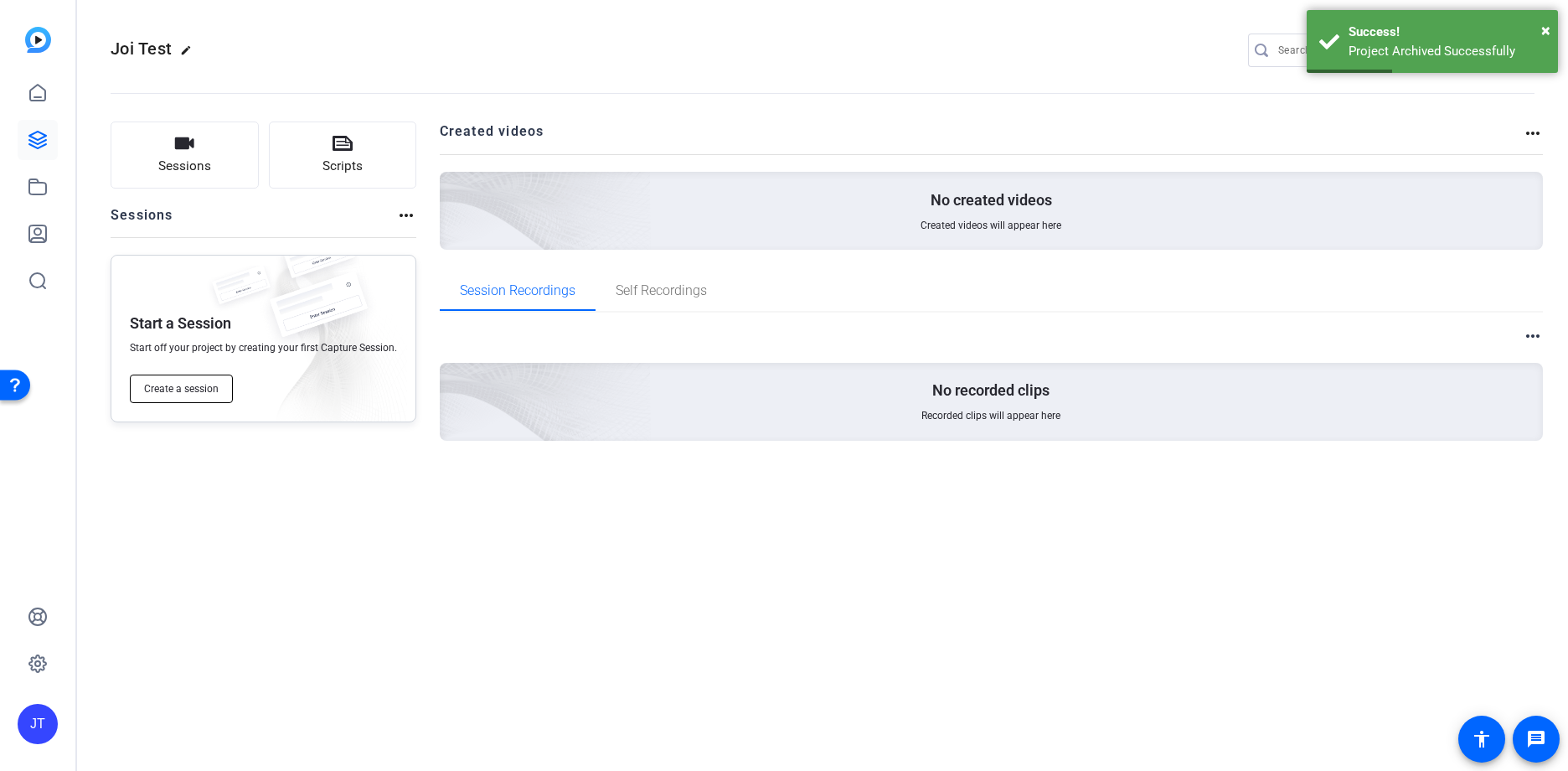 click on "Create a session" 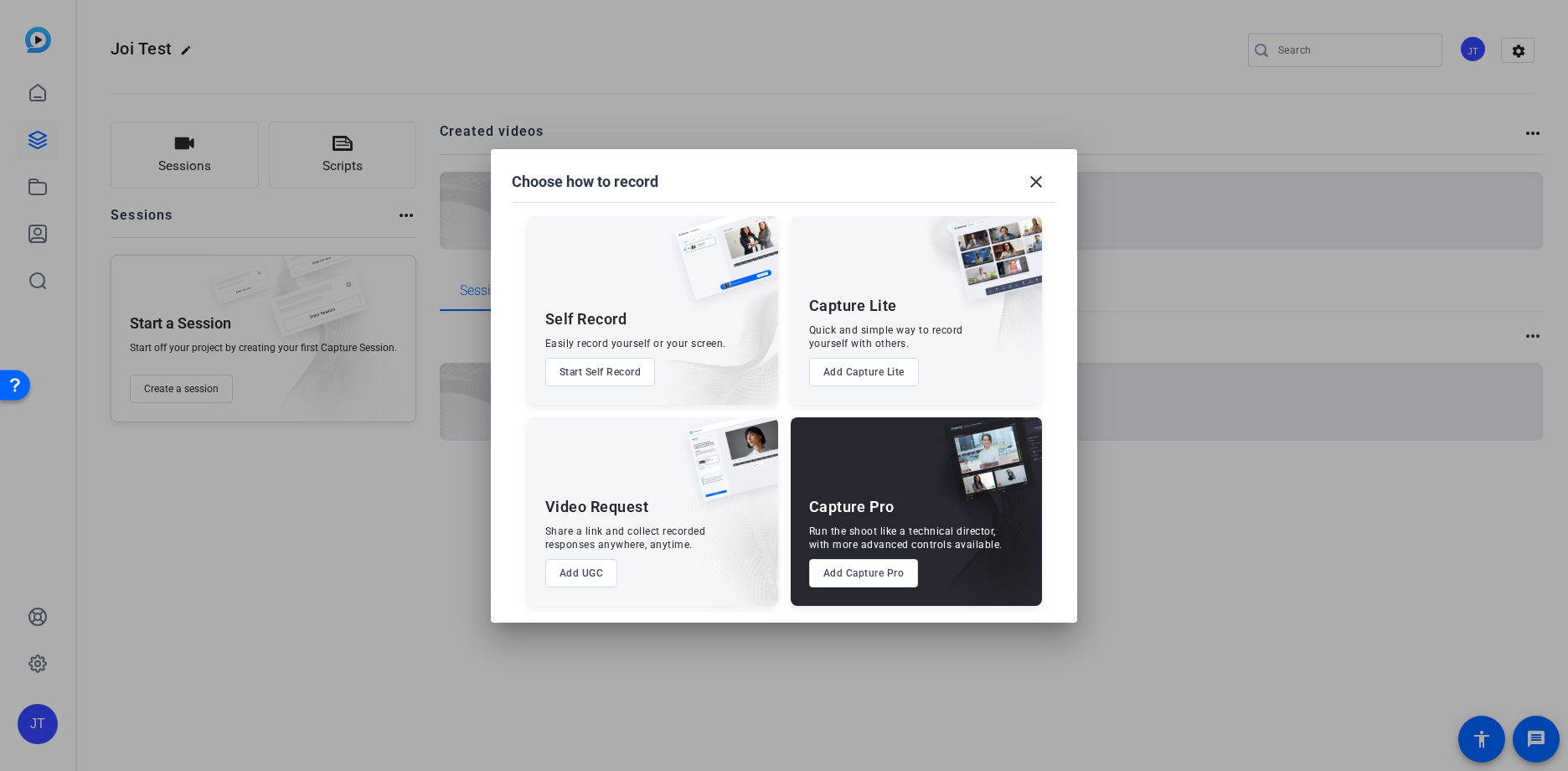 click on "Start Self Record" at bounding box center (601, 372) 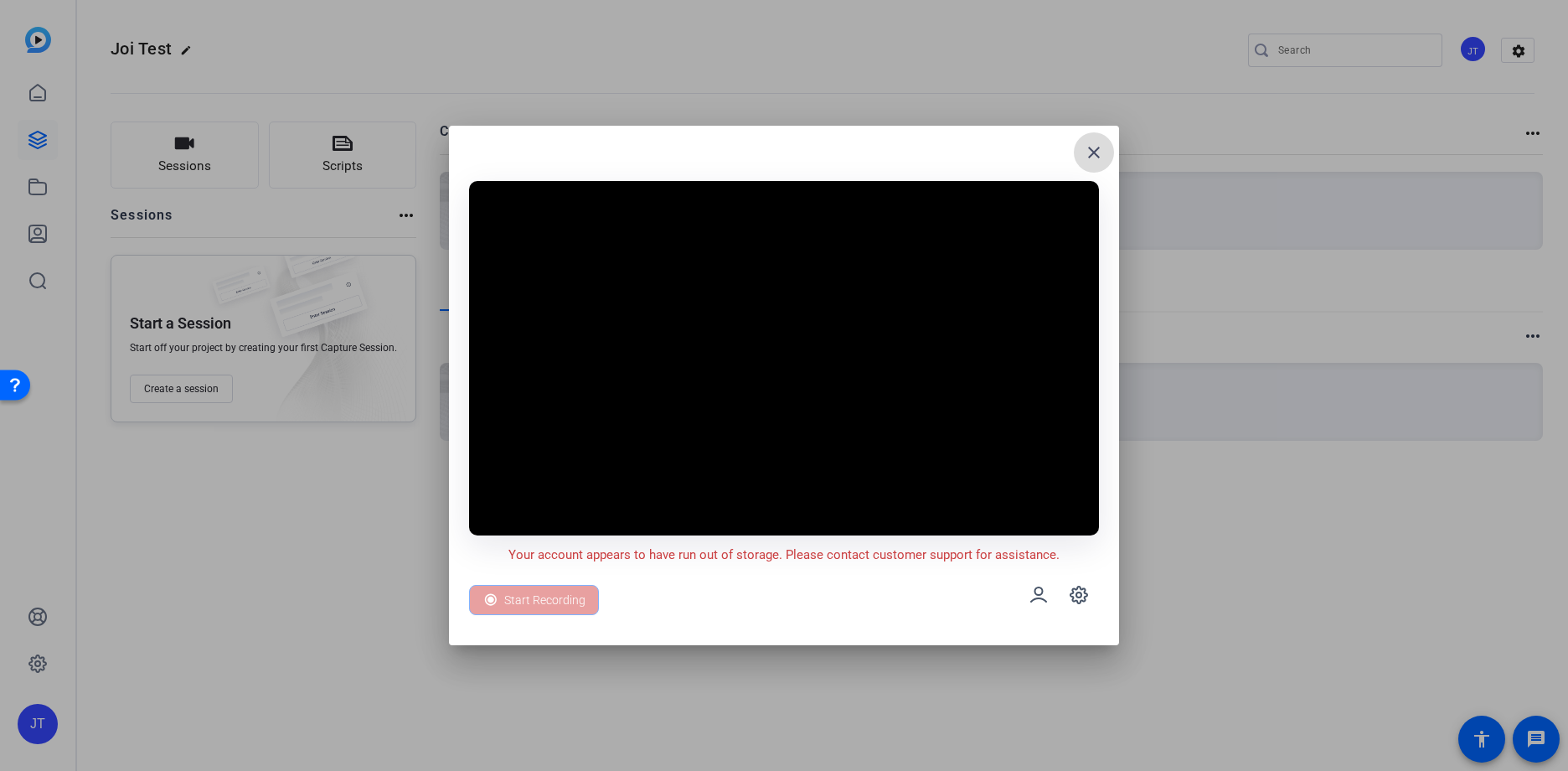 click on "close" at bounding box center [1094, 153] 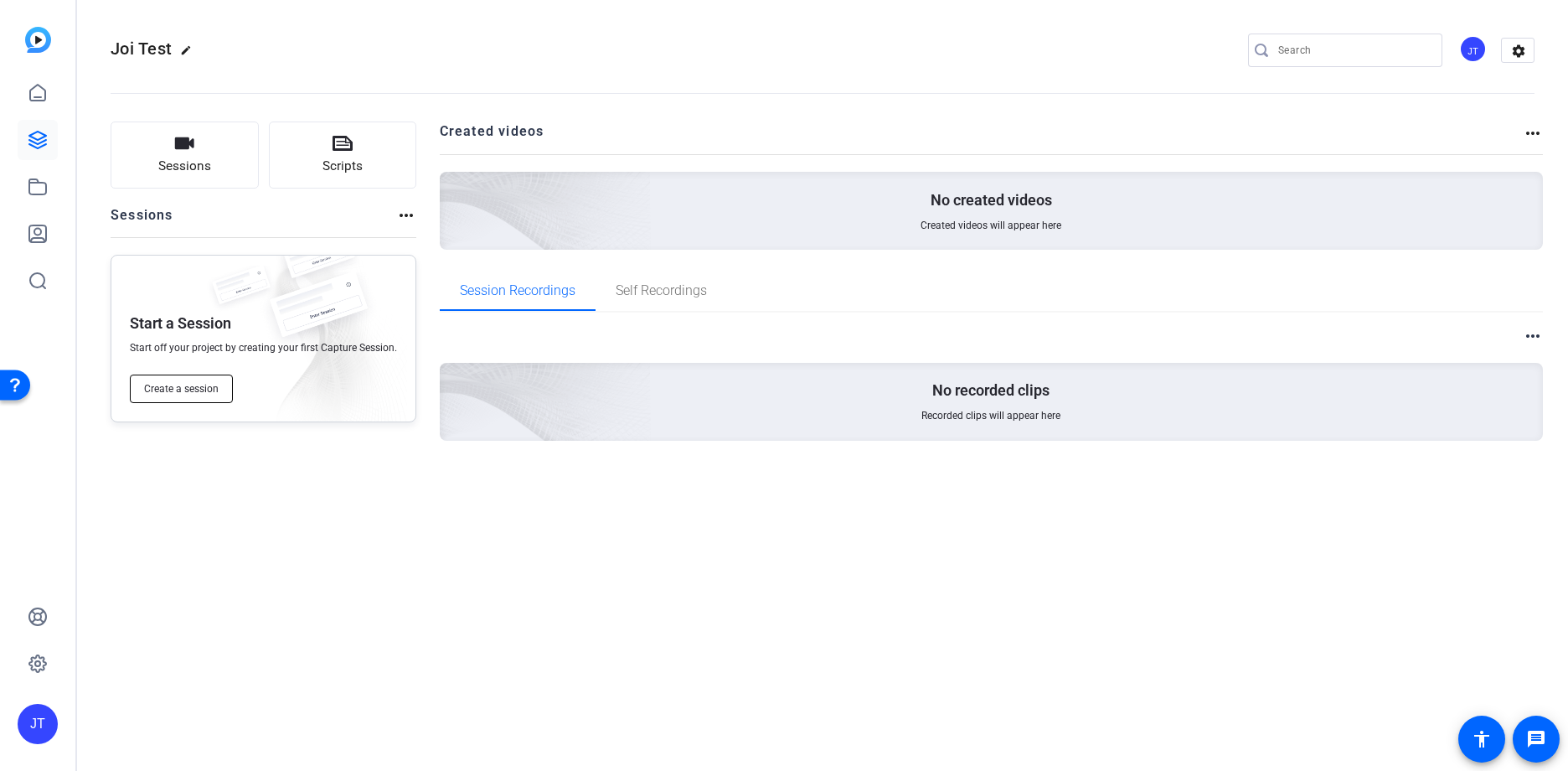 click on "Create a session" 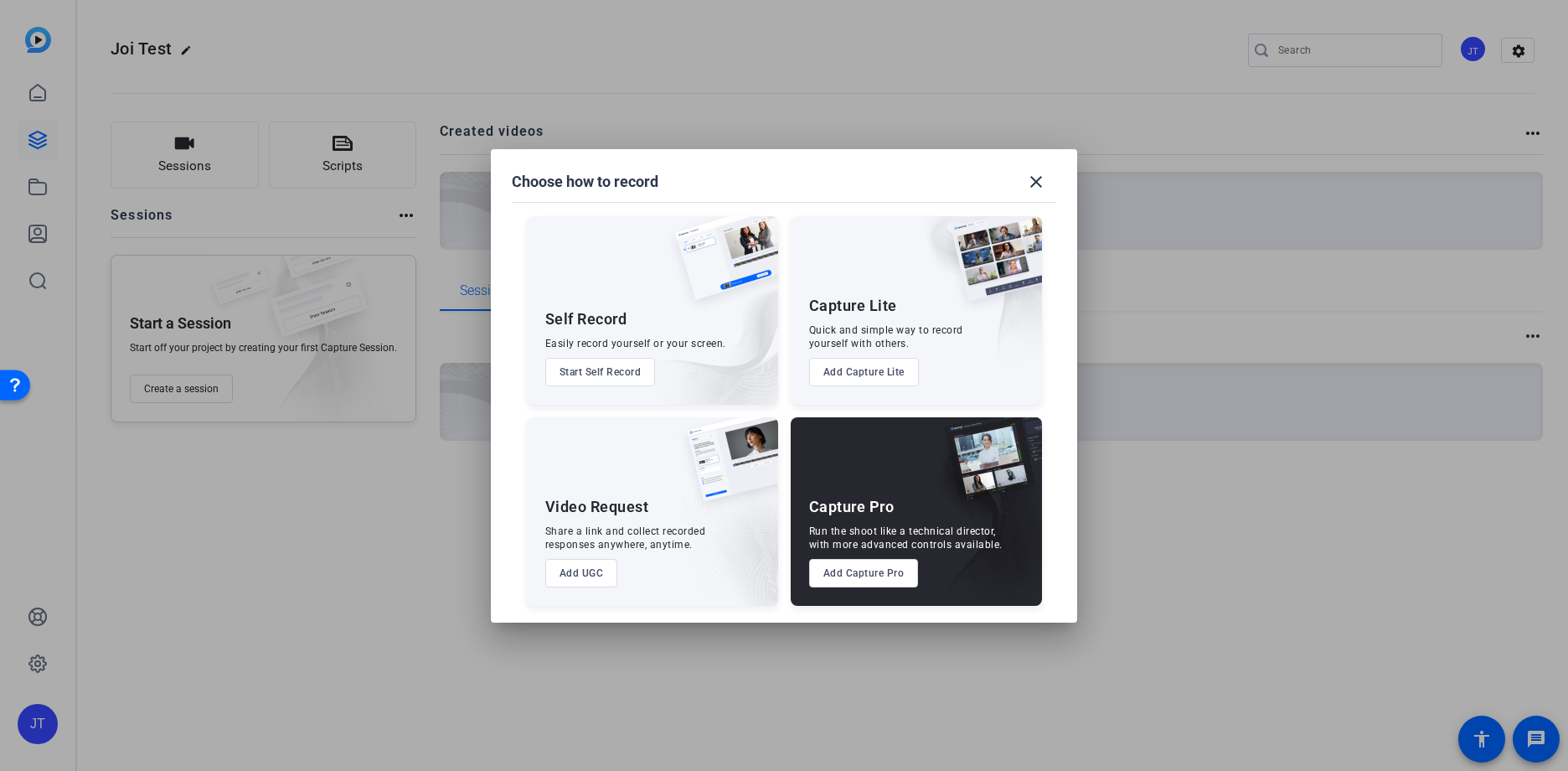 click on "Add Capture Lite" at bounding box center (864, 372) 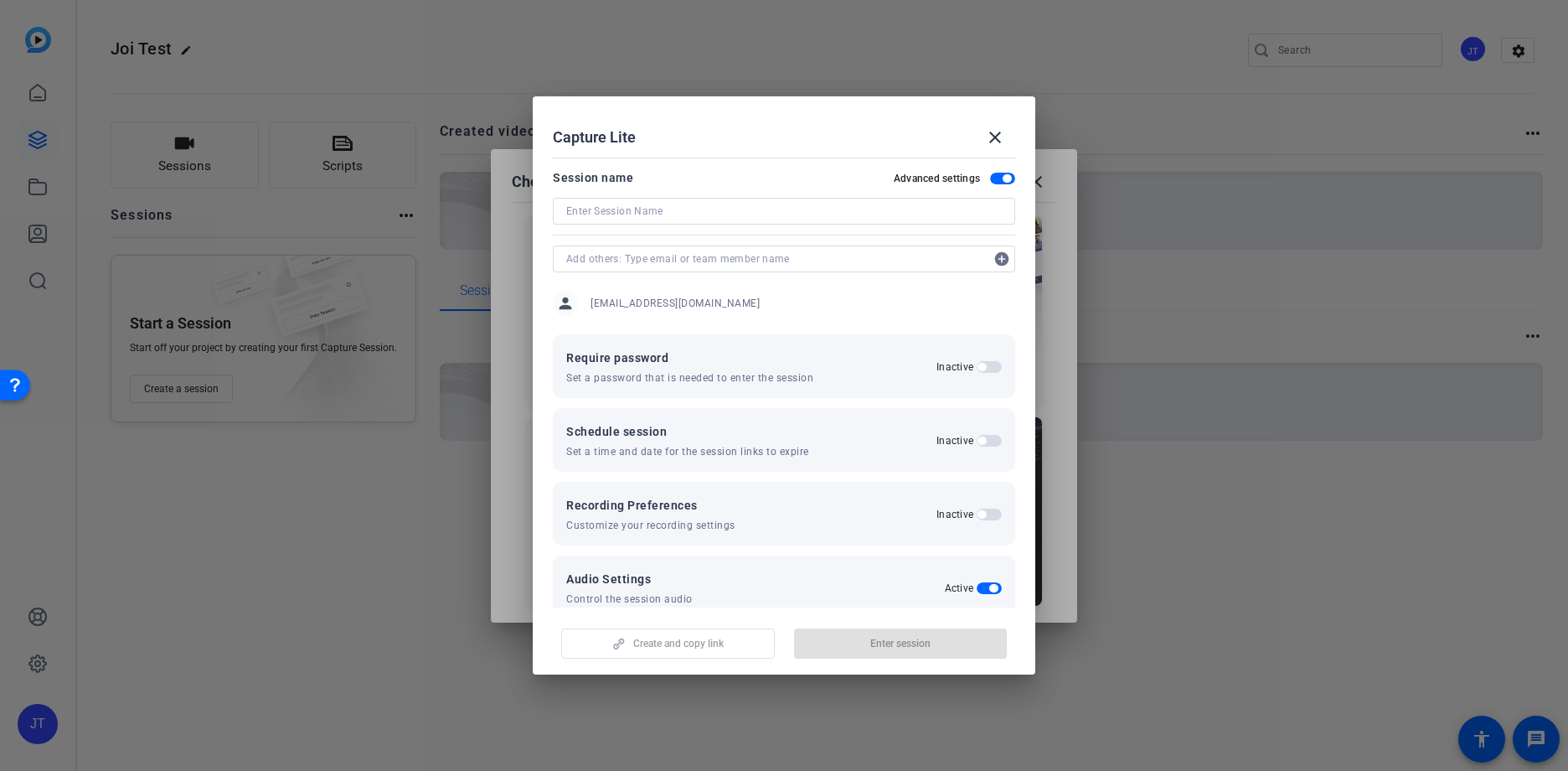 click at bounding box center (784, 211) 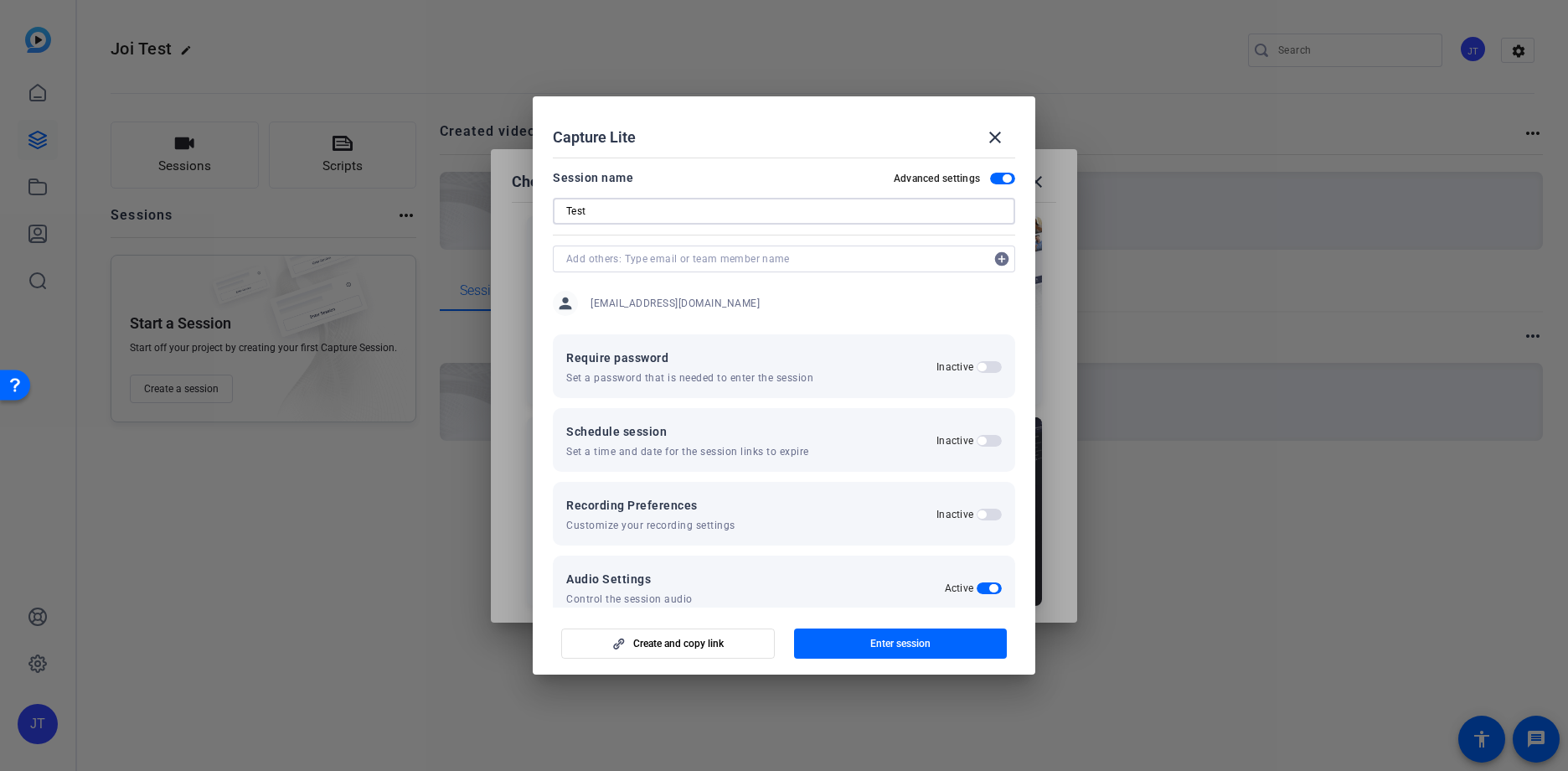type on "Test" 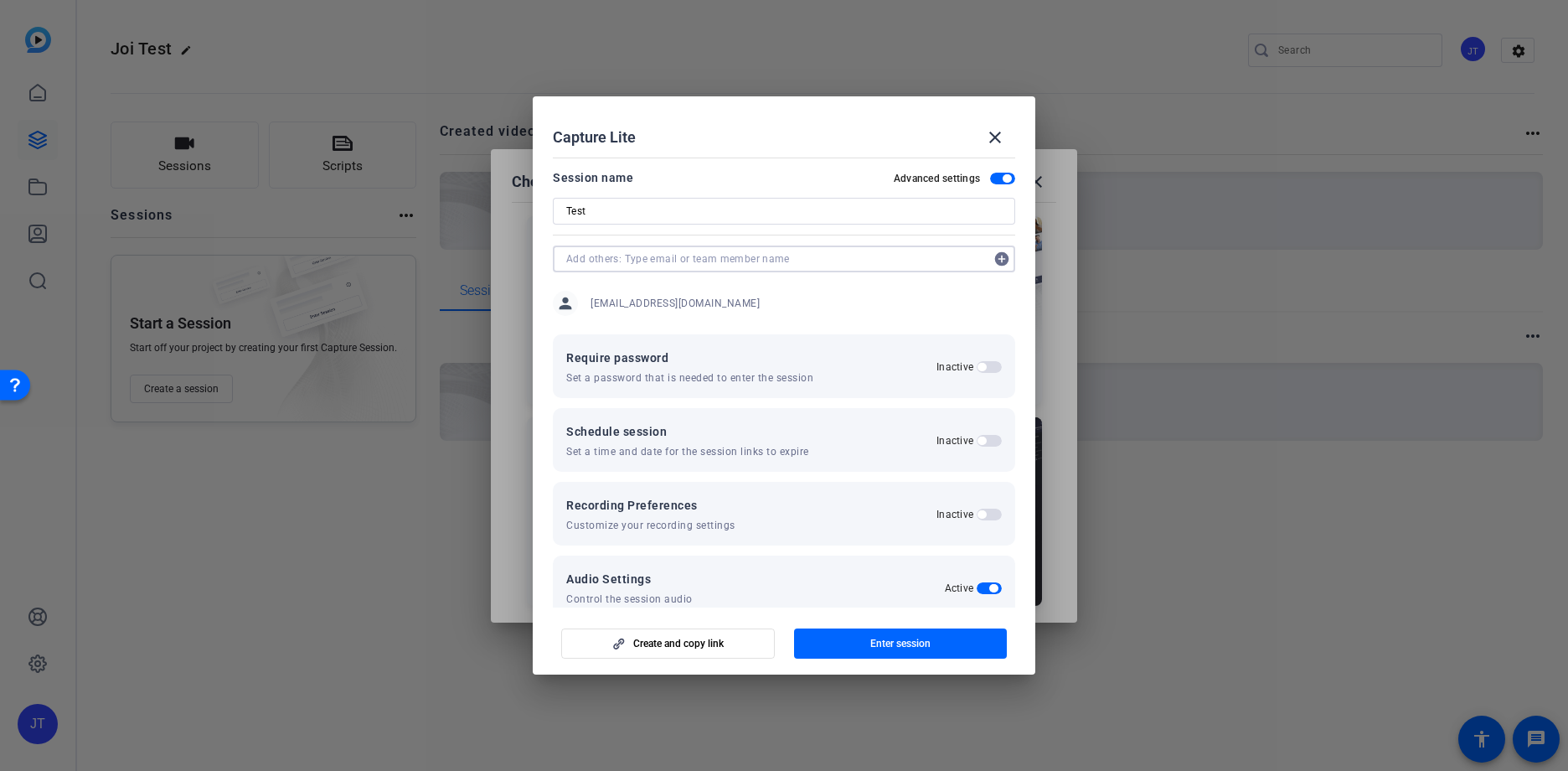 scroll, scrollTop: 84, scrollLeft: 0, axis: vertical 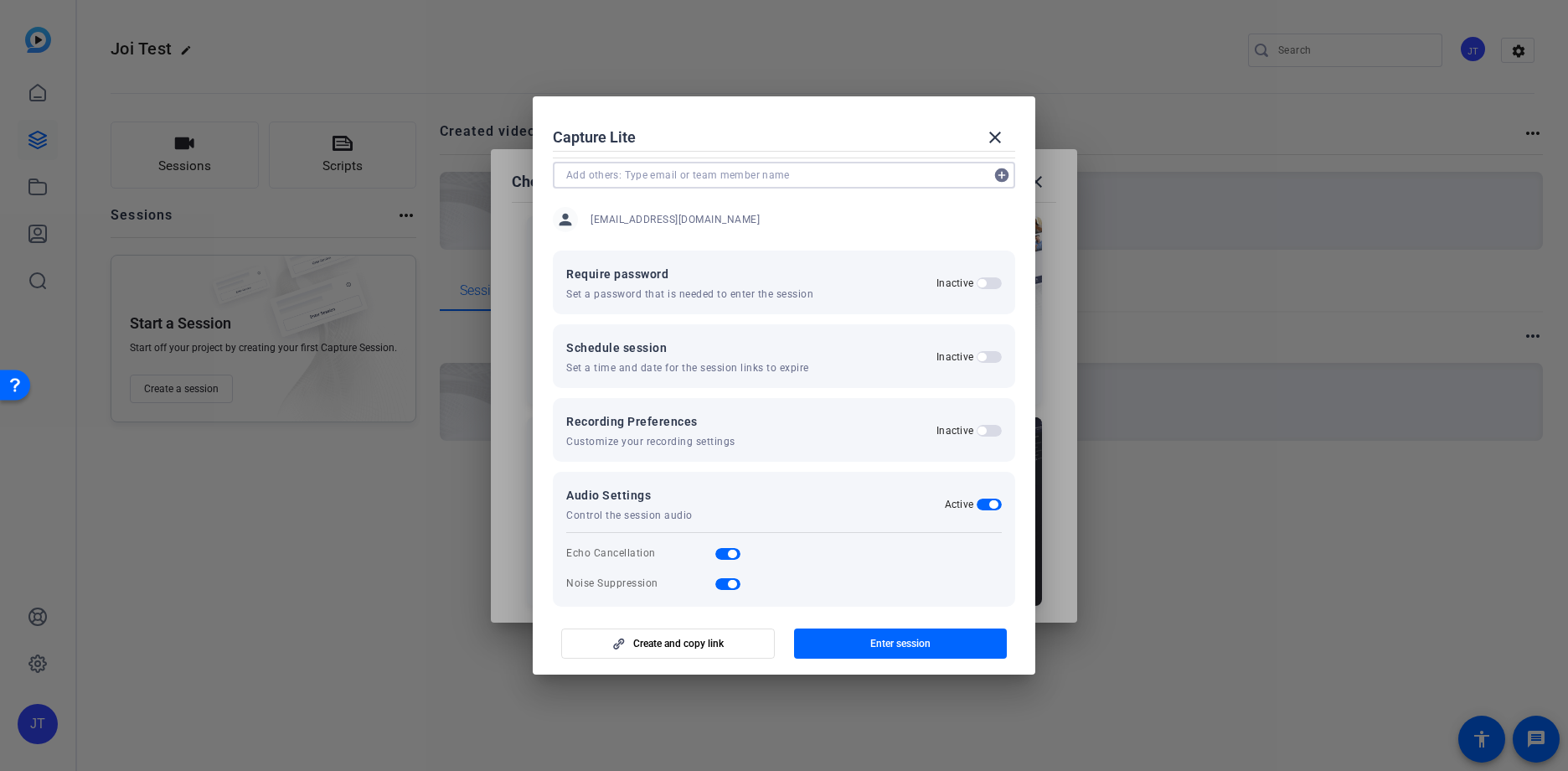 click at bounding box center (982, 431) 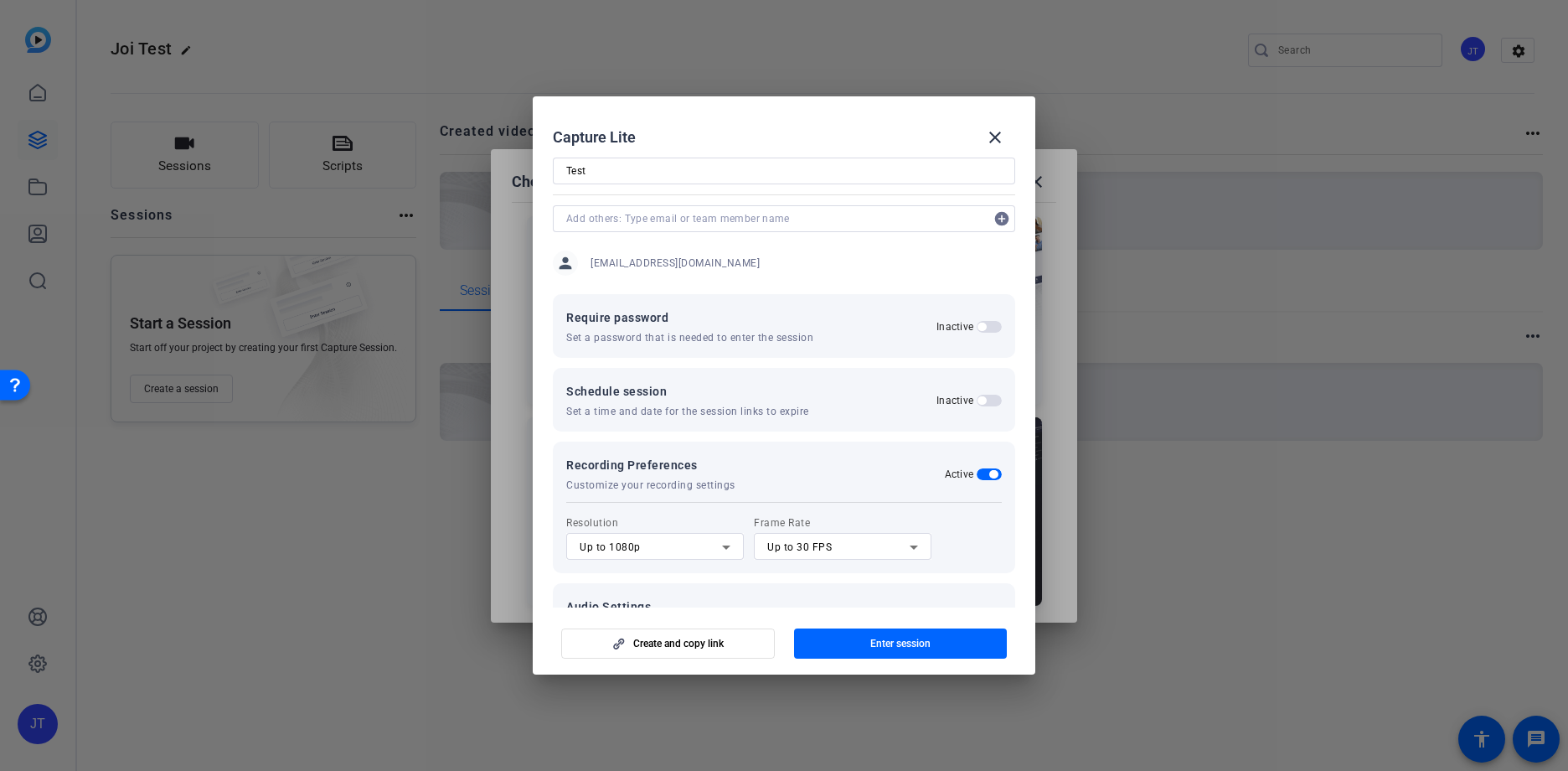scroll, scrollTop: 2, scrollLeft: 0, axis: vertical 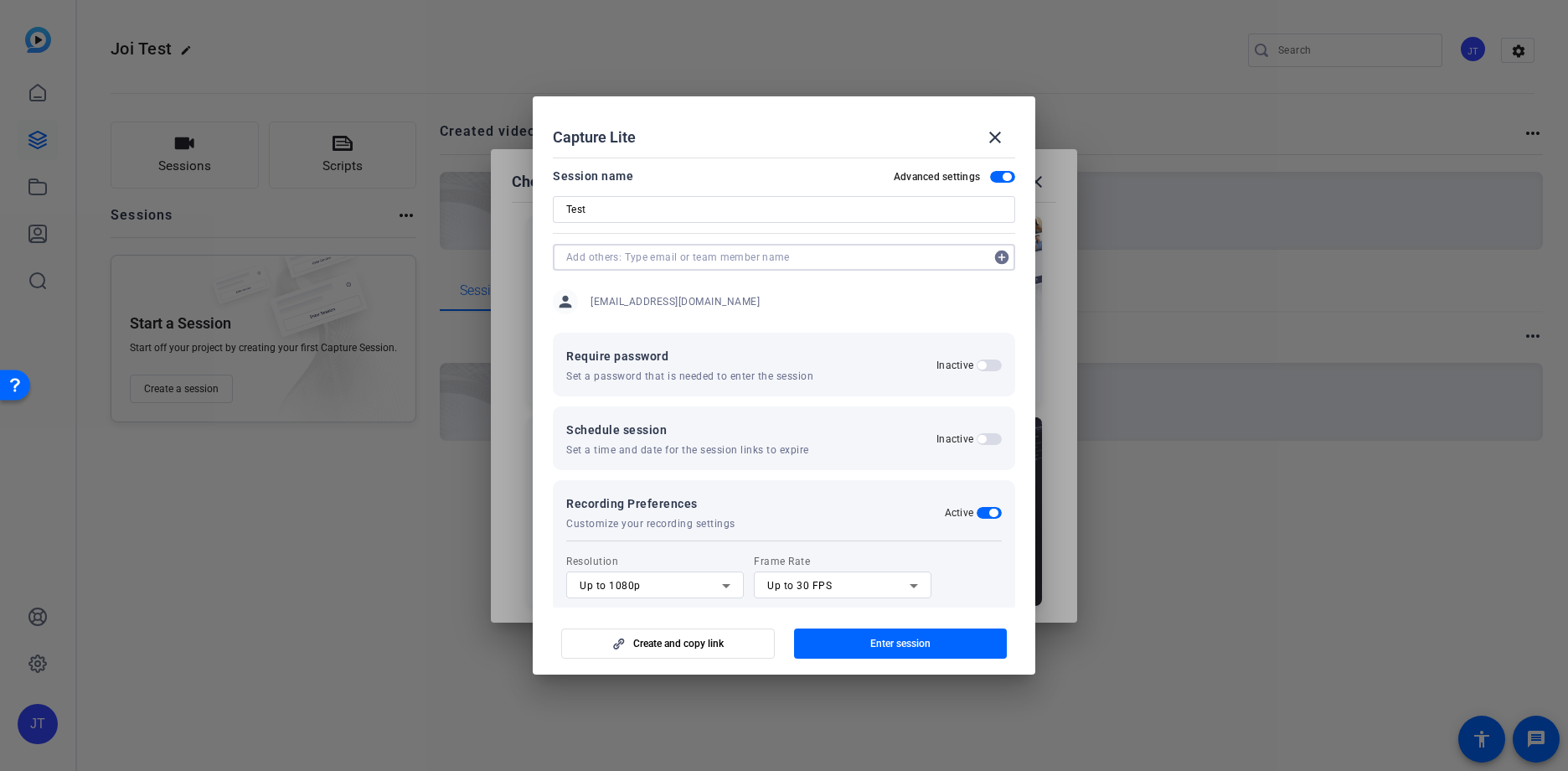 click at bounding box center [776, 257] 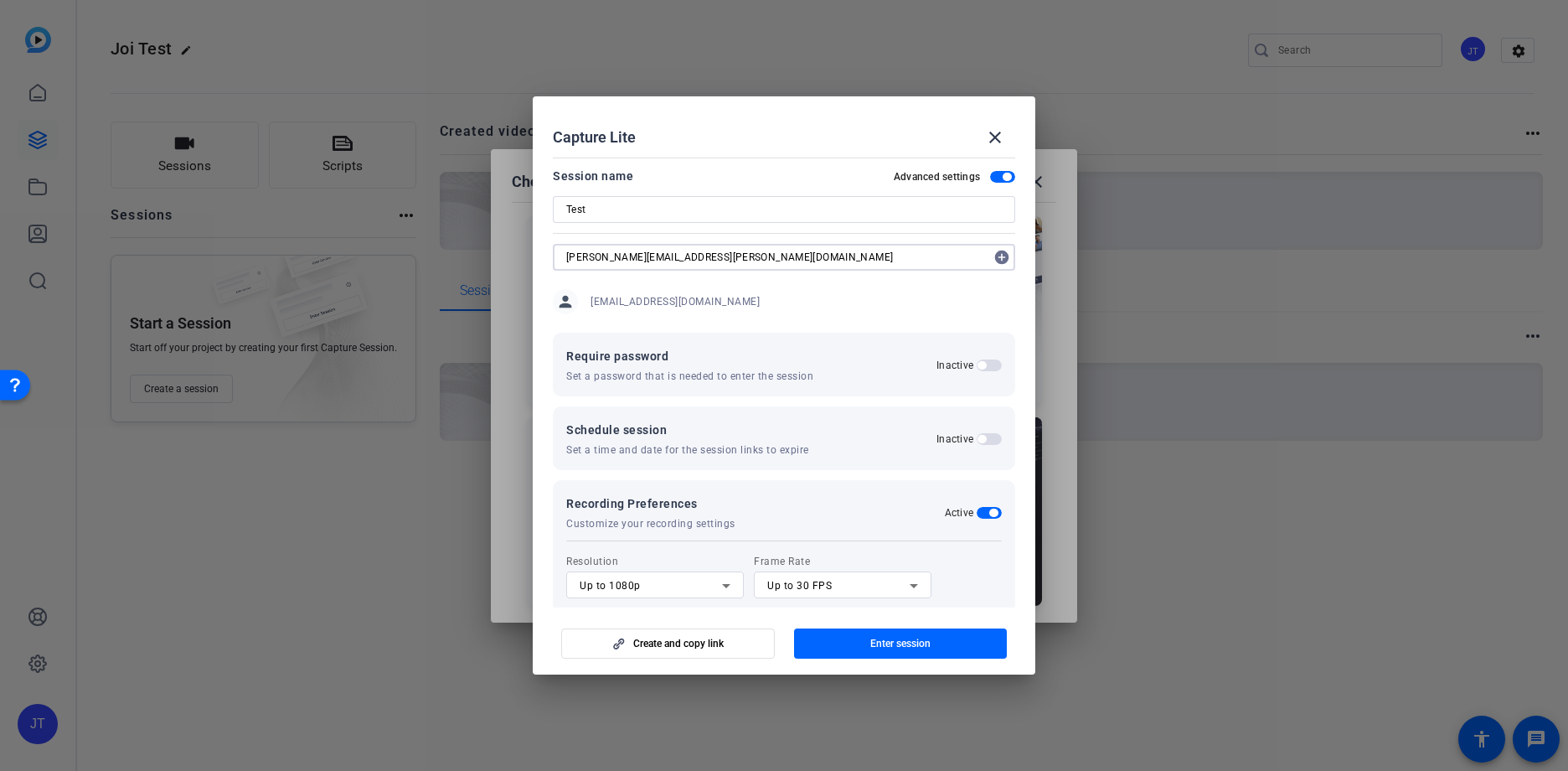 type on "chris.flanery@firsthorizon.com" 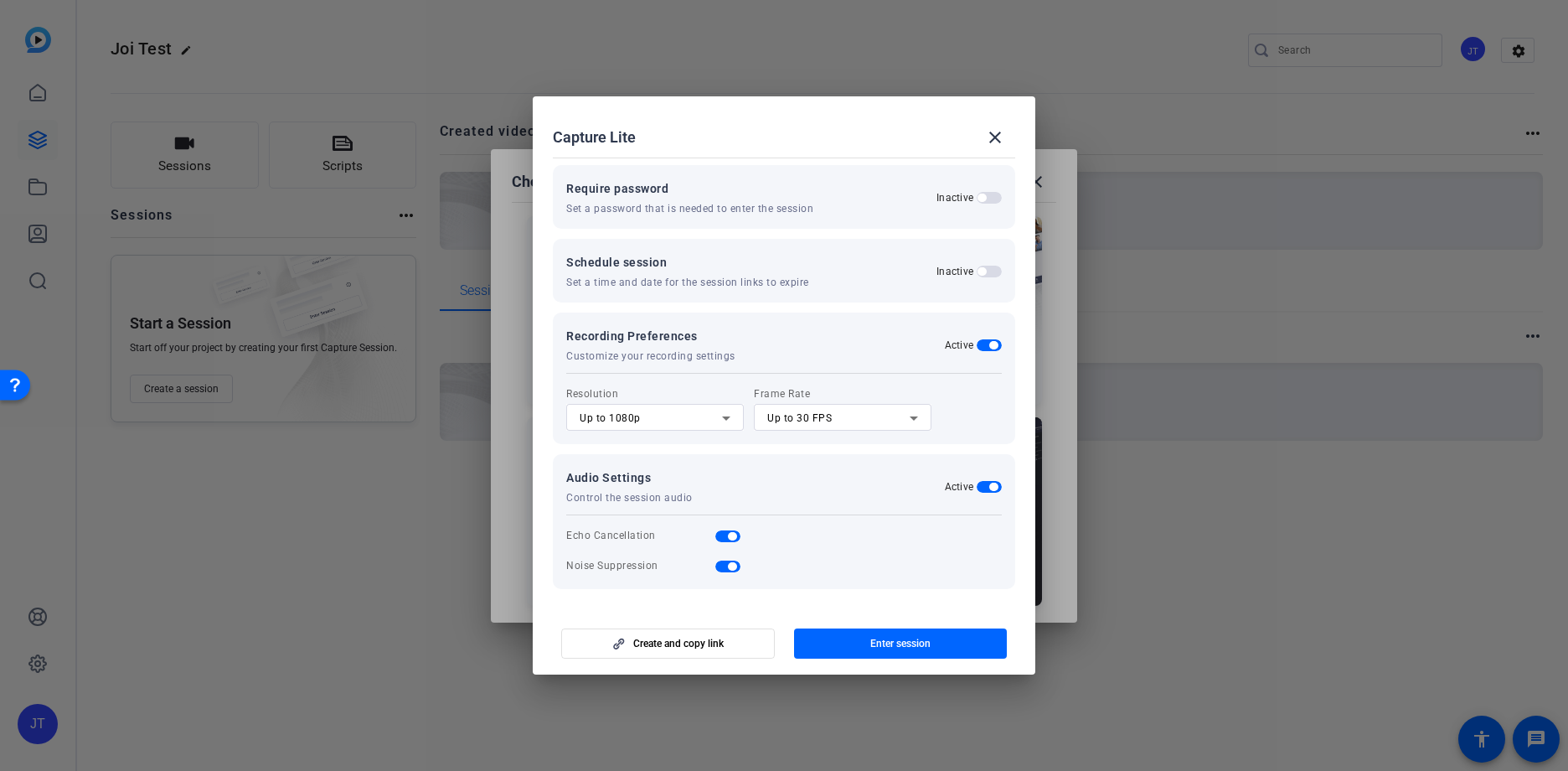 scroll, scrollTop: 0, scrollLeft: 0, axis: both 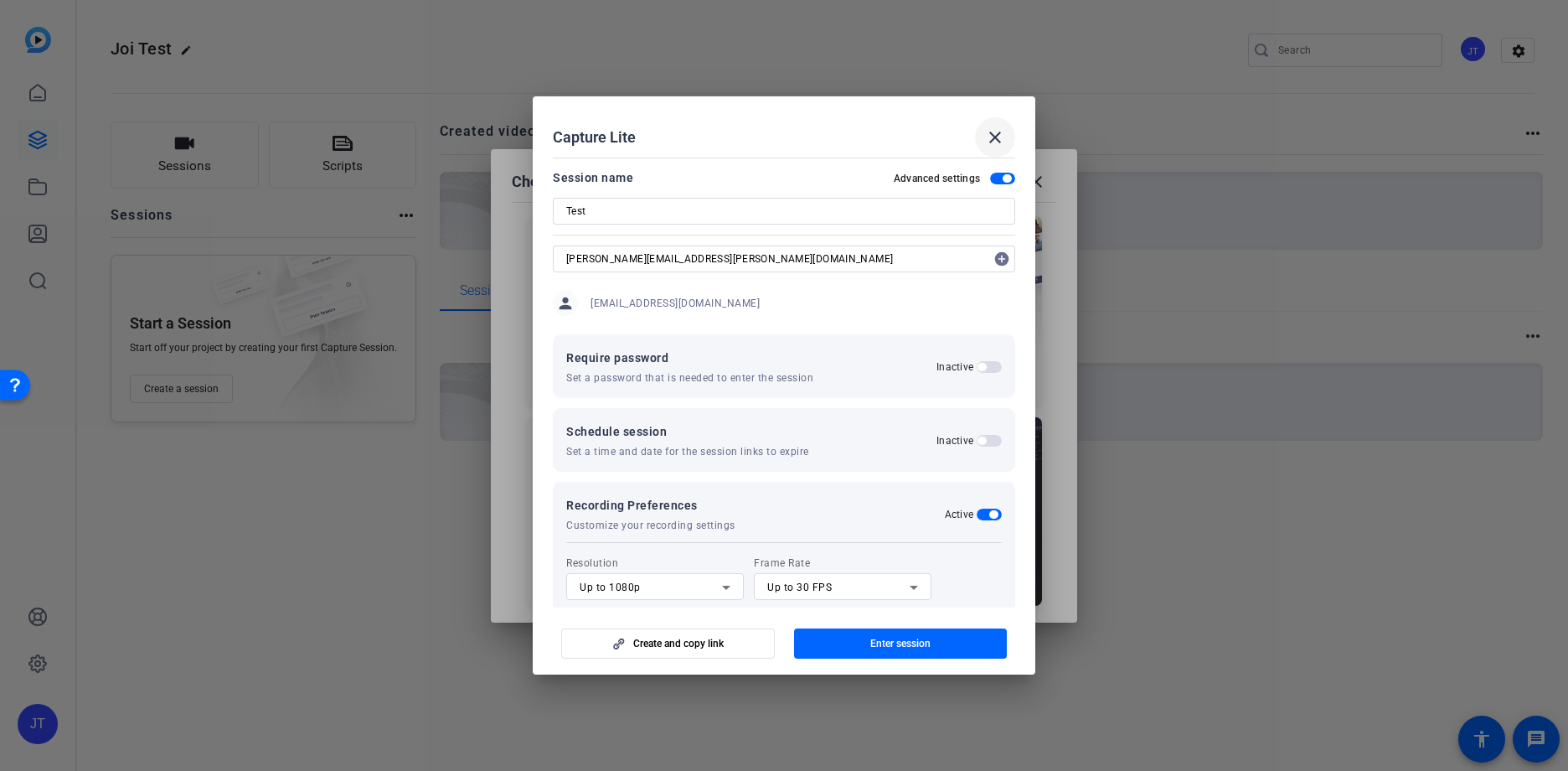 click on "close" at bounding box center [995, 137] 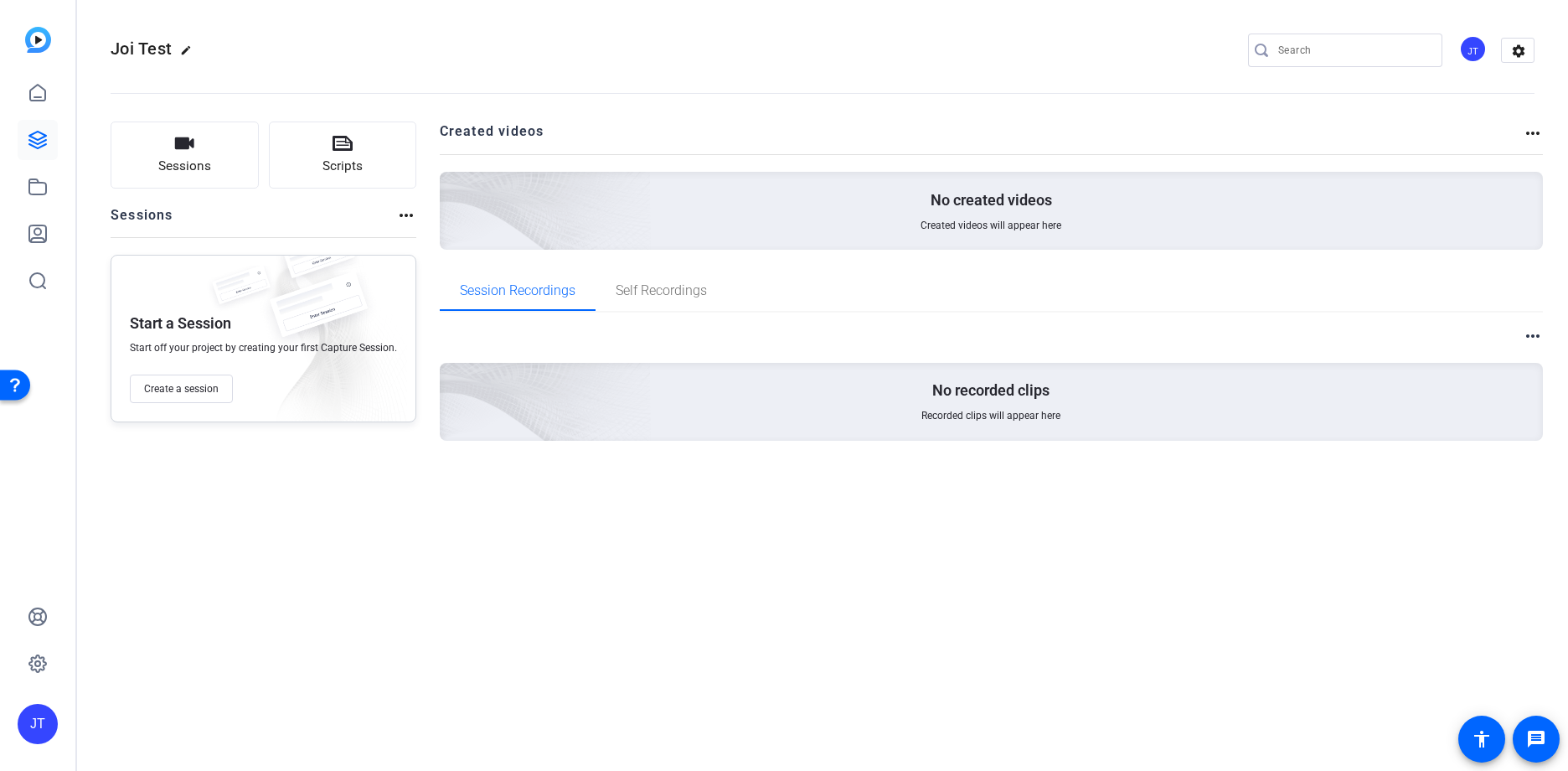 click on "Created videos will appear here" 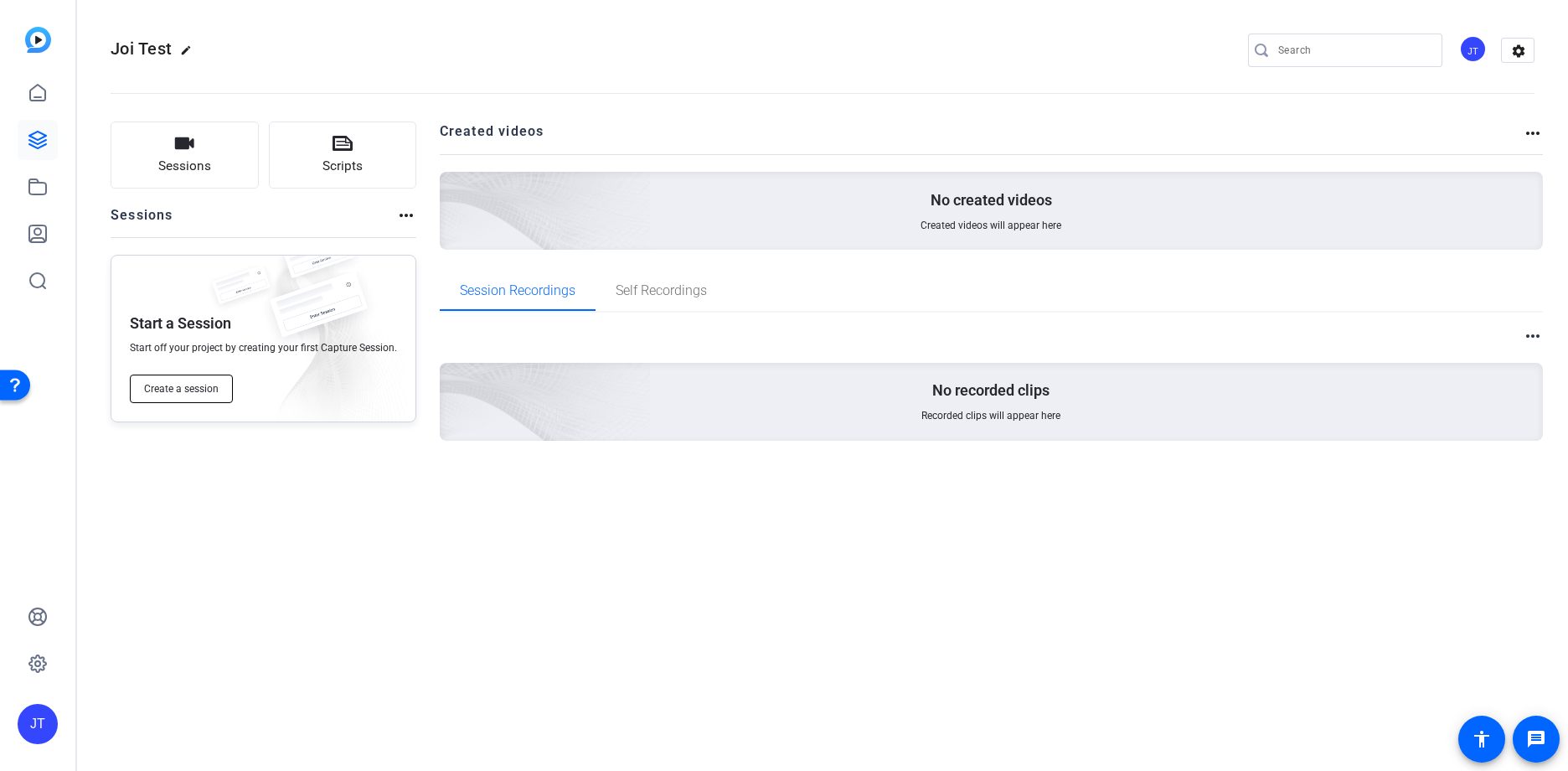 click on "Create a session" 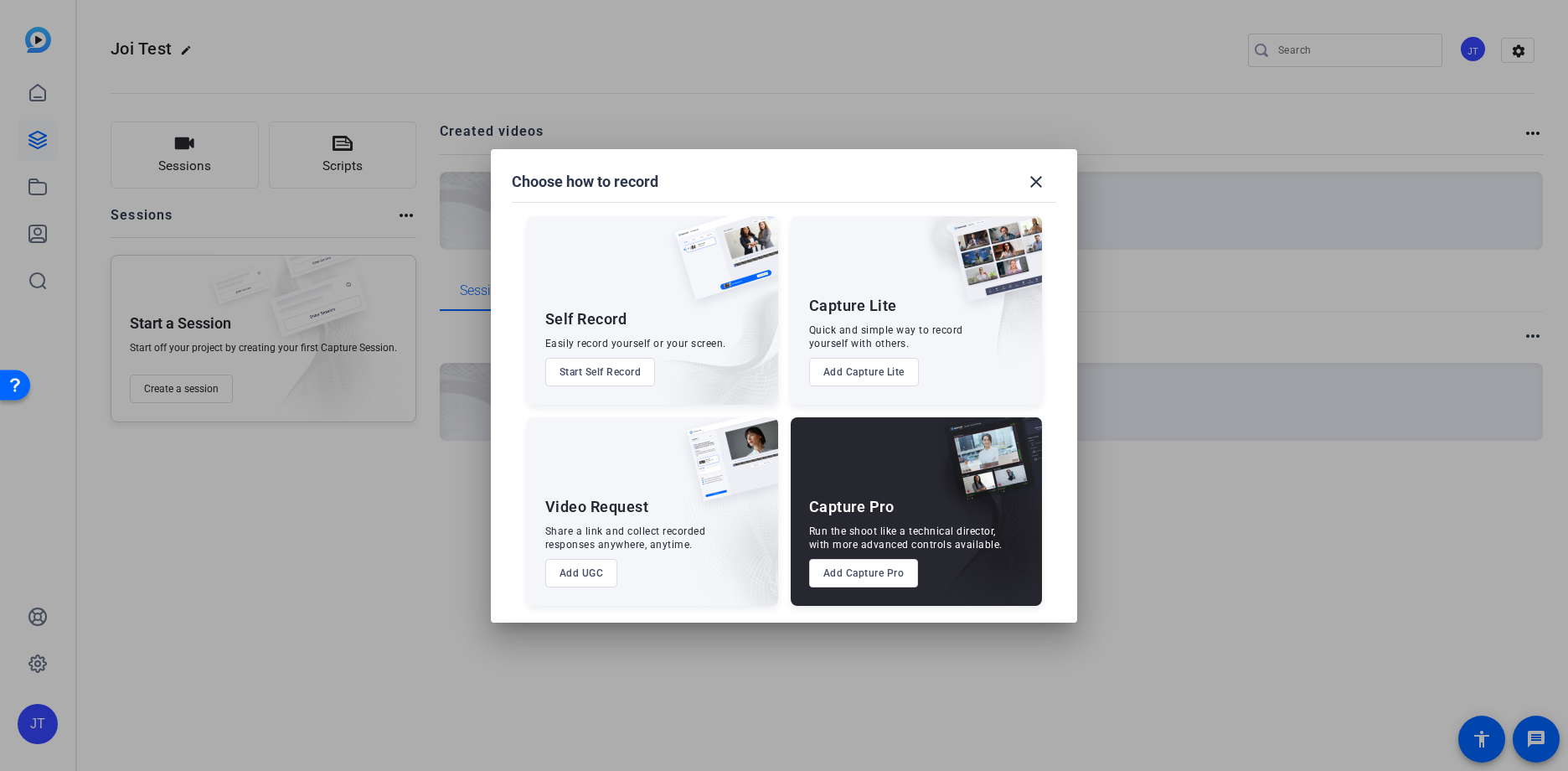click on "Add Capture Pro" at bounding box center (864, 573) 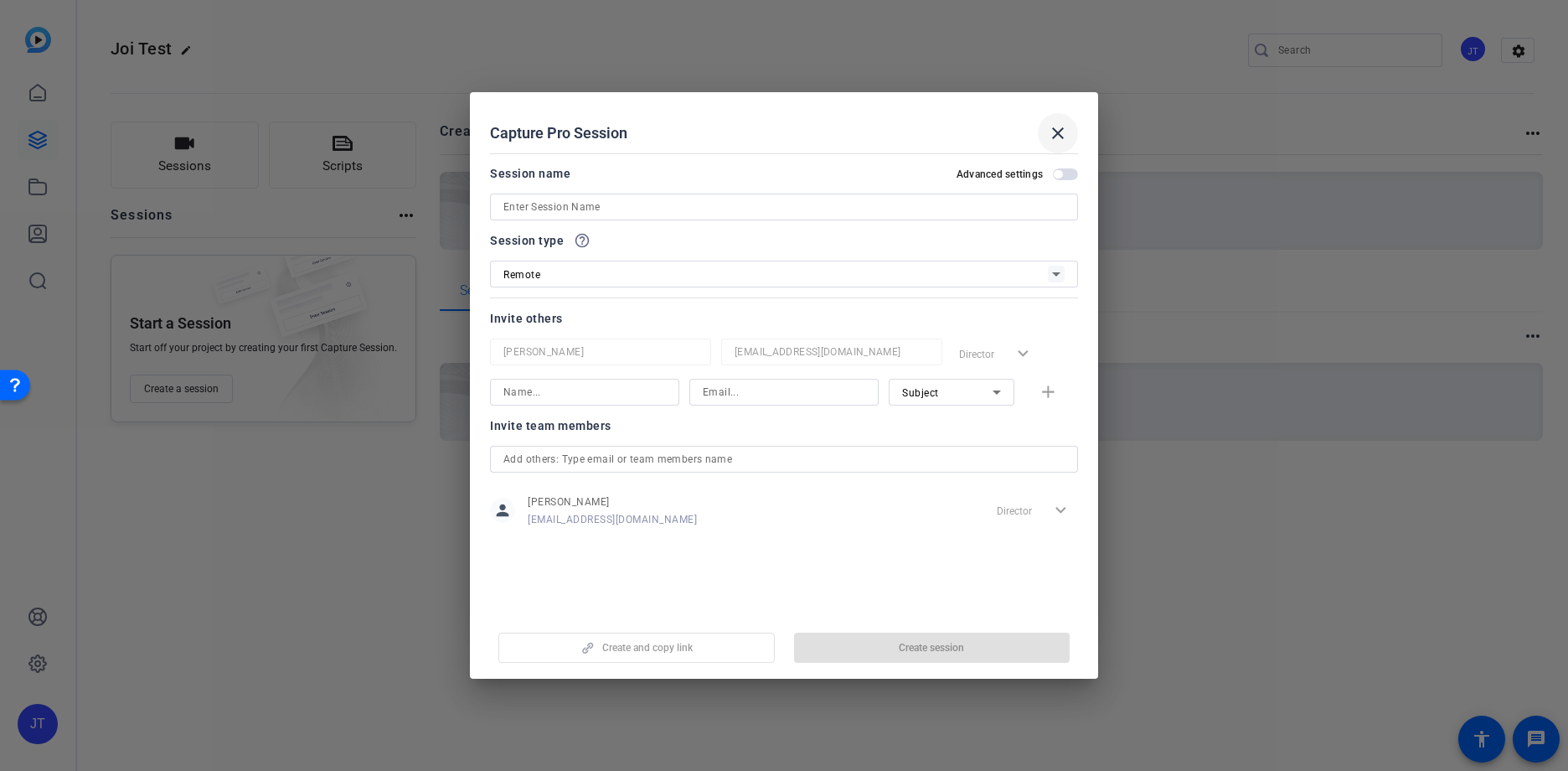 click on "close" at bounding box center (1058, 133) 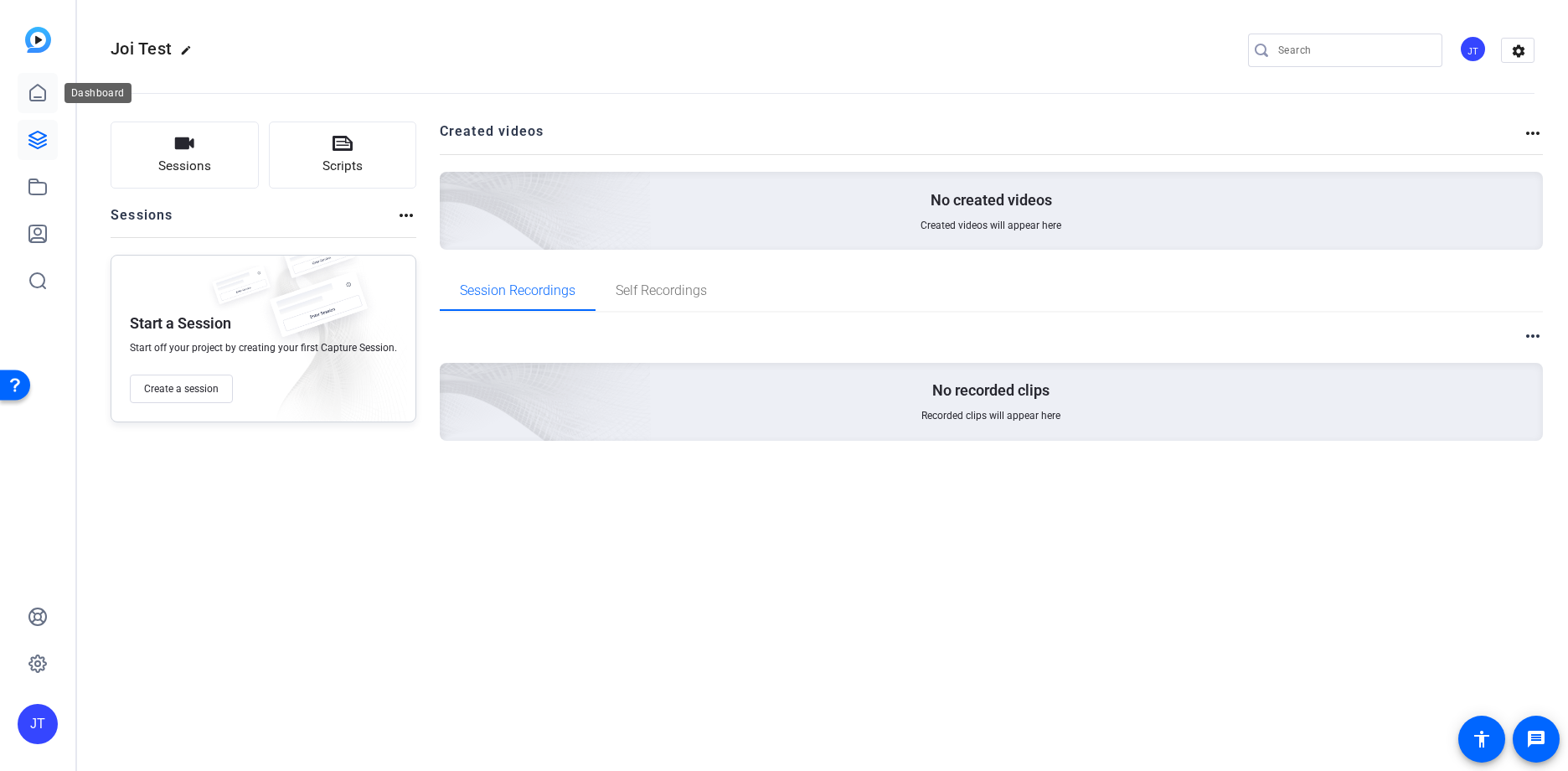 click 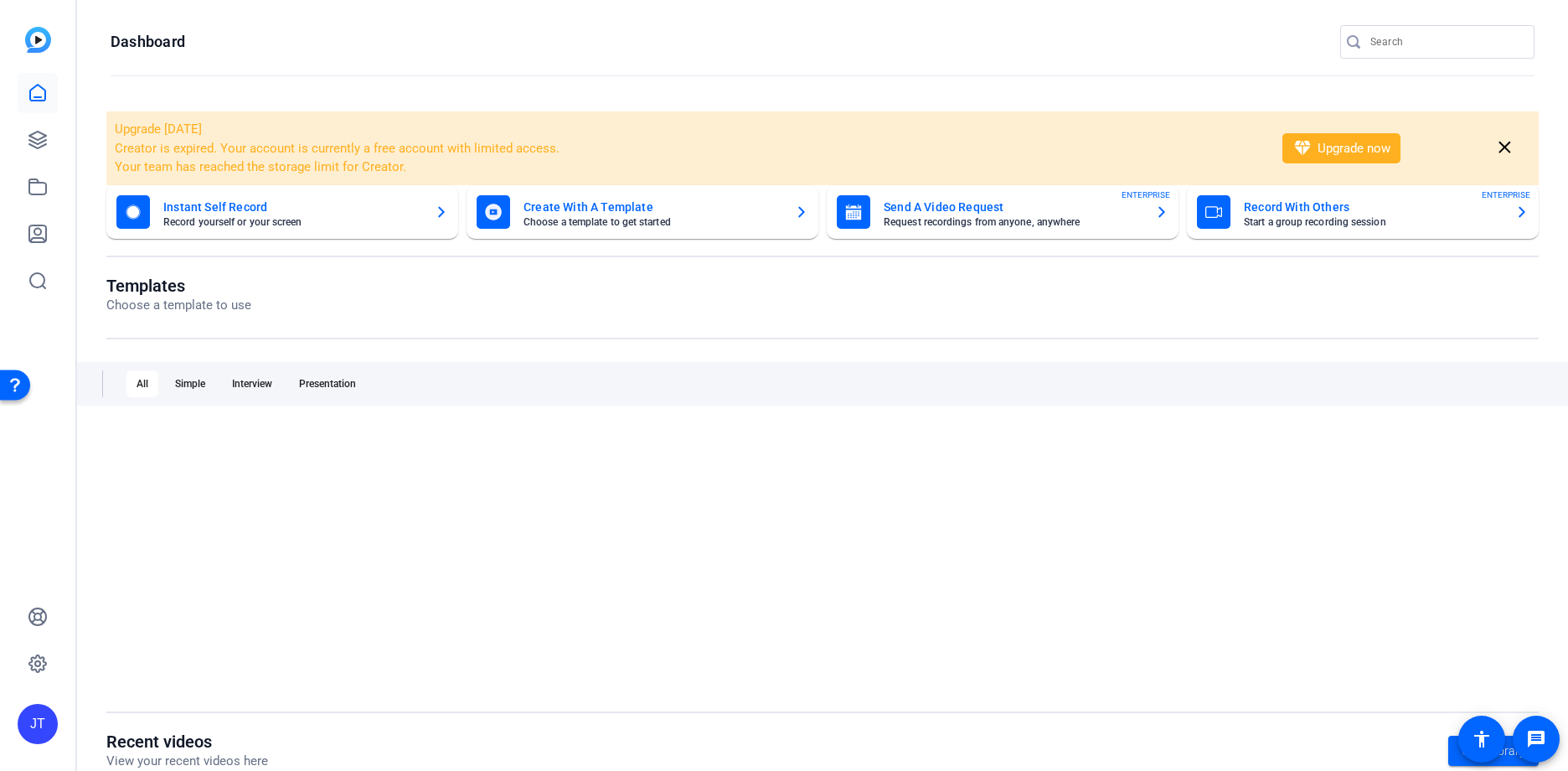 click 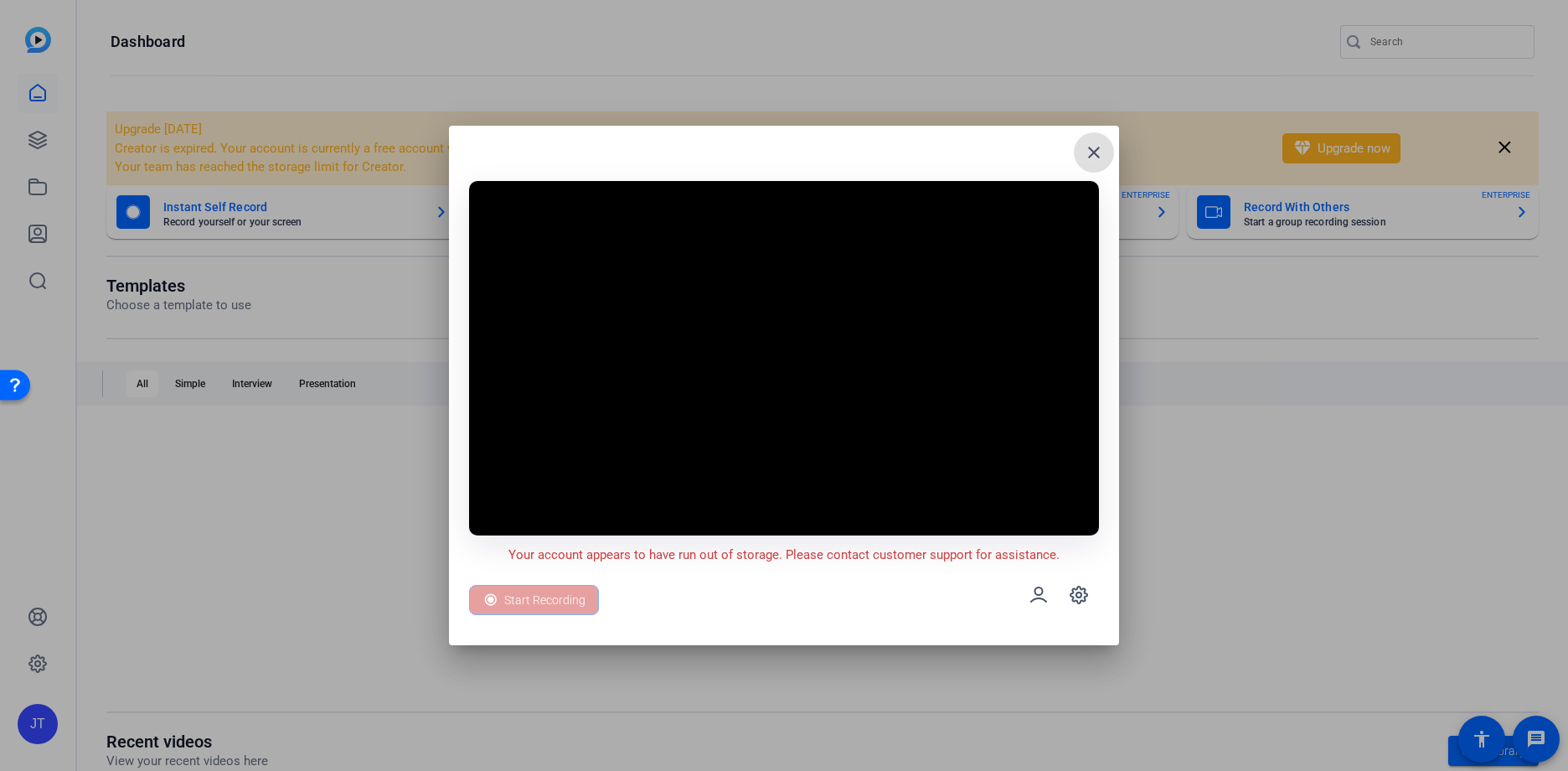 click on "close" at bounding box center (1094, 153) 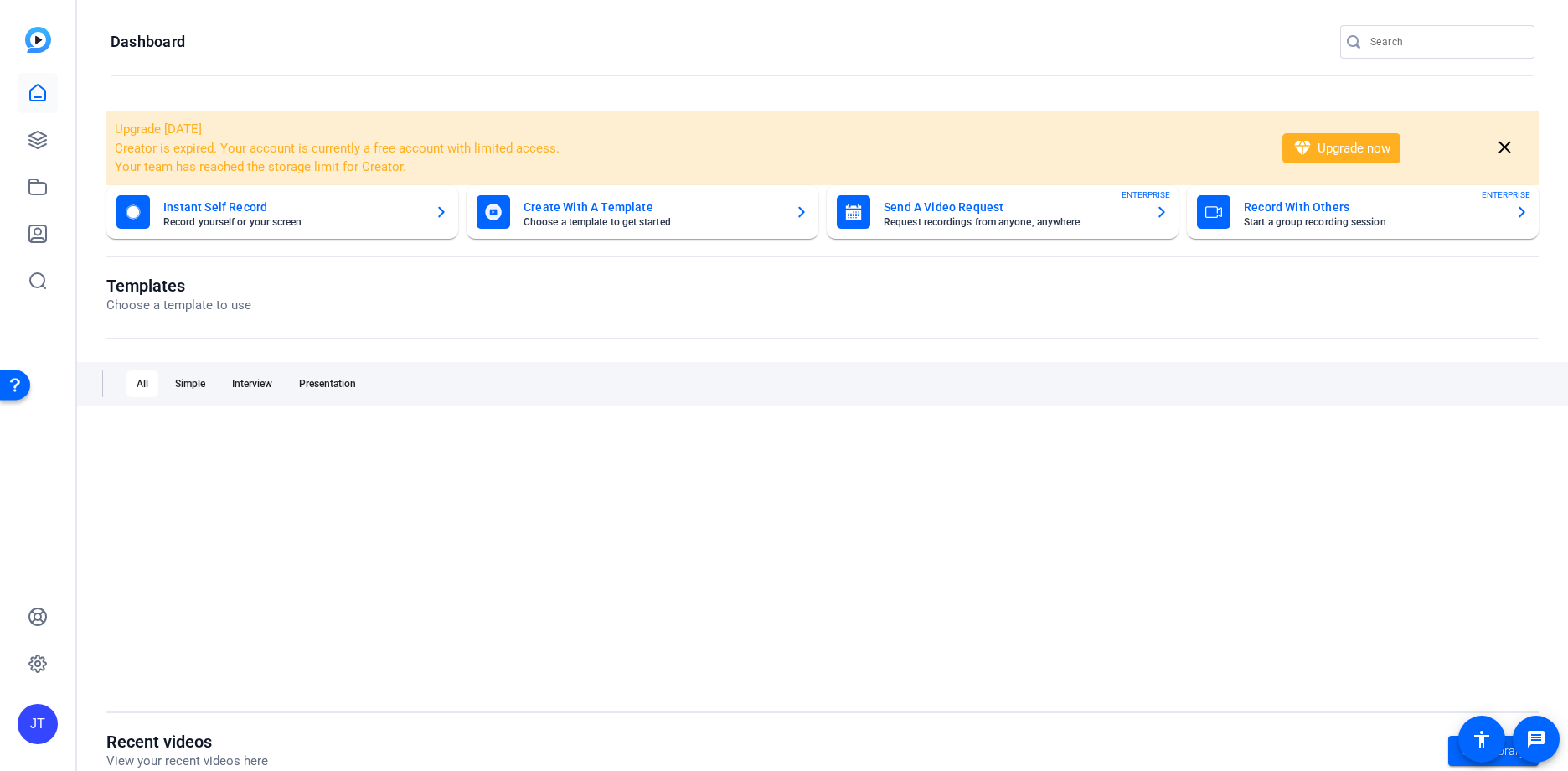 click on "Instant Self Record" 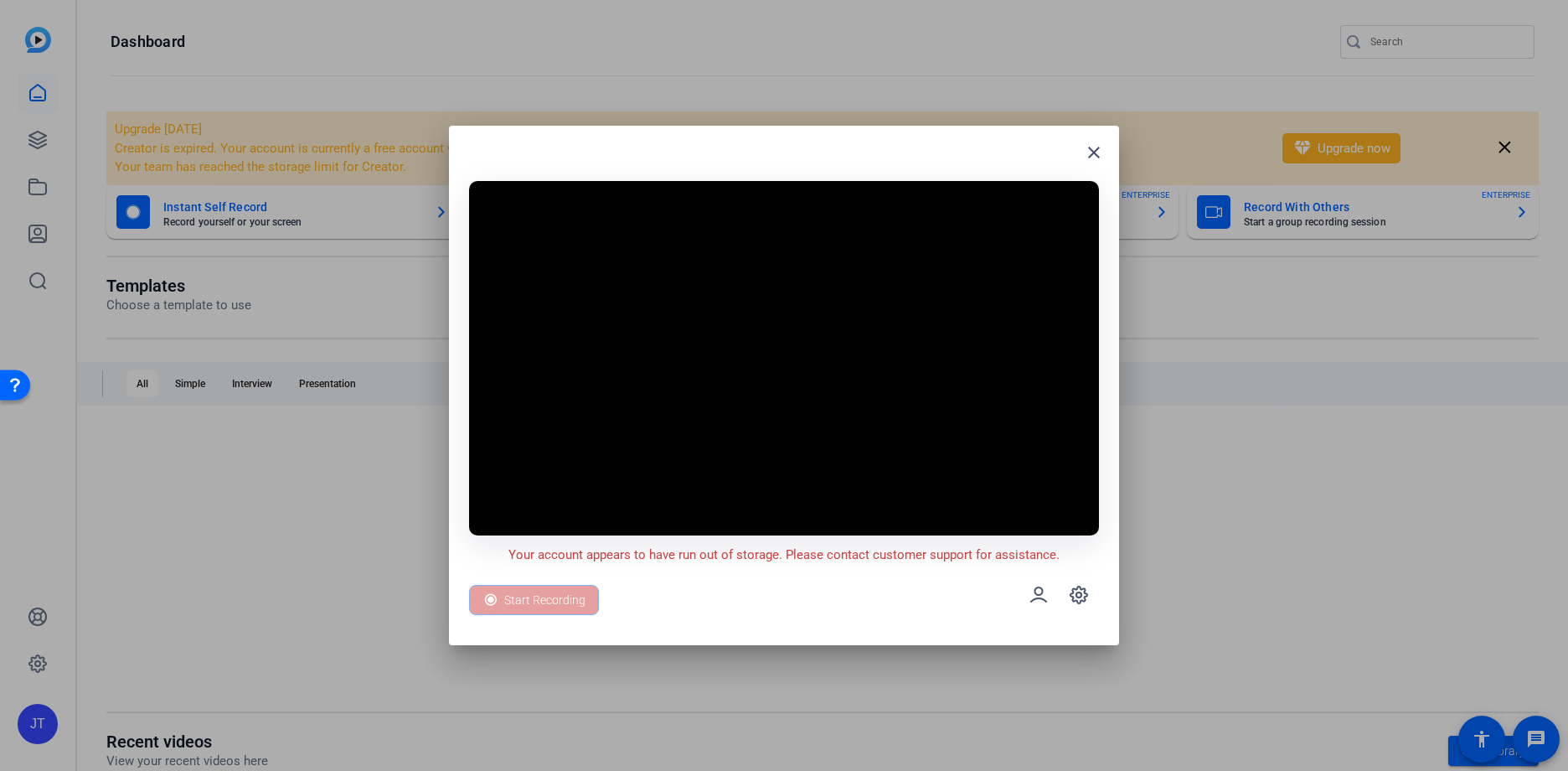 drag, startPoint x: 885, startPoint y: 149, endPoint x: 743, endPoint y: 155, distance: 142.1267 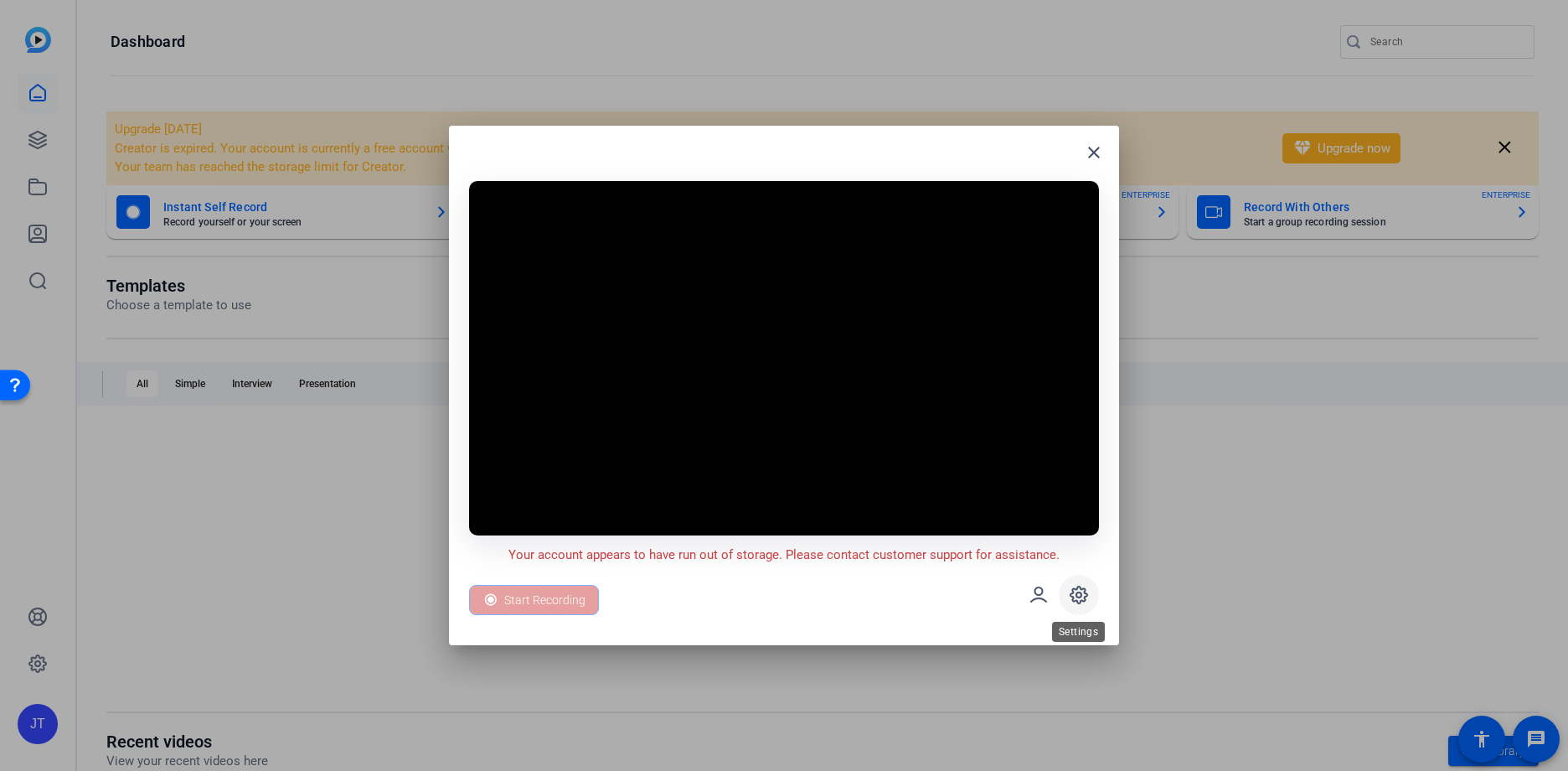 click 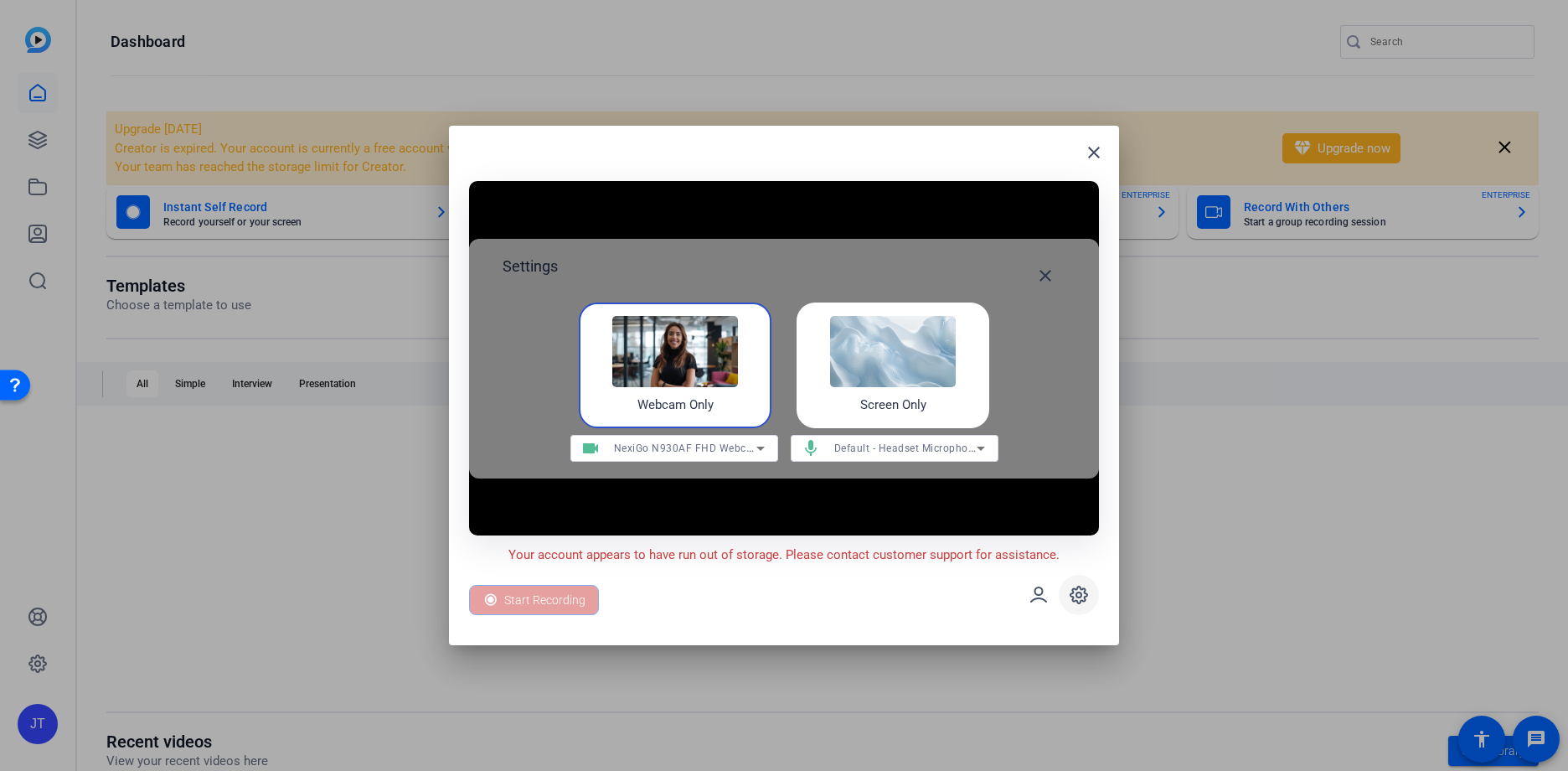 click 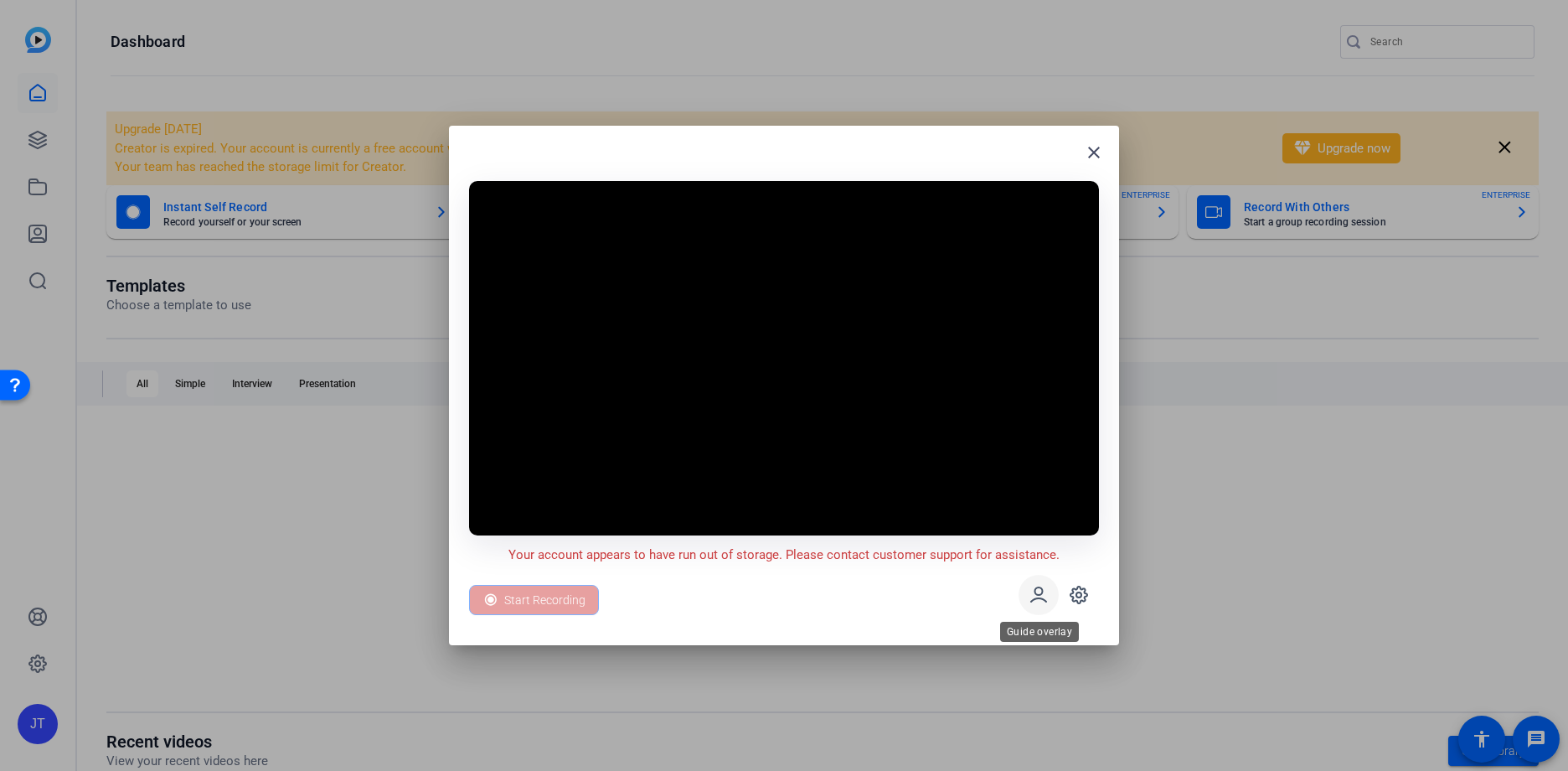 click 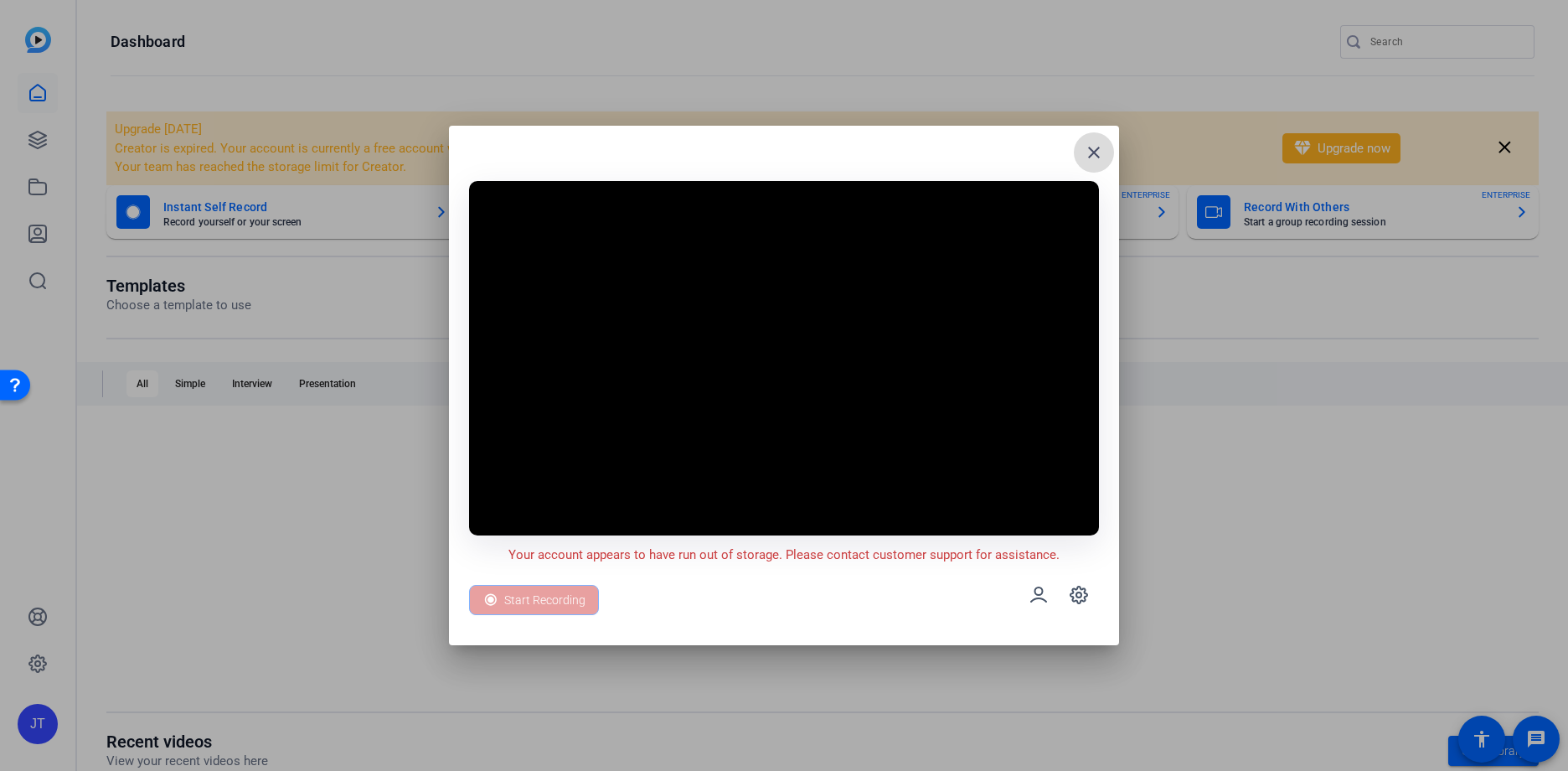 click on "close" at bounding box center (1094, 153) 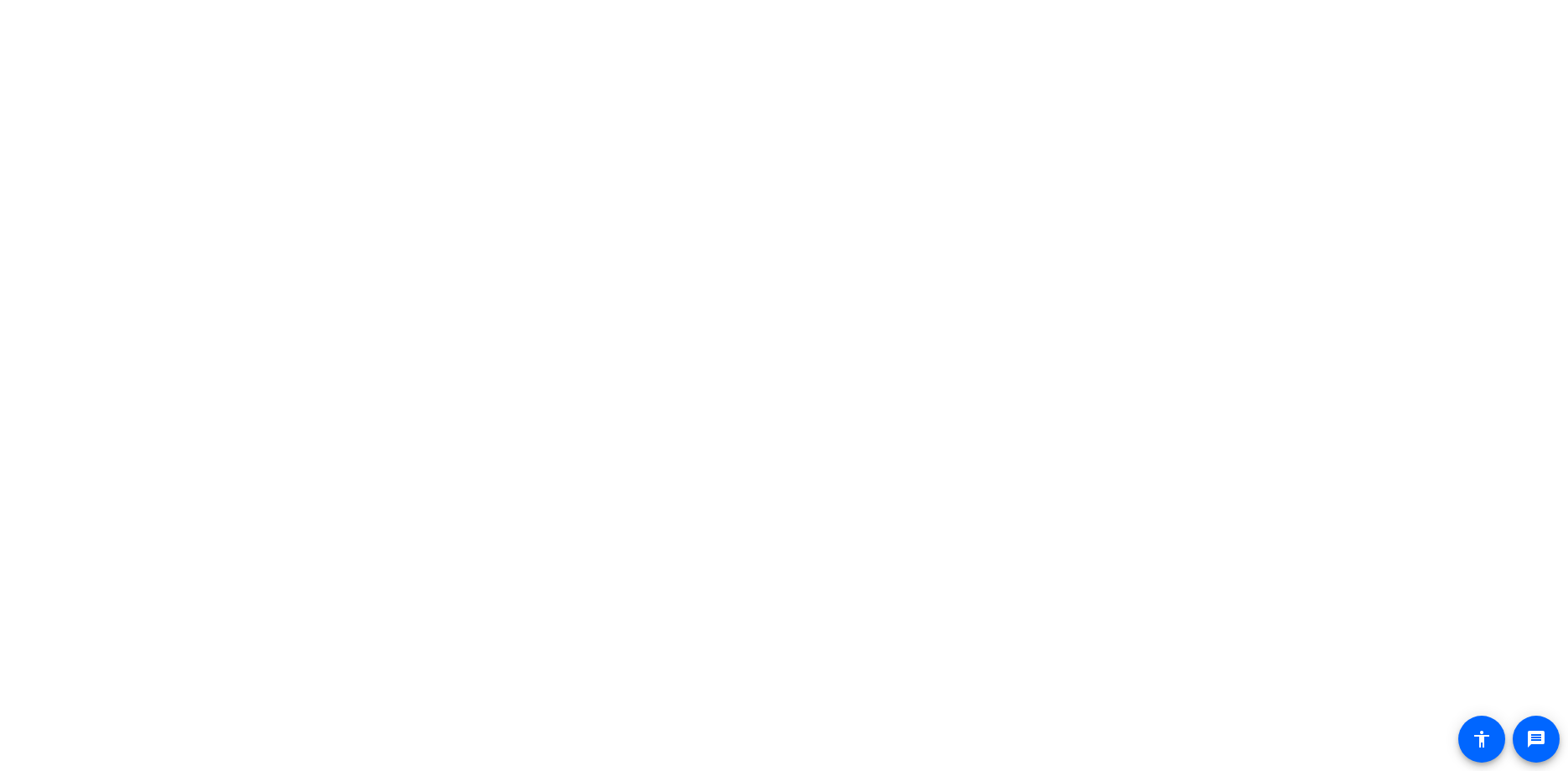 scroll, scrollTop: 0, scrollLeft: 0, axis: both 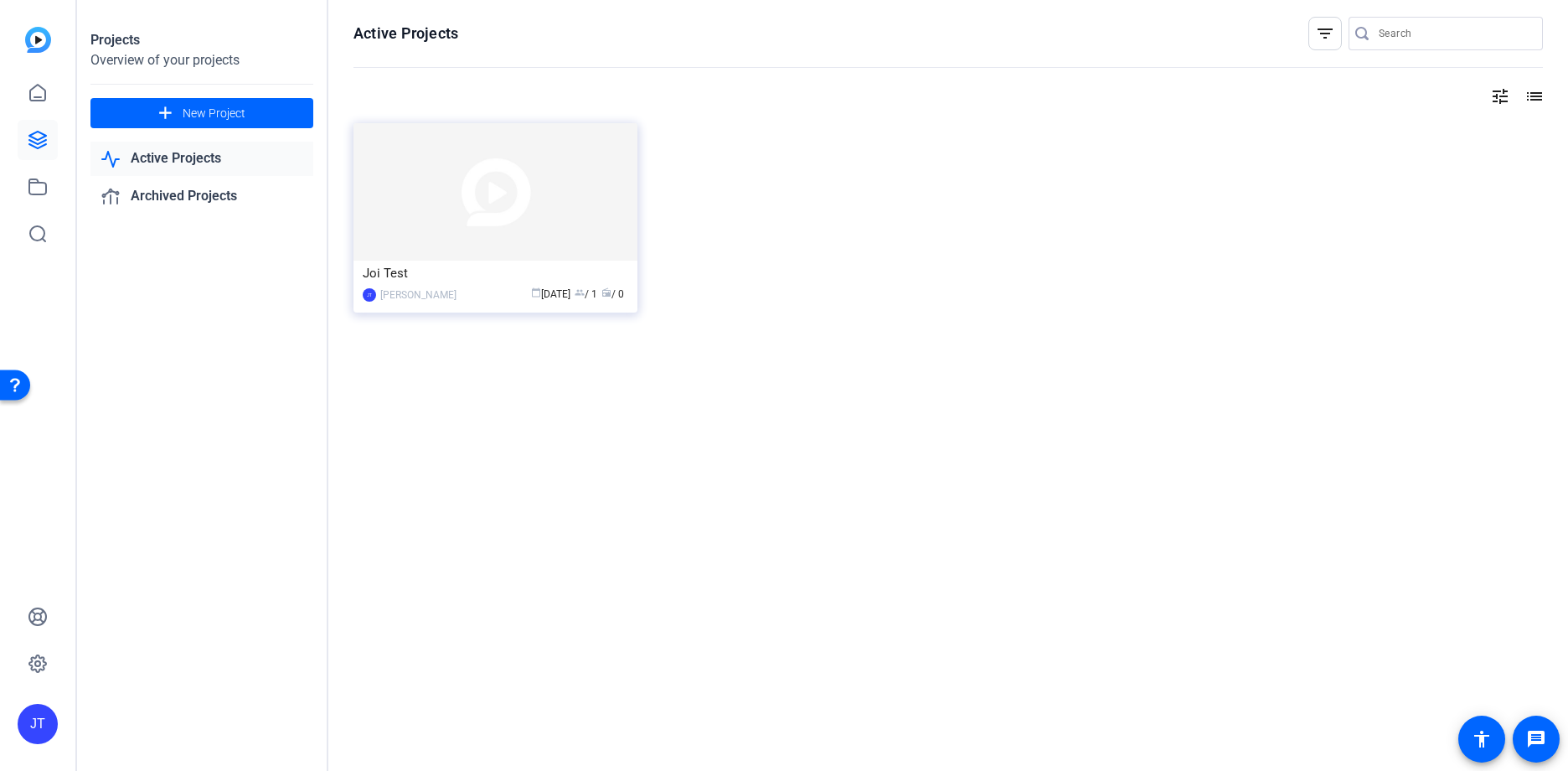 click on "Joi Test" 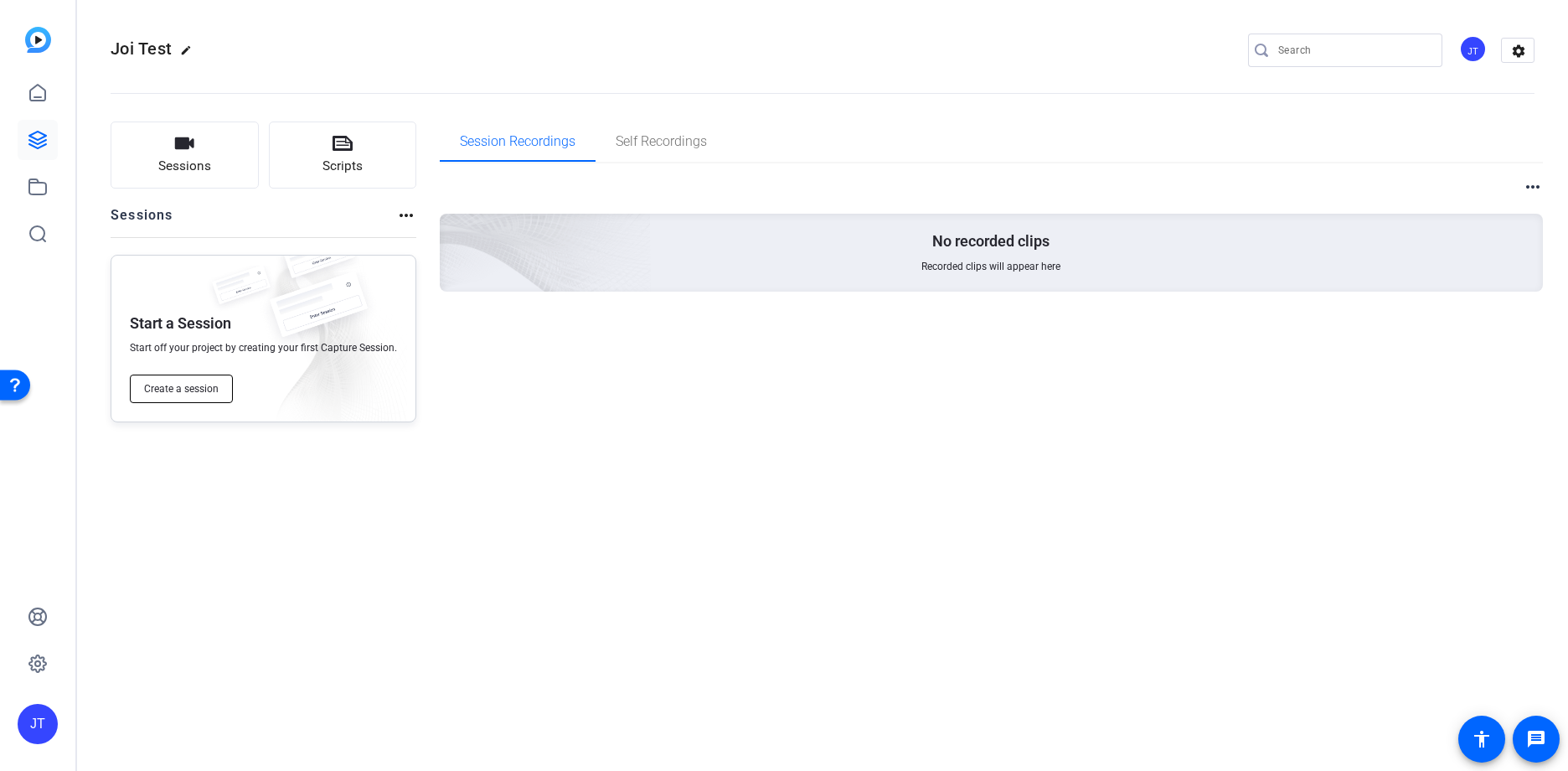 click on "Create a session" 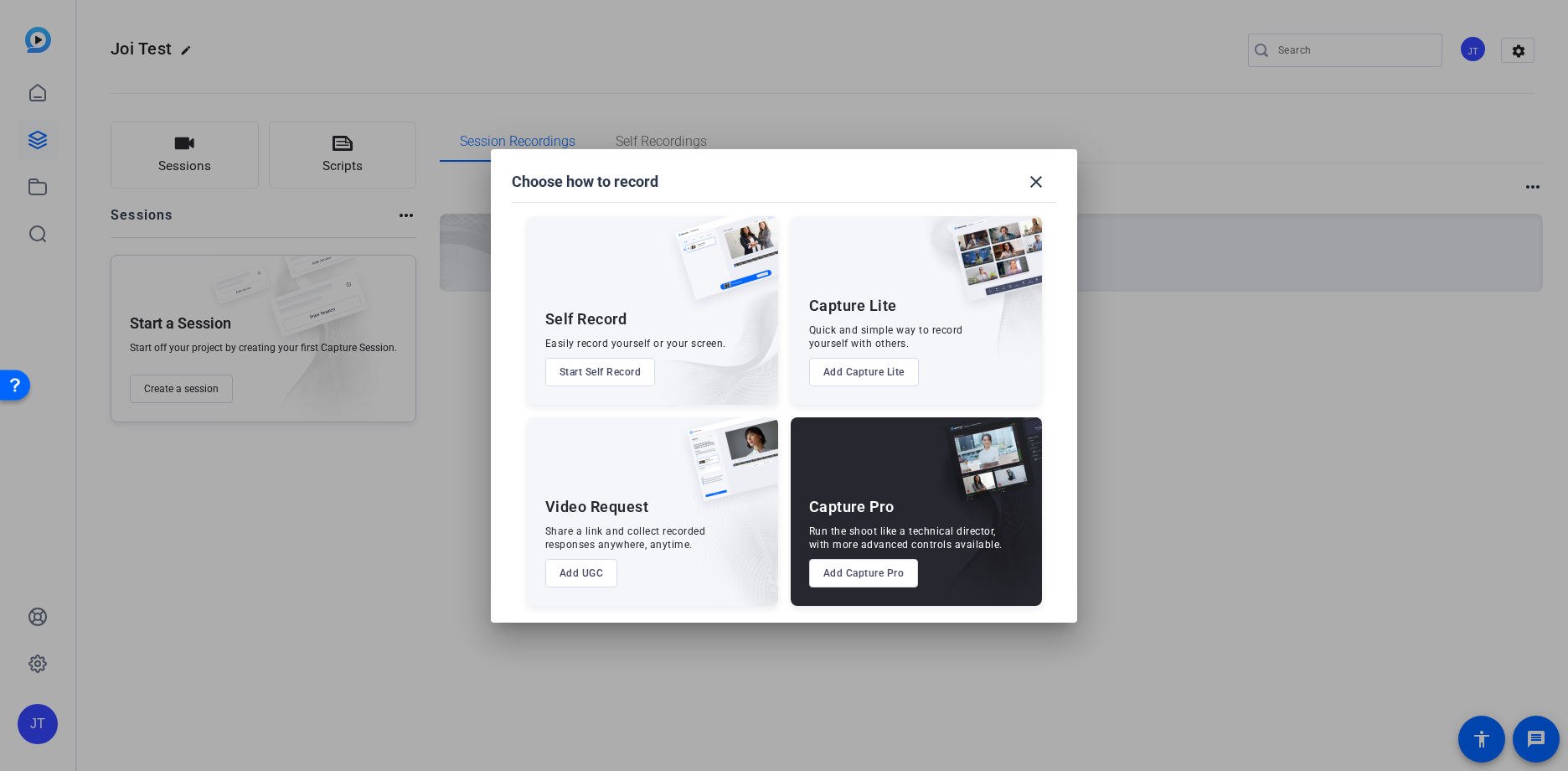 click on "Start Self Record" at bounding box center [601, 372] 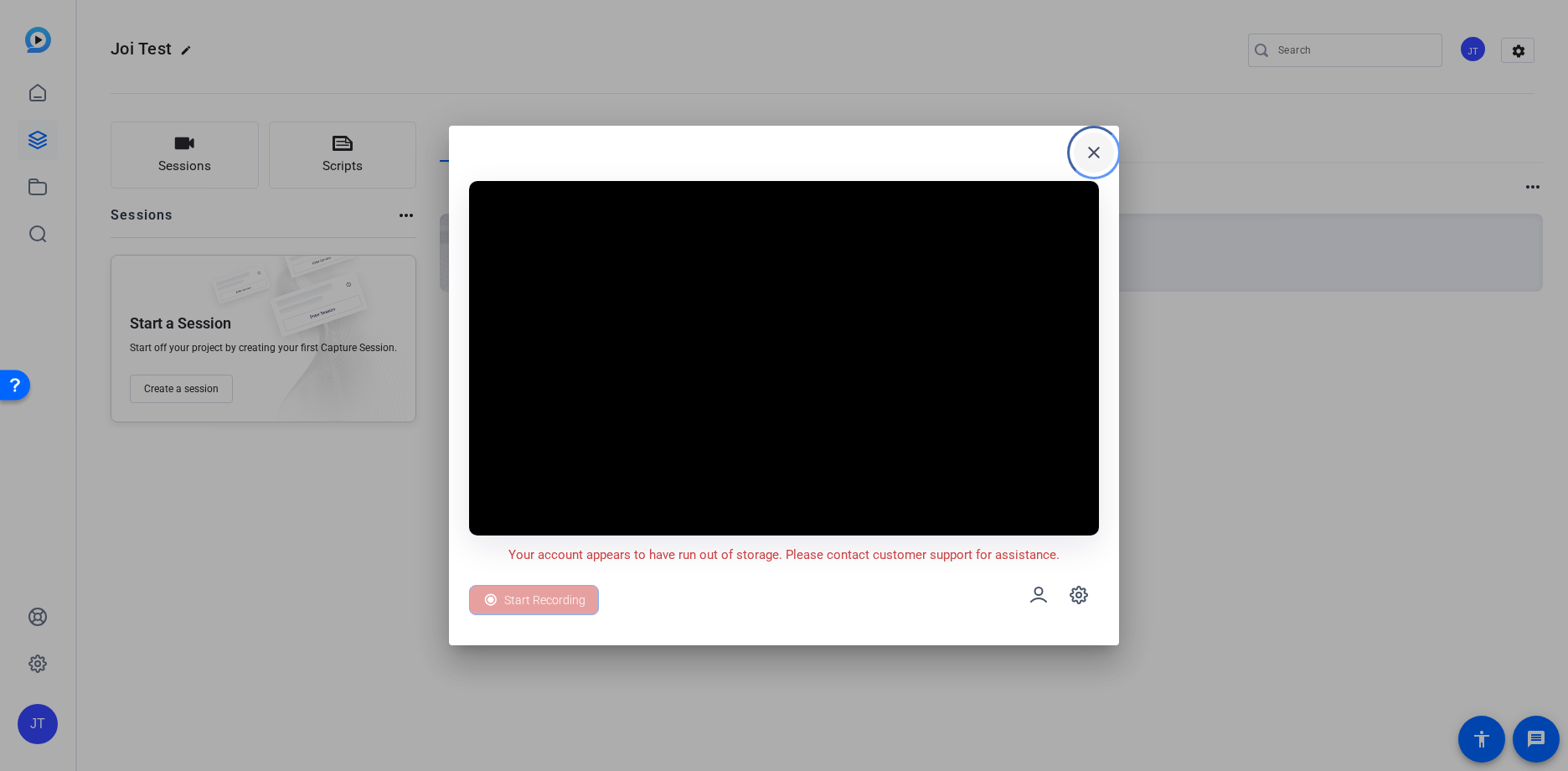 click on "close" at bounding box center [1094, 153] 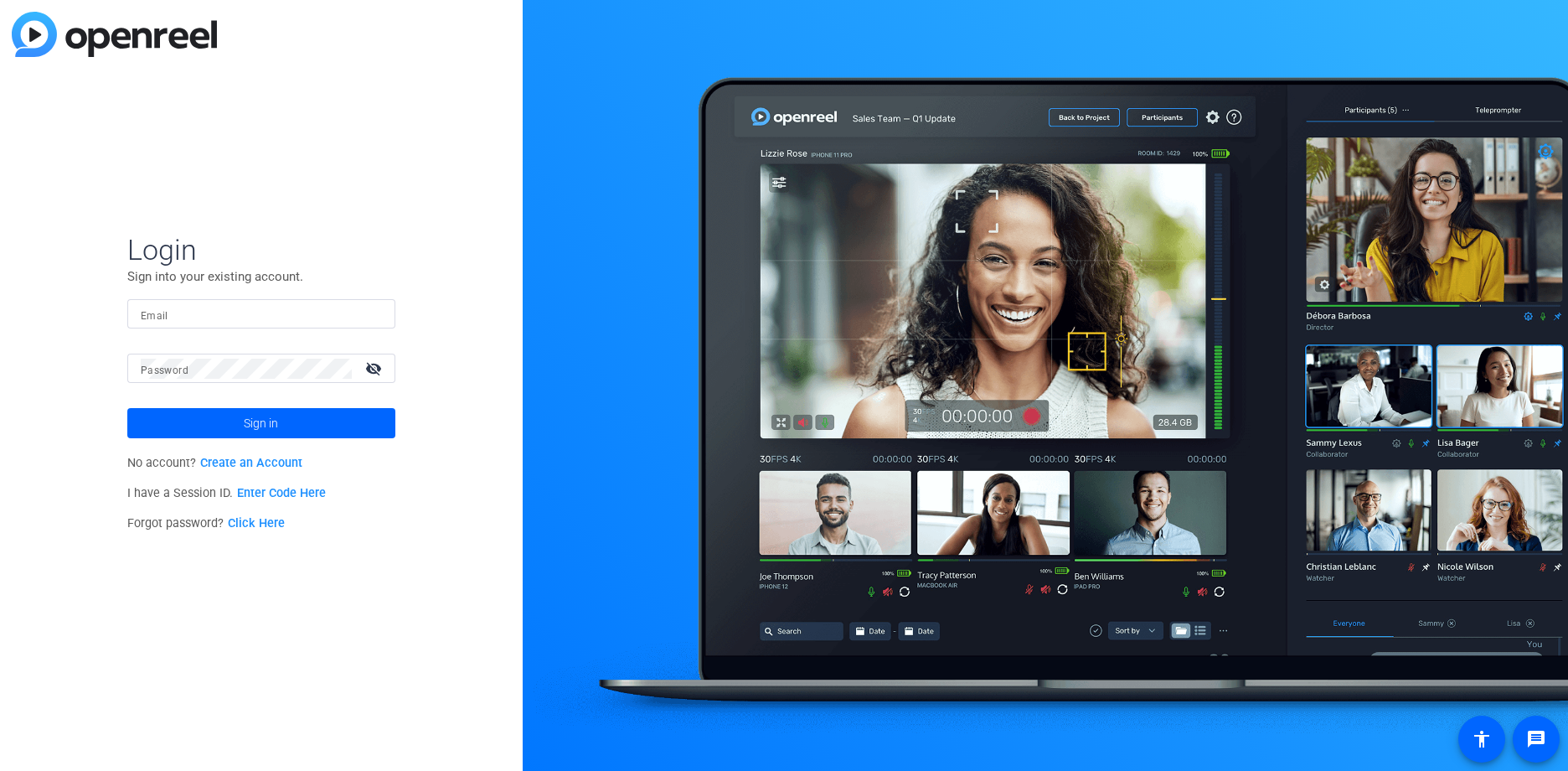 scroll, scrollTop: 0, scrollLeft: 0, axis: both 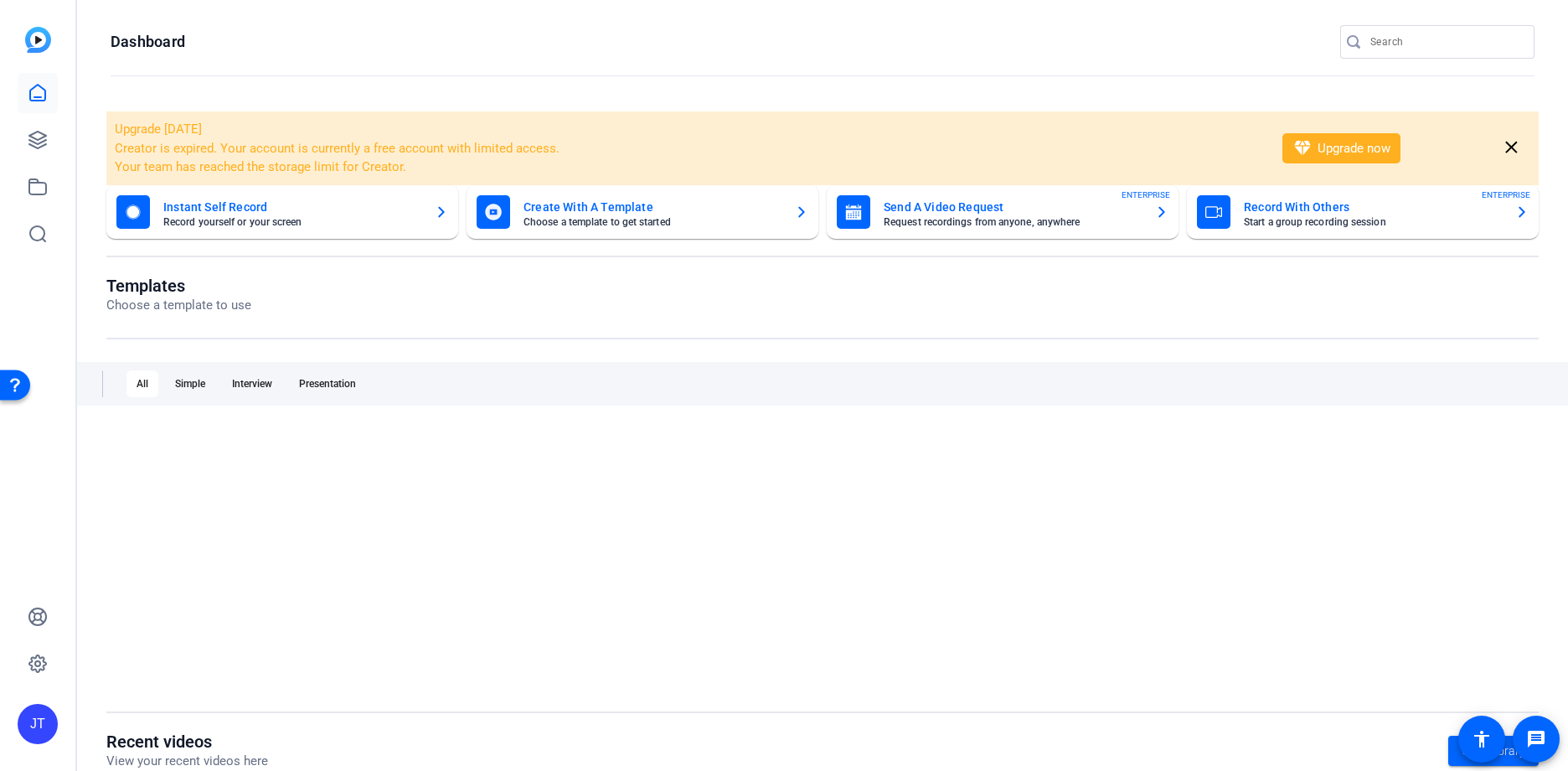click on "Instant Self Record" 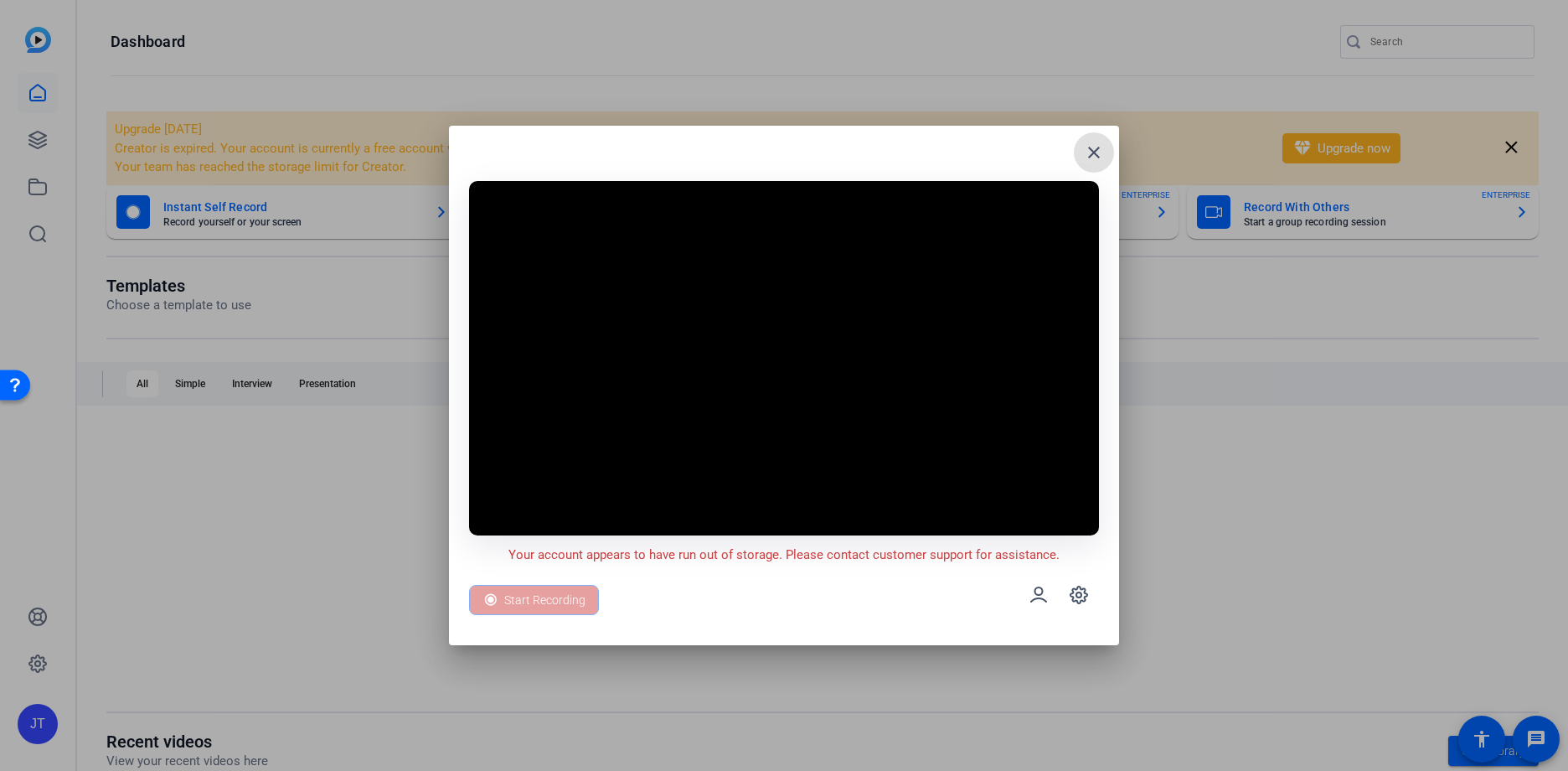 type 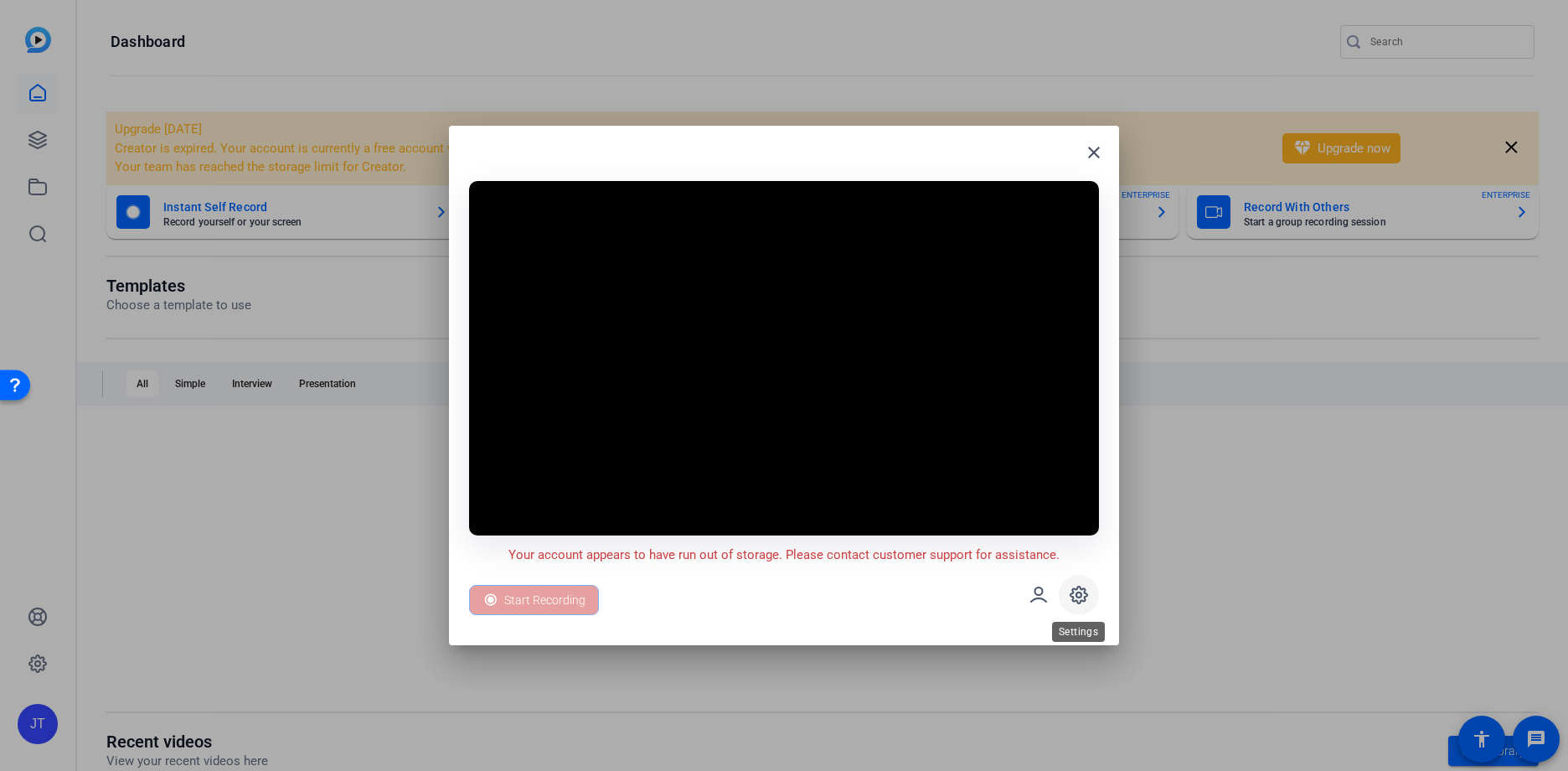 click 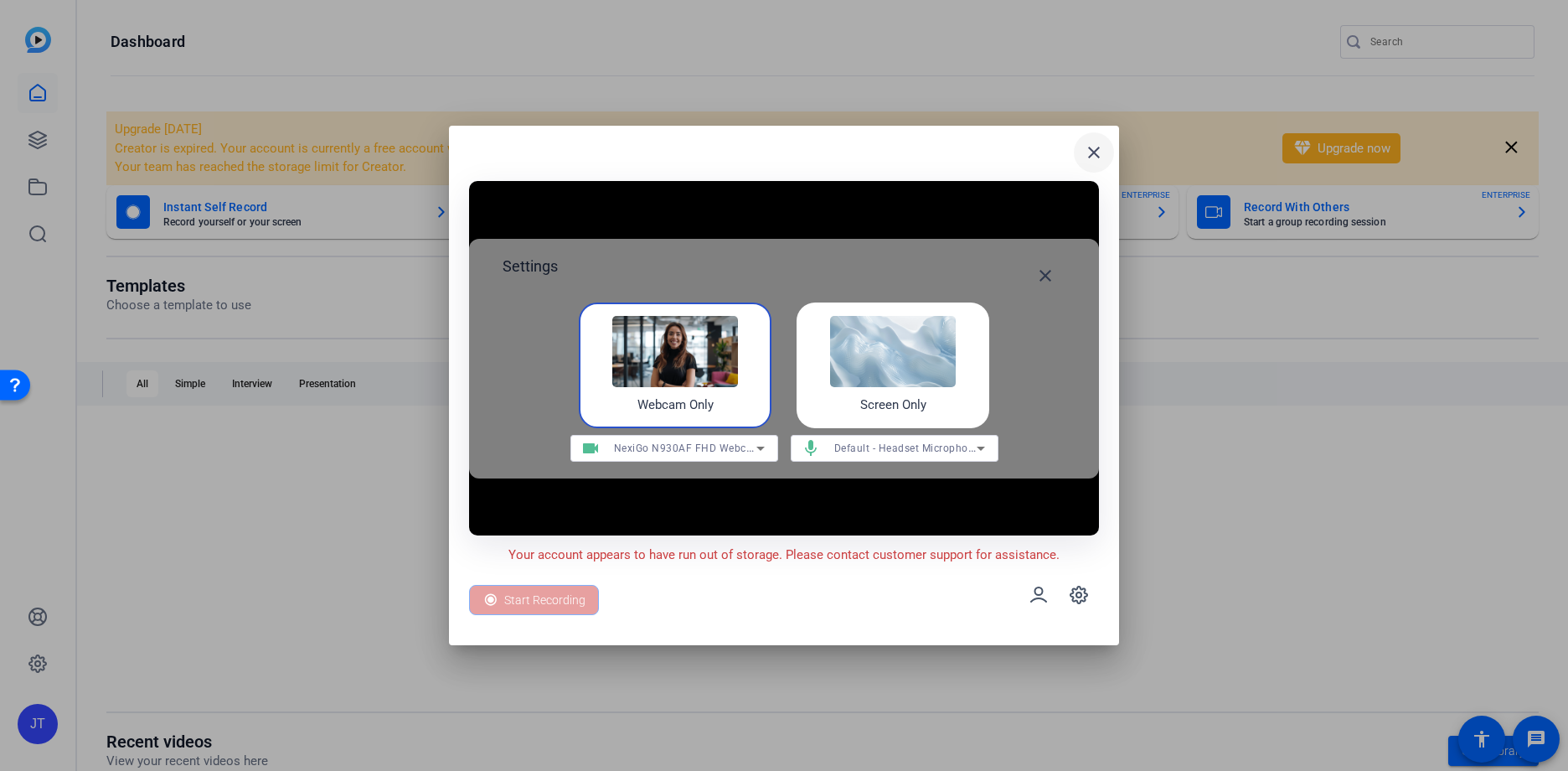 click on "close" at bounding box center [1094, 153] 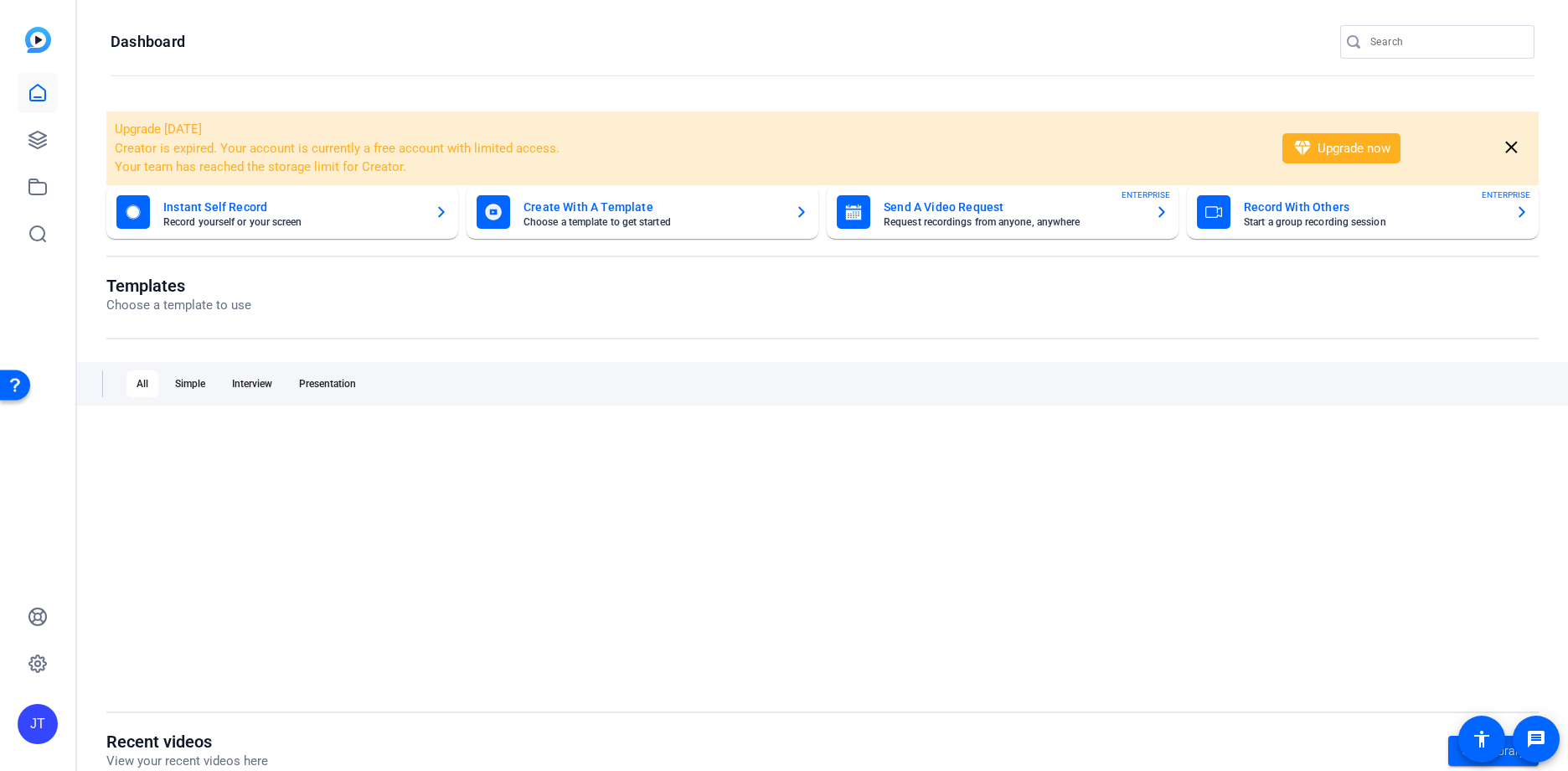 type 